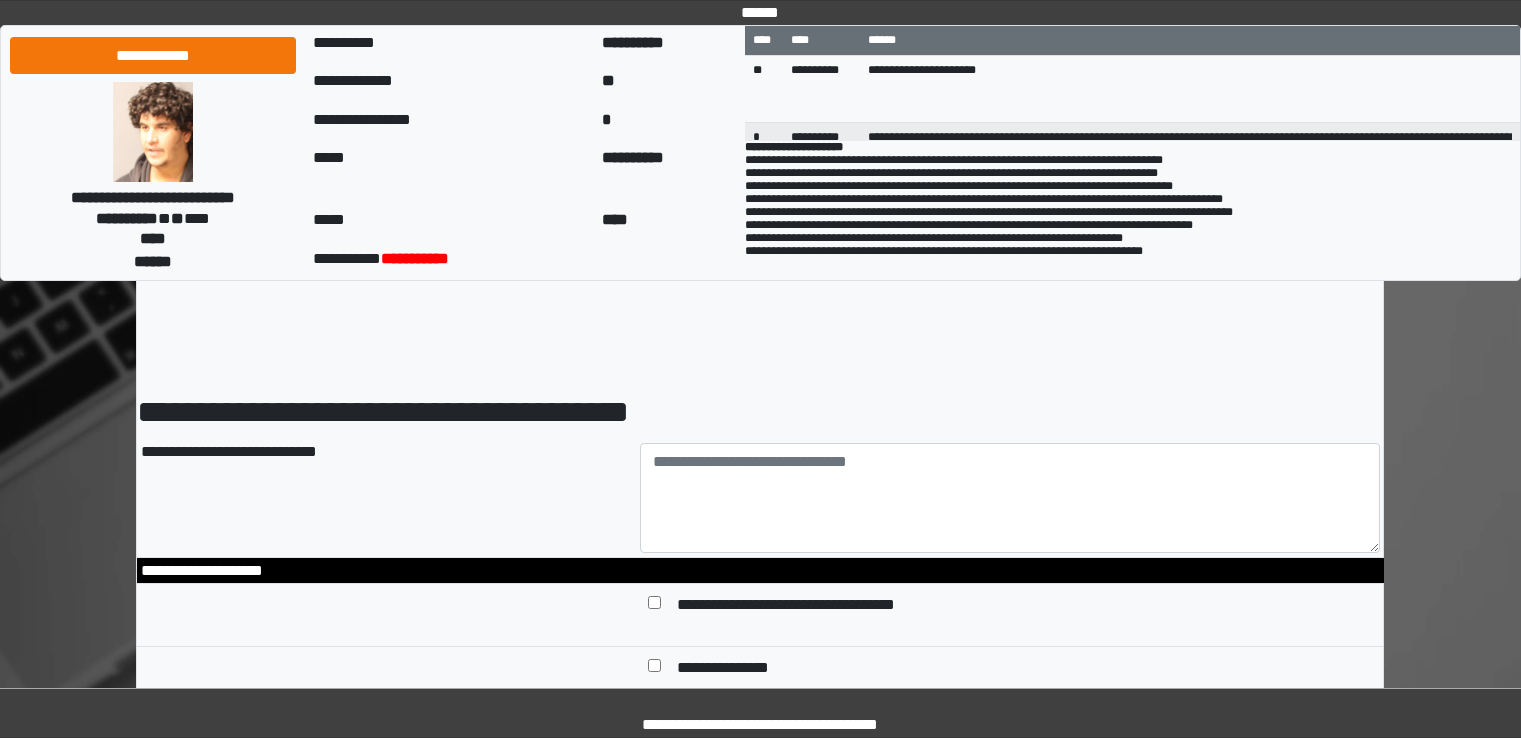 scroll, scrollTop: 0, scrollLeft: 0, axis: both 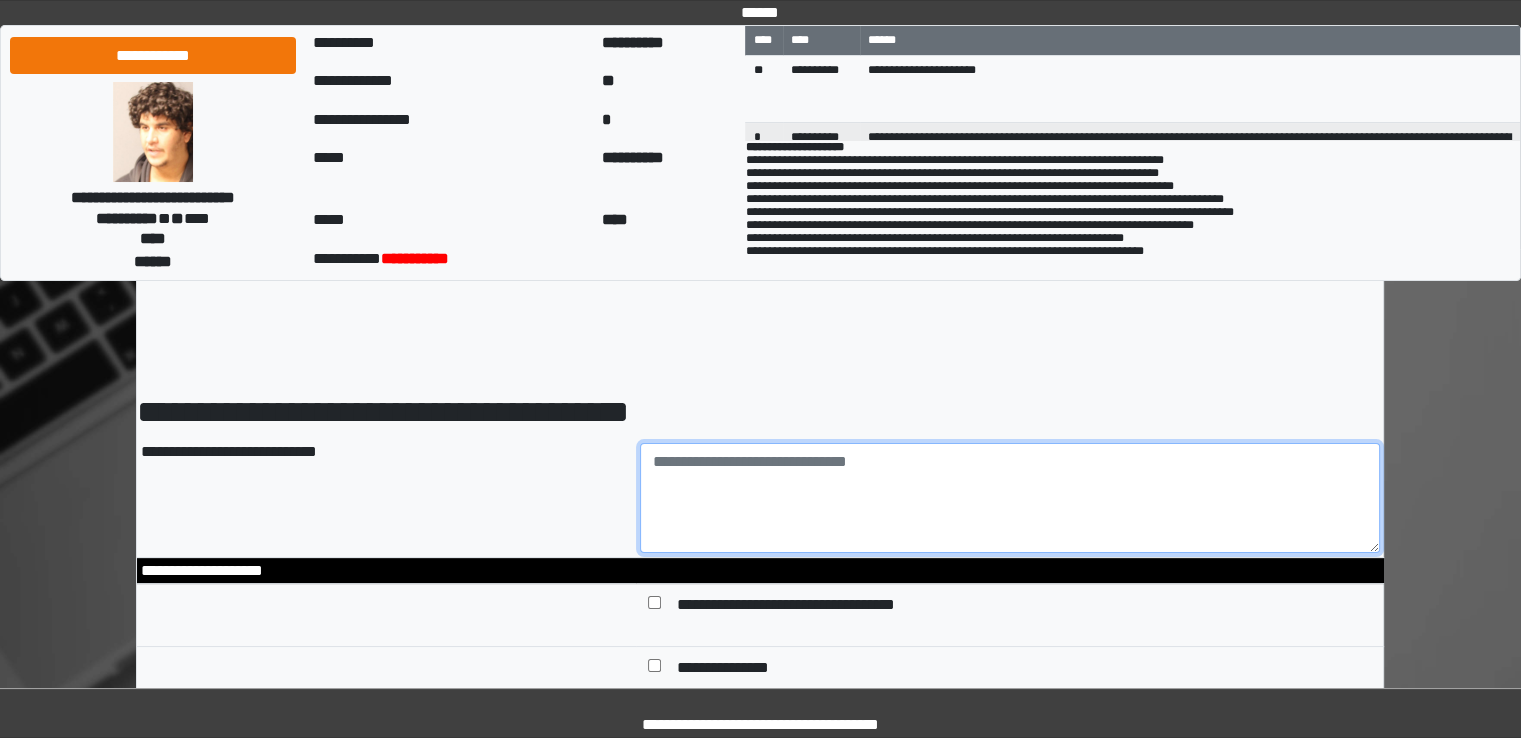 click at bounding box center [1010, 498] 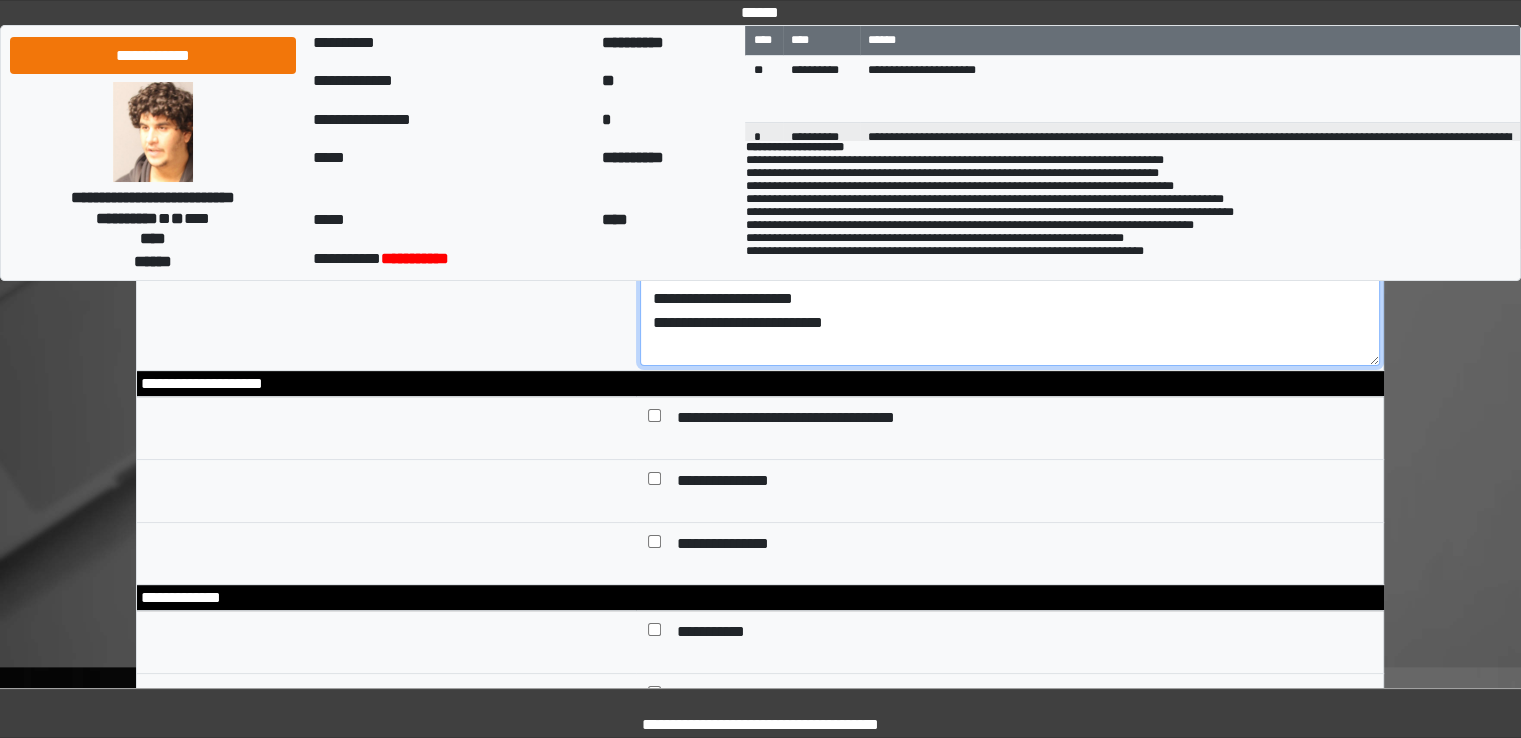 scroll, scrollTop: 200, scrollLeft: 0, axis: vertical 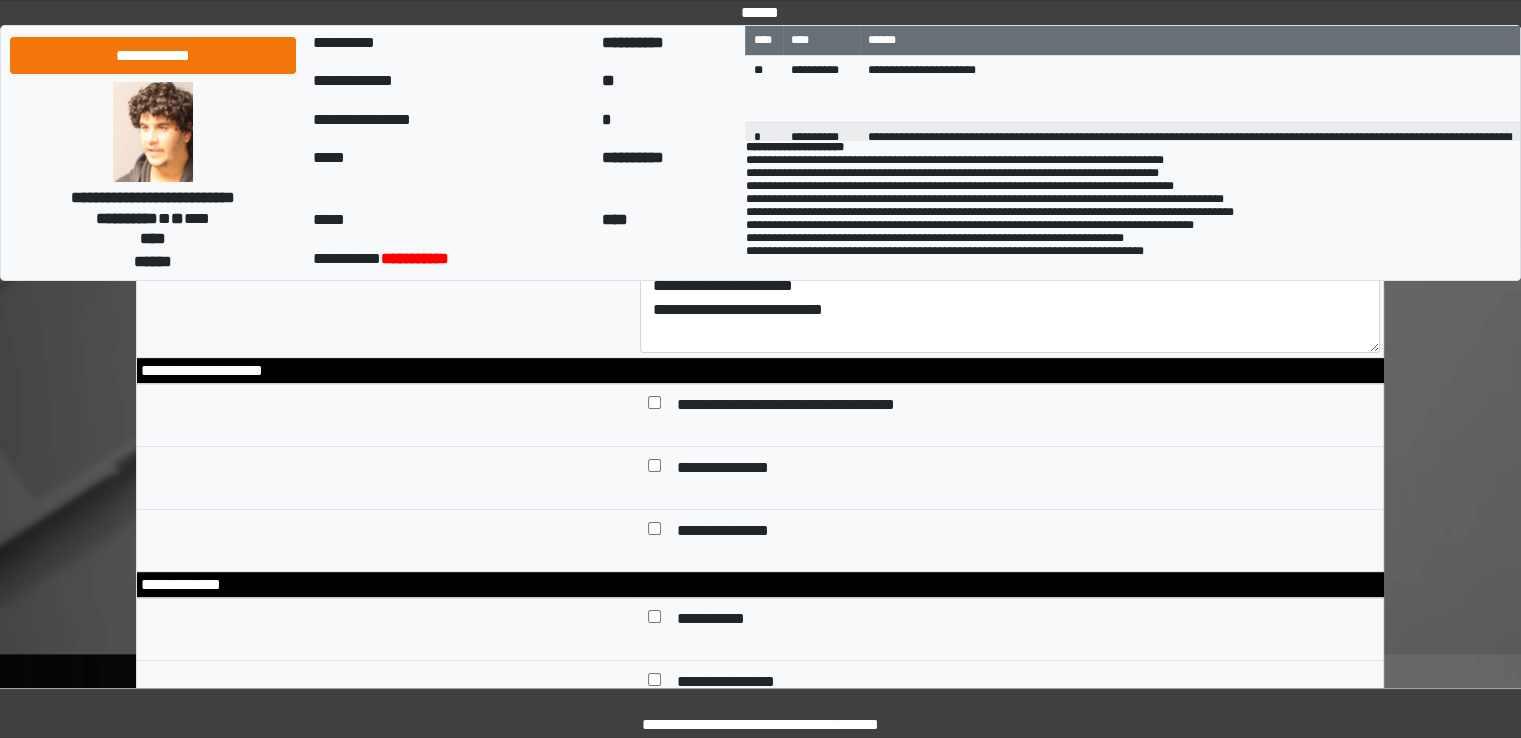 click on "**********" at bounding box center (739, 470) 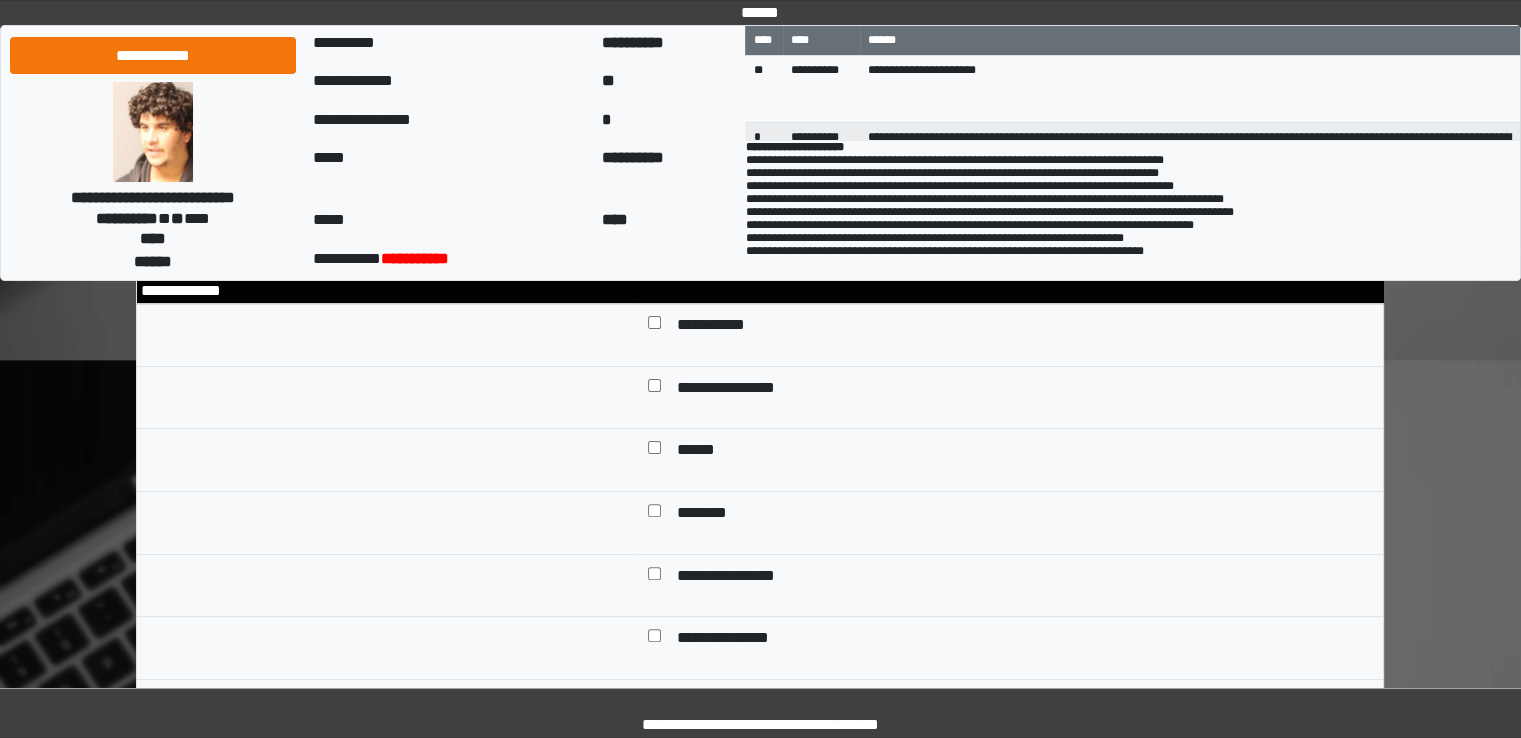 scroll, scrollTop: 500, scrollLeft: 0, axis: vertical 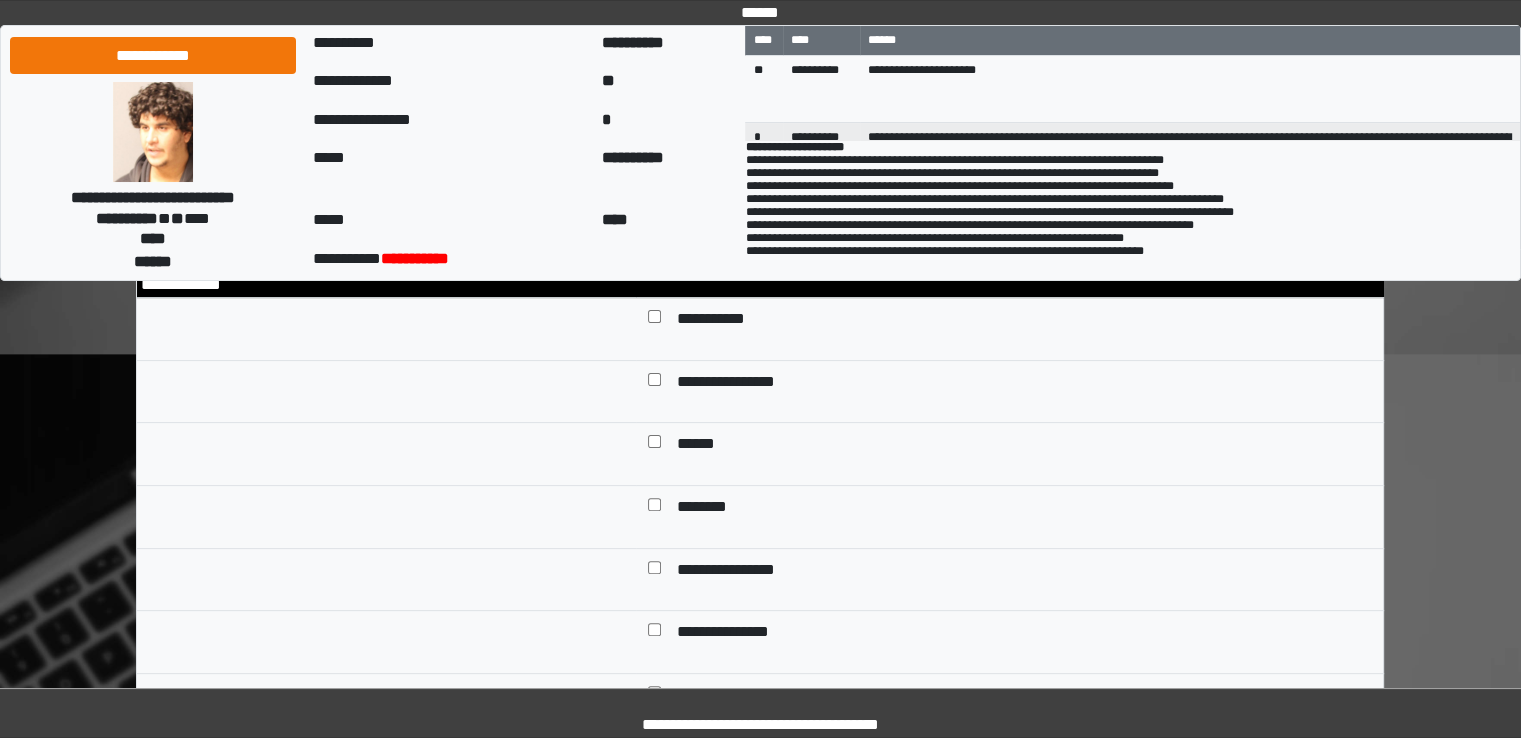 click on "**********" at bounding box center [738, 384] 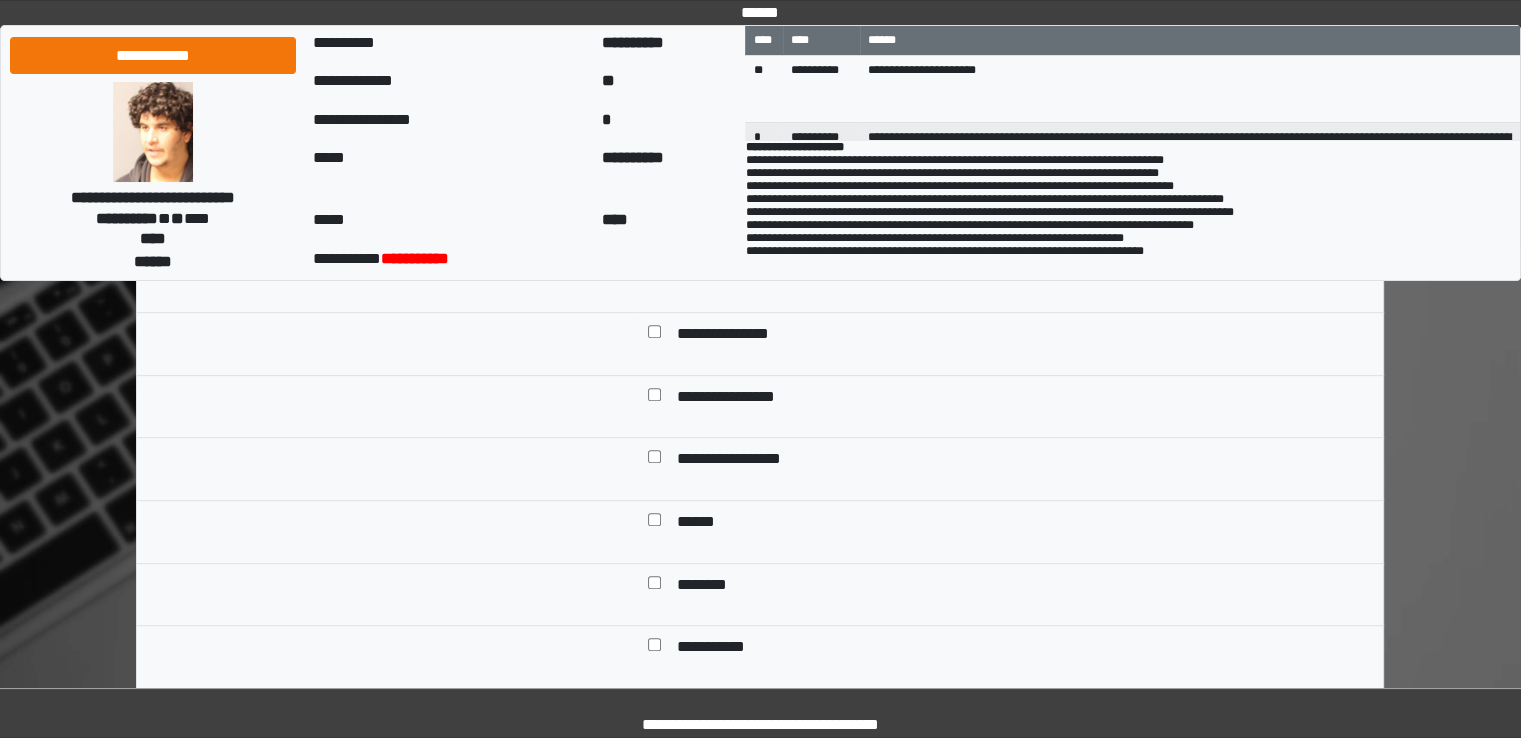 scroll, scrollTop: 800, scrollLeft: 0, axis: vertical 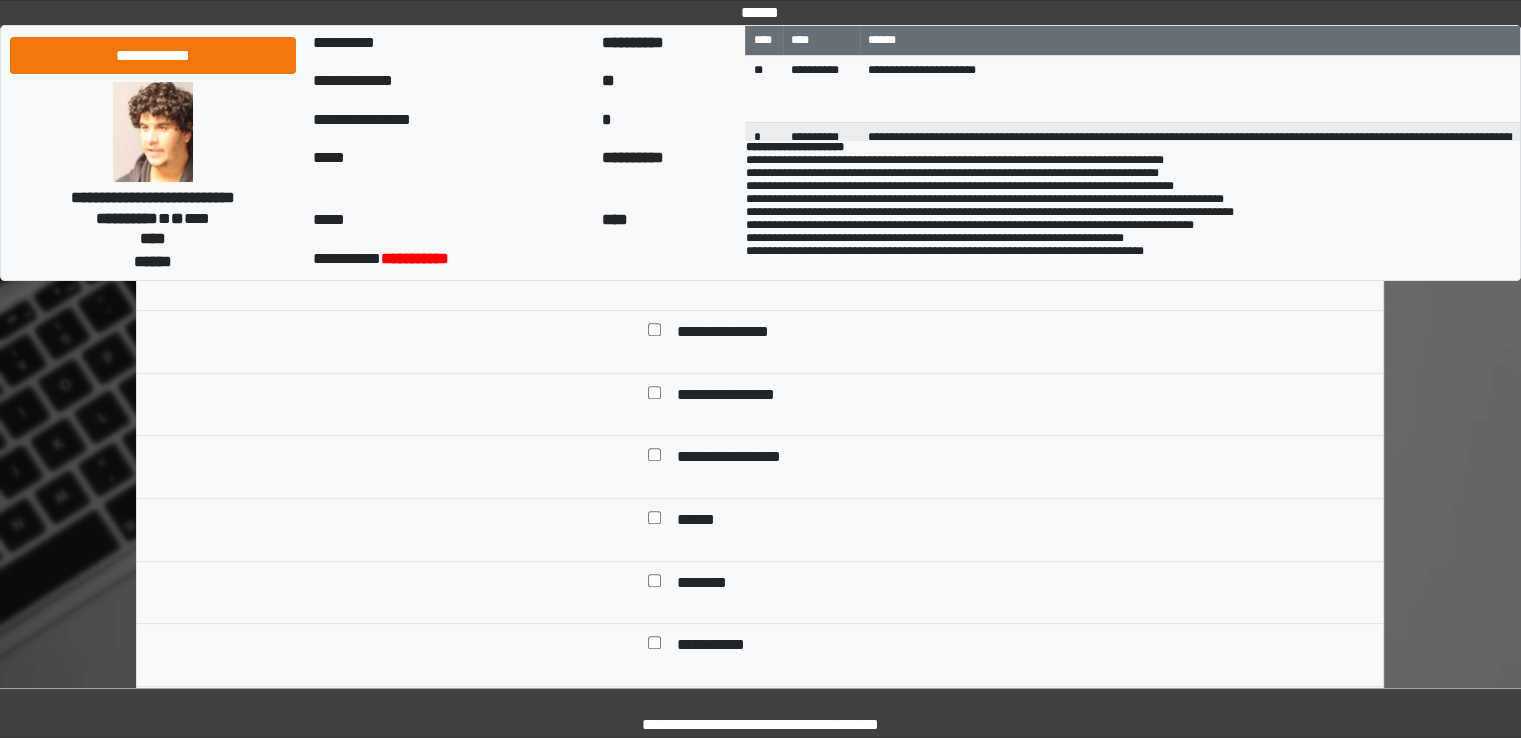 click on "**********" at bounding box center (739, 334) 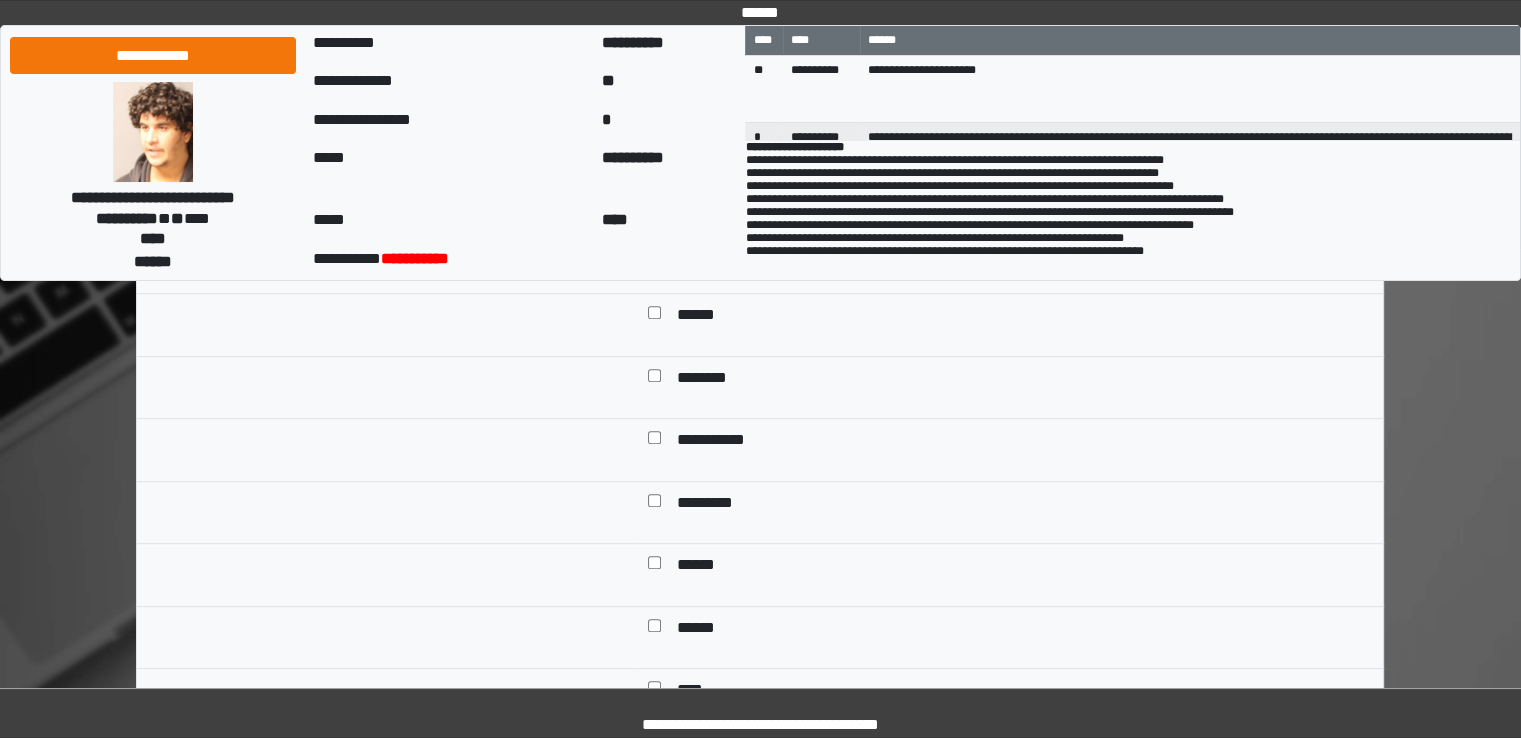 scroll, scrollTop: 1100, scrollLeft: 0, axis: vertical 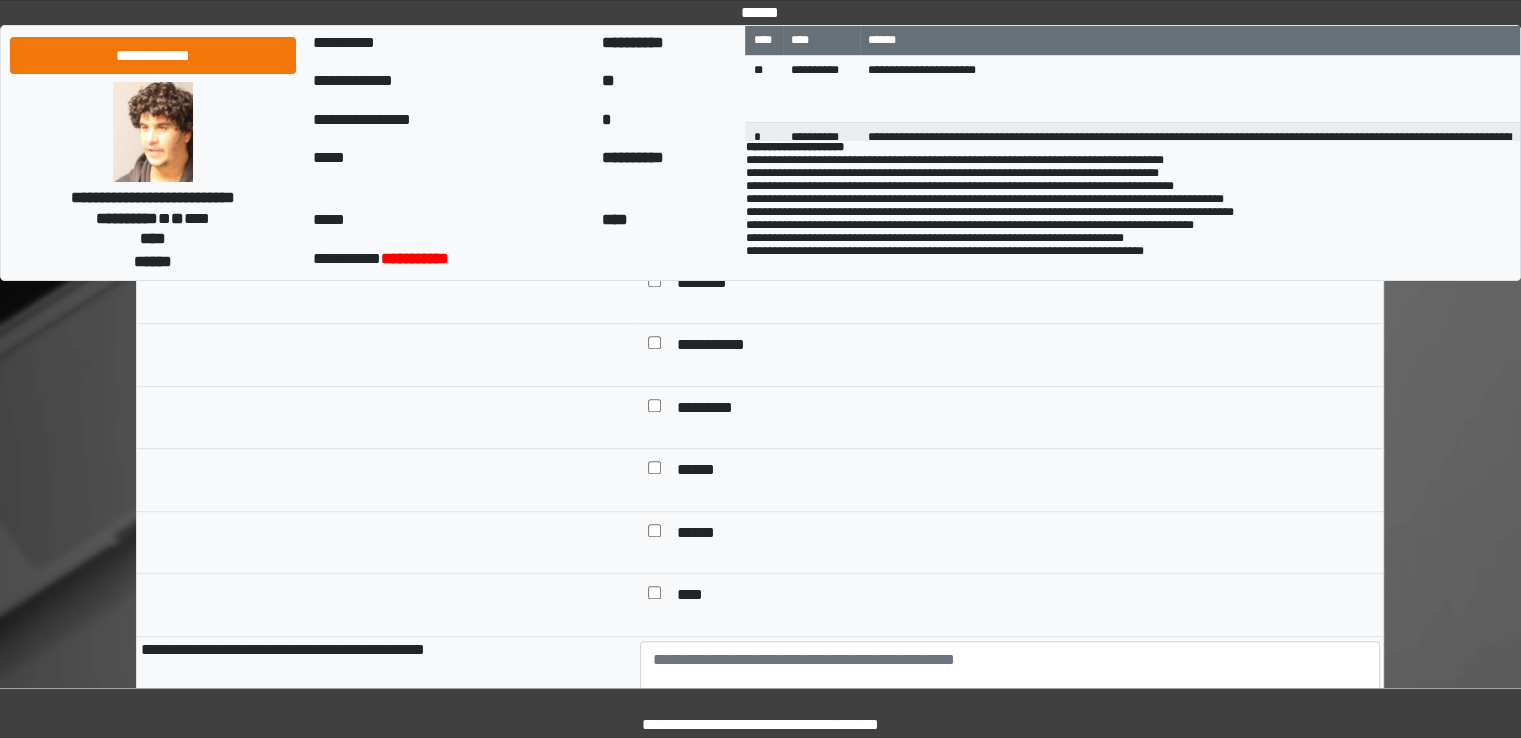 click on "*********" at bounding box center [715, 410] 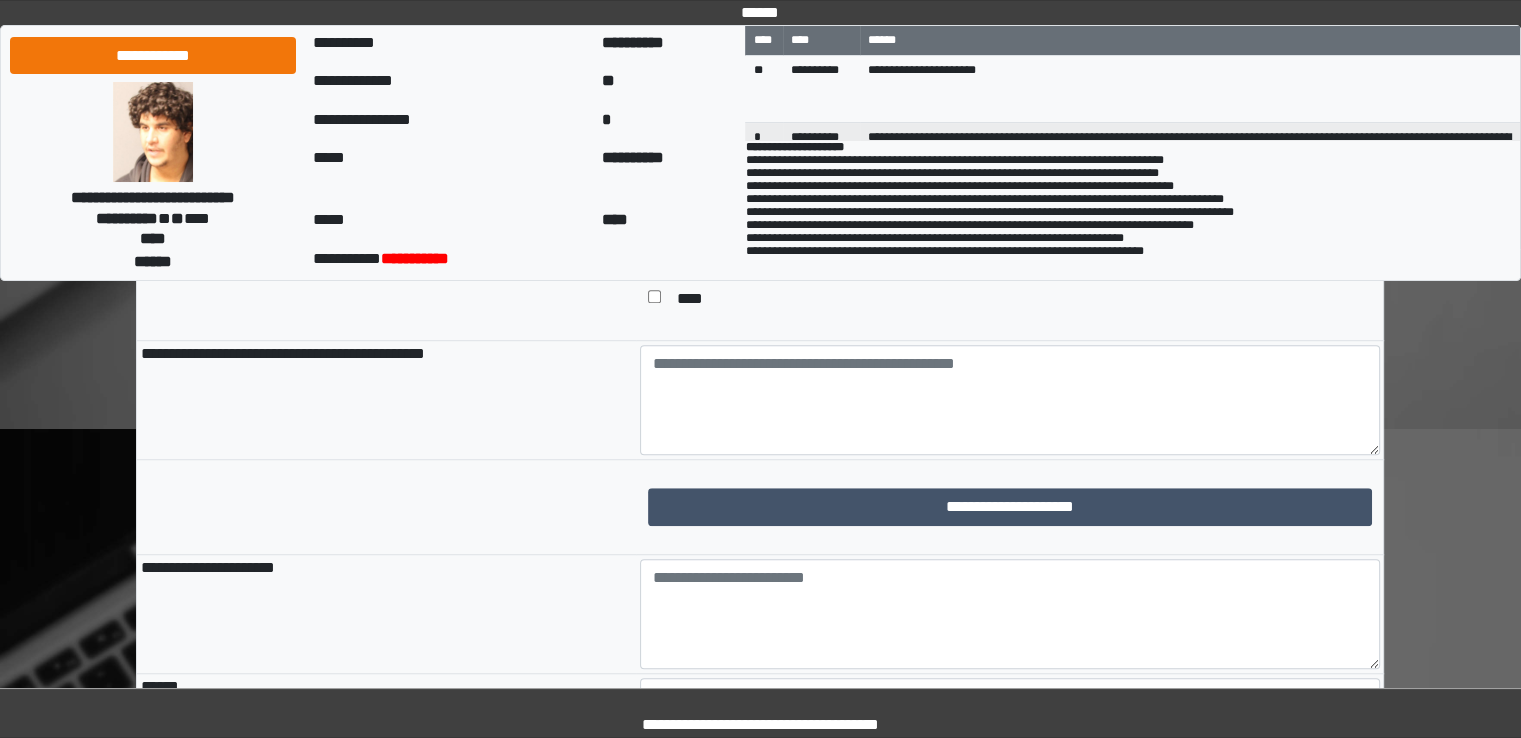 scroll, scrollTop: 1400, scrollLeft: 0, axis: vertical 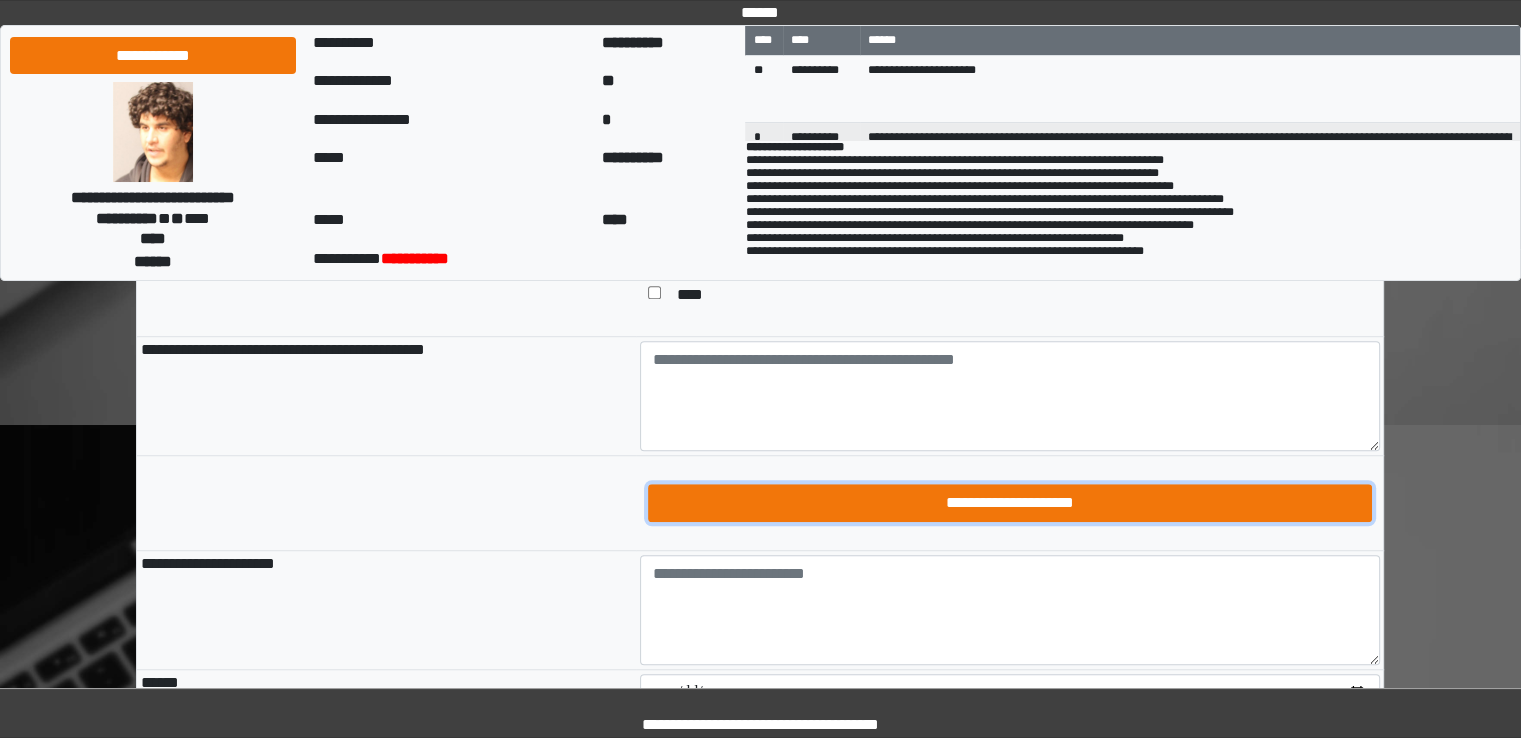 click on "**********" at bounding box center [1010, 503] 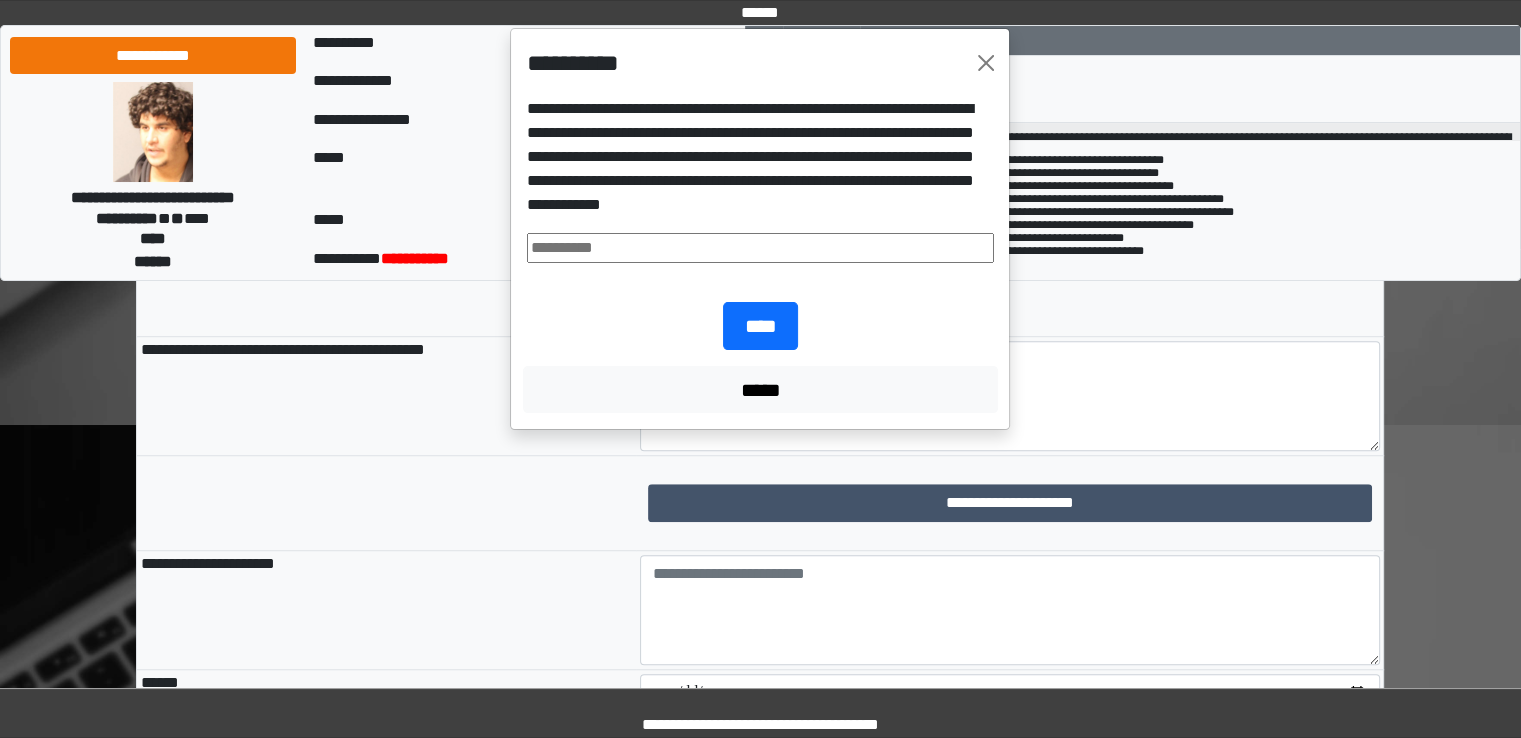 click at bounding box center (760, 248) 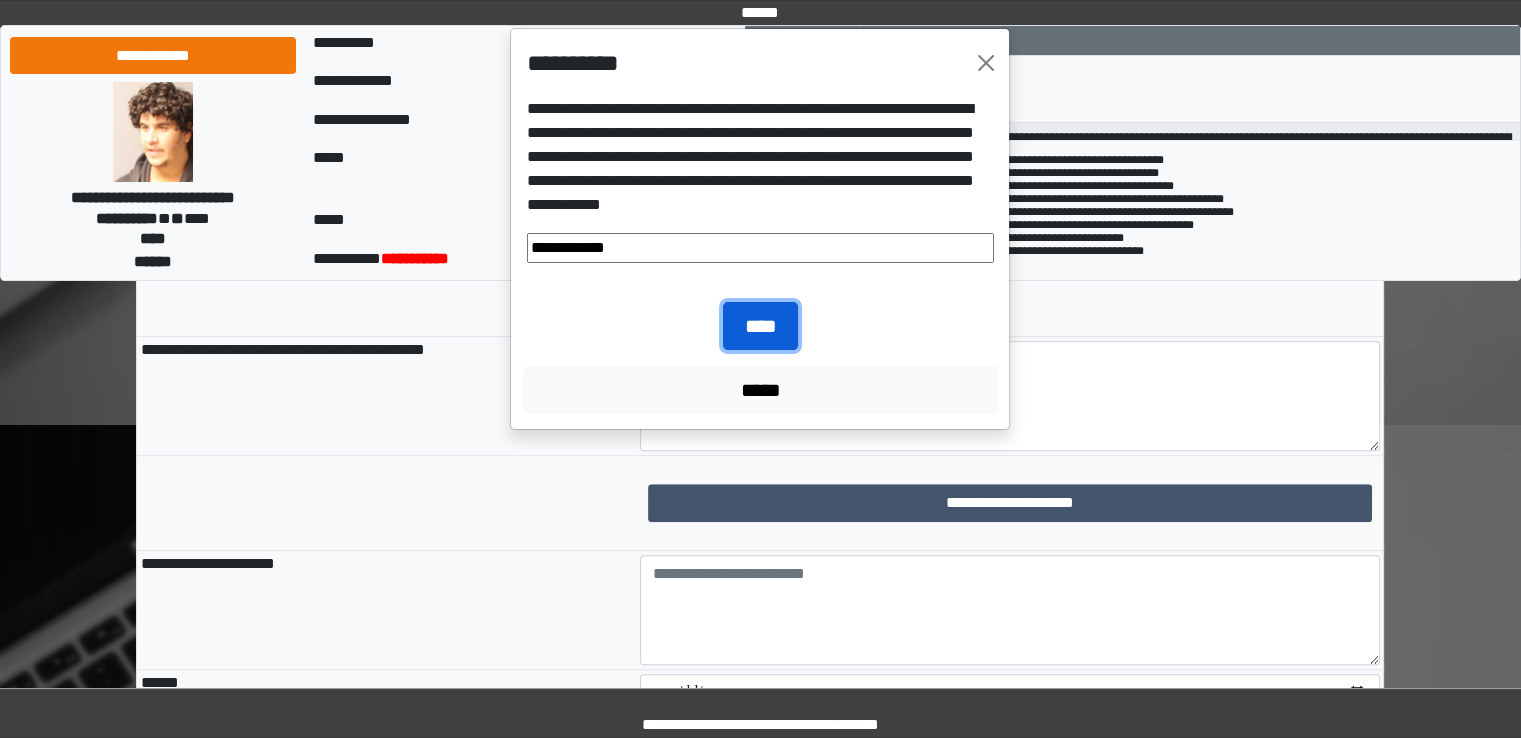 click on "****" at bounding box center (760, 326) 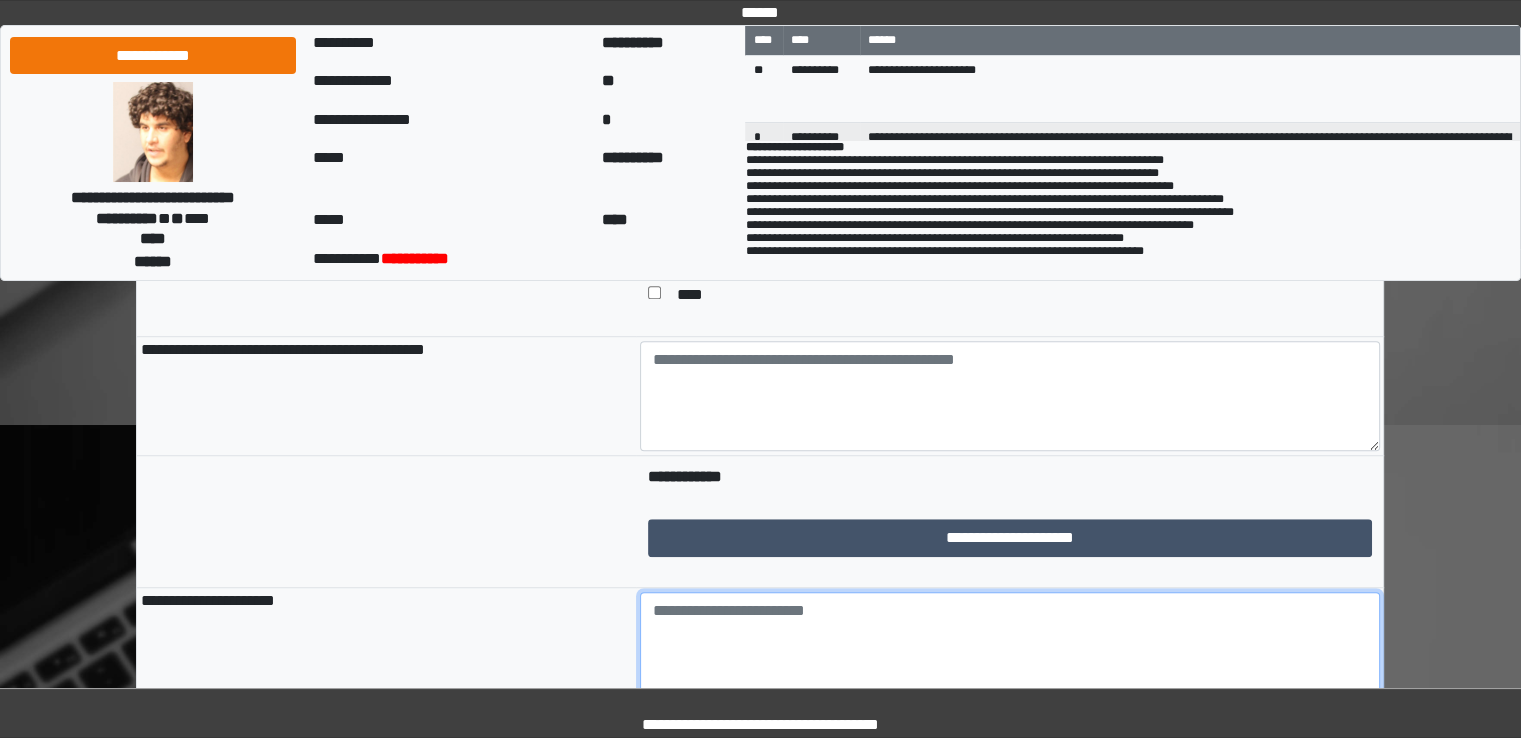 click at bounding box center [1010, 647] 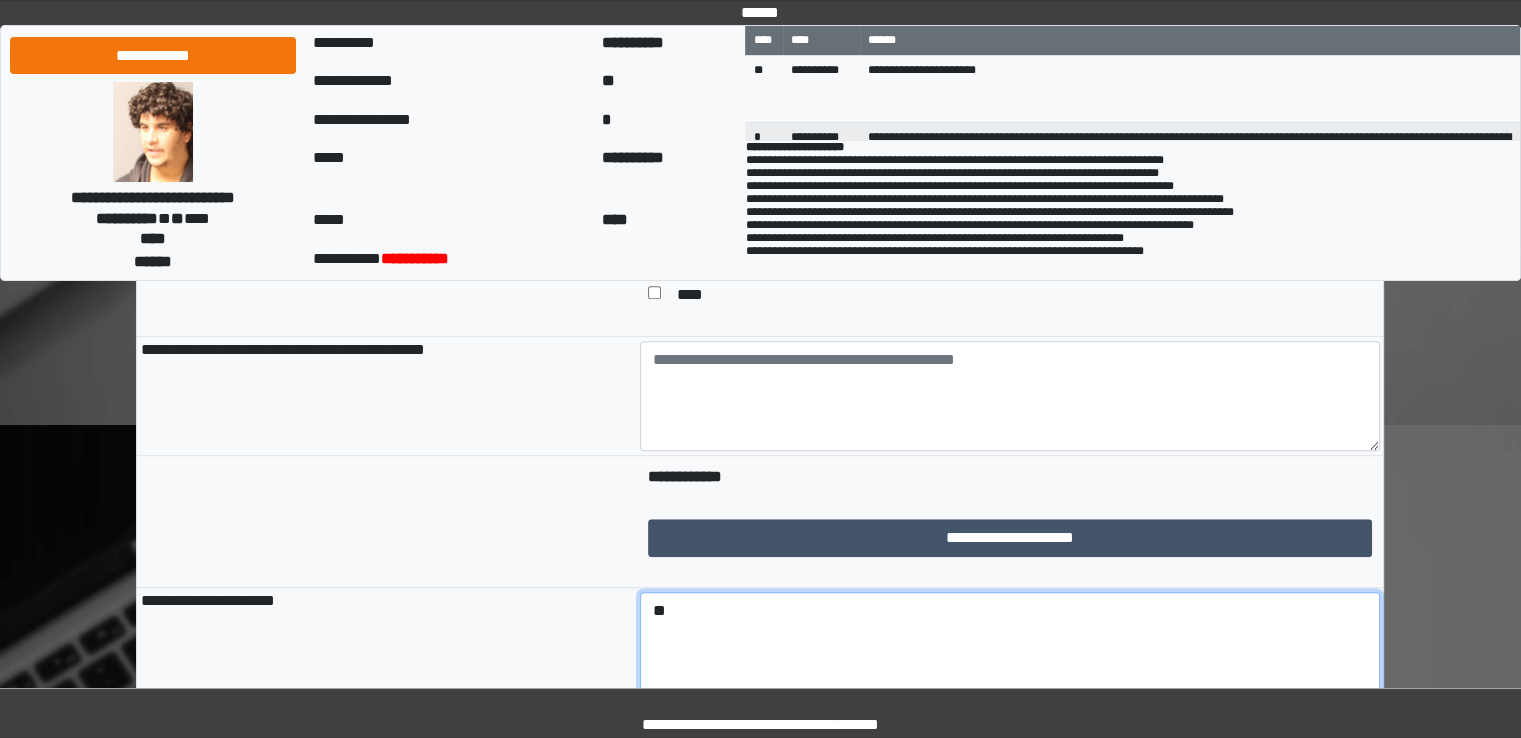 type on "*" 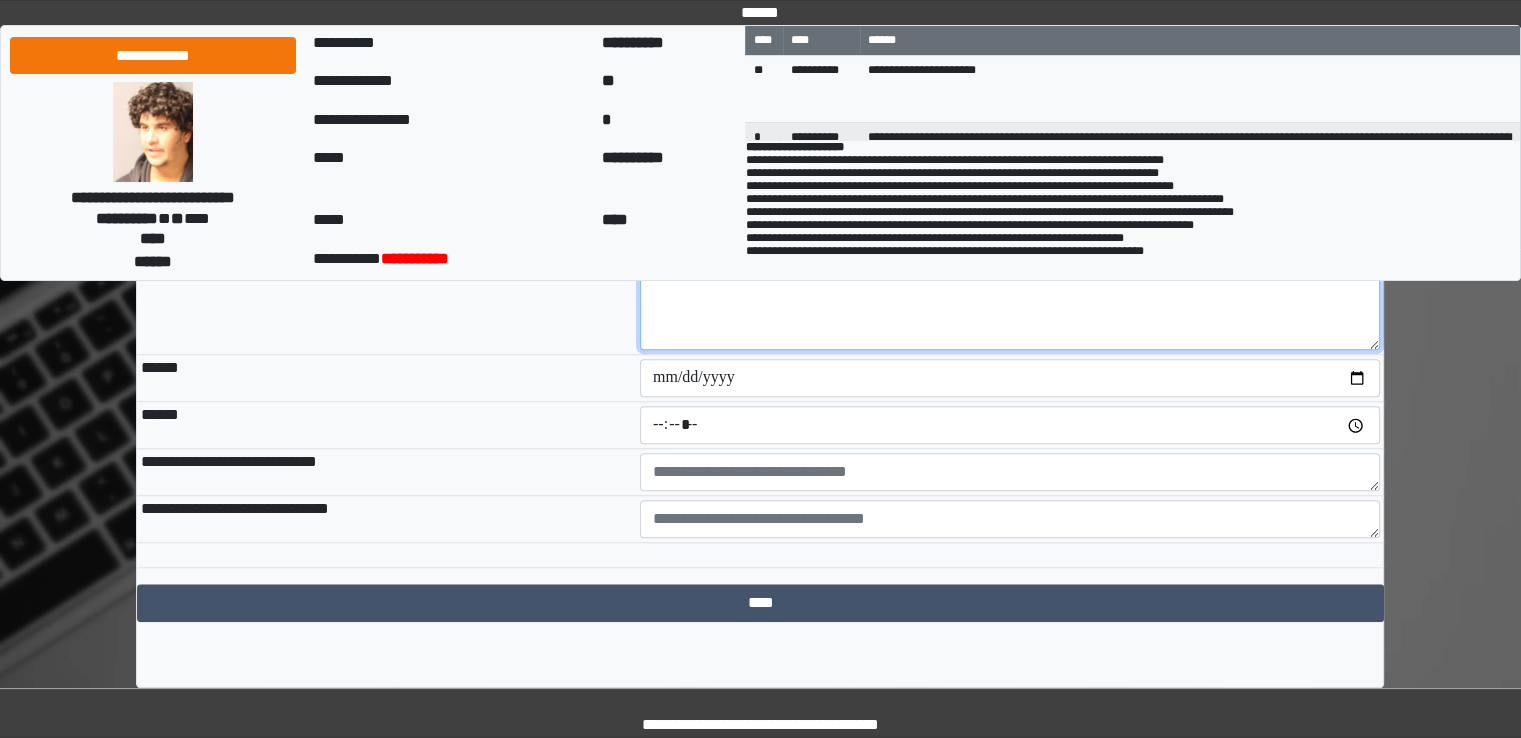 scroll, scrollTop: 1766, scrollLeft: 0, axis: vertical 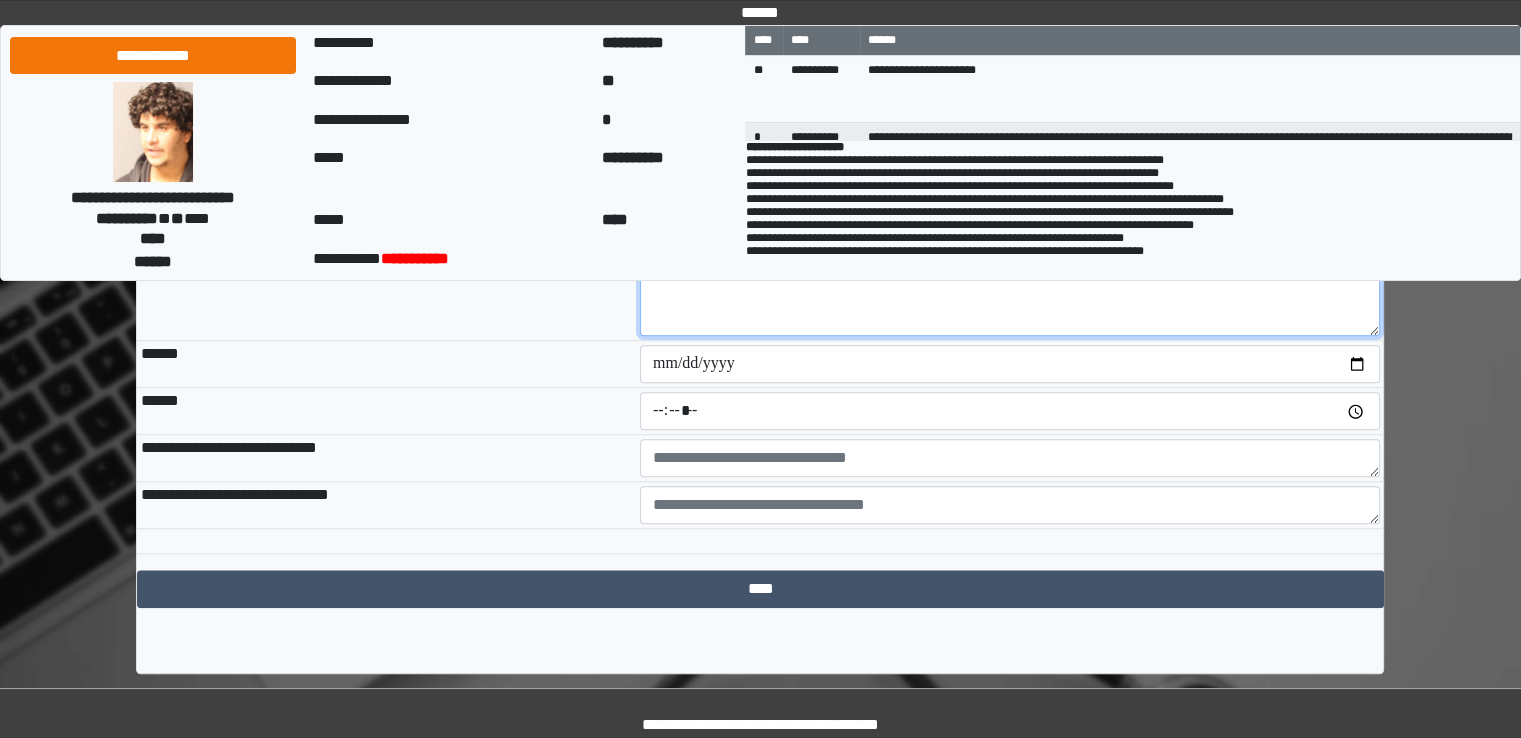 type on "**********" 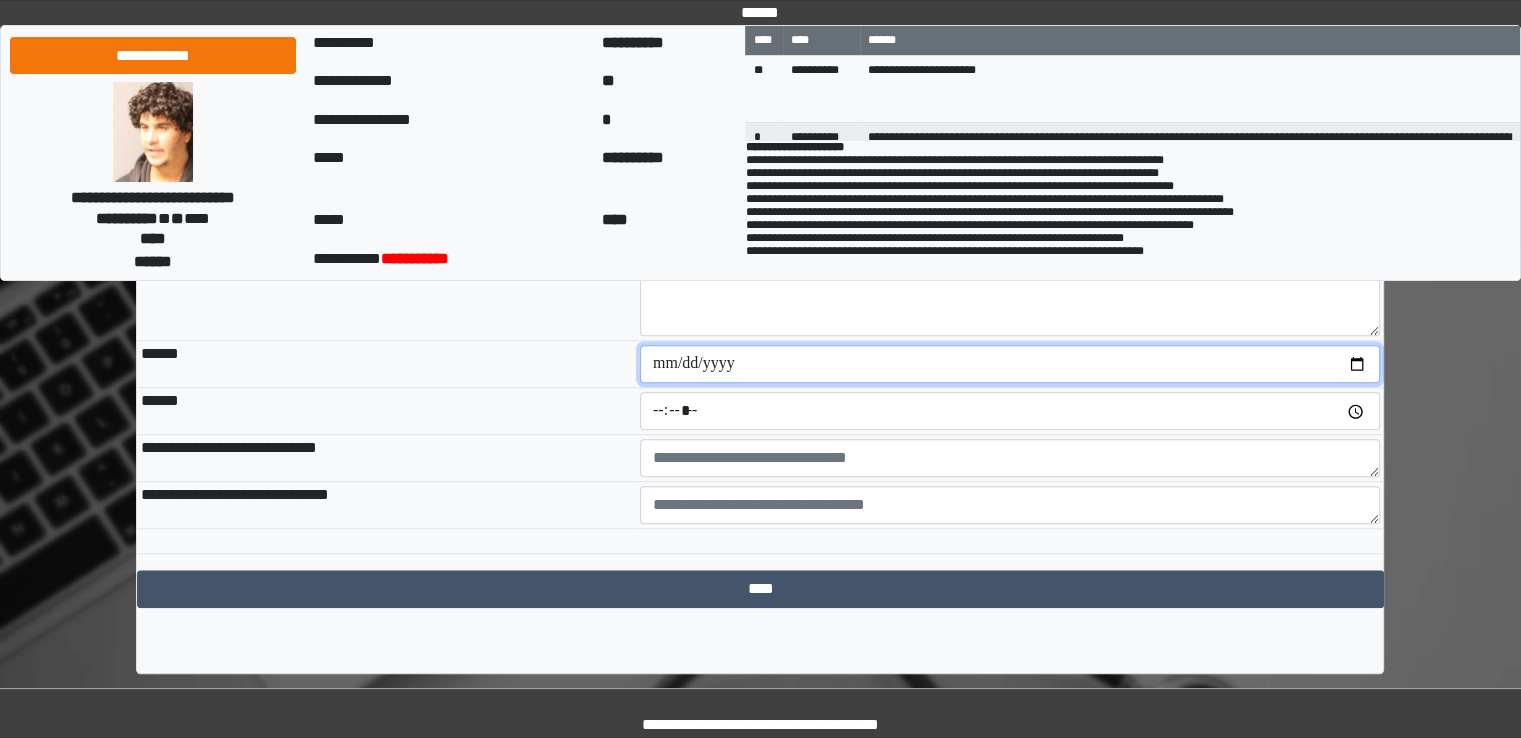 click at bounding box center [1010, 364] 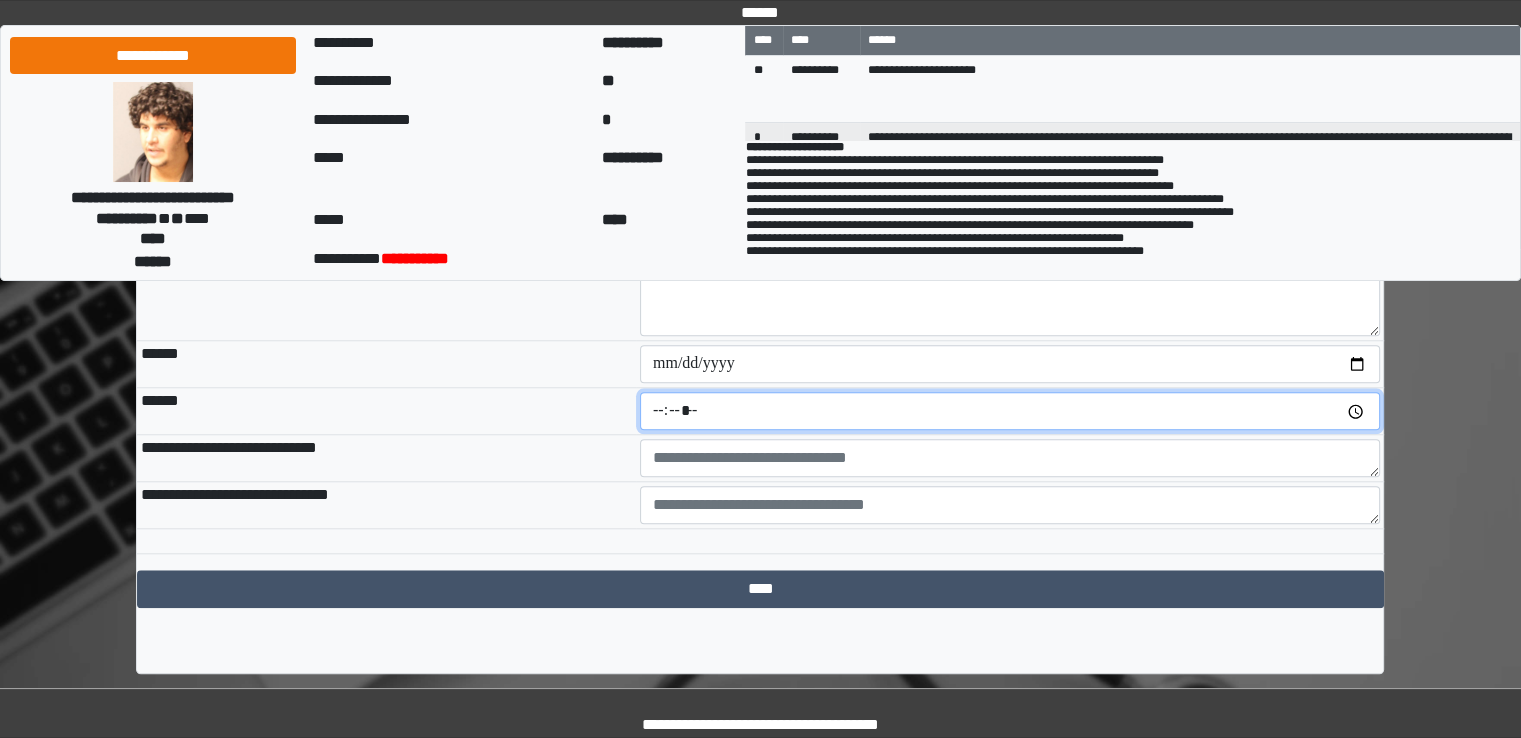 click at bounding box center [1010, 411] 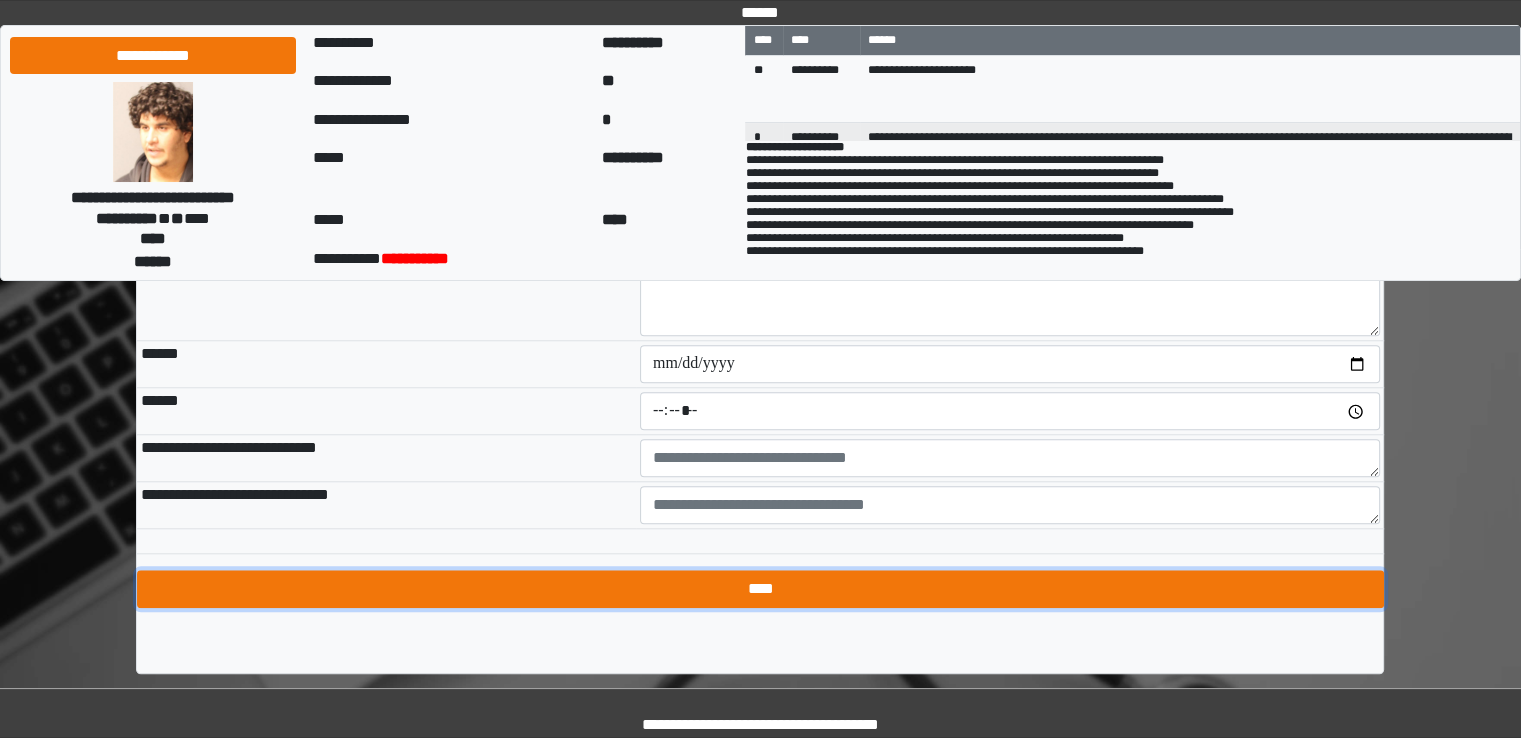 click on "****" at bounding box center (760, 589) 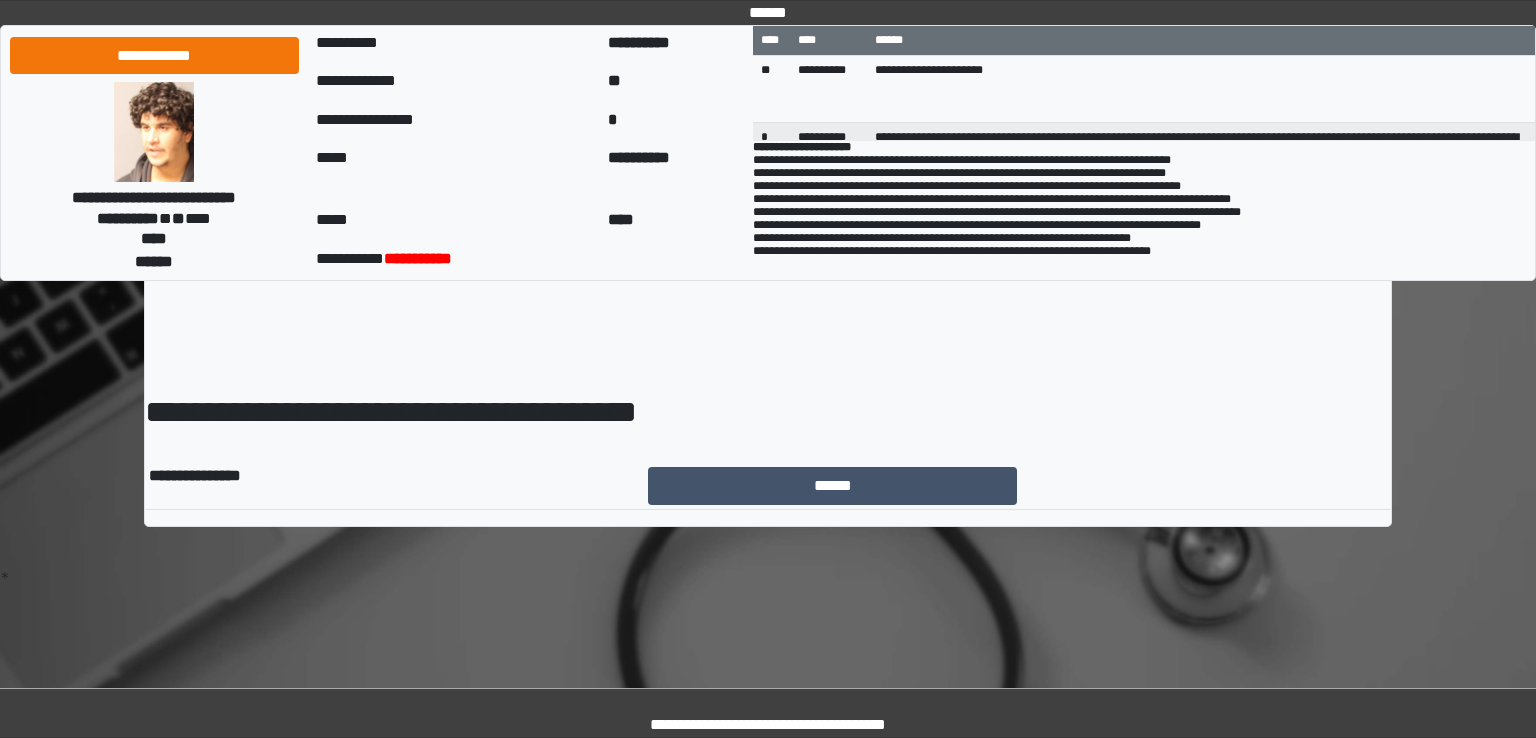 scroll, scrollTop: 0, scrollLeft: 0, axis: both 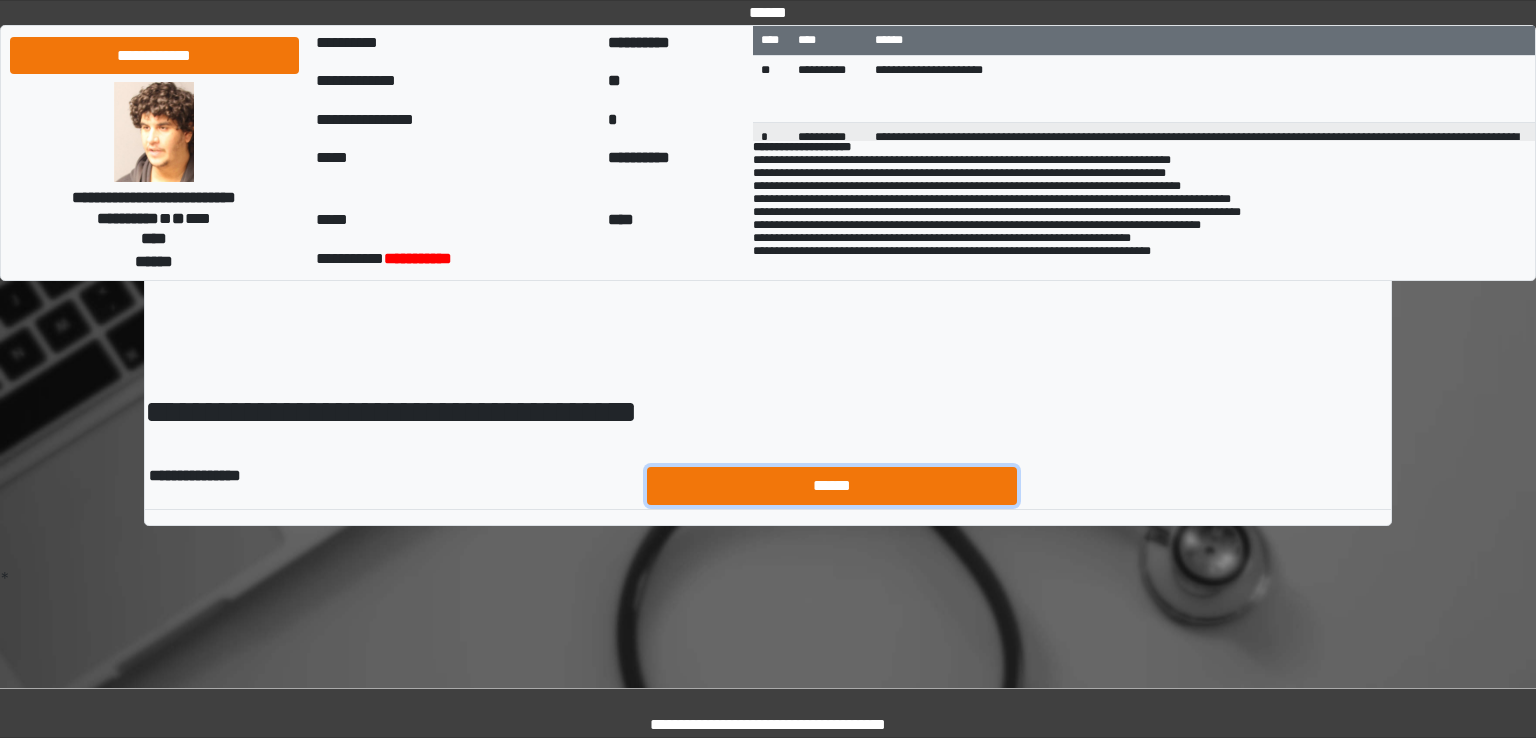 click on "******" at bounding box center [832, 486] 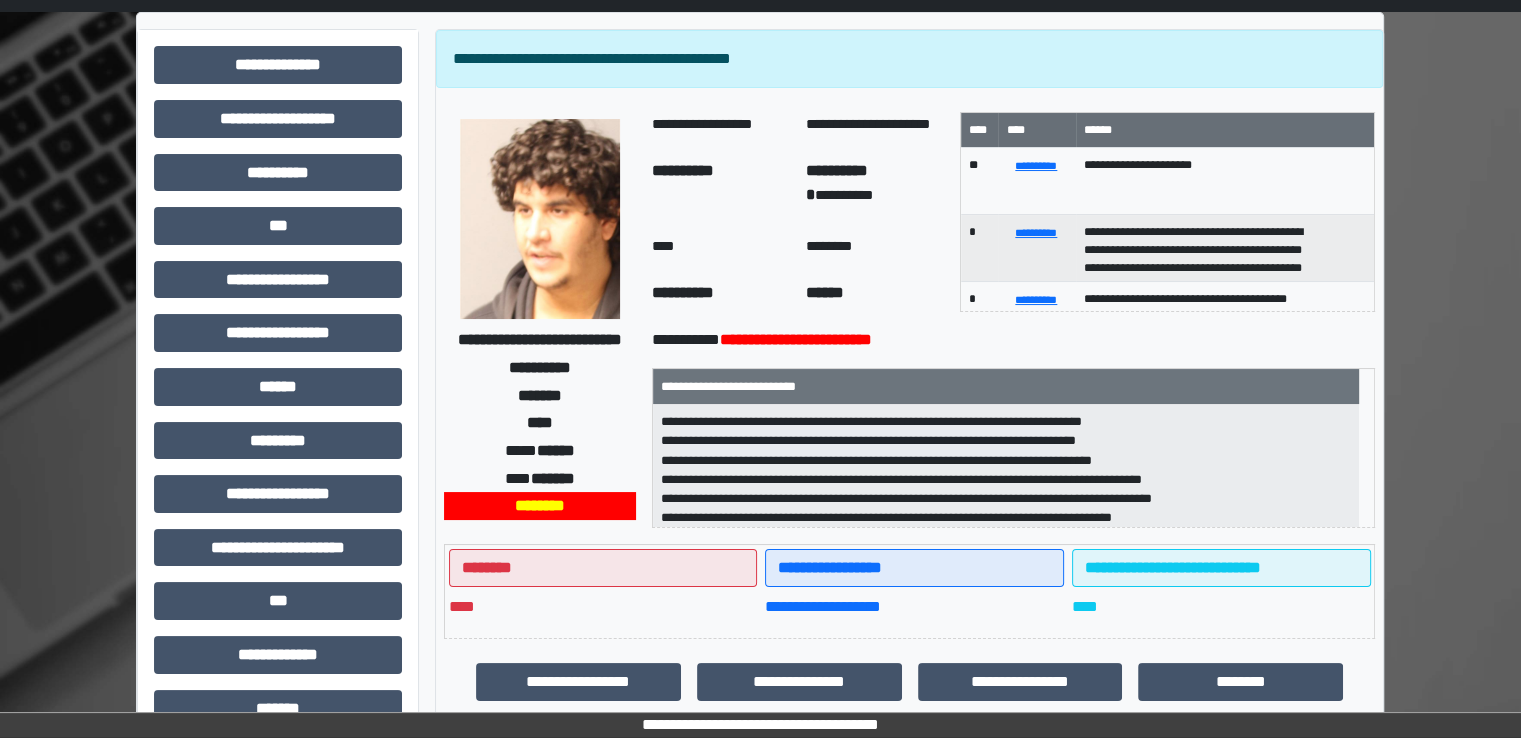 scroll, scrollTop: 428, scrollLeft: 0, axis: vertical 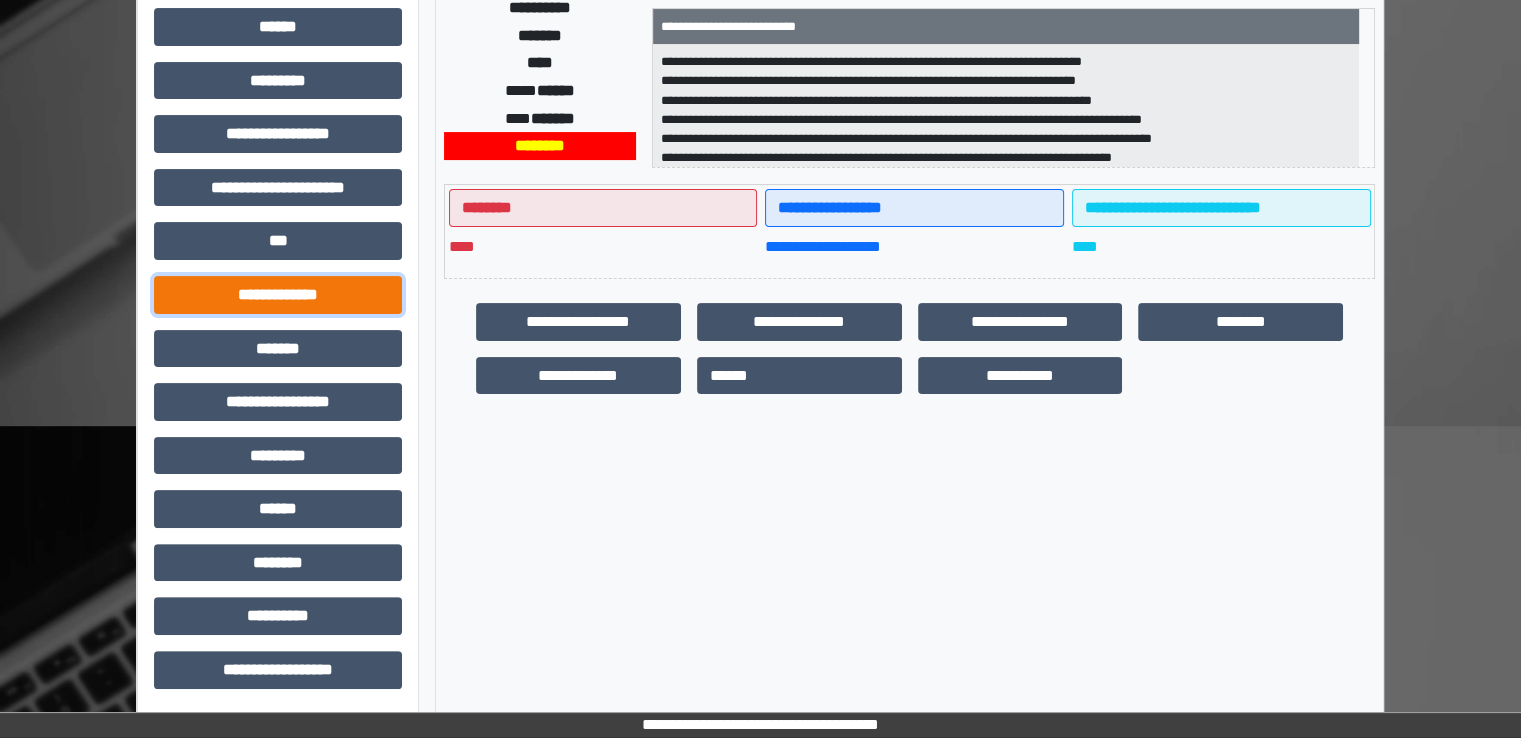 click on "**********" at bounding box center (278, 295) 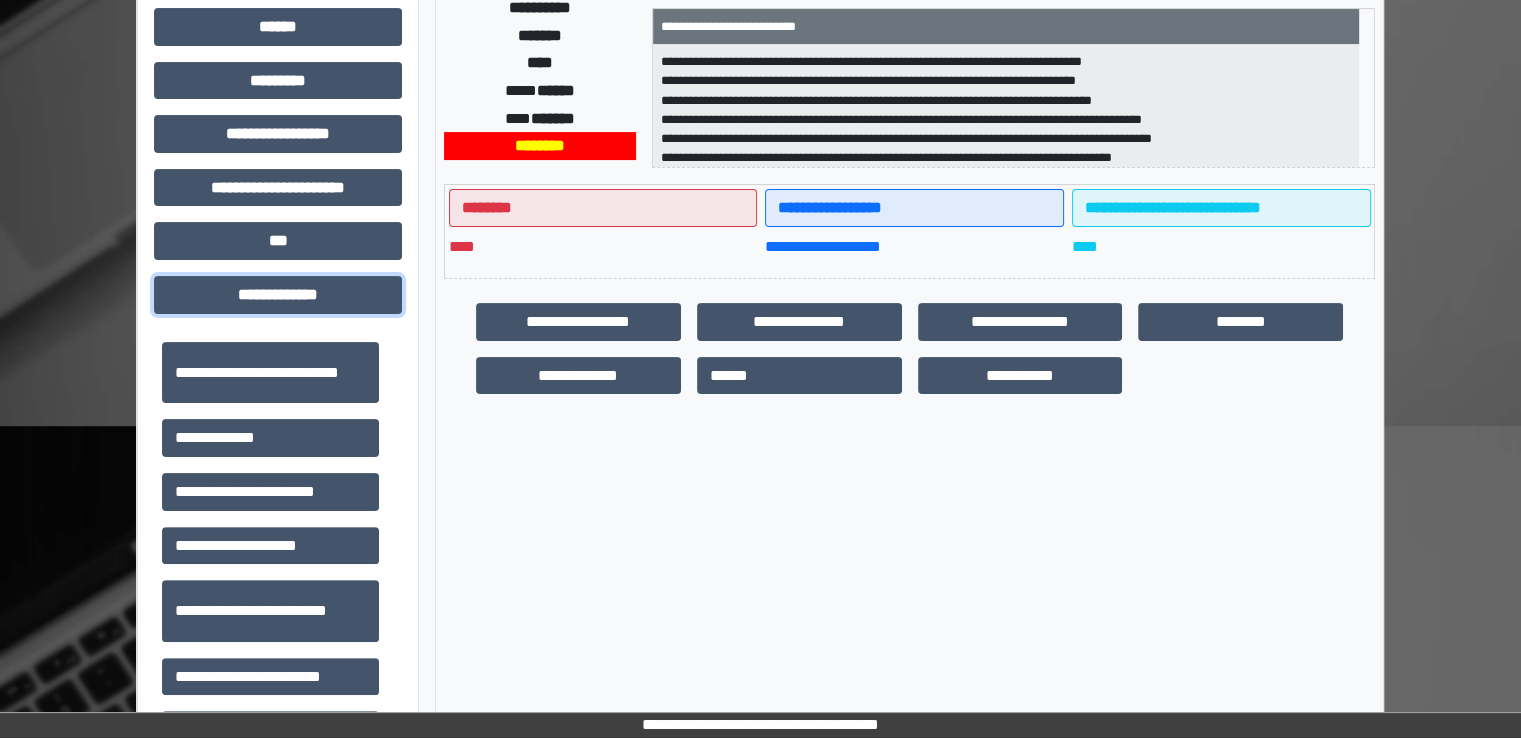 scroll, scrollTop: 500, scrollLeft: 0, axis: vertical 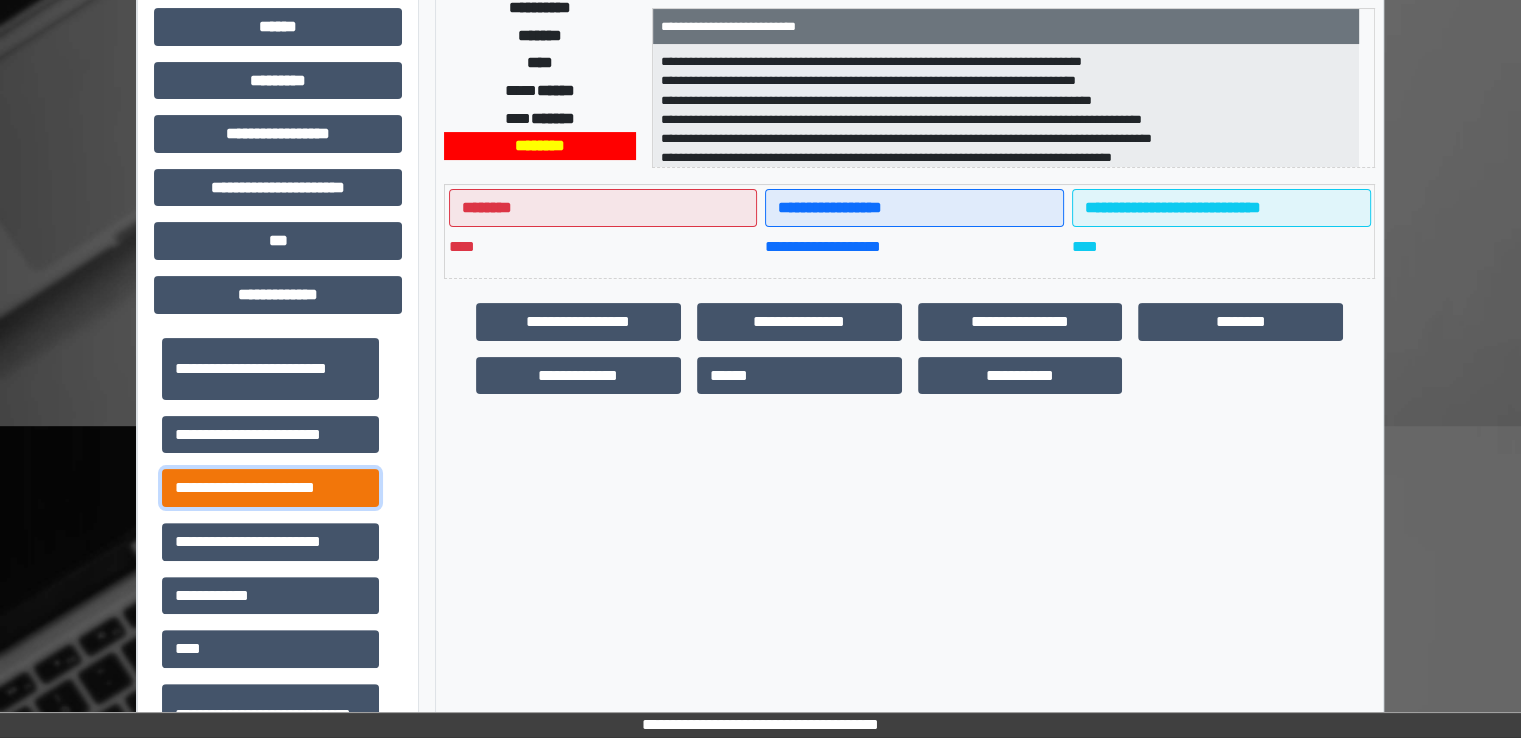 click on "**********" at bounding box center (270, 488) 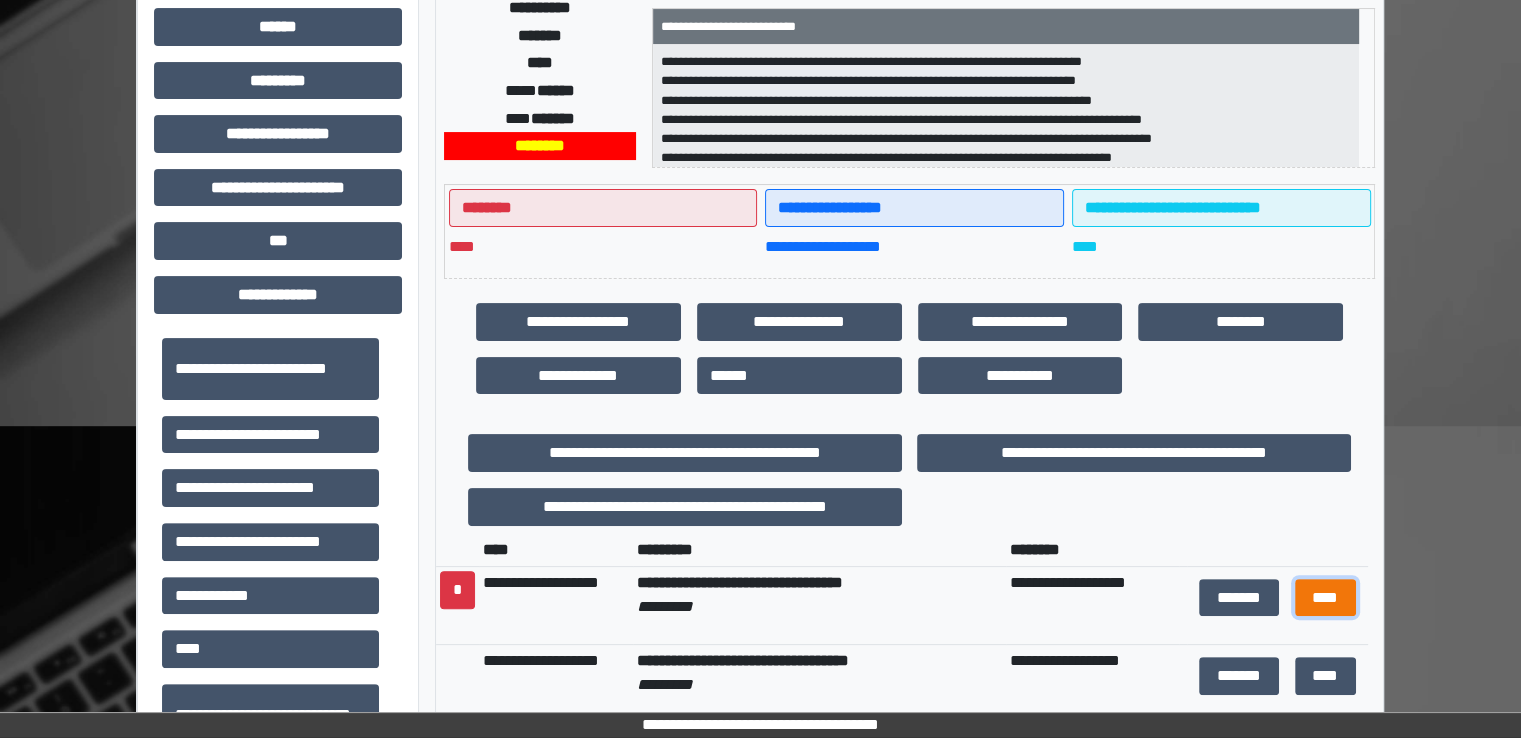 click on "****" at bounding box center (1325, 598) 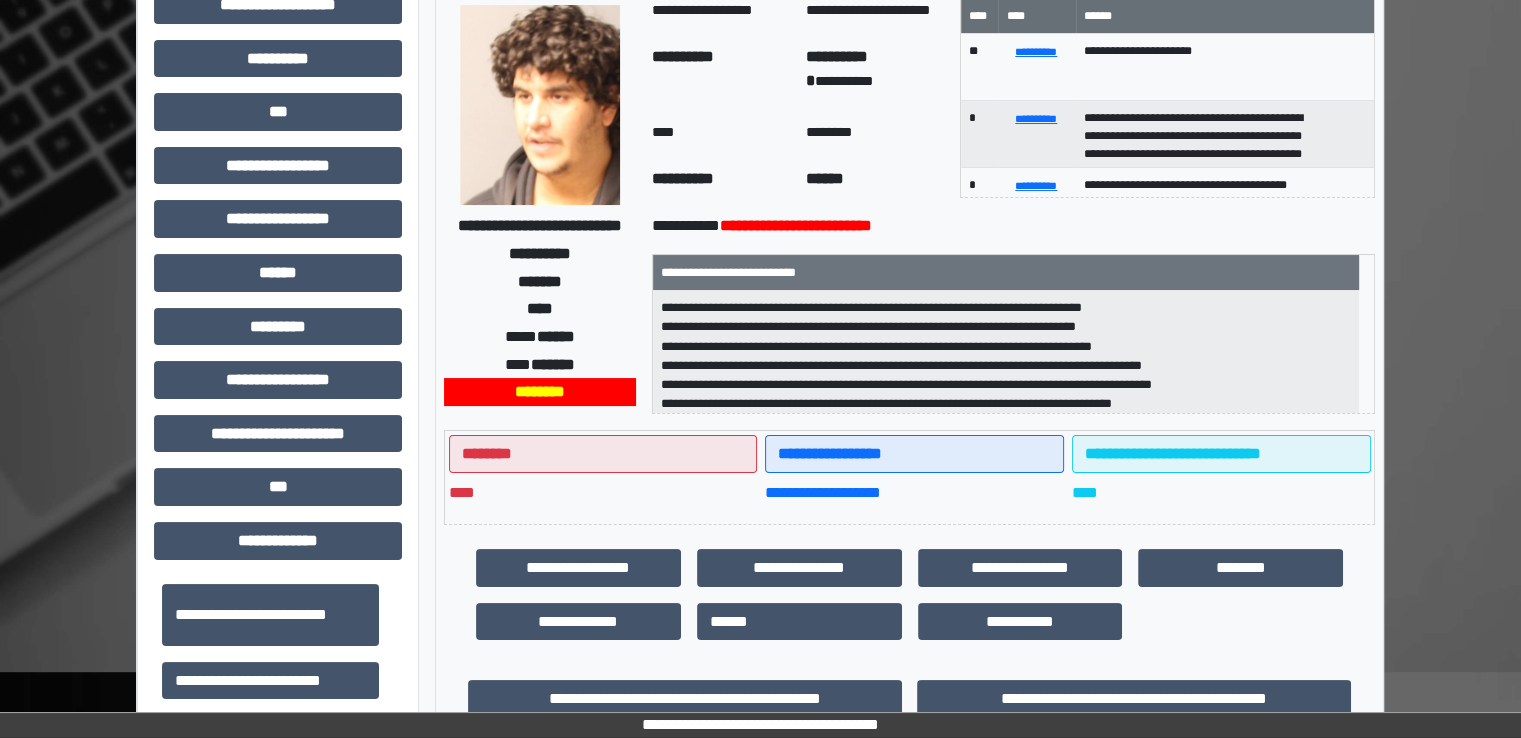 scroll, scrollTop: 0, scrollLeft: 0, axis: both 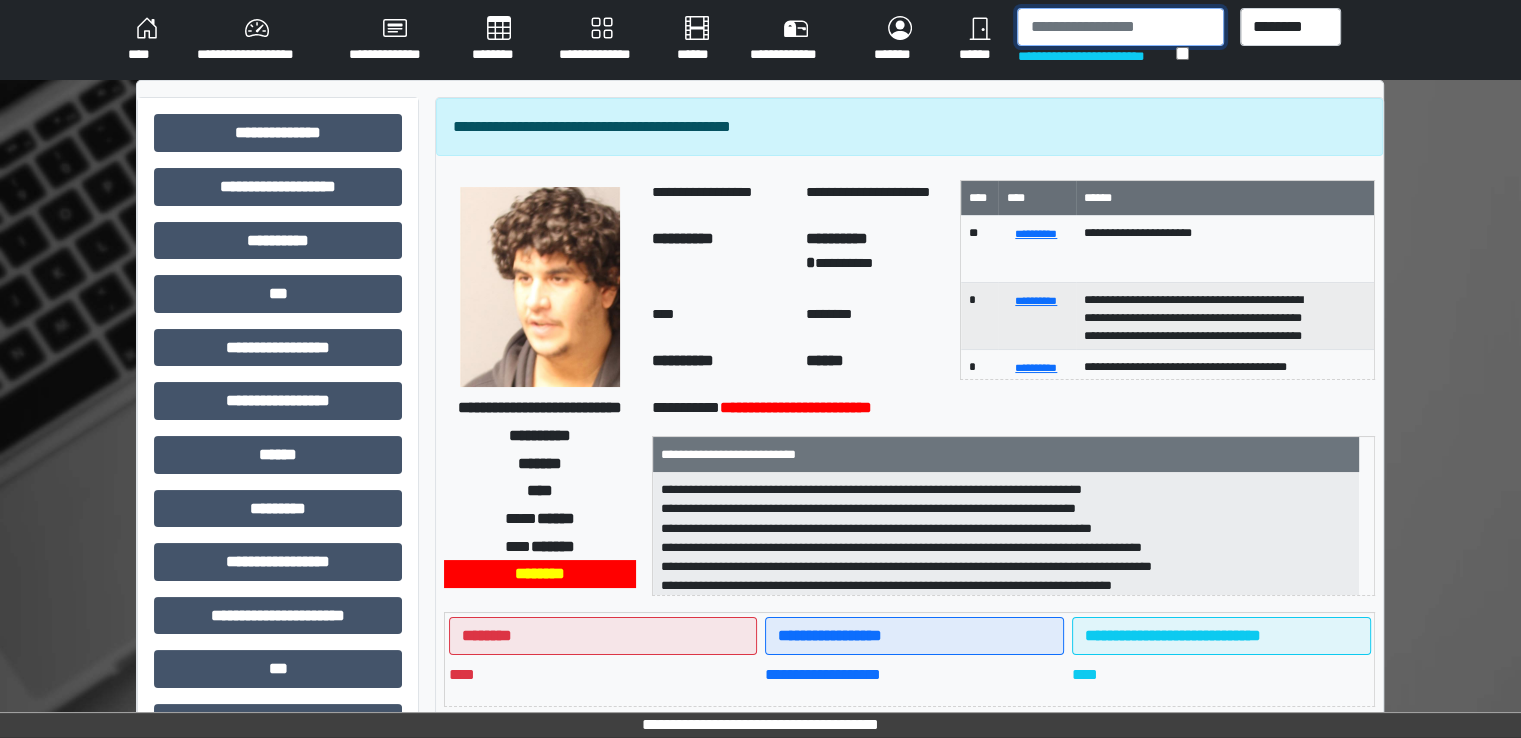 click at bounding box center (1120, 27) 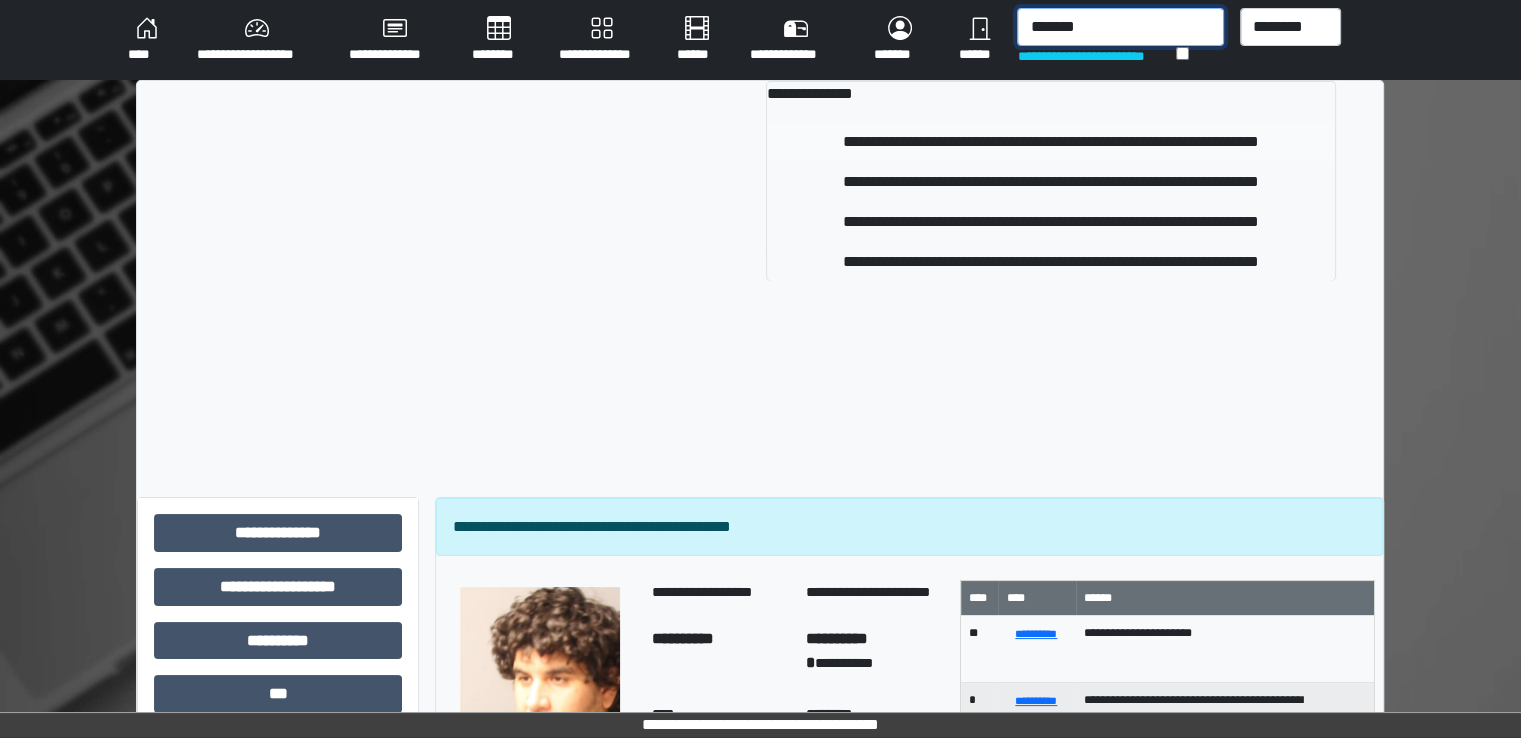 type on "*******" 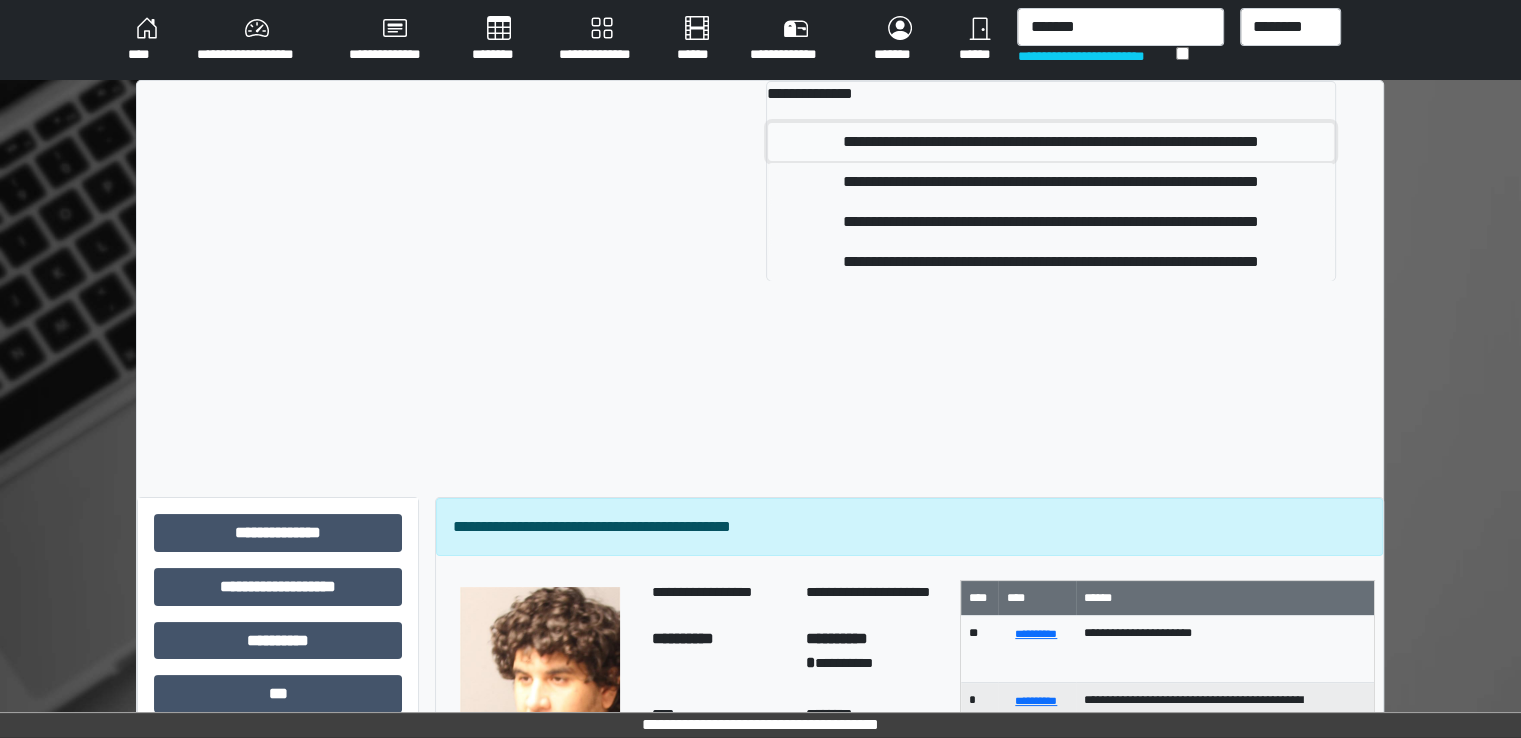 click on "**********" at bounding box center [1051, 142] 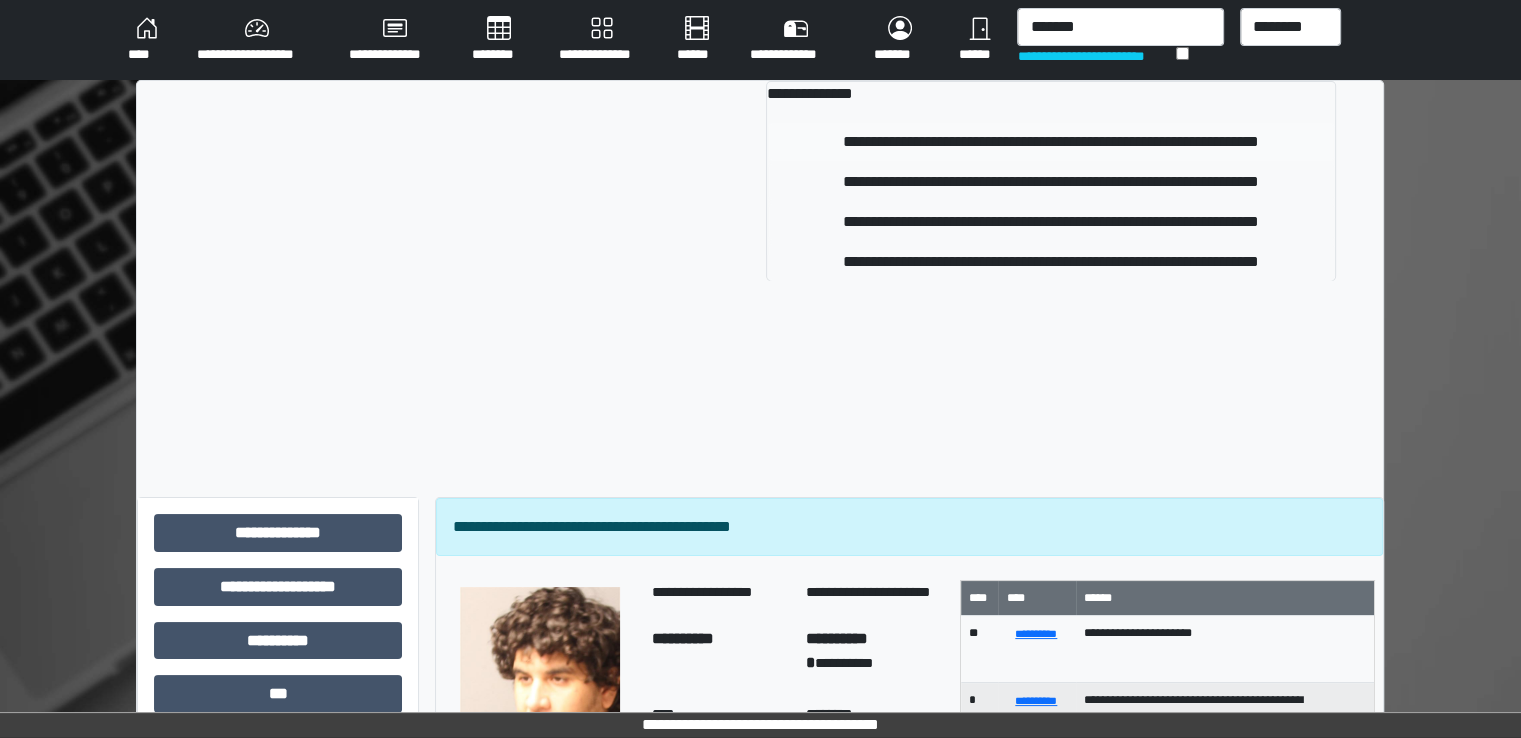type 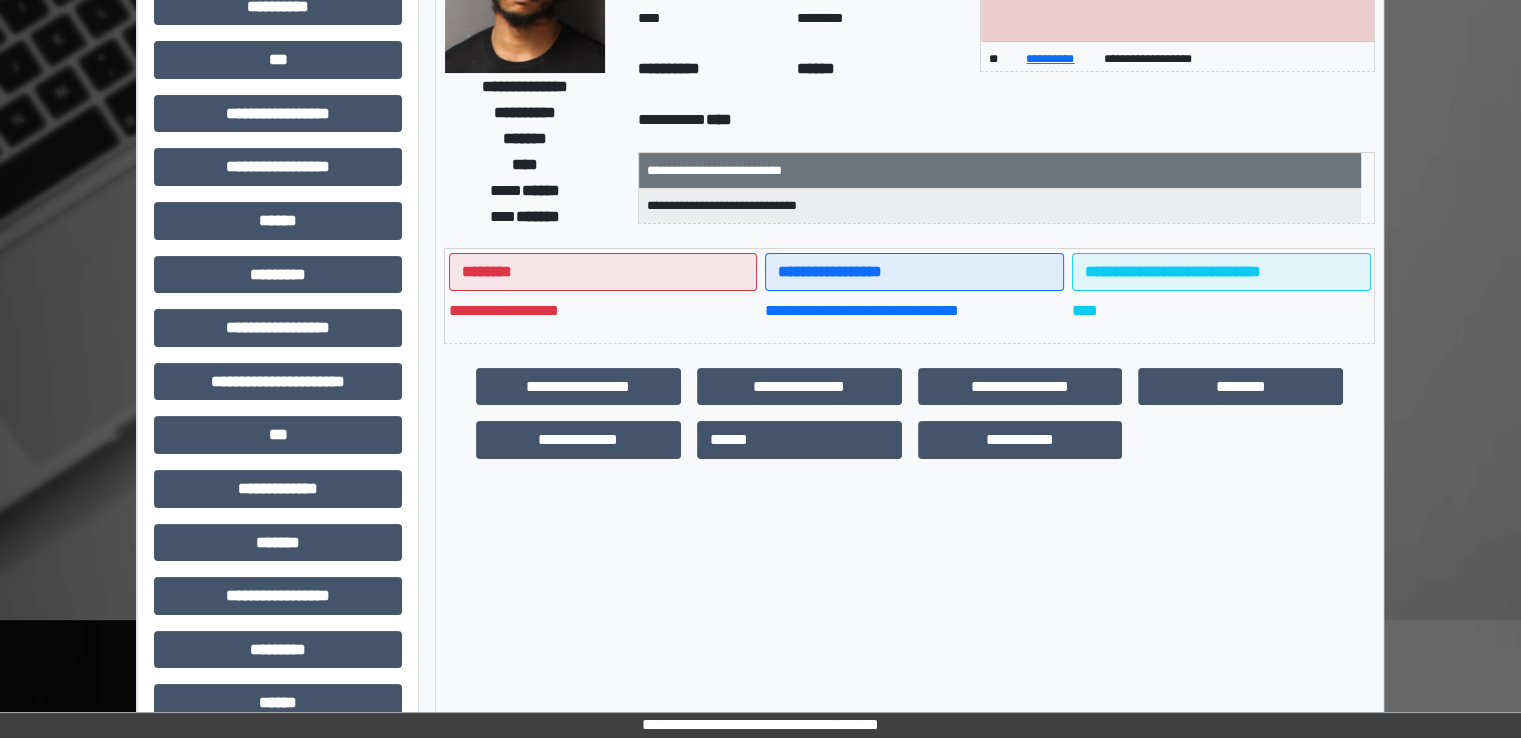 scroll, scrollTop: 428, scrollLeft: 0, axis: vertical 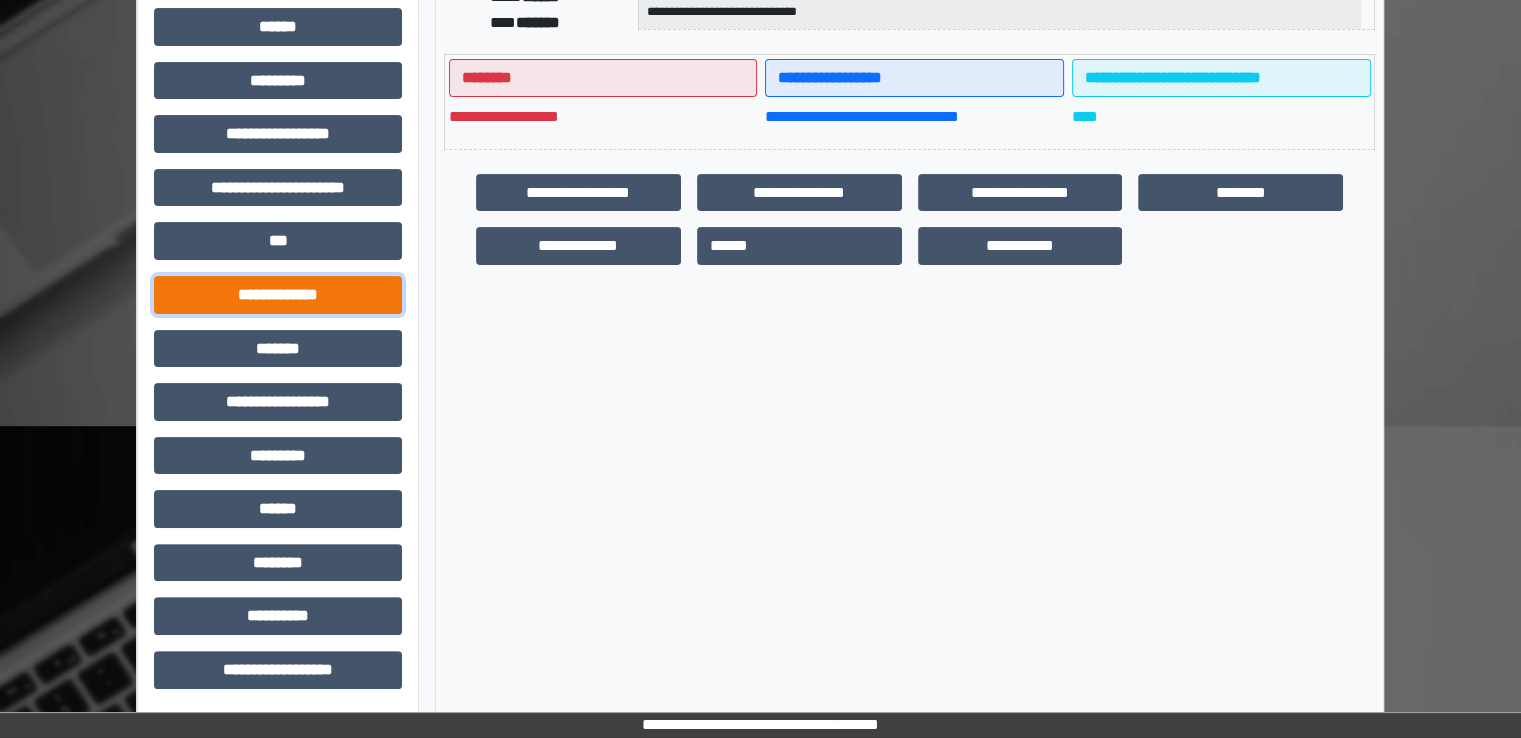 click on "**********" at bounding box center (278, 295) 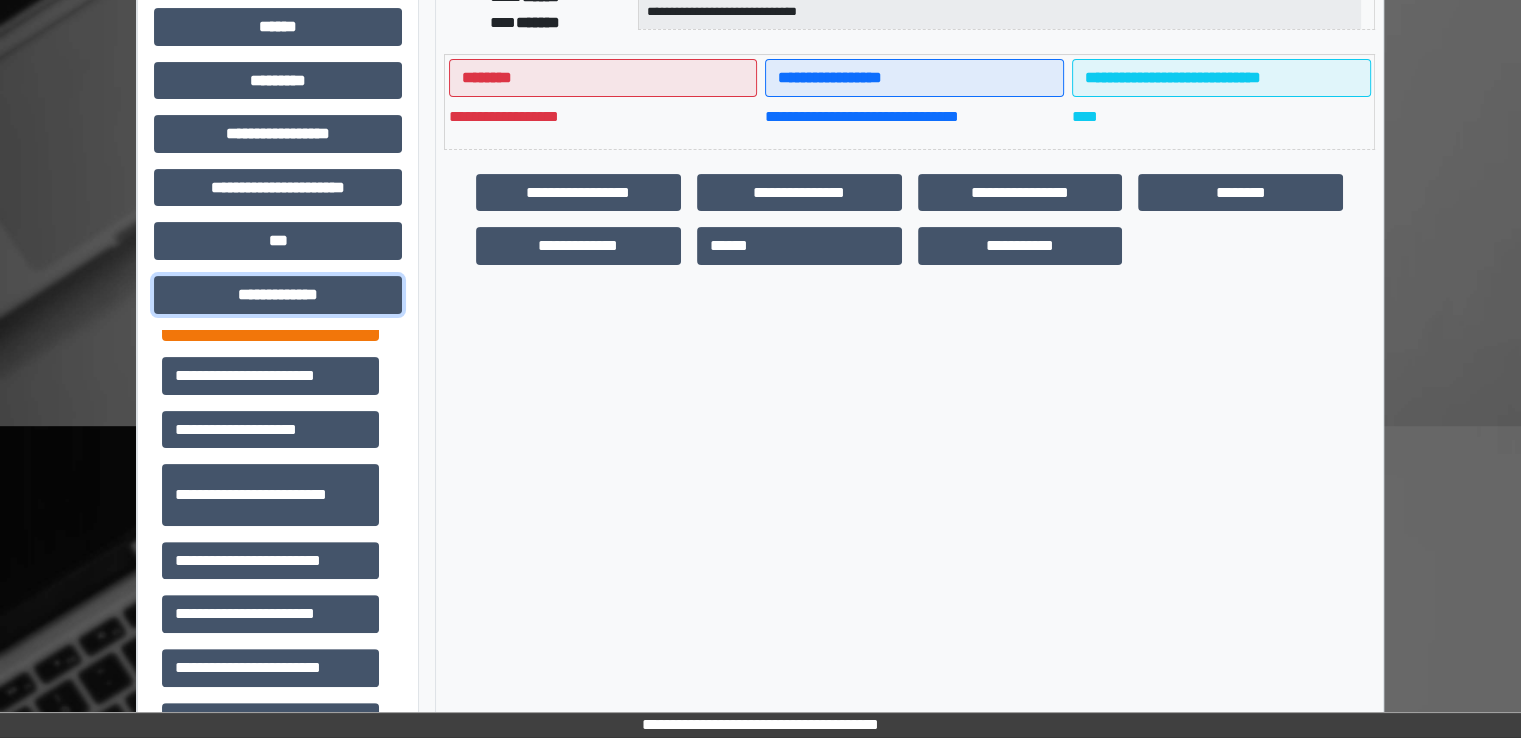 scroll, scrollTop: 600, scrollLeft: 0, axis: vertical 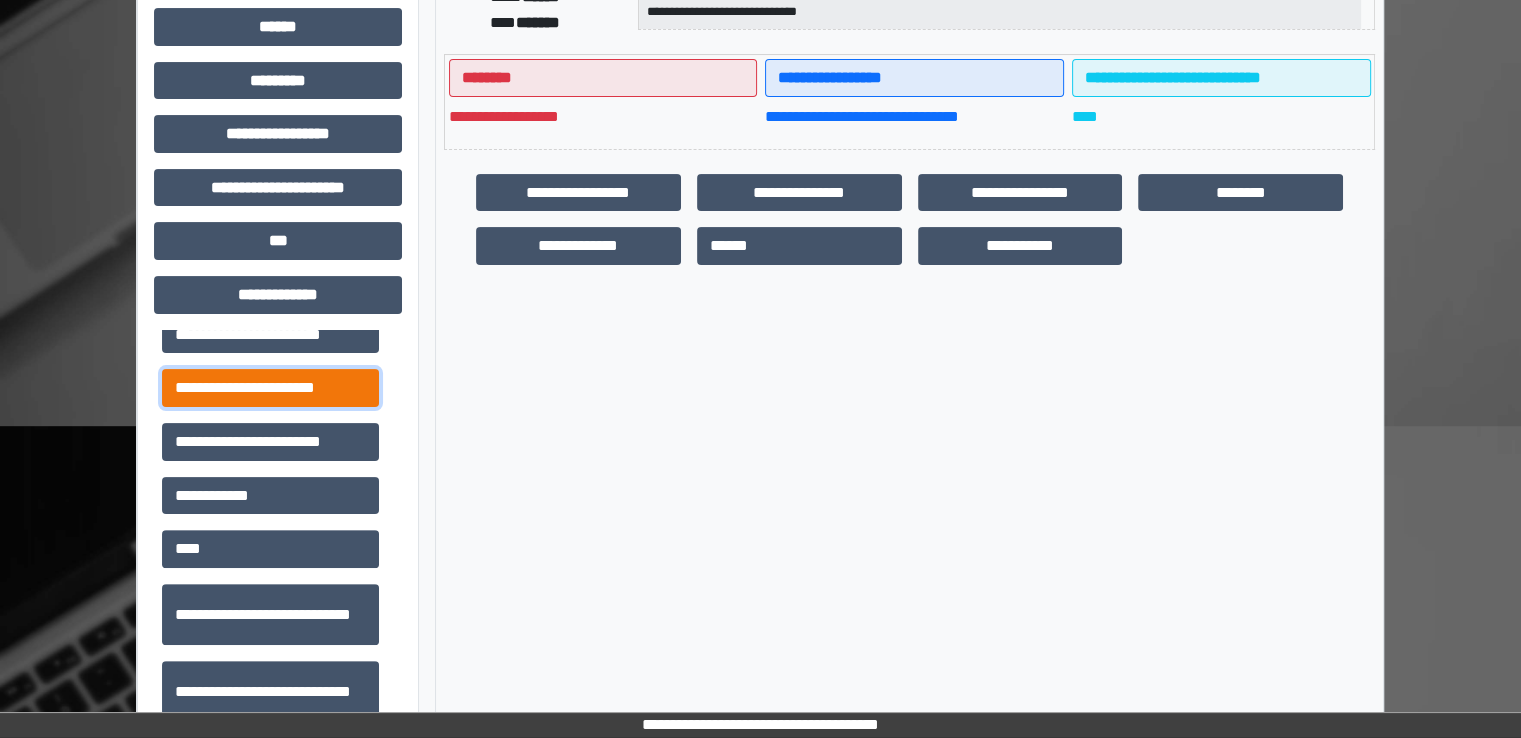 click on "**********" at bounding box center (270, 388) 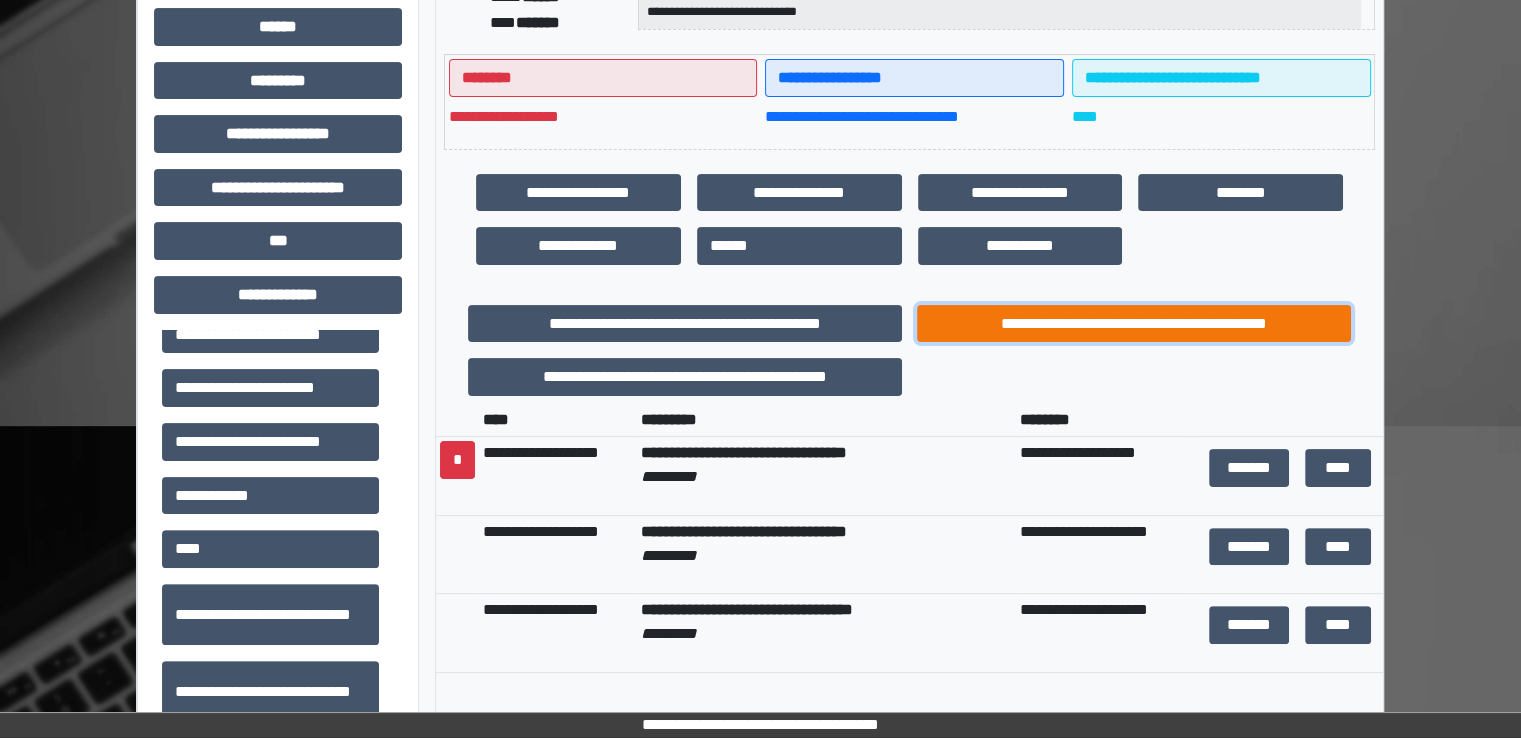 click on "**********" at bounding box center (1134, 324) 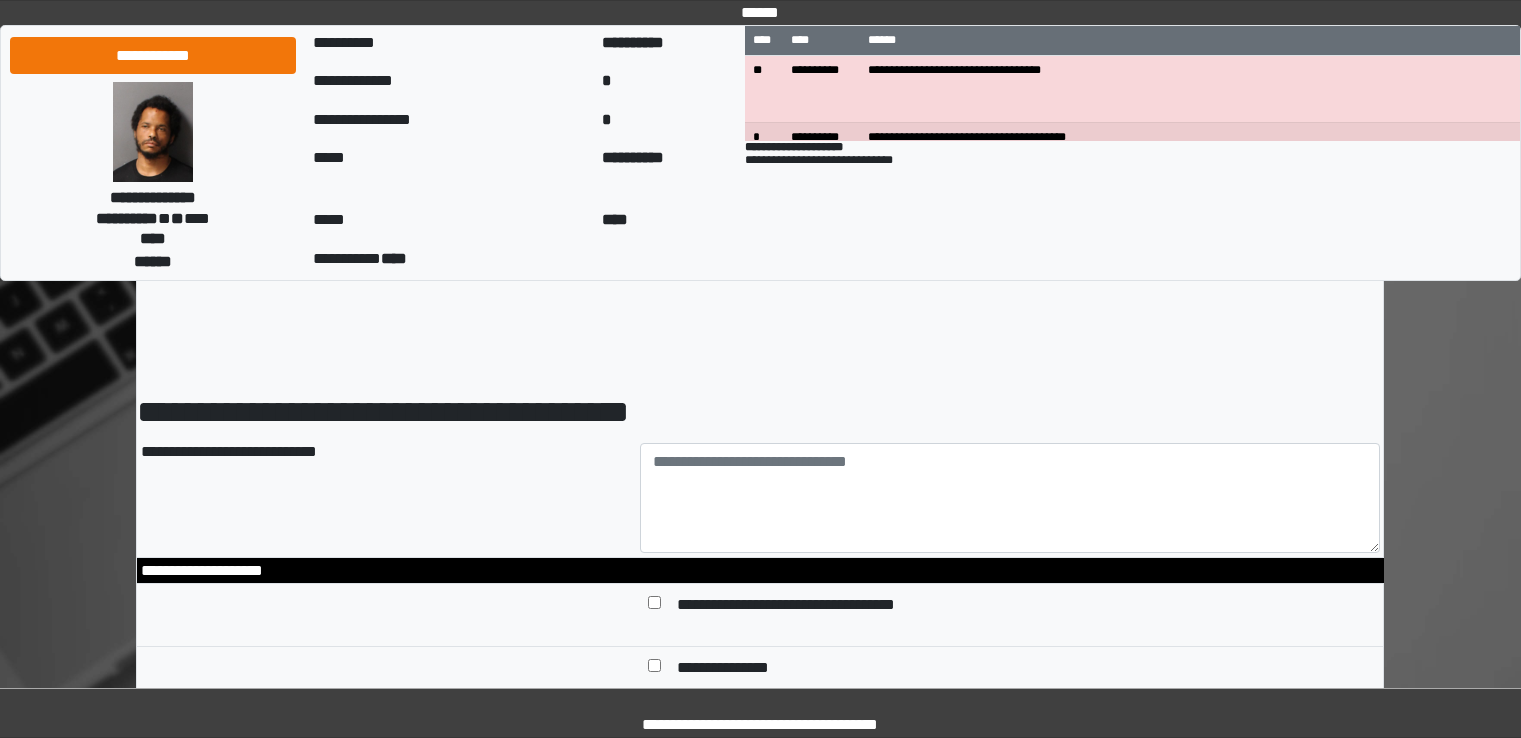 scroll, scrollTop: 0, scrollLeft: 0, axis: both 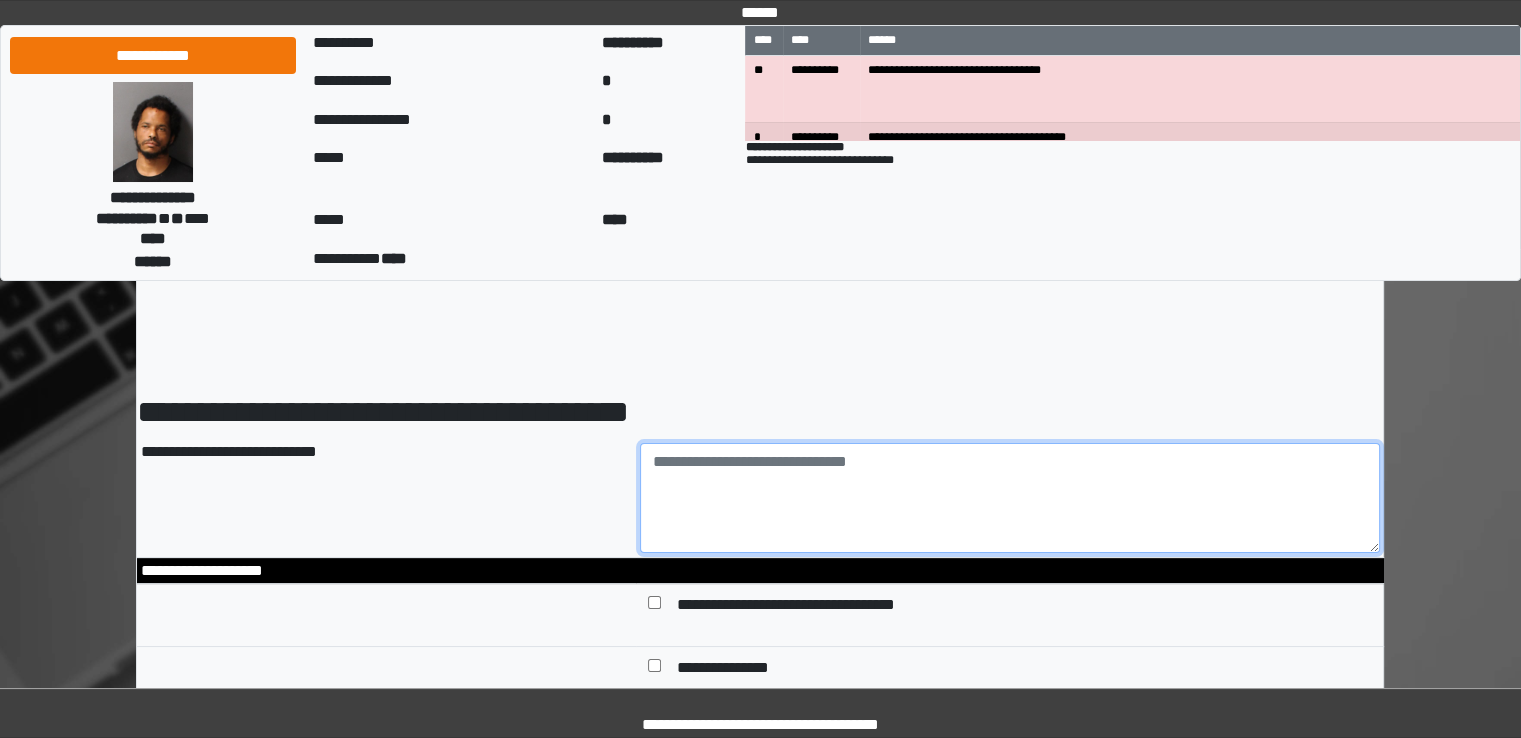click at bounding box center [1010, 498] 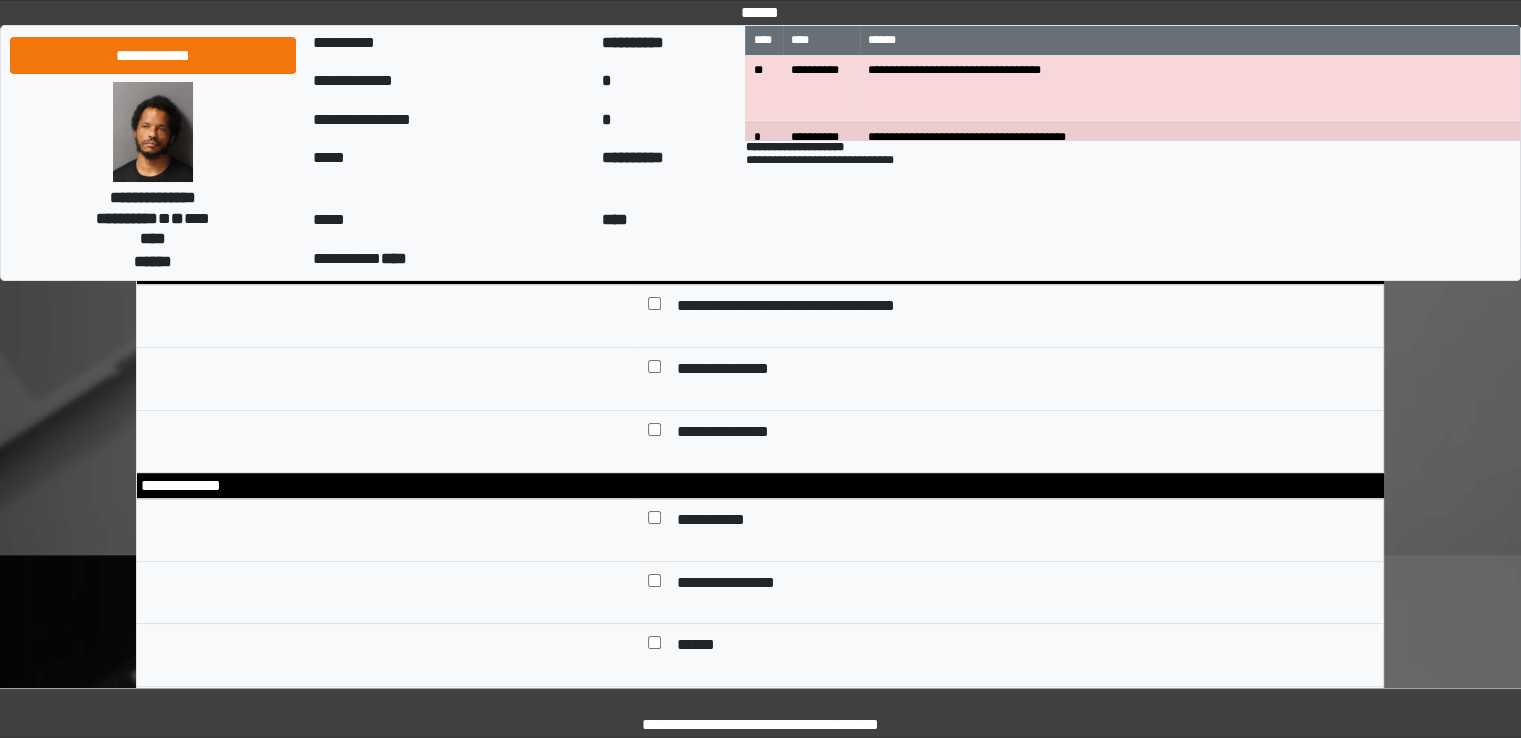 scroll, scrollTop: 300, scrollLeft: 0, axis: vertical 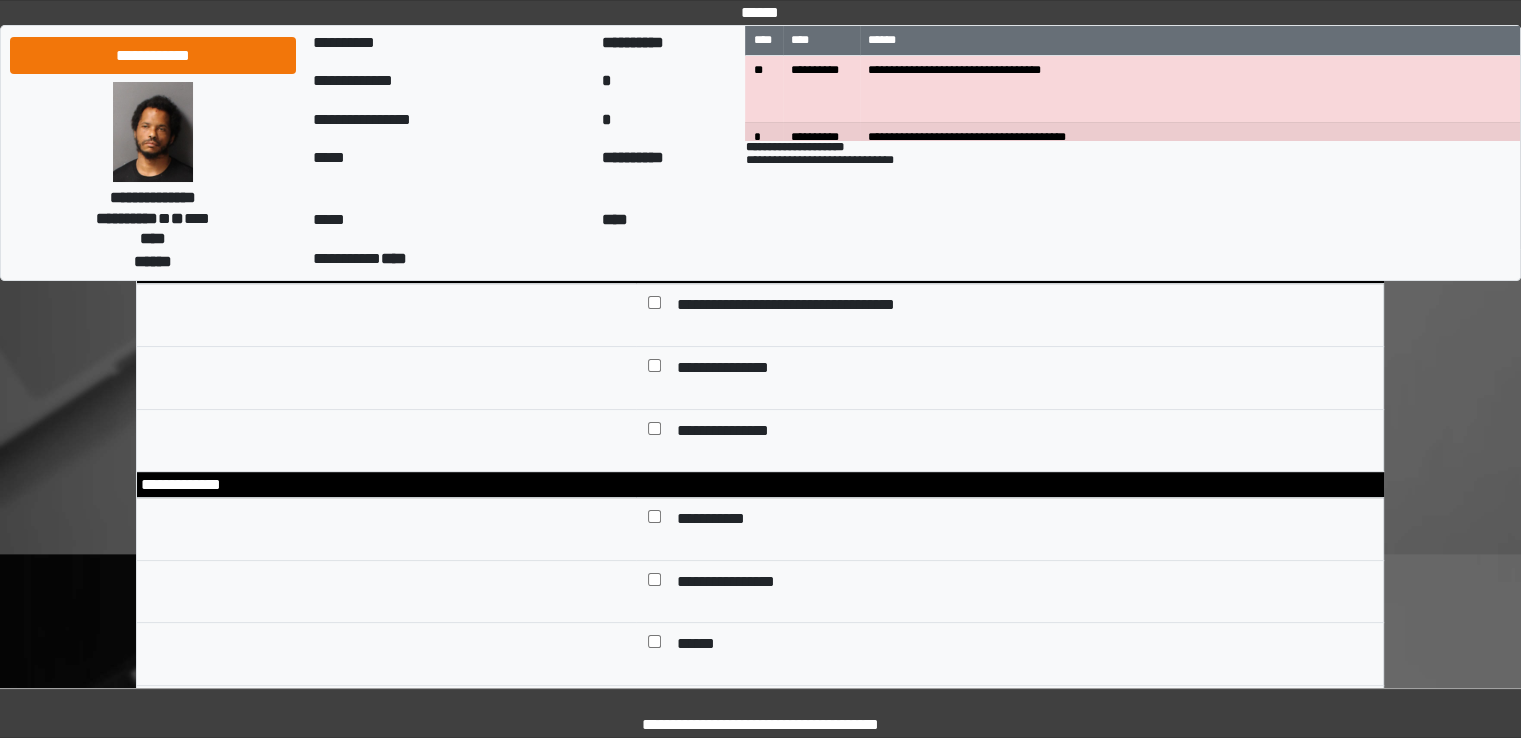 type on "**********" 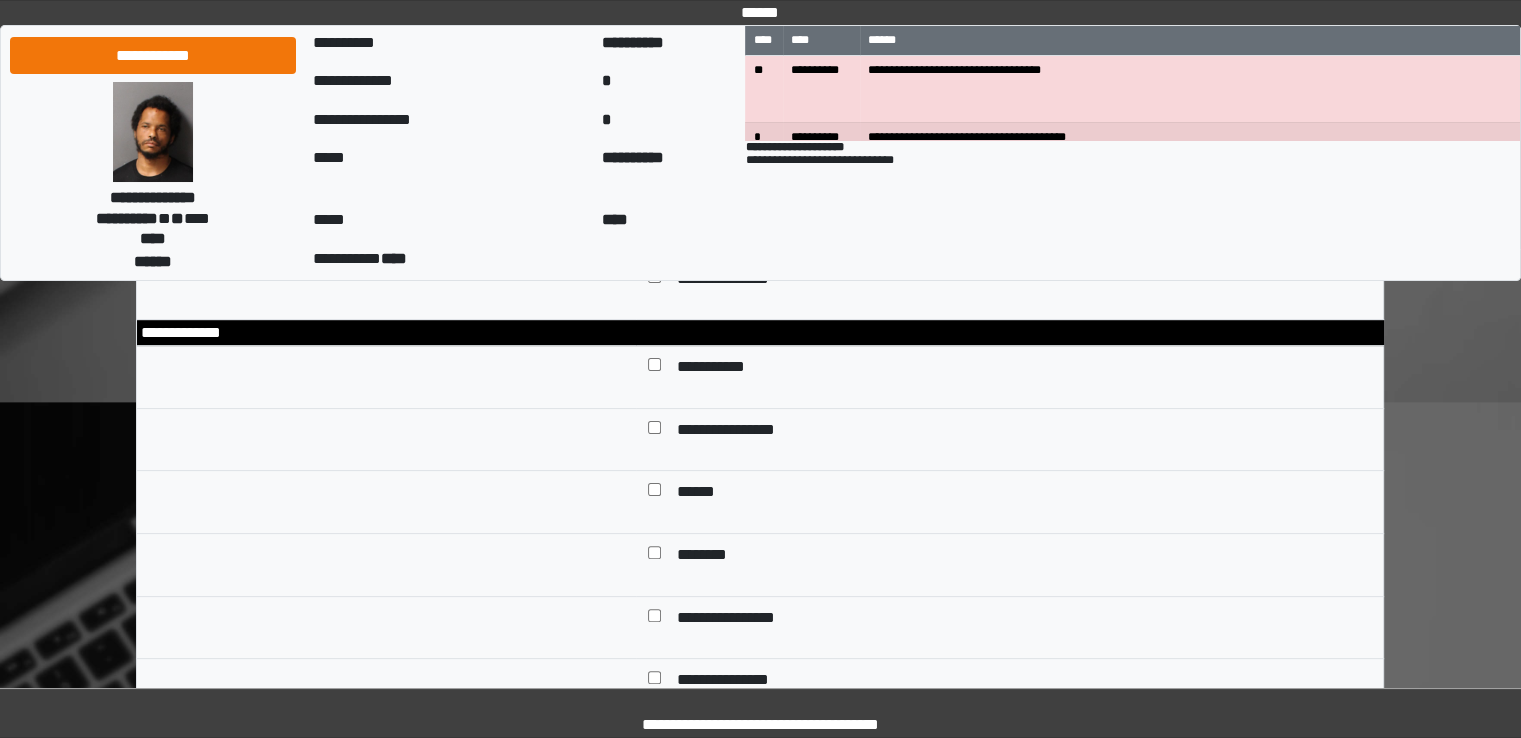 scroll, scrollTop: 500, scrollLeft: 0, axis: vertical 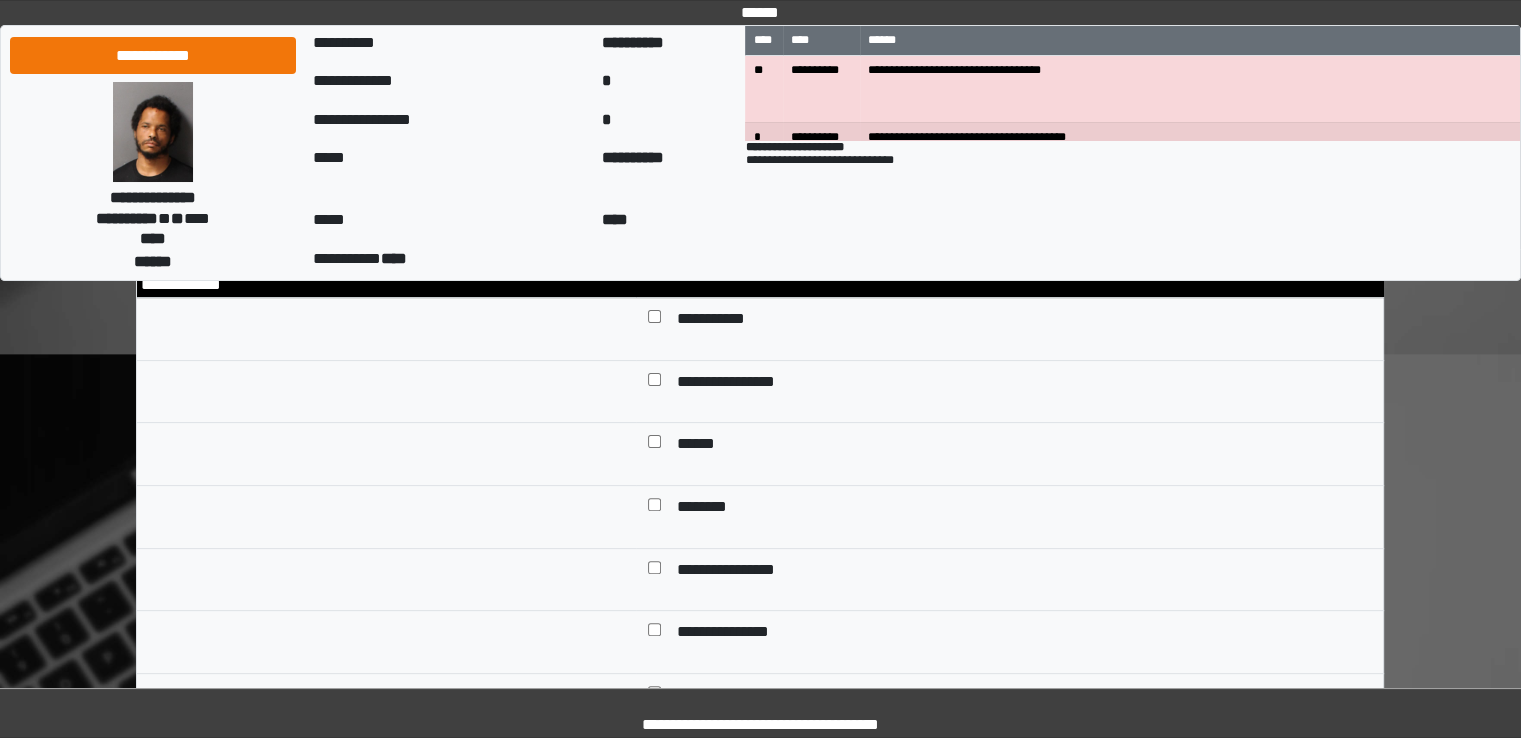 click on "******" at bounding box center [697, 446] 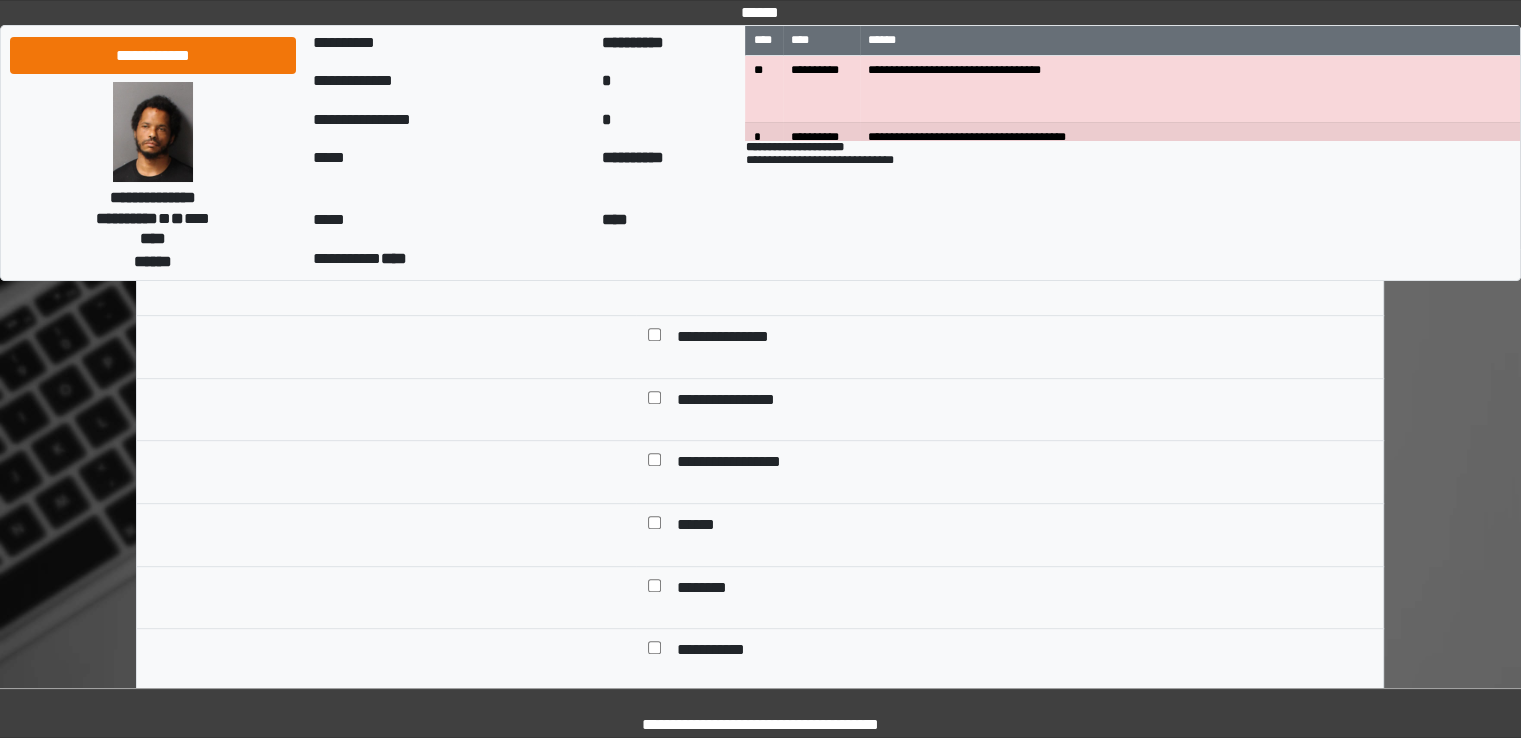 scroll, scrollTop: 800, scrollLeft: 0, axis: vertical 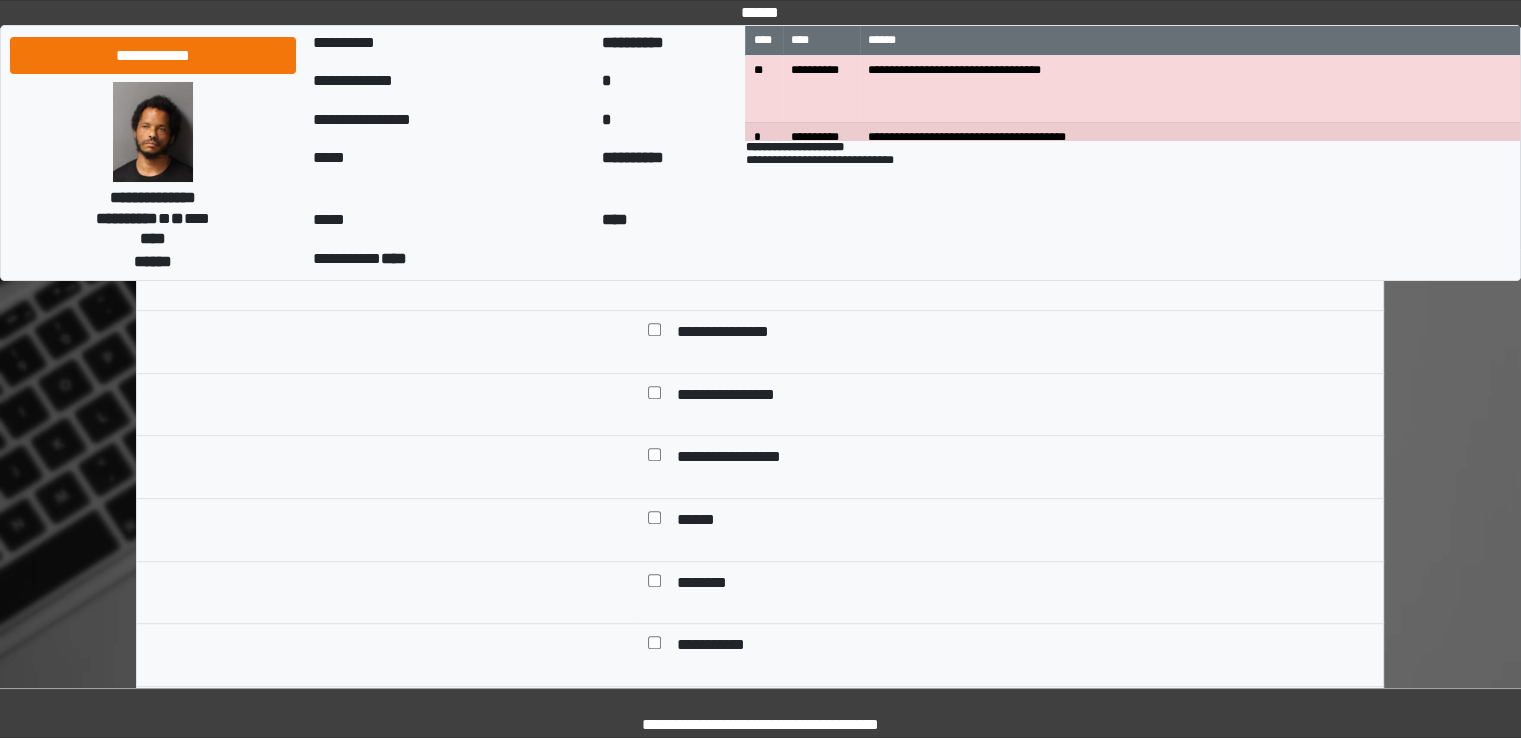 click on "**********" at bounding box center [740, 459] 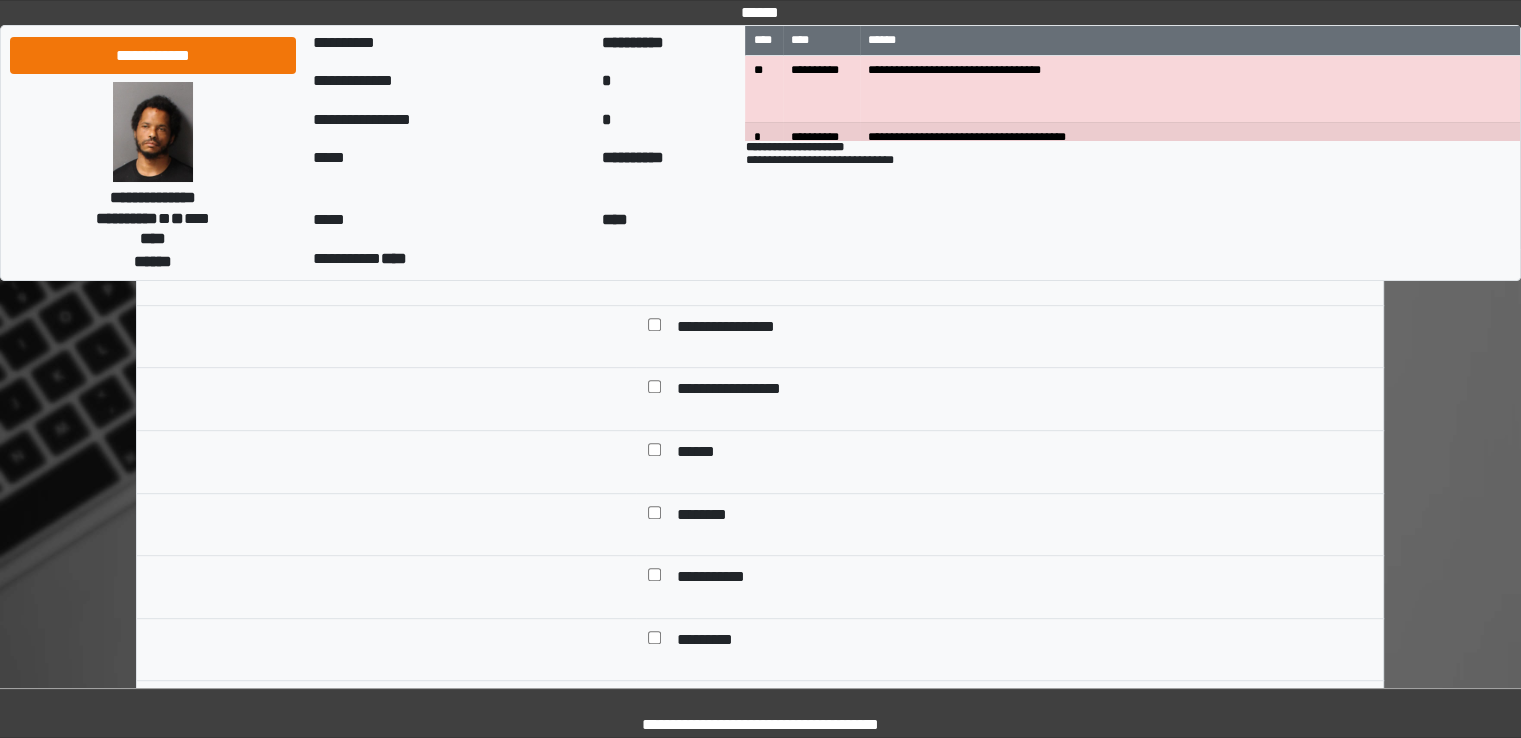 scroll, scrollTop: 900, scrollLeft: 0, axis: vertical 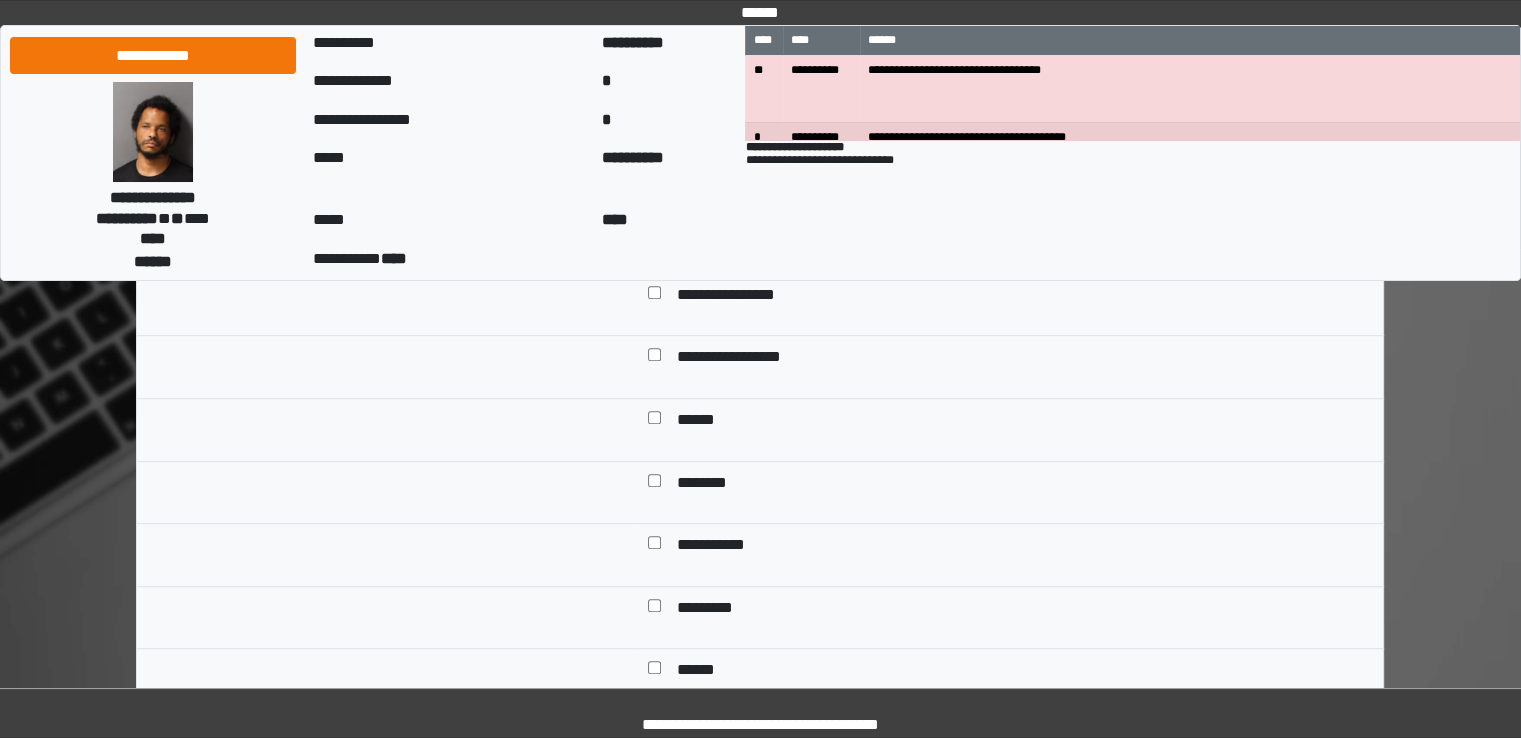 click on "********" at bounding box center (707, 485) 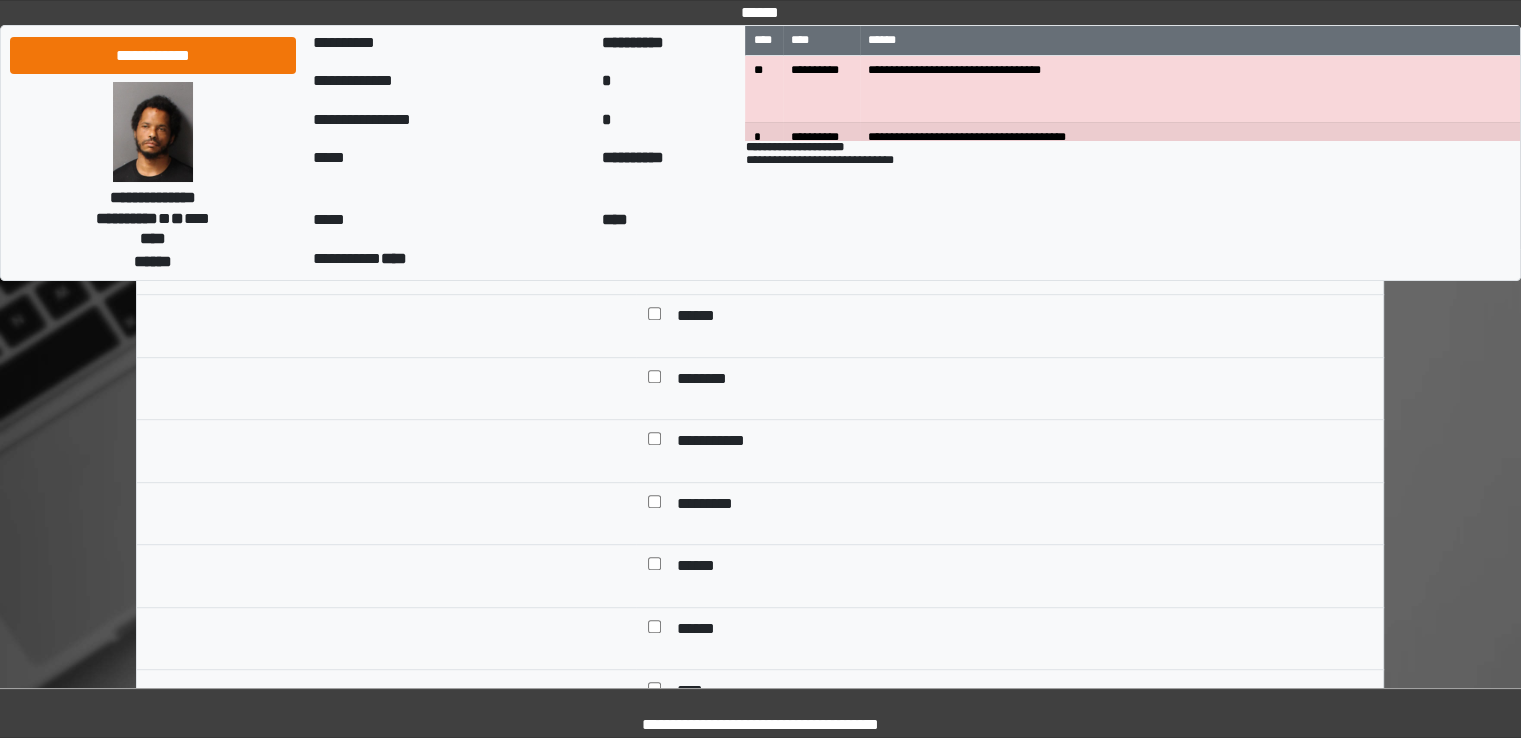 scroll, scrollTop: 1200, scrollLeft: 0, axis: vertical 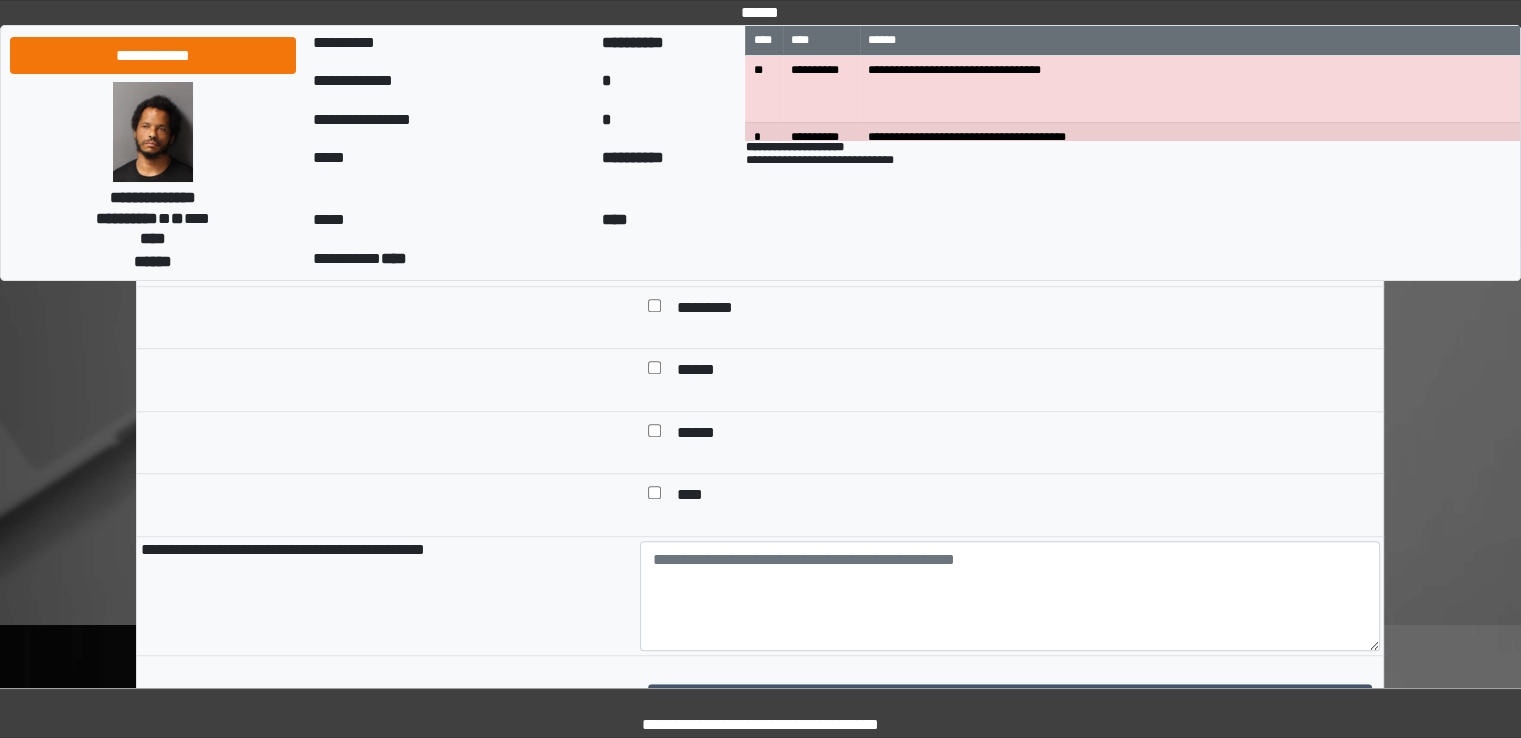 click on "******" at bounding box center (700, 435) 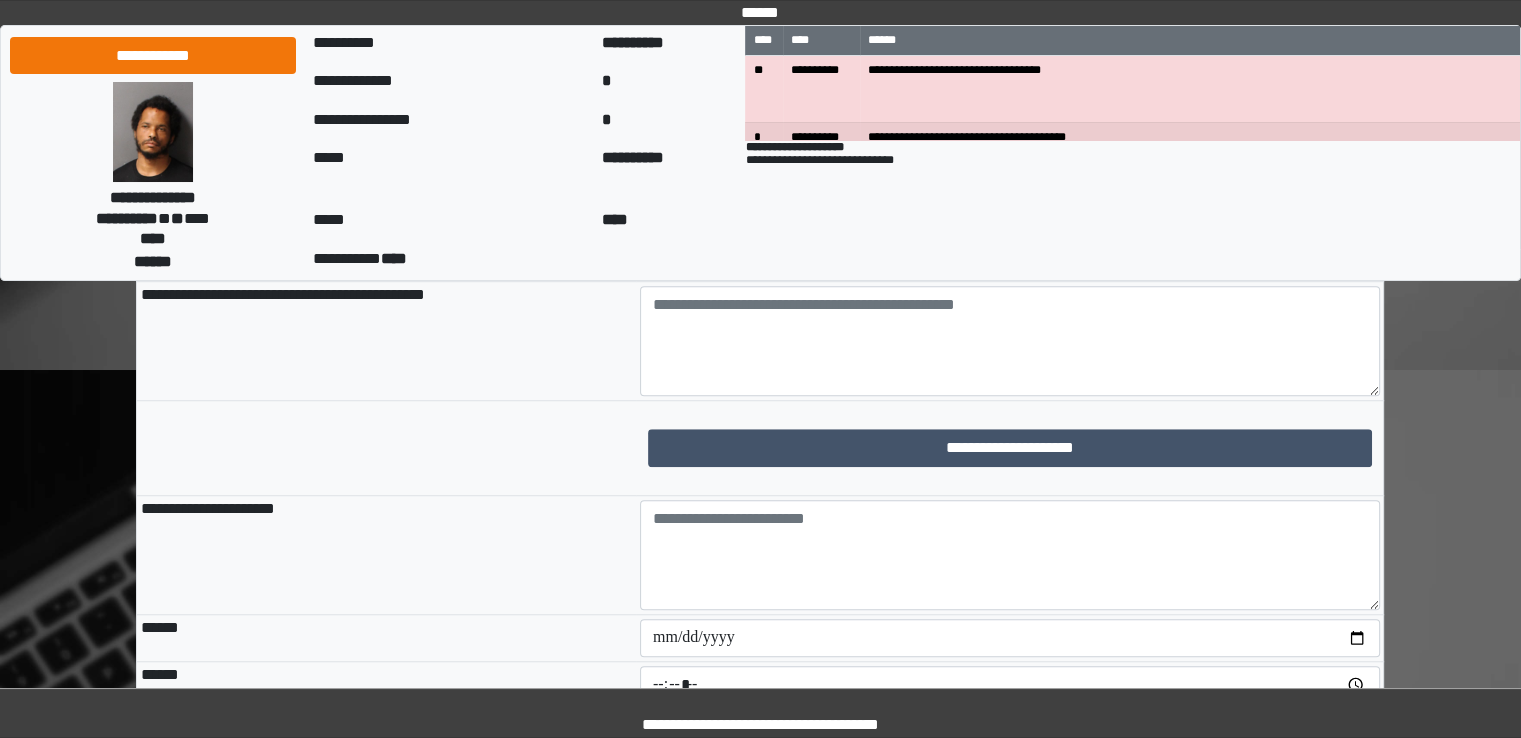 scroll, scrollTop: 1500, scrollLeft: 0, axis: vertical 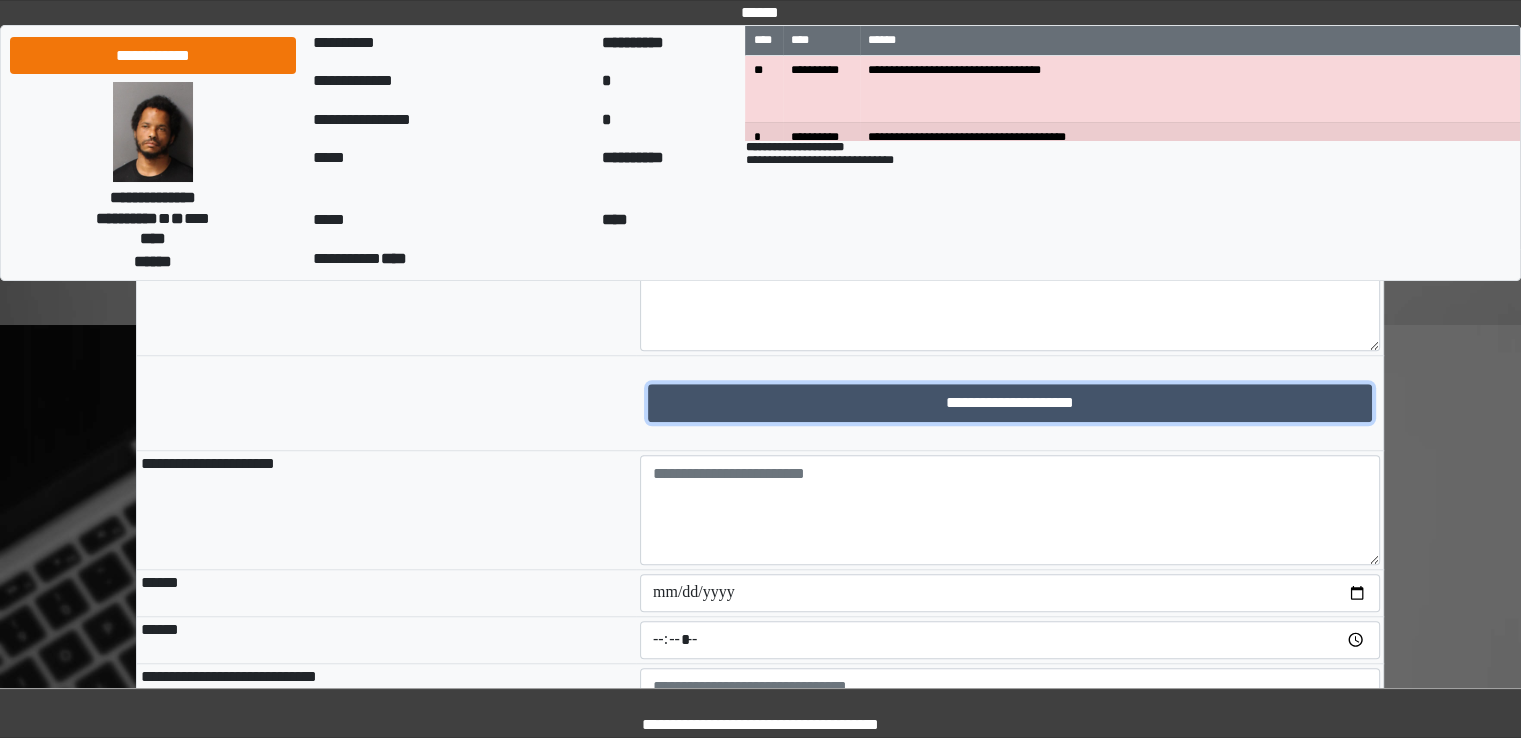 click on "**********" at bounding box center [1010, 403] 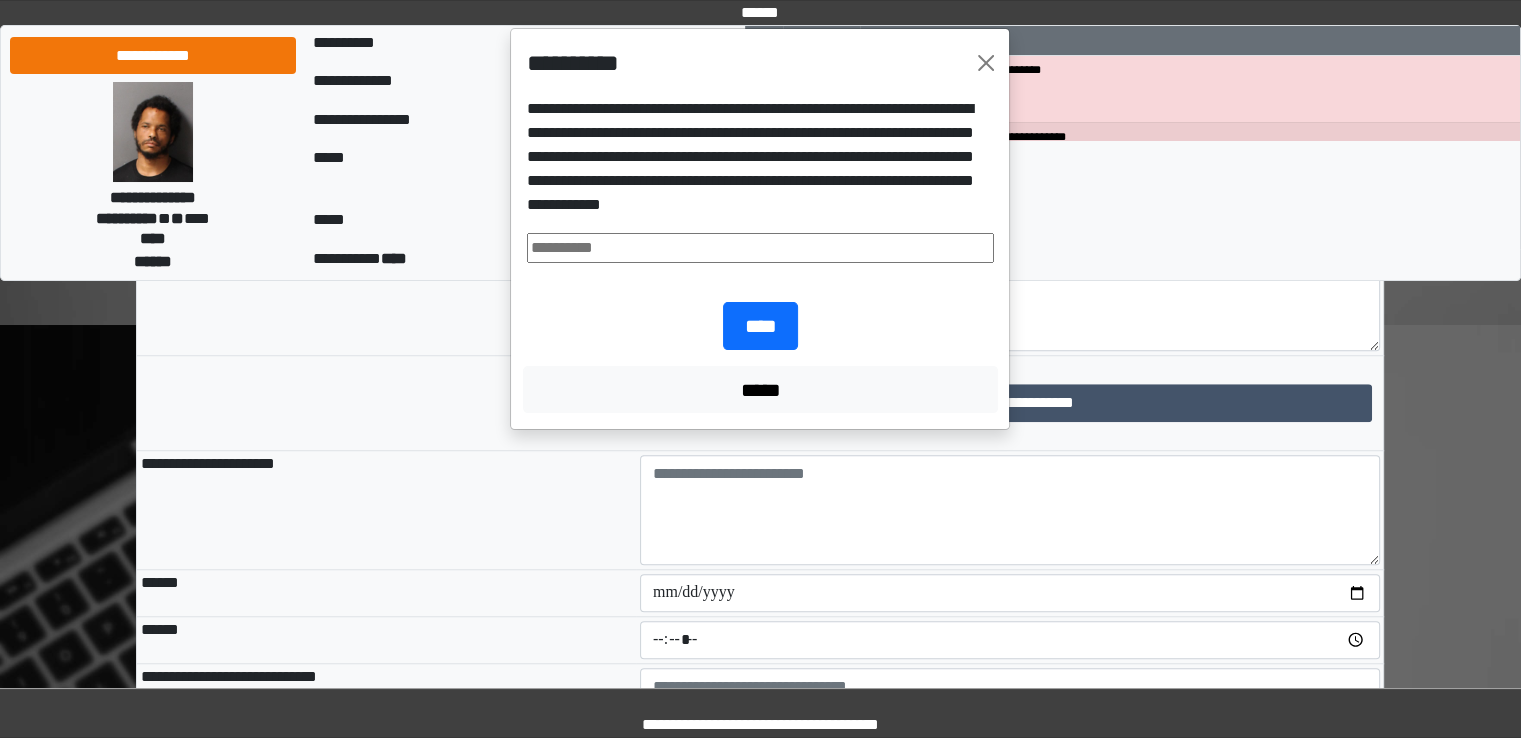 click at bounding box center [760, 248] 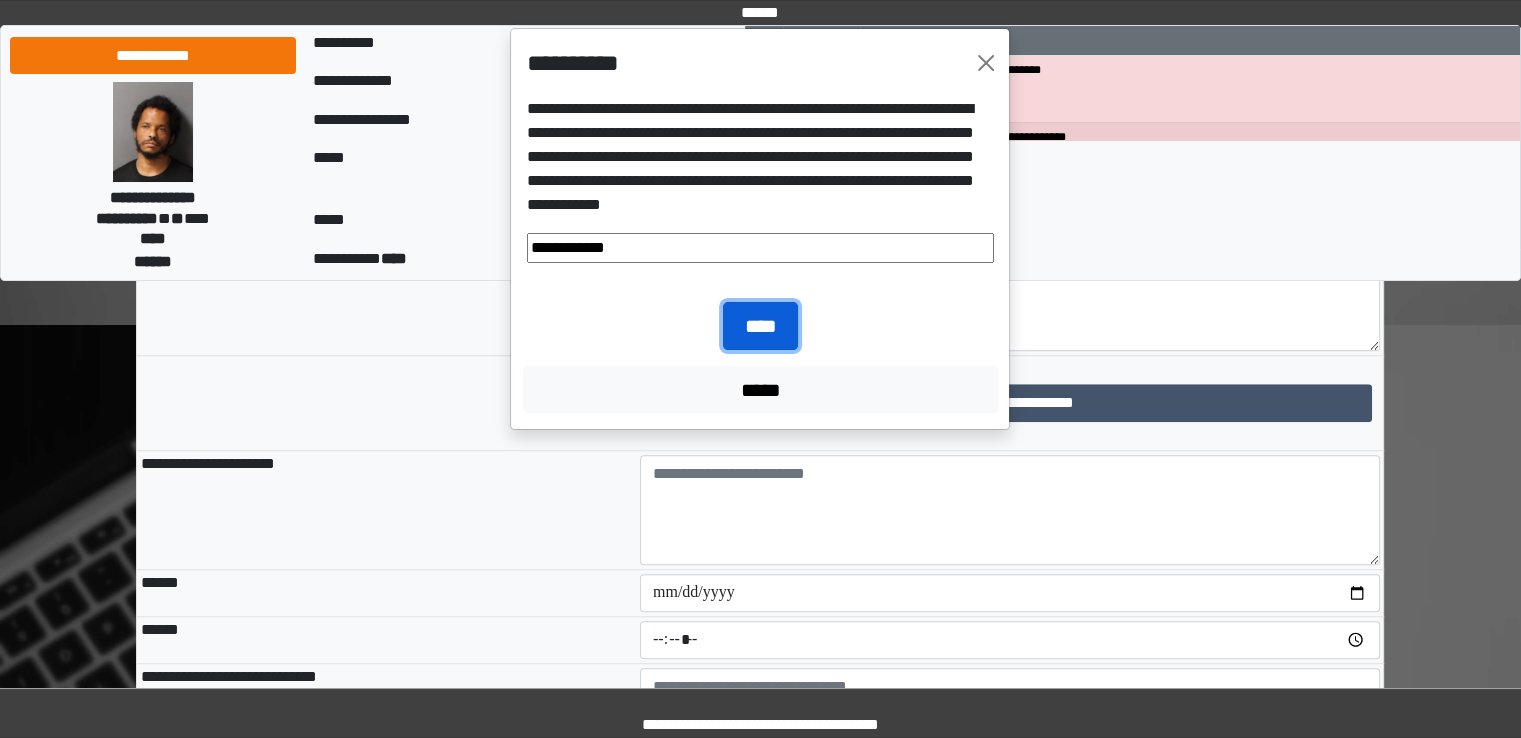 click on "****" at bounding box center (760, 326) 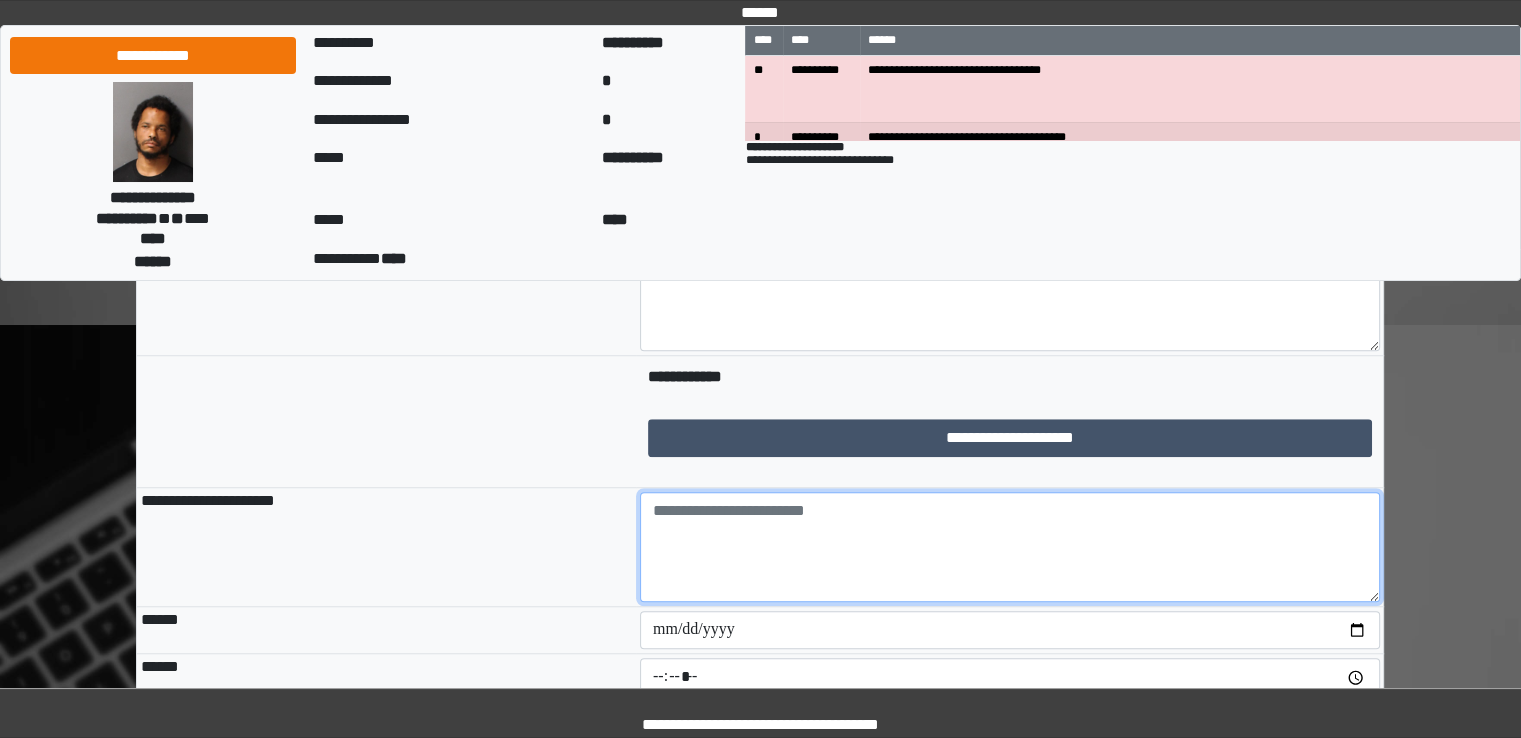 click at bounding box center (1010, 547) 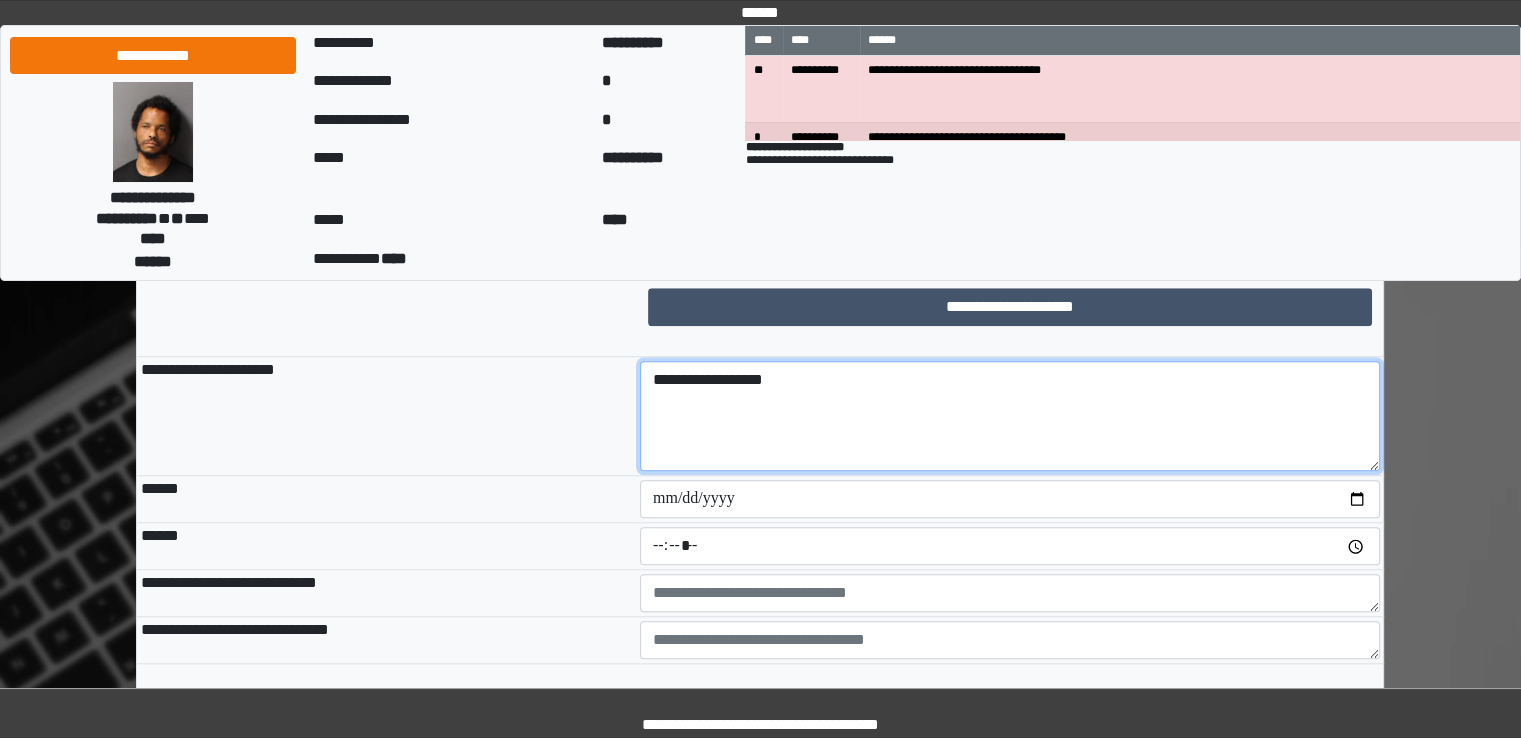 scroll, scrollTop: 1766, scrollLeft: 0, axis: vertical 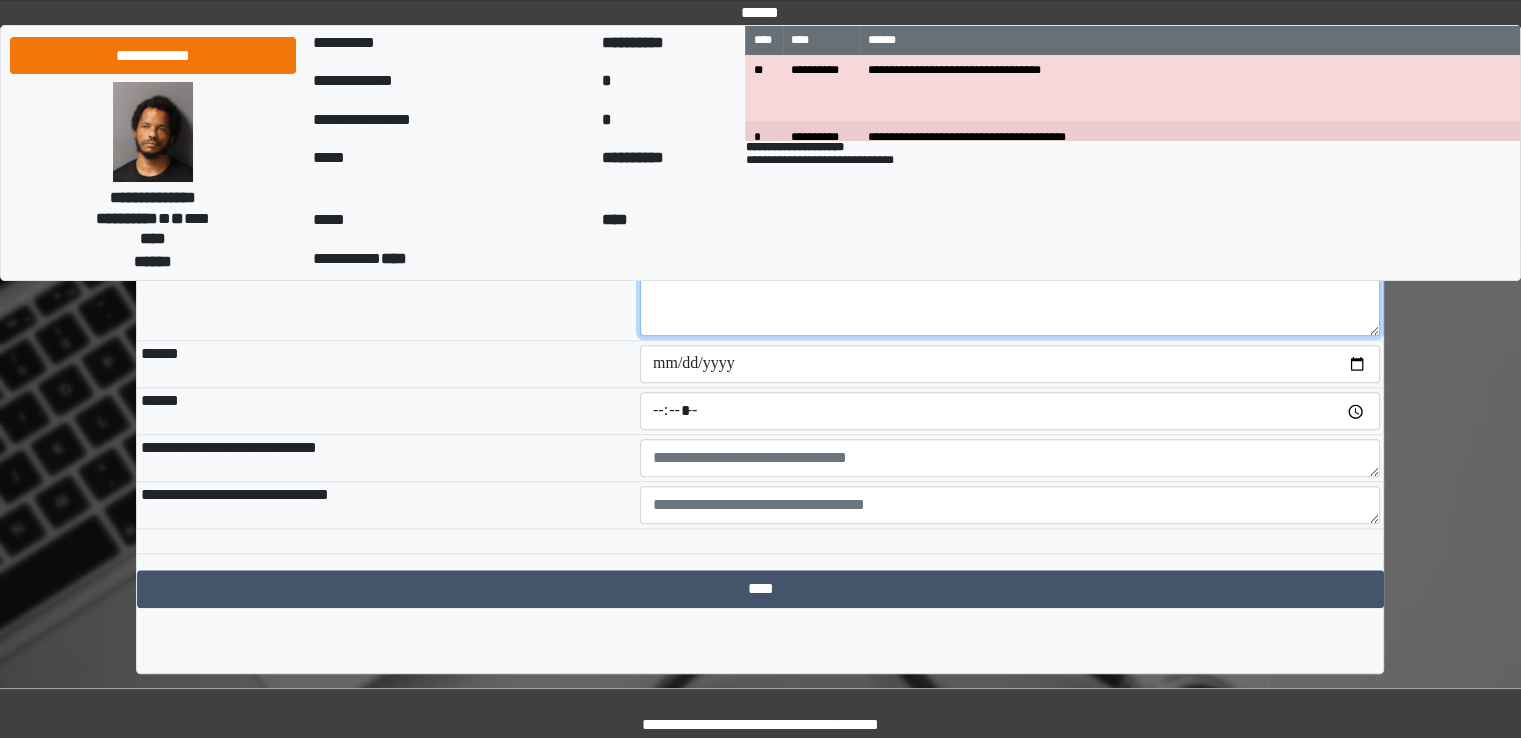 type on "**********" 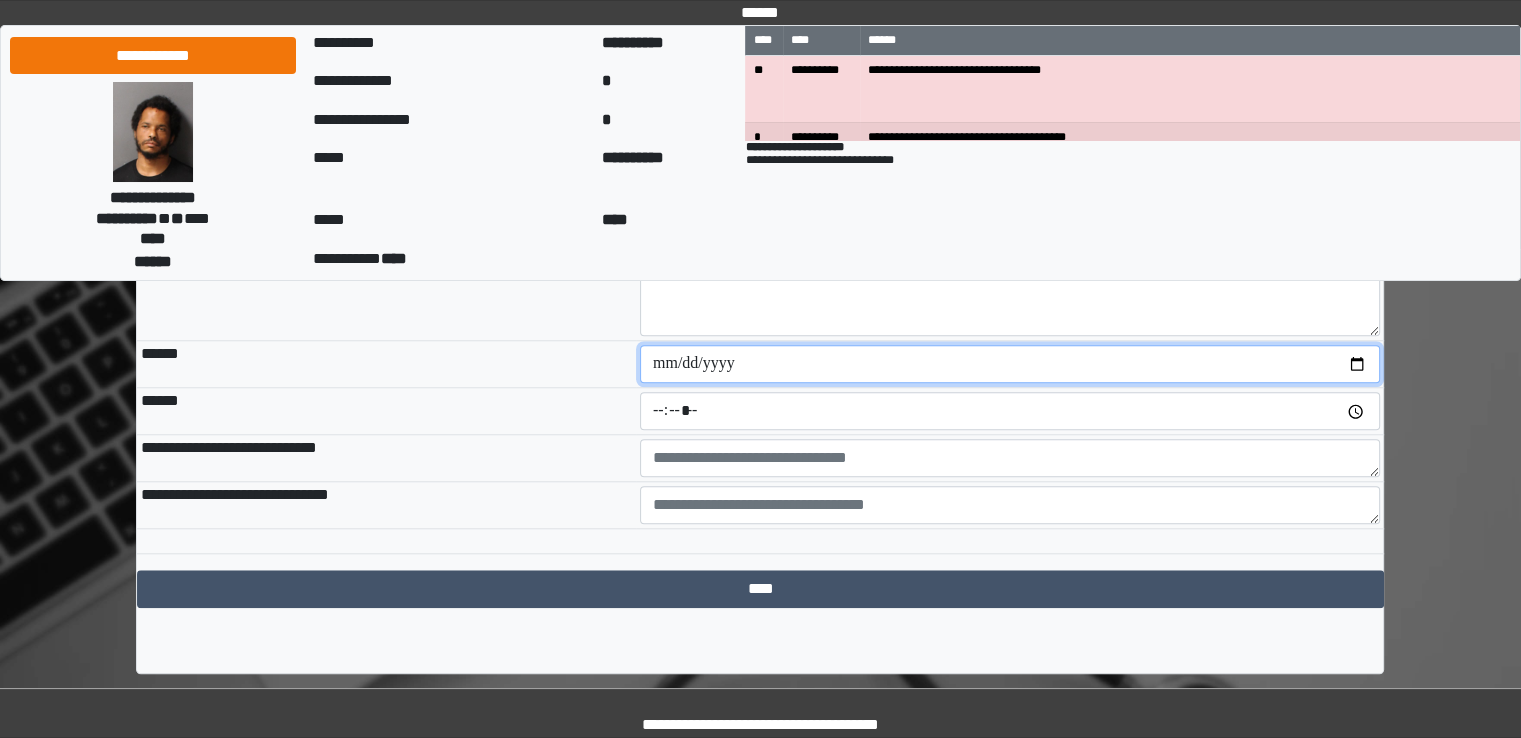click at bounding box center (1010, 364) 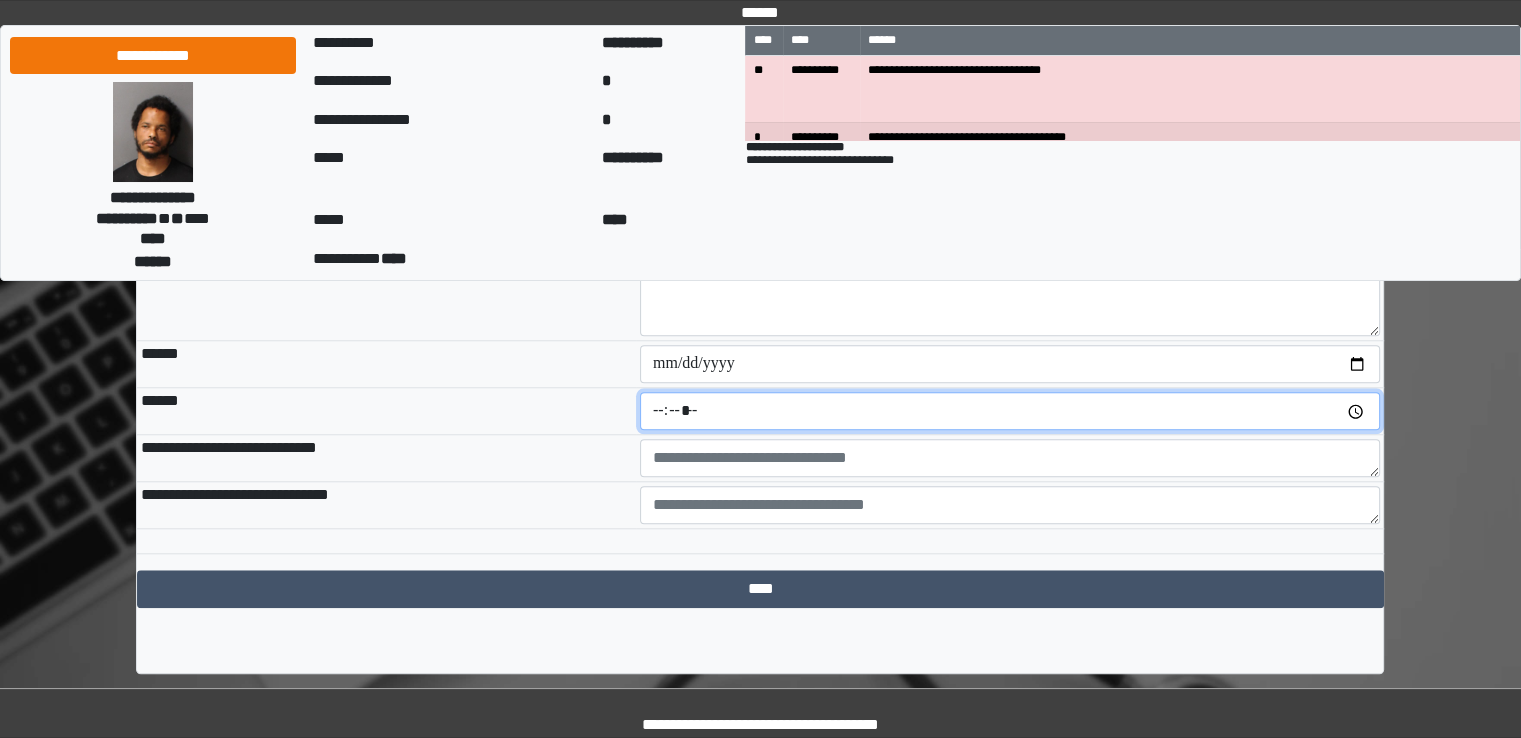 click at bounding box center [1010, 411] 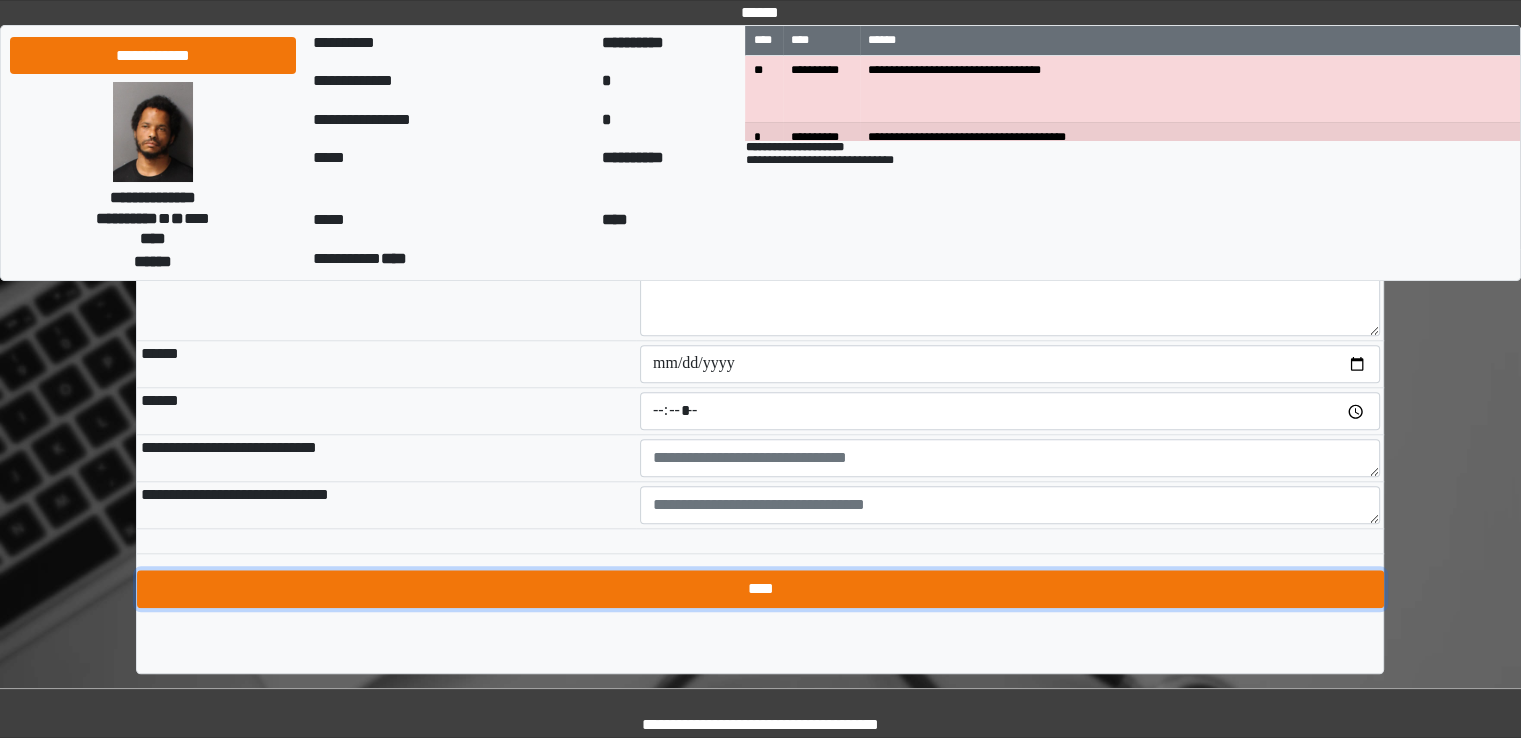 click on "****" at bounding box center [760, 589] 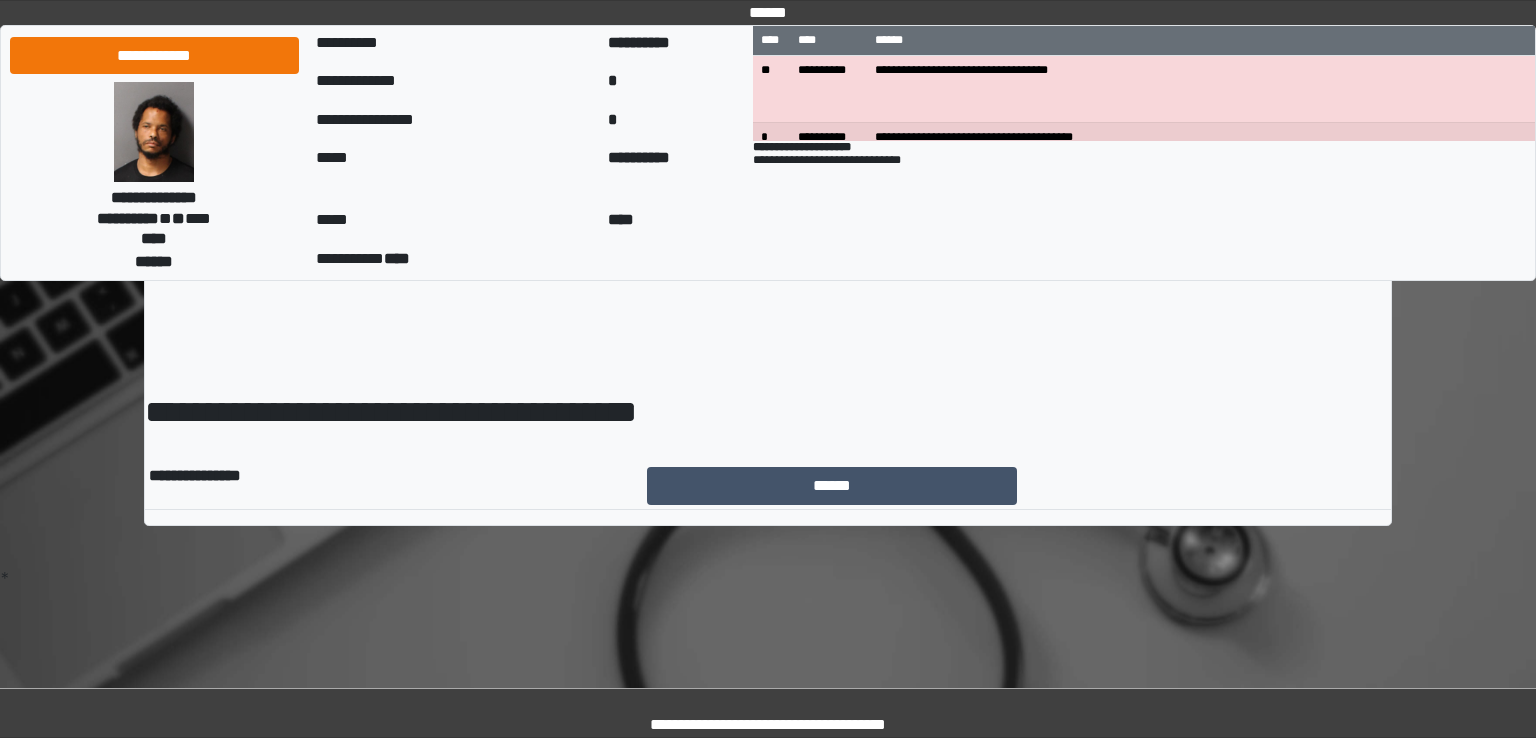 scroll, scrollTop: 0, scrollLeft: 0, axis: both 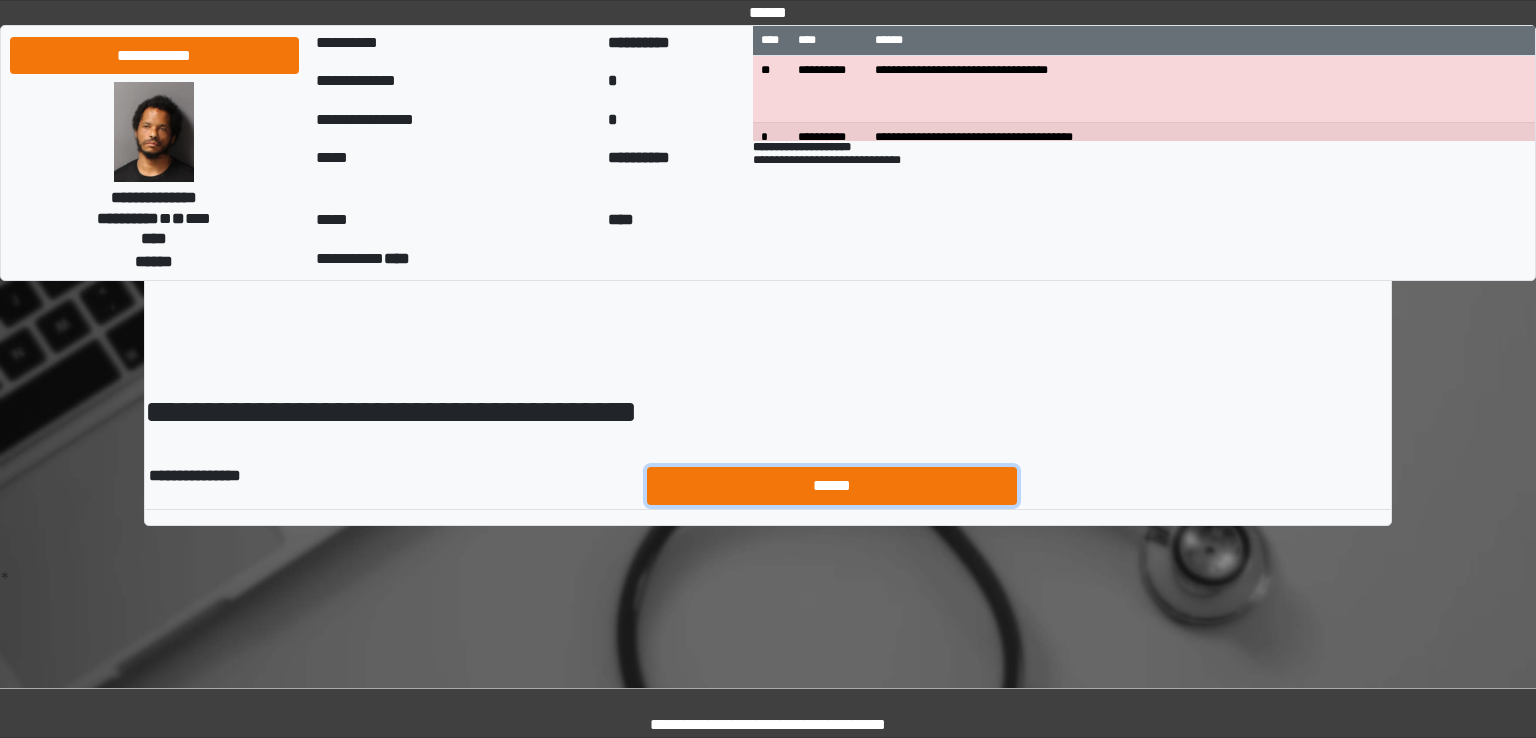 click on "******" at bounding box center (832, 486) 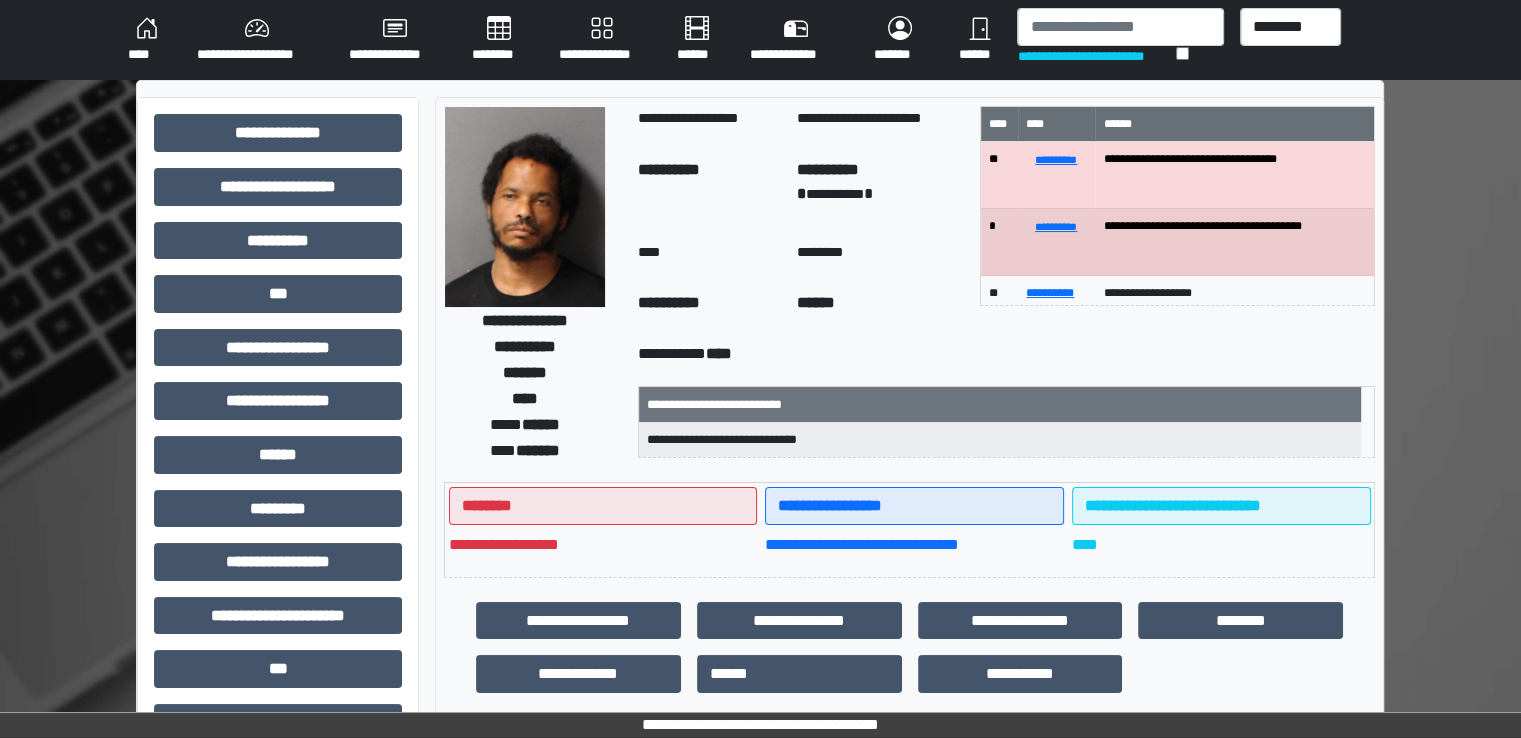scroll, scrollTop: 428, scrollLeft: 0, axis: vertical 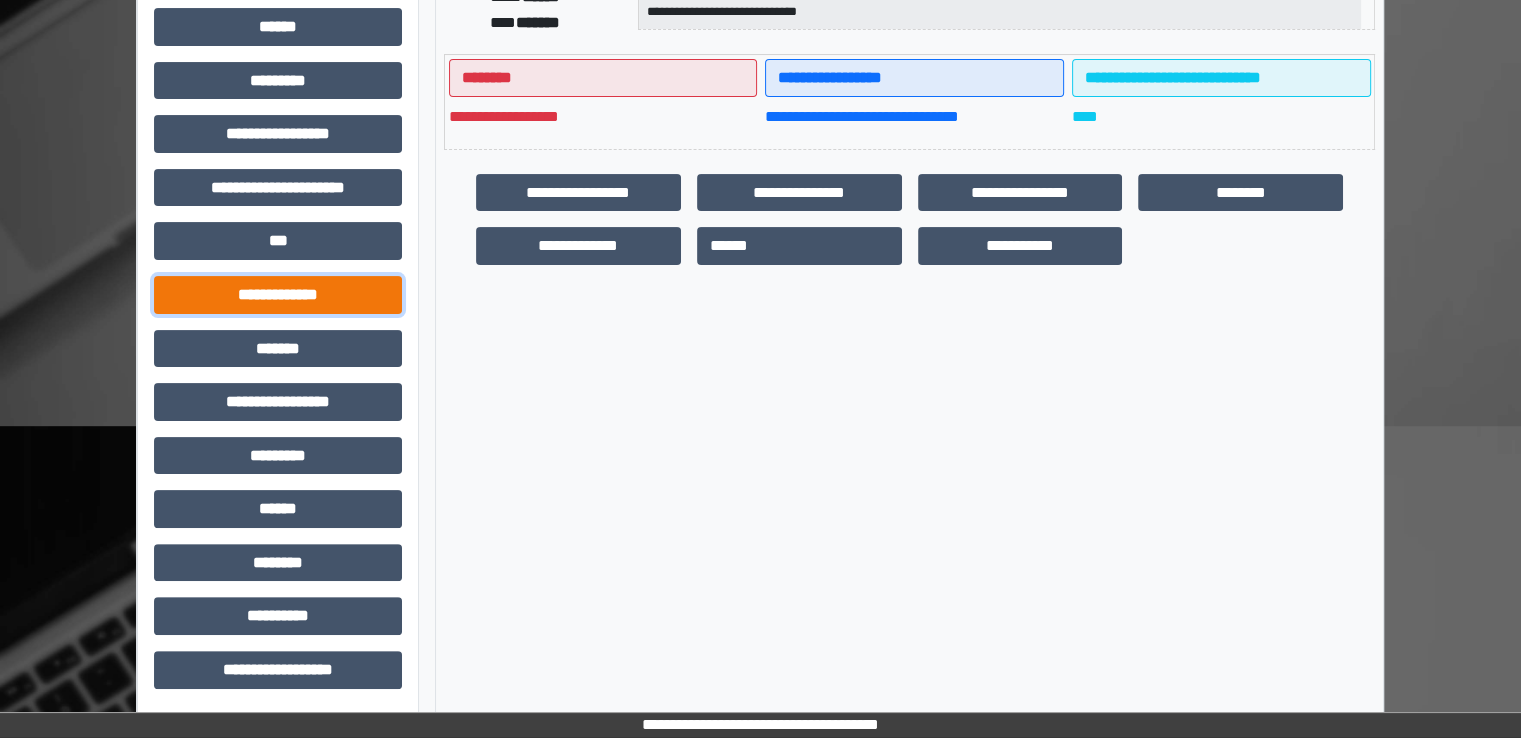 click on "**********" at bounding box center [278, 295] 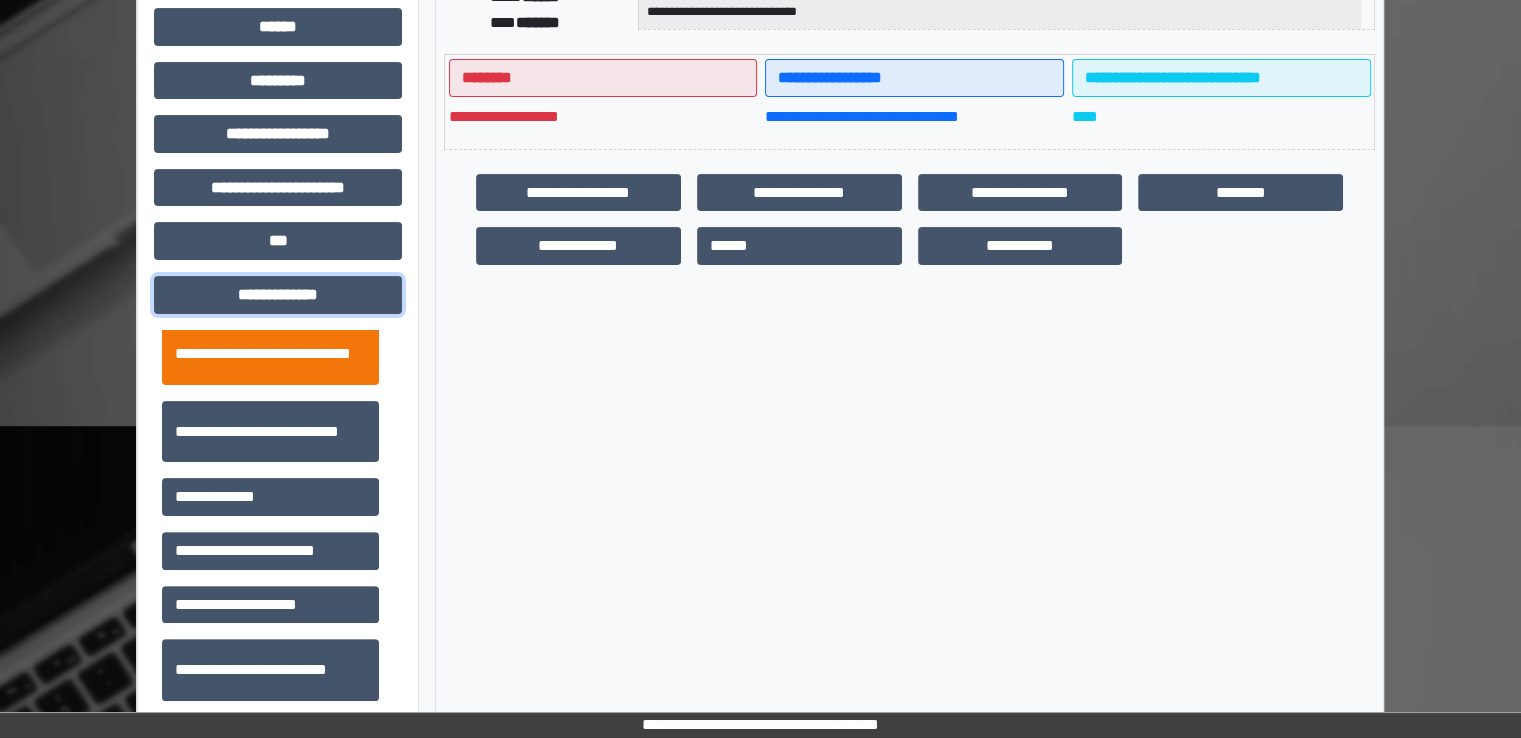 scroll, scrollTop: 500, scrollLeft: 0, axis: vertical 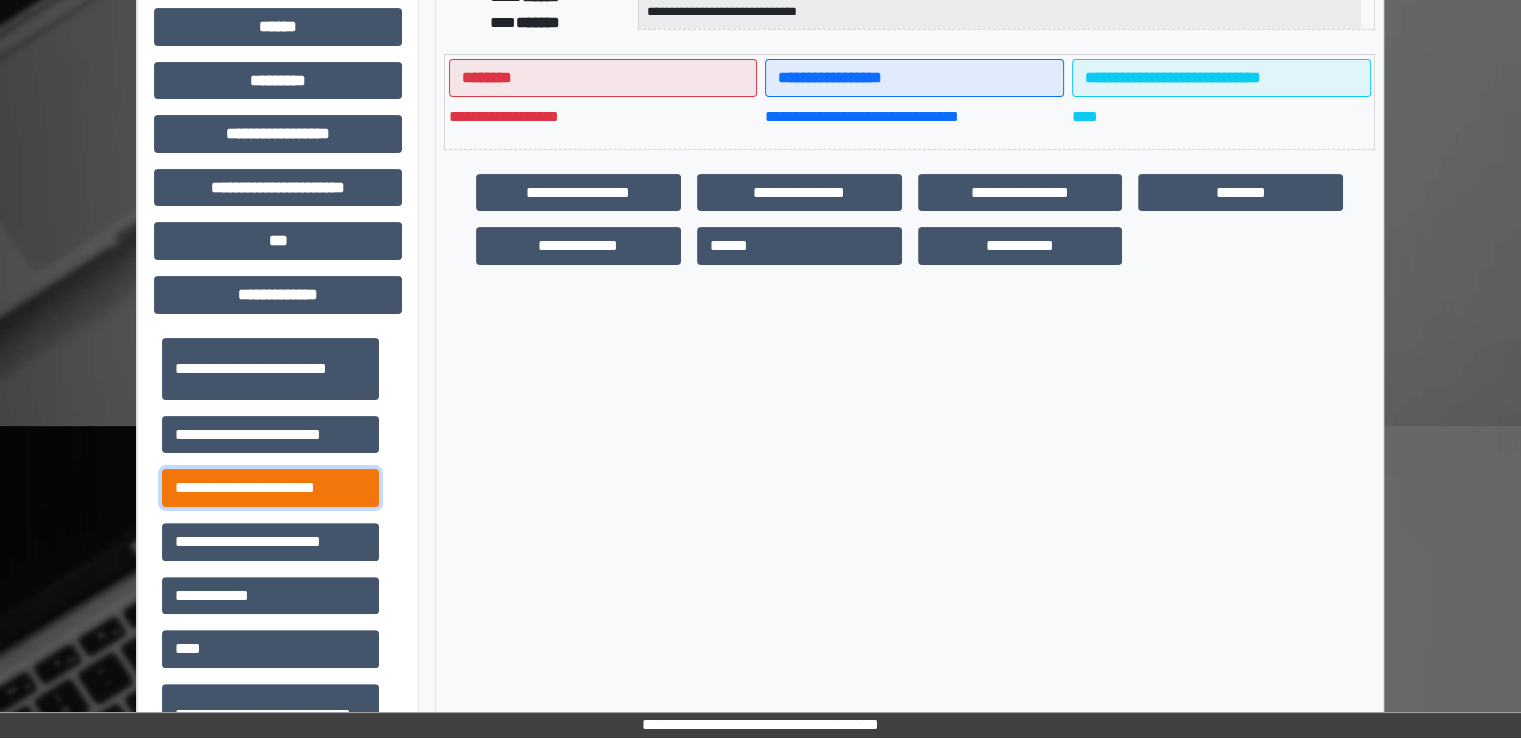 click on "**********" at bounding box center [270, 488] 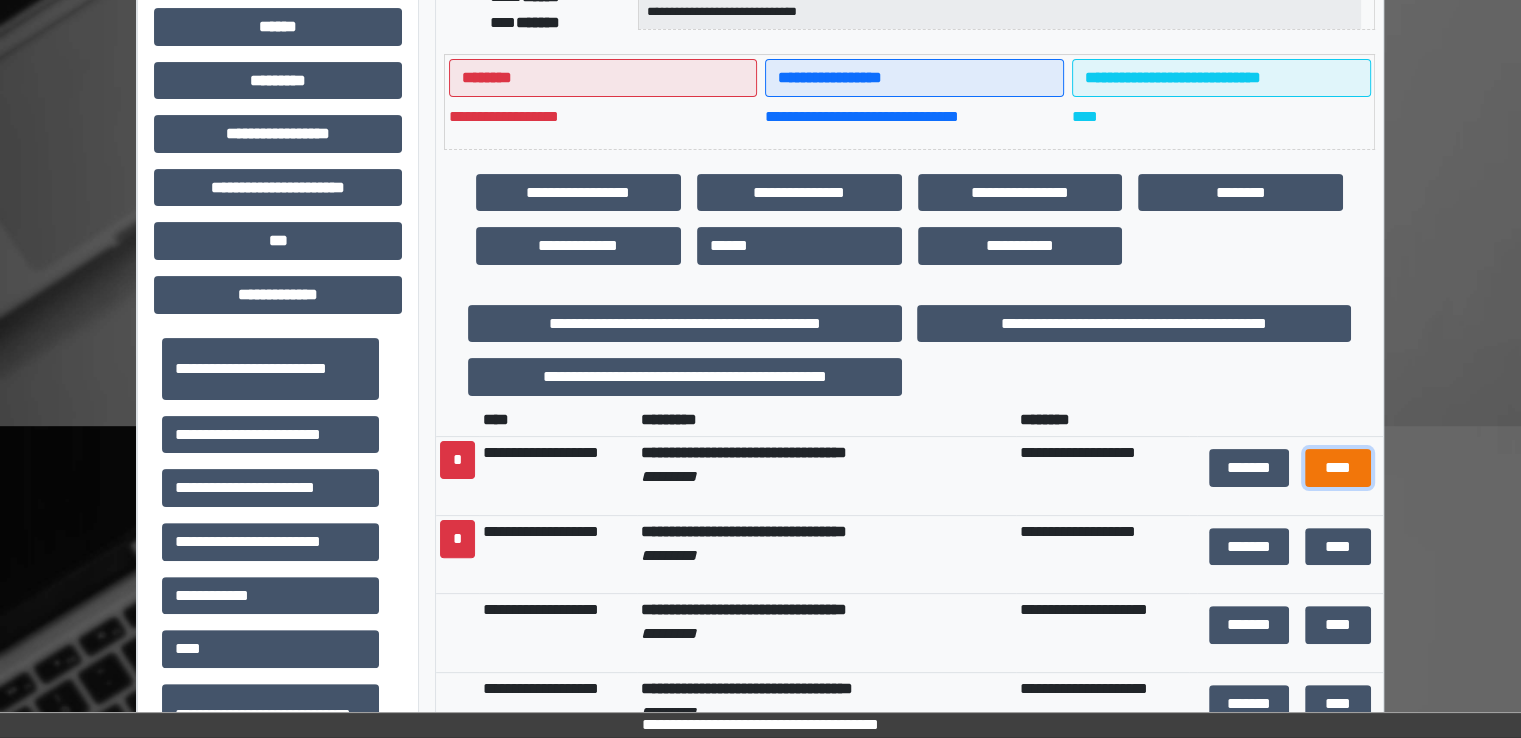 click on "****" at bounding box center [1338, 468] 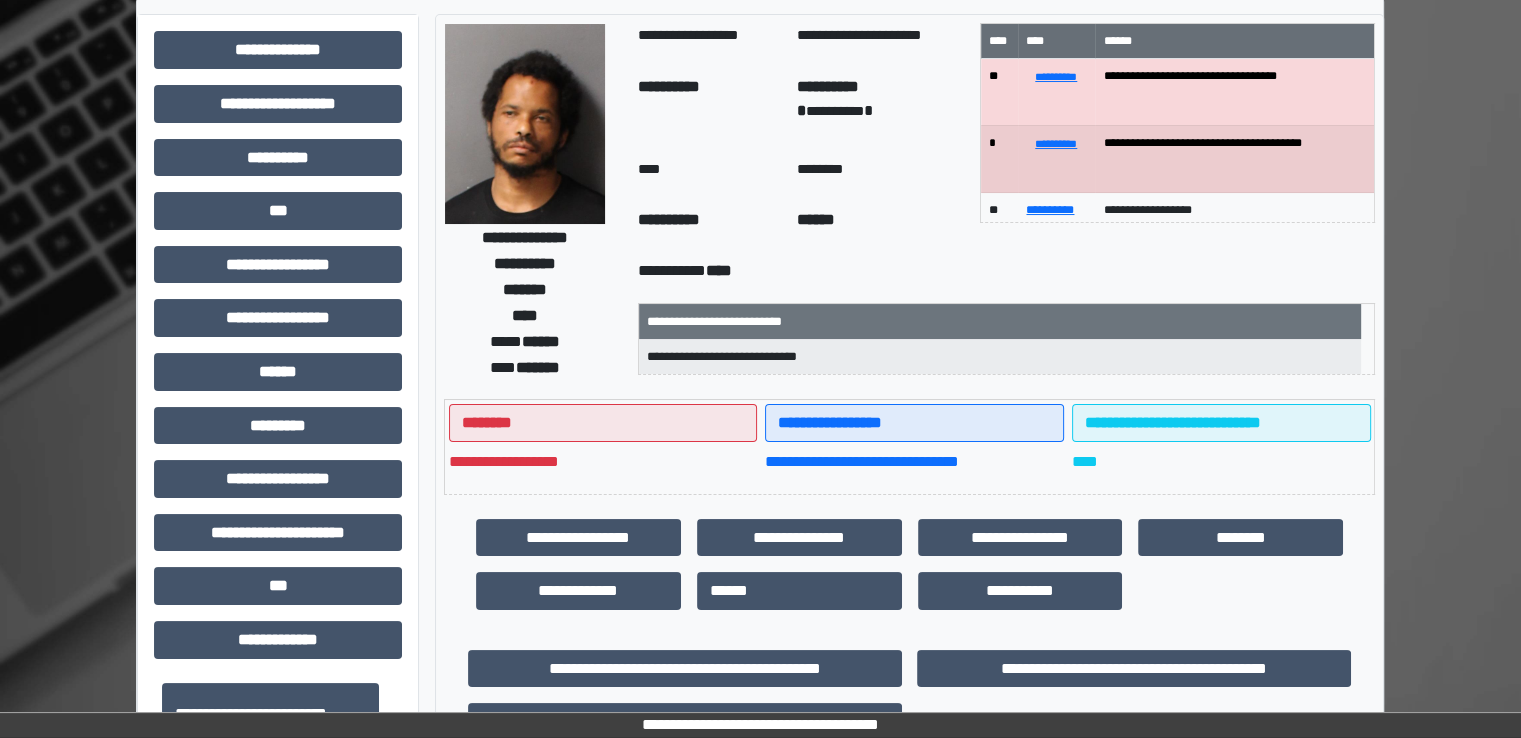 scroll, scrollTop: 0, scrollLeft: 0, axis: both 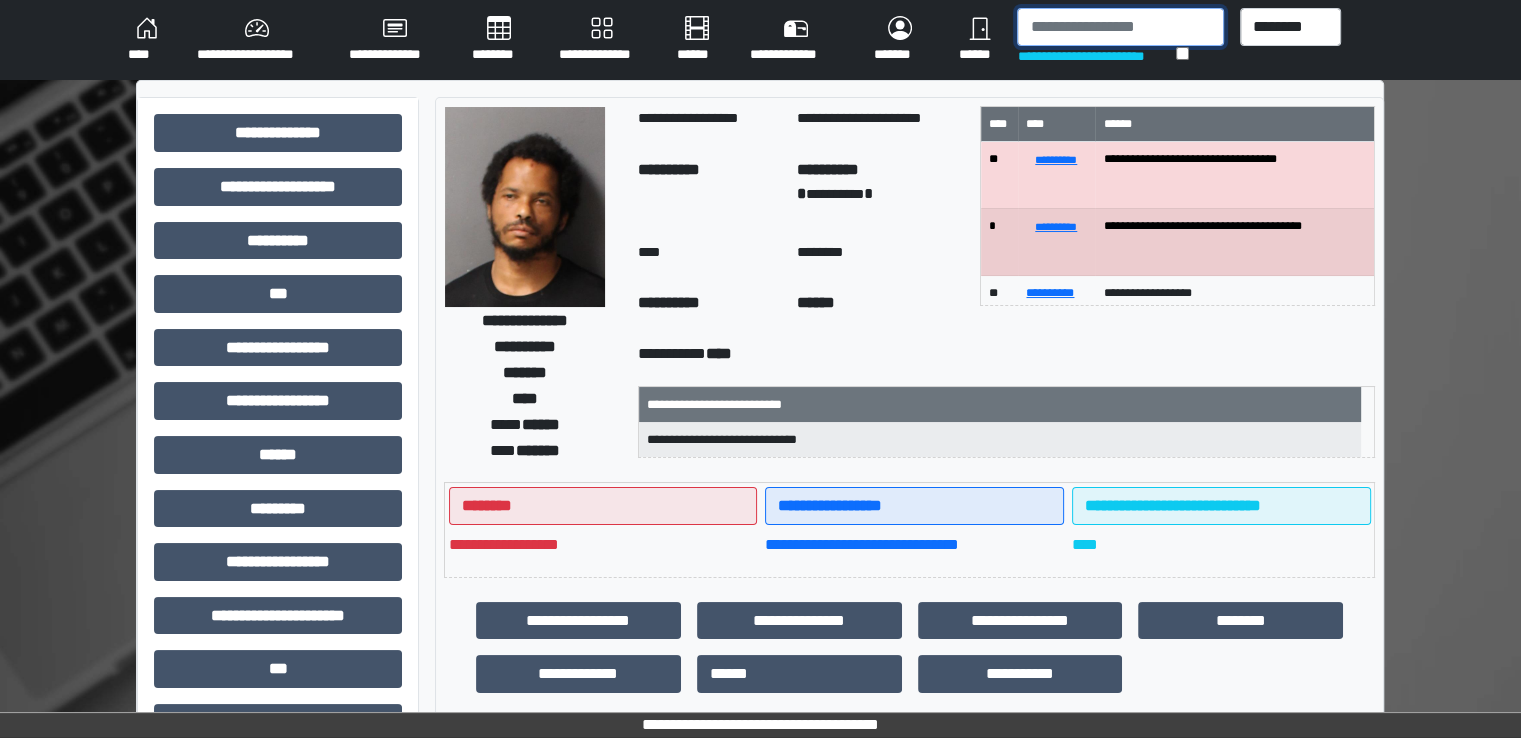 click at bounding box center [1120, 27] 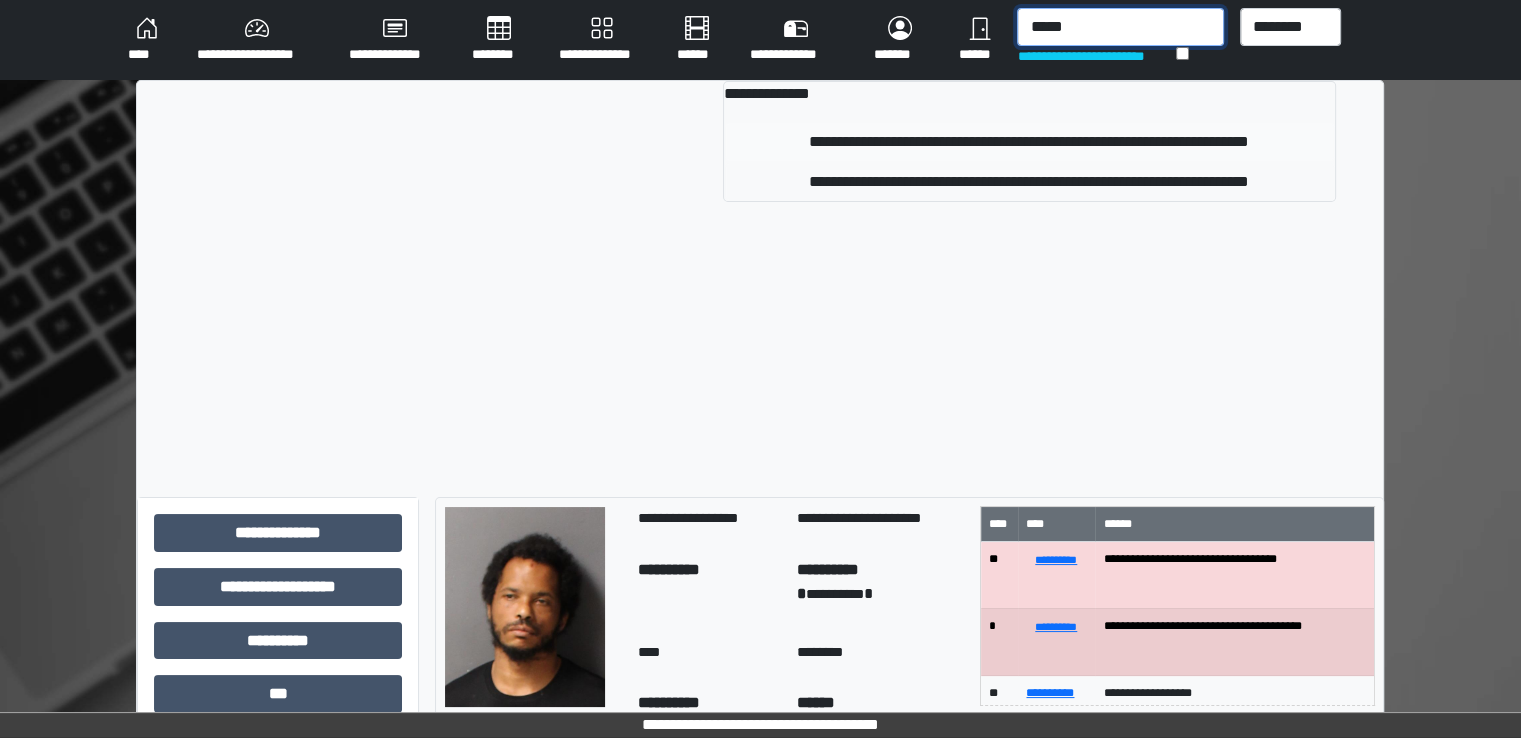 type on "*****" 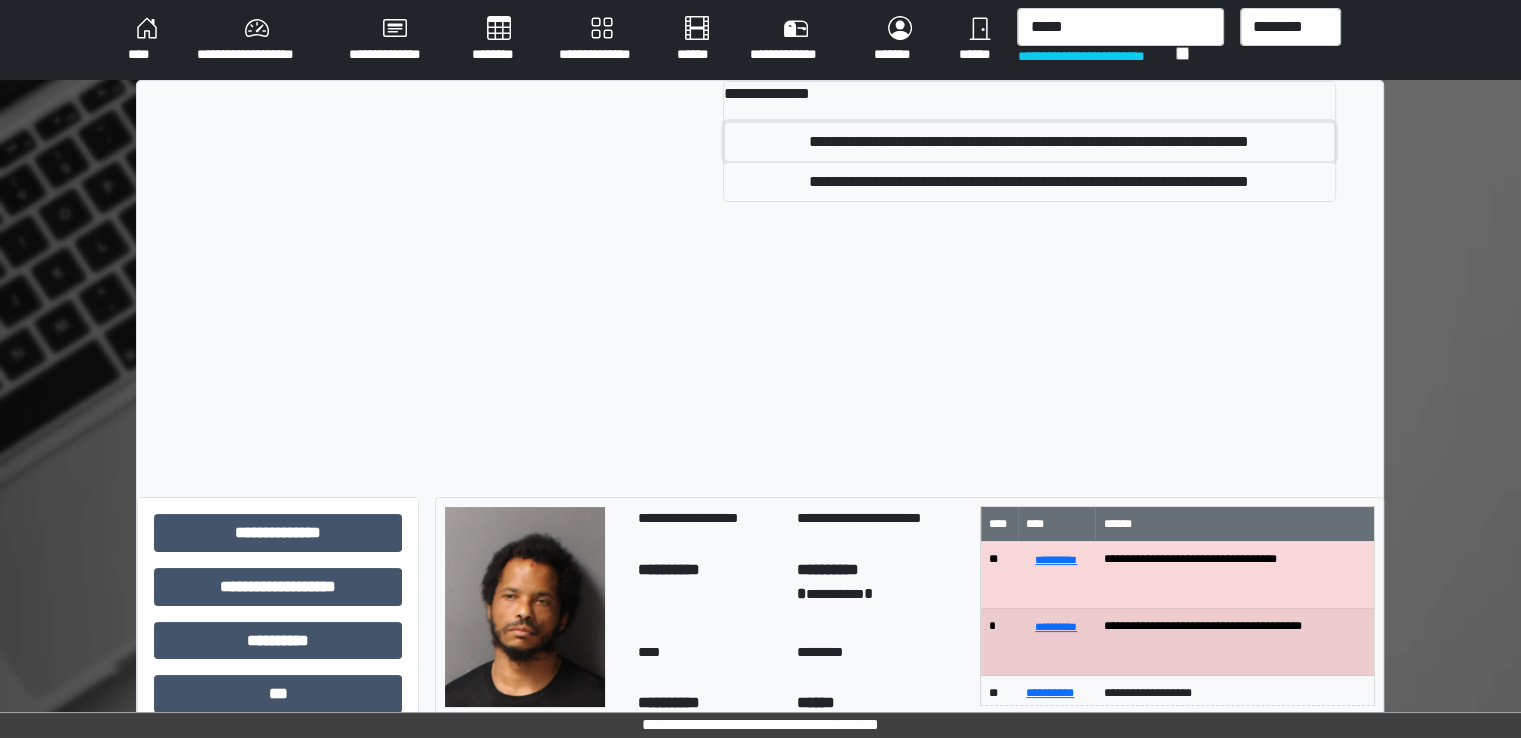drag, startPoint x: 1044, startPoint y: 135, endPoint x: 1142, endPoint y: 205, distance: 120.432556 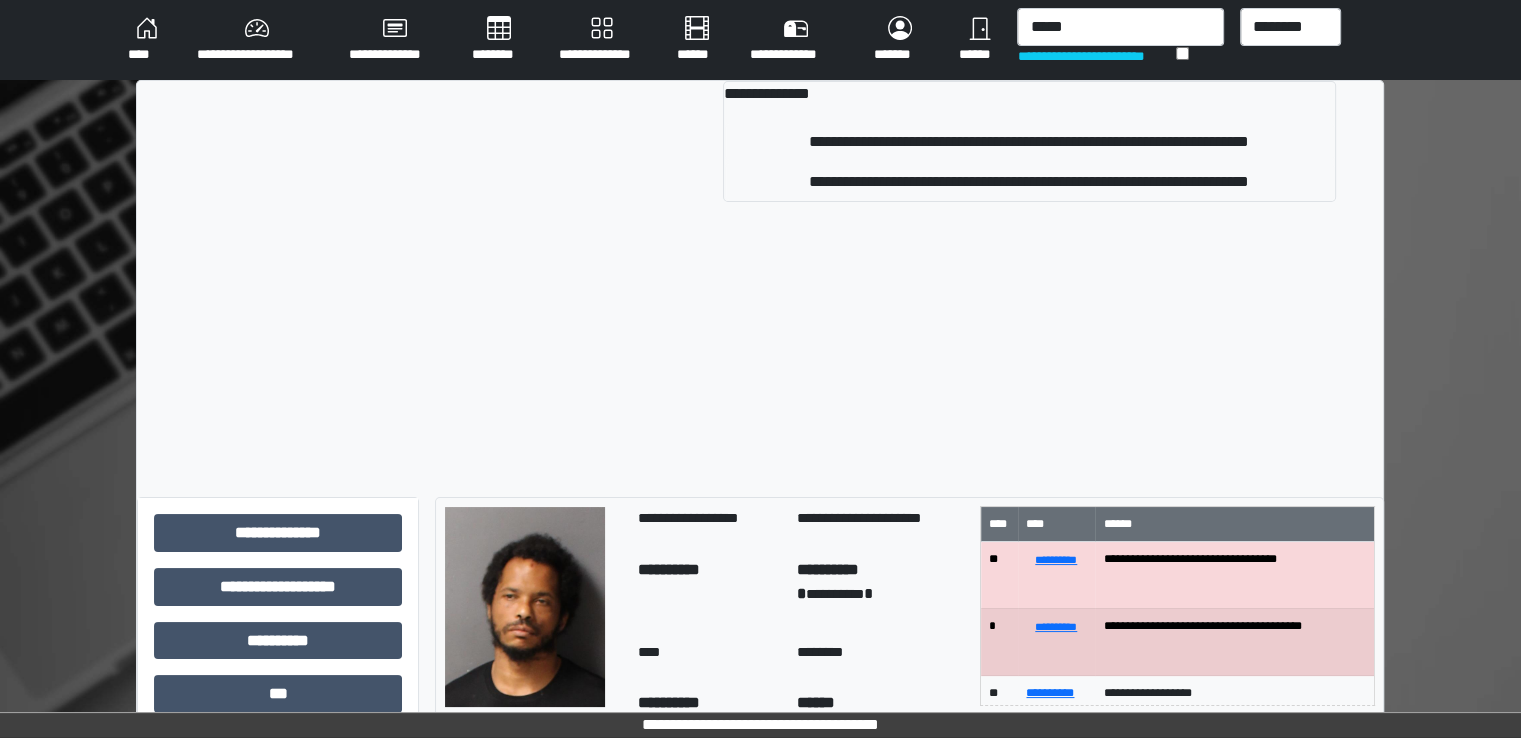 type 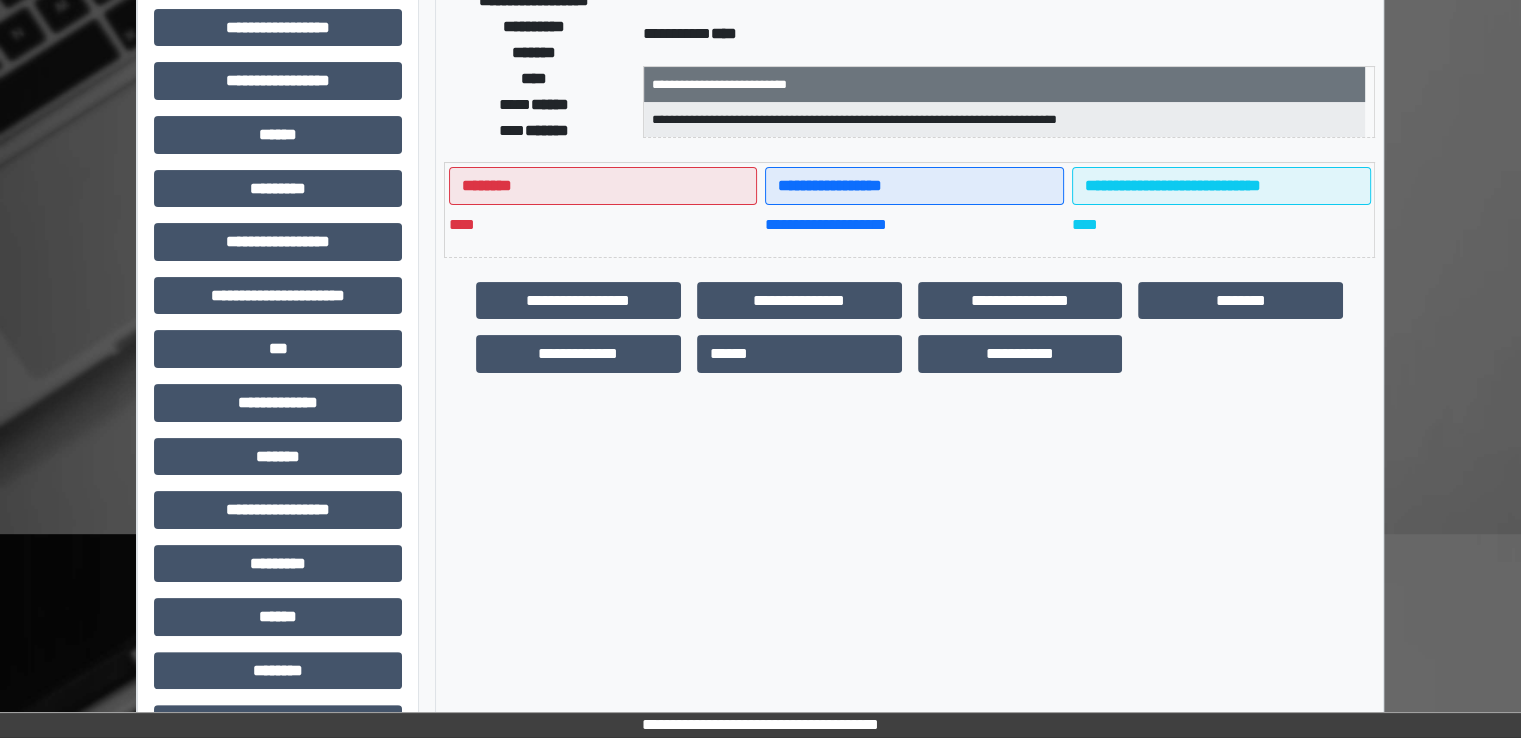 scroll, scrollTop: 428, scrollLeft: 0, axis: vertical 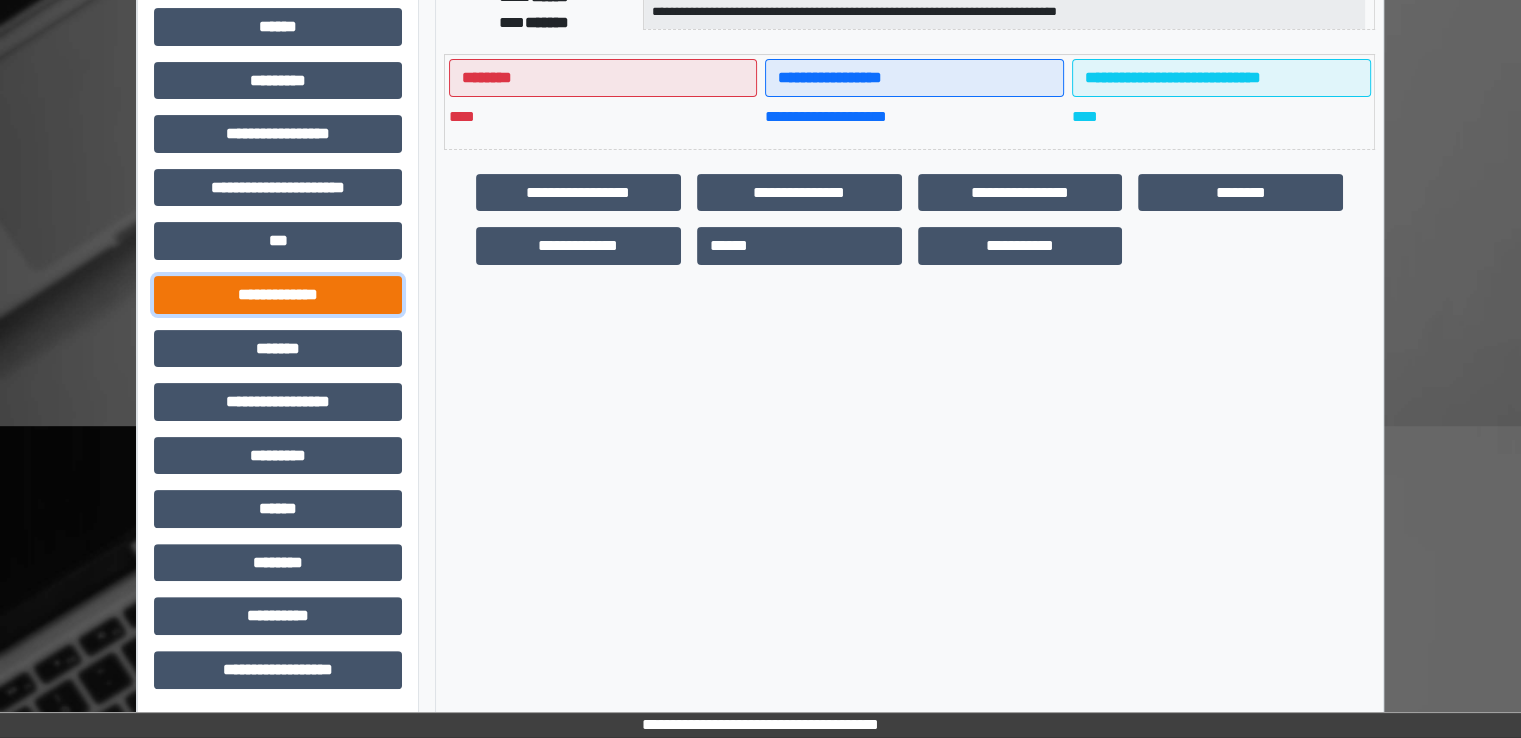 click on "**********" at bounding box center (278, 295) 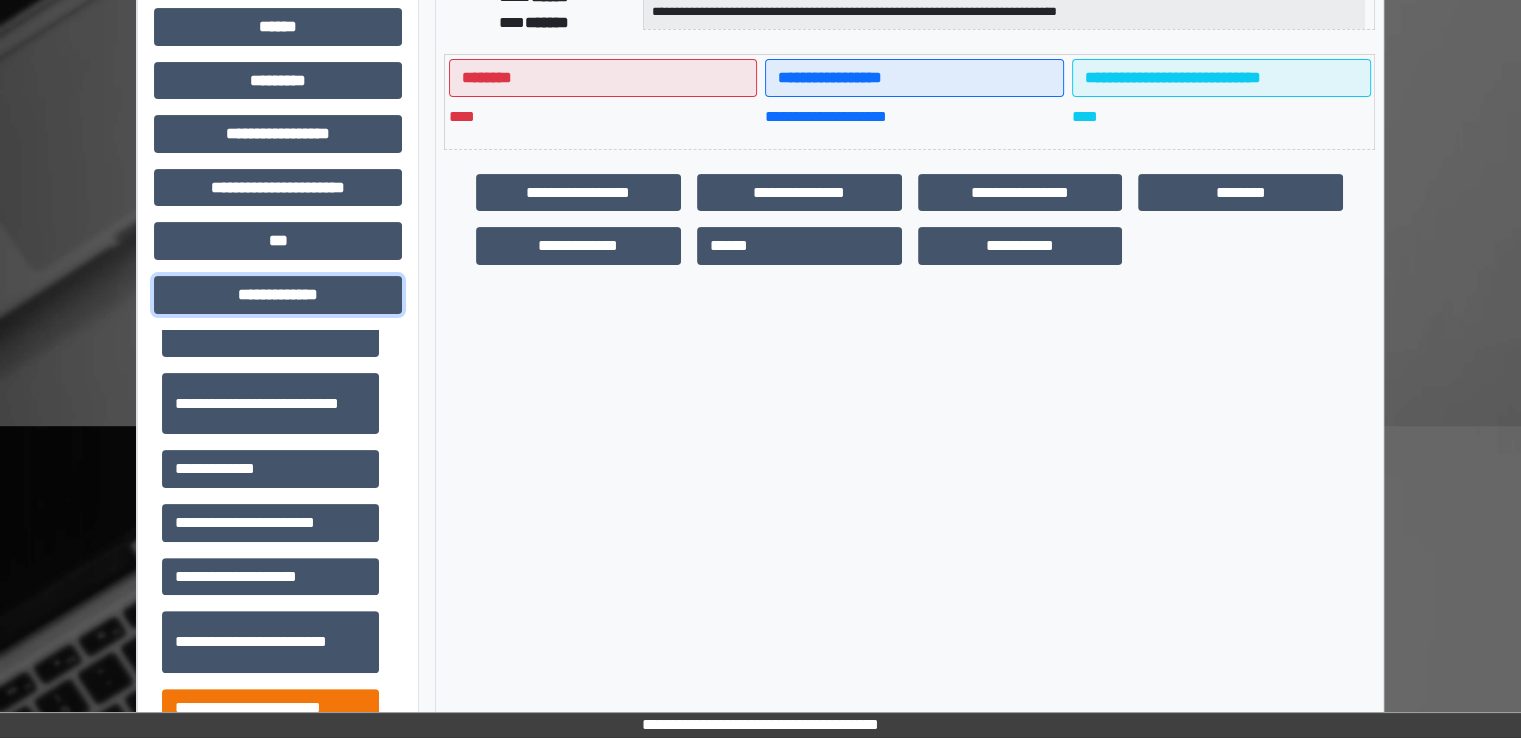 scroll, scrollTop: 500, scrollLeft: 0, axis: vertical 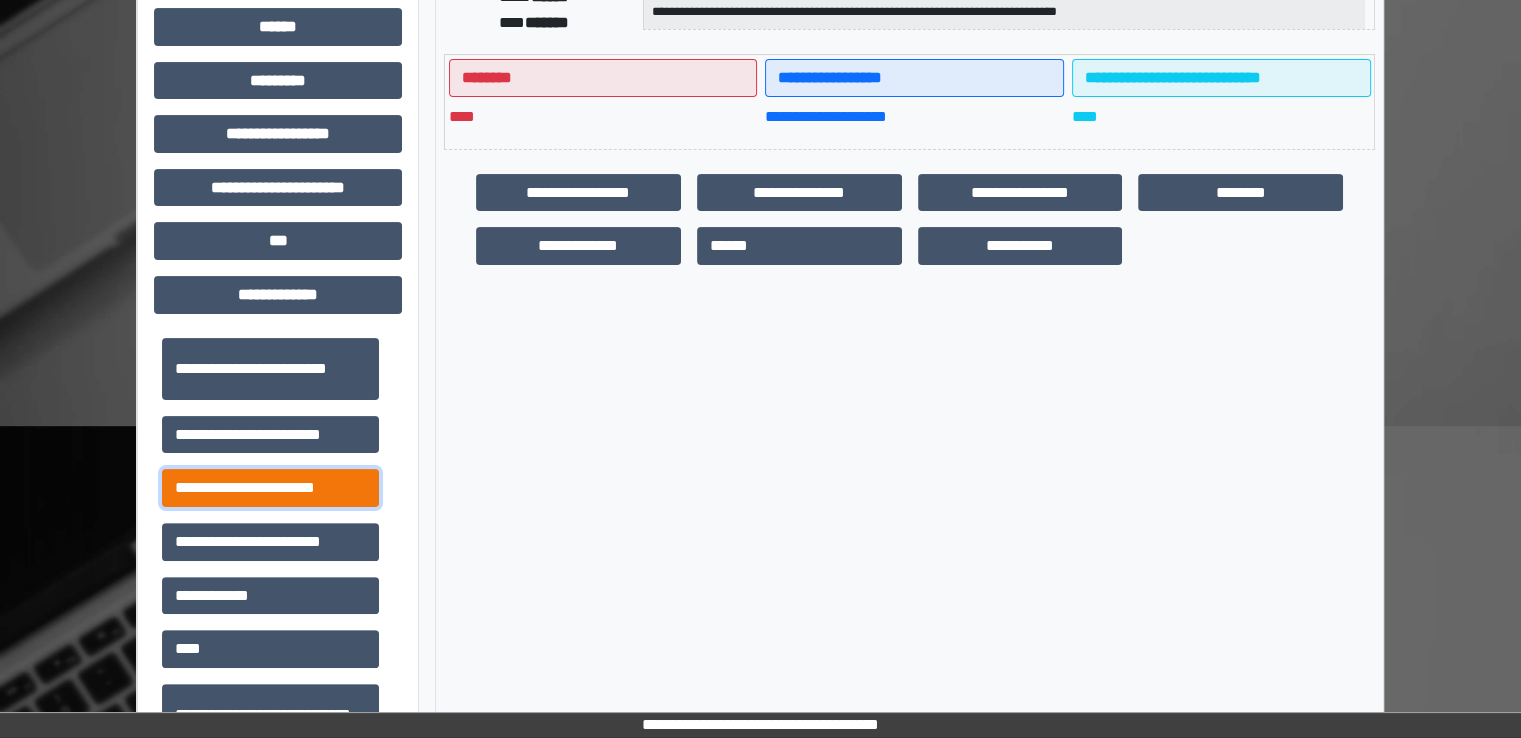 click on "**********" at bounding box center (270, 488) 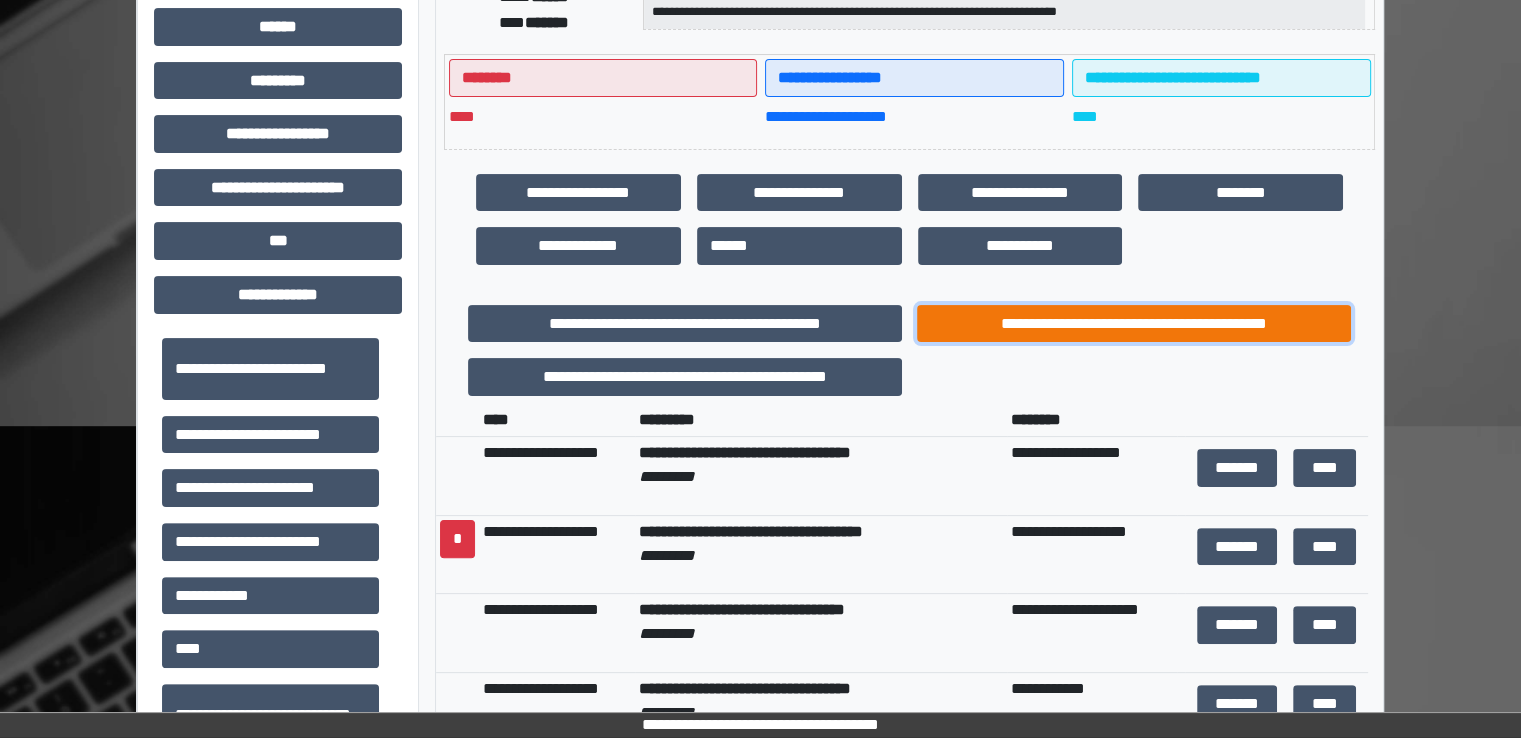 click on "**********" at bounding box center (1134, 324) 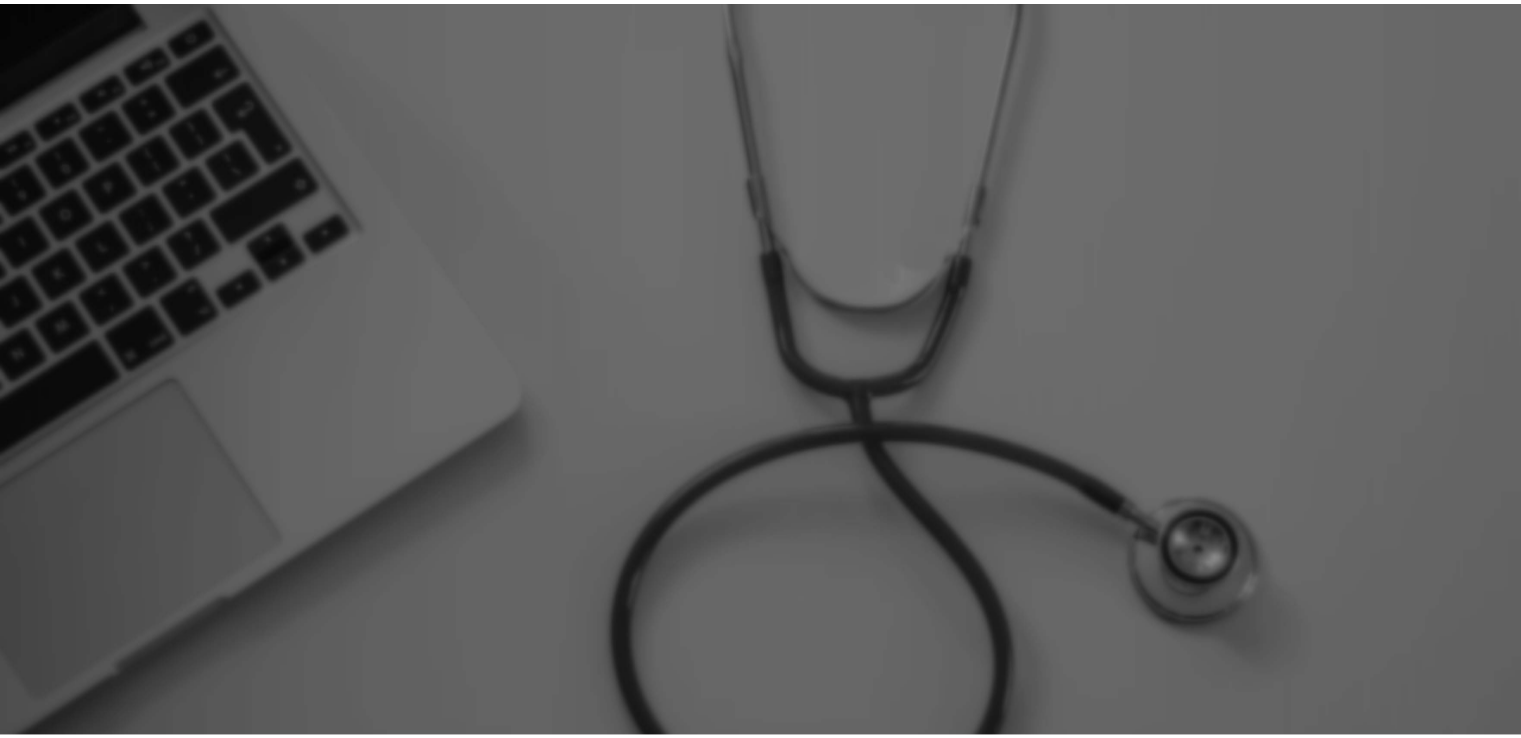 scroll, scrollTop: 0, scrollLeft: 0, axis: both 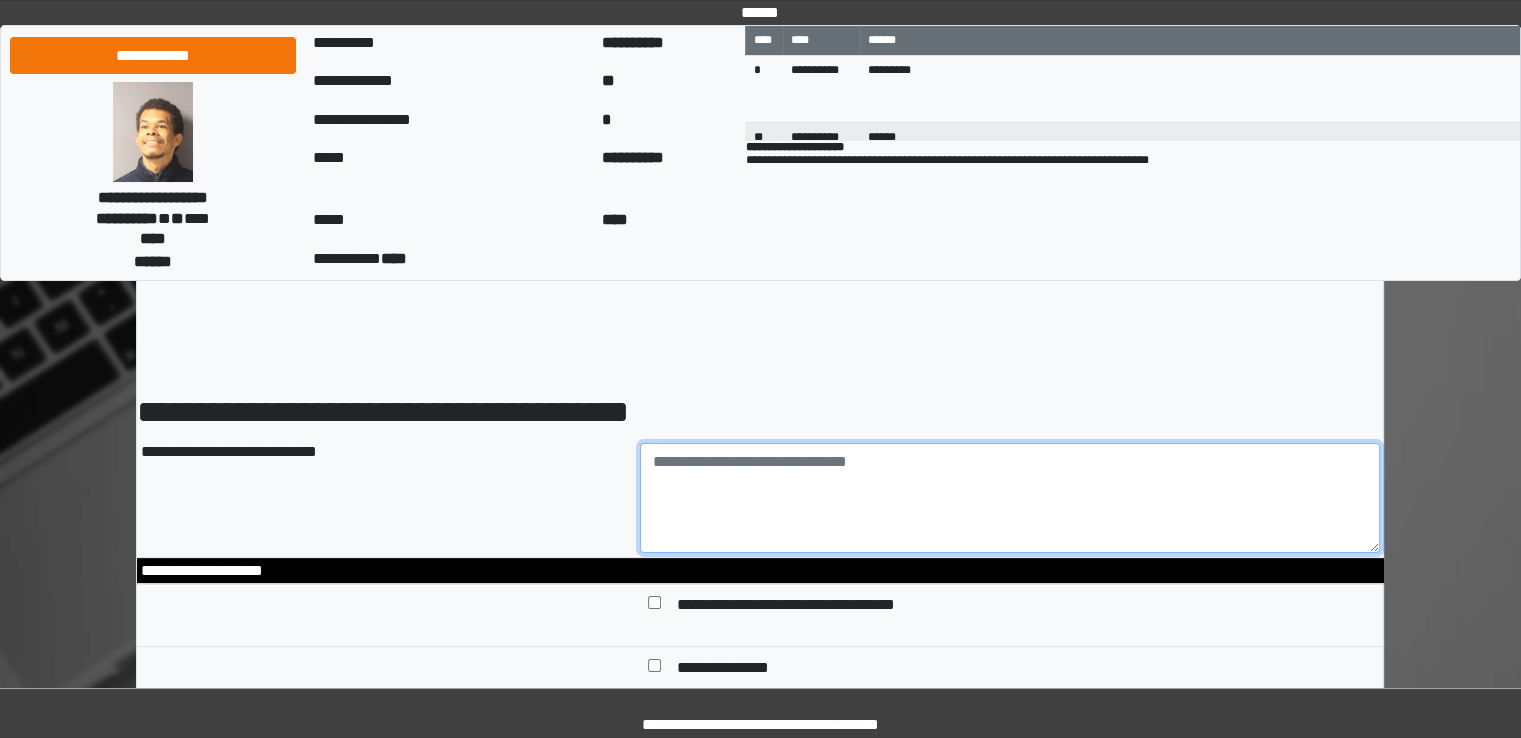 click at bounding box center (1010, 498) 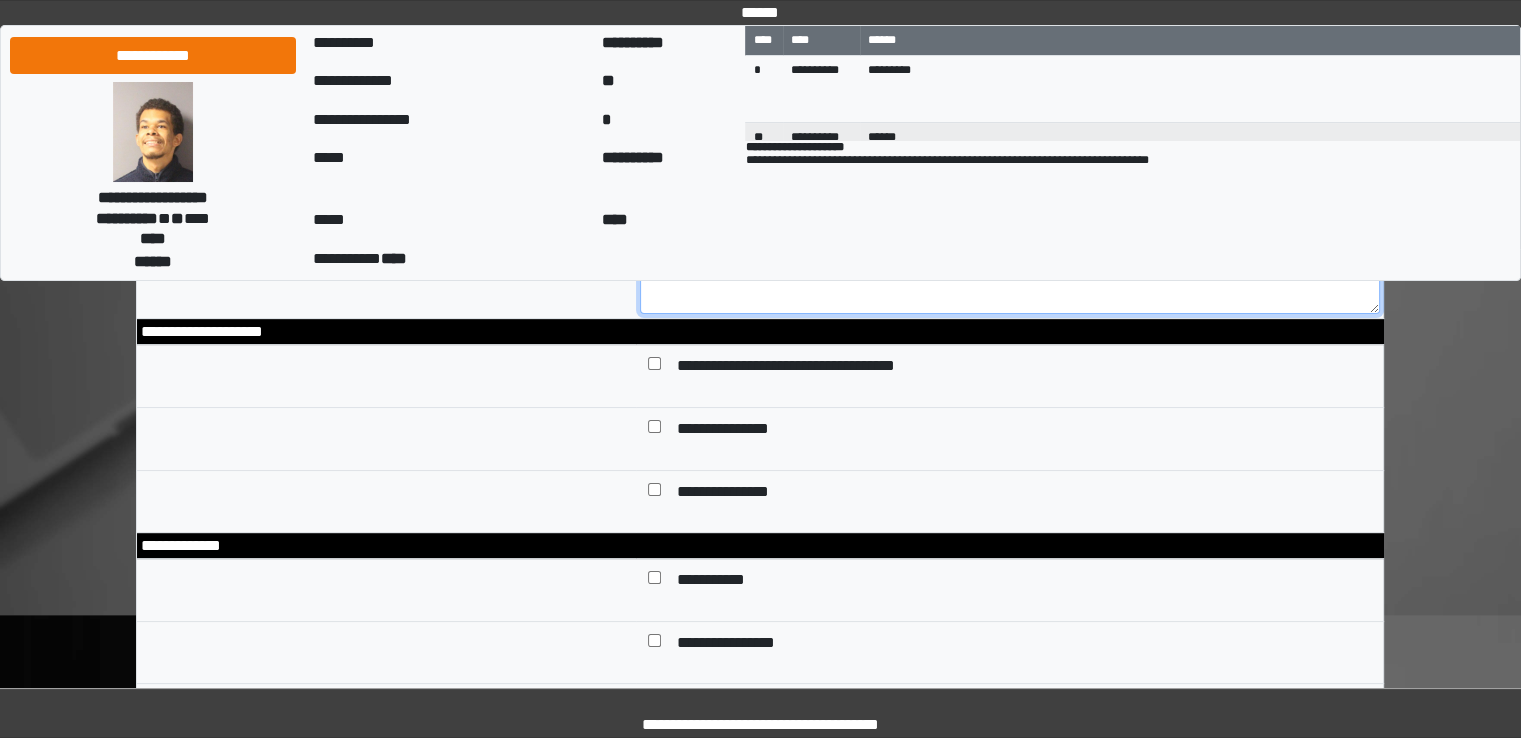 scroll, scrollTop: 300, scrollLeft: 0, axis: vertical 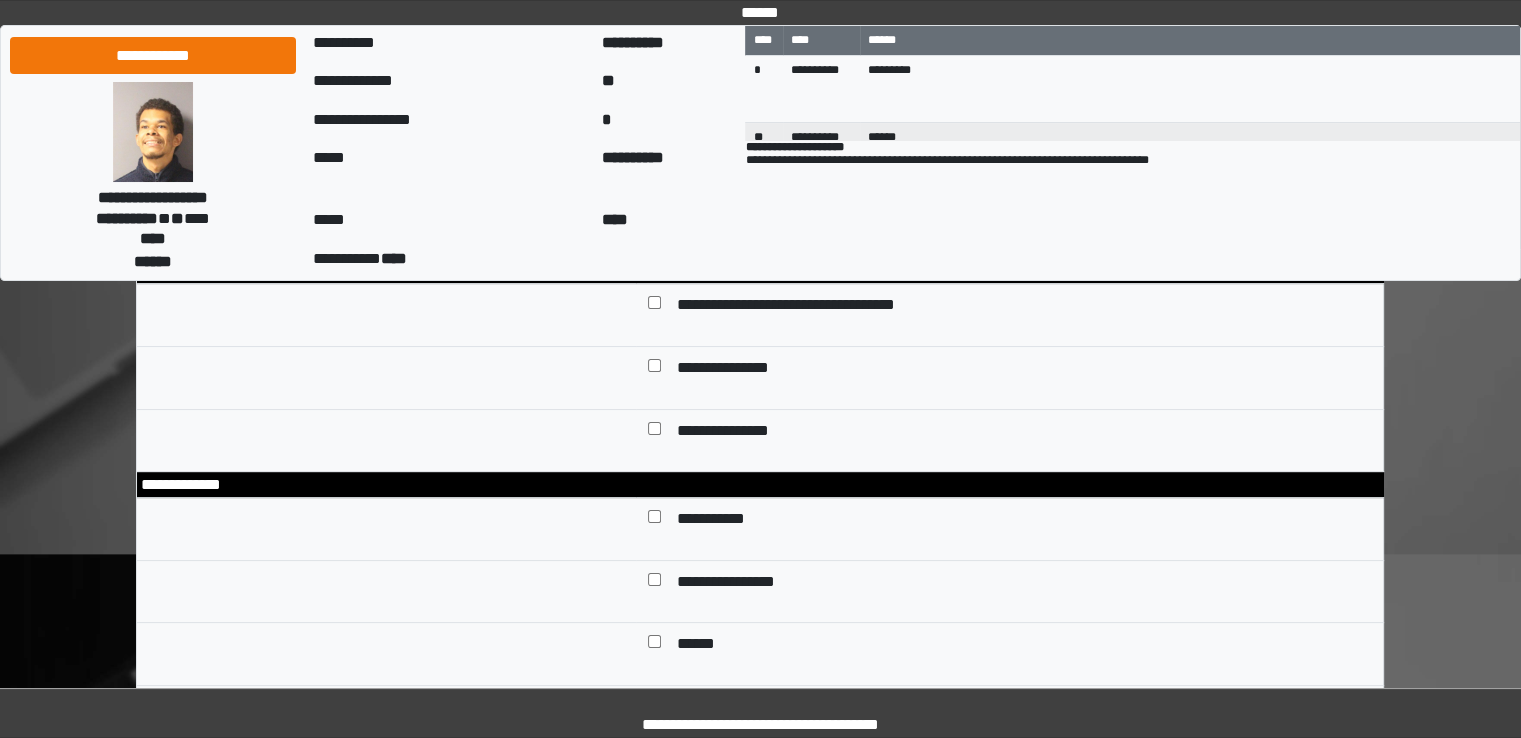 type on "**********" 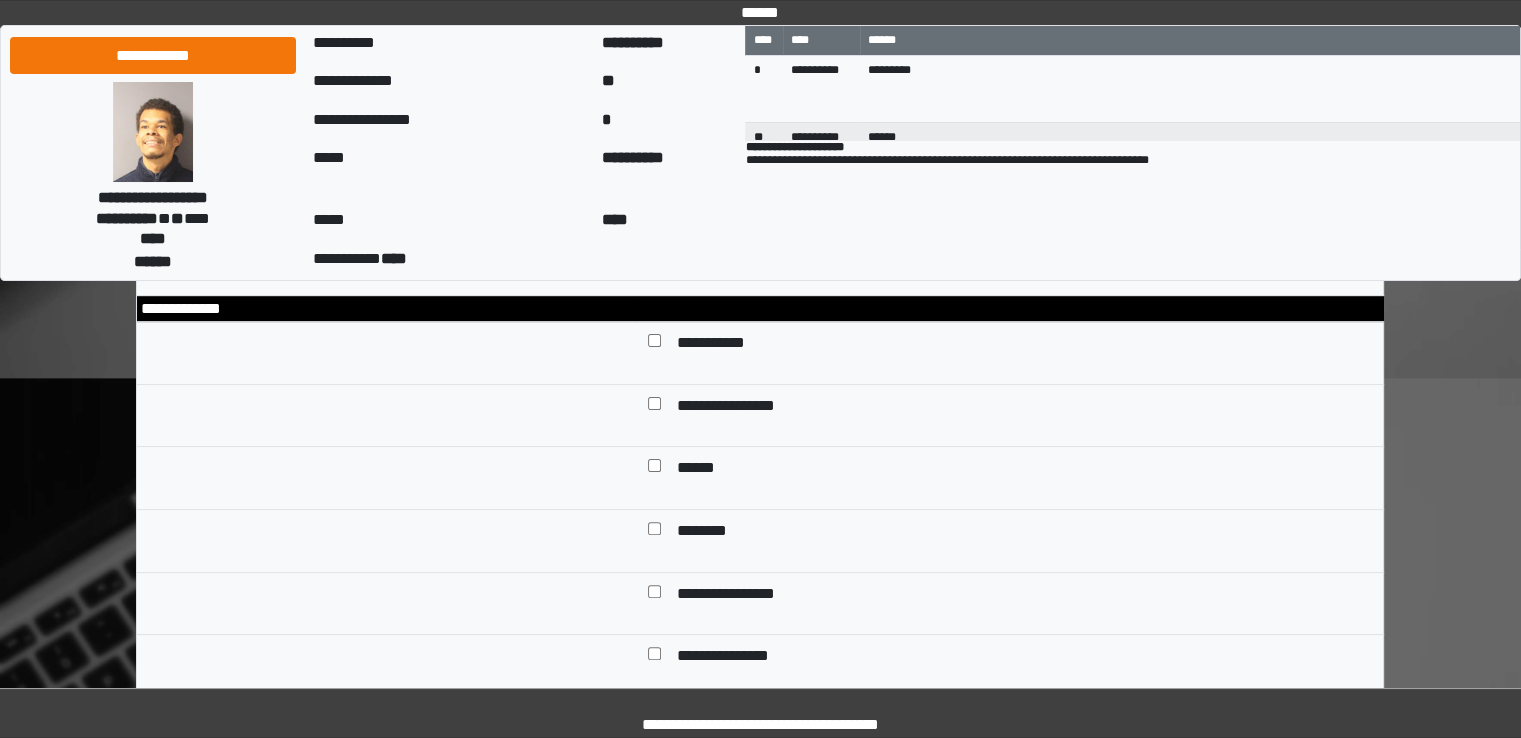 scroll, scrollTop: 500, scrollLeft: 0, axis: vertical 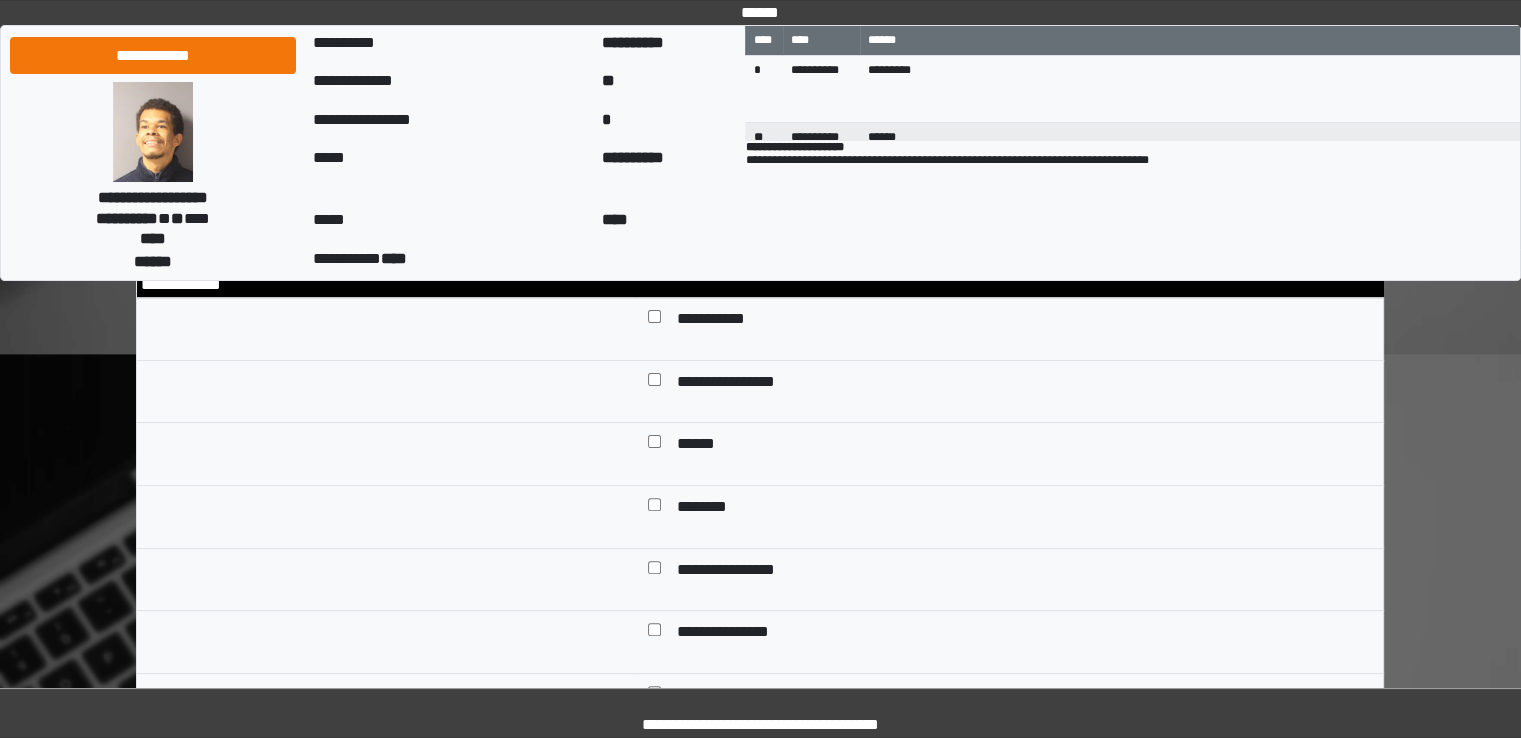 click on "******" at bounding box center [697, 446] 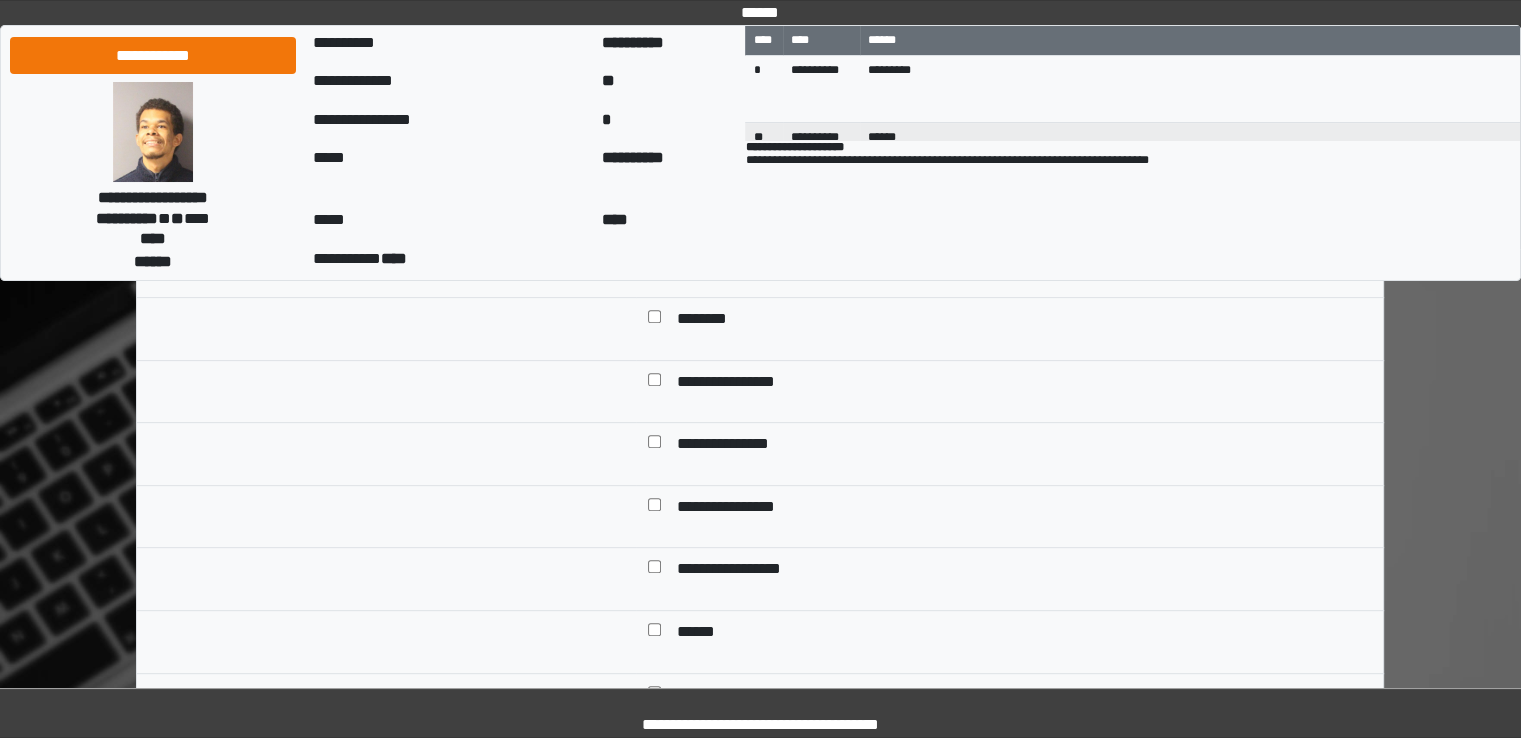 scroll, scrollTop: 700, scrollLeft: 0, axis: vertical 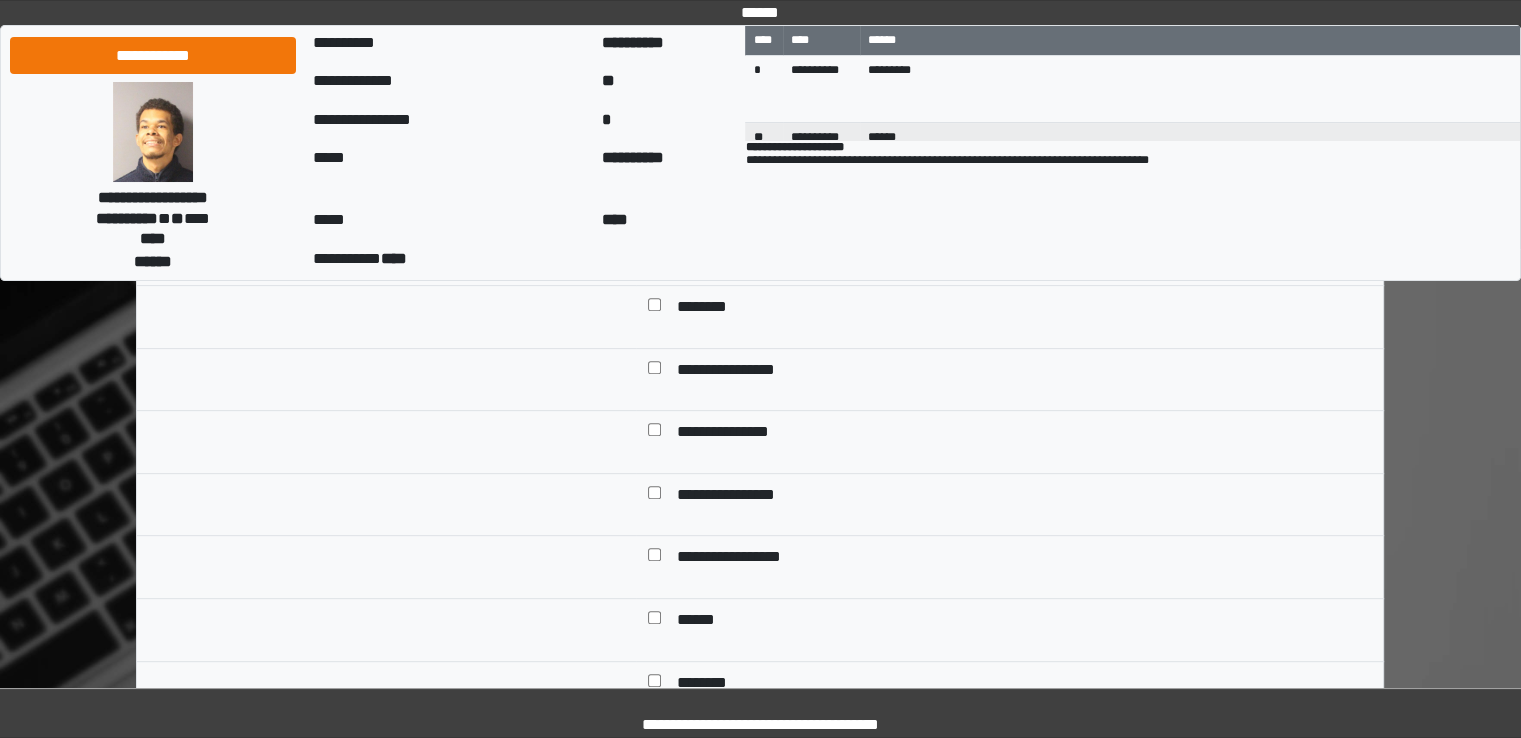 click on "**********" at bounding box center (739, 434) 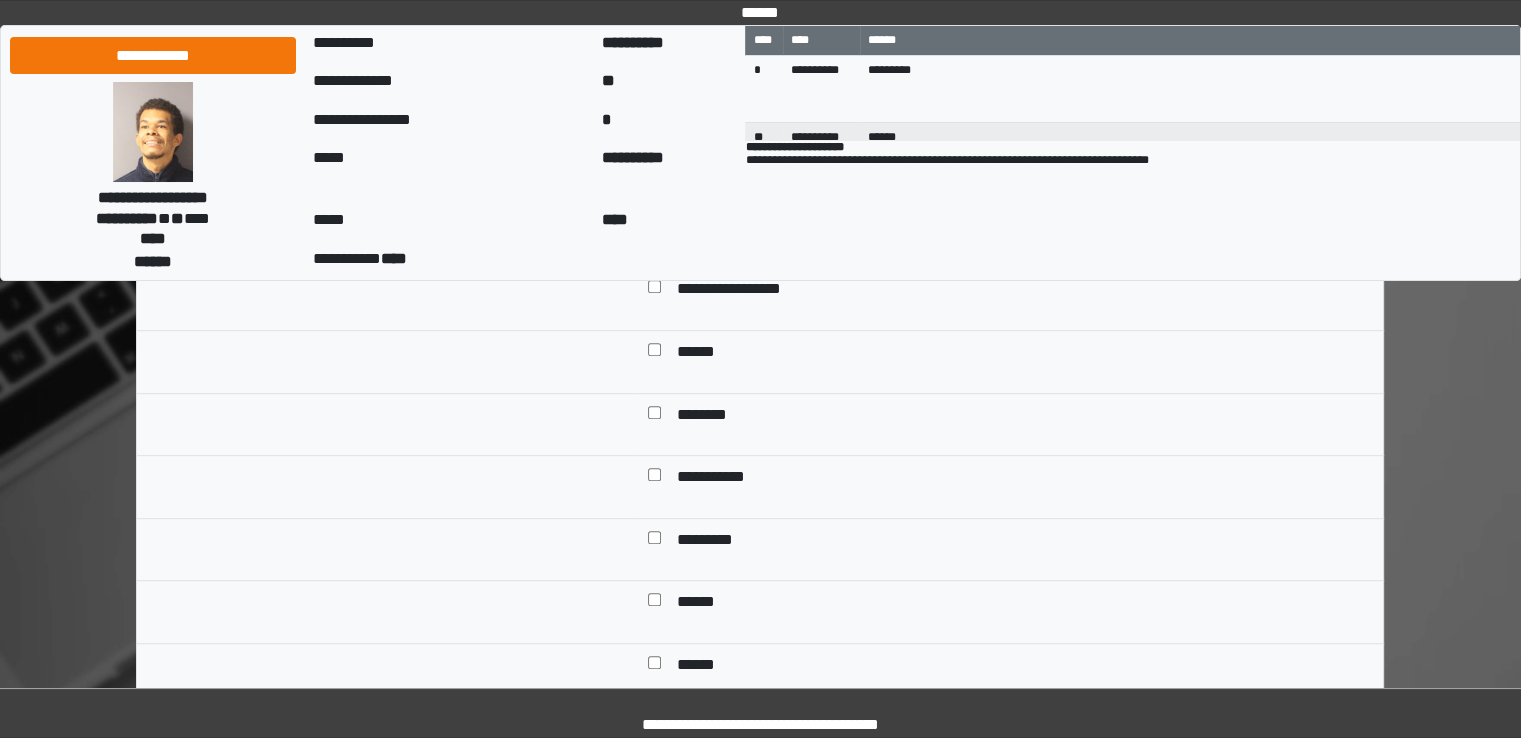 scroll, scrollTop: 1100, scrollLeft: 0, axis: vertical 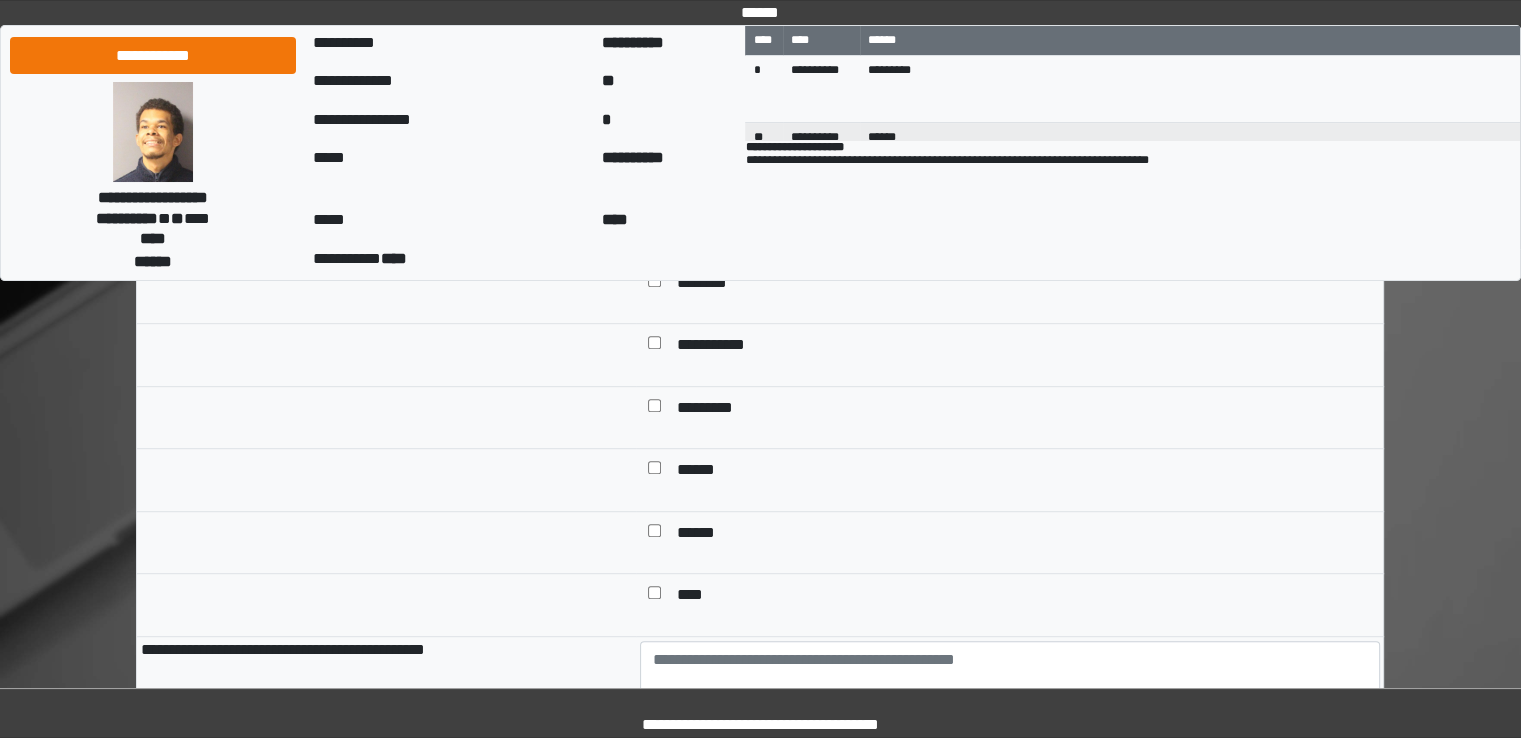 click on "*********" at bounding box center (715, 410) 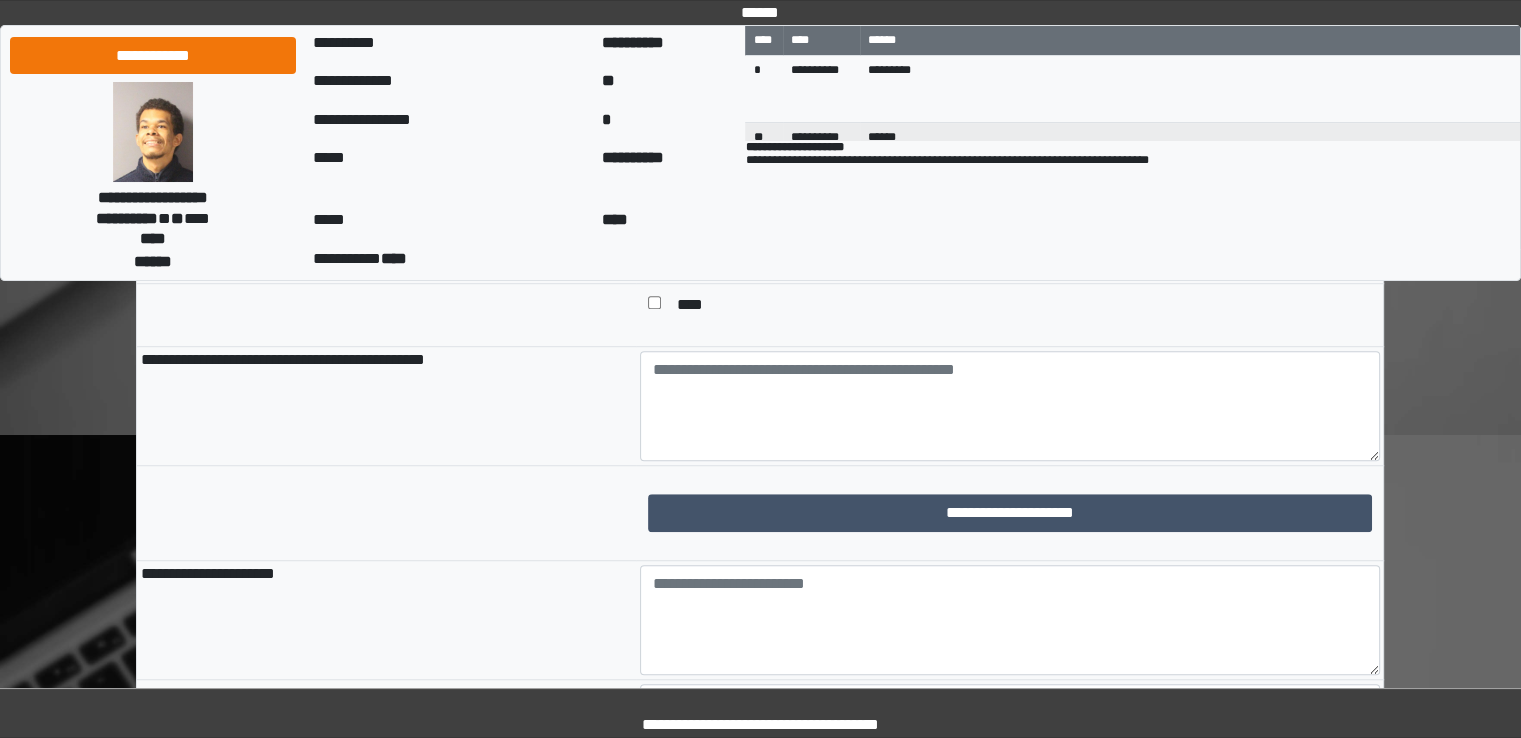 scroll, scrollTop: 1400, scrollLeft: 0, axis: vertical 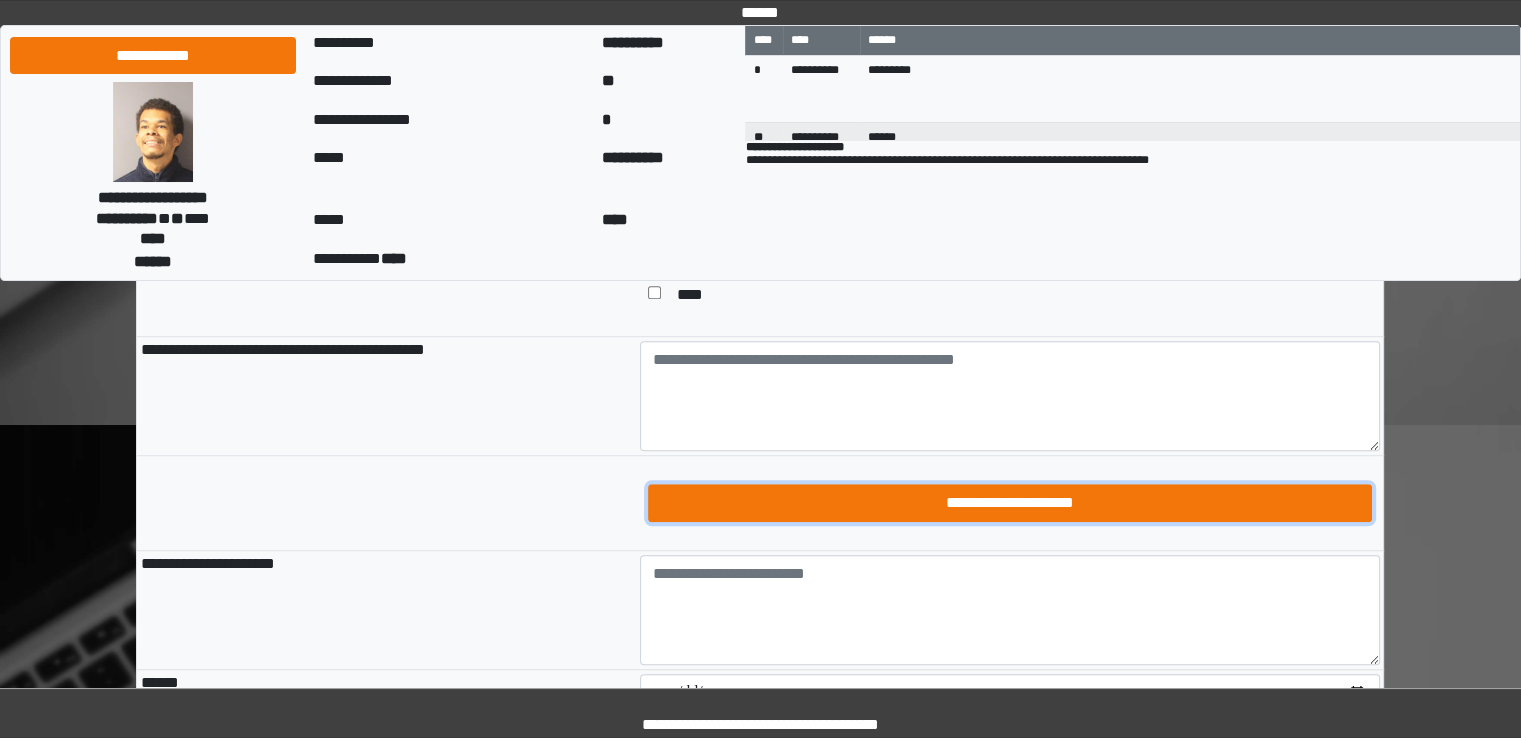 click on "**********" at bounding box center (1010, 503) 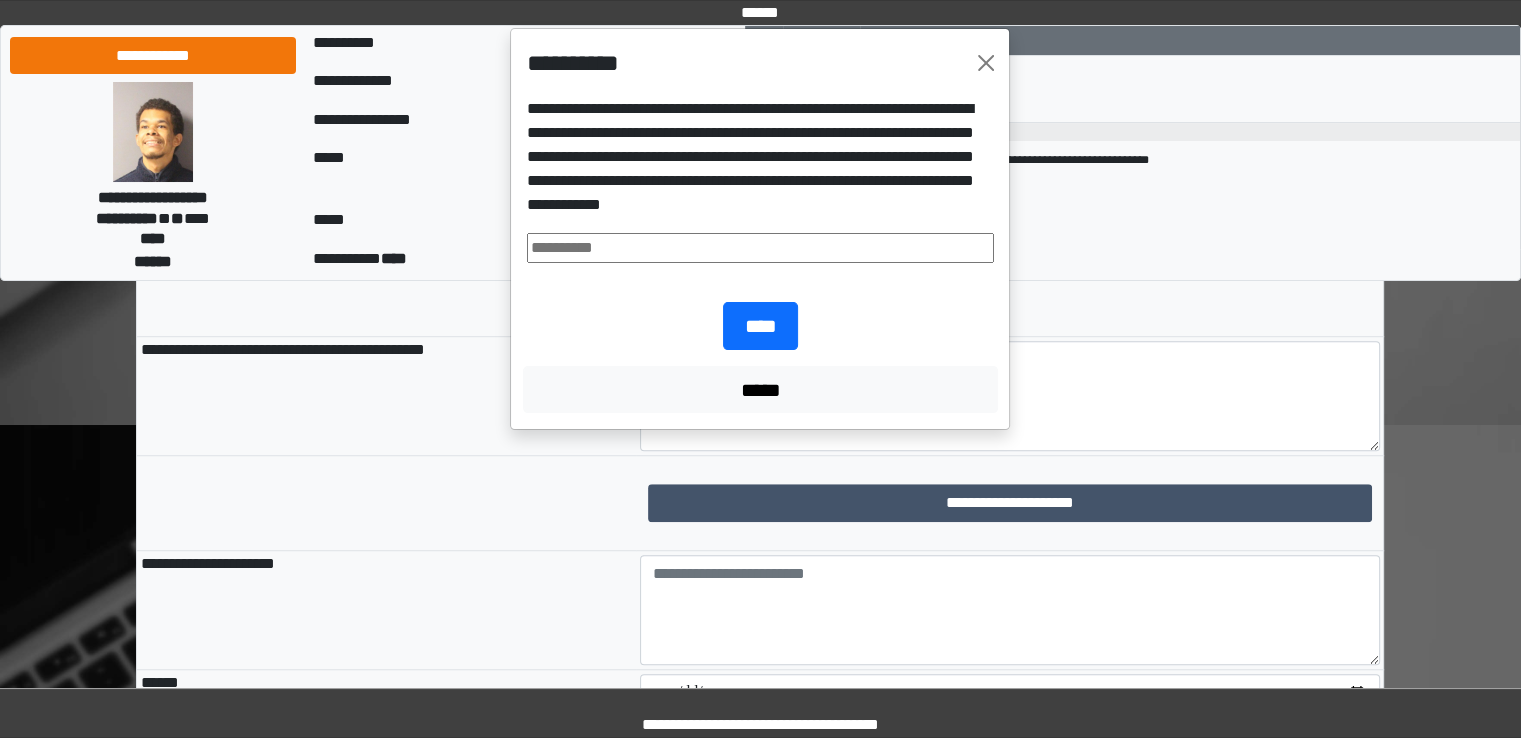 click at bounding box center [760, 248] 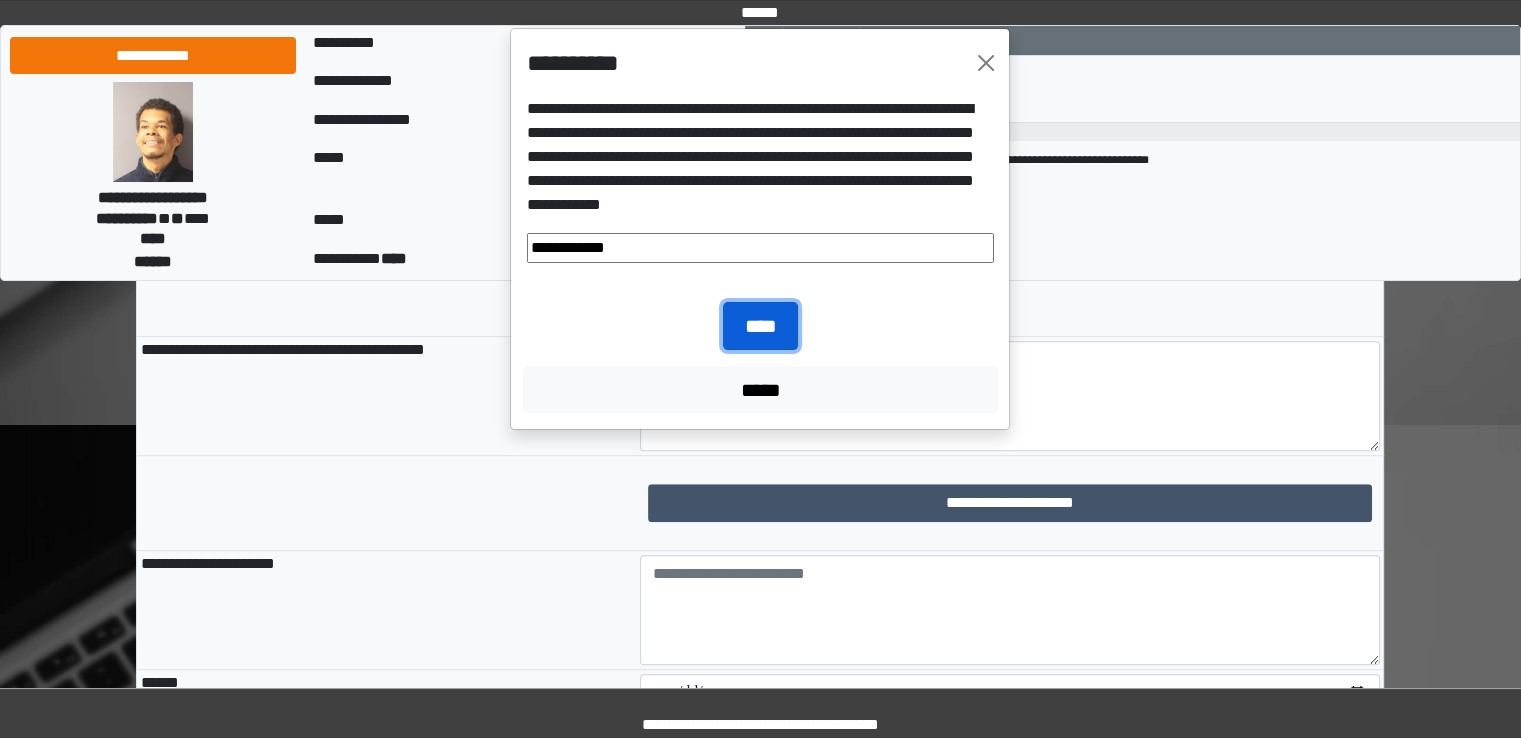 click on "****" at bounding box center (760, 326) 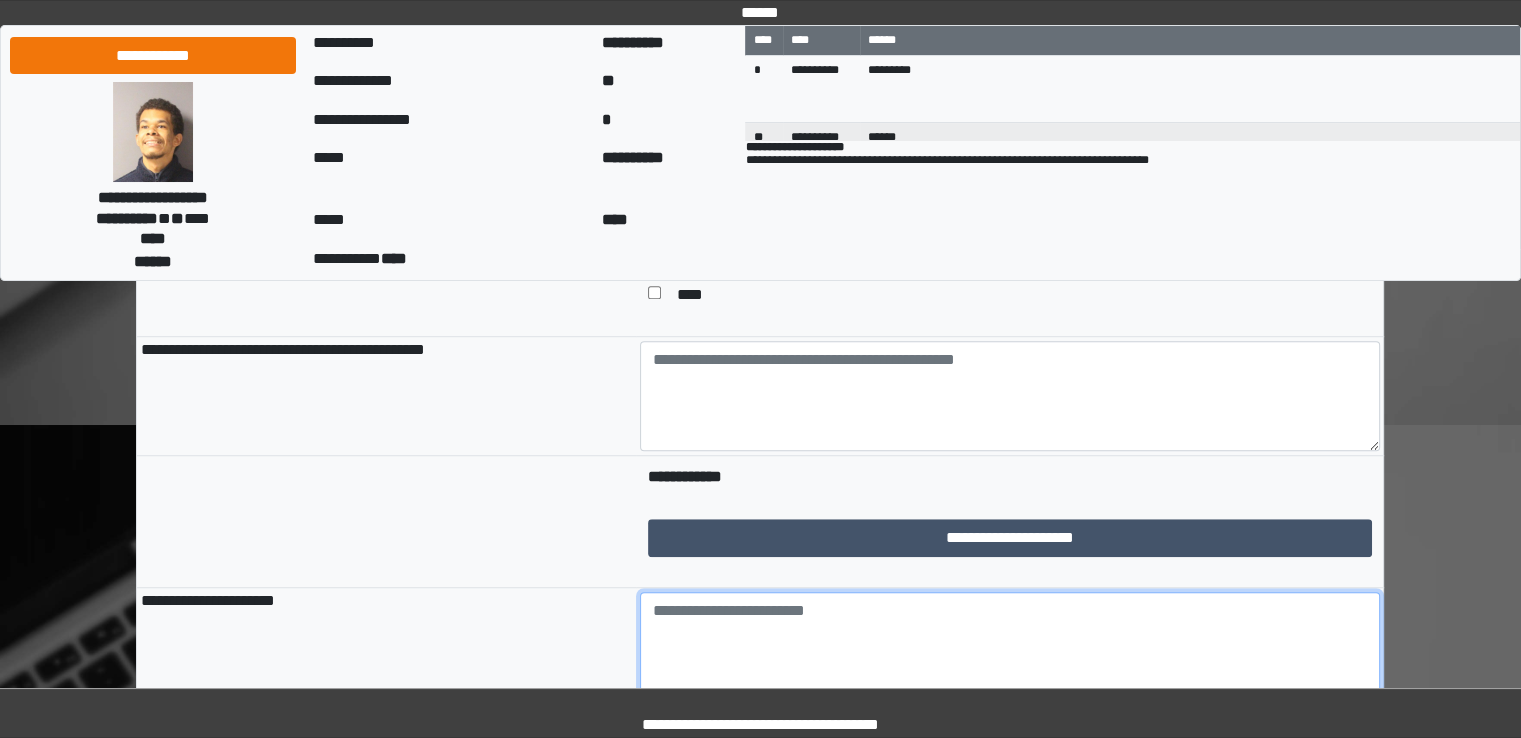 click at bounding box center [1010, 647] 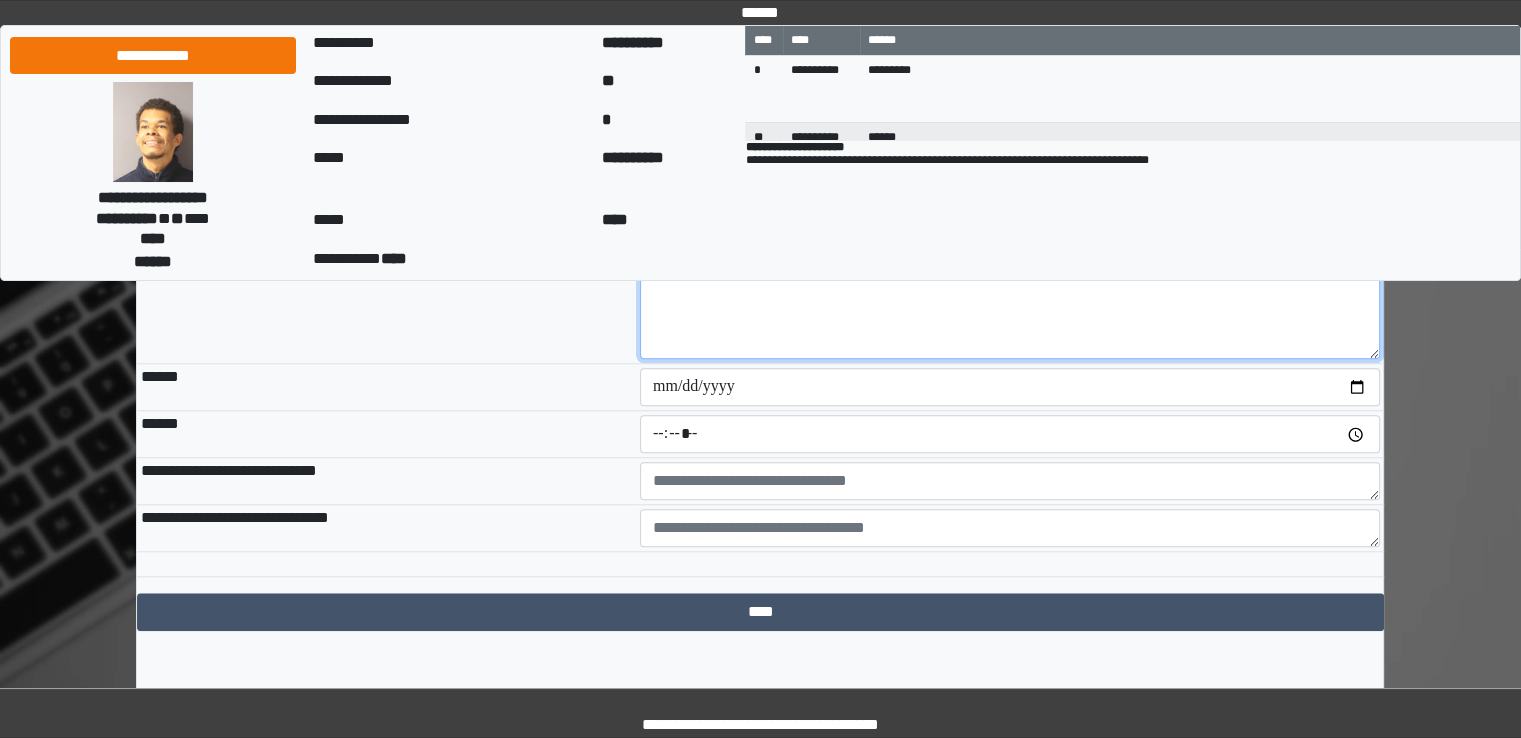 scroll, scrollTop: 1766, scrollLeft: 0, axis: vertical 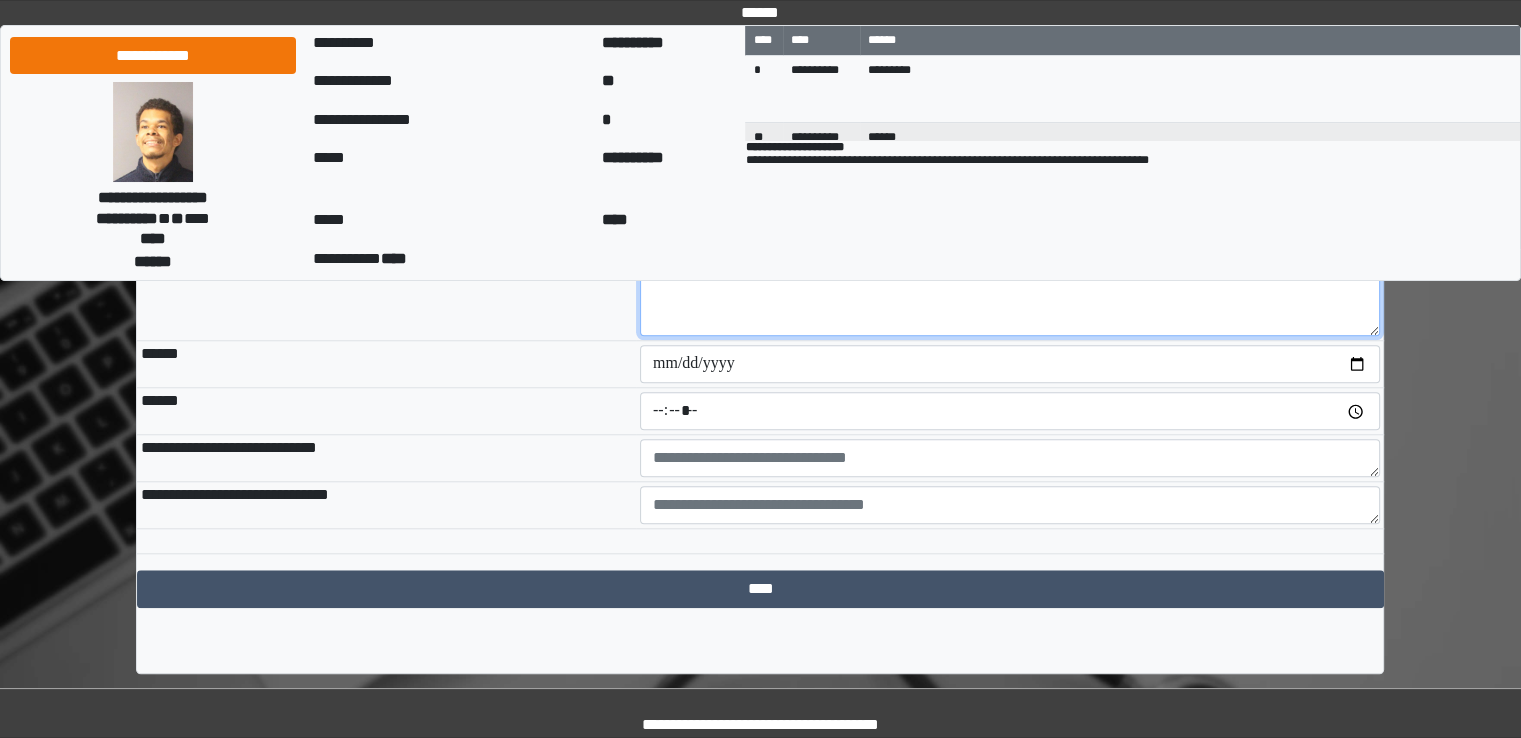 type on "**********" 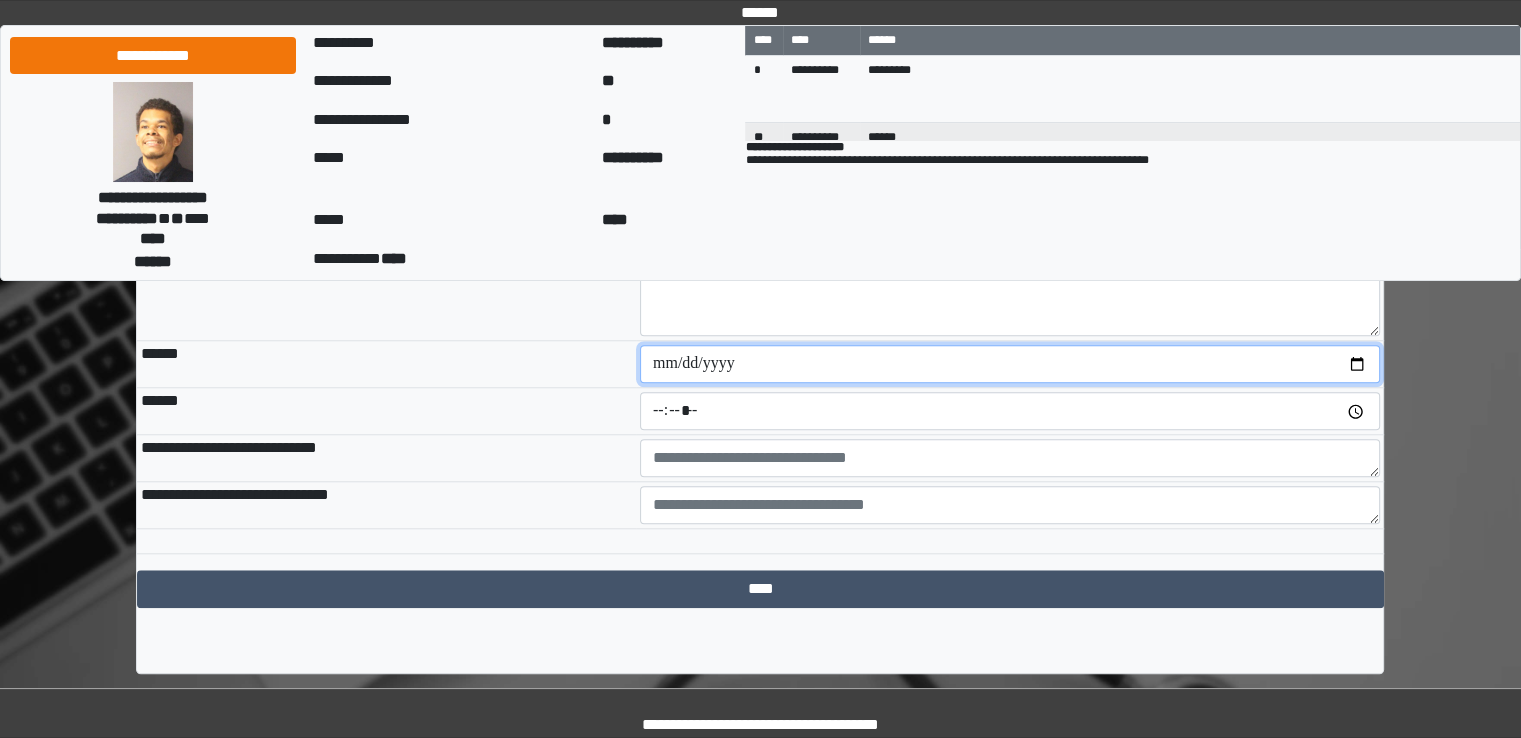 click at bounding box center (1010, 364) 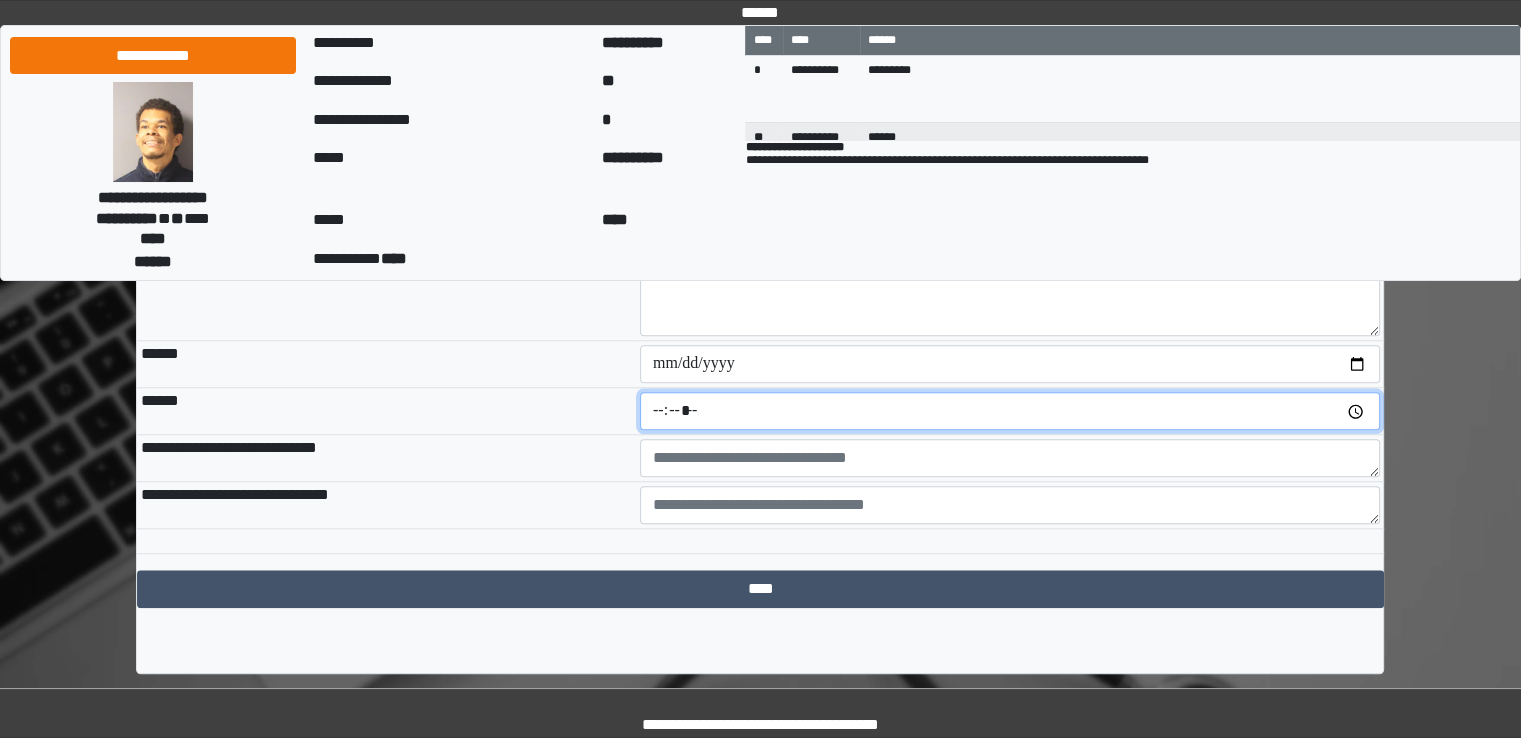 click at bounding box center (1010, 411) 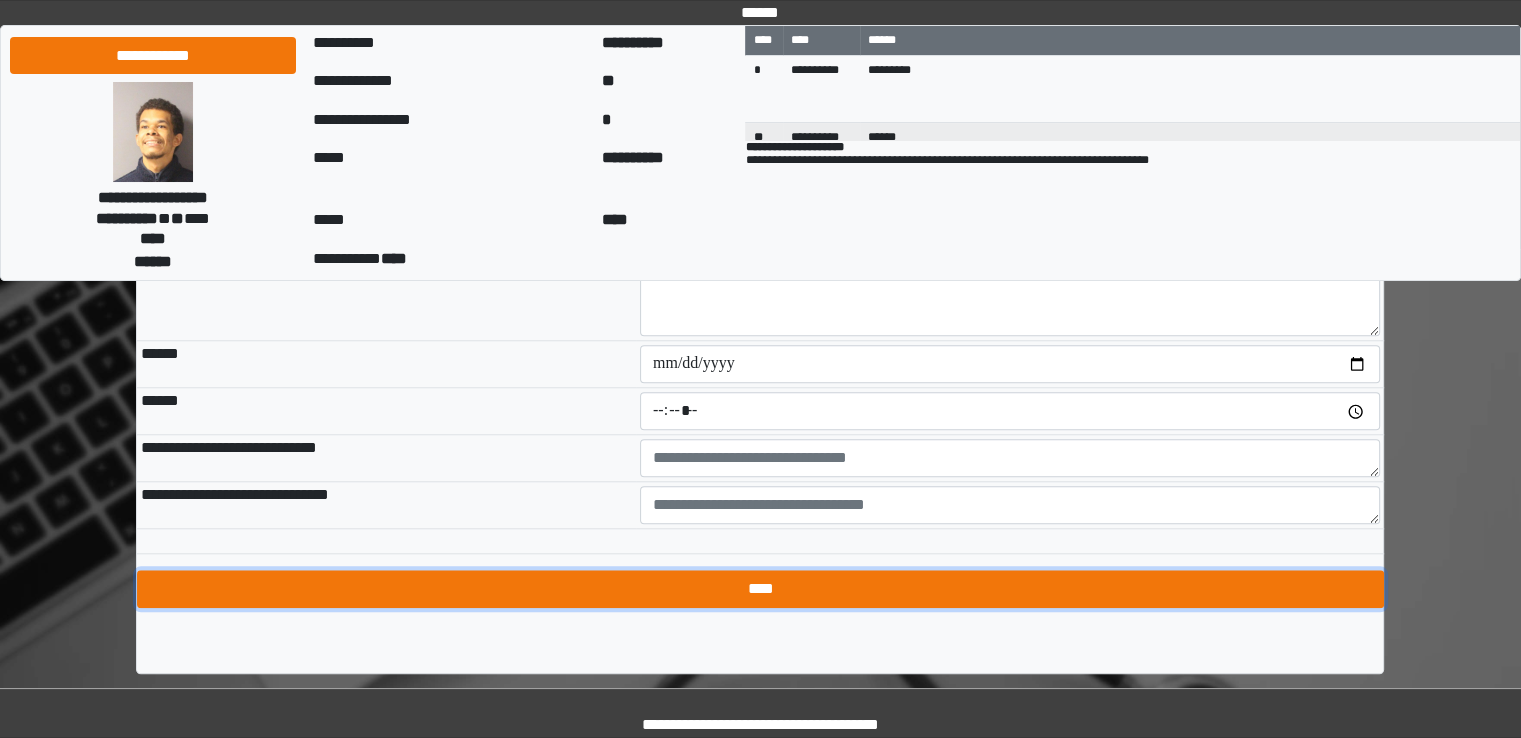 click on "****" at bounding box center [760, 589] 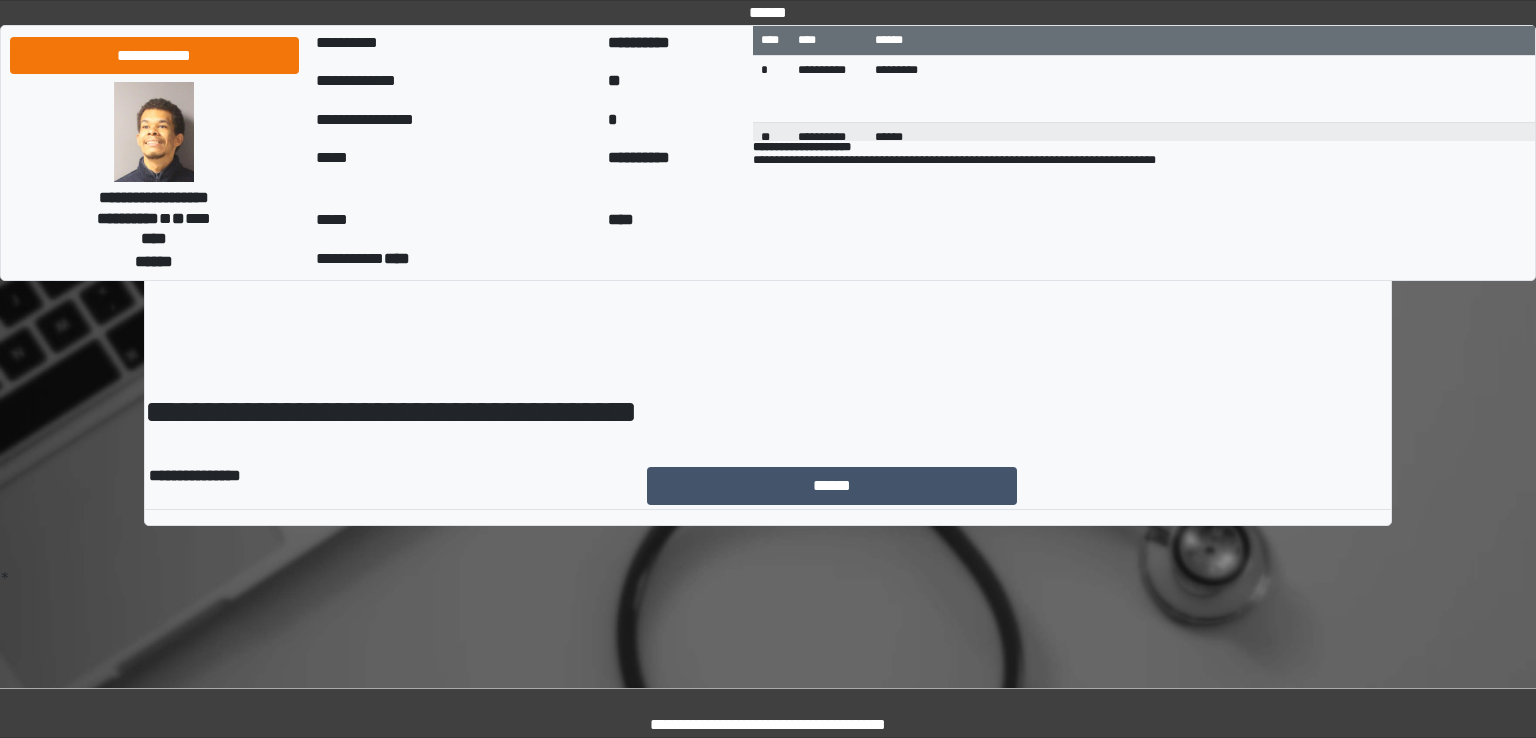scroll, scrollTop: 0, scrollLeft: 0, axis: both 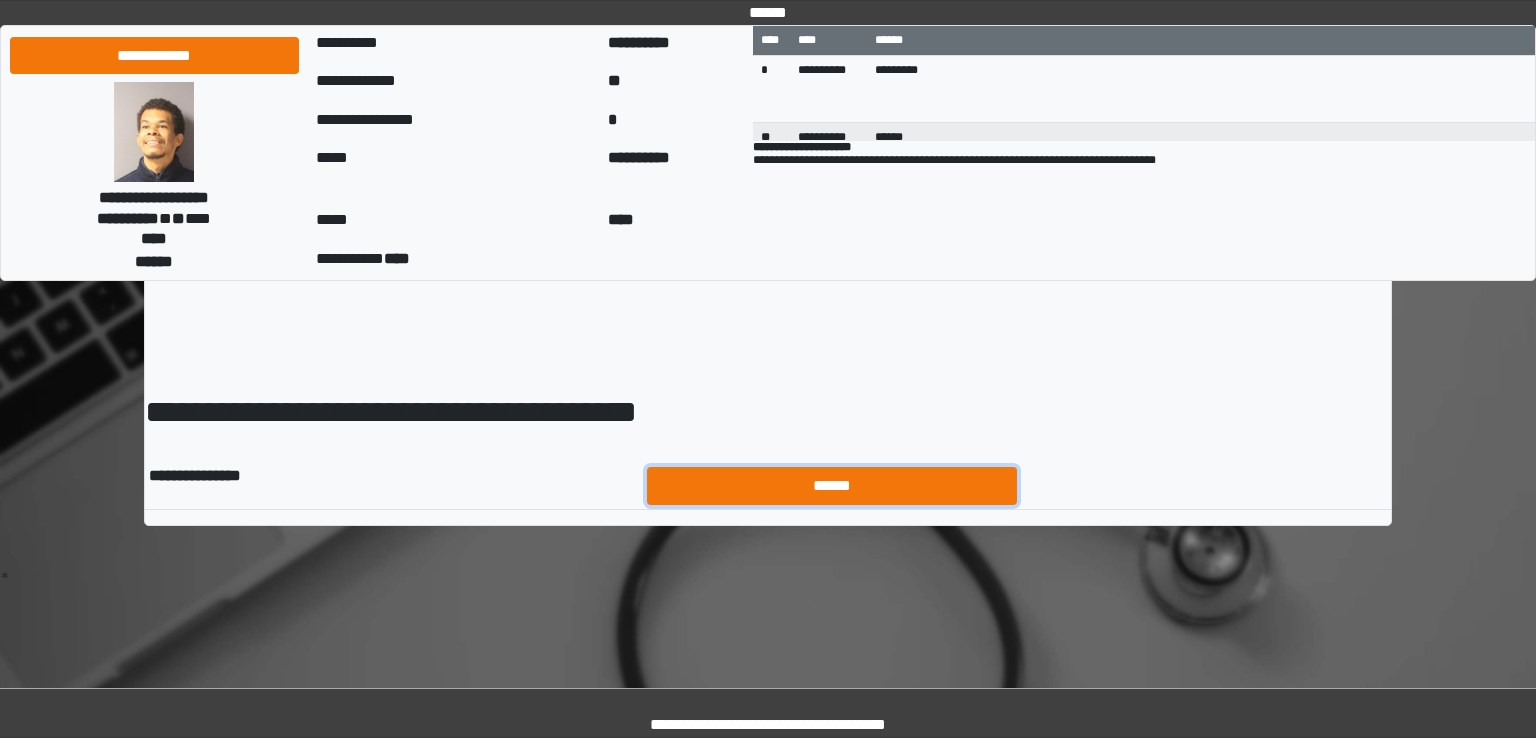 click on "******" at bounding box center (832, 486) 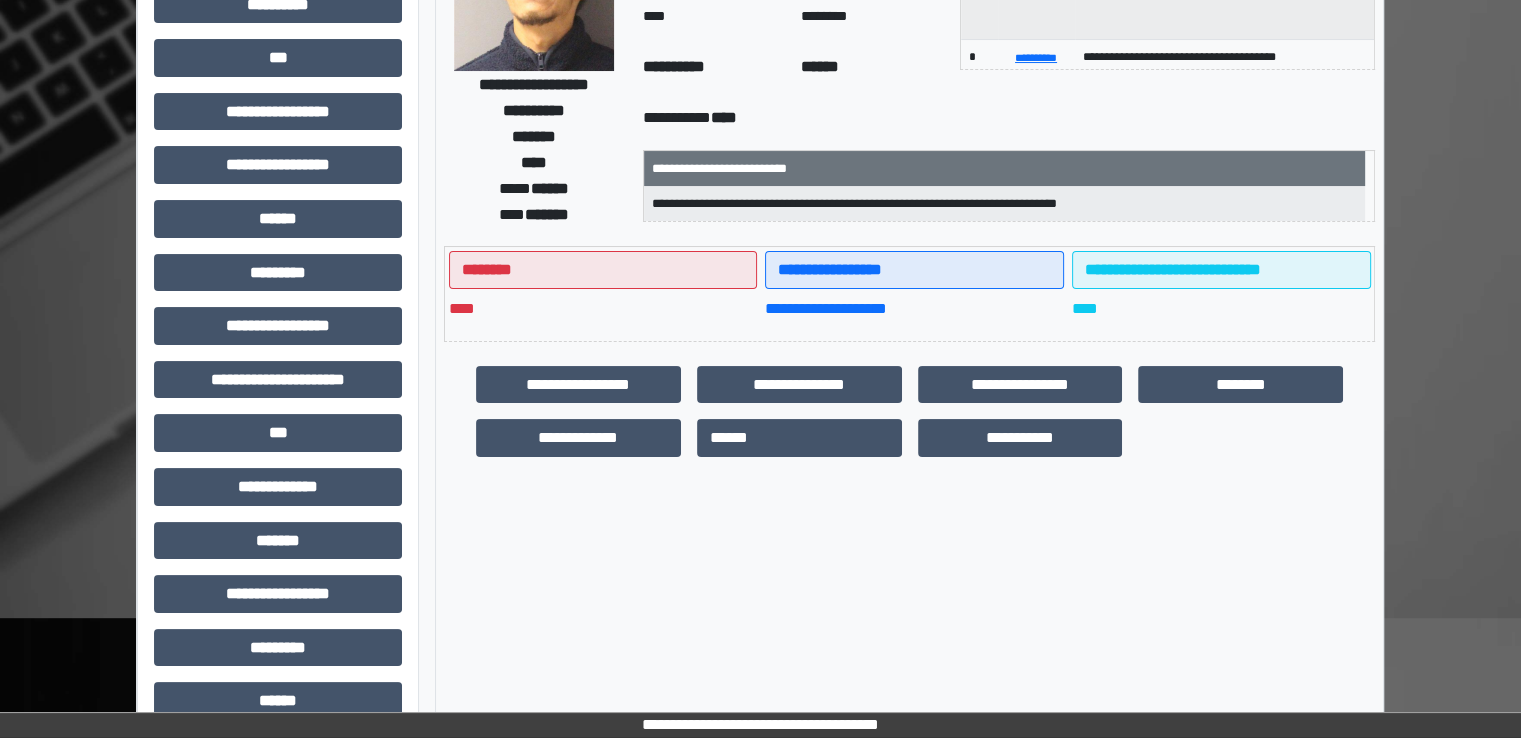 scroll, scrollTop: 428, scrollLeft: 0, axis: vertical 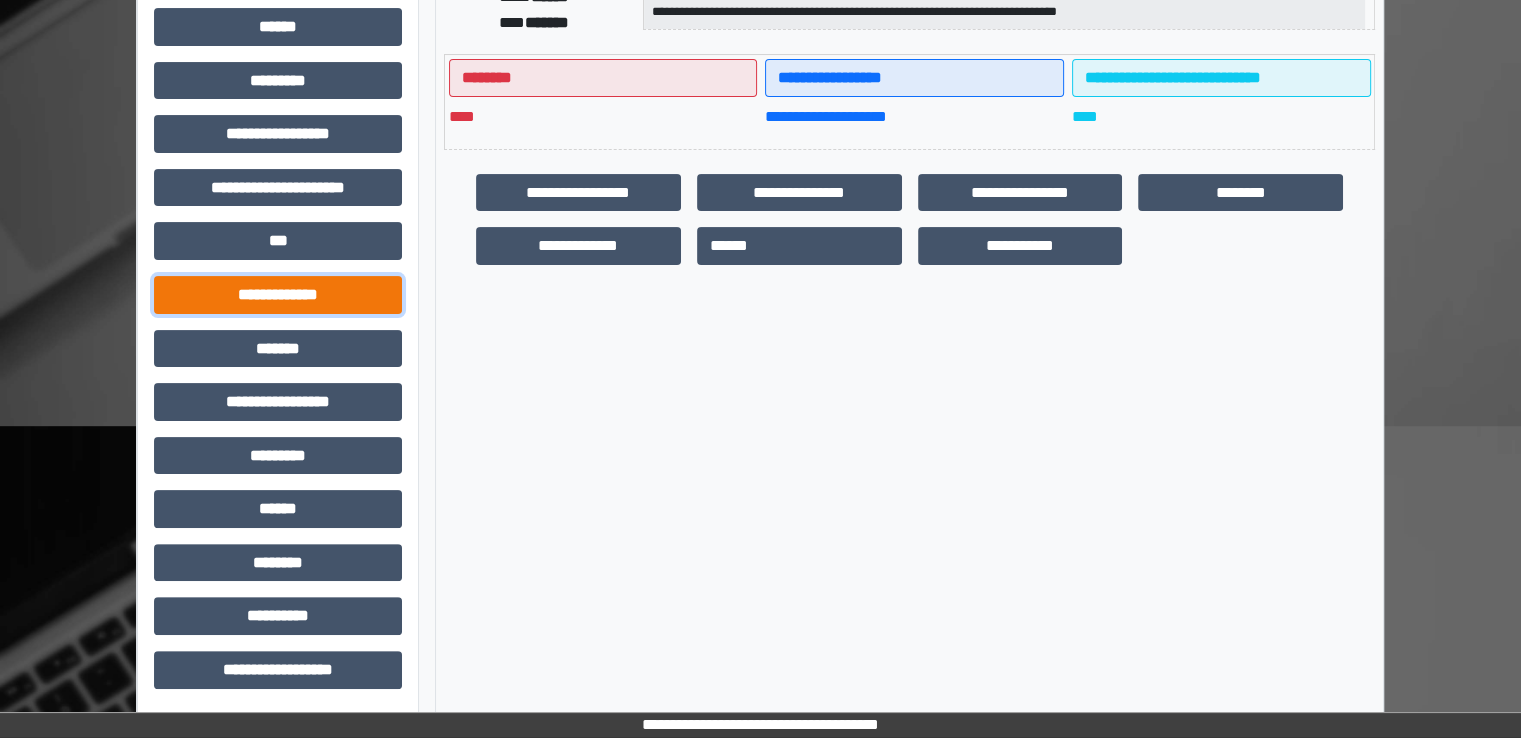 click on "**********" at bounding box center [278, 295] 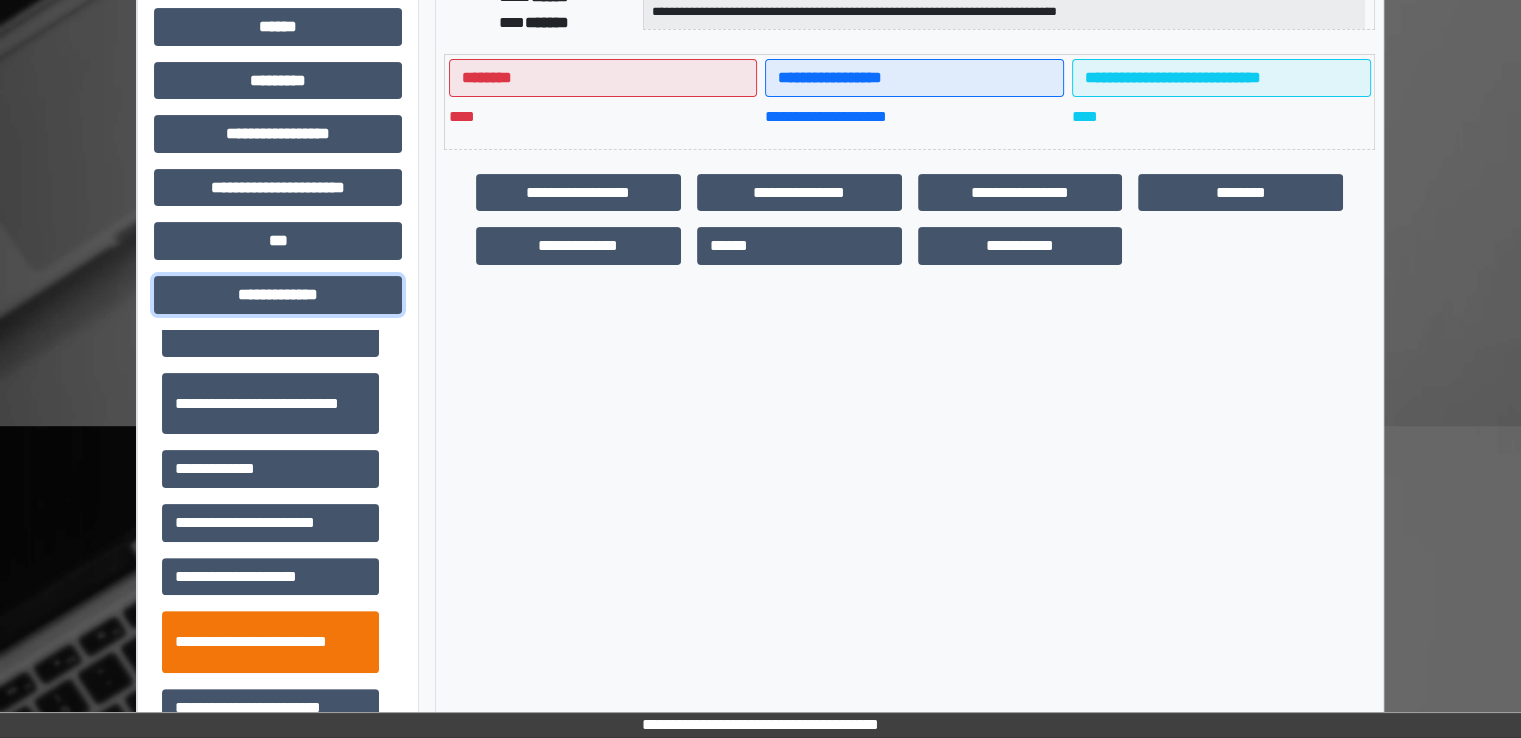 scroll, scrollTop: 500, scrollLeft: 0, axis: vertical 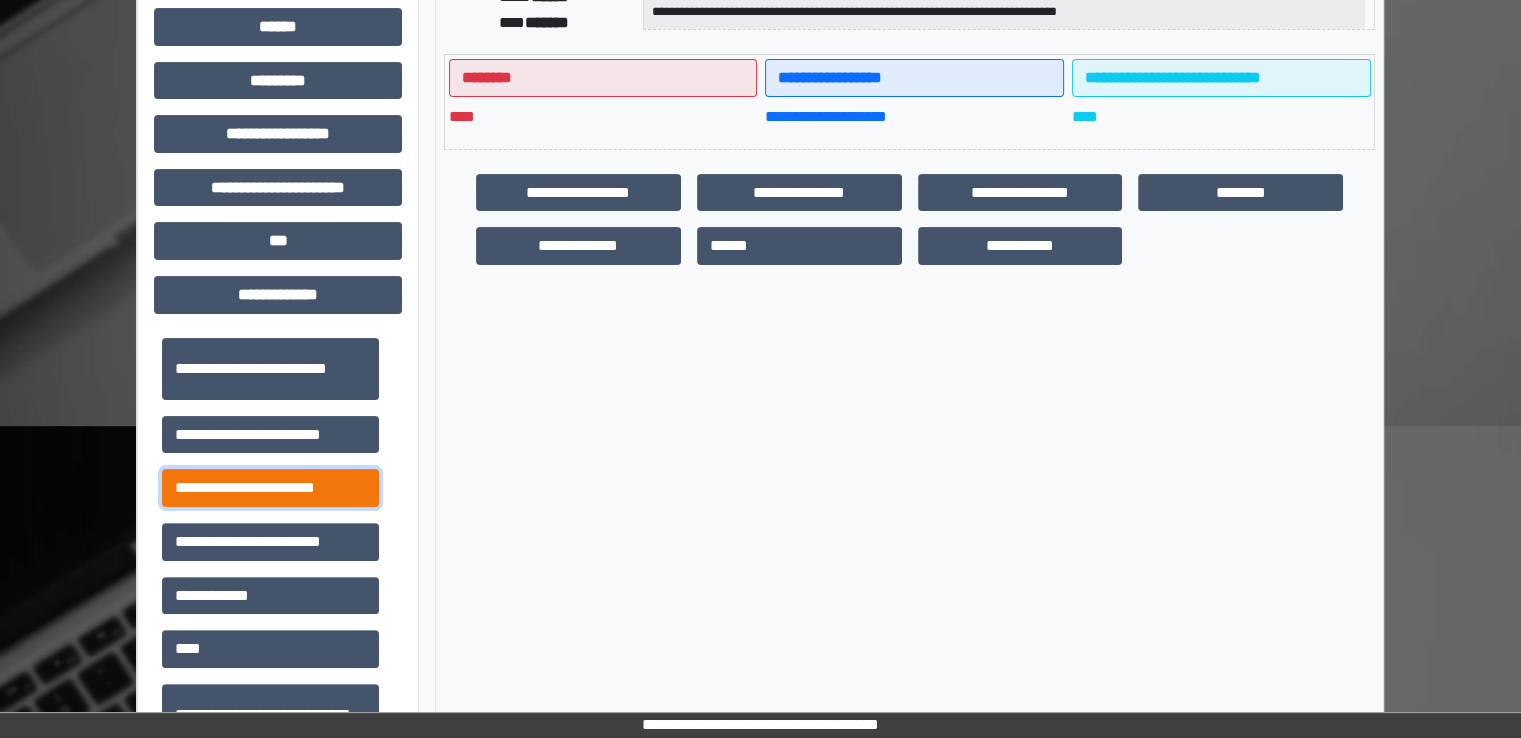 click on "**********" at bounding box center (270, 488) 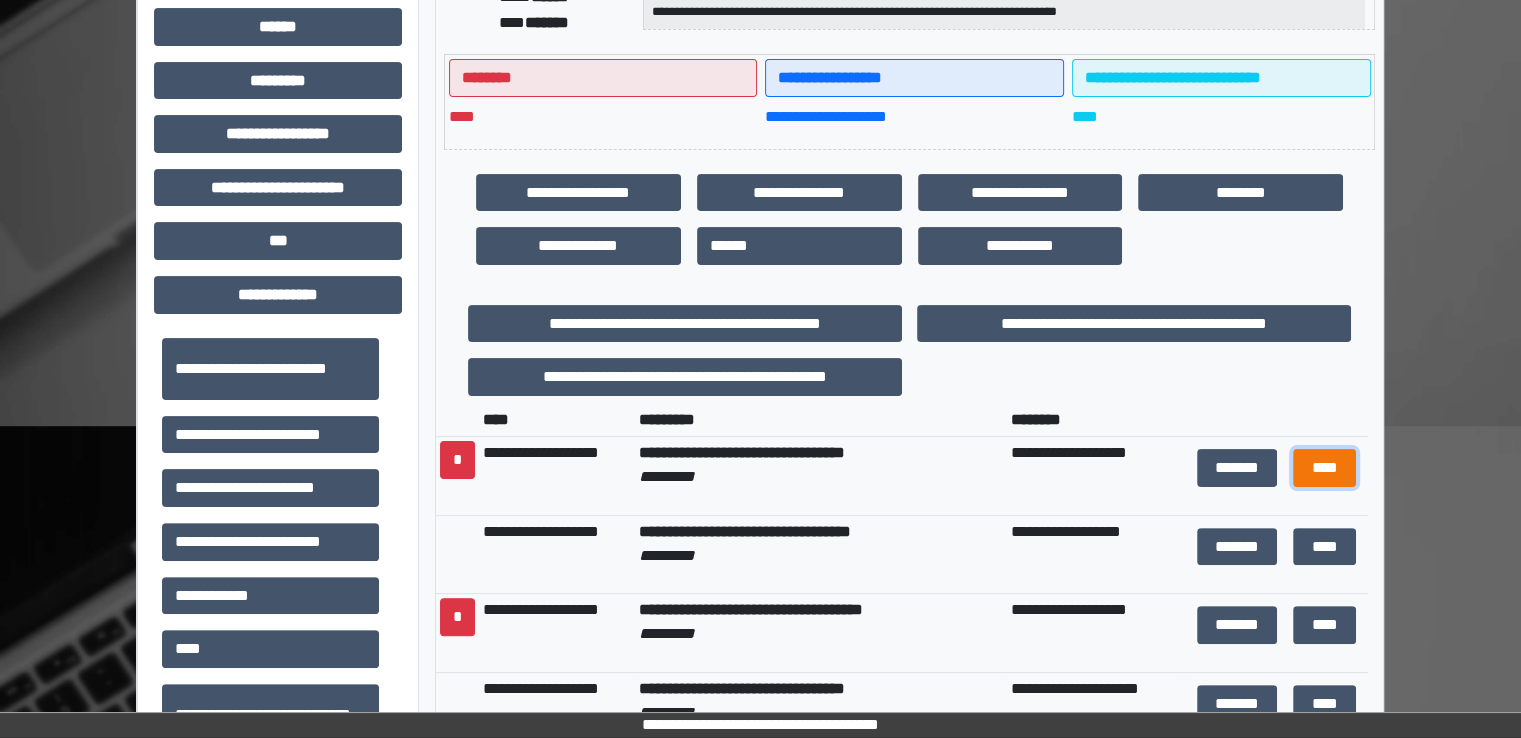 click on "****" at bounding box center (1324, 468) 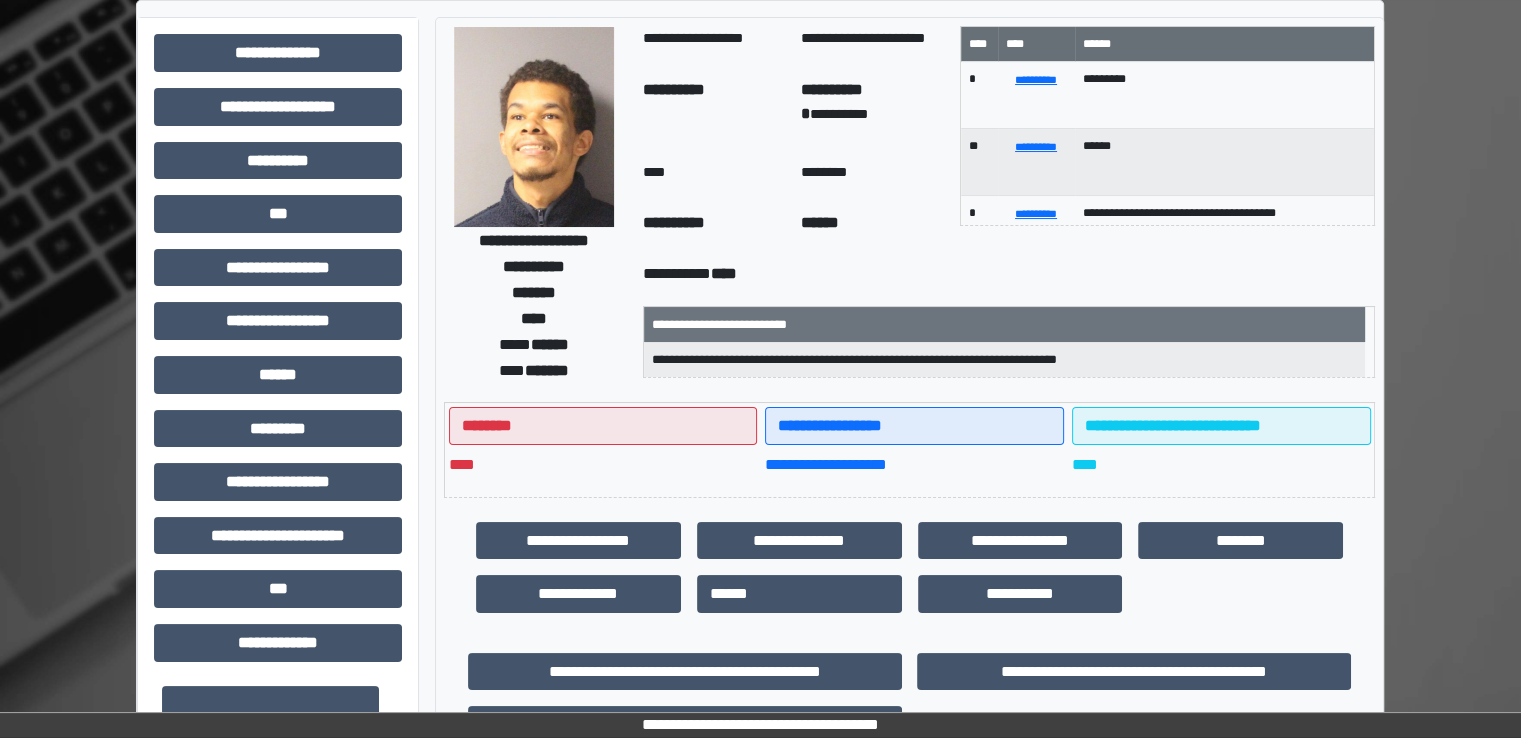 scroll, scrollTop: 0, scrollLeft: 0, axis: both 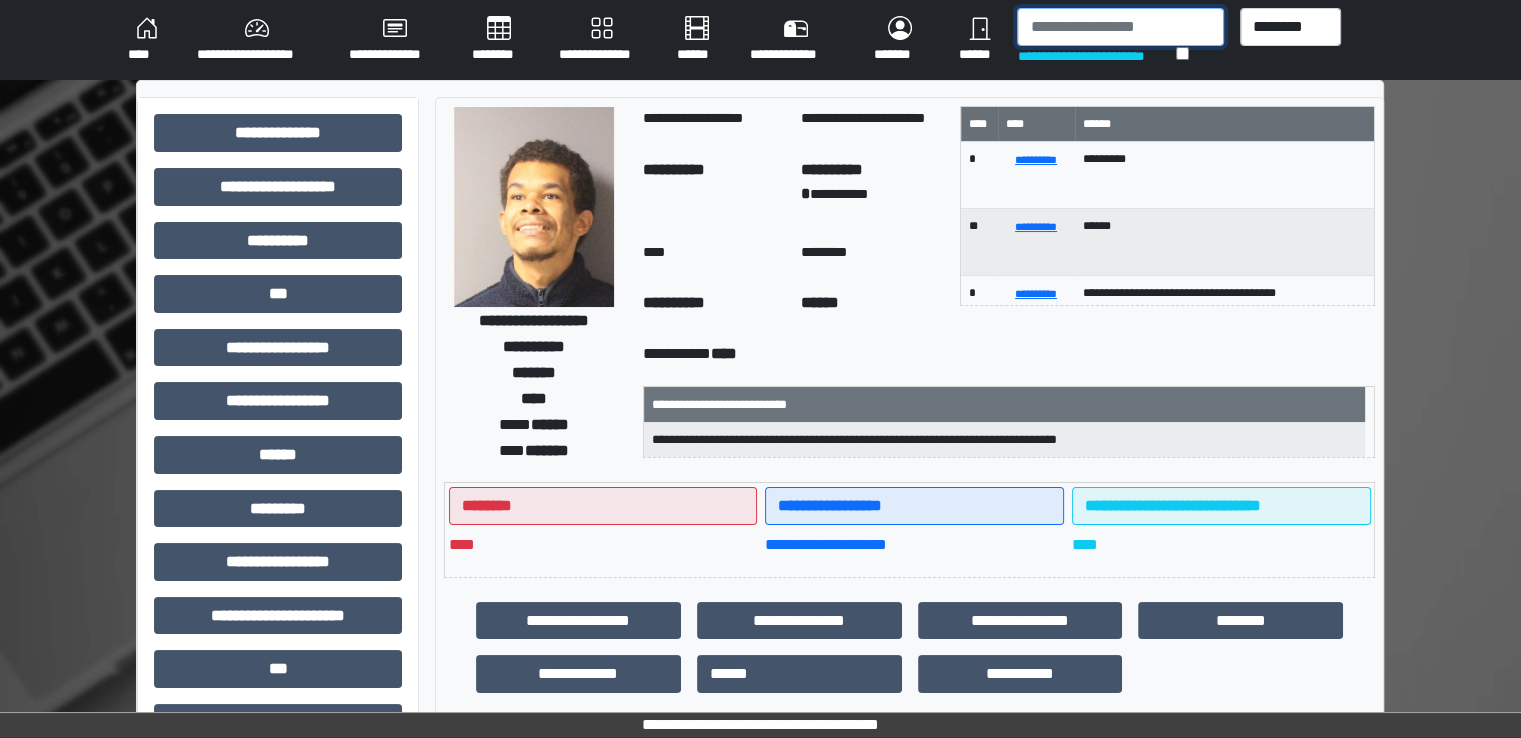 click at bounding box center (1120, 27) 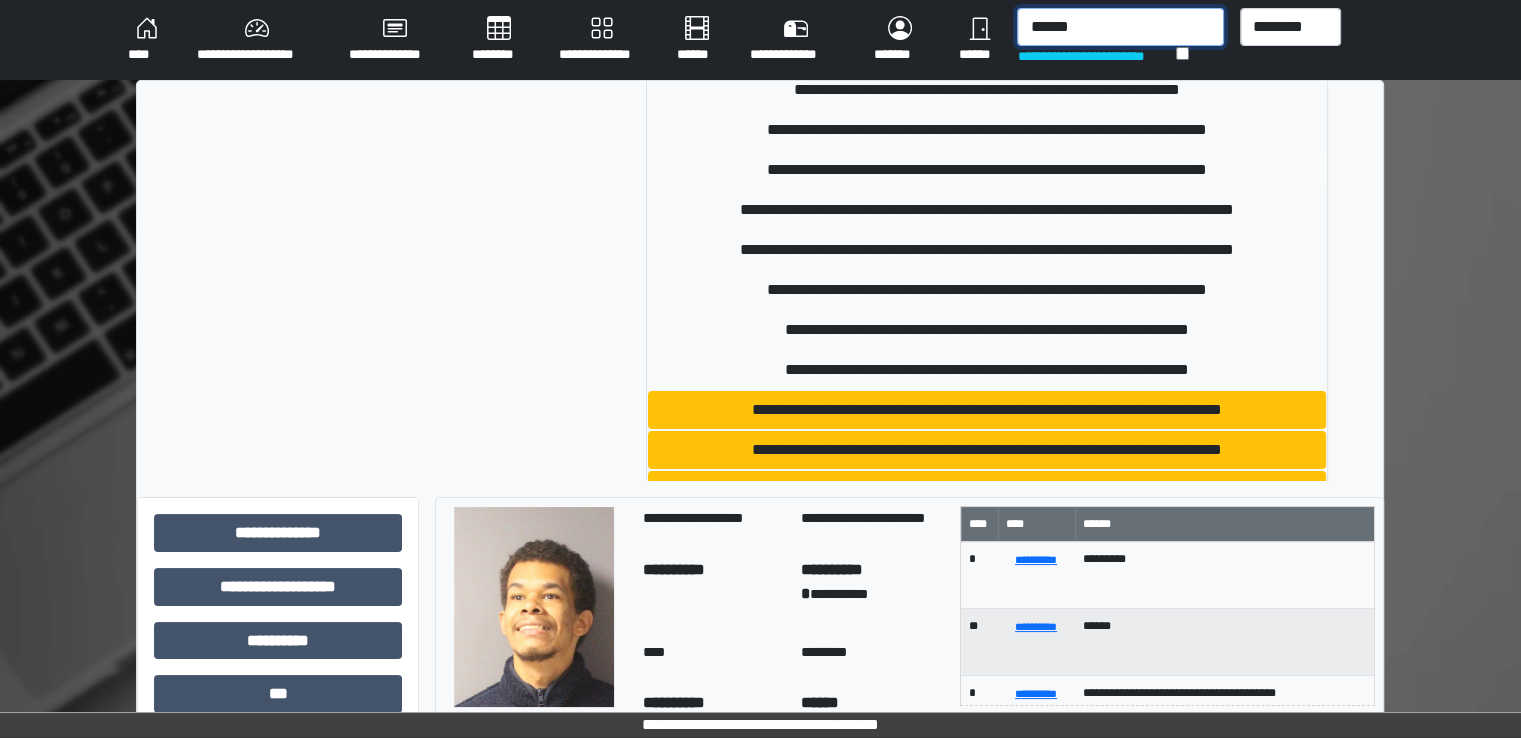 scroll, scrollTop: 200, scrollLeft: 0, axis: vertical 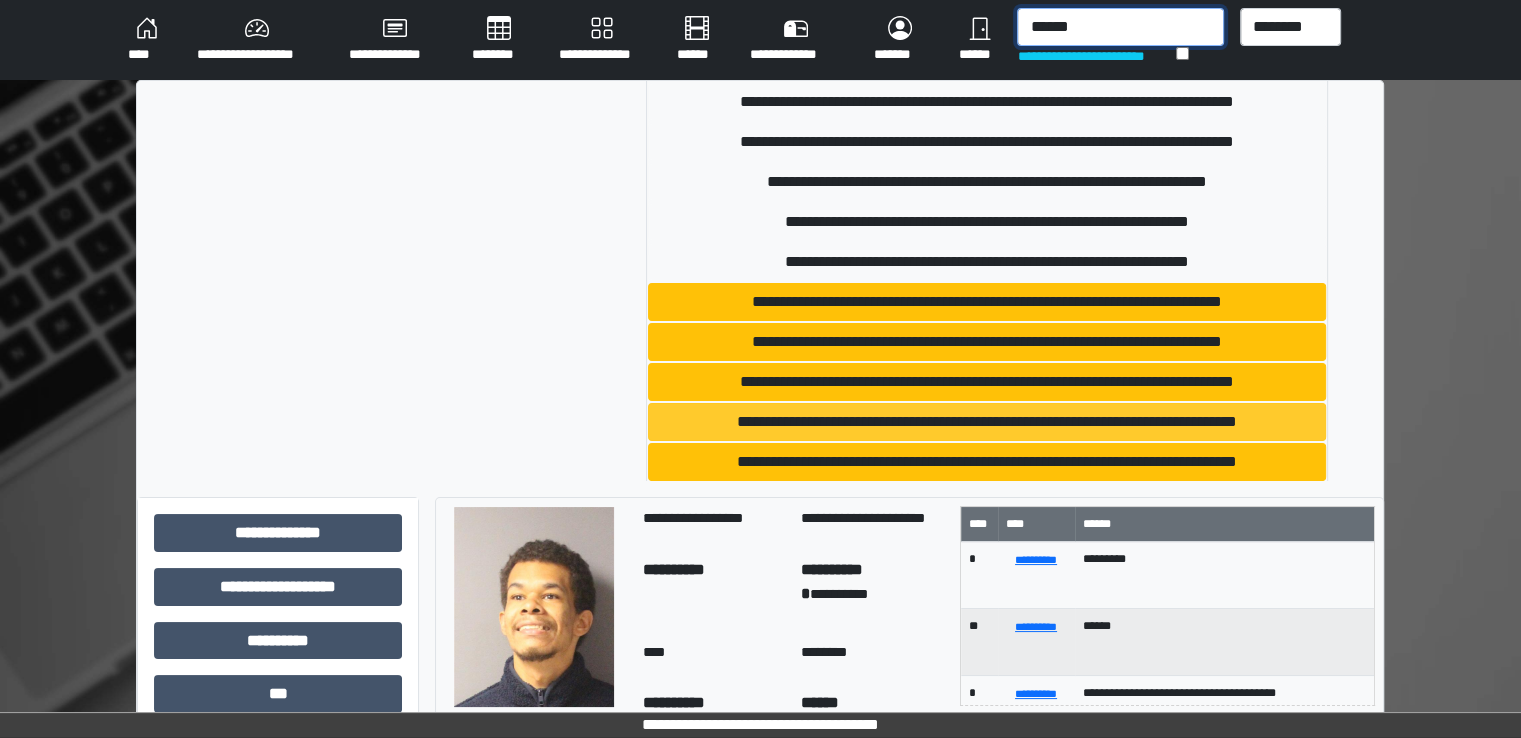 type on "******" 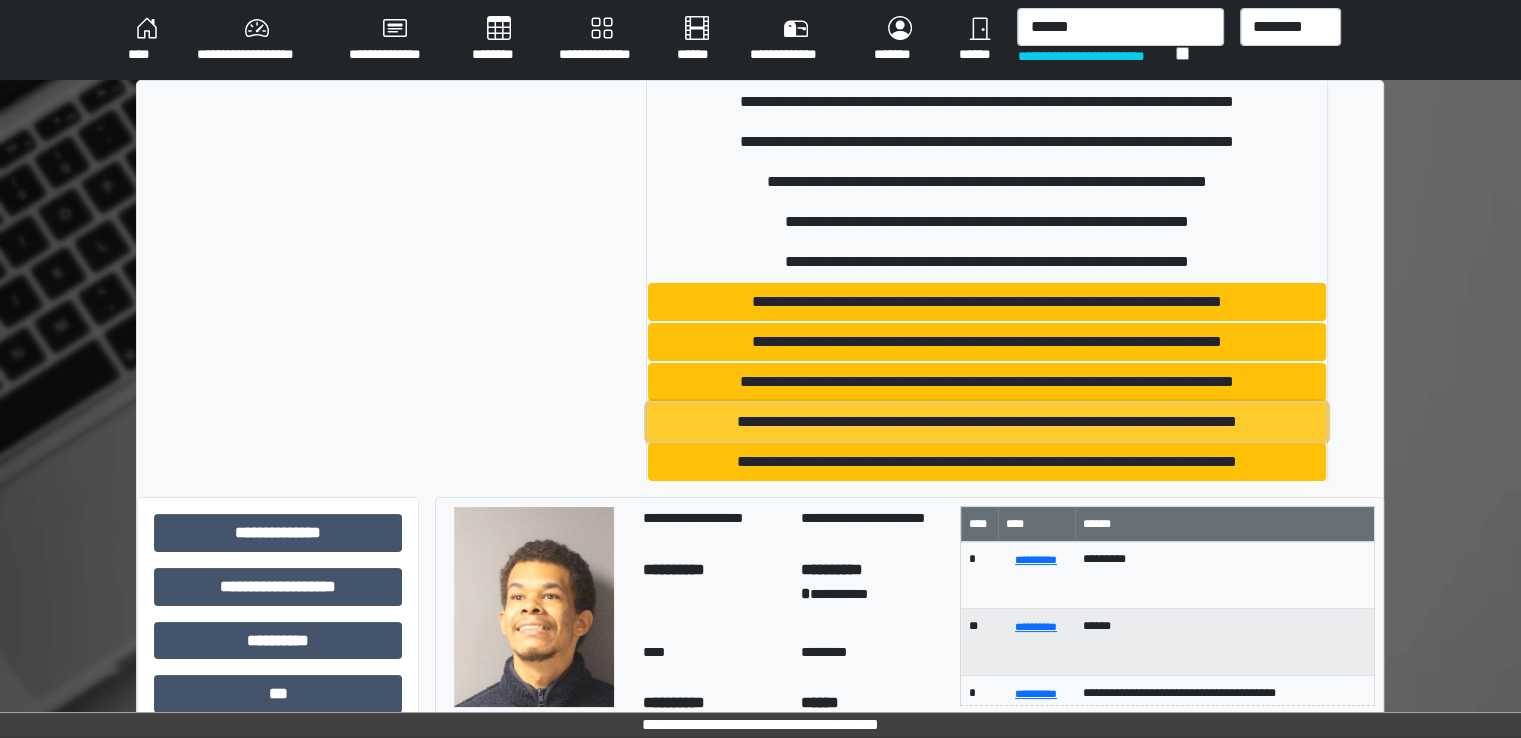 click on "**********" at bounding box center [987, 422] 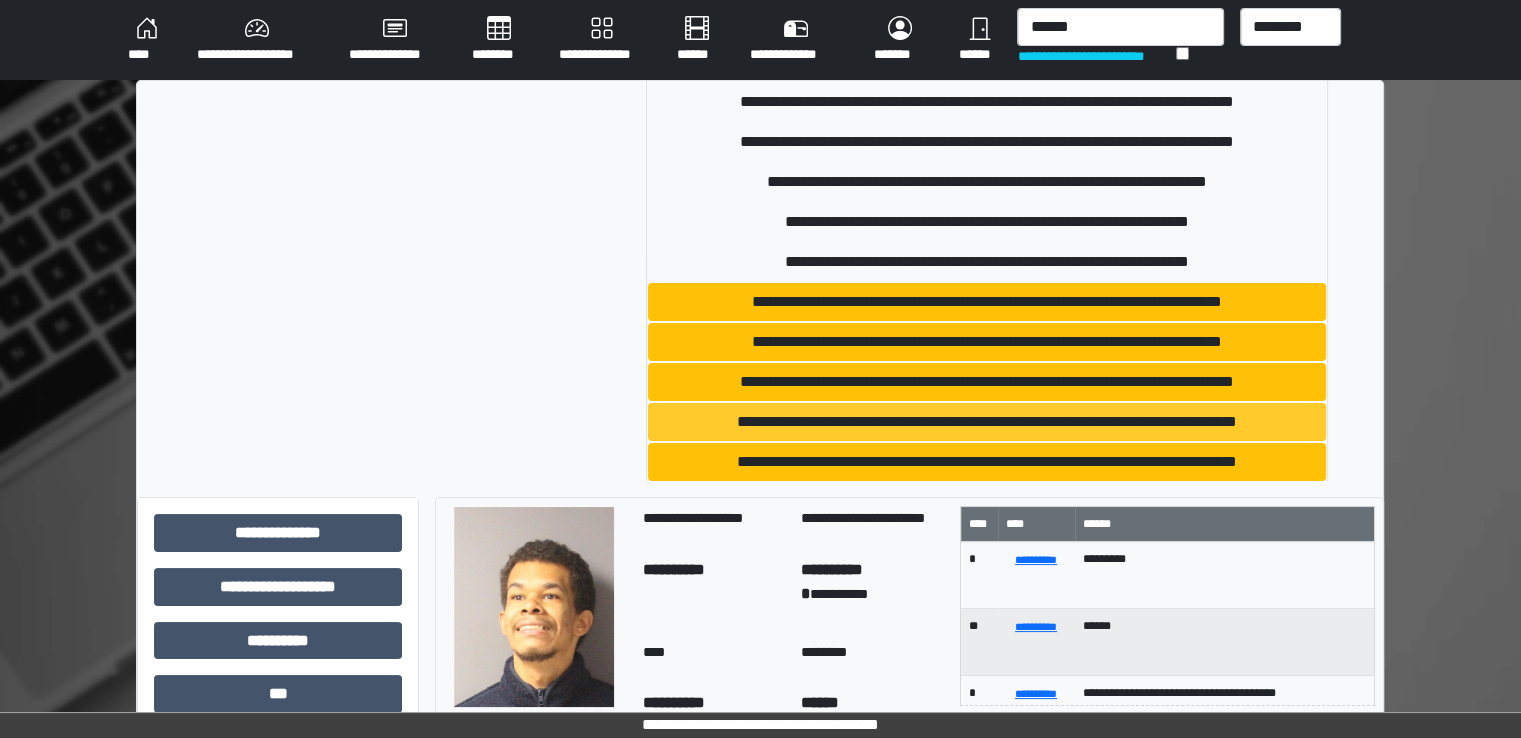 type 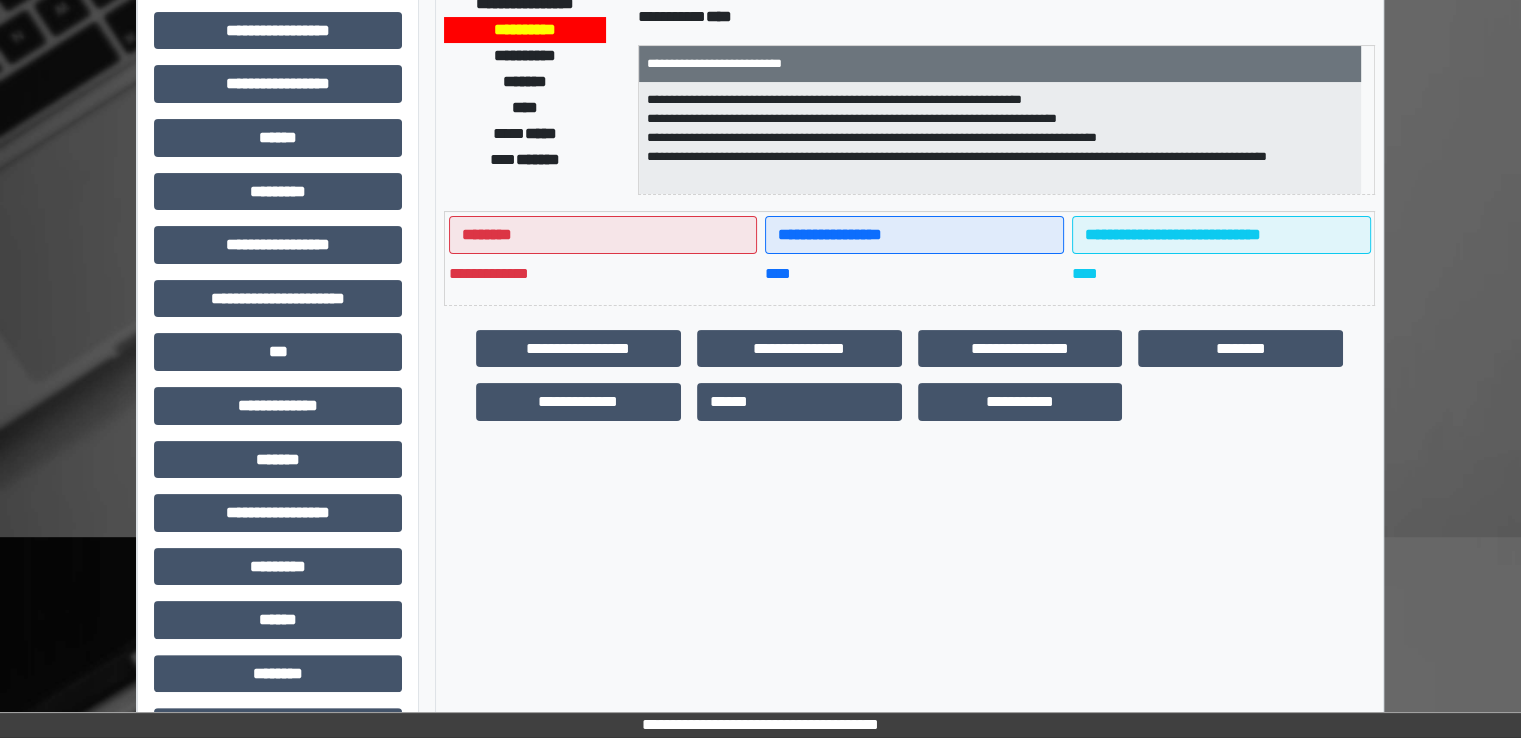 scroll, scrollTop: 428, scrollLeft: 0, axis: vertical 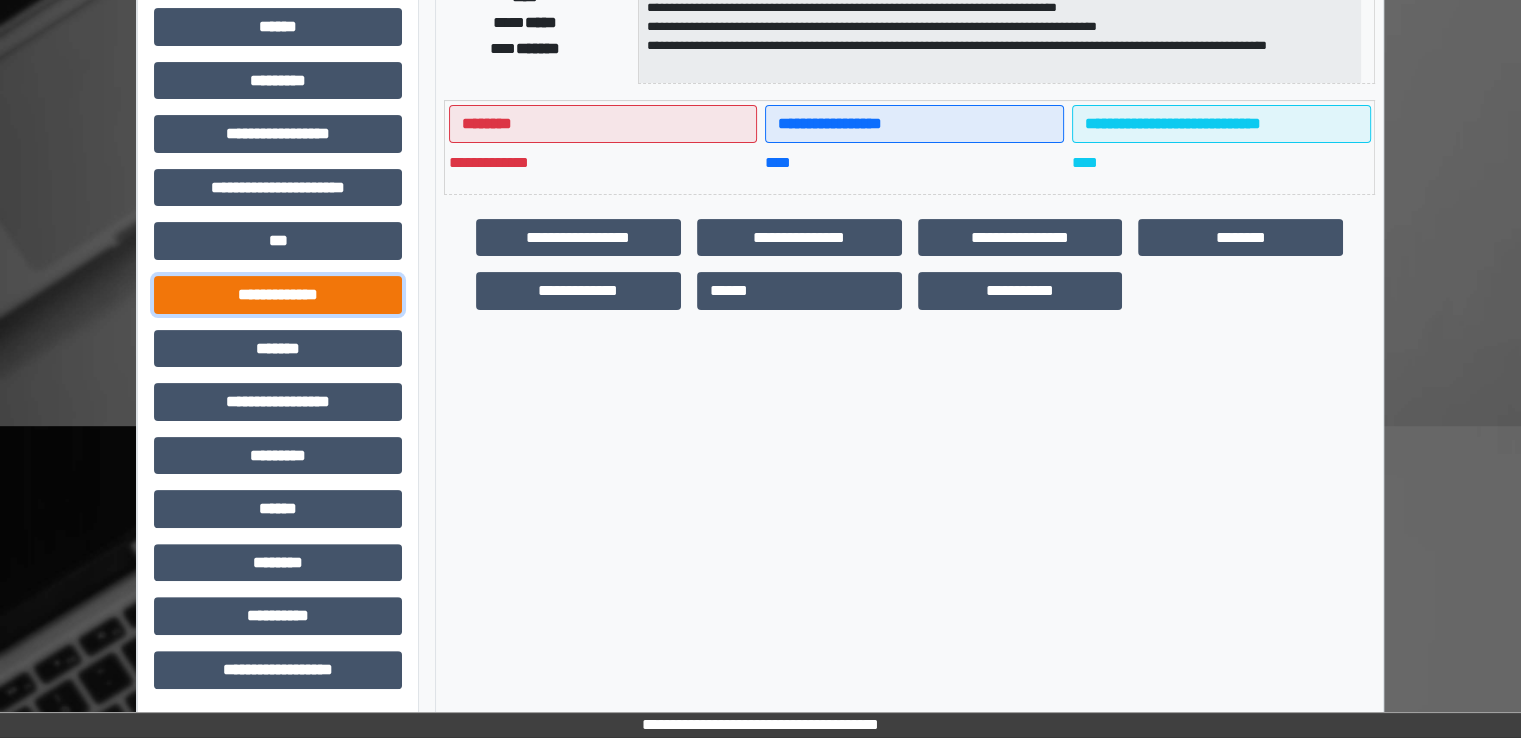 click on "**********" at bounding box center (278, 295) 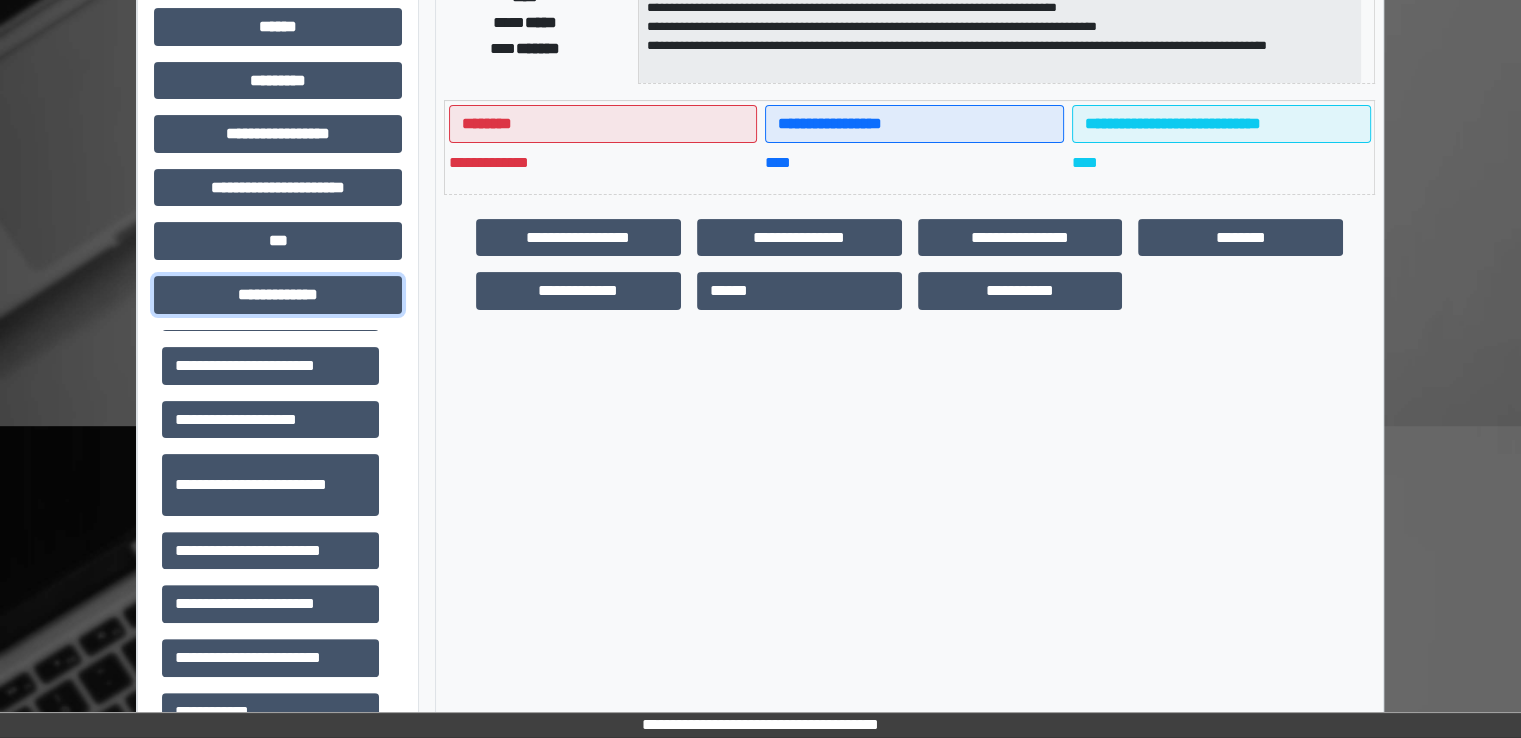 scroll, scrollTop: 500, scrollLeft: 0, axis: vertical 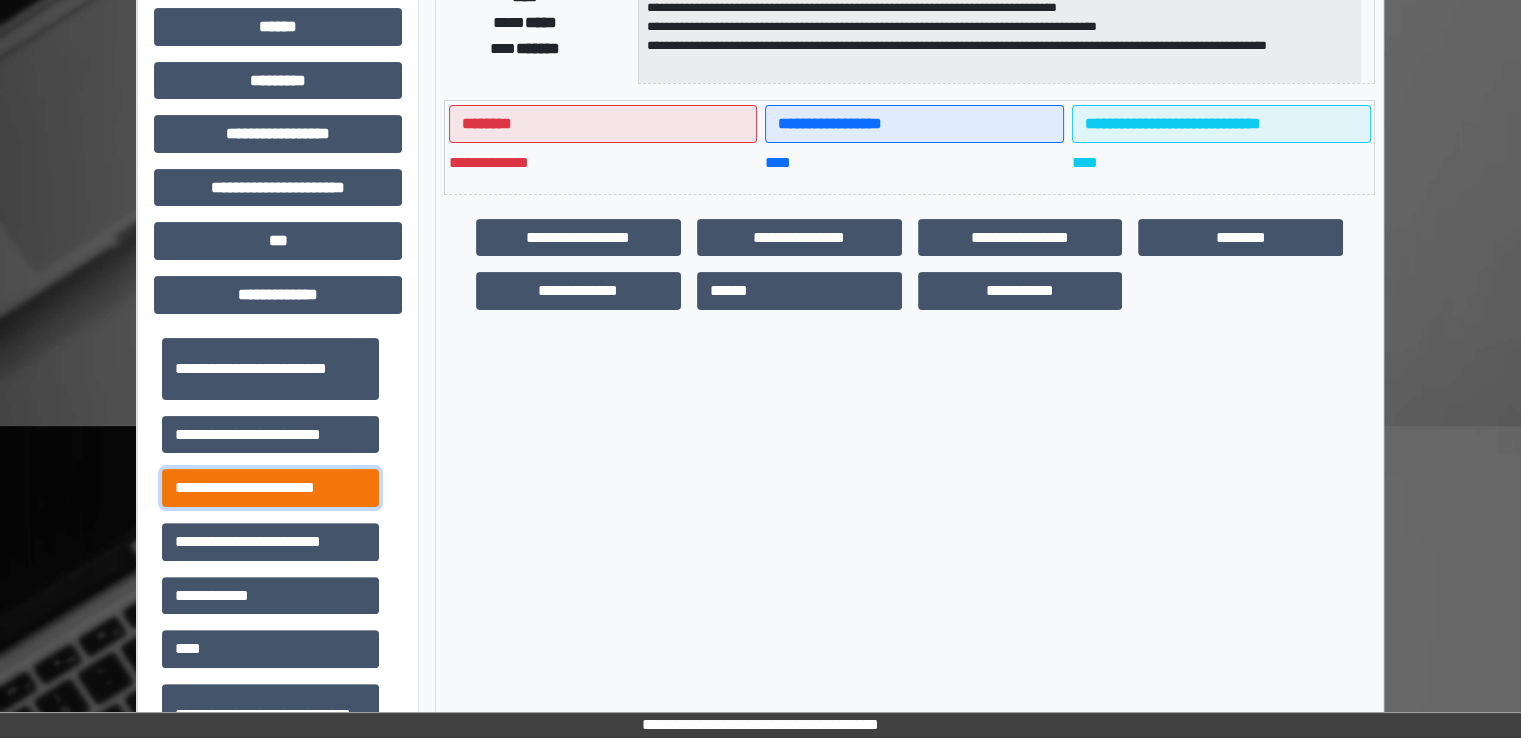 click on "**********" at bounding box center (270, 488) 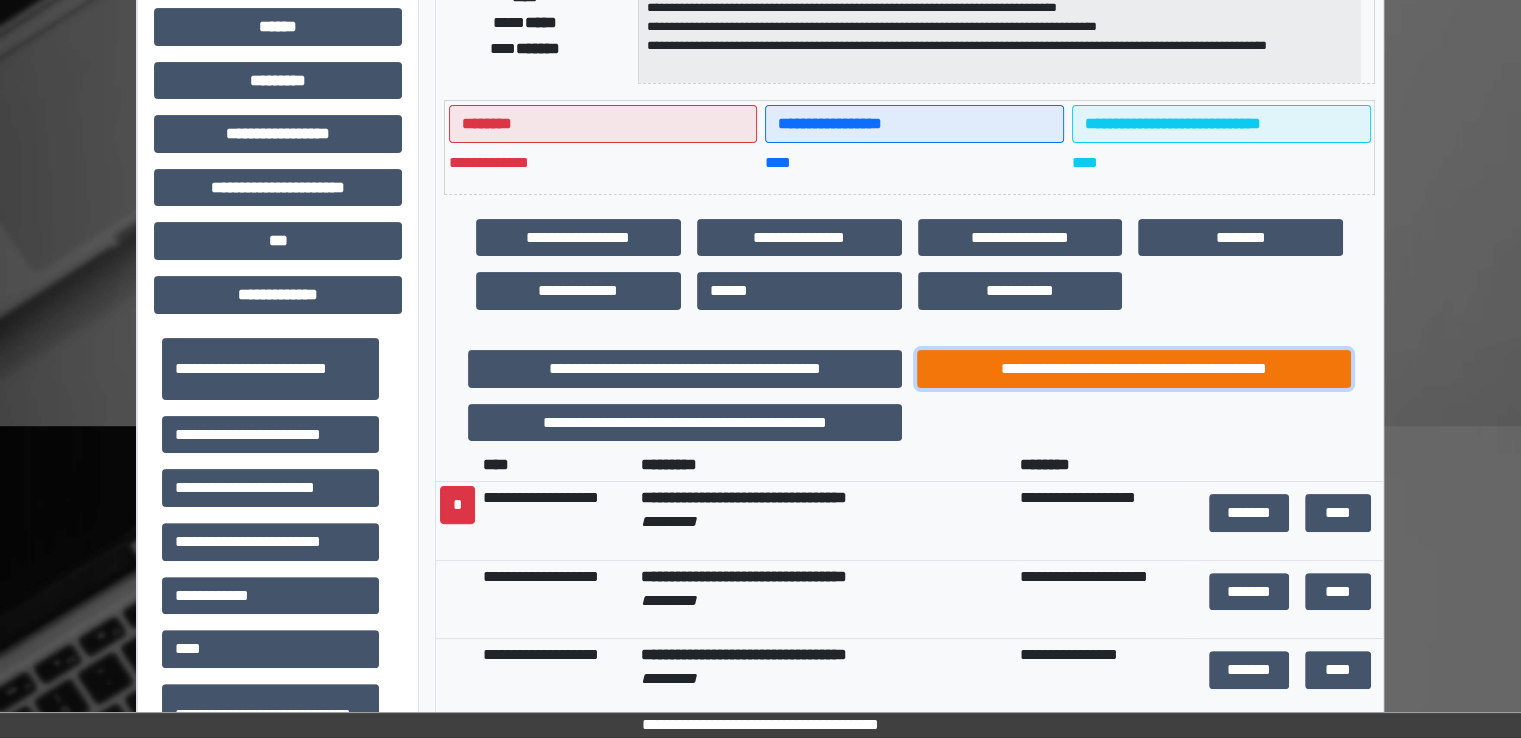 click on "**********" at bounding box center (1134, 369) 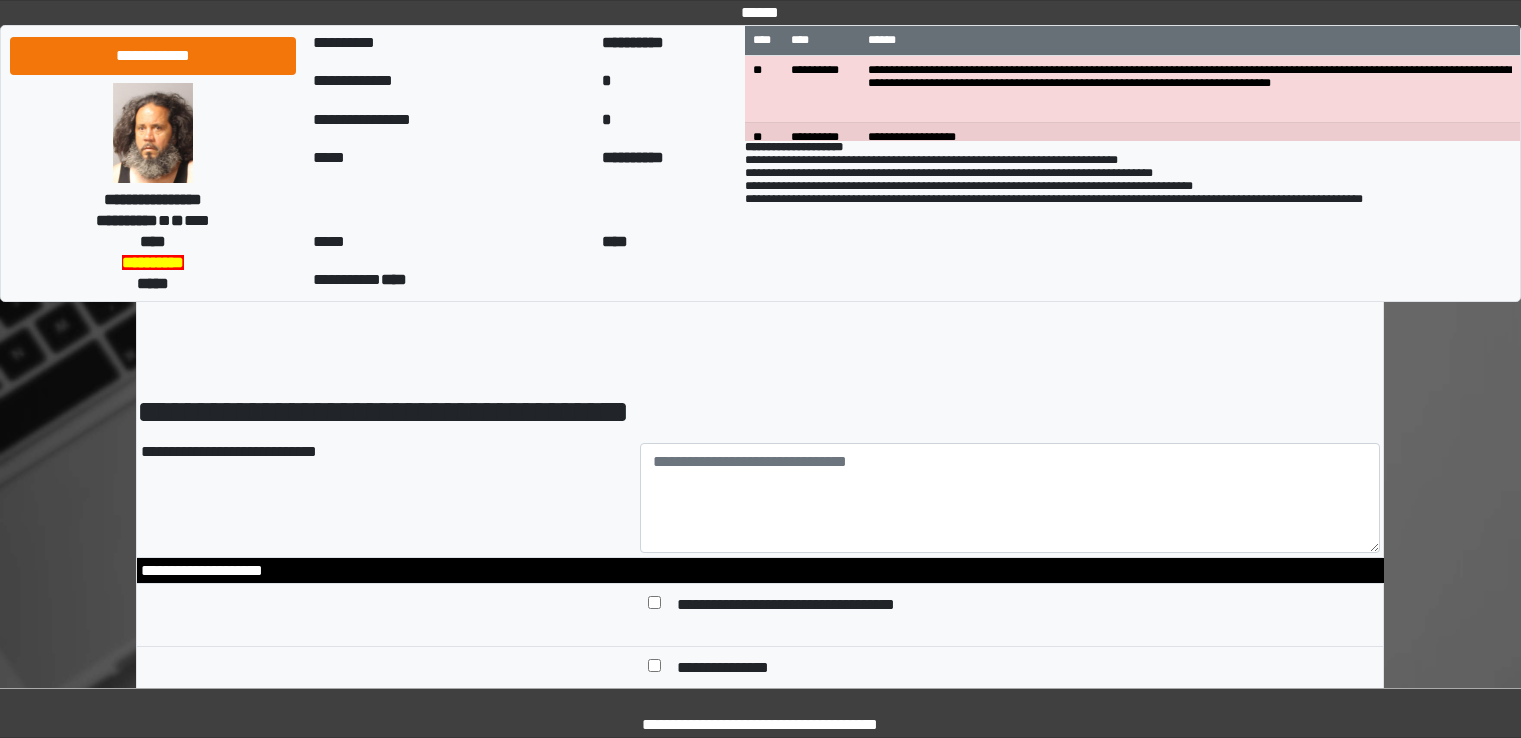 scroll, scrollTop: 0, scrollLeft: 0, axis: both 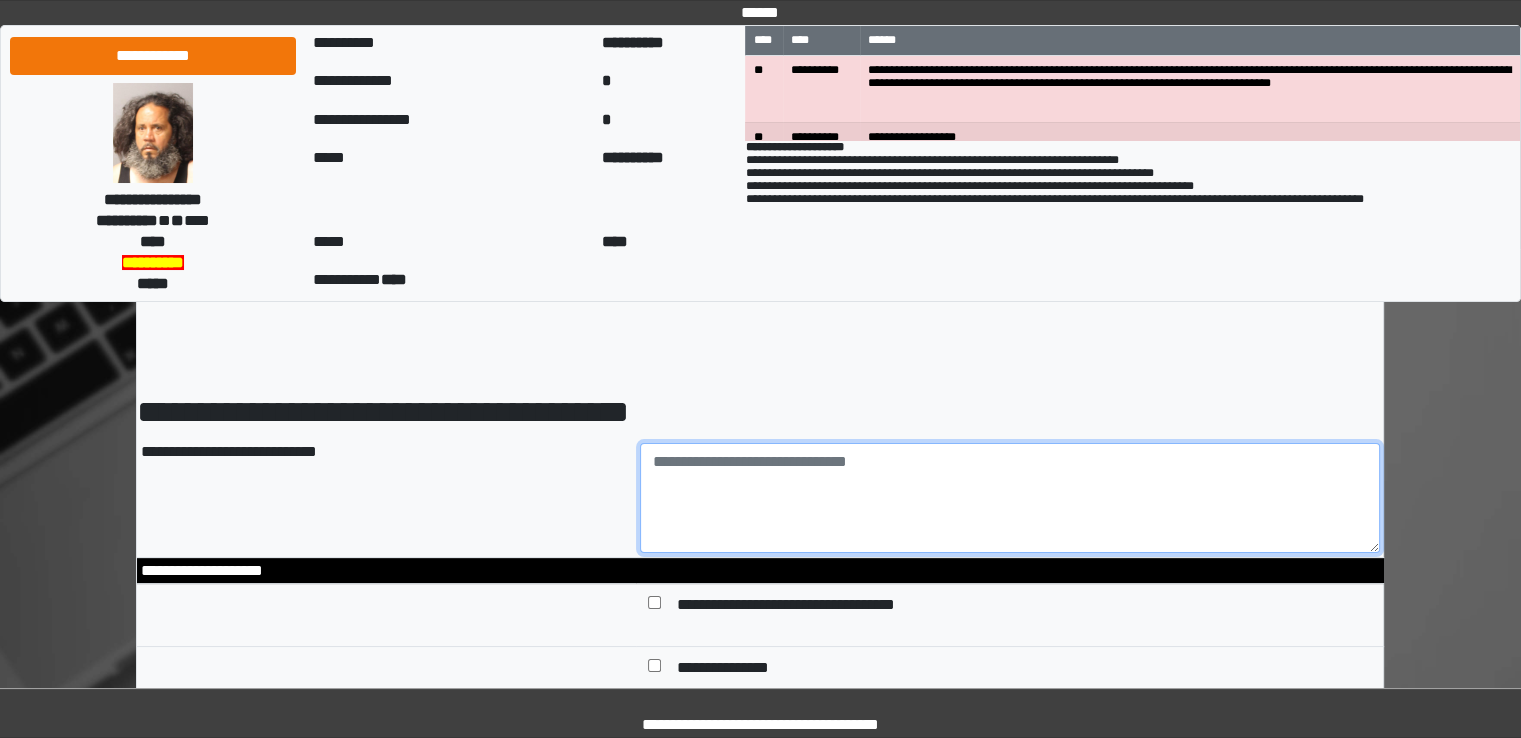 click at bounding box center [1010, 498] 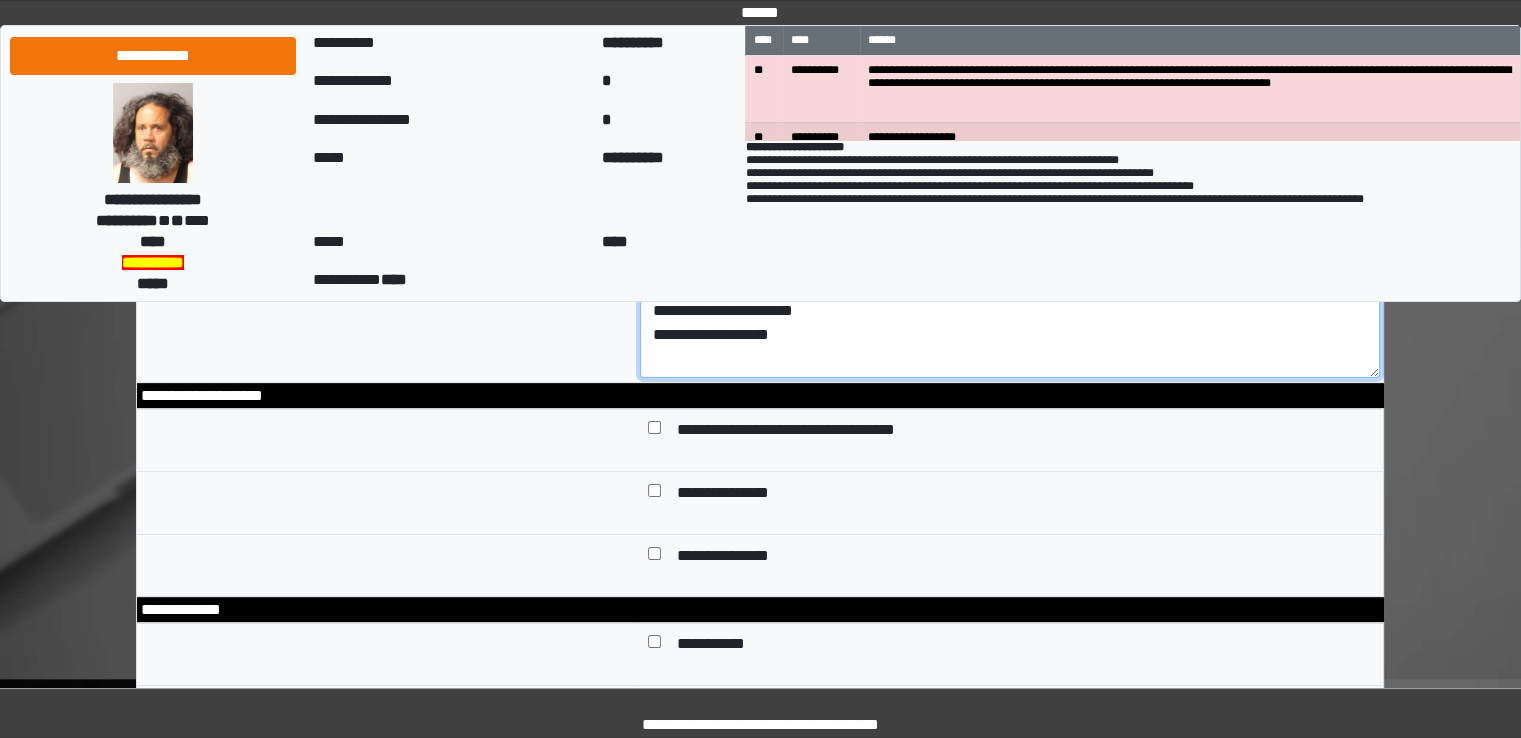 scroll, scrollTop: 200, scrollLeft: 0, axis: vertical 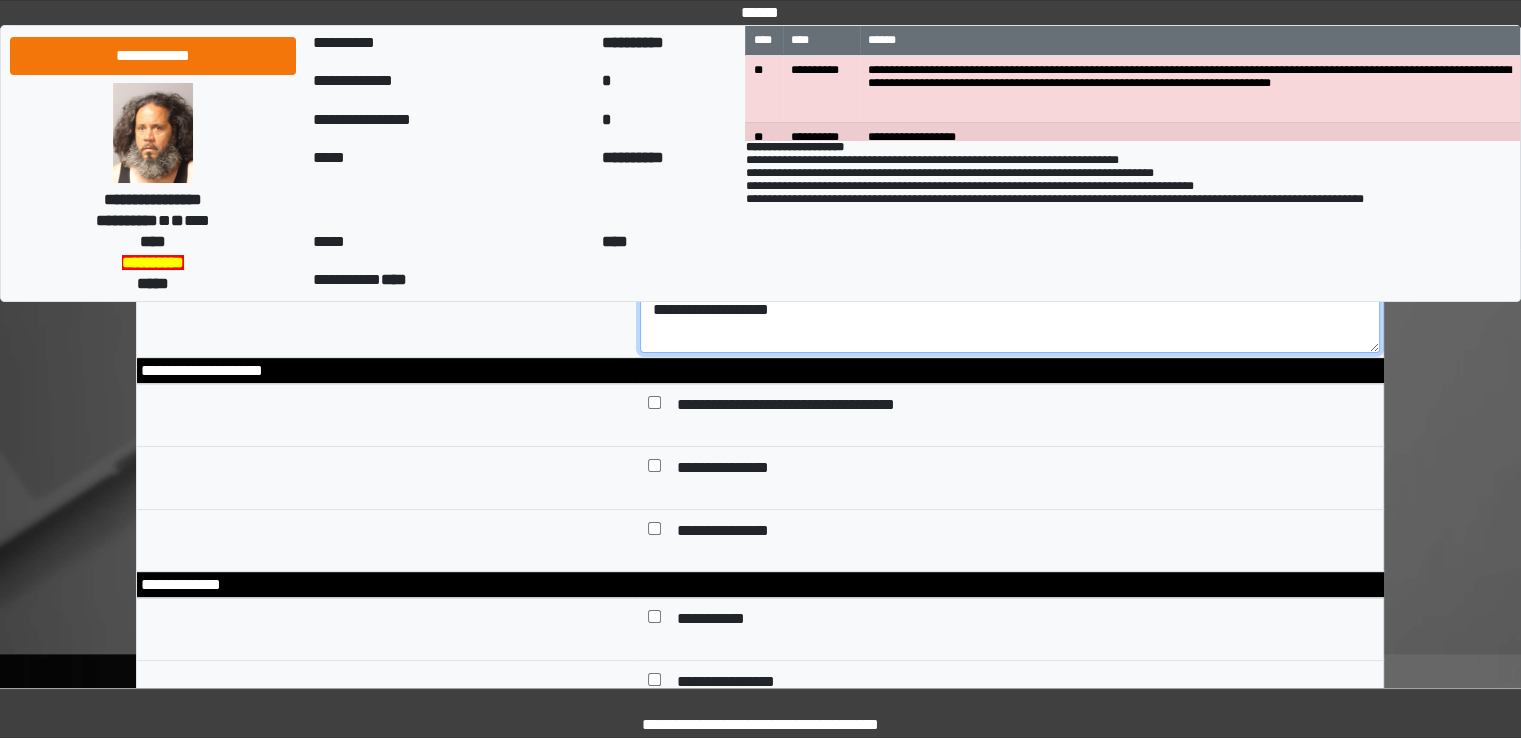 type on "**********" 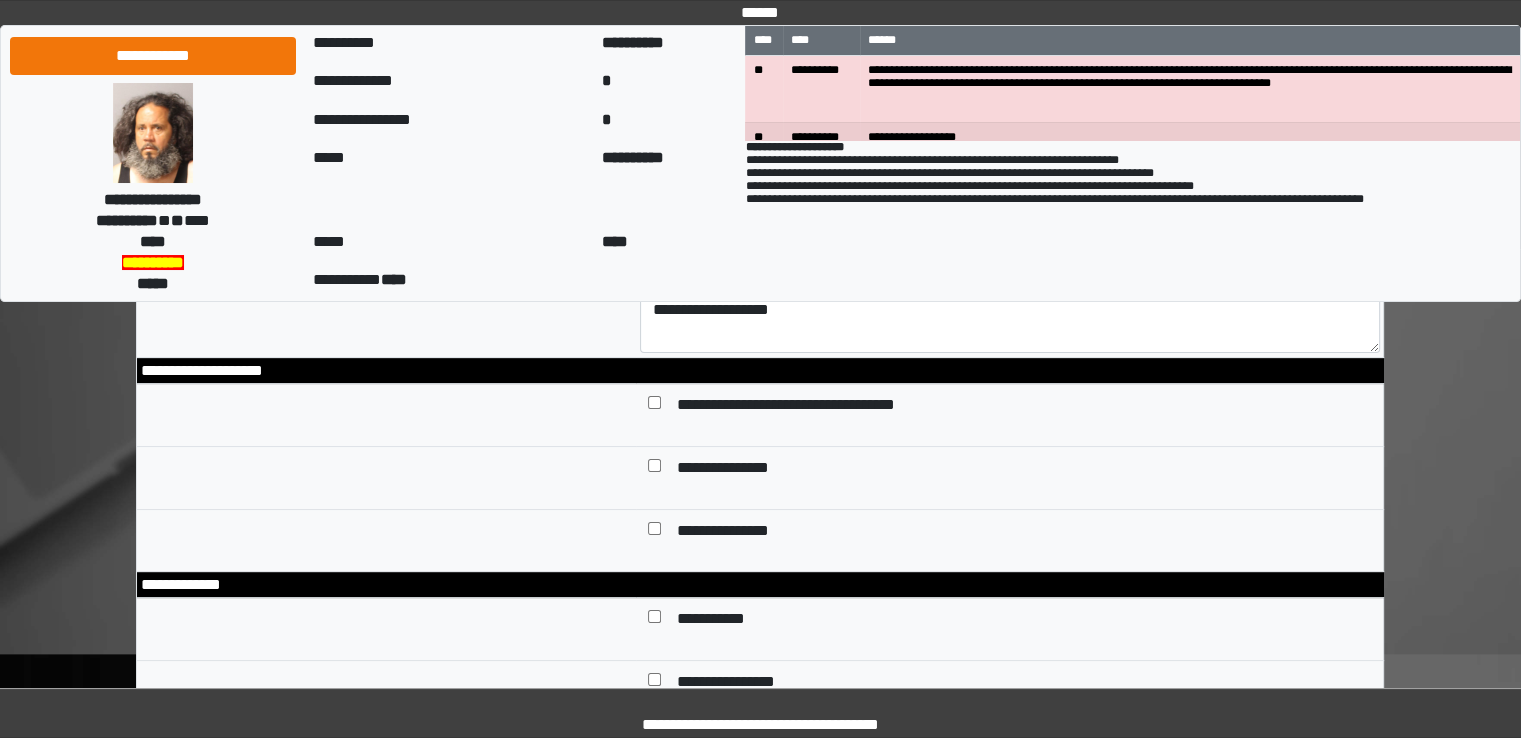 click on "**********" at bounding box center [739, 533] 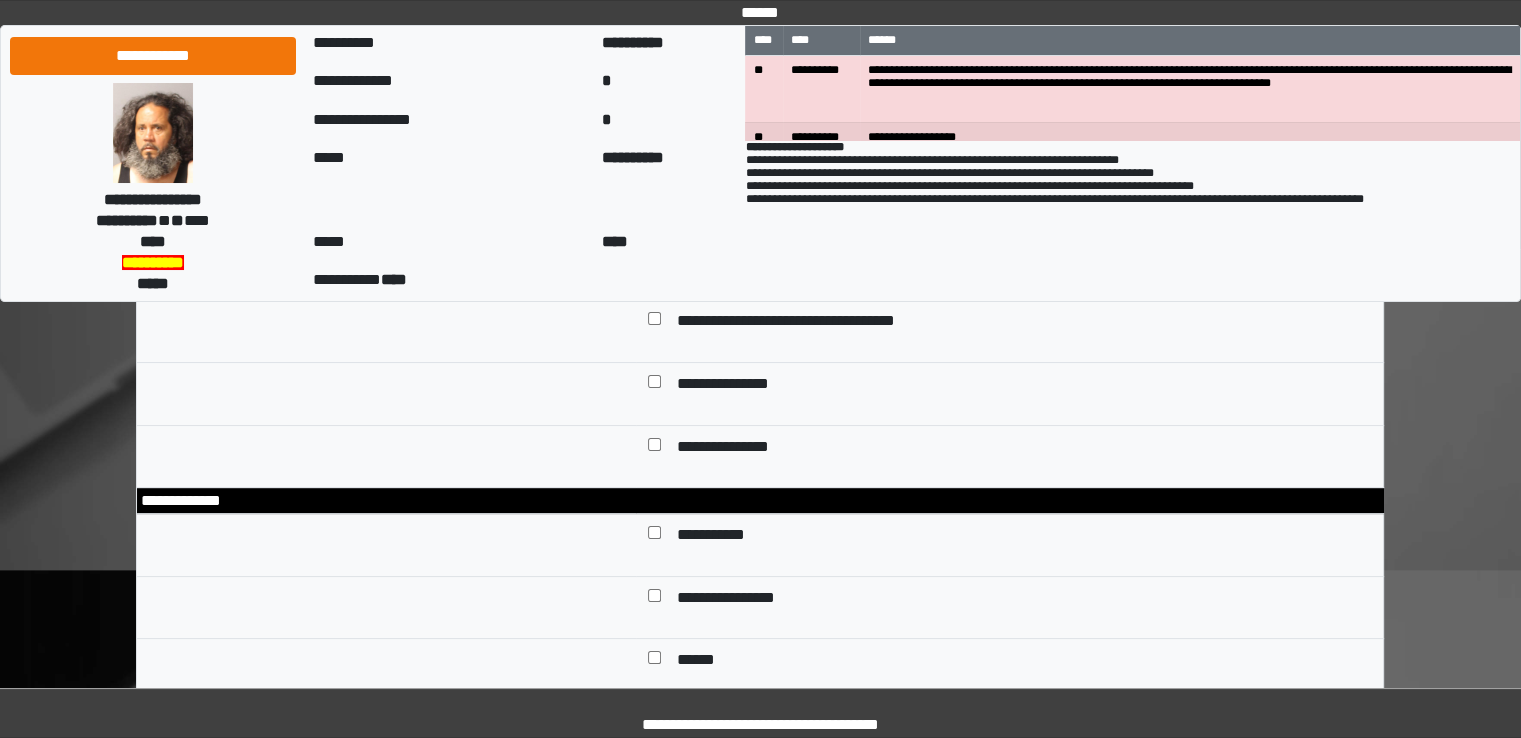 scroll, scrollTop: 500, scrollLeft: 0, axis: vertical 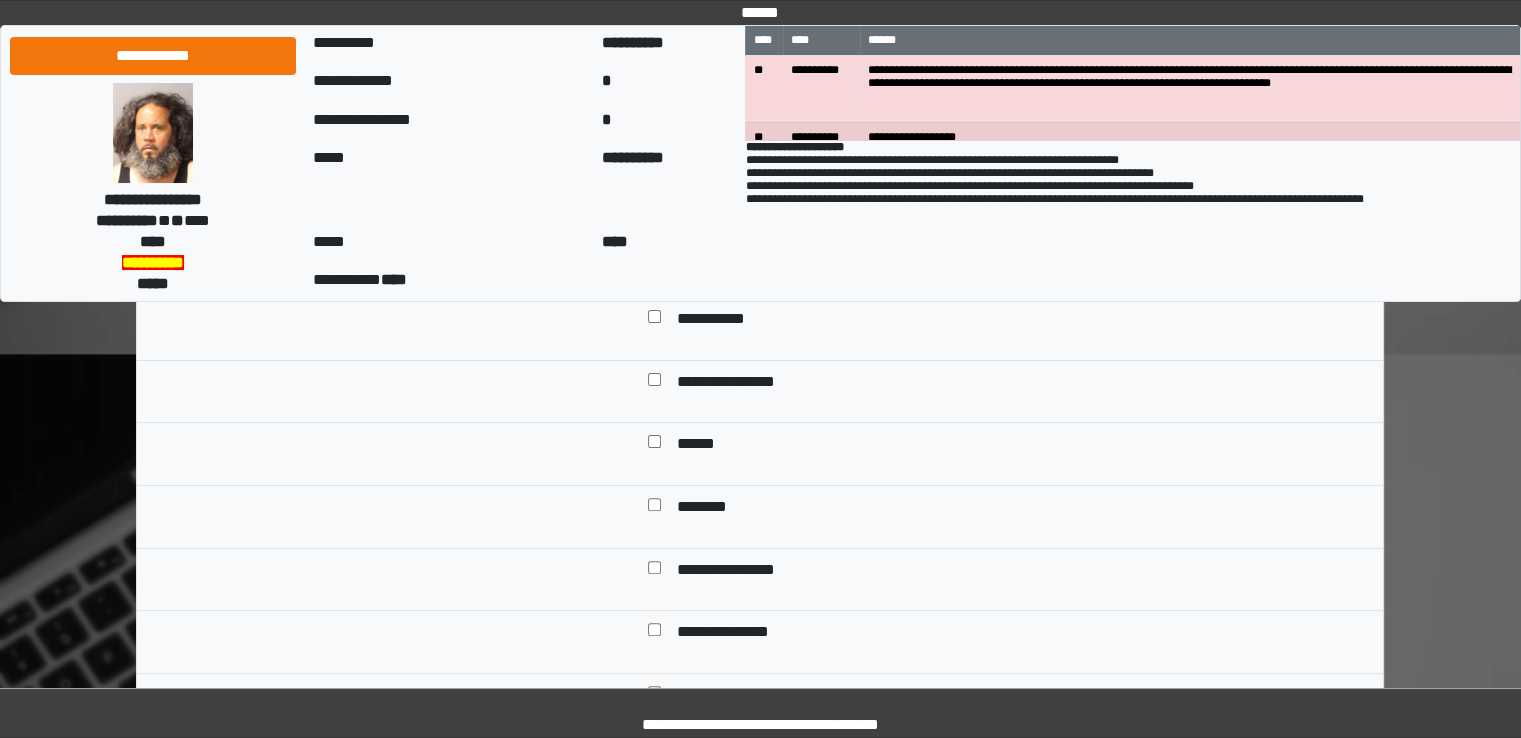 click on "**********" at bounding box center [723, 321] 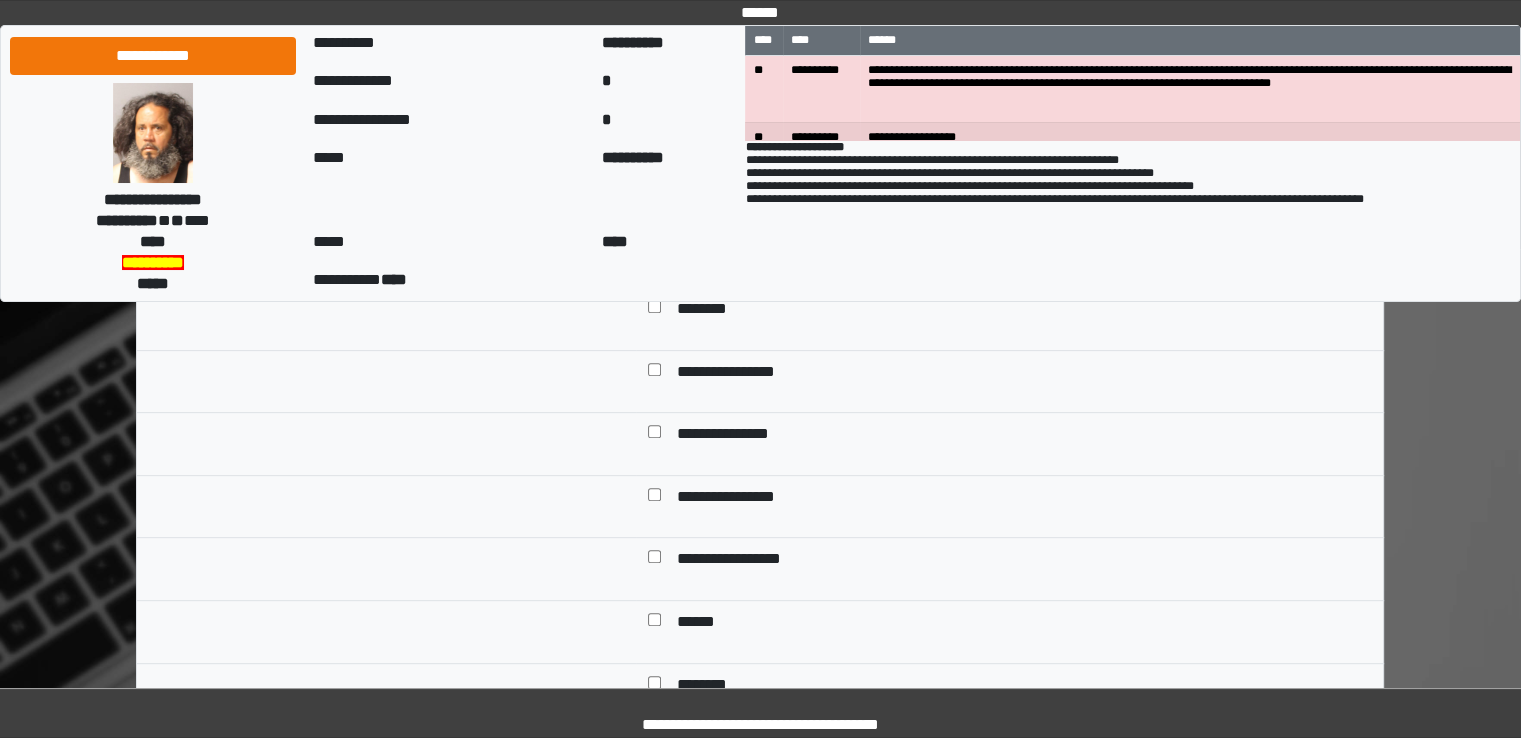 scroll, scrollTop: 700, scrollLeft: 0, axis: vertical 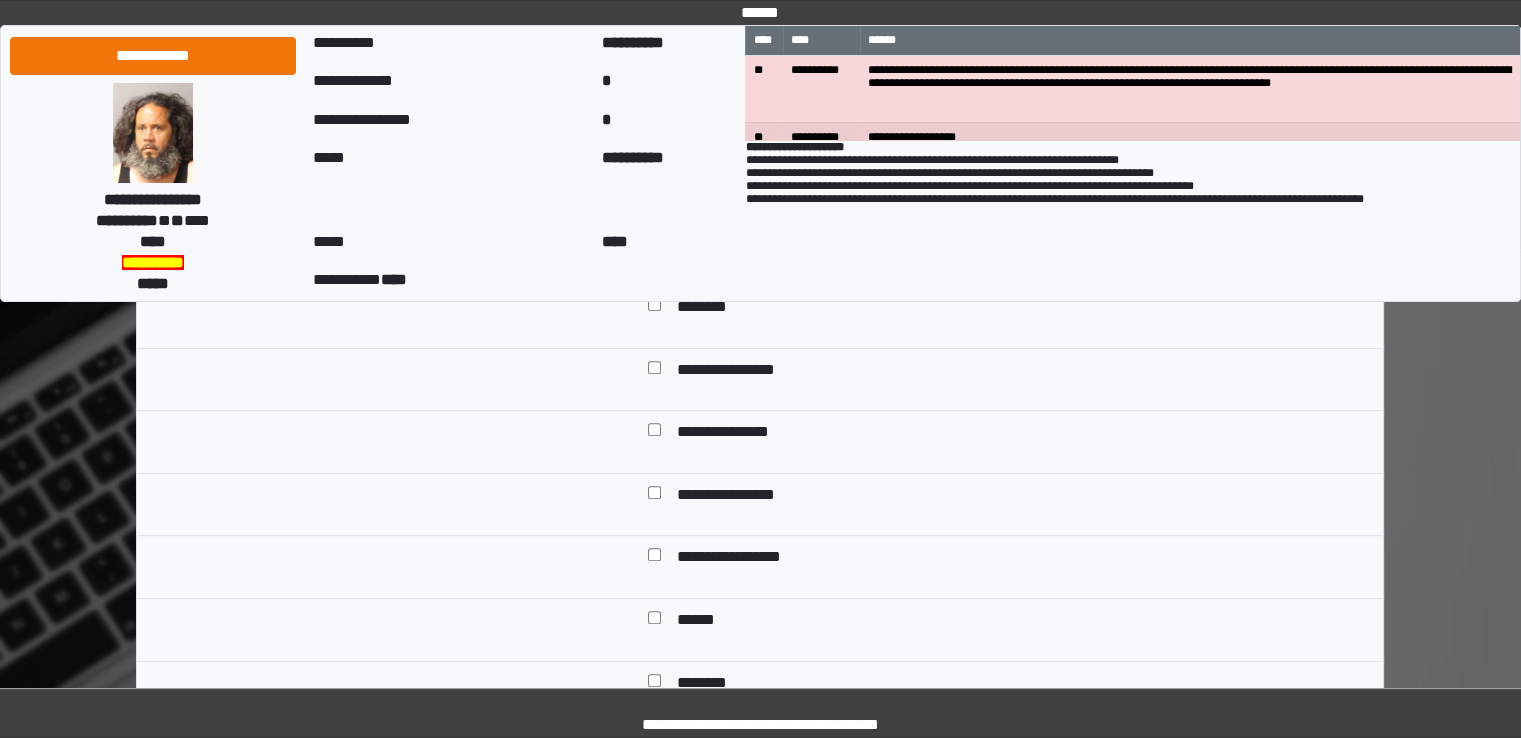 click on "**********" at bounding box center (739, 434) 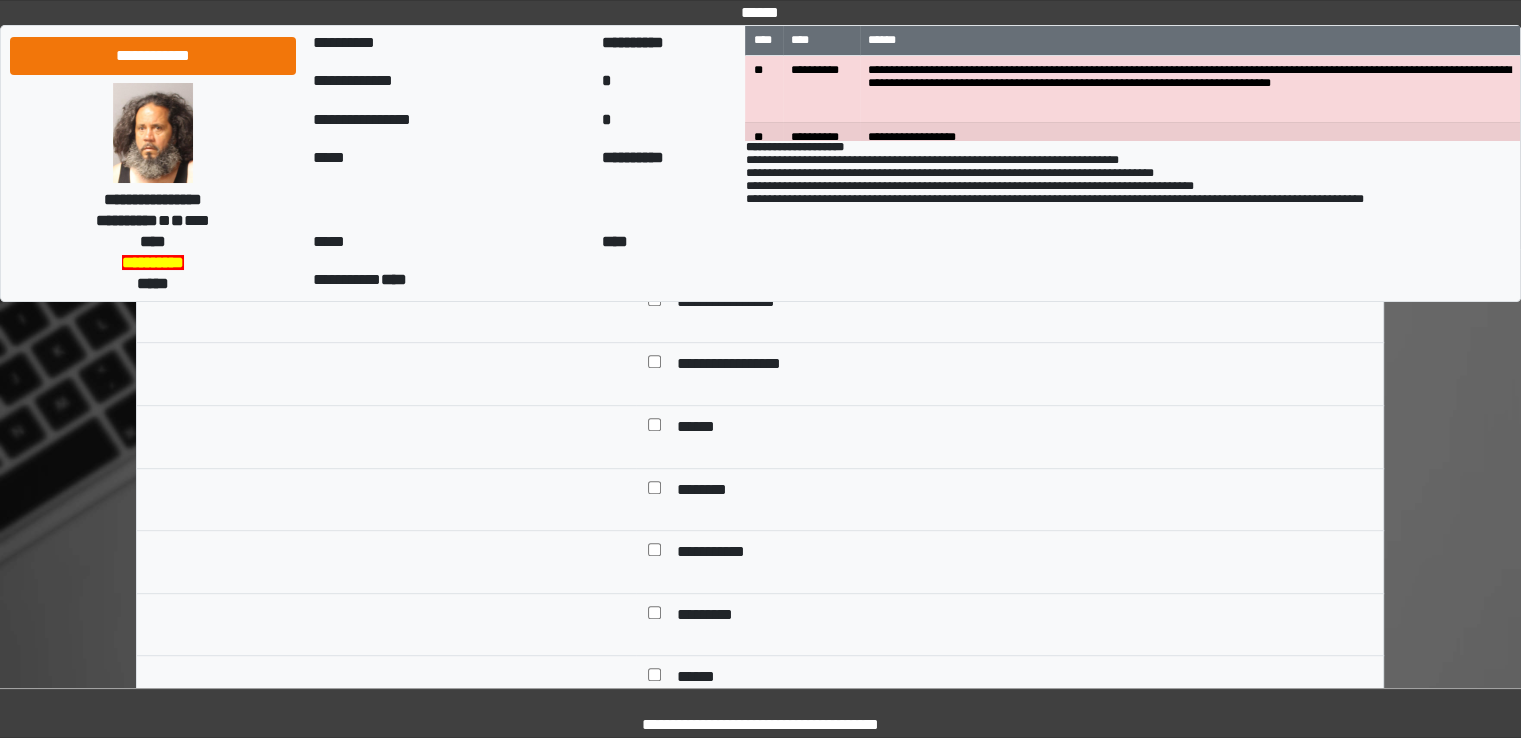 scroll, scrollTop: 1000, scrollLeft: 0, axis: vertical 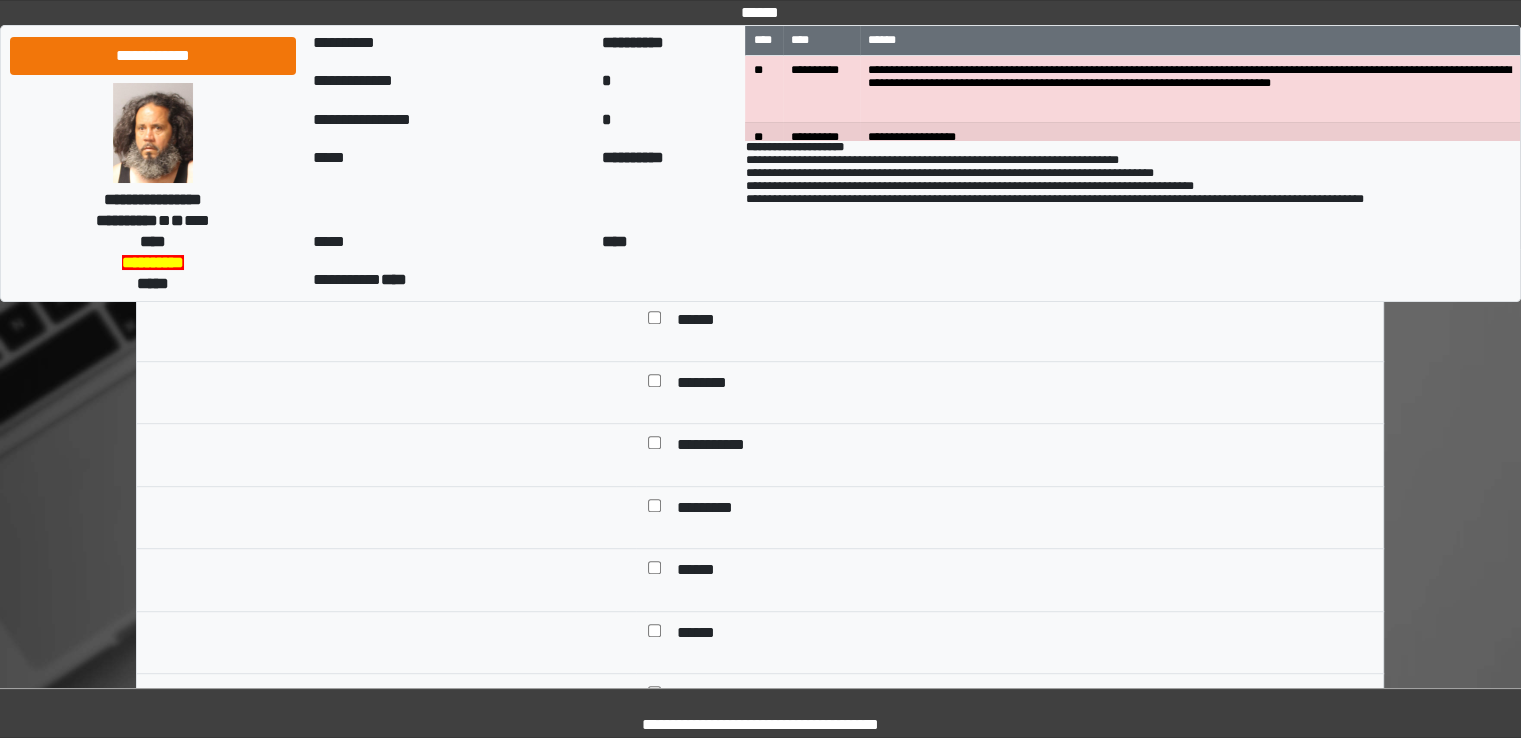 click on "*********" at bounding box center (715, 510) 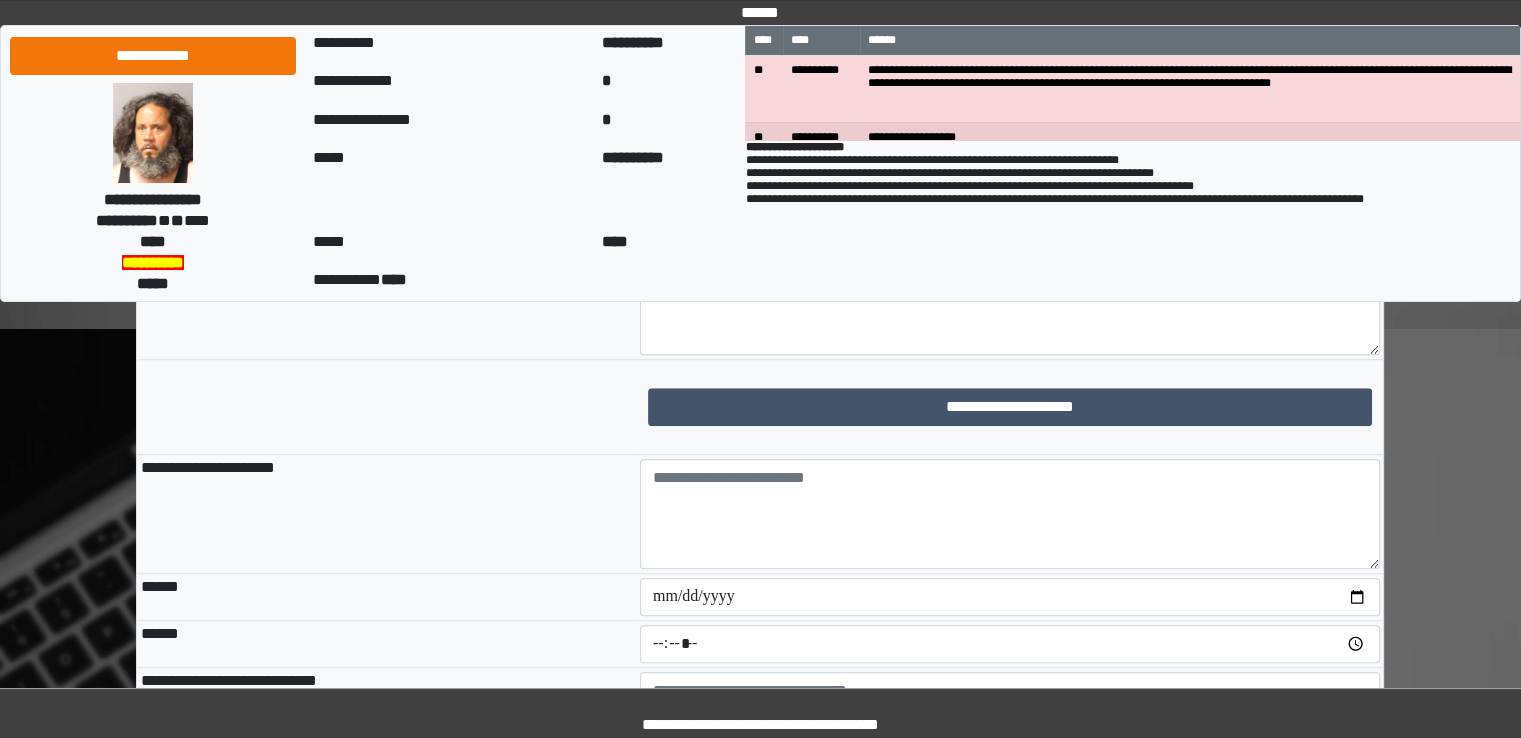 scroll, scrollTop: 1500, scrollLeft: 0, axis: vertical 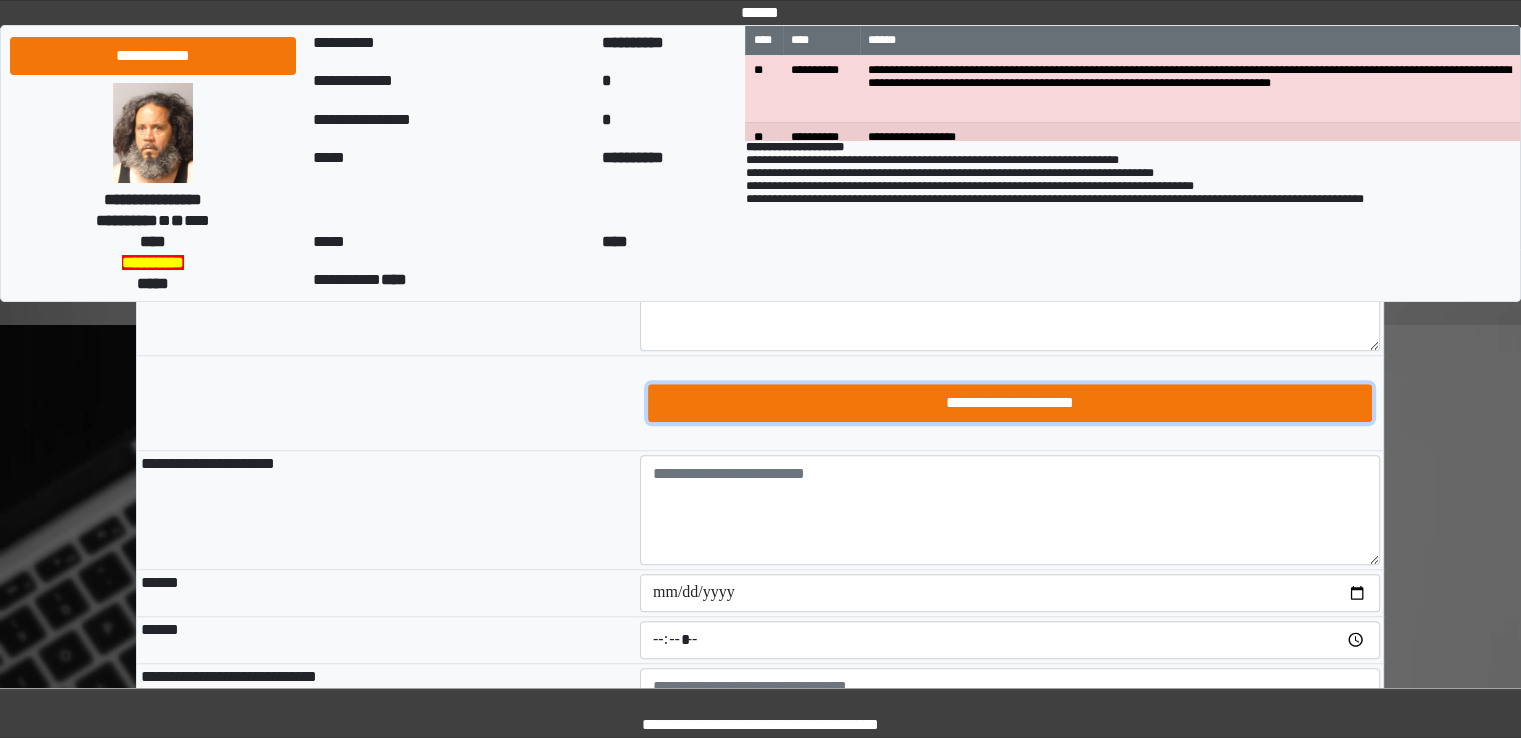 click on "**********" at bounding box center (1010, 403) 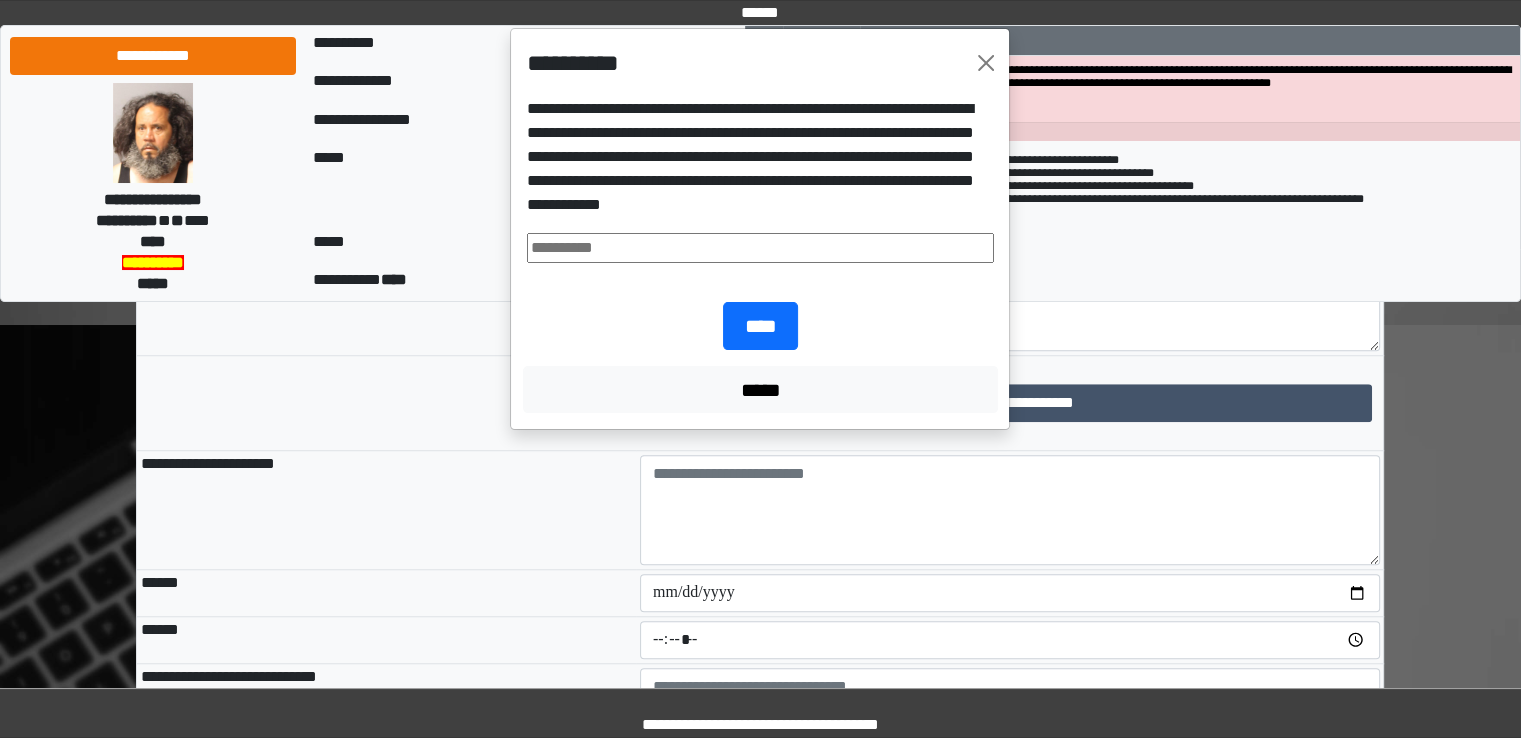 click at bounding box center [760, 248] 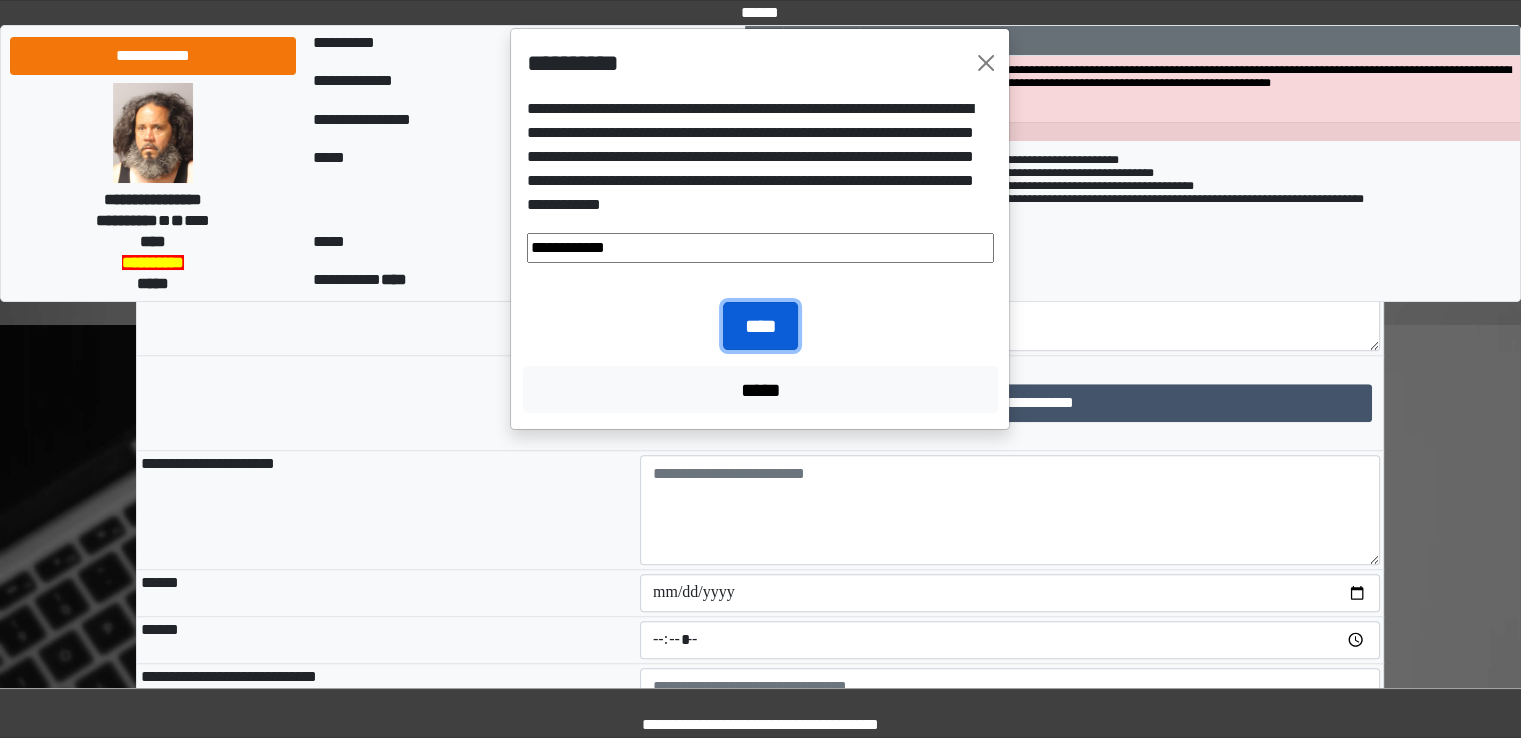 click on "****" at bounding box center [760, 326] 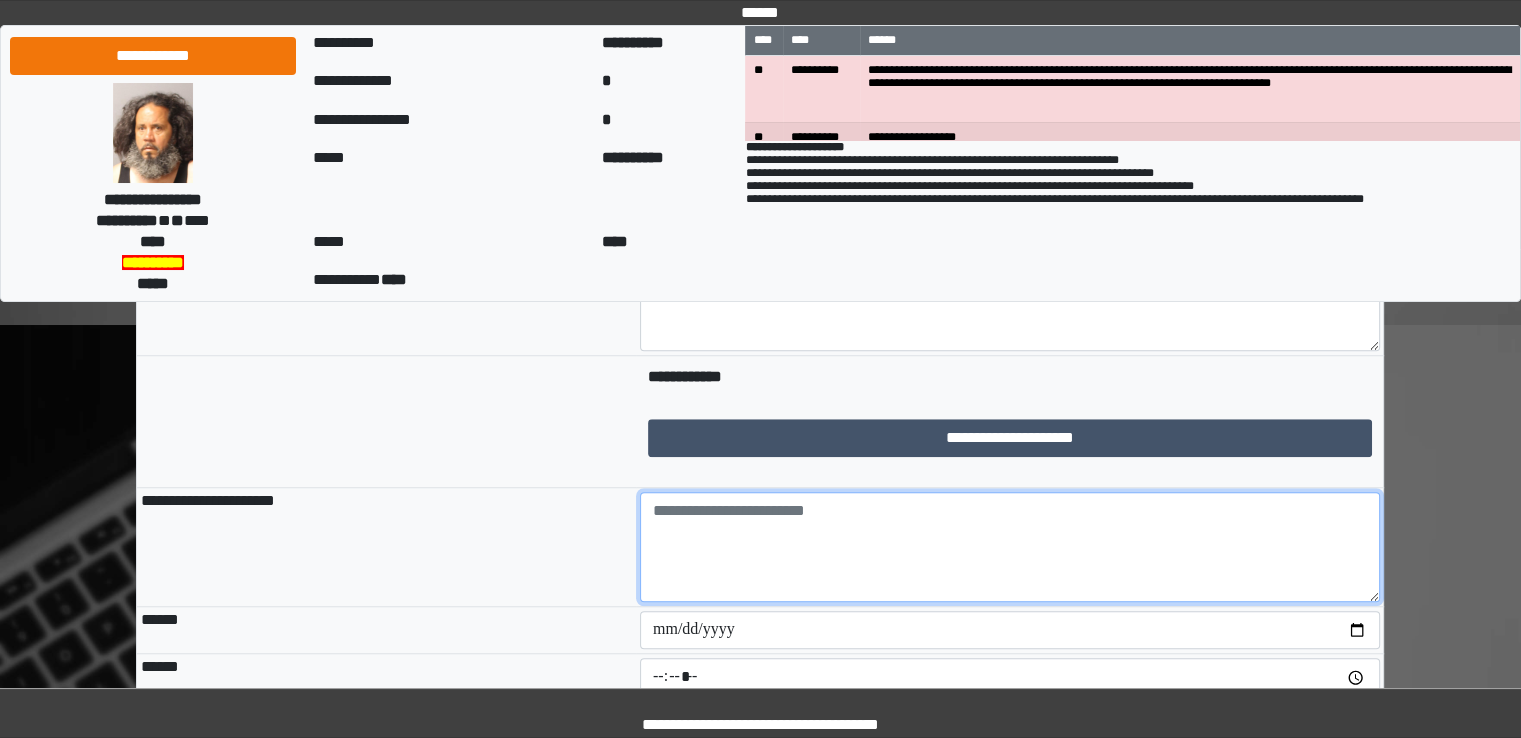 click at bounding box center (1010, 547) 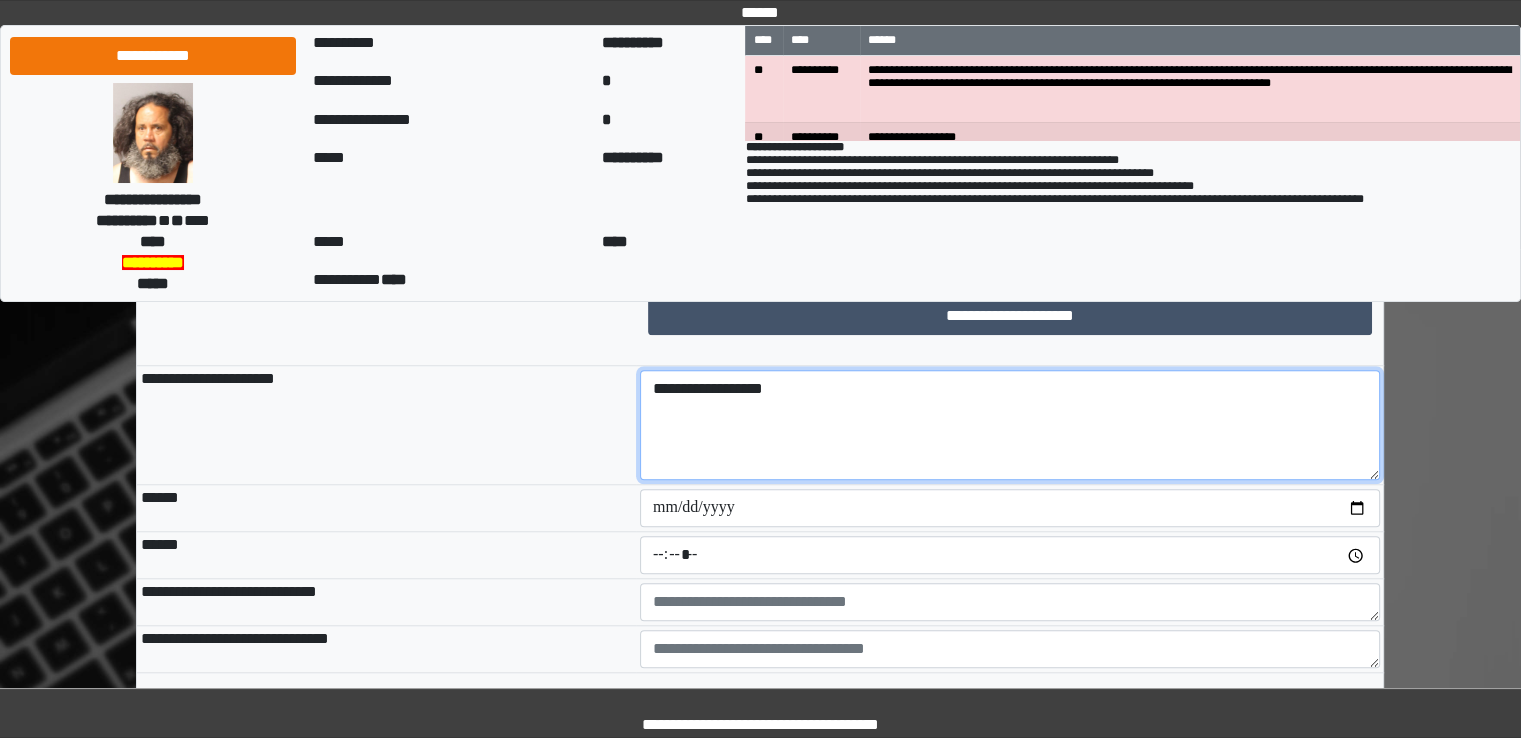 scroll, scrollTop: 1766, scrollLeft: 0, axis: vertical 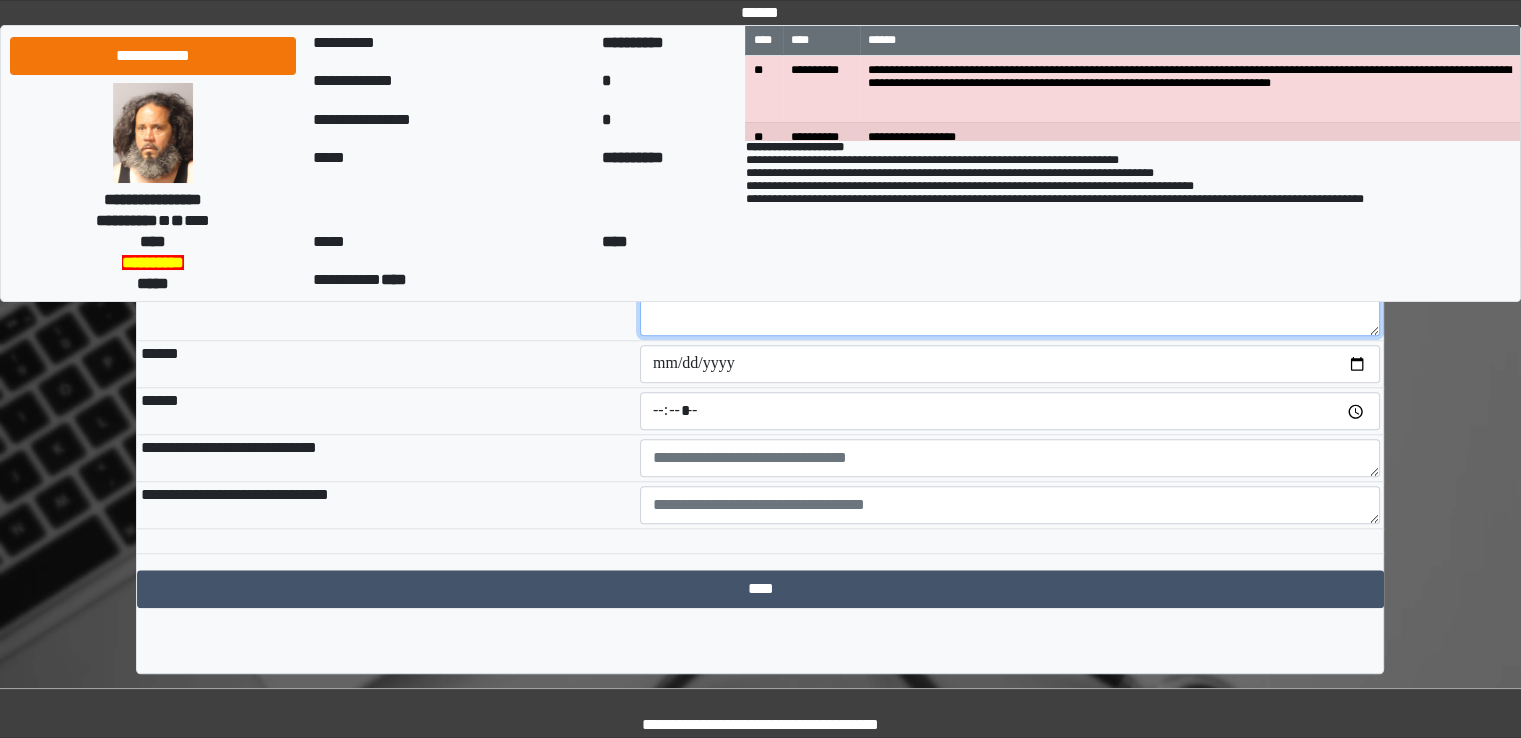 type on "**********" 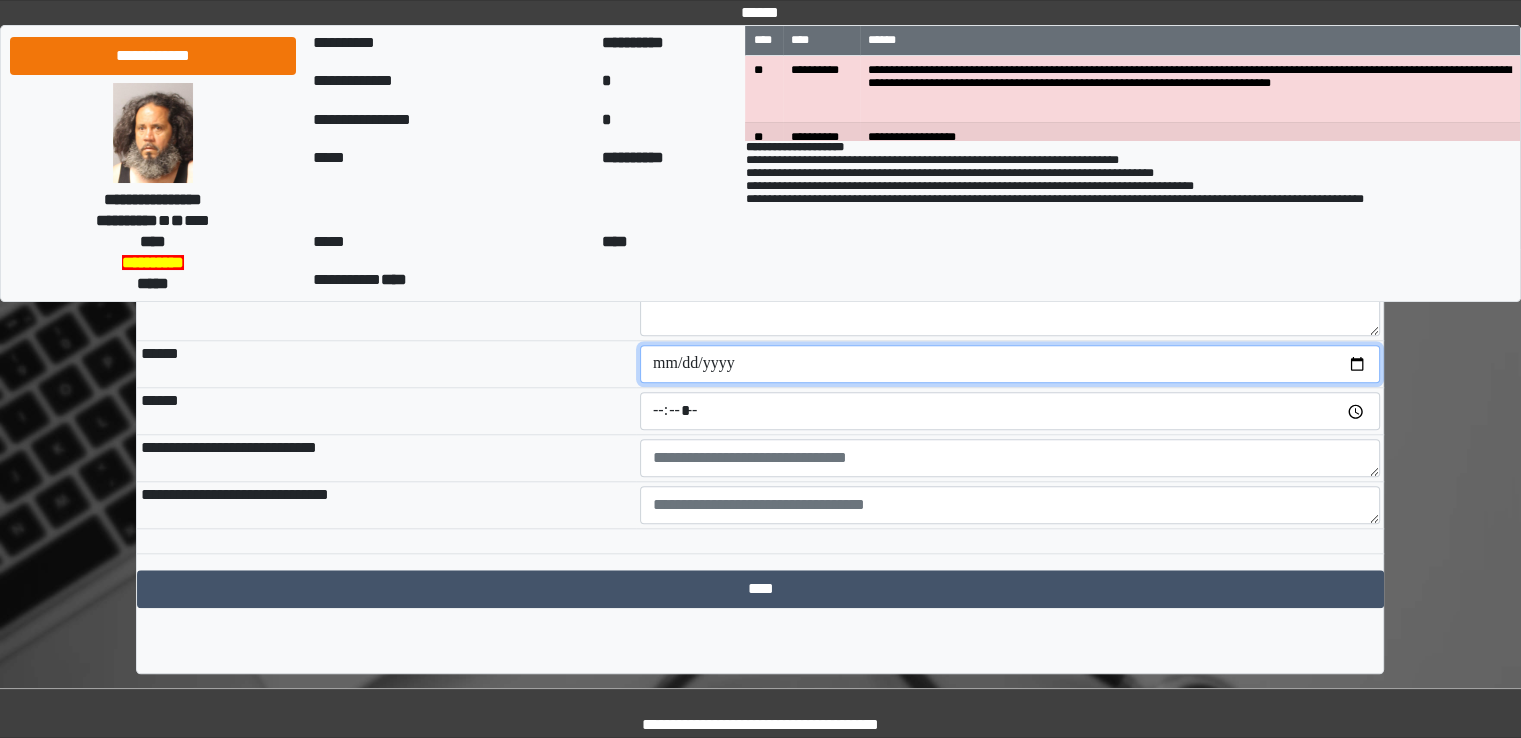 click at bounding box center (1010, 364) 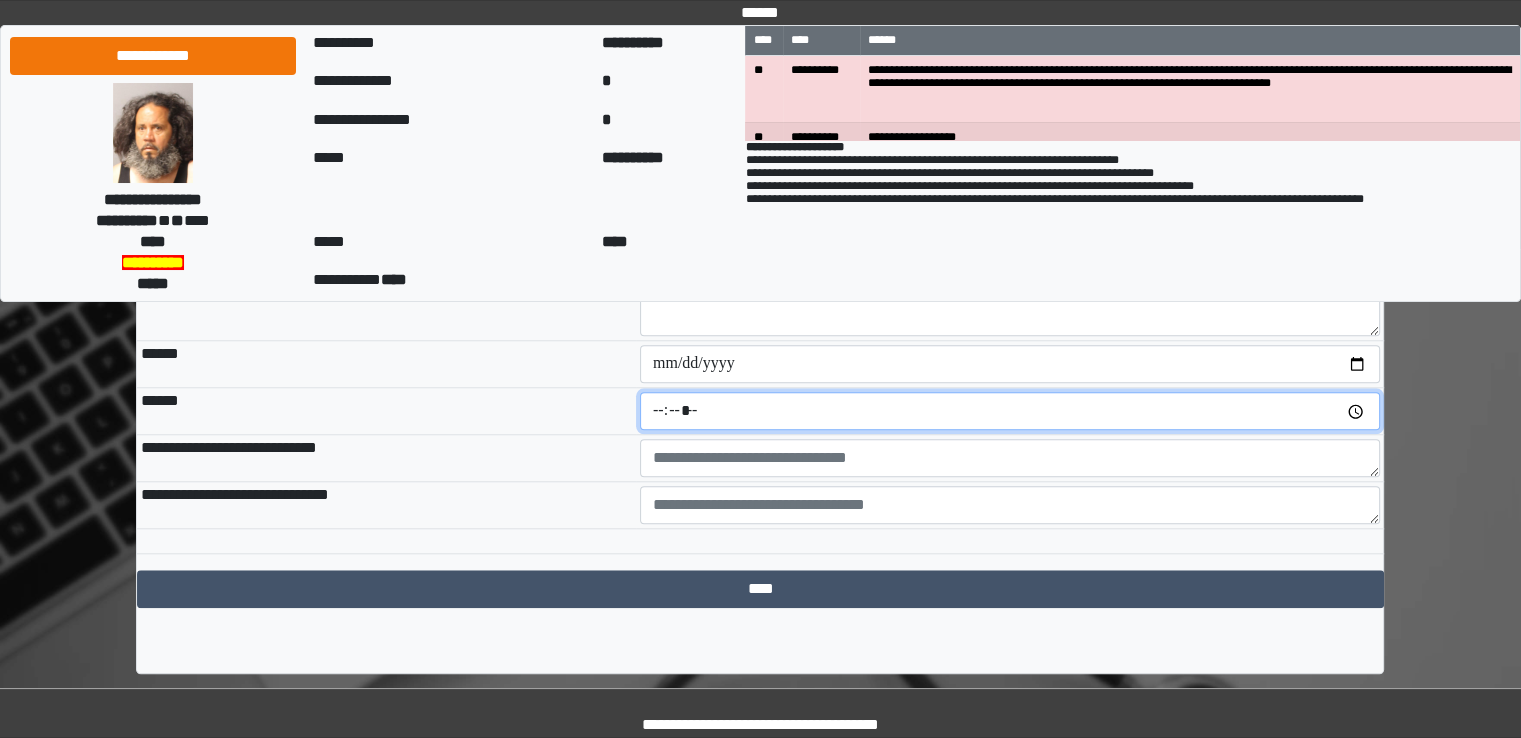 click at bounding box center (1010, 411) 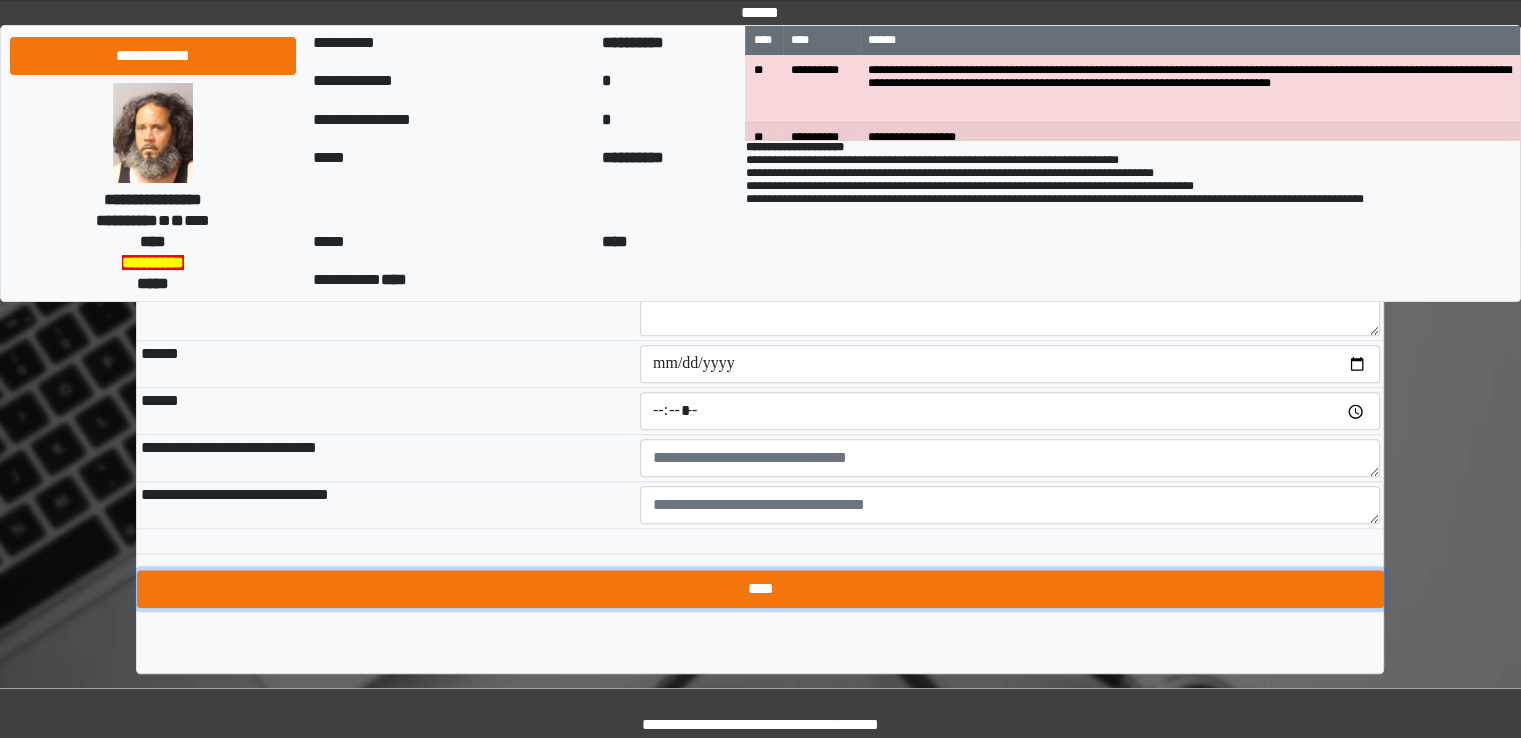 click on "****" at bounding box center [760, 589] 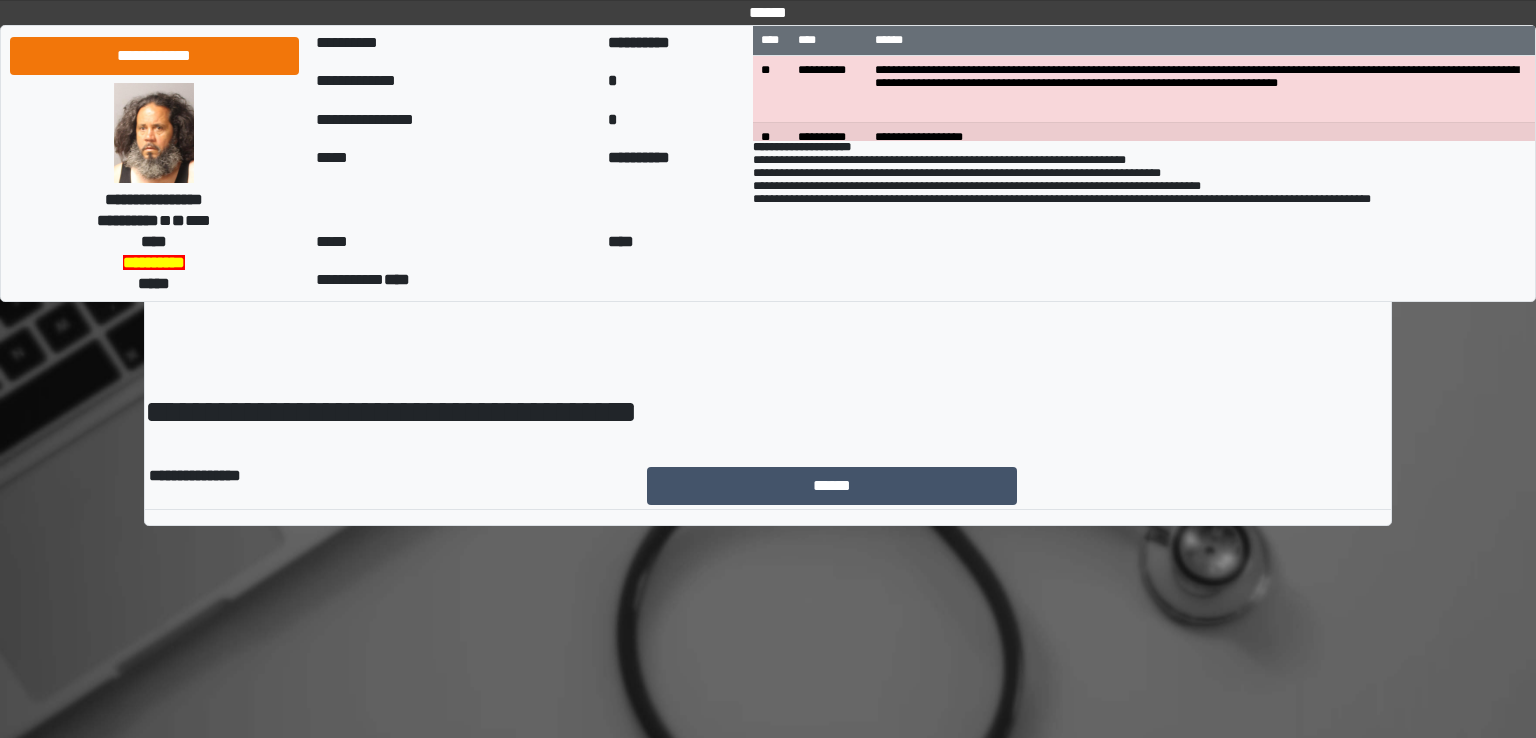 scroll, scrollTop: 0, scrollLeft: 0, axis: both 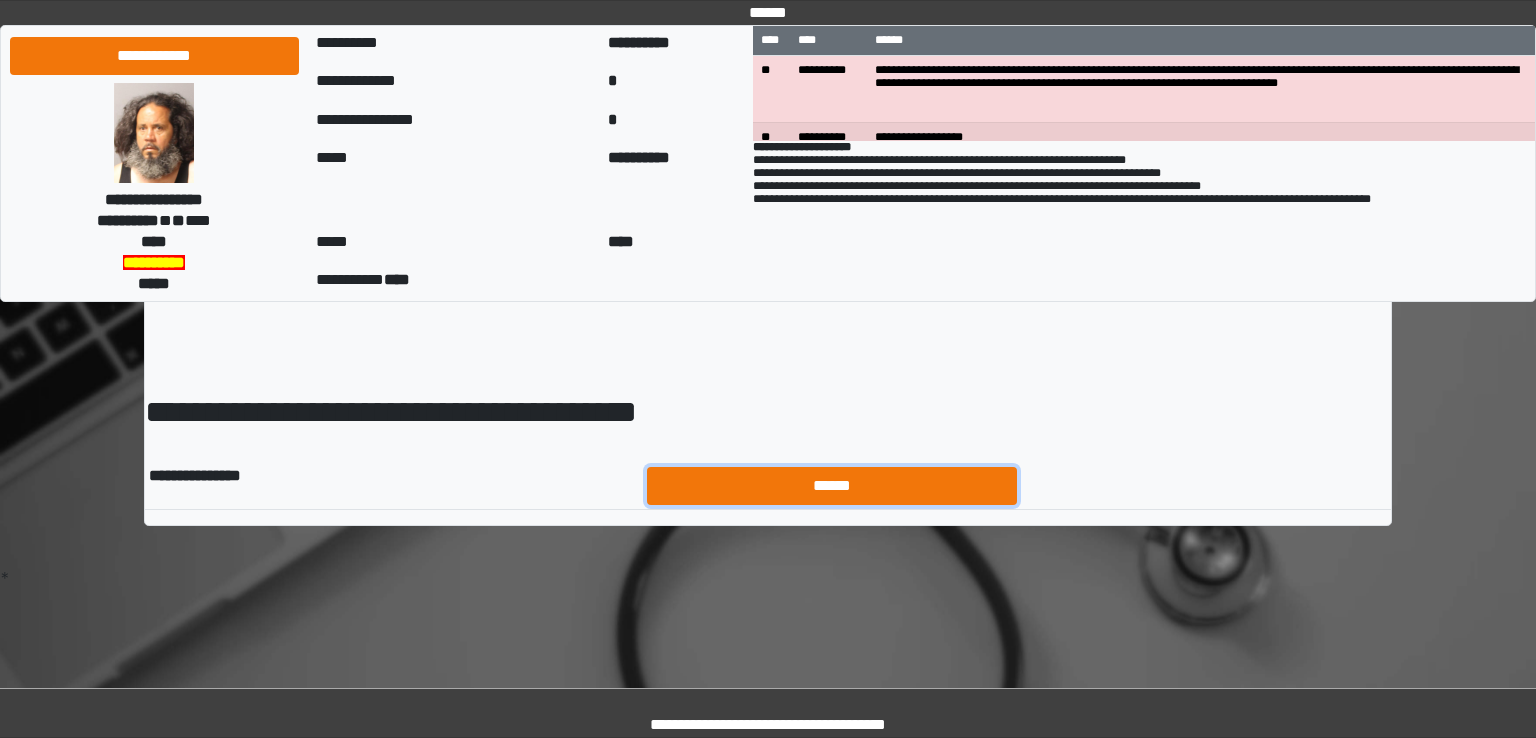 click on "******" at bounding box center (832, 486) 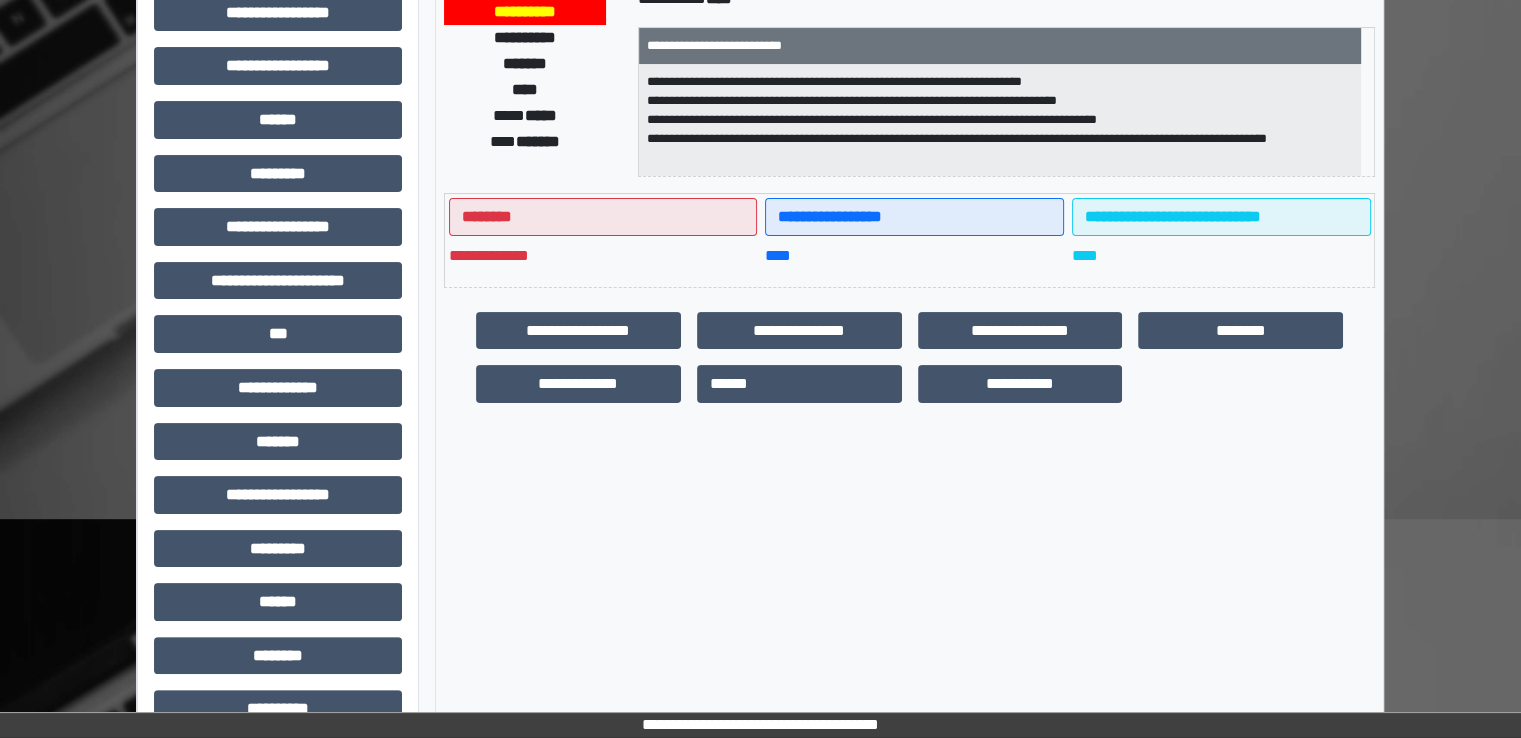 scroll, scrollTop: 428, scrollLeft: 0, axis: vertical 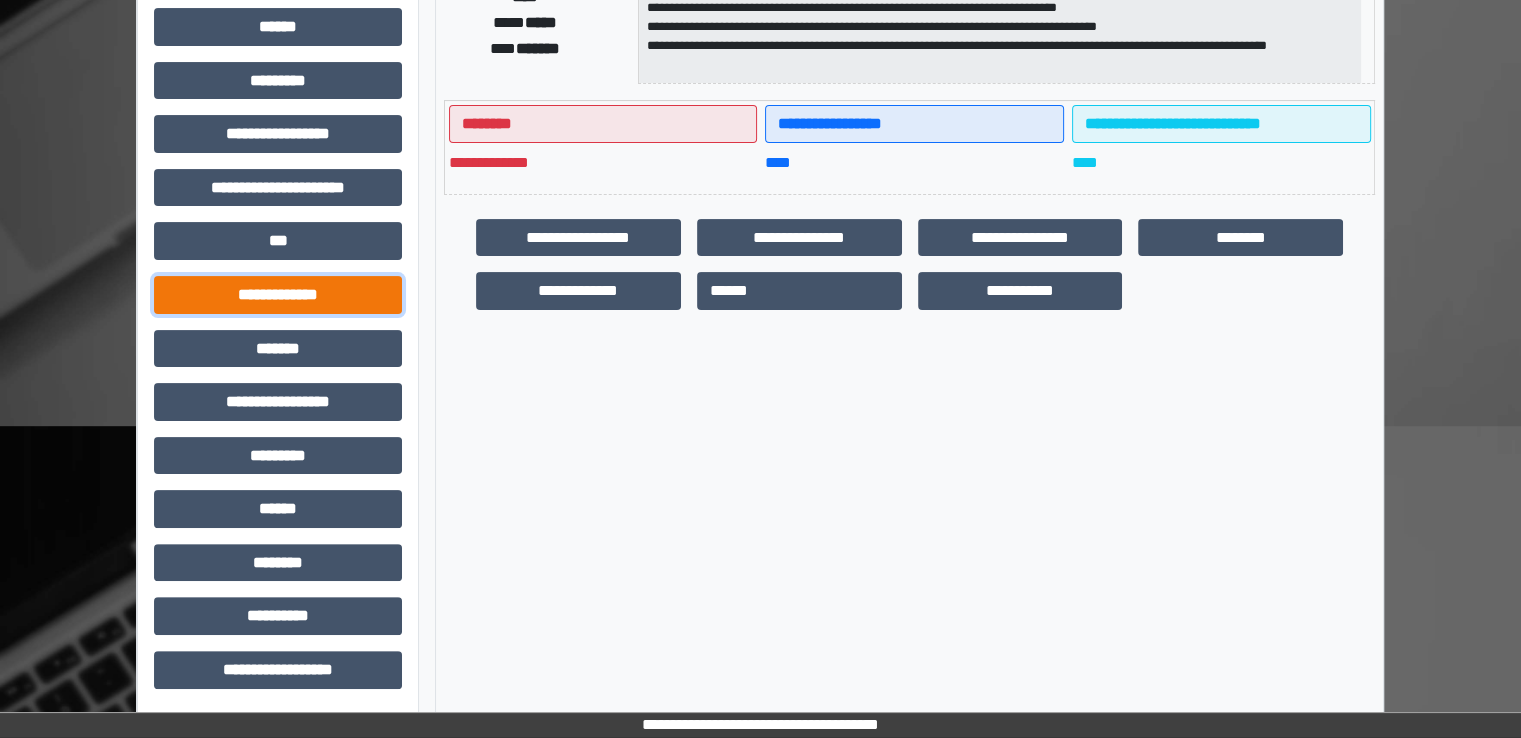 click on "**********" at bounding box center (278, 295) 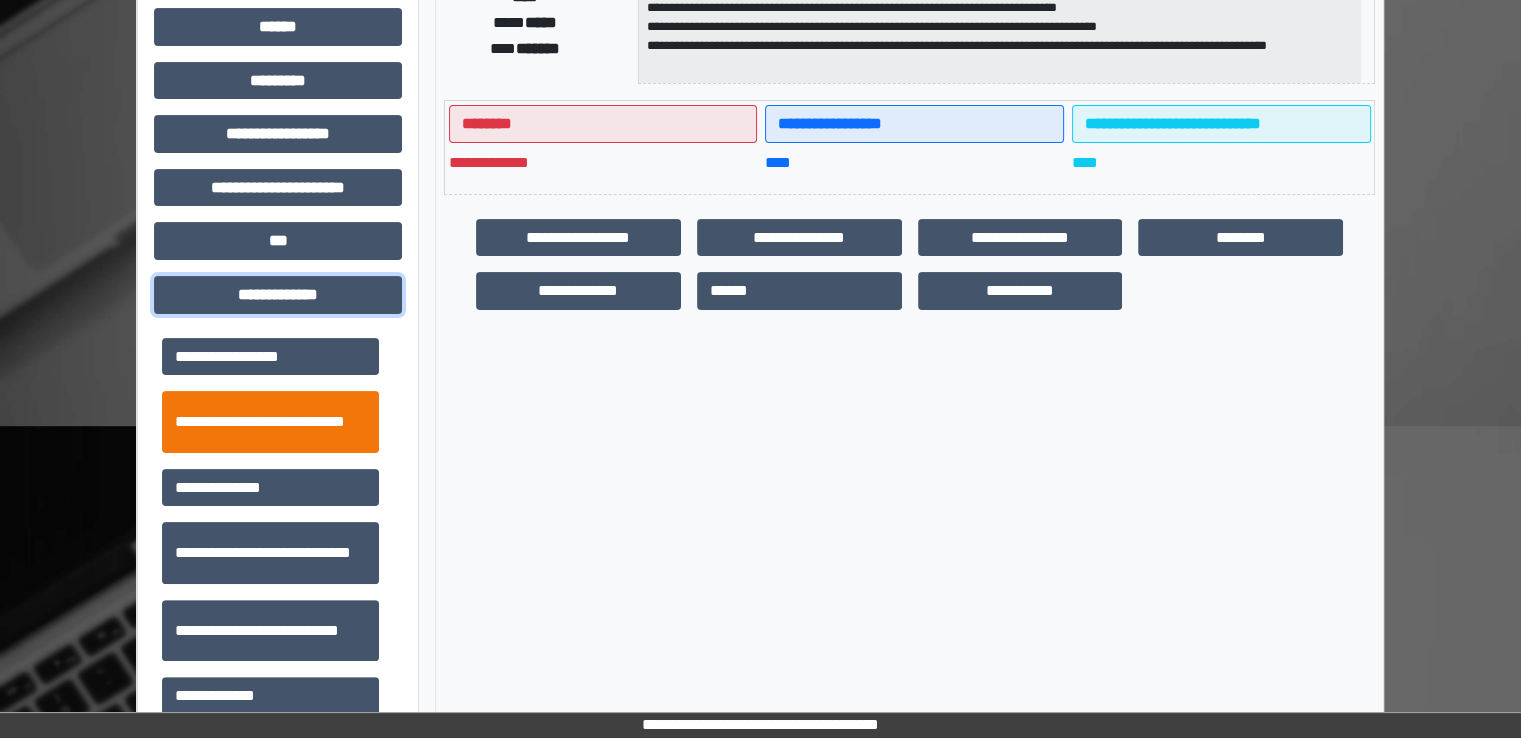 scroll, scrollTop: 500, scrollLeft: 0, axis: vertical 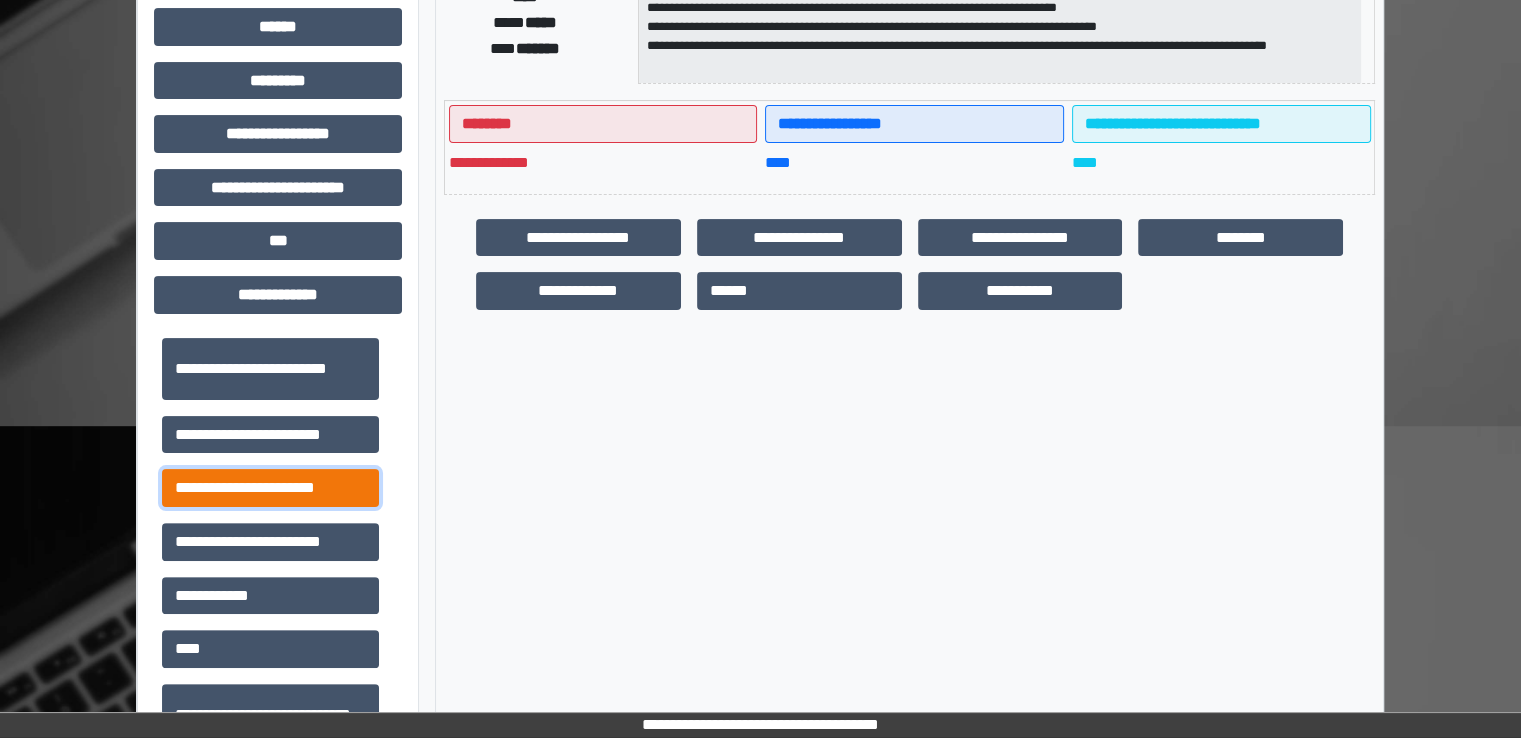 click on "**********" at bounding box center [270, 488] 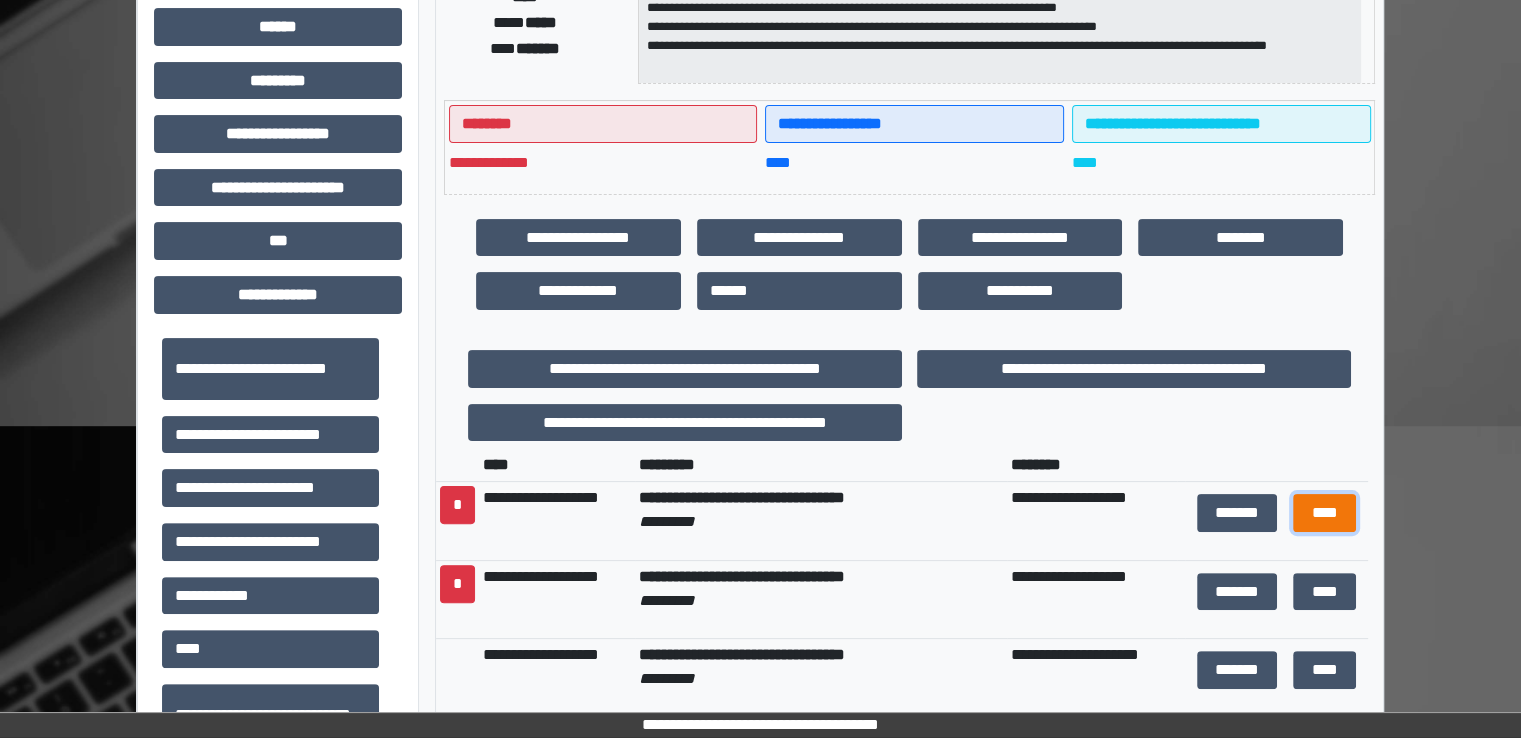 click on "****" at bounding box center (1324, 513) 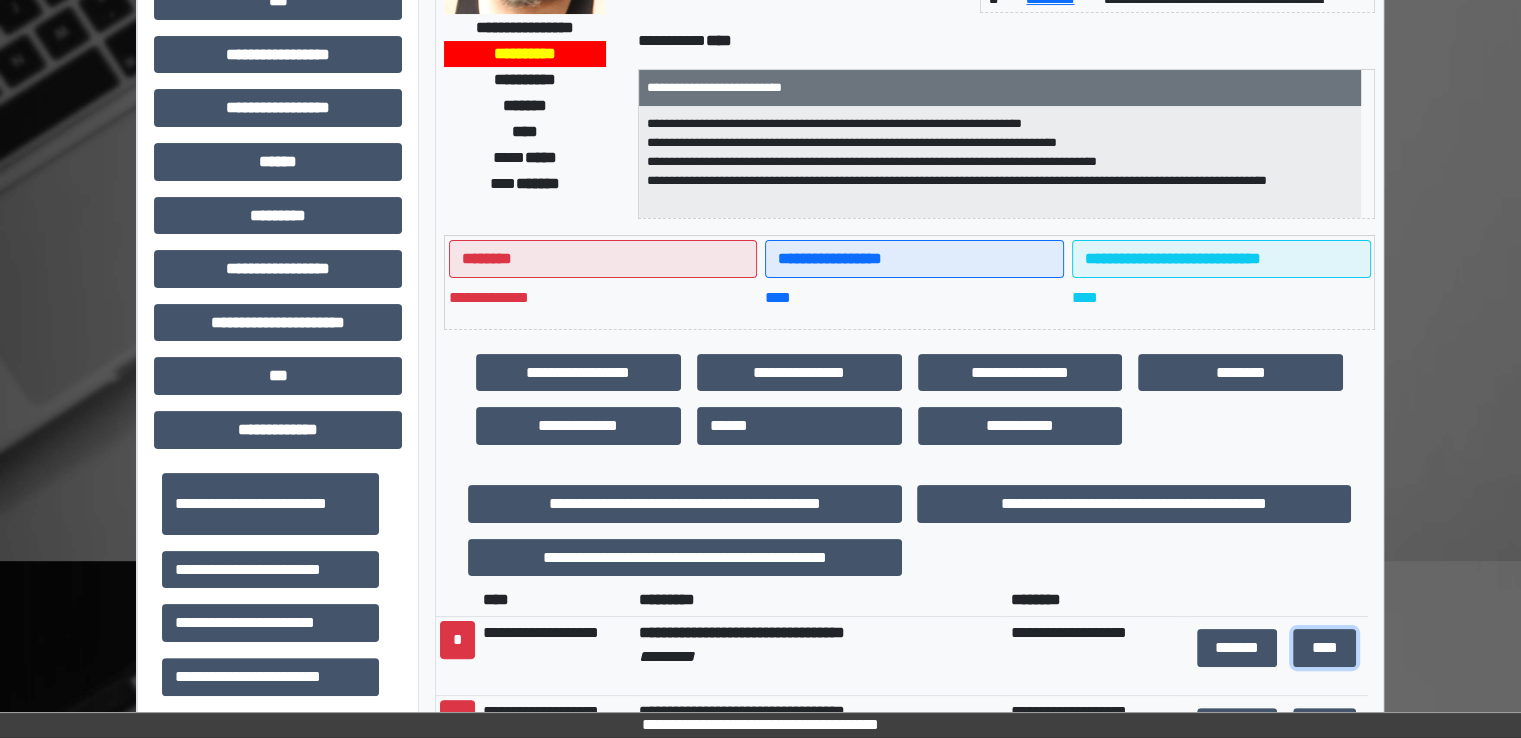 scroll, scrollTop: 0, scrollLeft: 0, axis: both 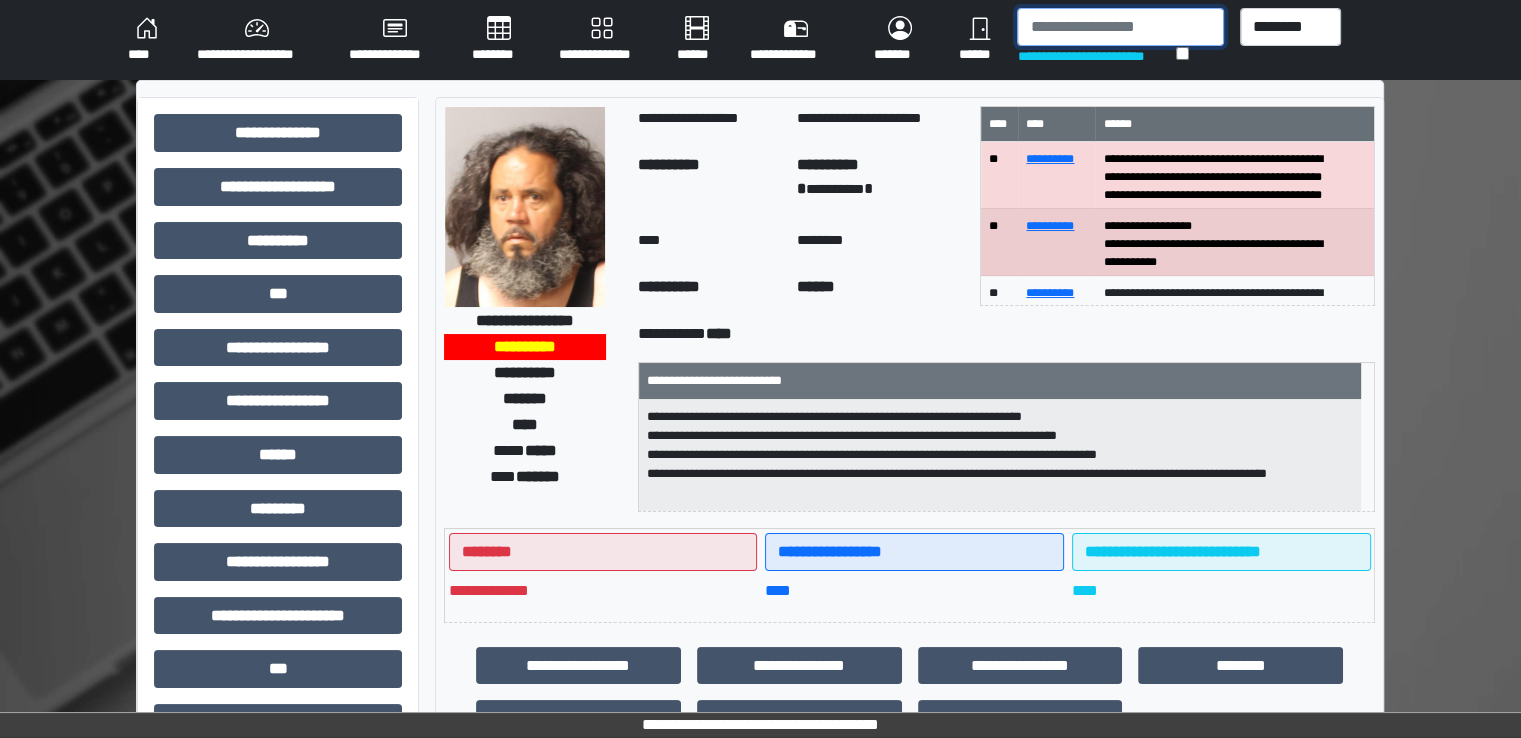 click at bounding box center (1120, 27) 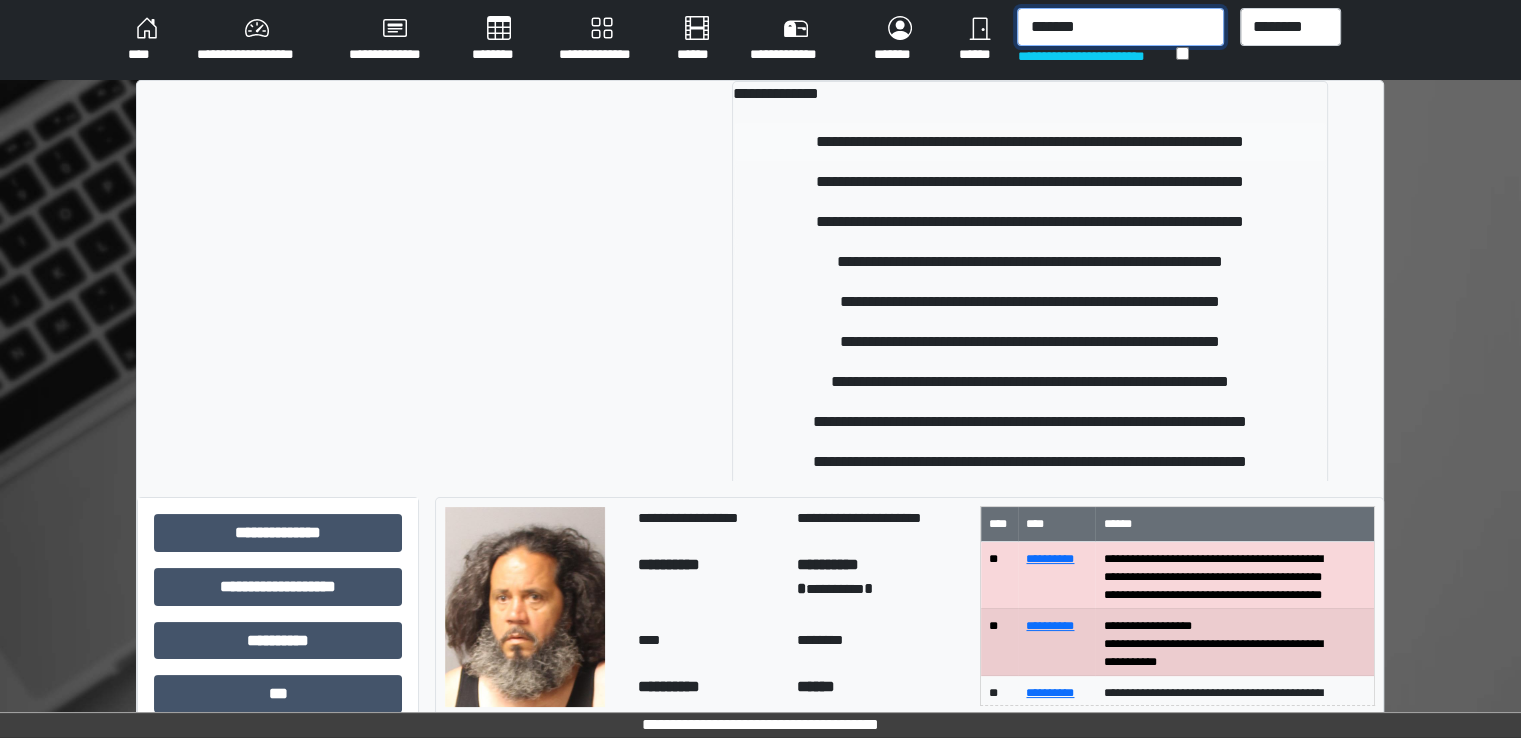 type on "*******" 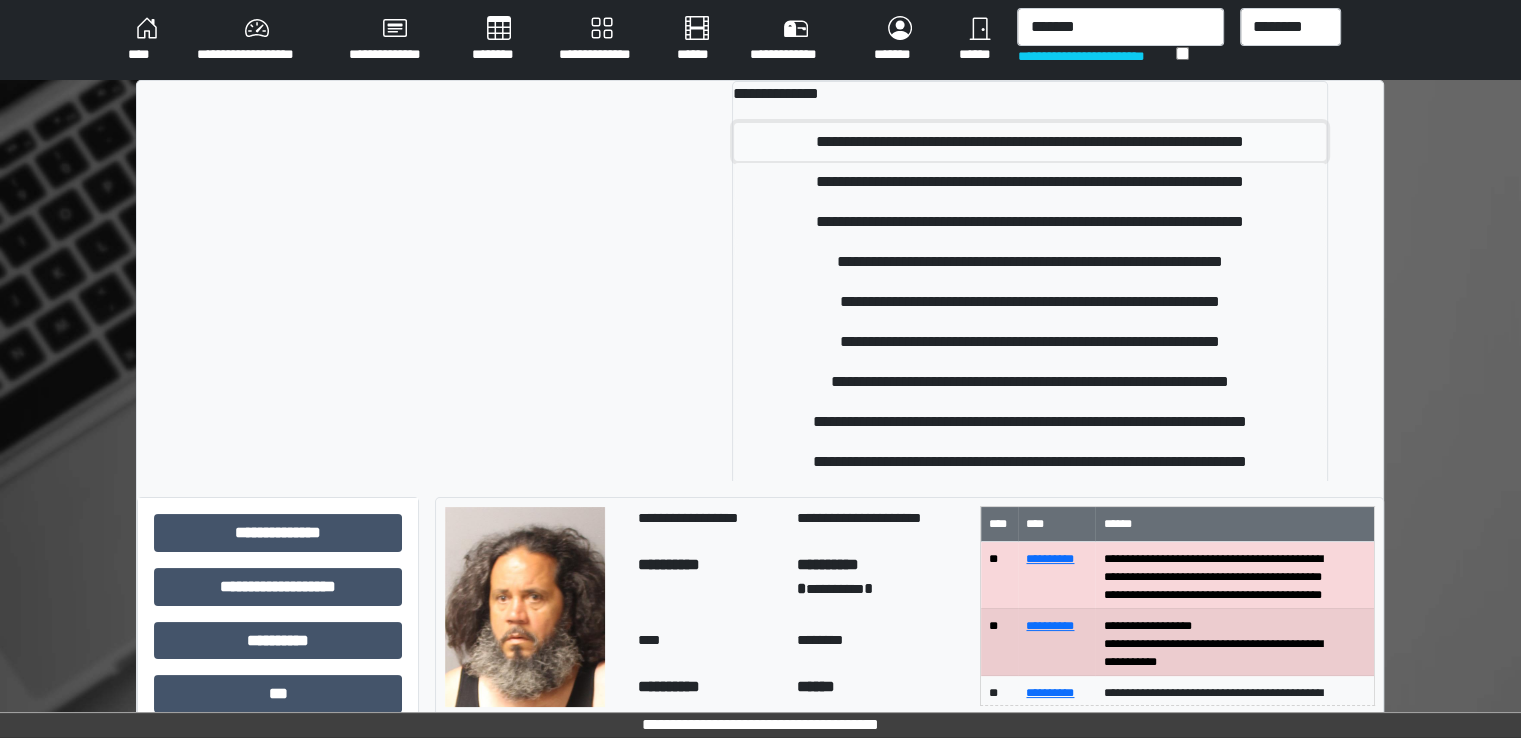click on "**********" at bounding box center (1030, 142) 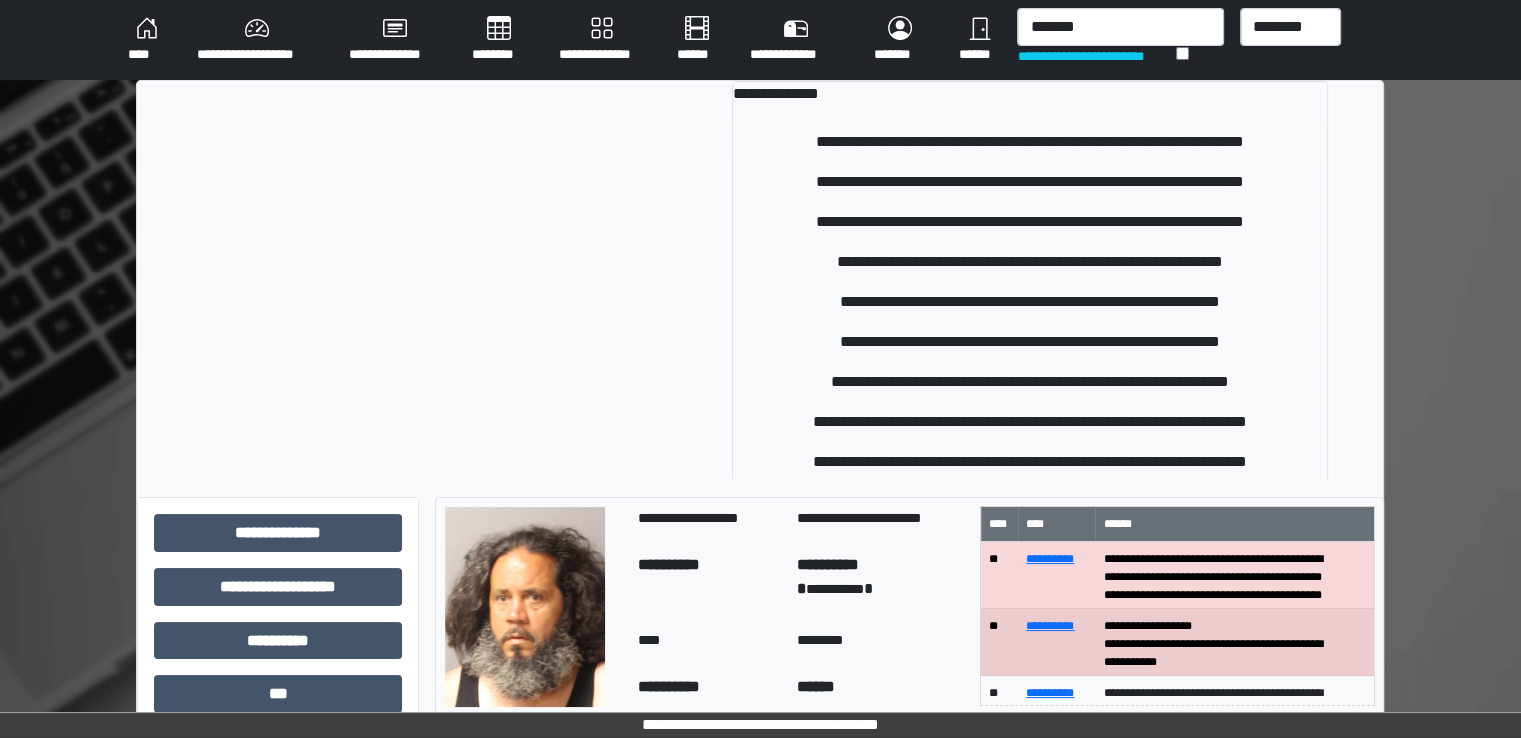 type 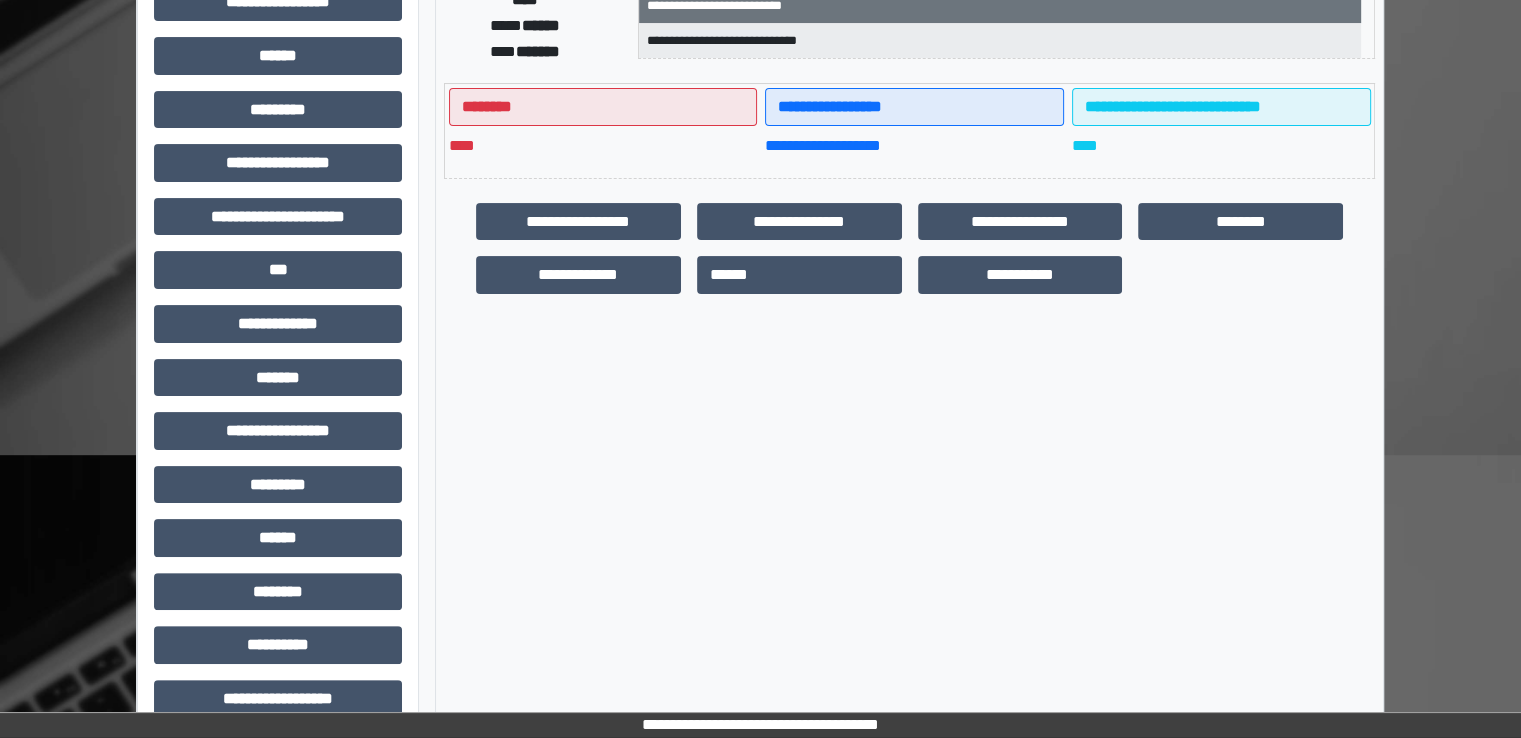 scroll, scrollTop: 428, scrollLeft: 0, axis: vertical 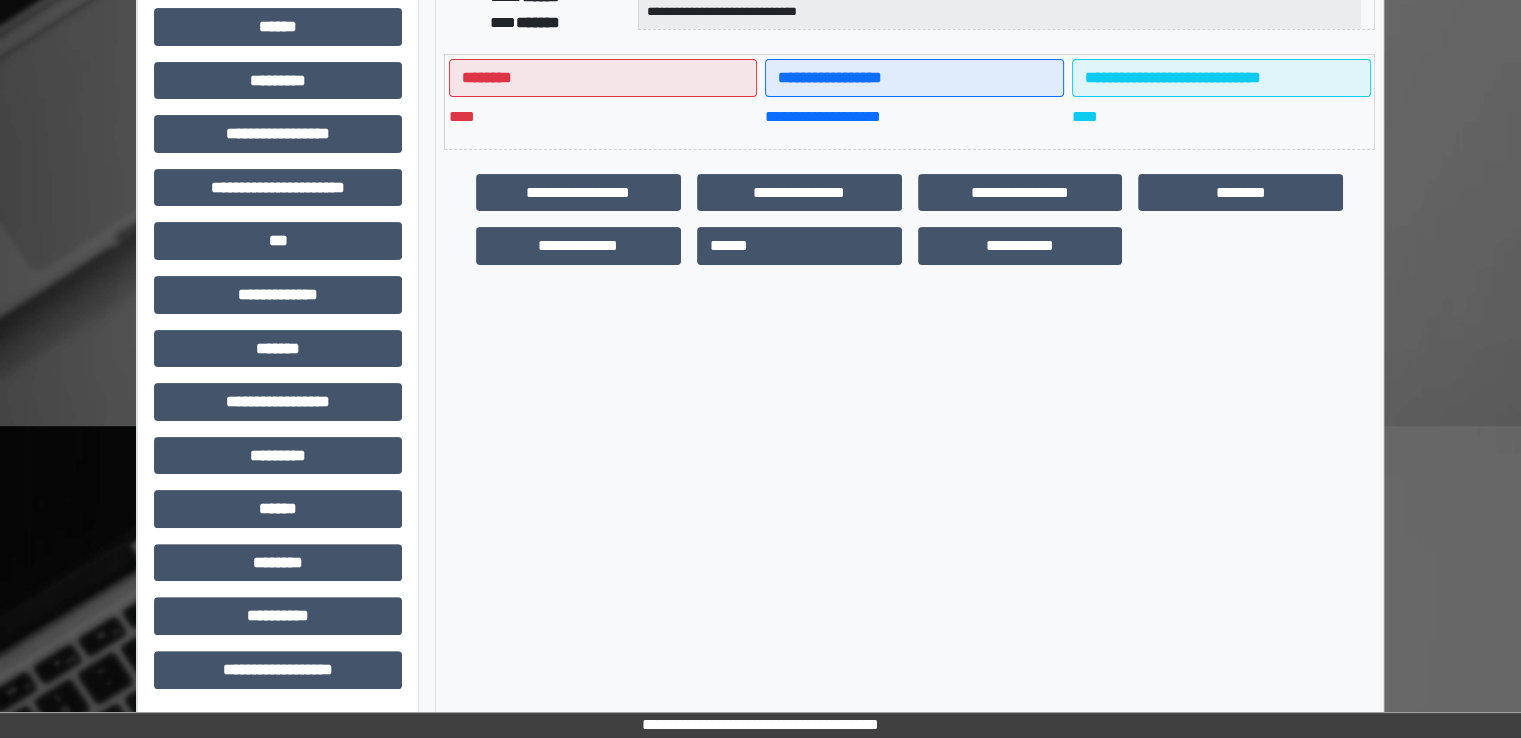click on "**********" at bounding box center [578, 193] 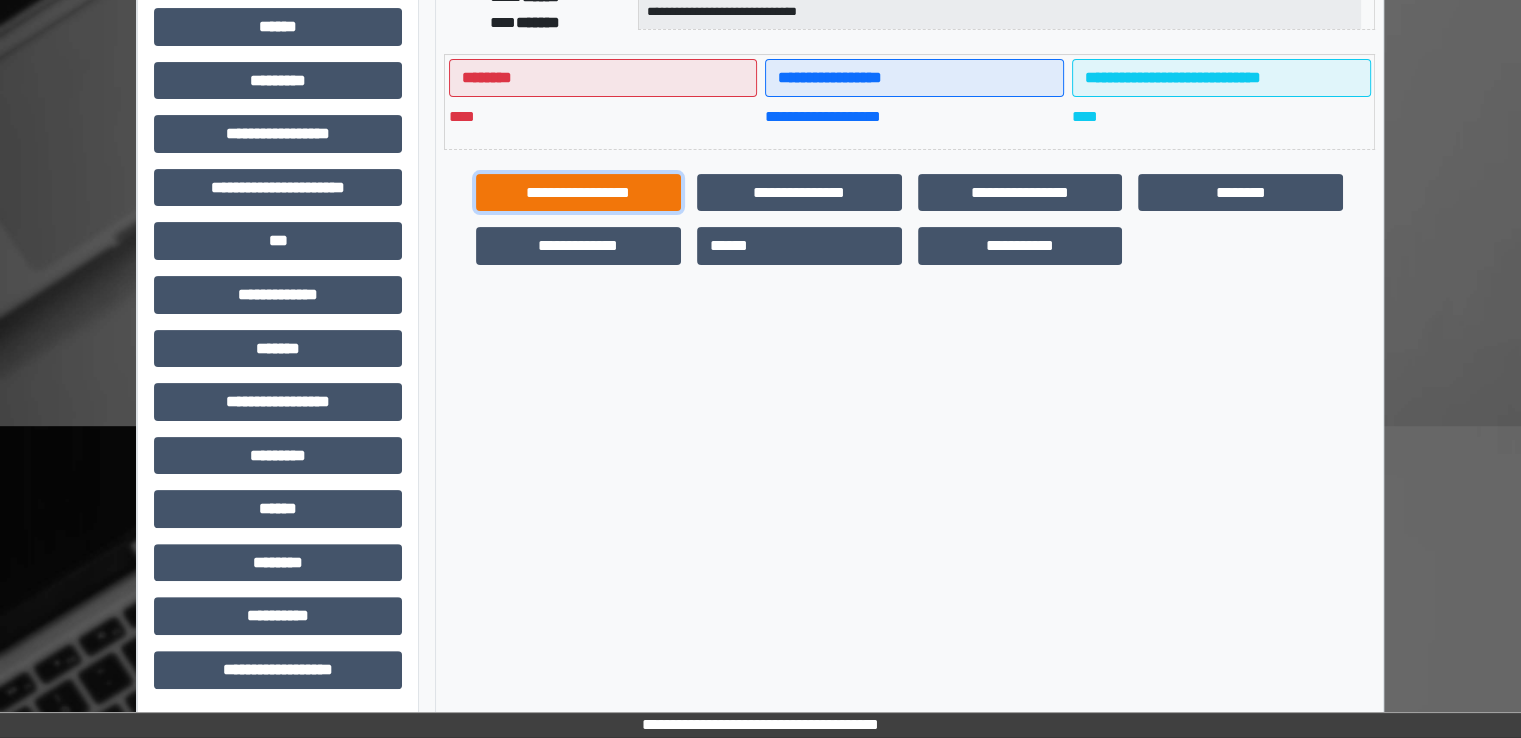 click on "**********" at bounding box center [578, 193] 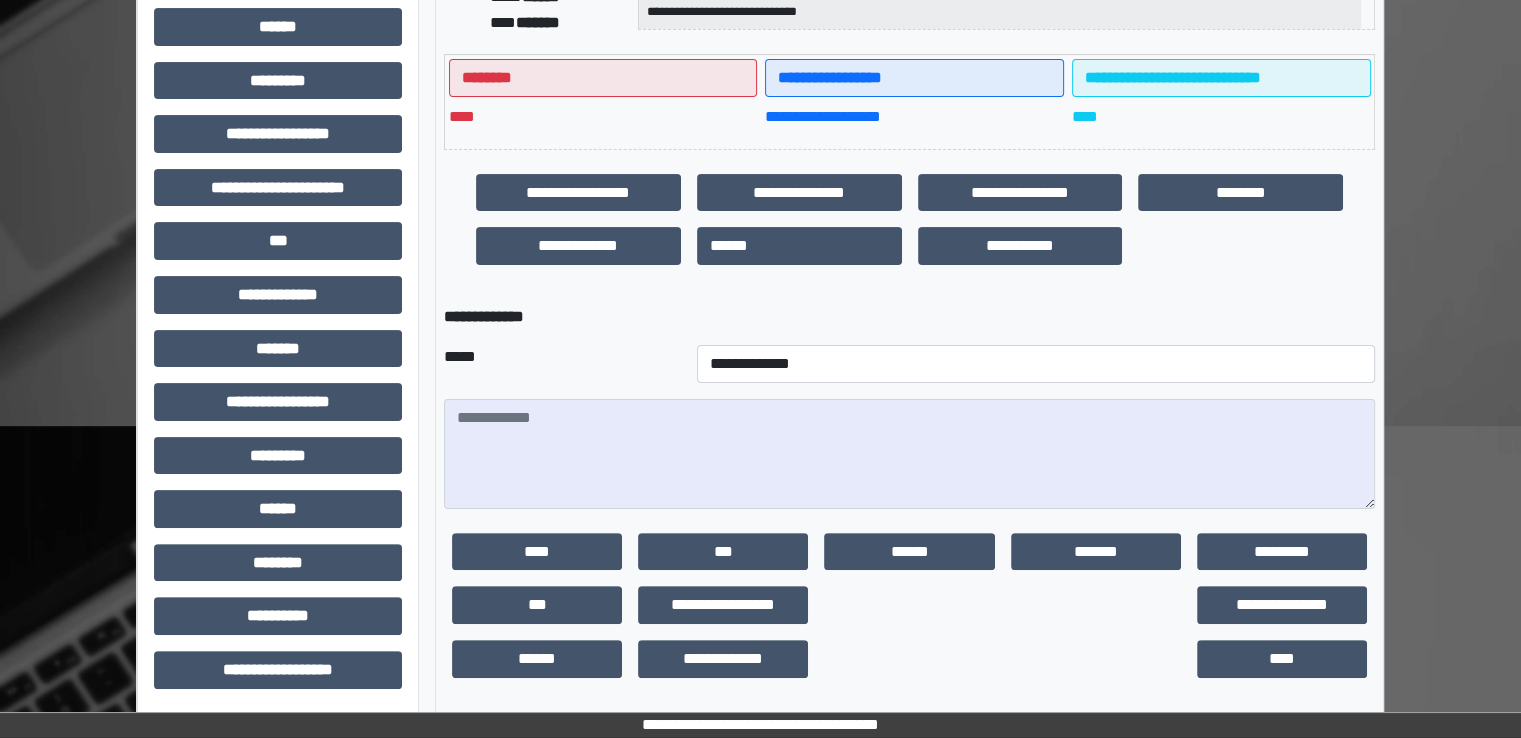 click on "**********" at bounding box center (1036, 364) 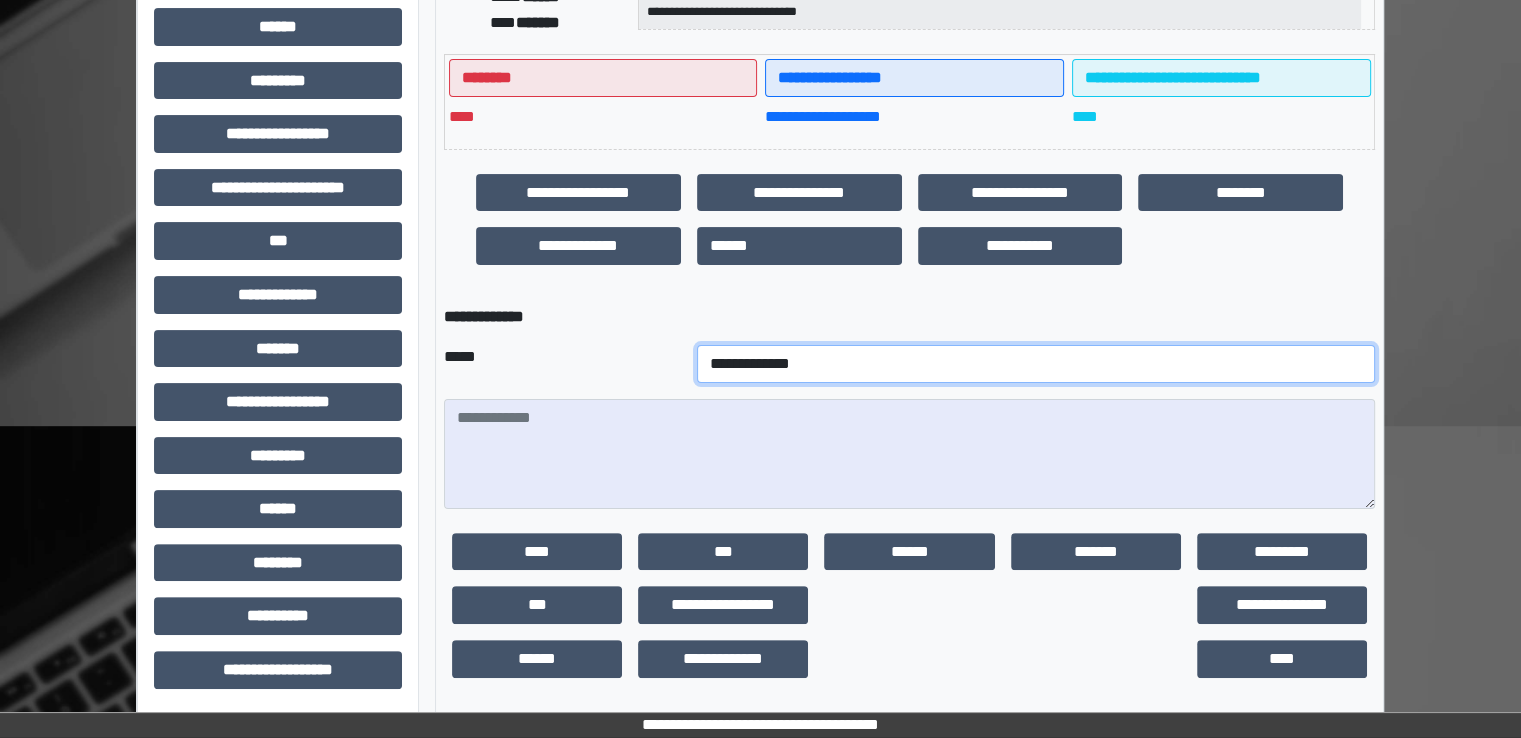 click on "**********" at bounding box center [1036, 364] 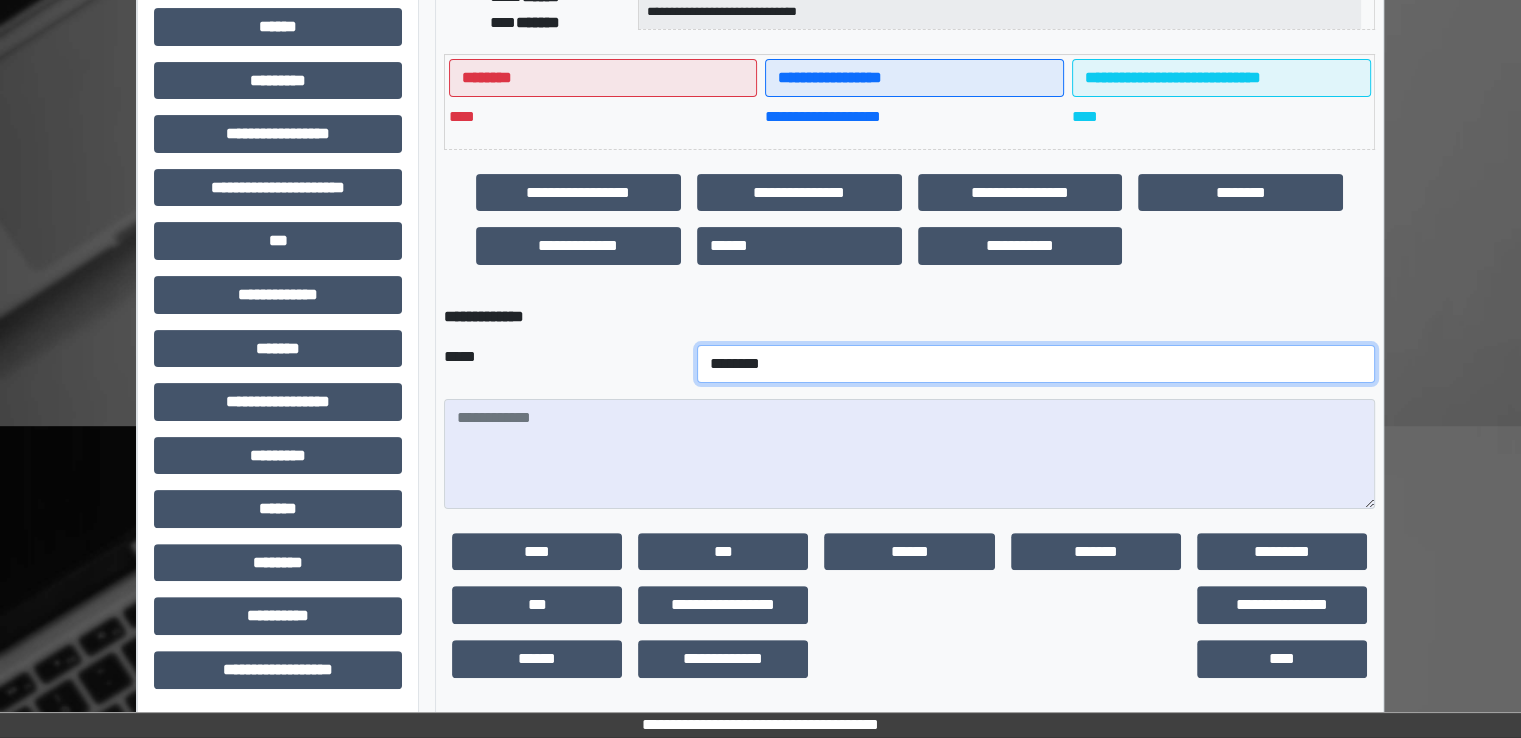 click on "**********" at bounding box center (1036, 364) 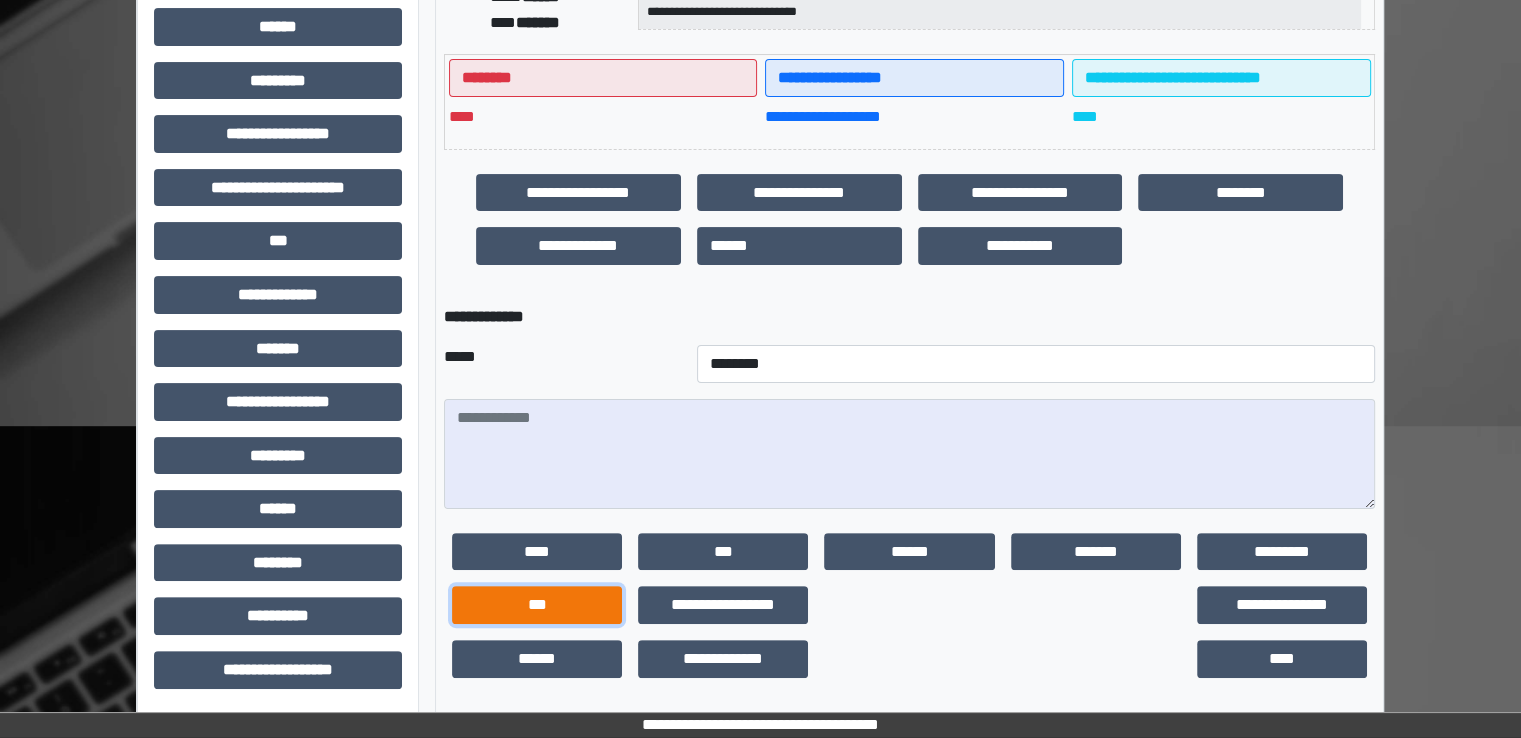 click on "***" at bounding box center [537, 605] 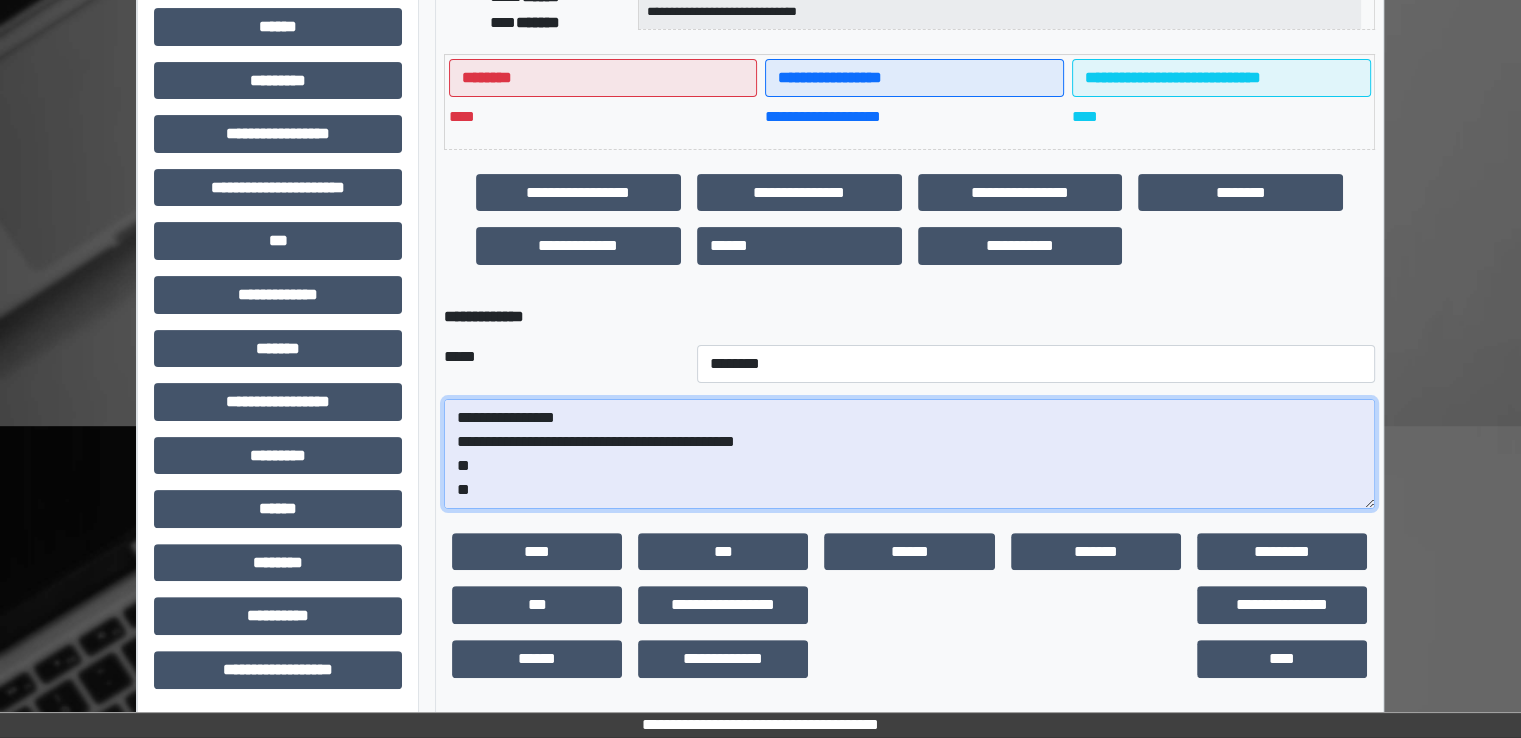 click on "**********" at bounding box center (909, 454) 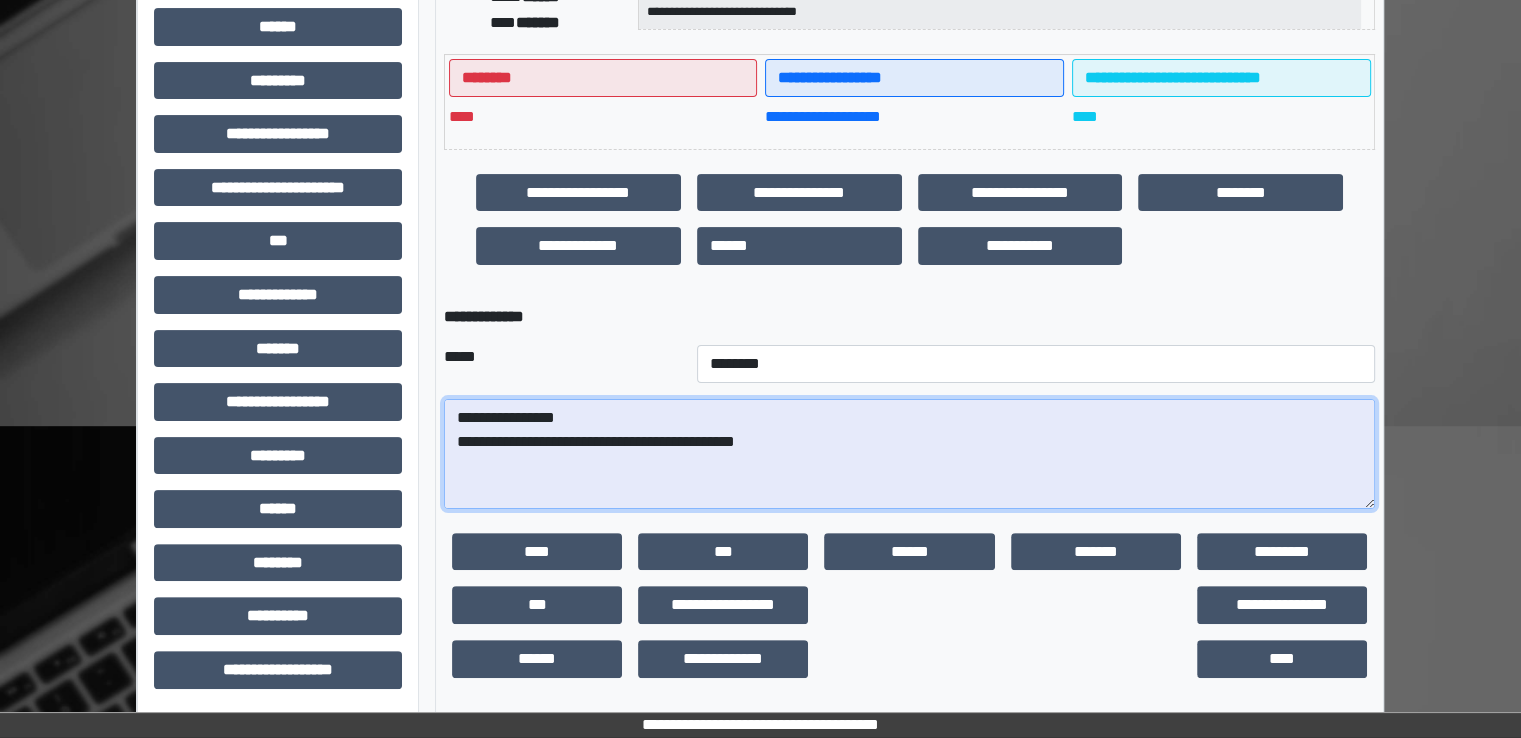 paste on "**********" 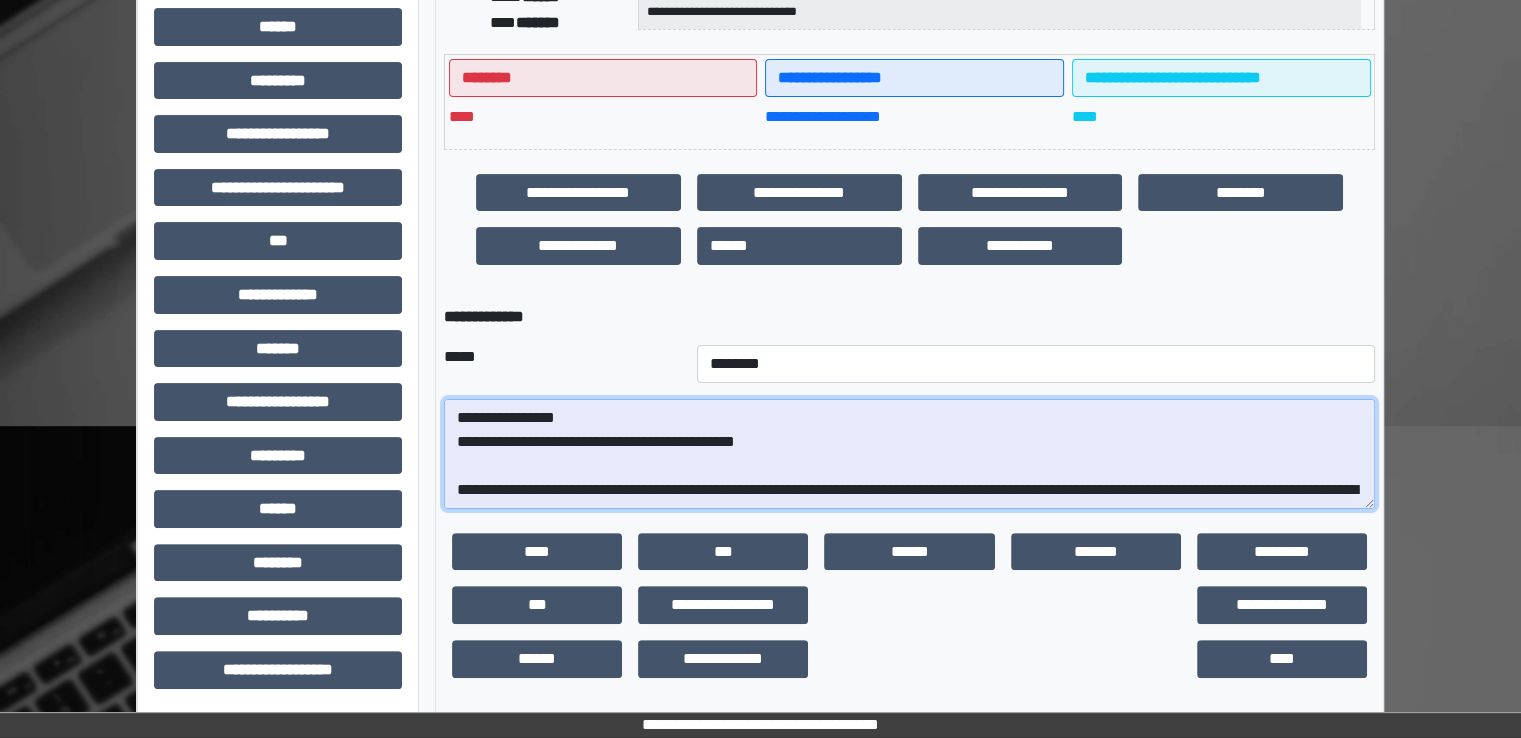 scroll, scrollTop: 16, scrollLeft: 0, axis: vertical 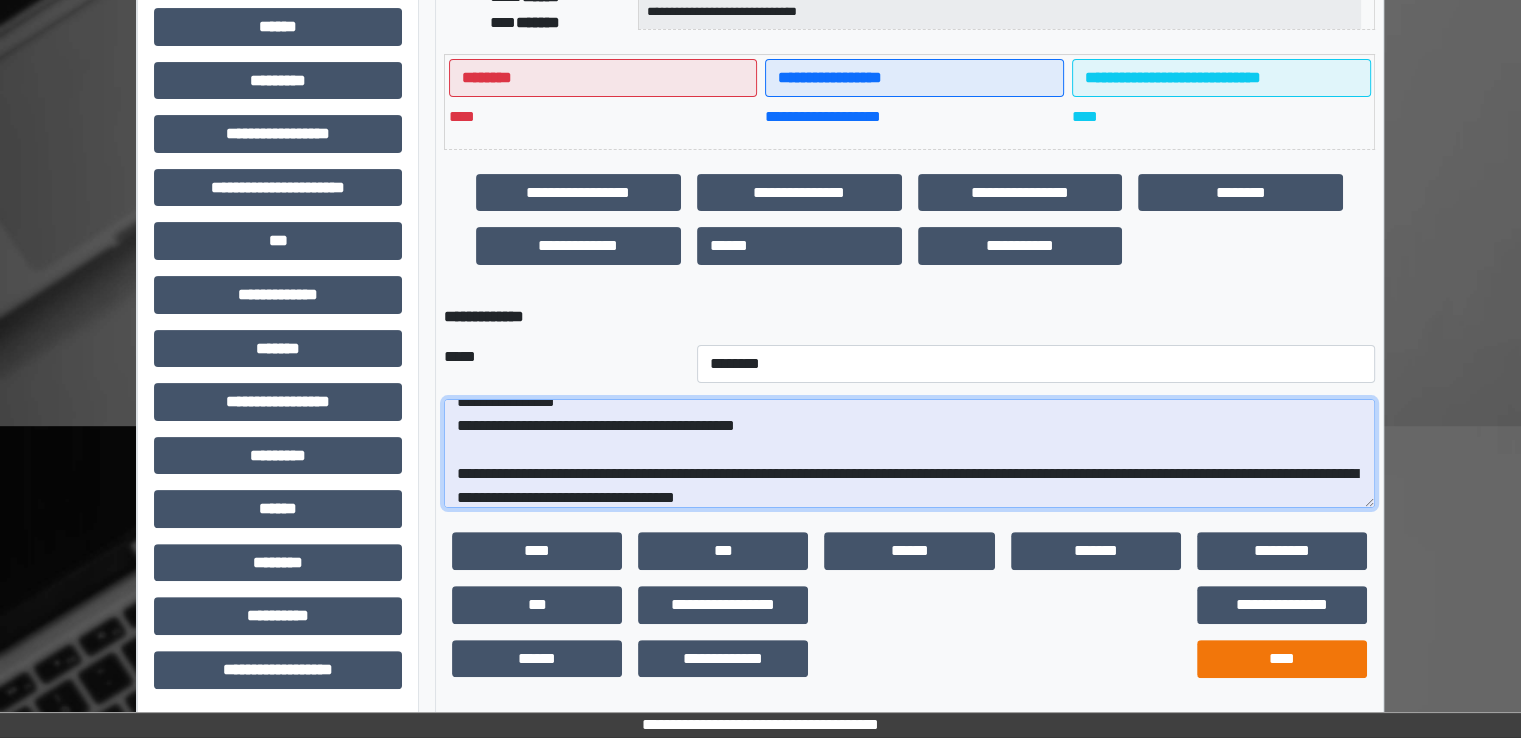 type on "**********" 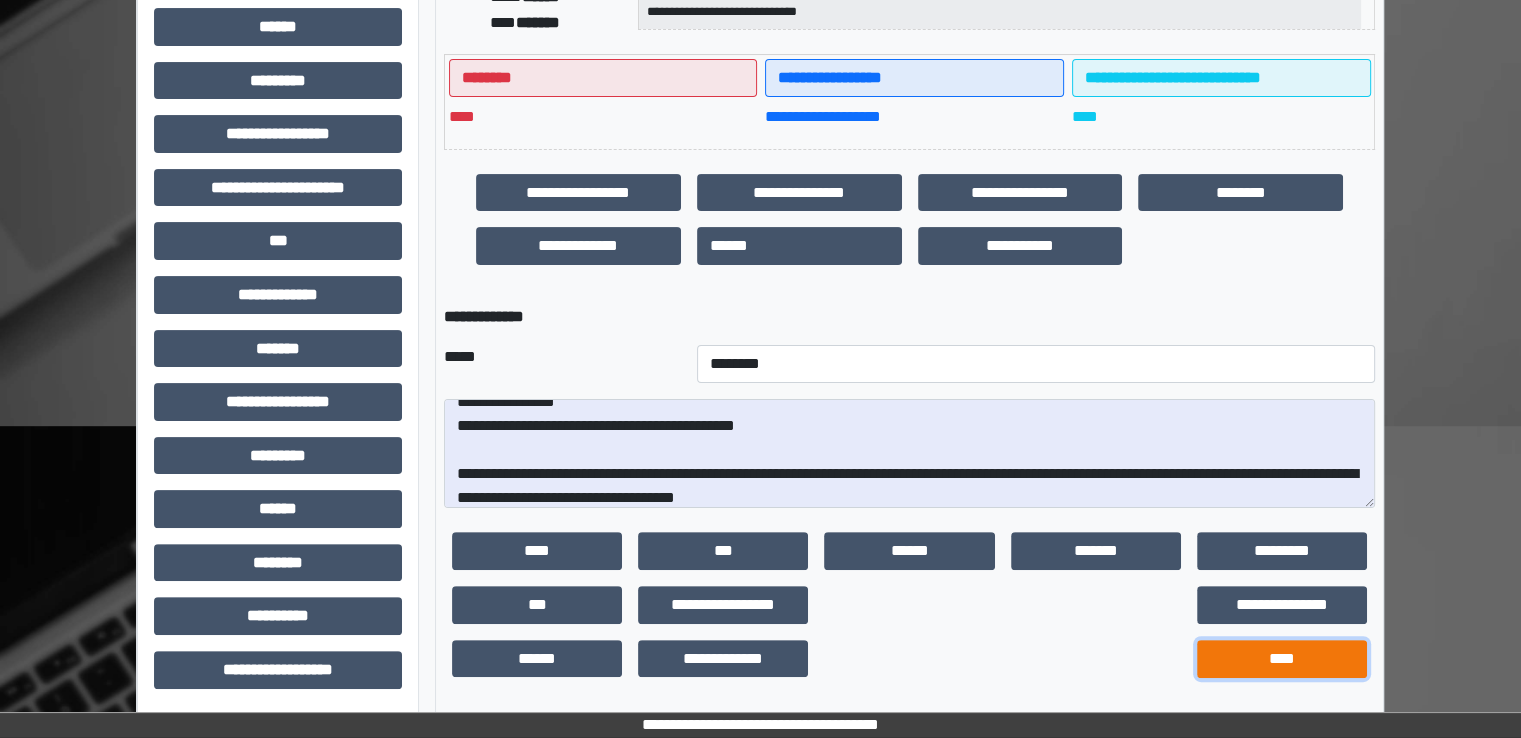 click on "****" at bounding box center (1282, 659) 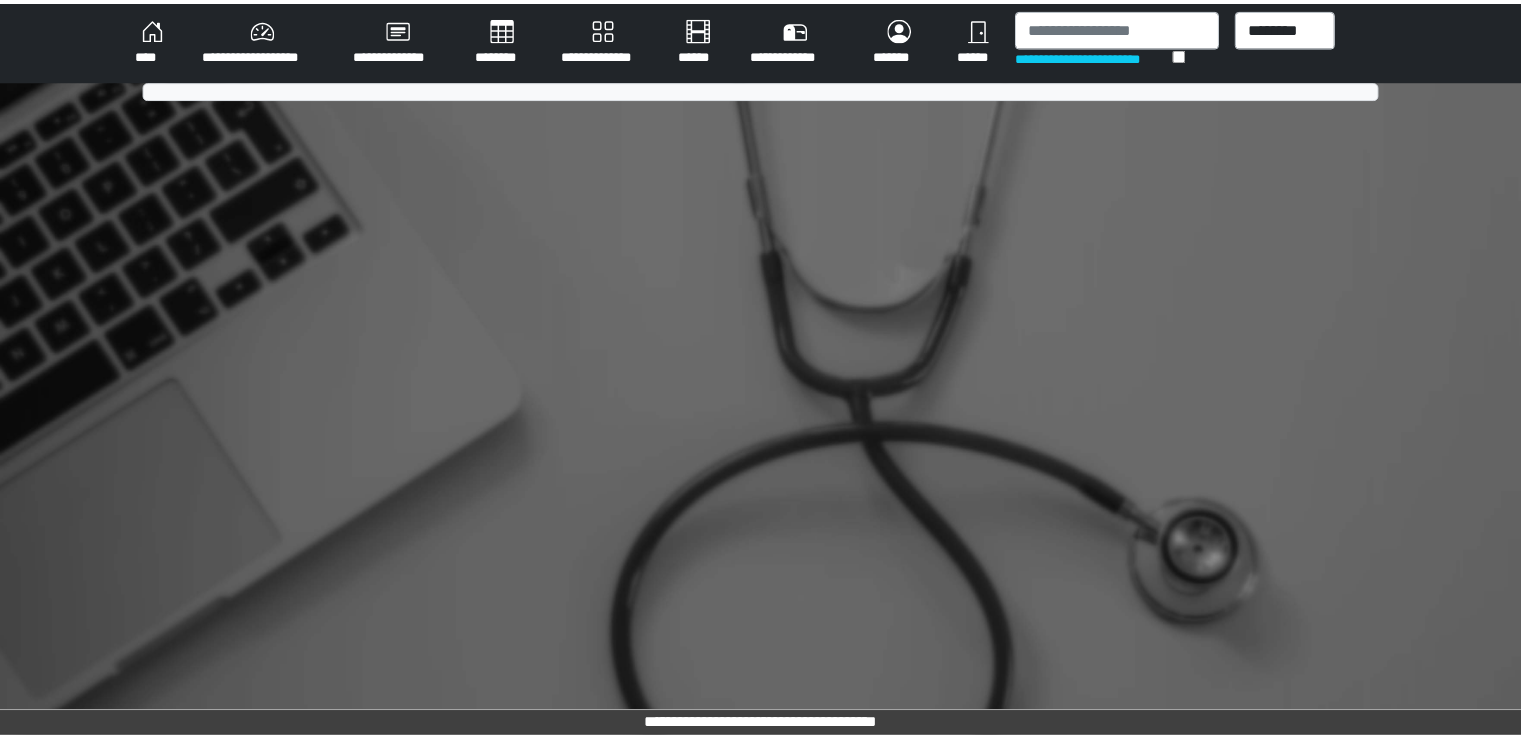 scroll, scrollTop: 0, scrollLeft: 0, axis: both 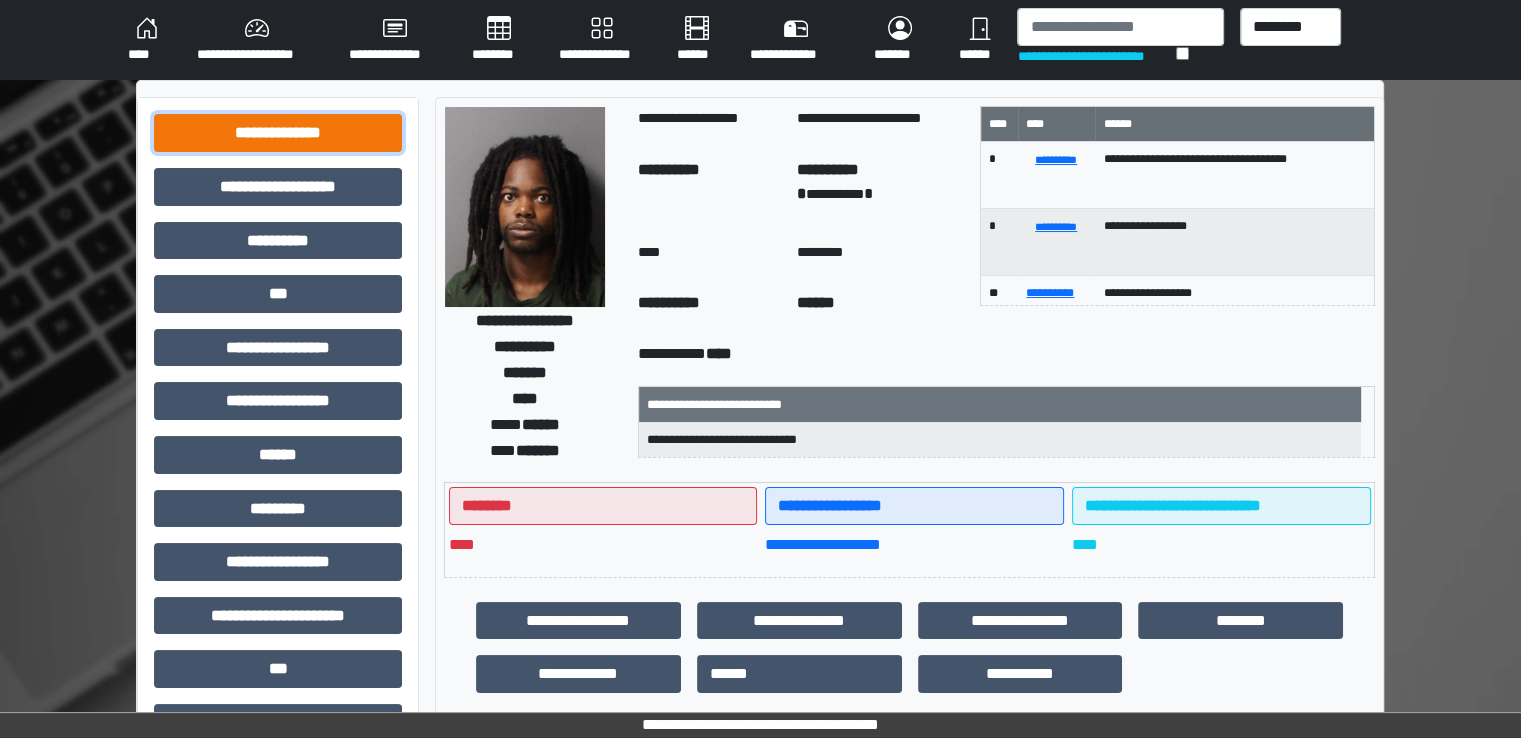 click on "**********" at bounding box center (278, 133) 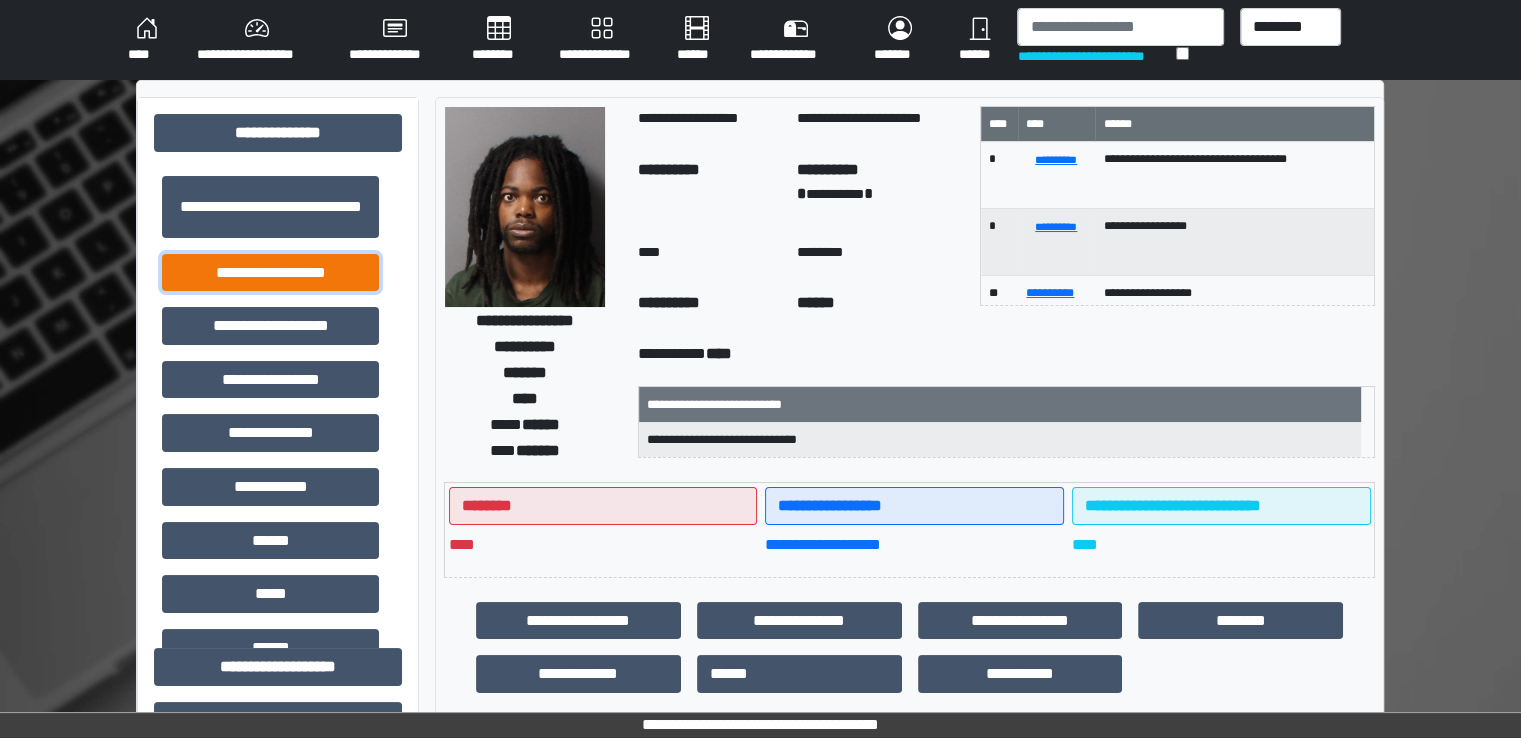 click on "**********" at bounding box center (270, 273) 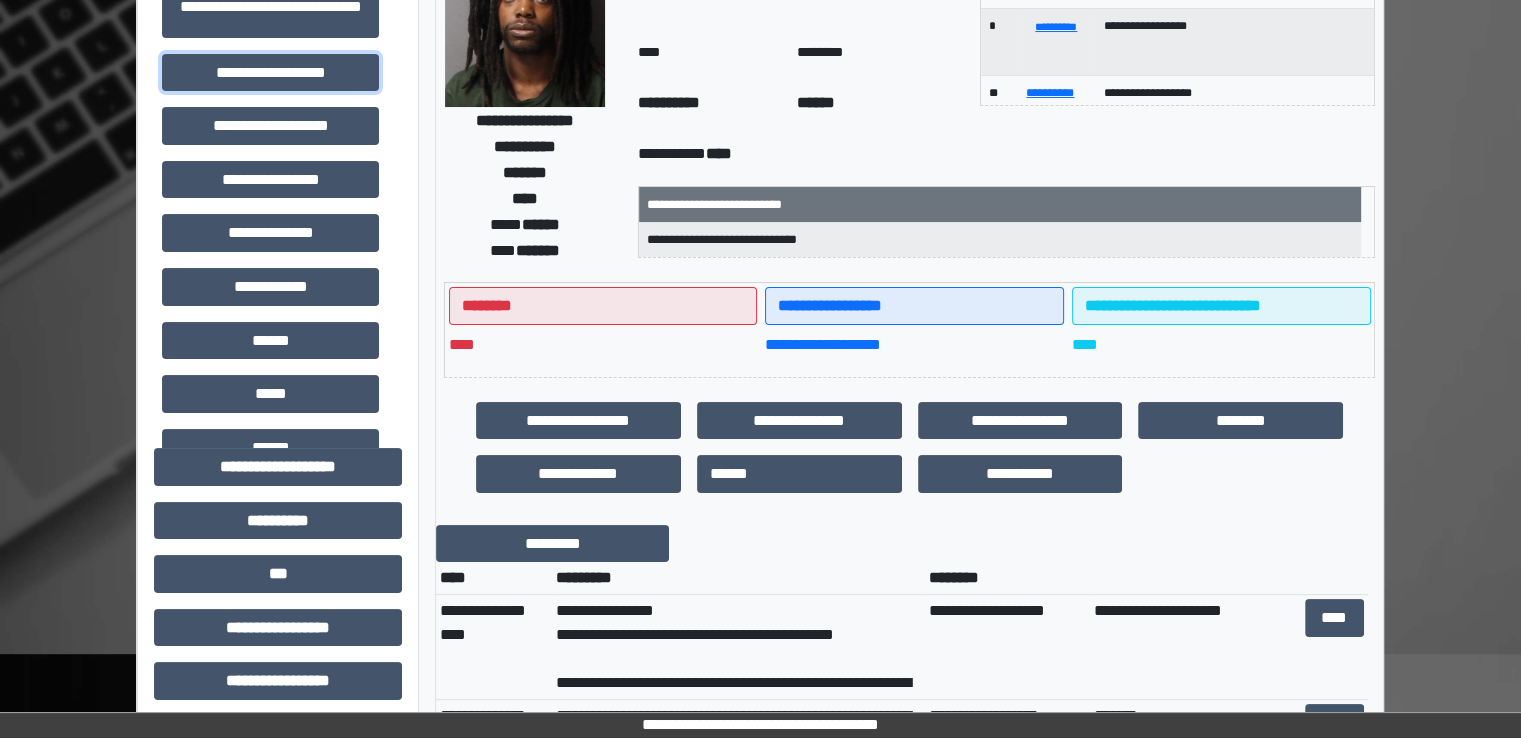 scroll, scrollTop: 0, scrollLeft: 0, axis: both 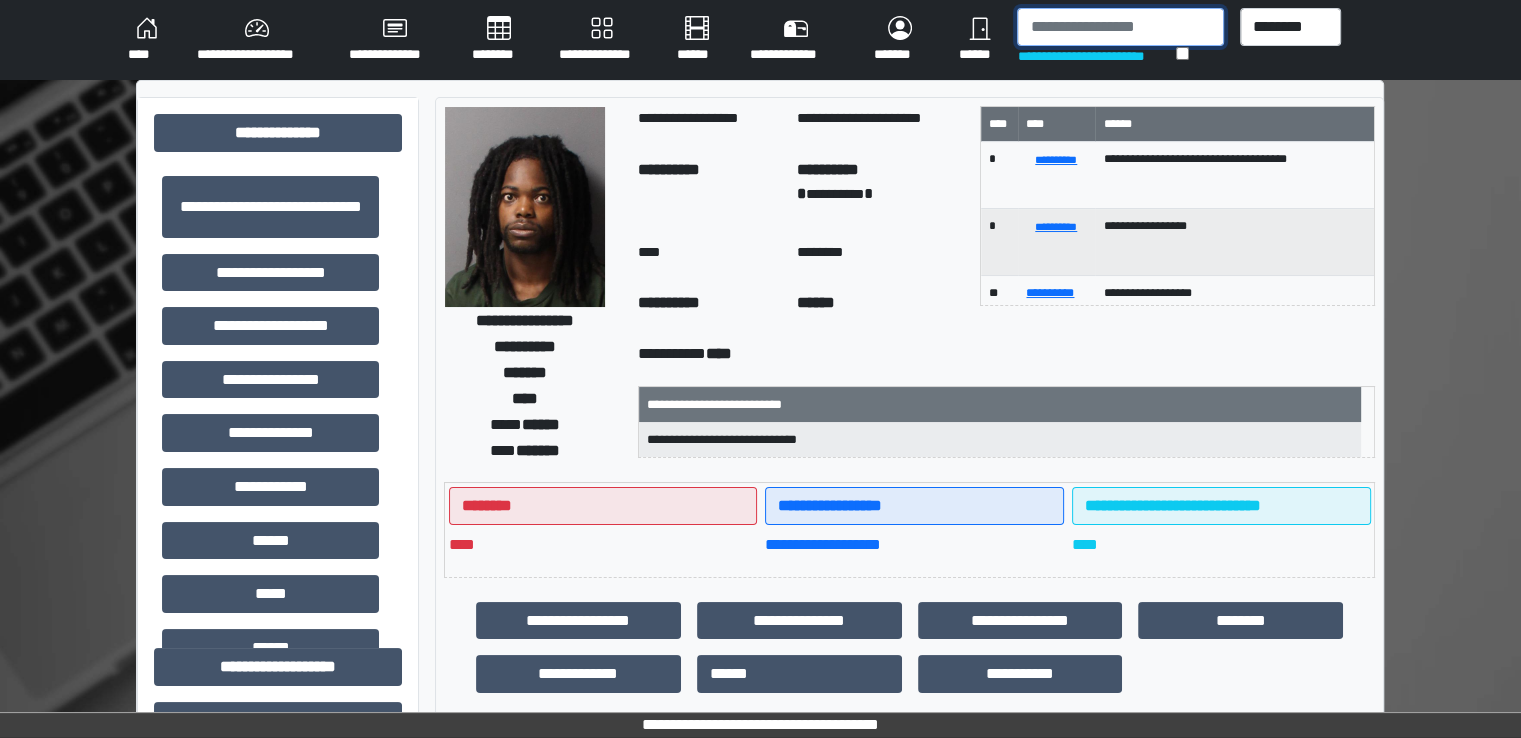 click at bounding box center (1120, 27) 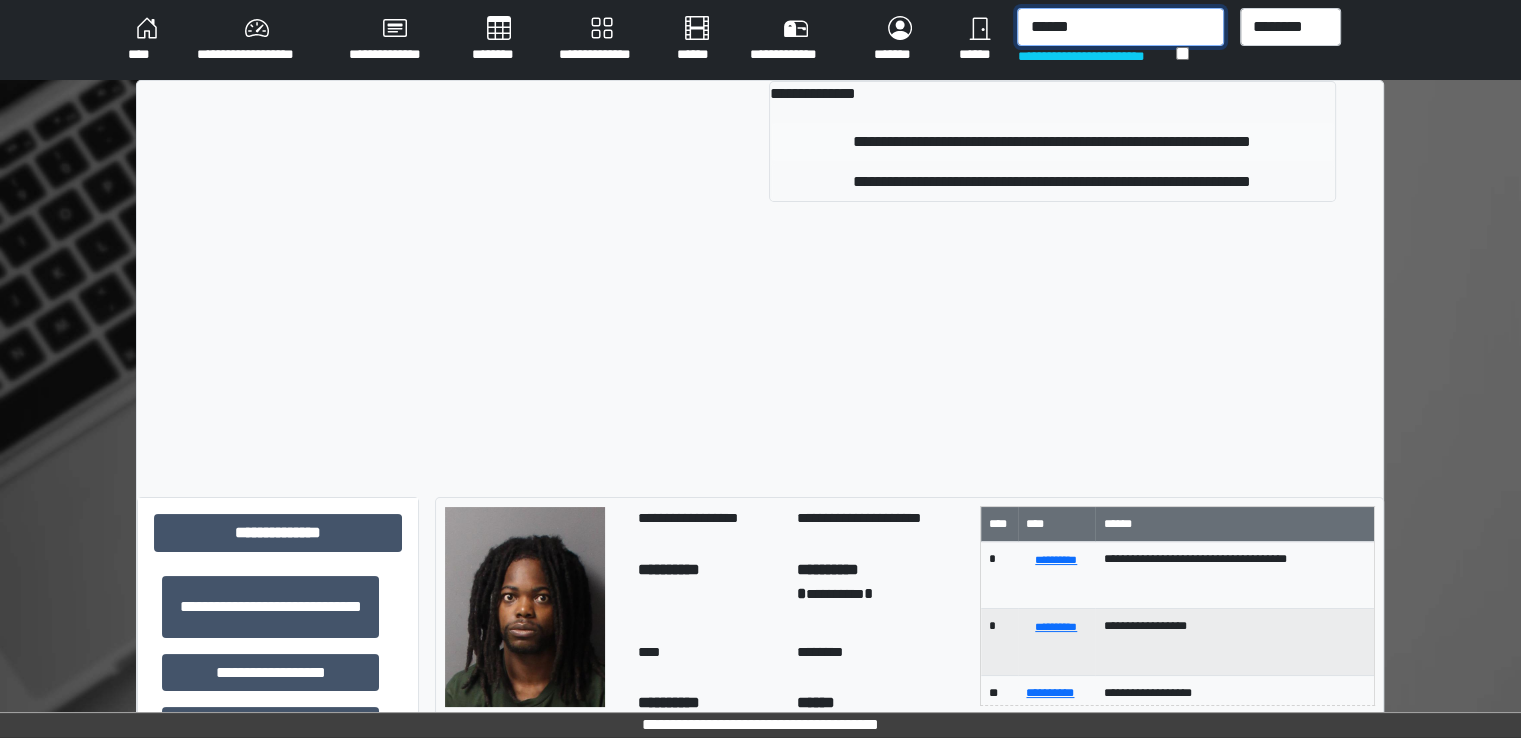 type on "******" 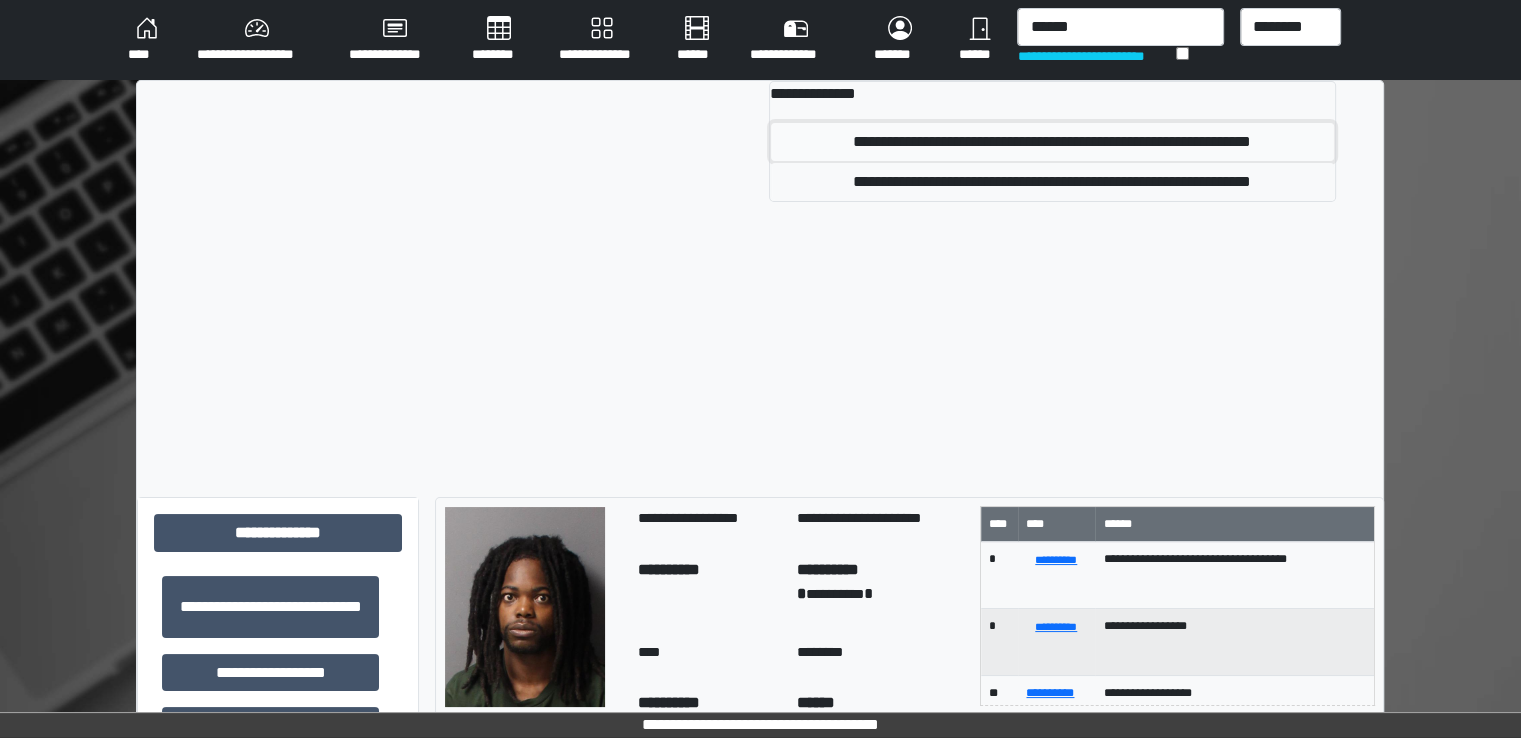 click on "**********" at bounding box center [1052, 142] 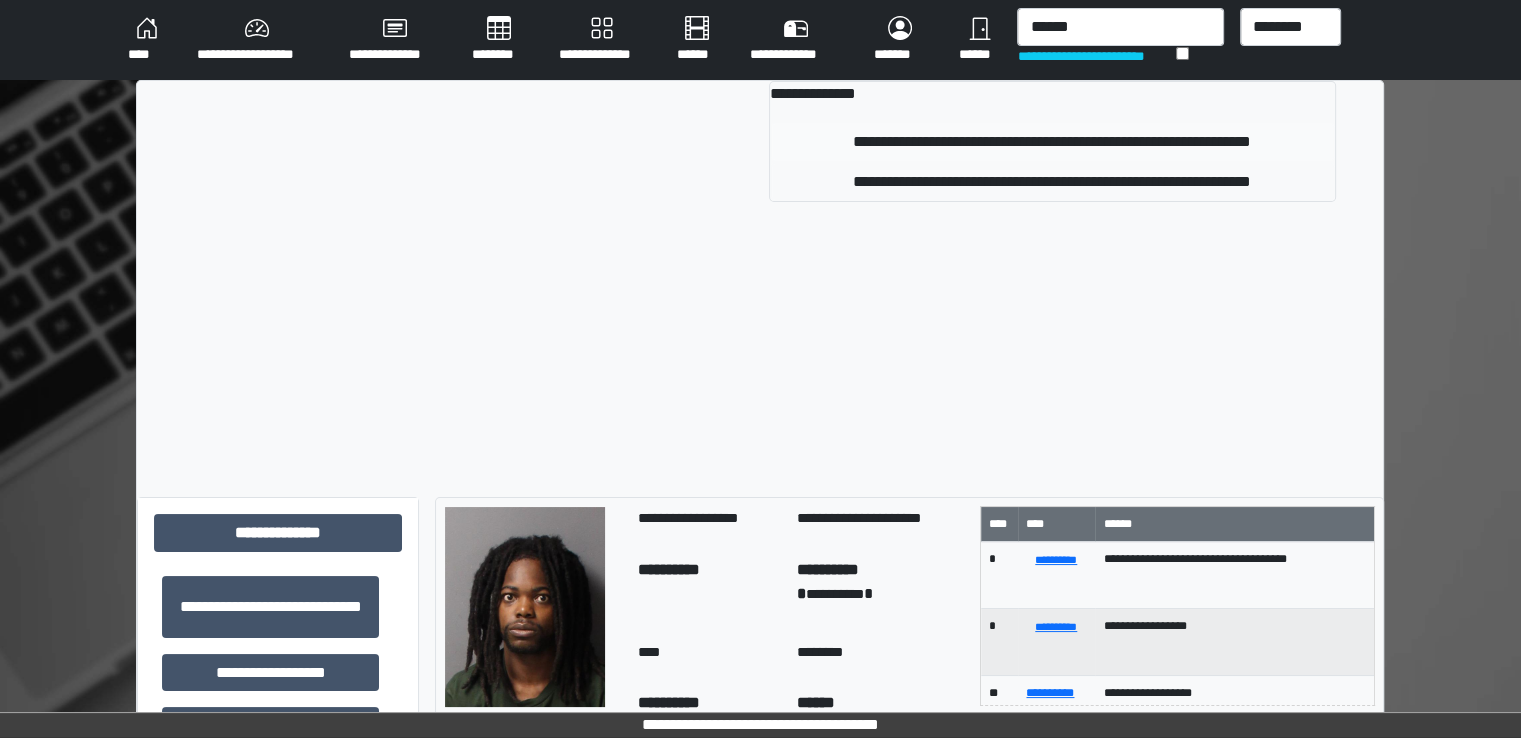 type 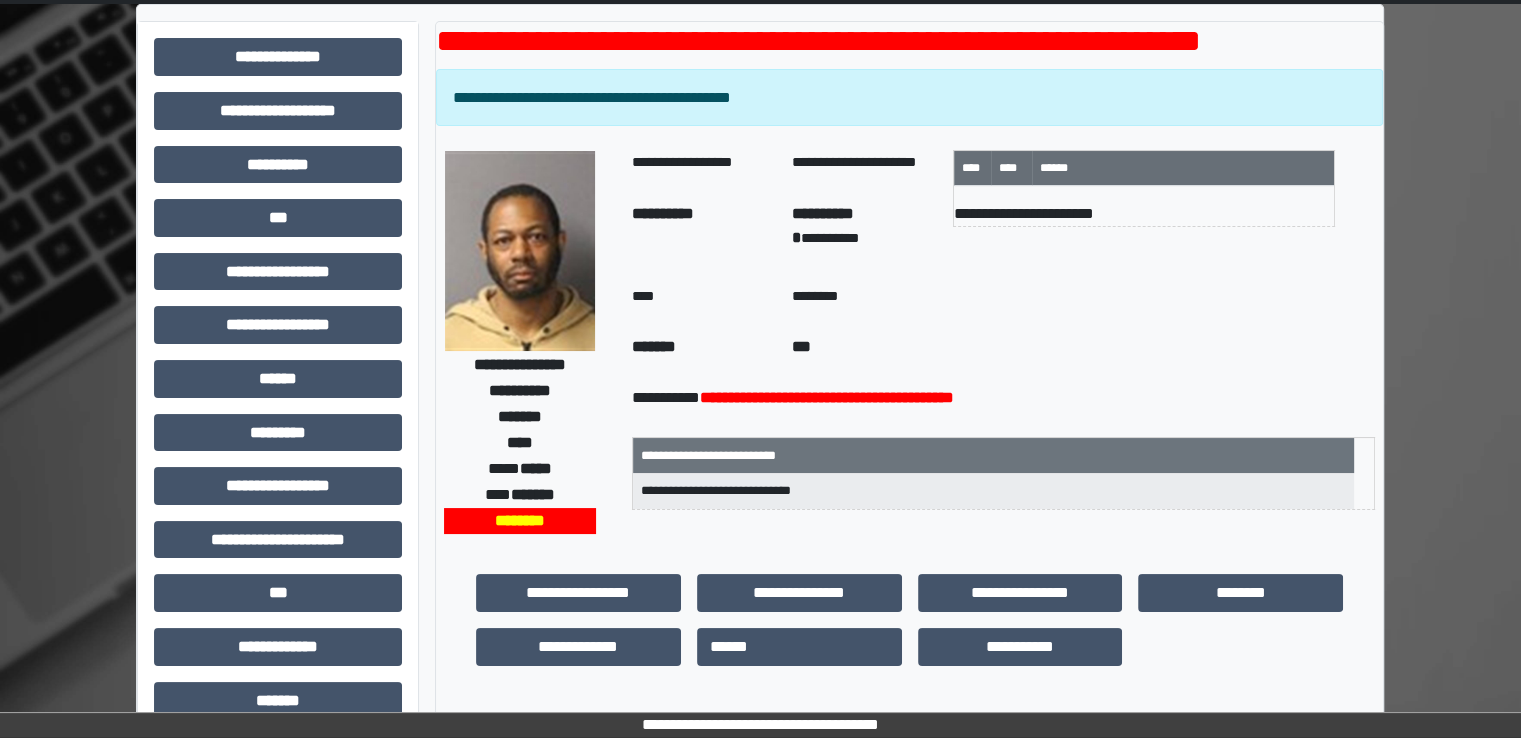 scroll, scrollTop: 0, scrollLeft: 0, axis: both 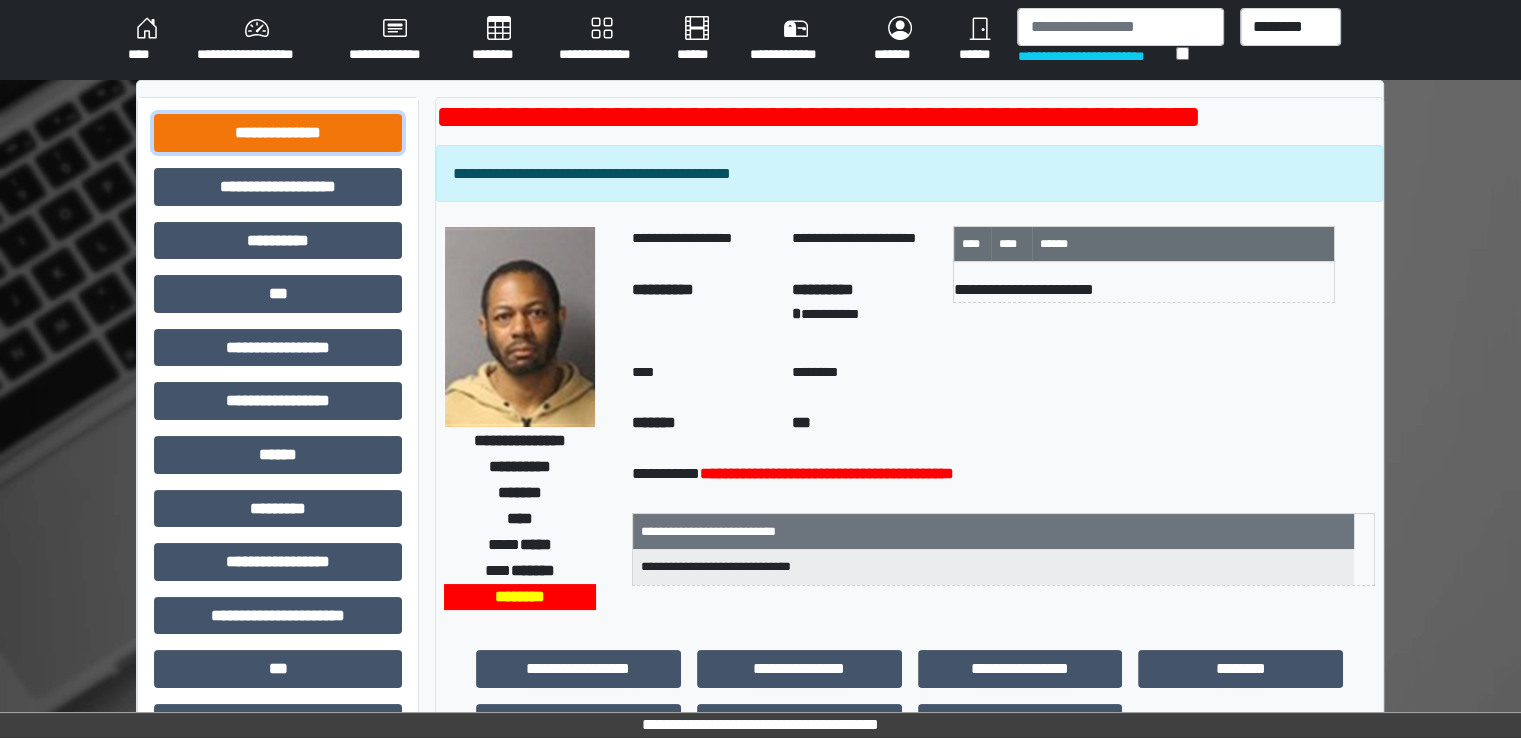 click on "**********" at bounding box center (278, 133) 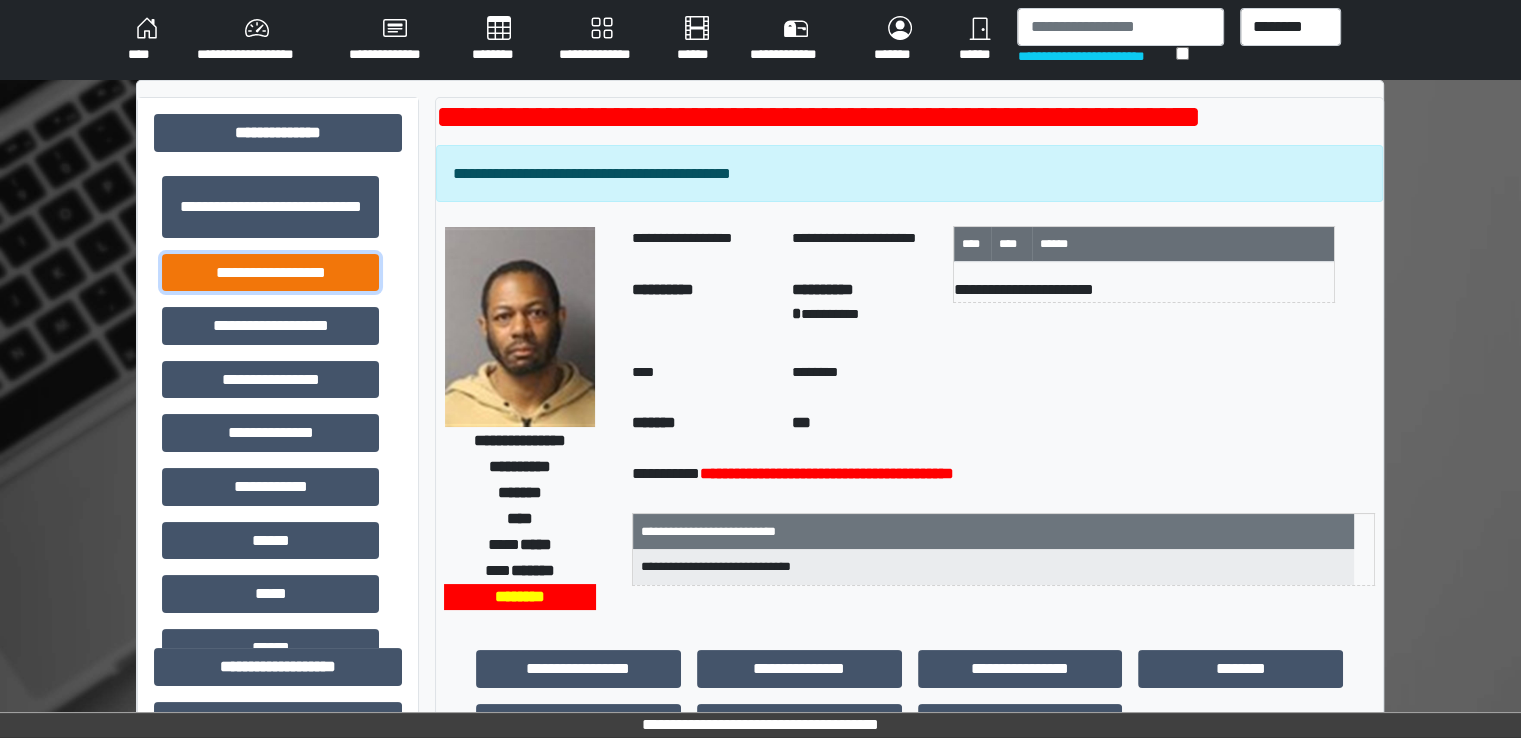 click on "**********" at bounding box center (270, 273) 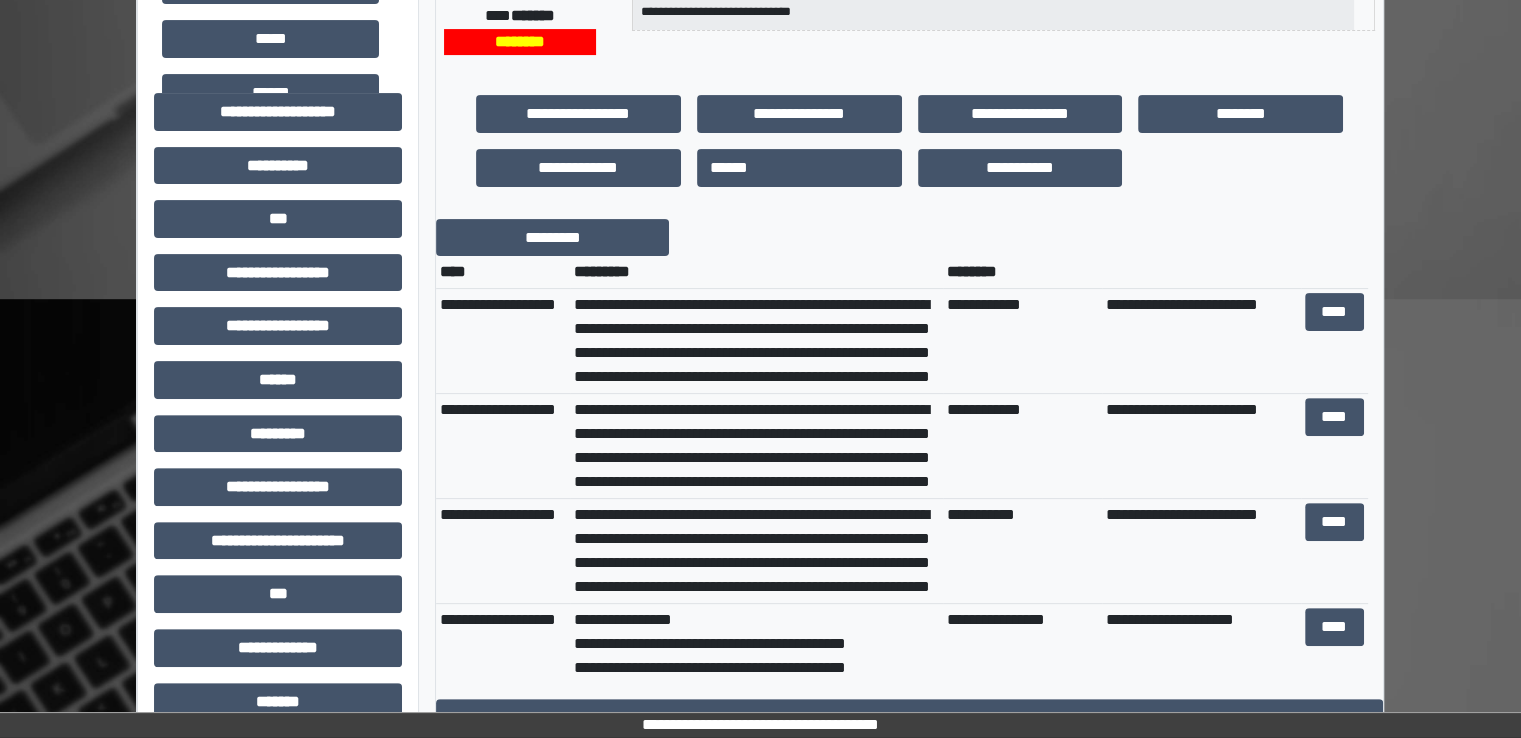 scroll, scrollTop: 600, scrollLeft: 0, axis: vertical 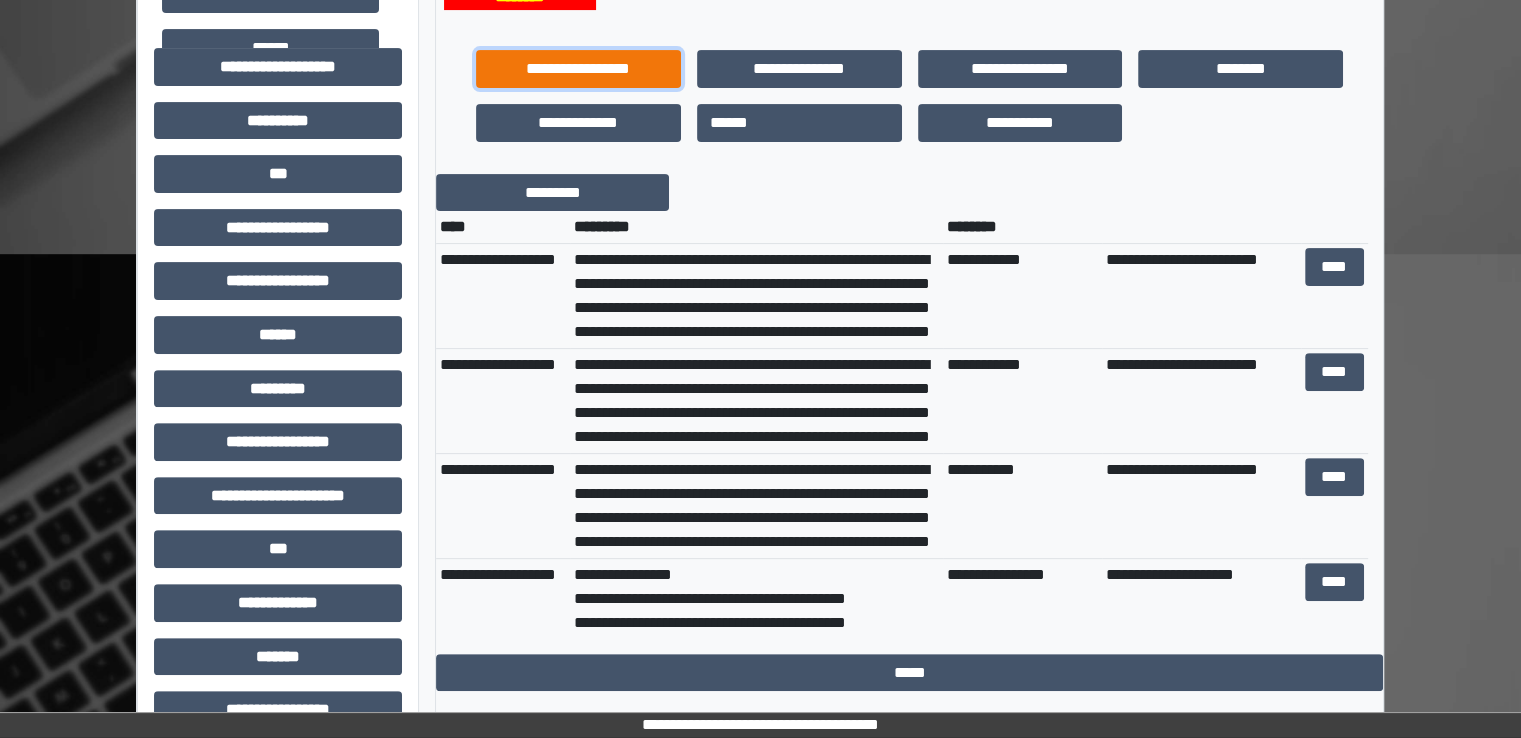 click on "**********" at bounding box center [578, 69] 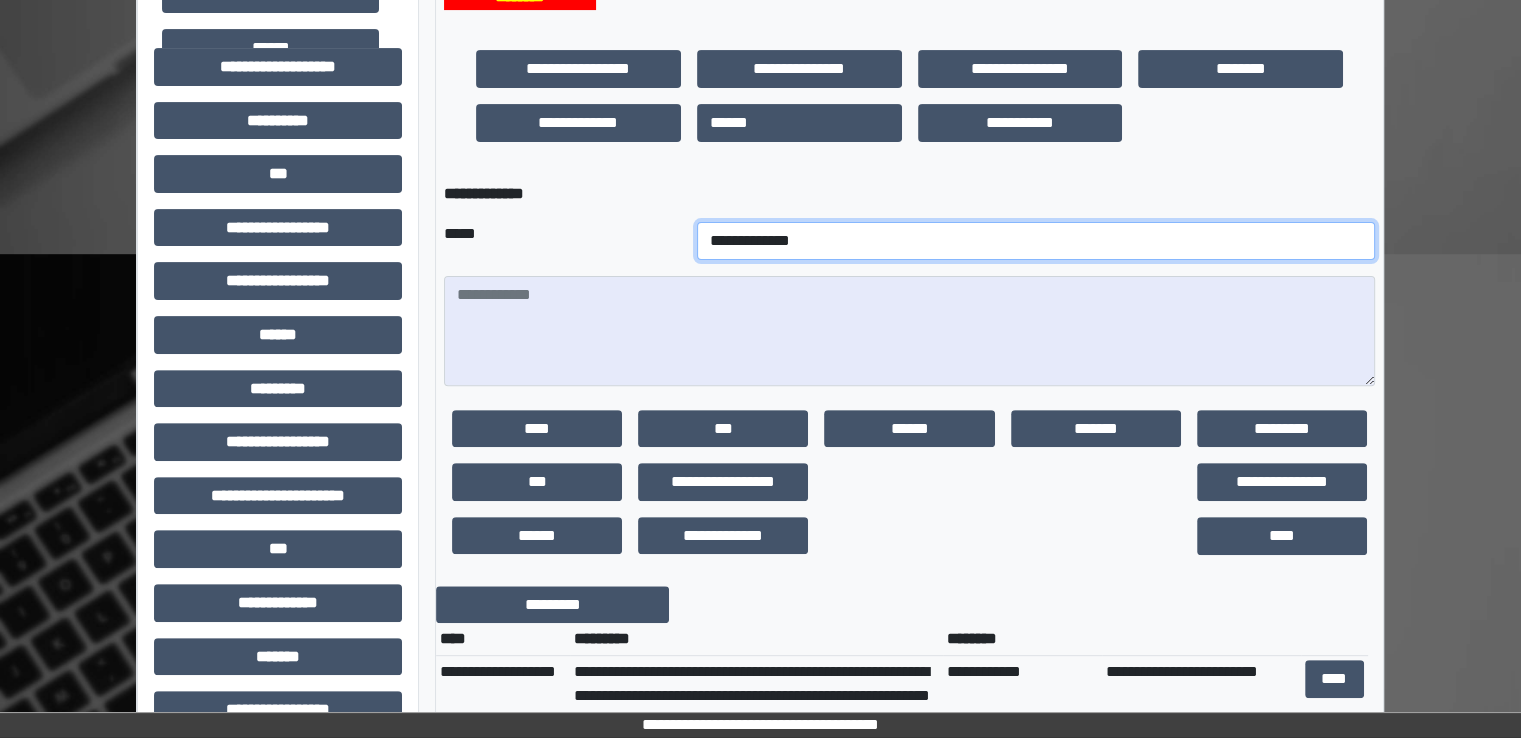 click on "**********" at bounding box center (1036, 241) 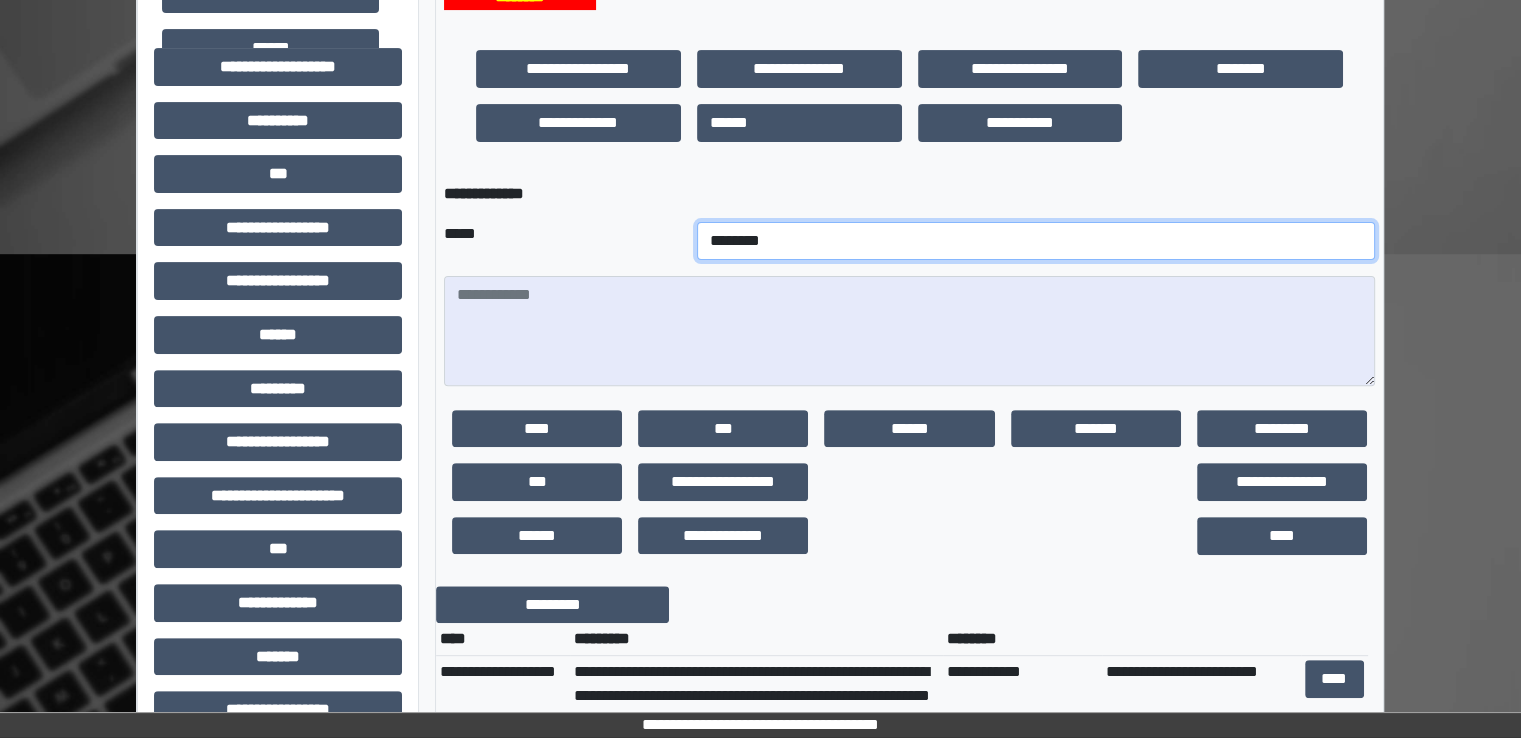 click on "**********" at bounding box center (1036, 241) 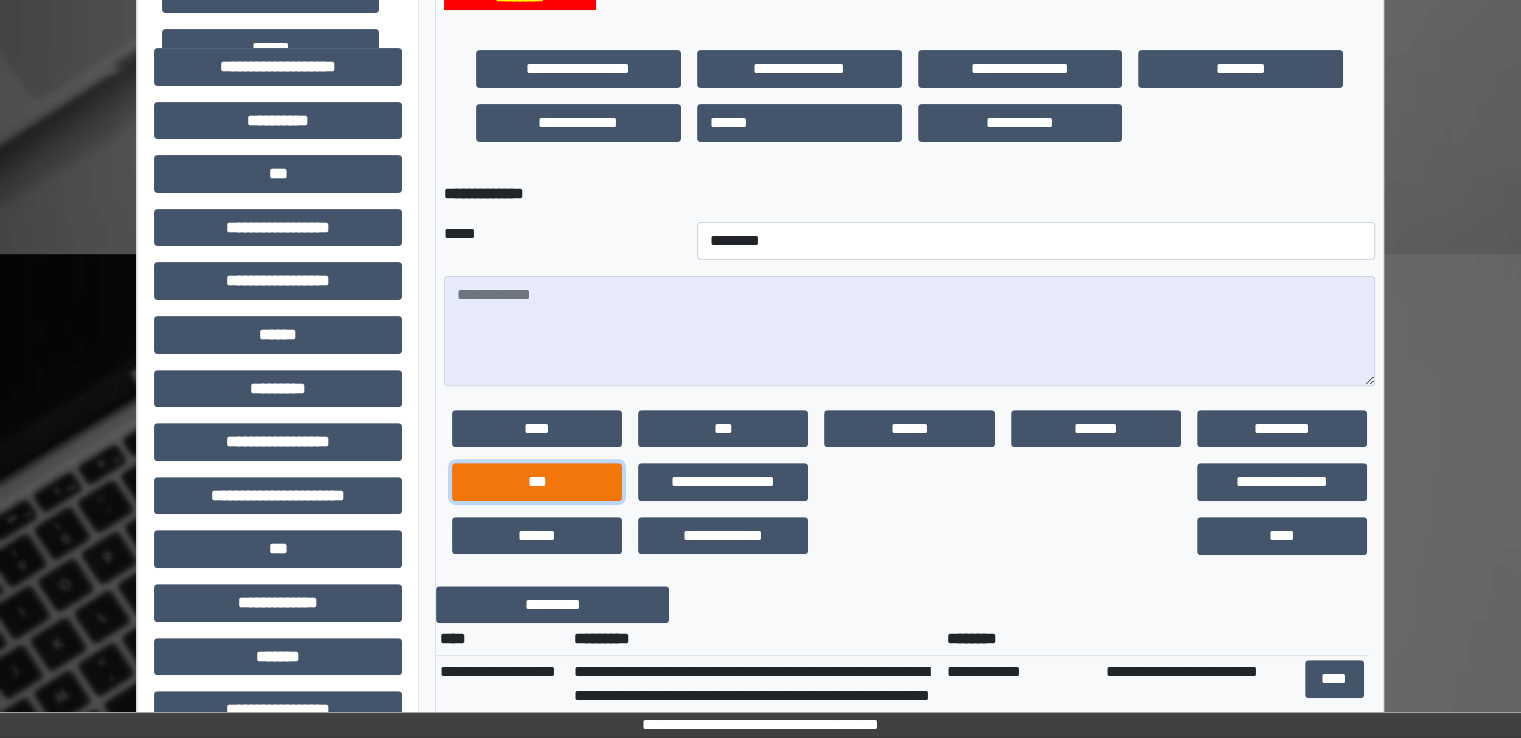click on "***" at bounding box center [537, 482] 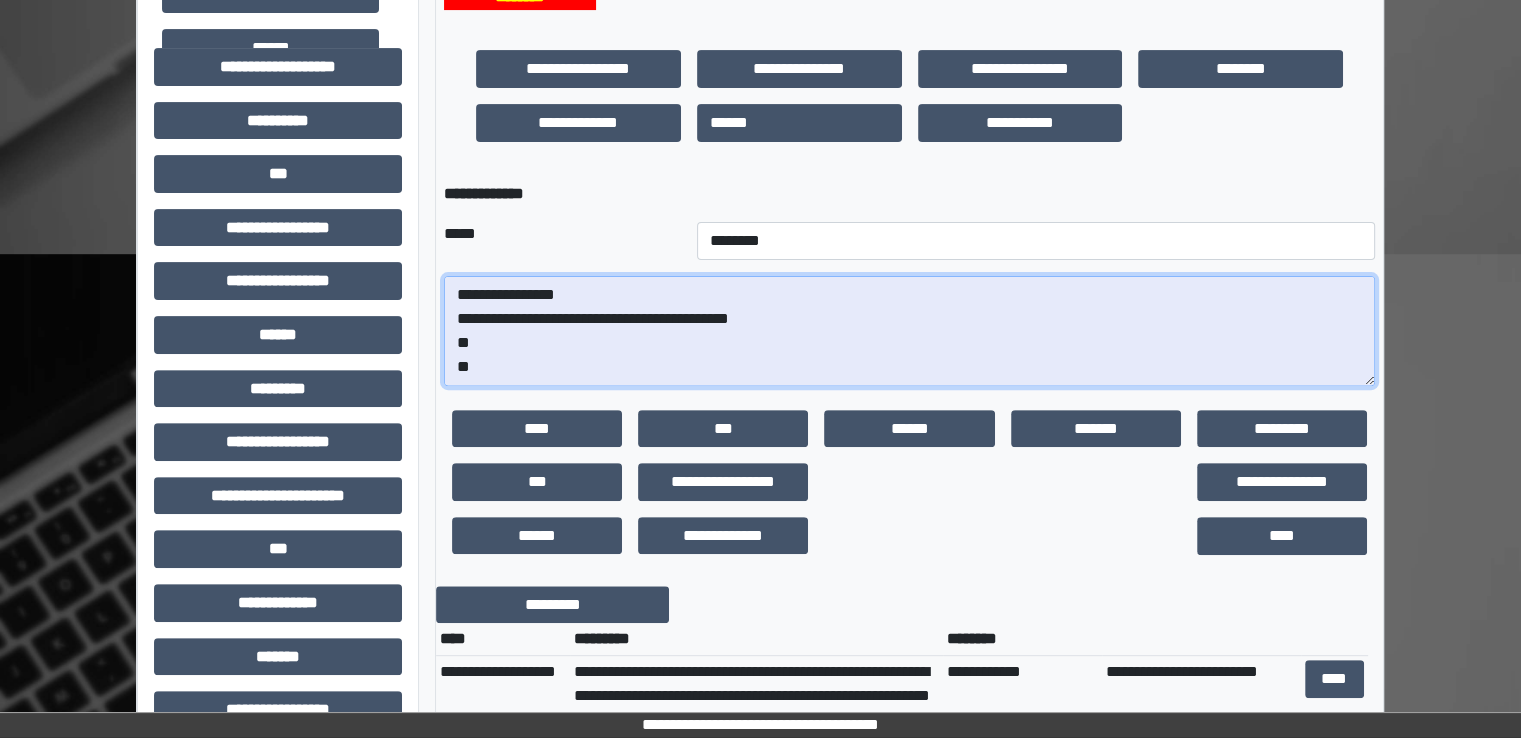 click on "**********" at bounding box center (909, 331) 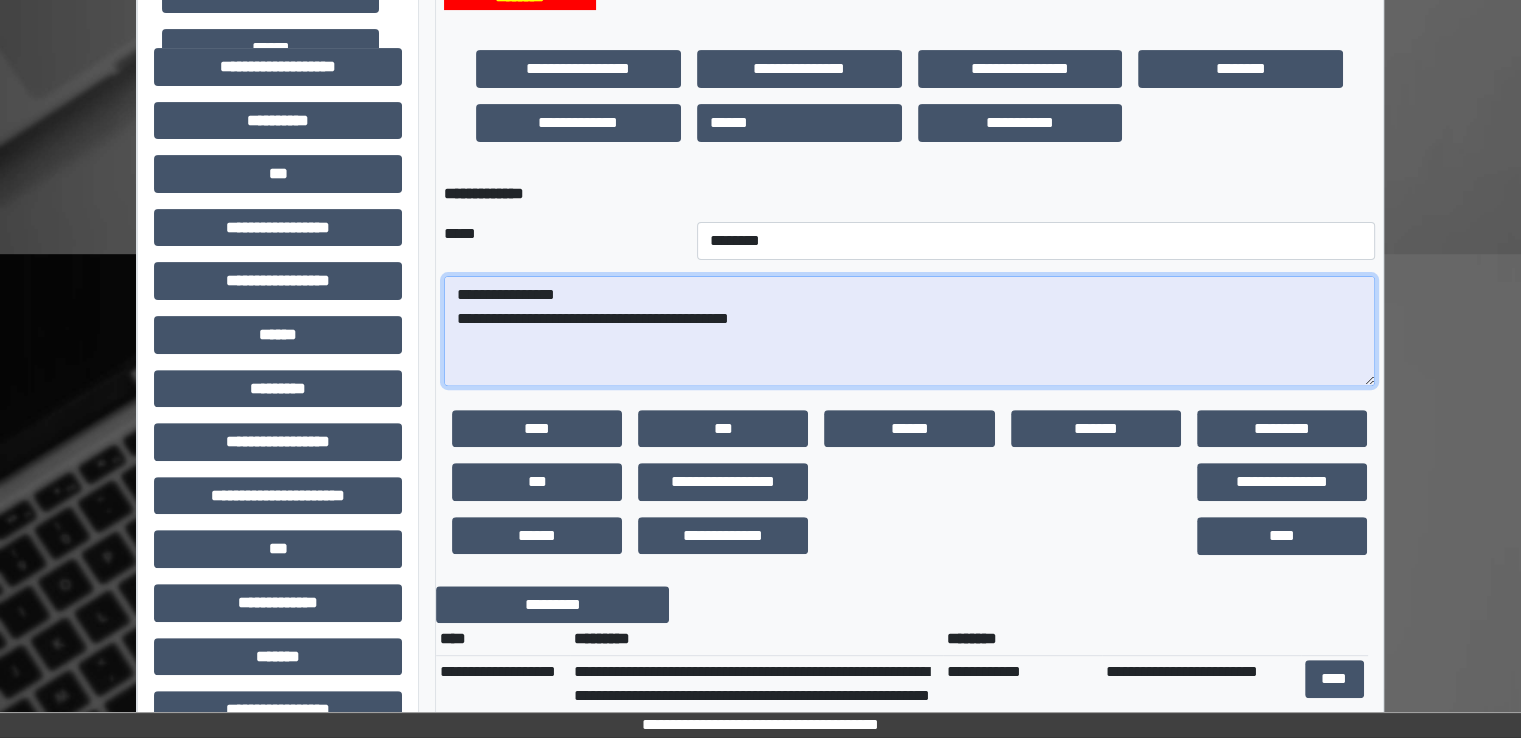 paste on "**********" 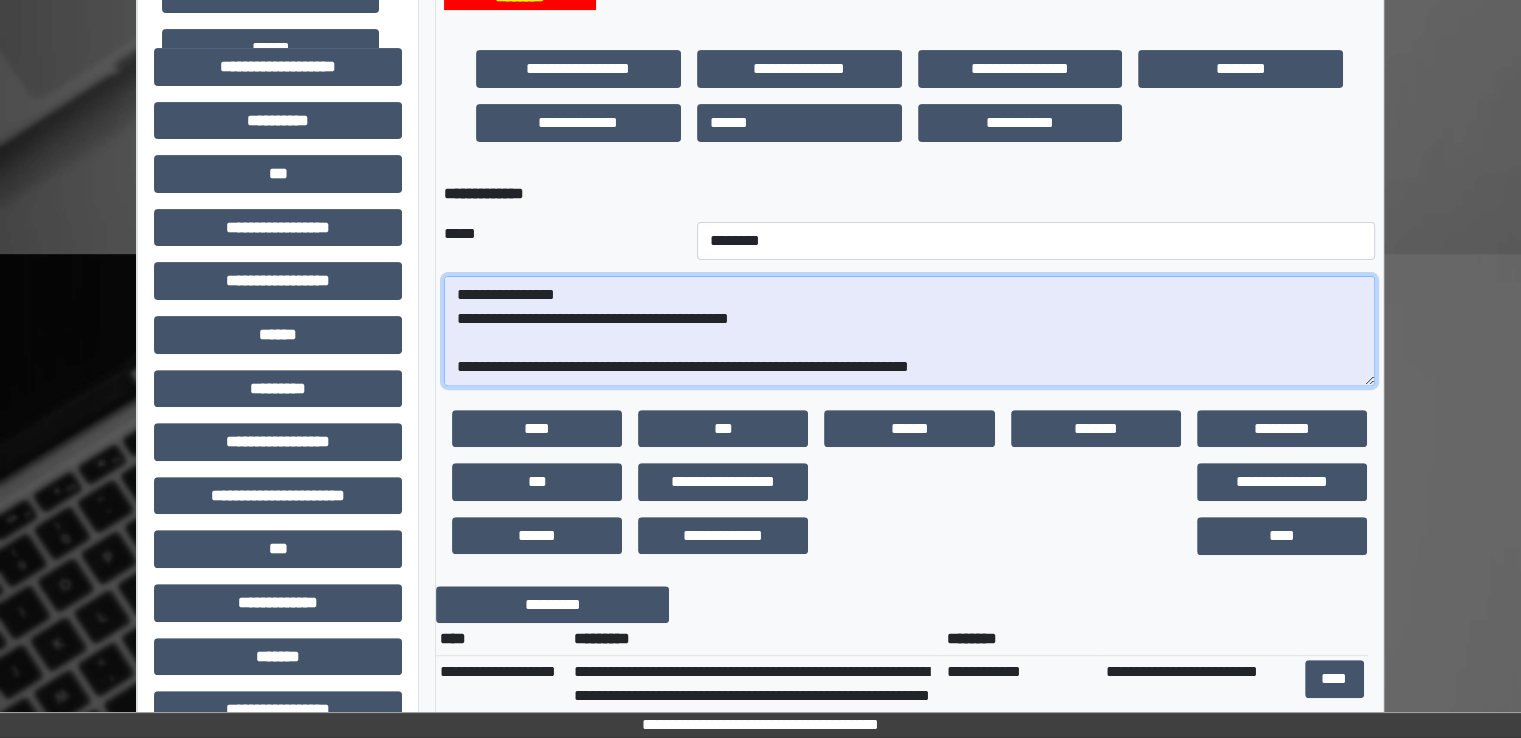 scroll, scrollTop: 16, scrollLeft: 0, axis: vertical 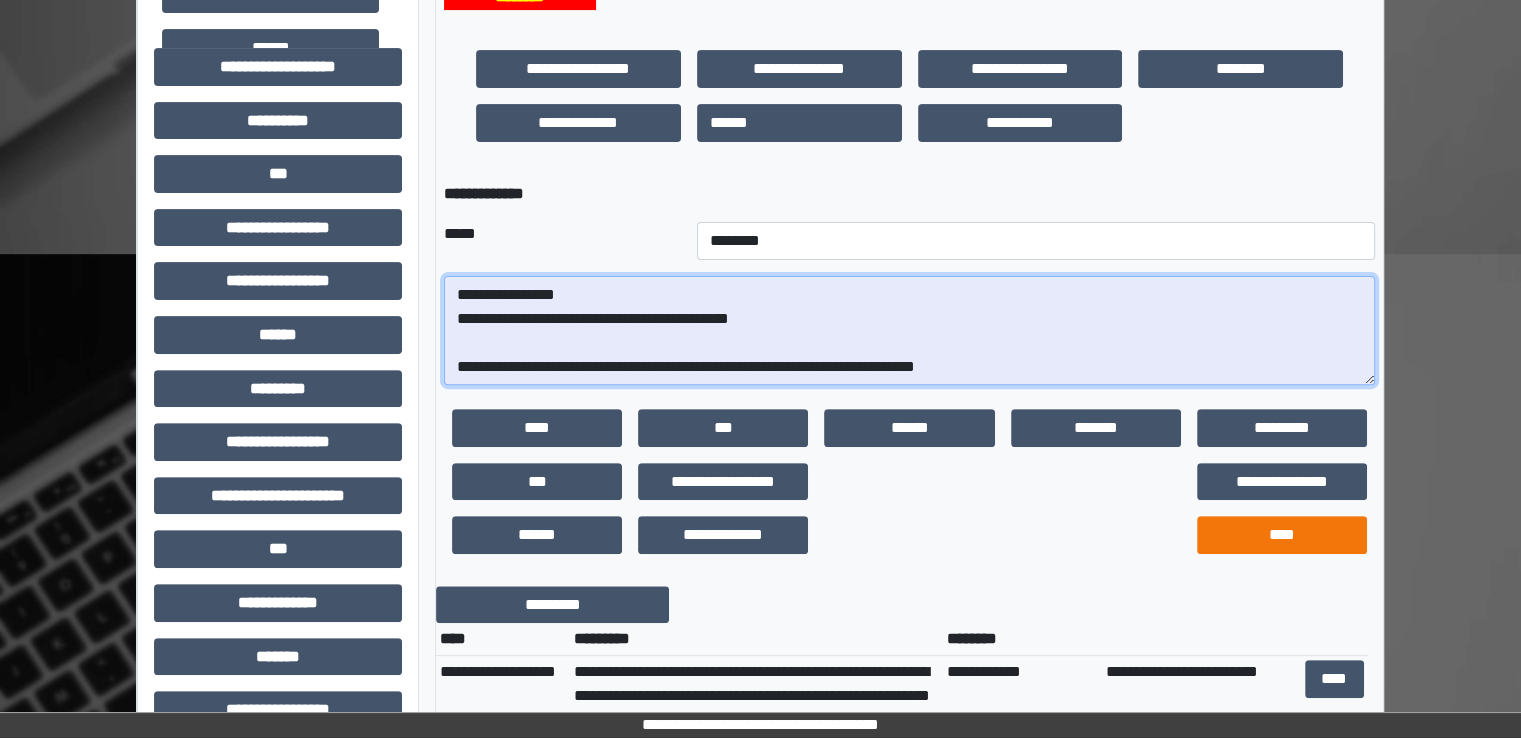 type on "**********" 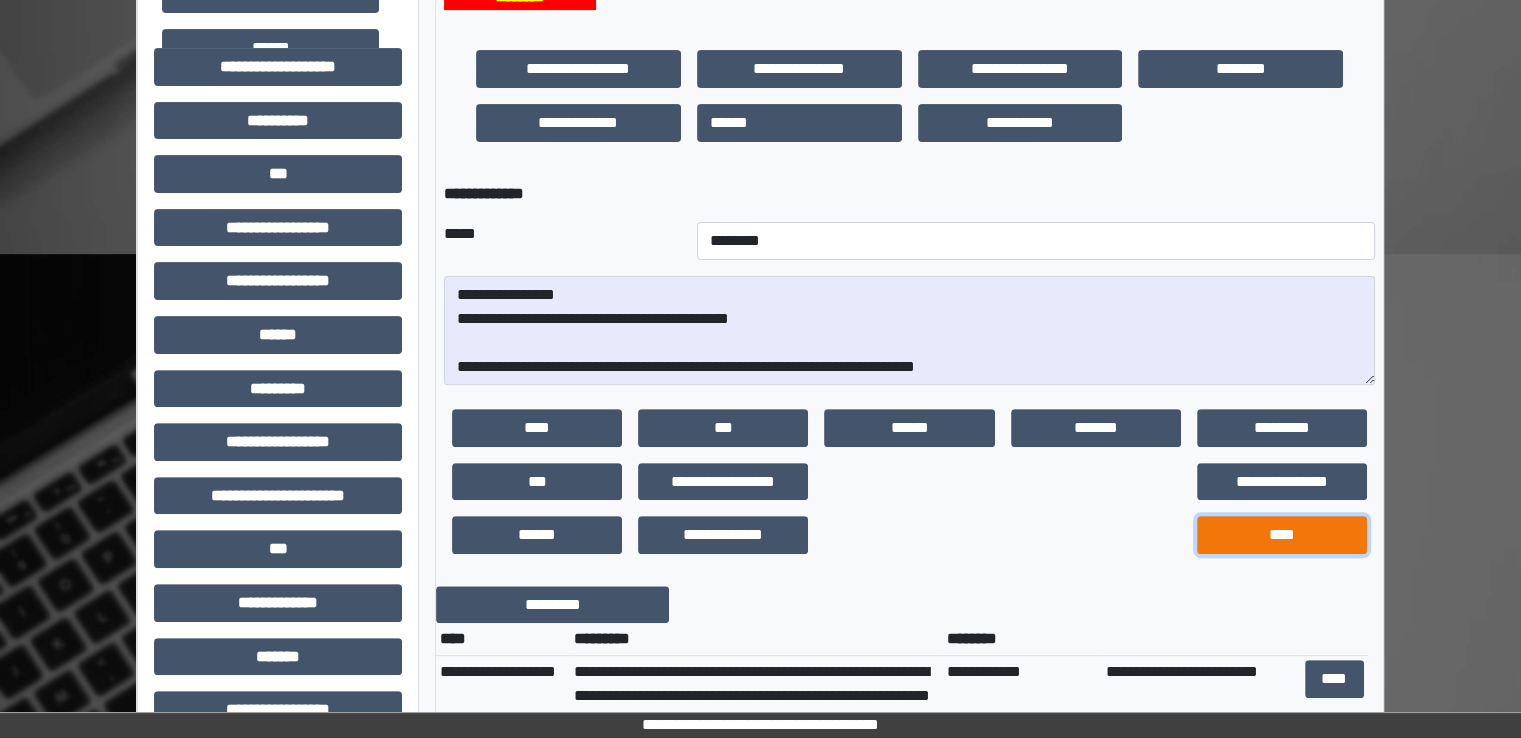 click on "****" at bounding box center [1282, 535] 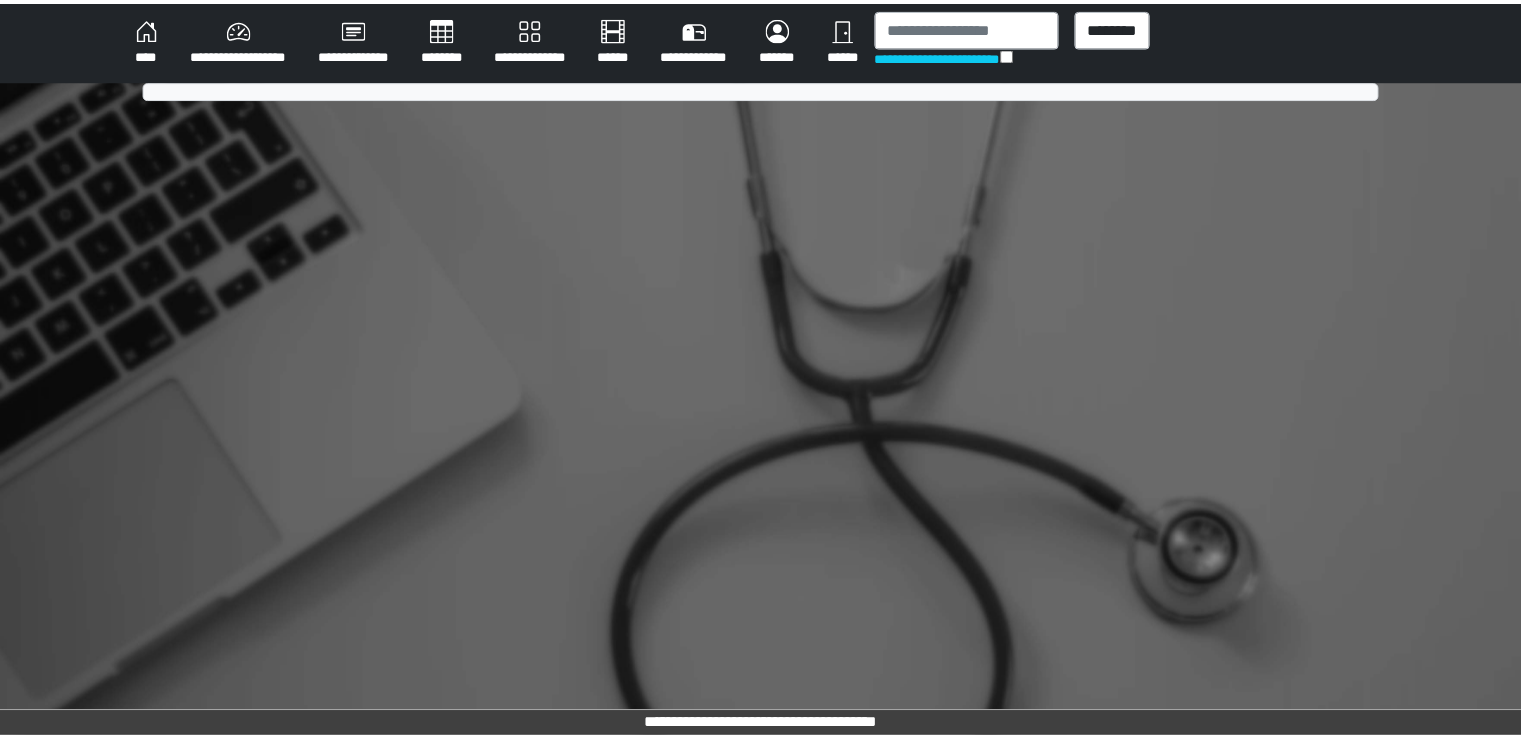 scroll, scrollTop: 0, scrollLeft: 0, axis: both 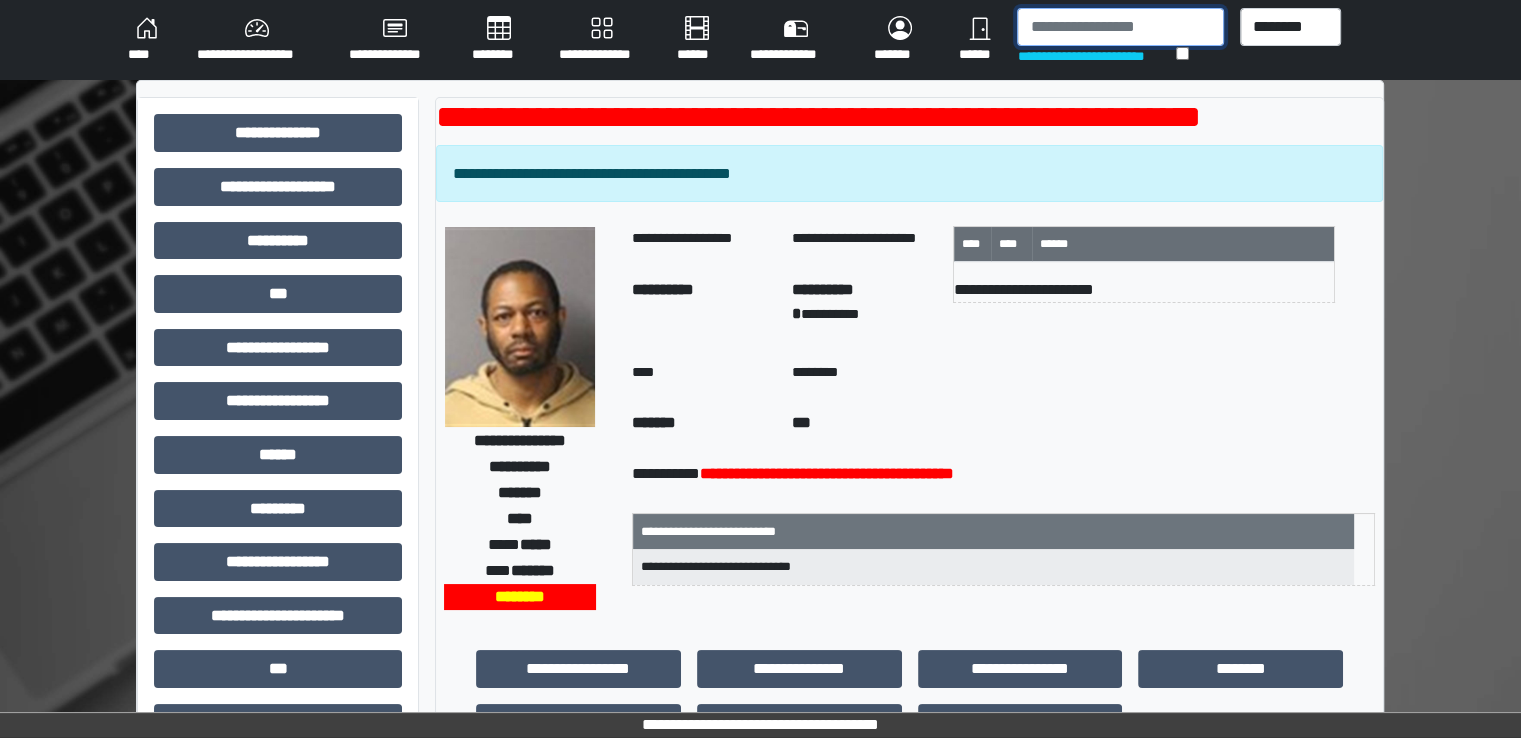 click at bounding box center (1120, 27) 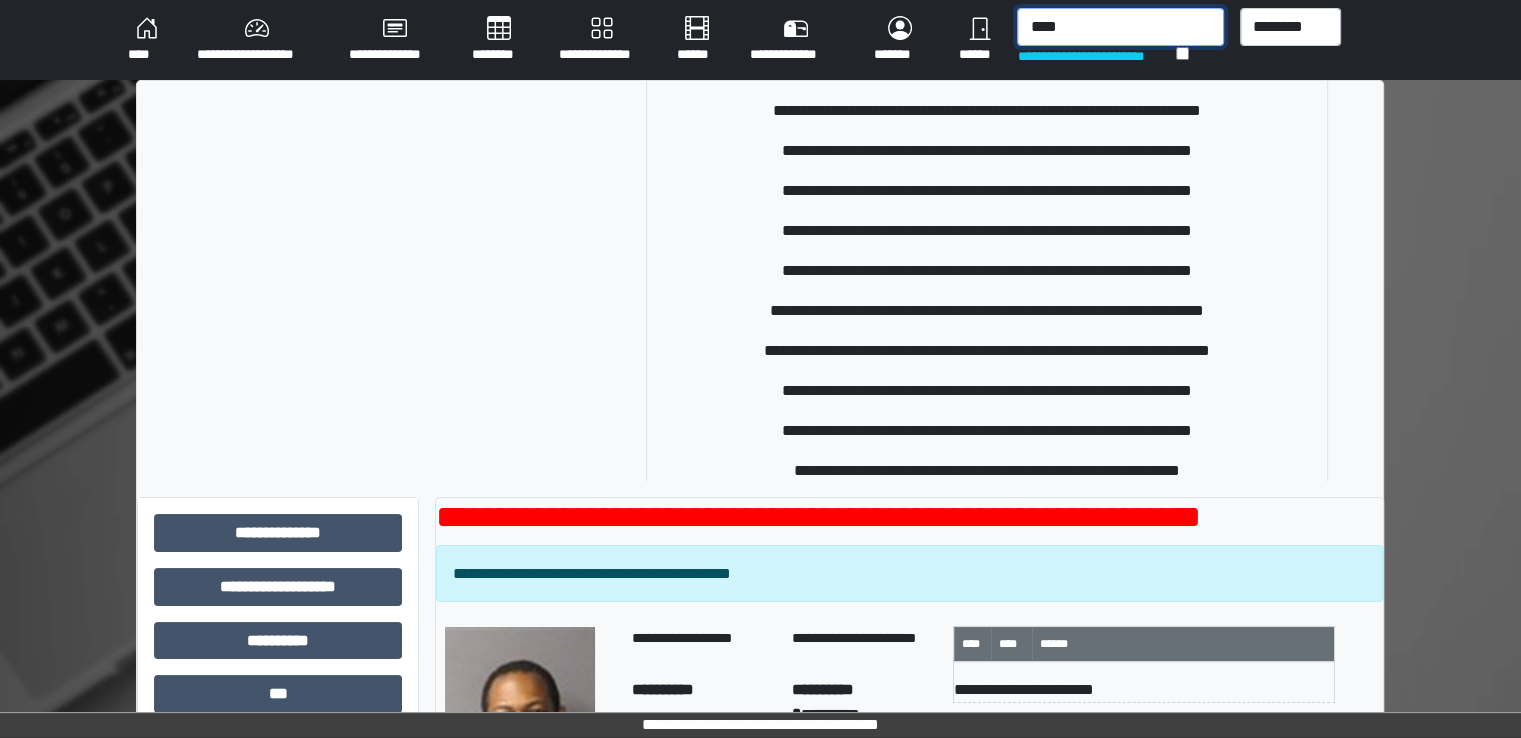 scroll, scrollTop: 200, scrollLeft: 0, axis: vertical 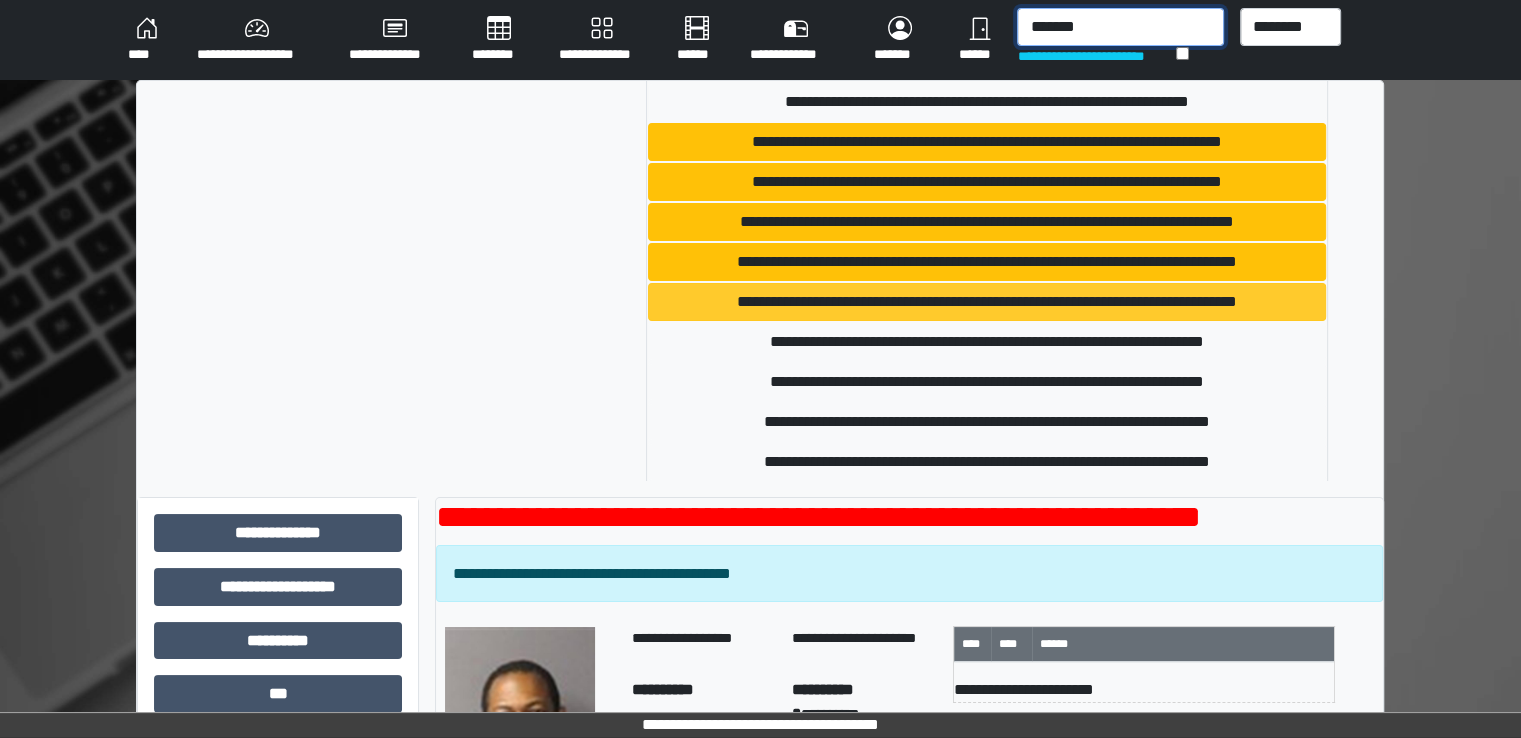 type on "*******" 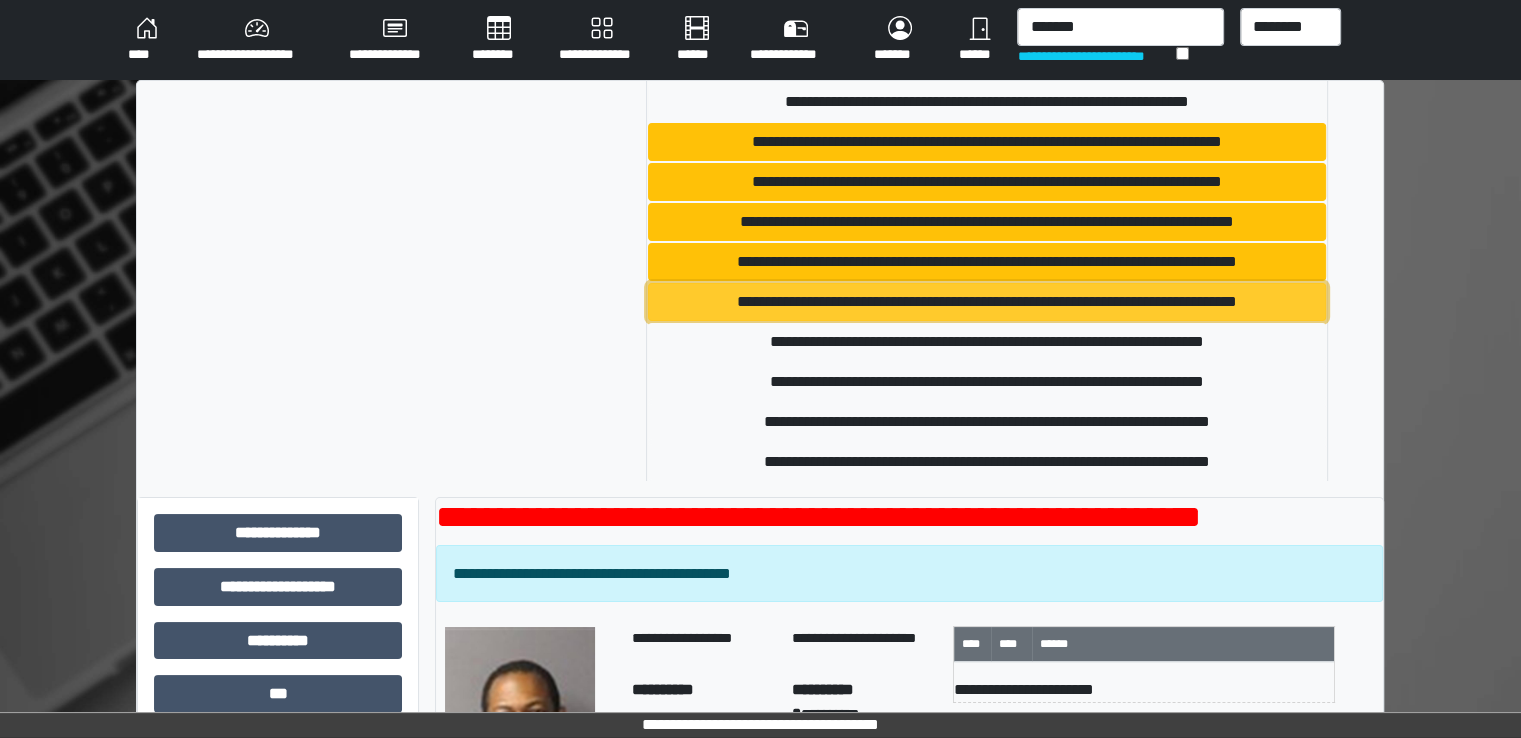 click on "**********" at bounding box center (987, 302) 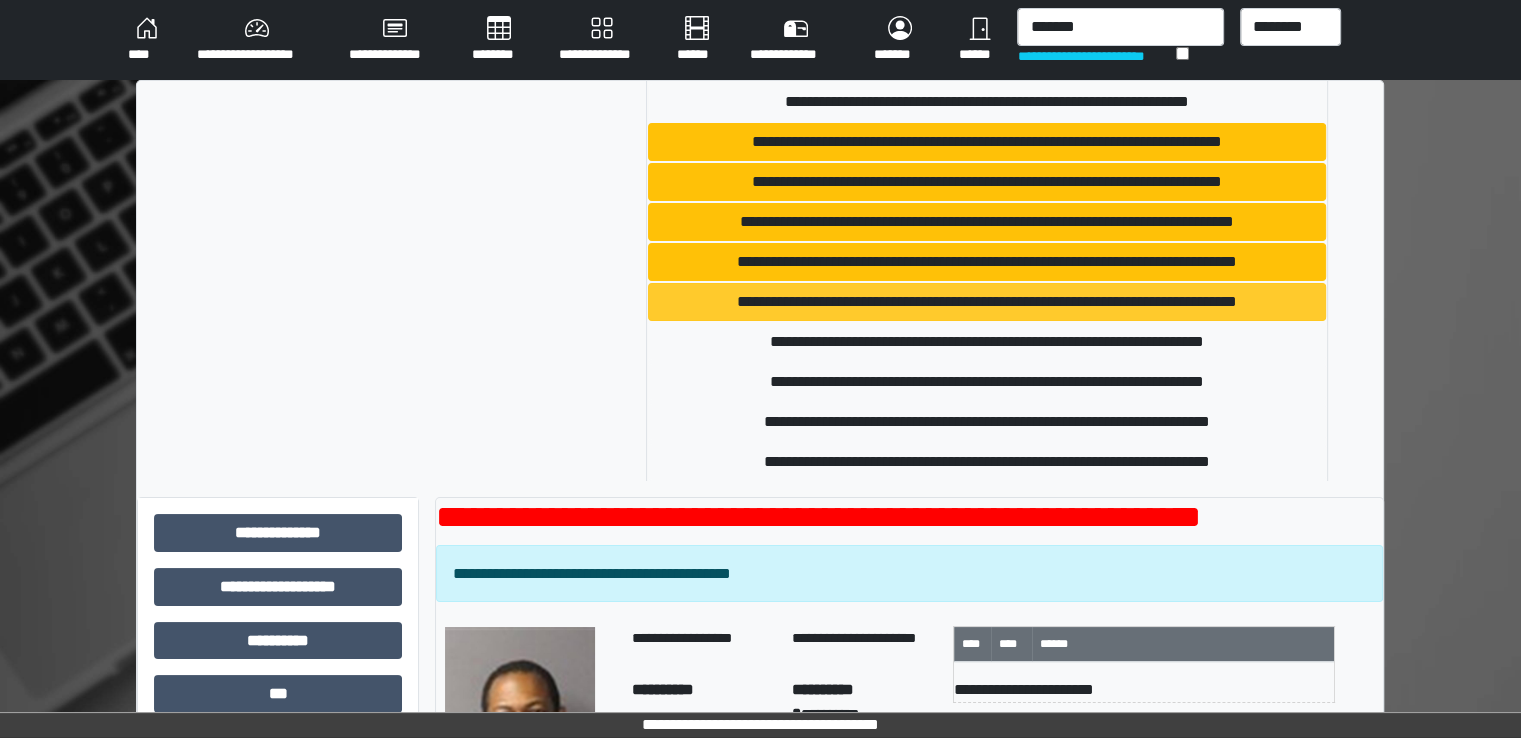 type 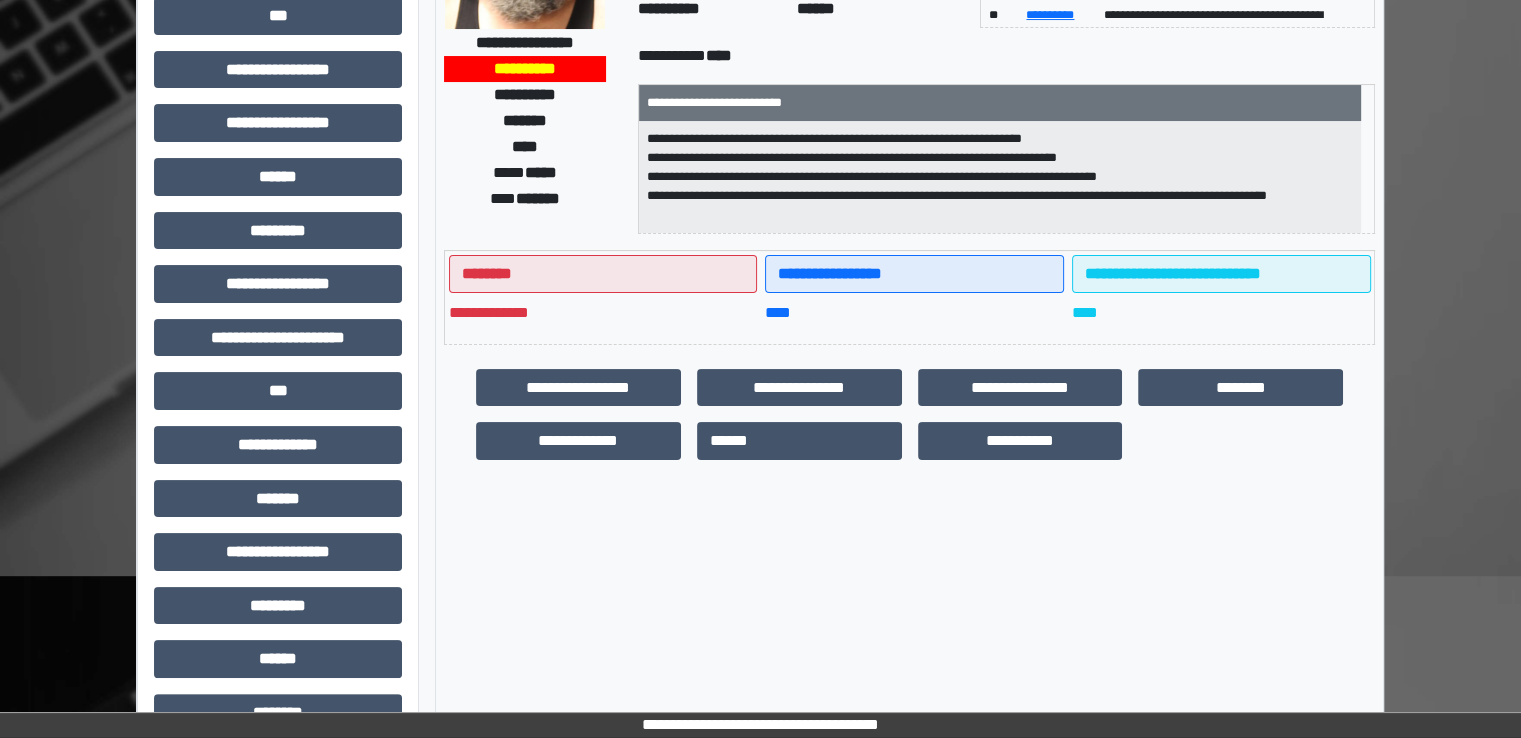 scroll, scrollTop: 428, scrollLeft: 0, axis: vertical 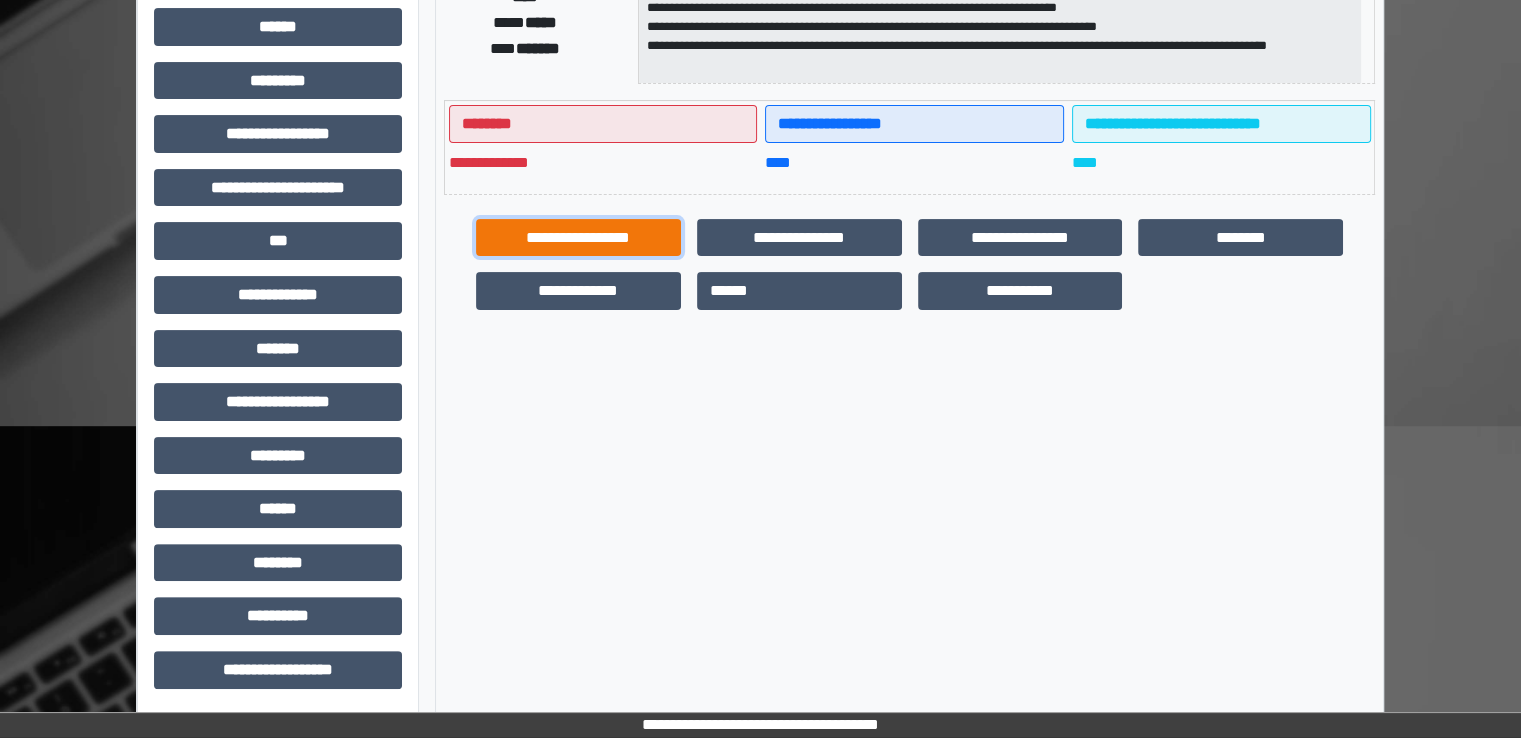 click on "**********" at bounding box center [578, 238] 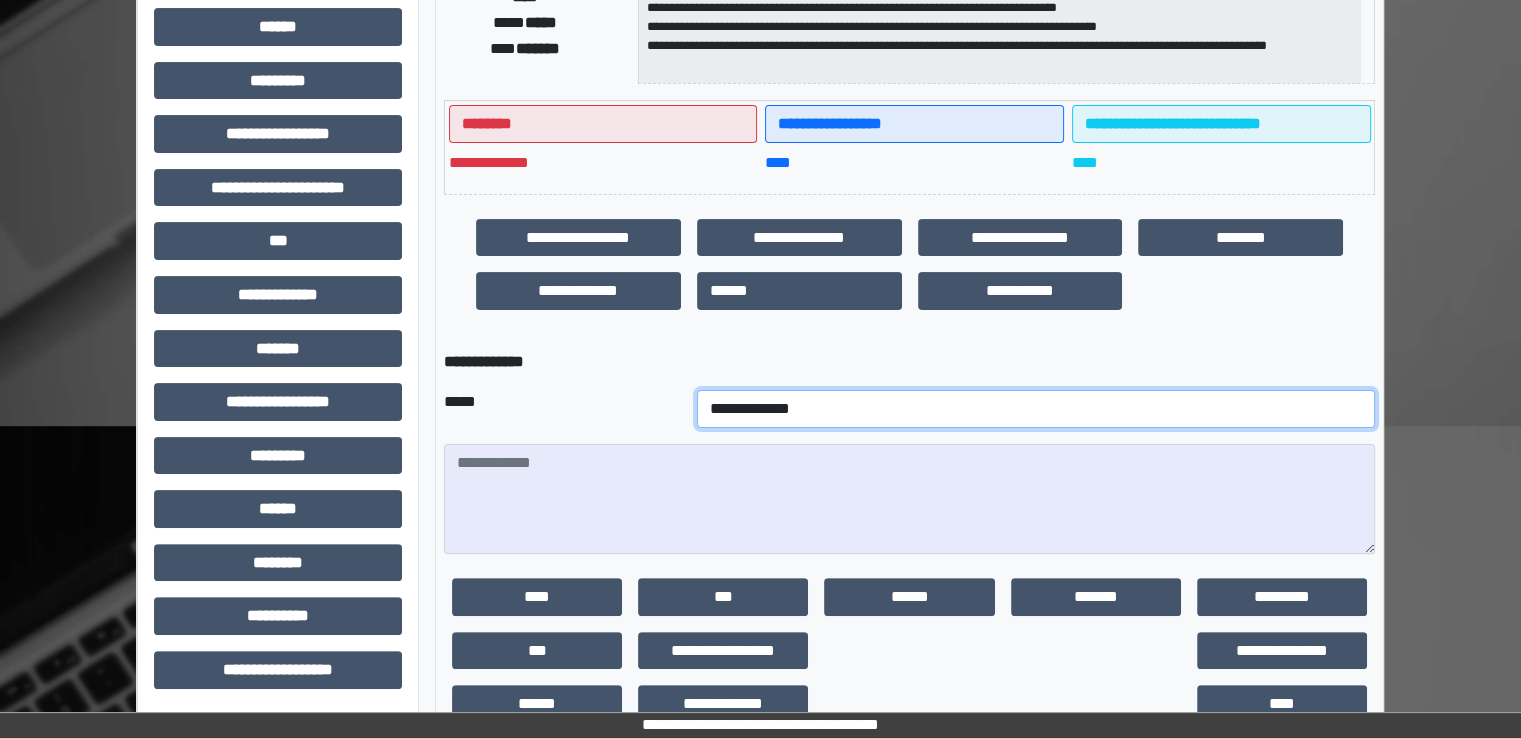 click on "**********" at bounding box center [1036, 409] 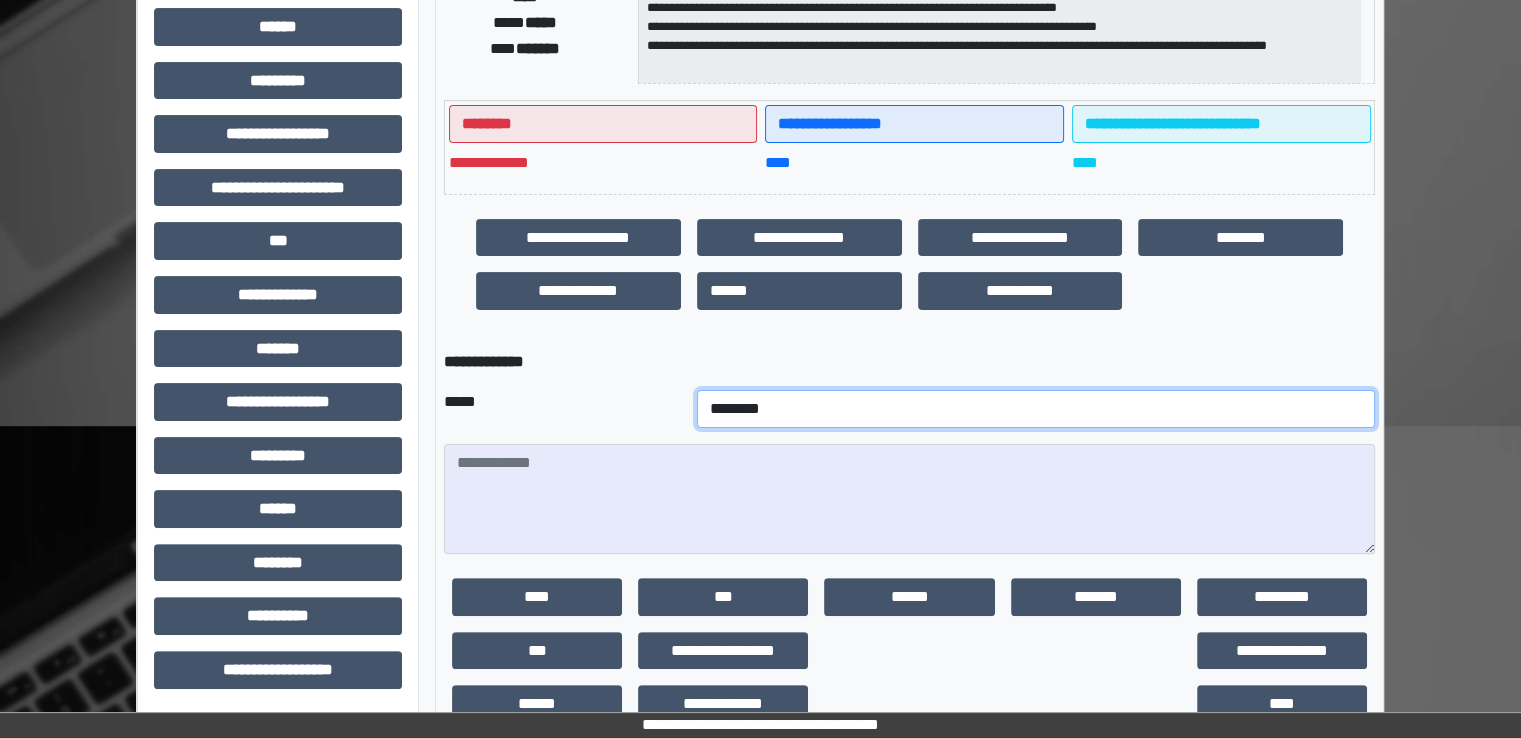 click on "**********" at bounding box center (1036, 409) 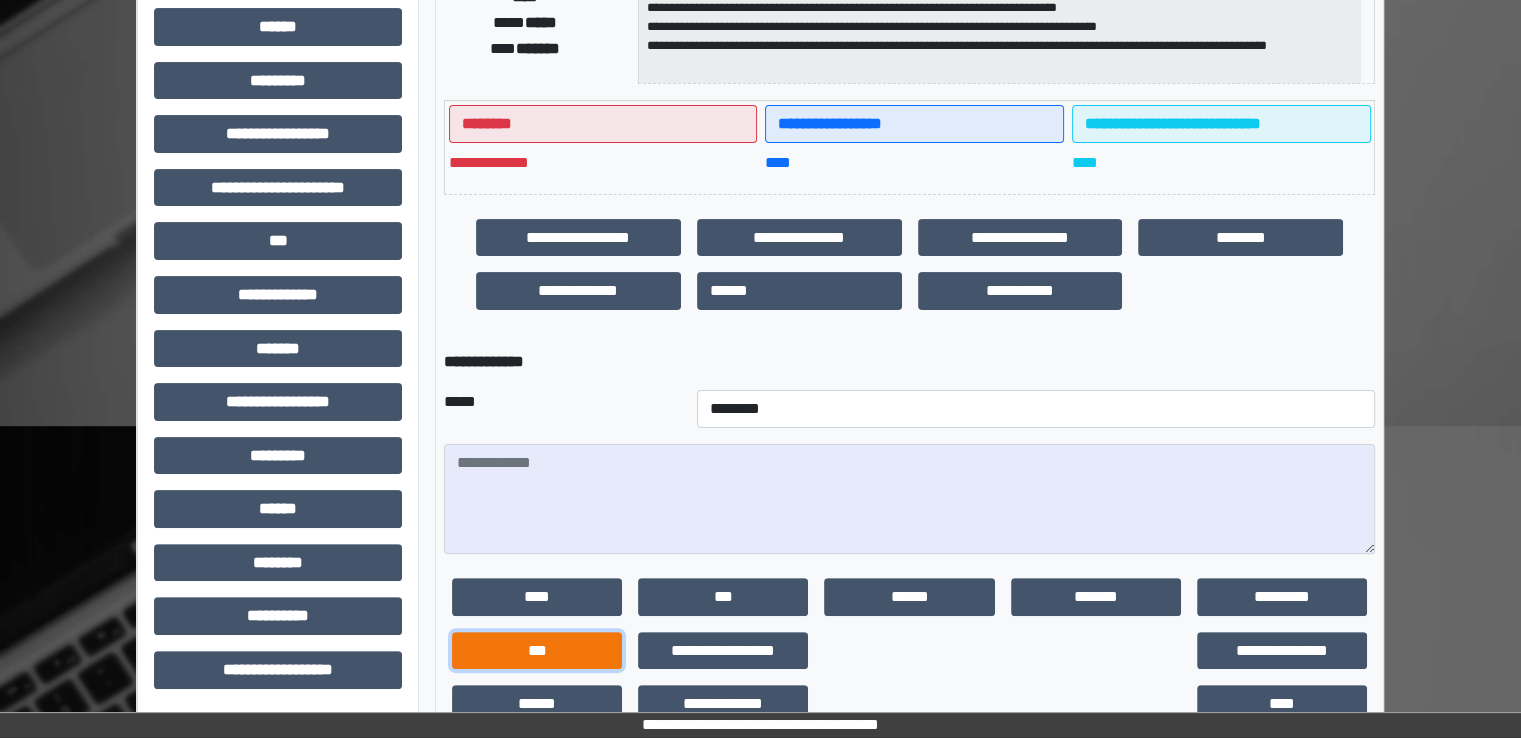 click on "***" at bounding box center (537, 651) 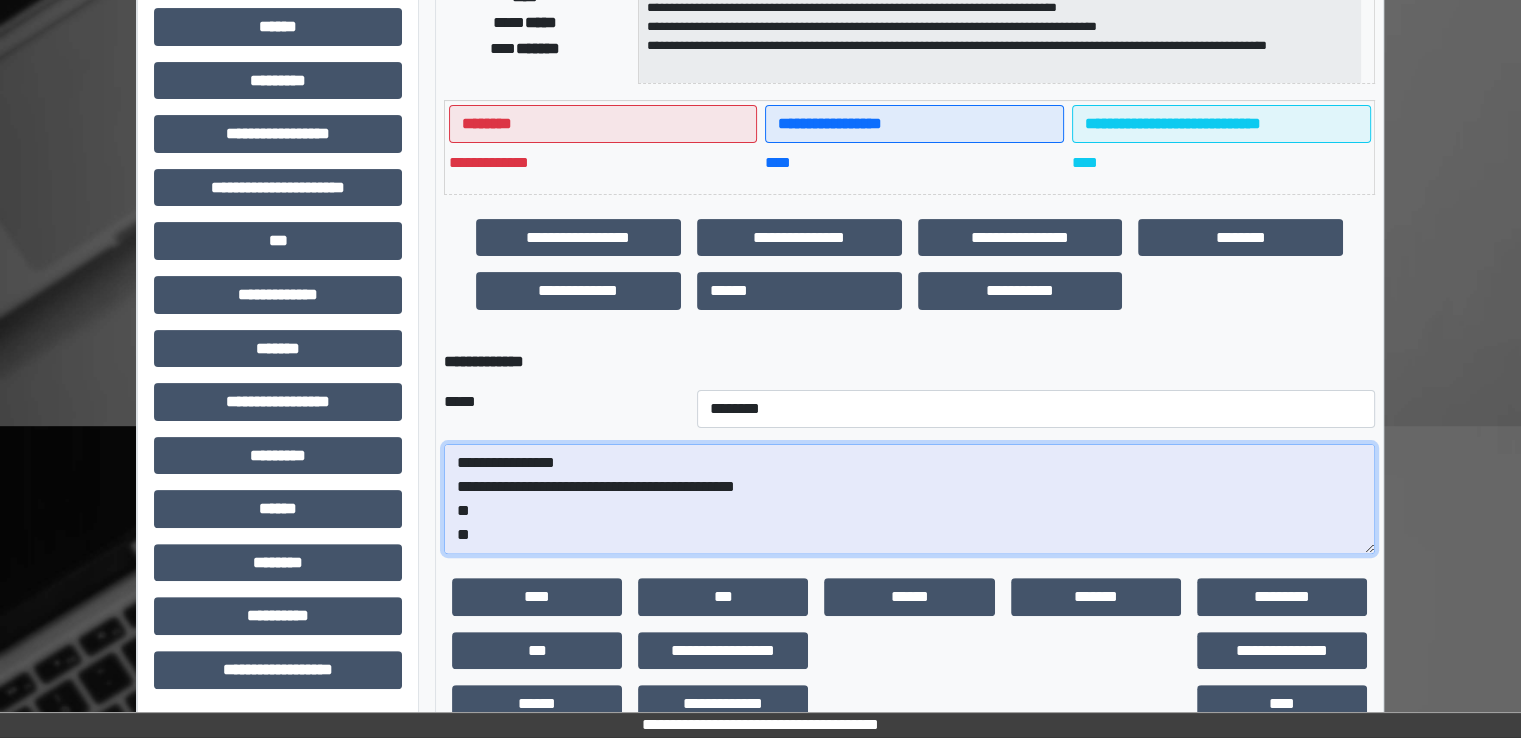 click on "**********" at bounding box center [909, 499] 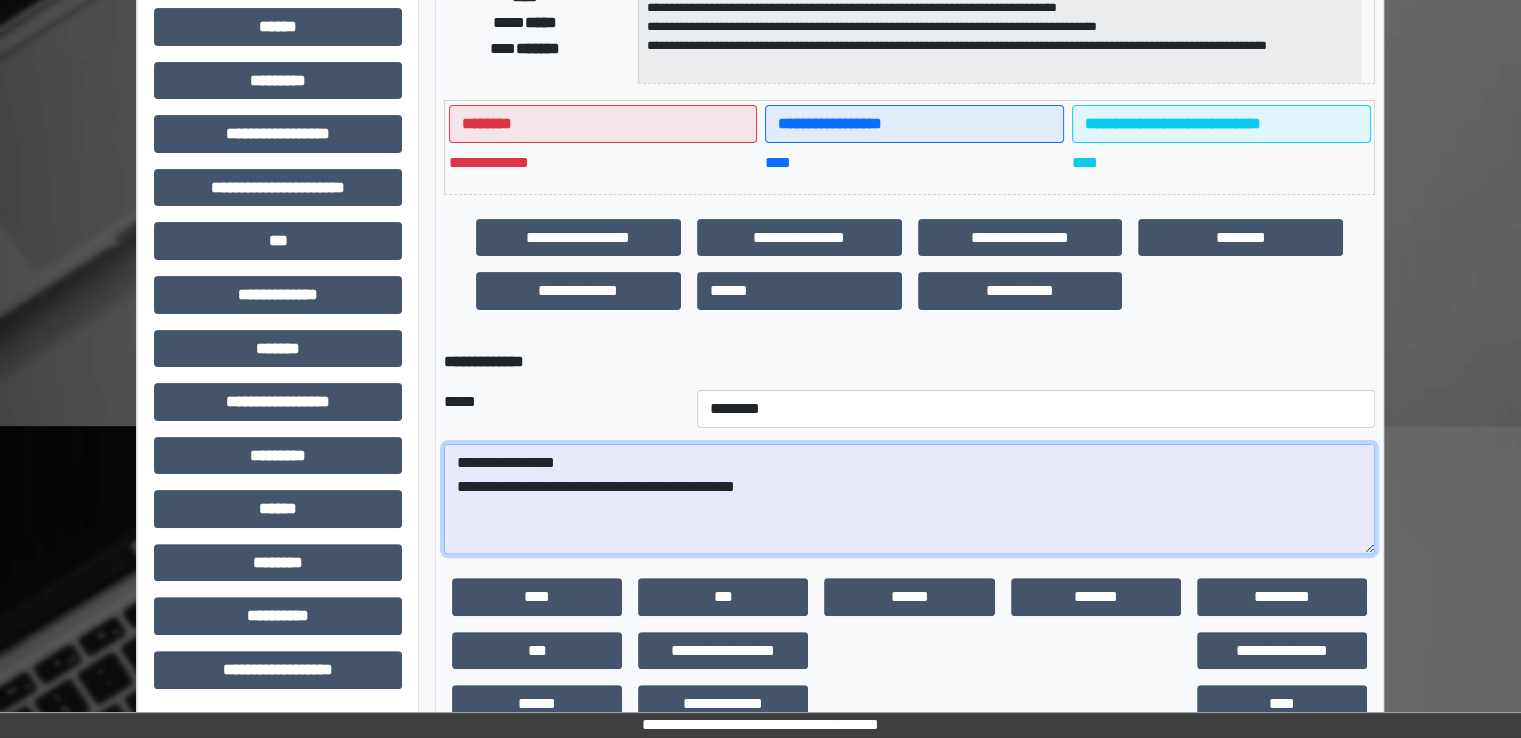 paste on "**********" 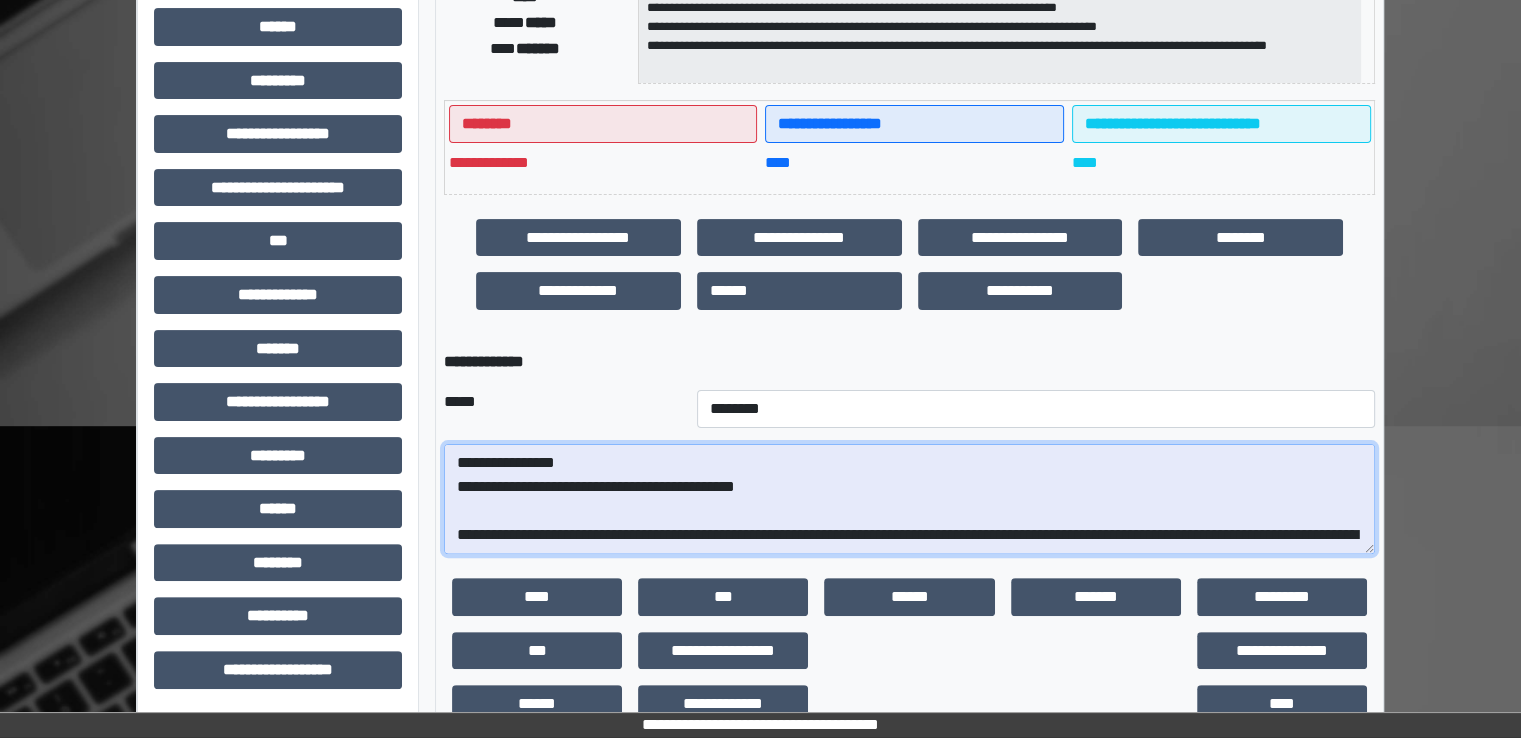 scroll, scrollTop: 376, scrollLeft: 0, axis: vertical 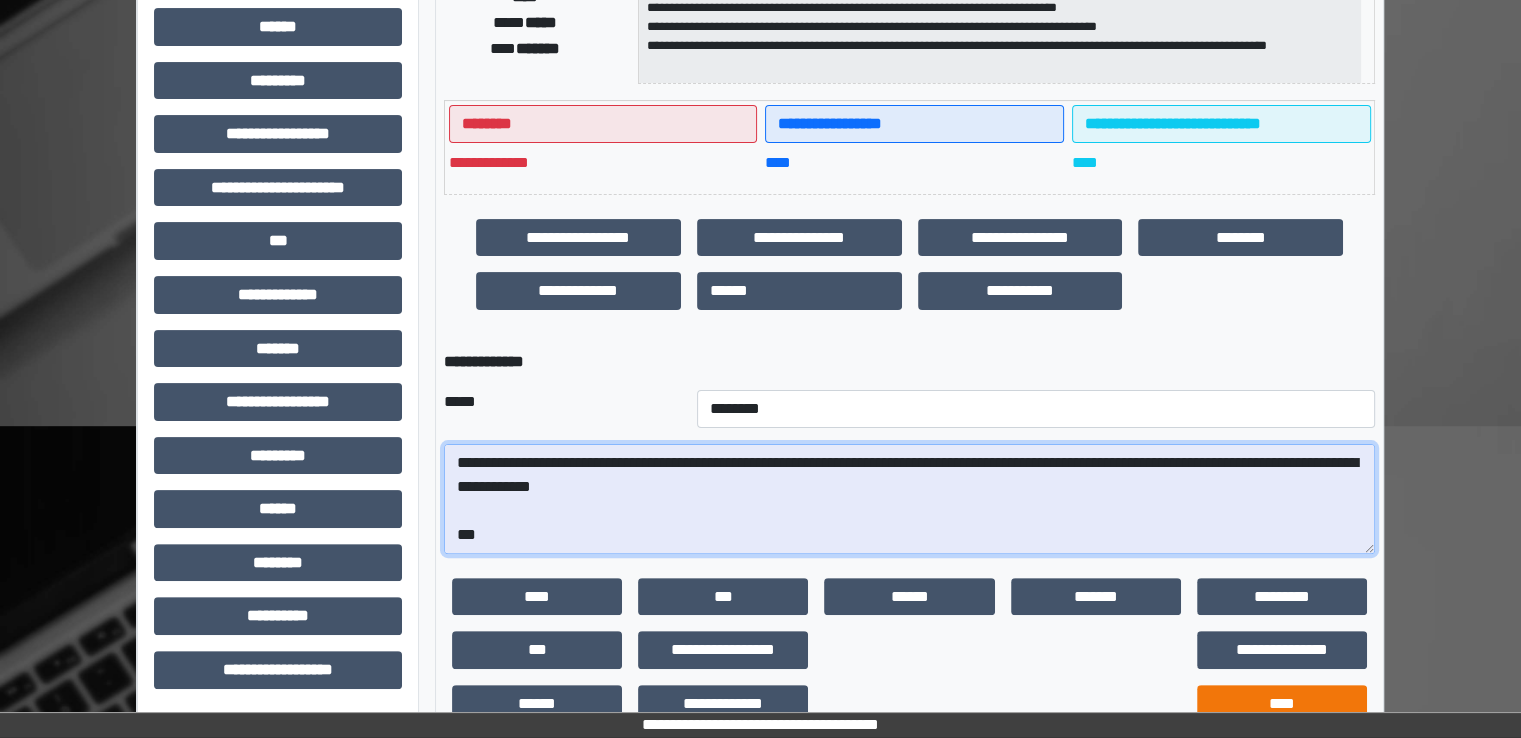 type on "**********" 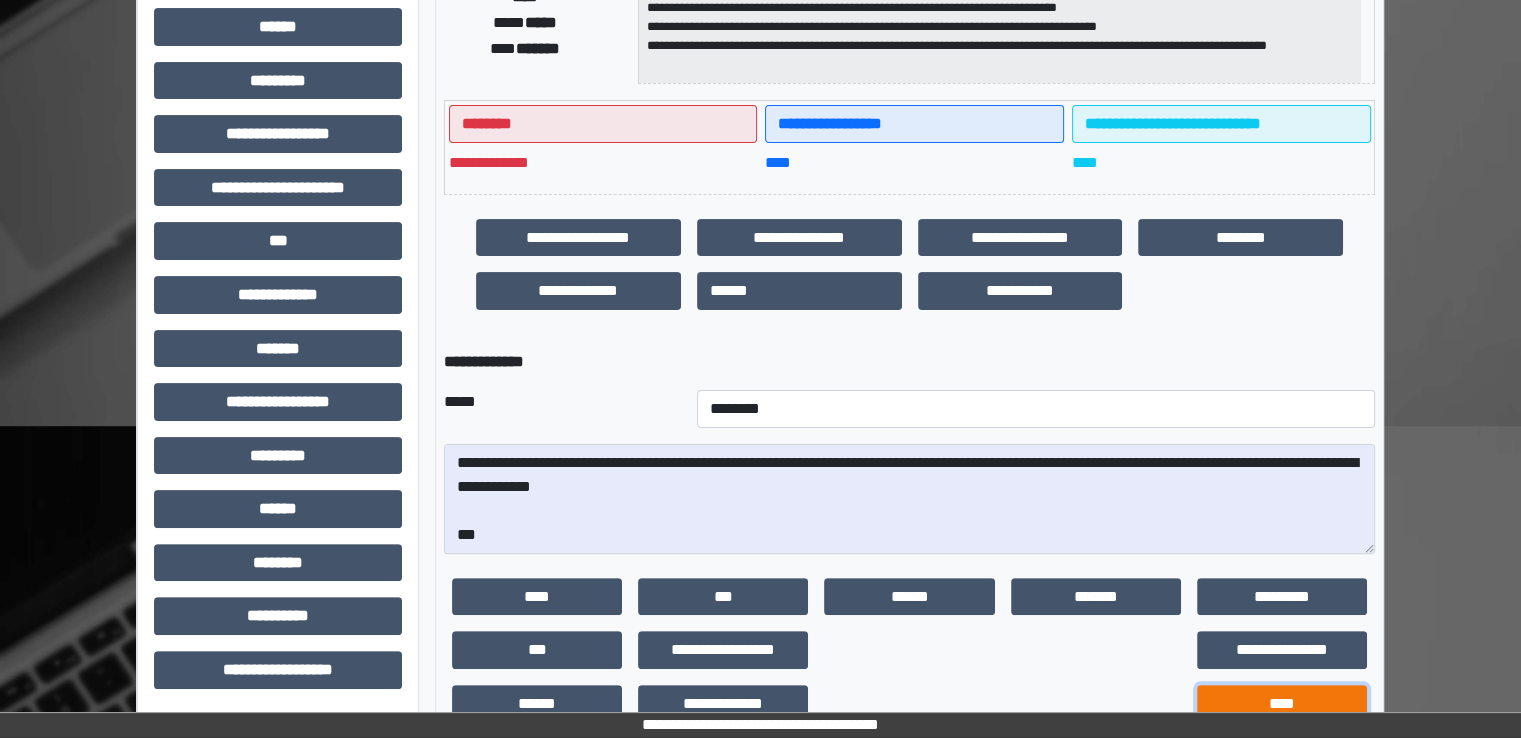 click on "****" at bounding box center [1282, 704] 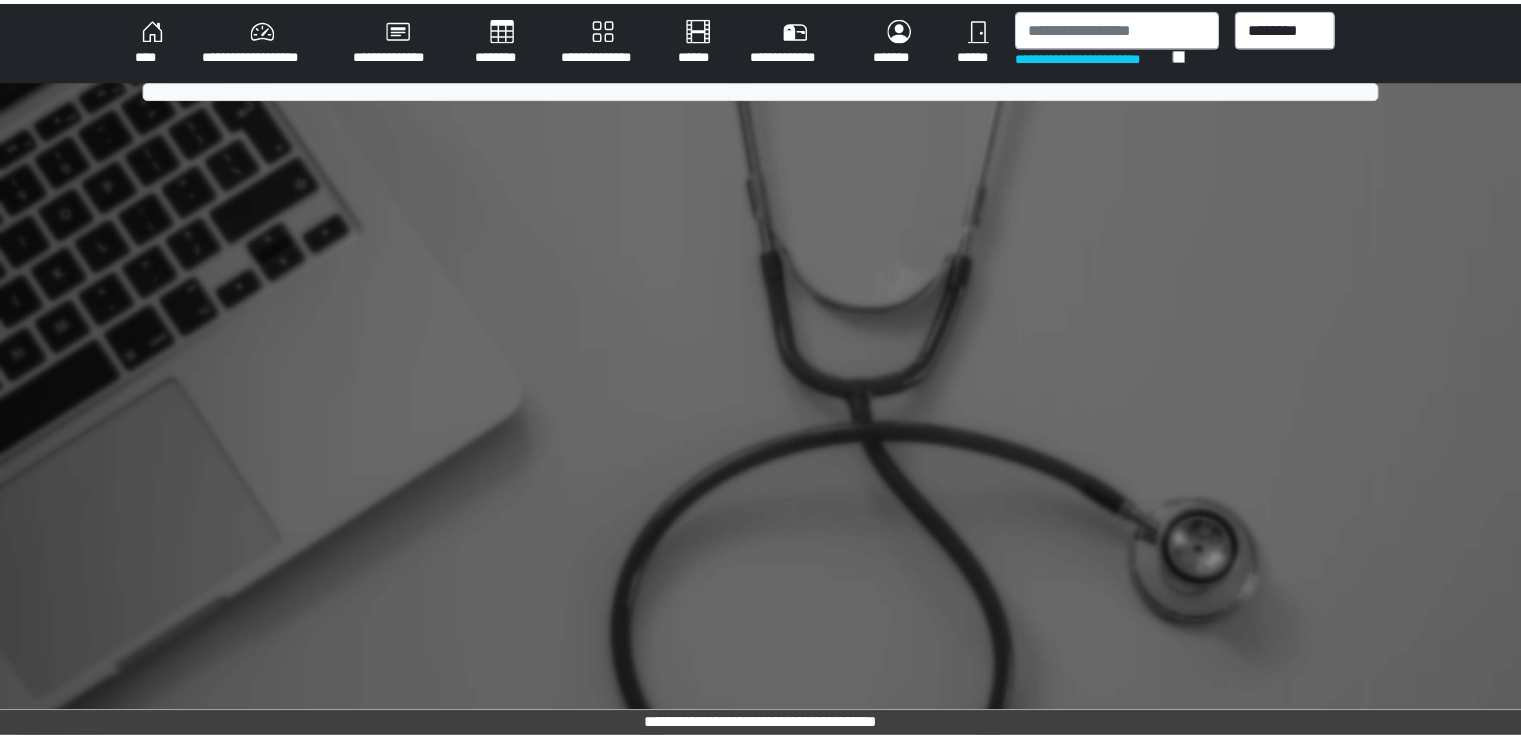 scroll, scrollTop: 0, scrollLeft: 0, axis: both 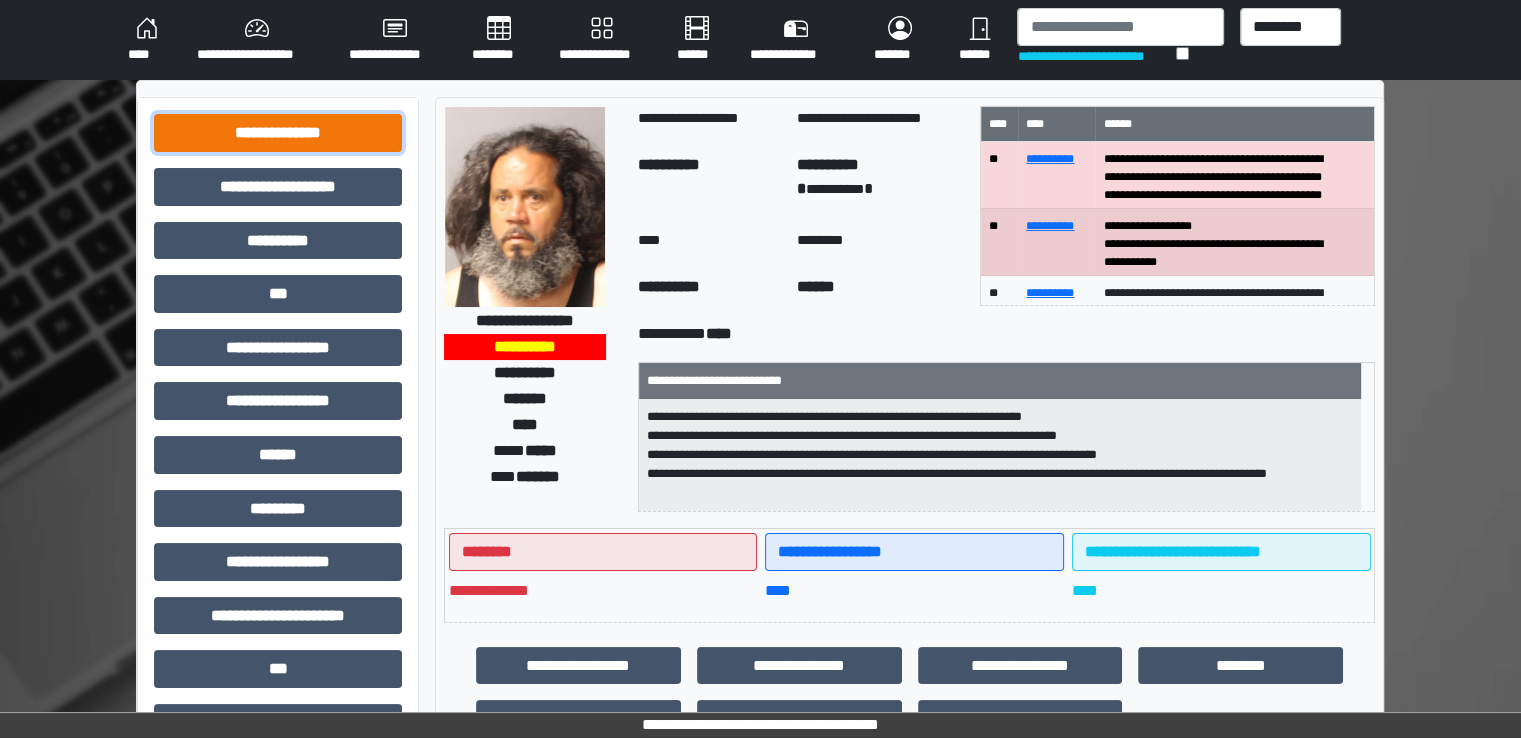 click on "**********" at bounding box center (278, 133) 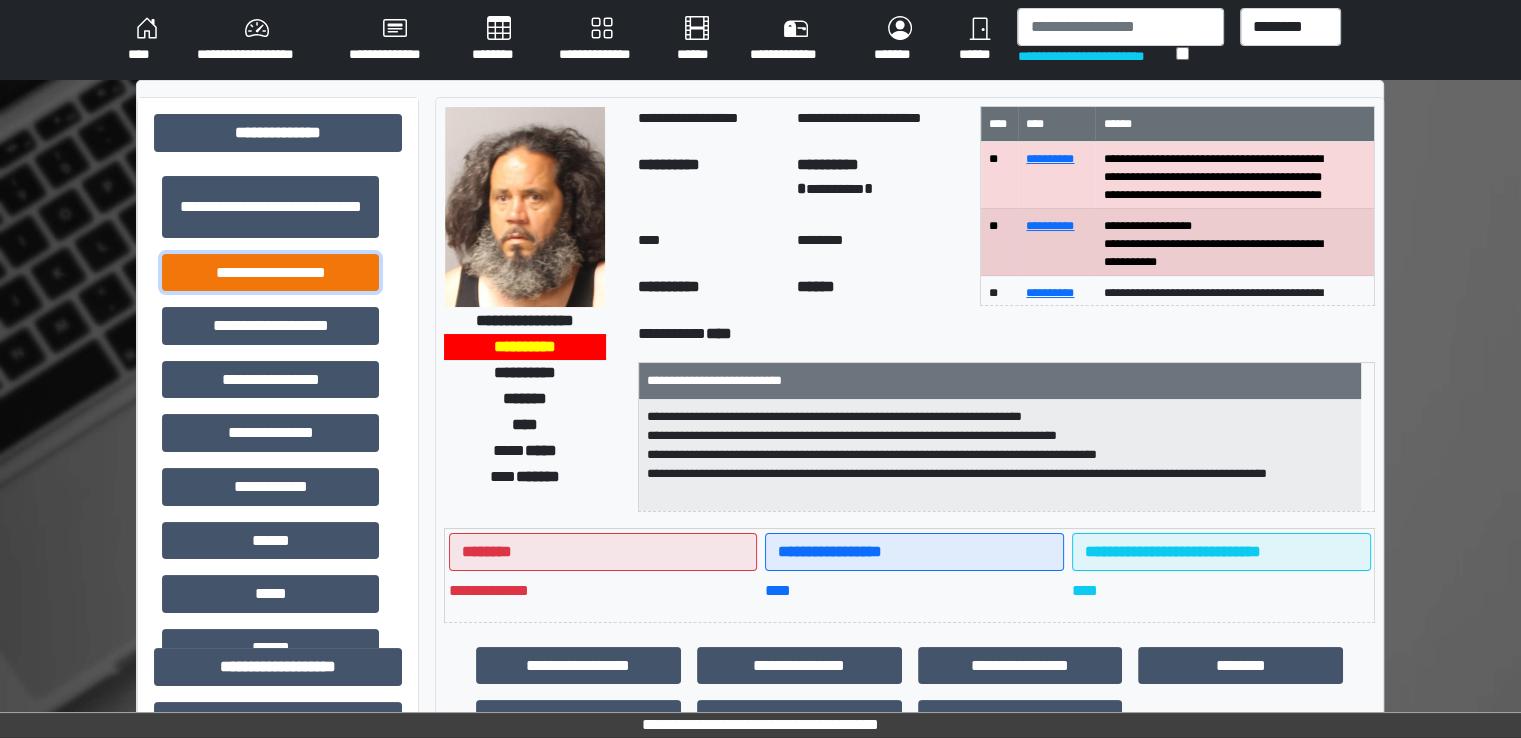 click on "**********" at bounding box center (270, 273) 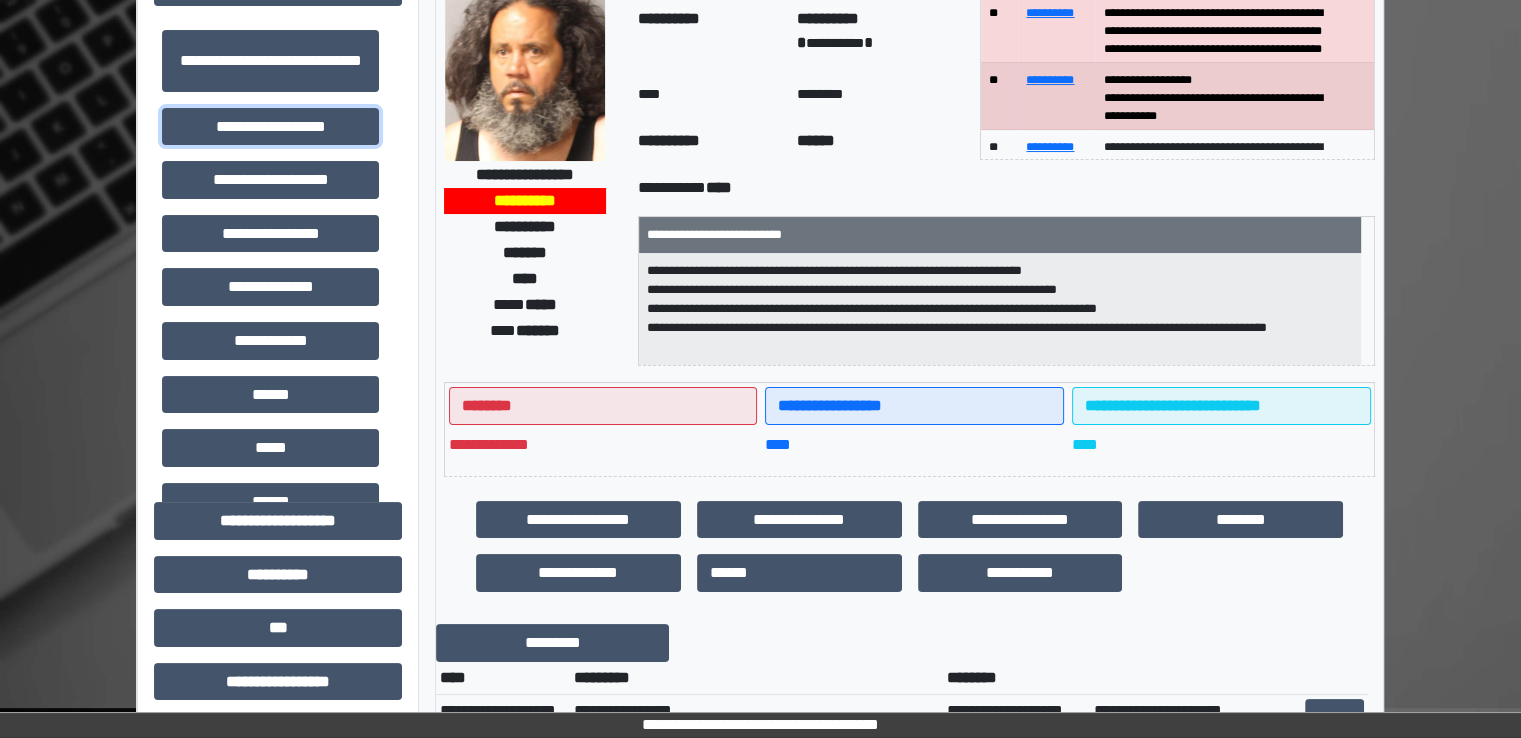 scroll, scrollTop: 100, scrollLeft: 0, axis: vertical 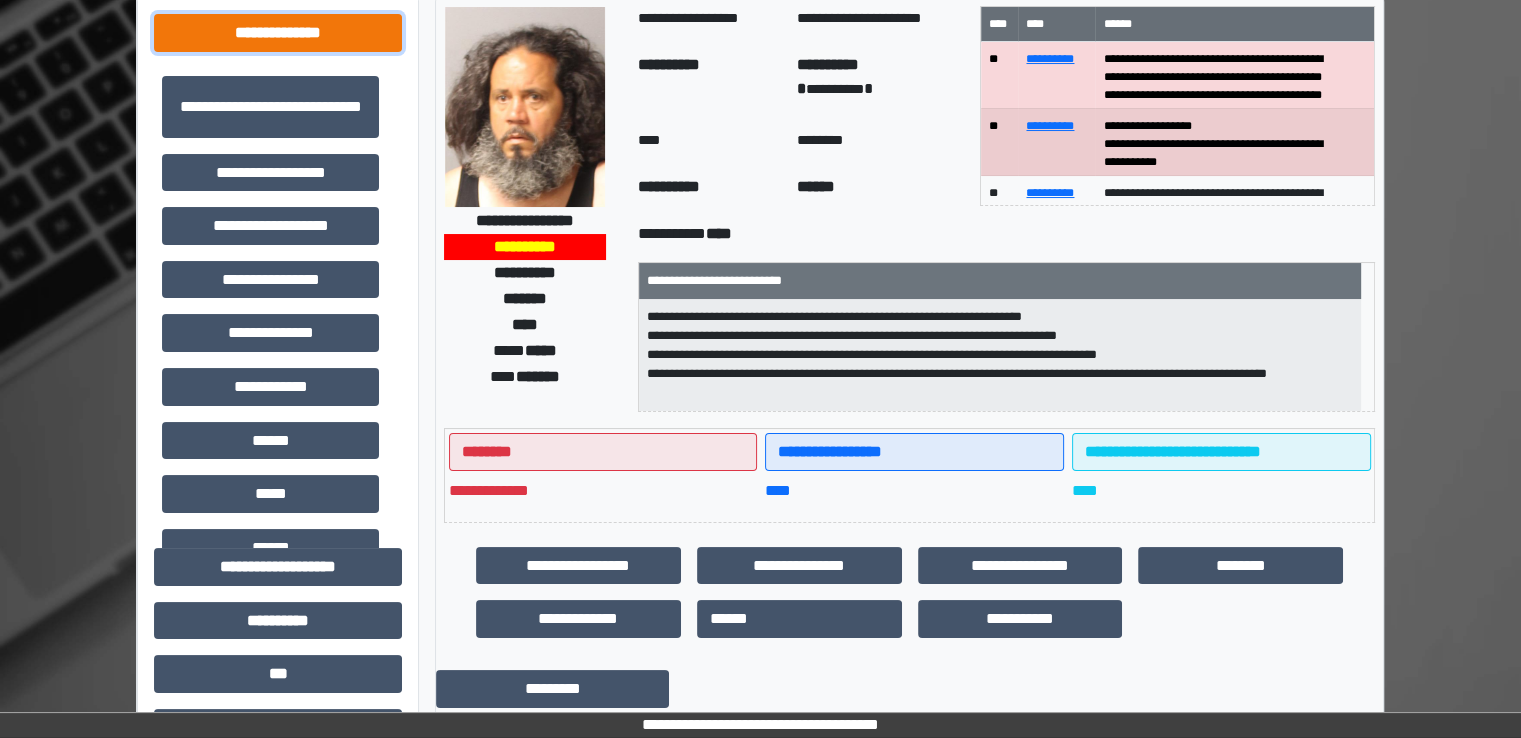 click on "**********" at bounding box center (278, 33) 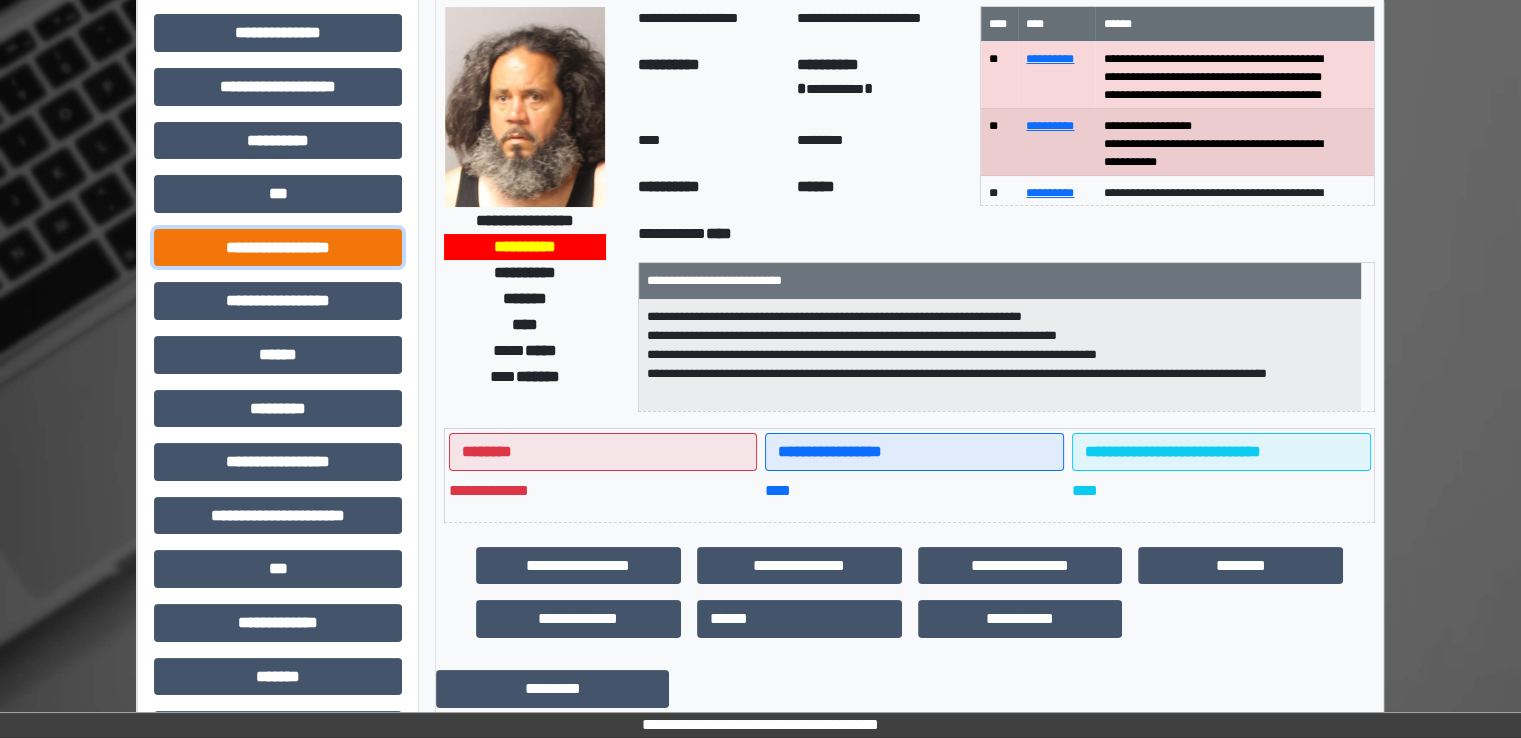 click on "**********" at bounding box center [278, 248] 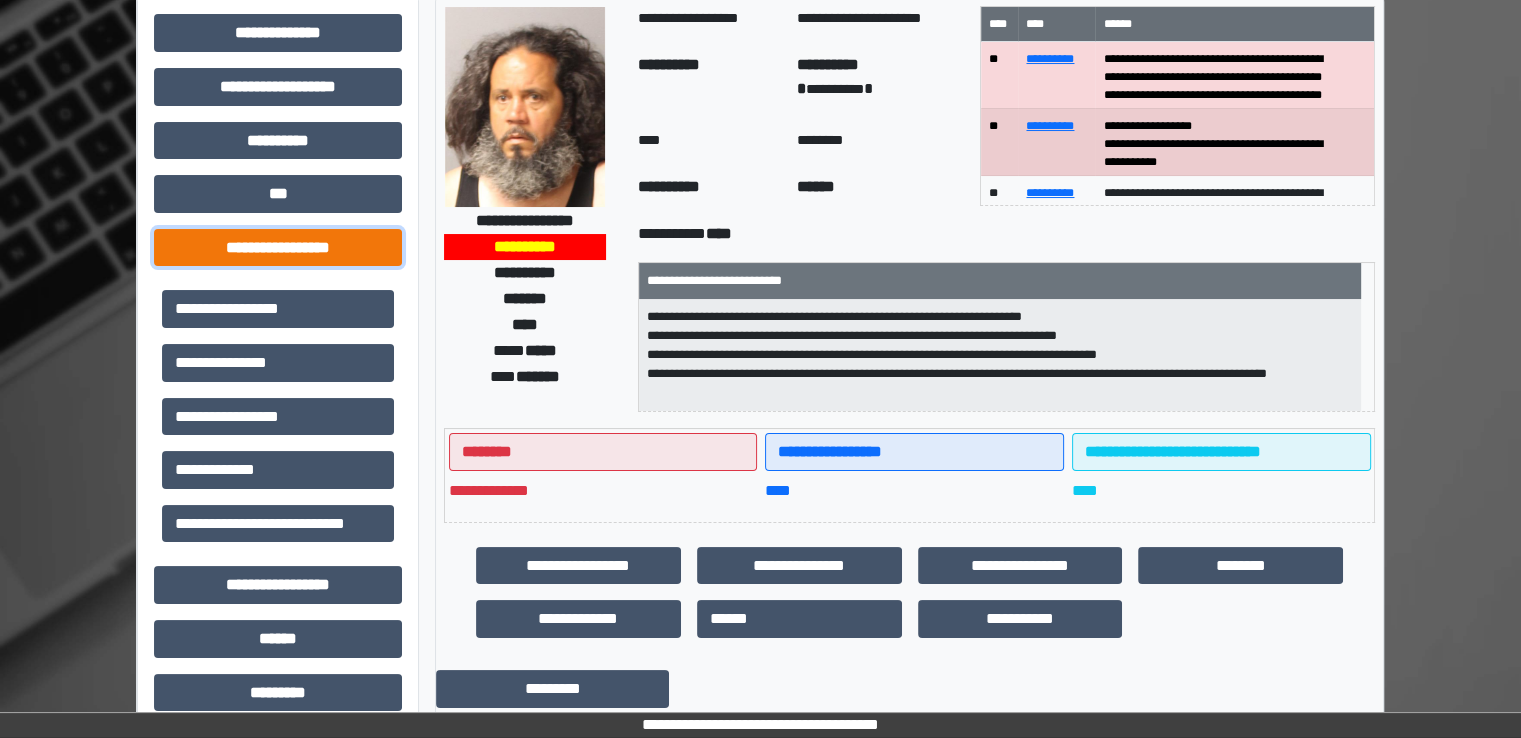 click on "**********" at bounding box center (278, 248) 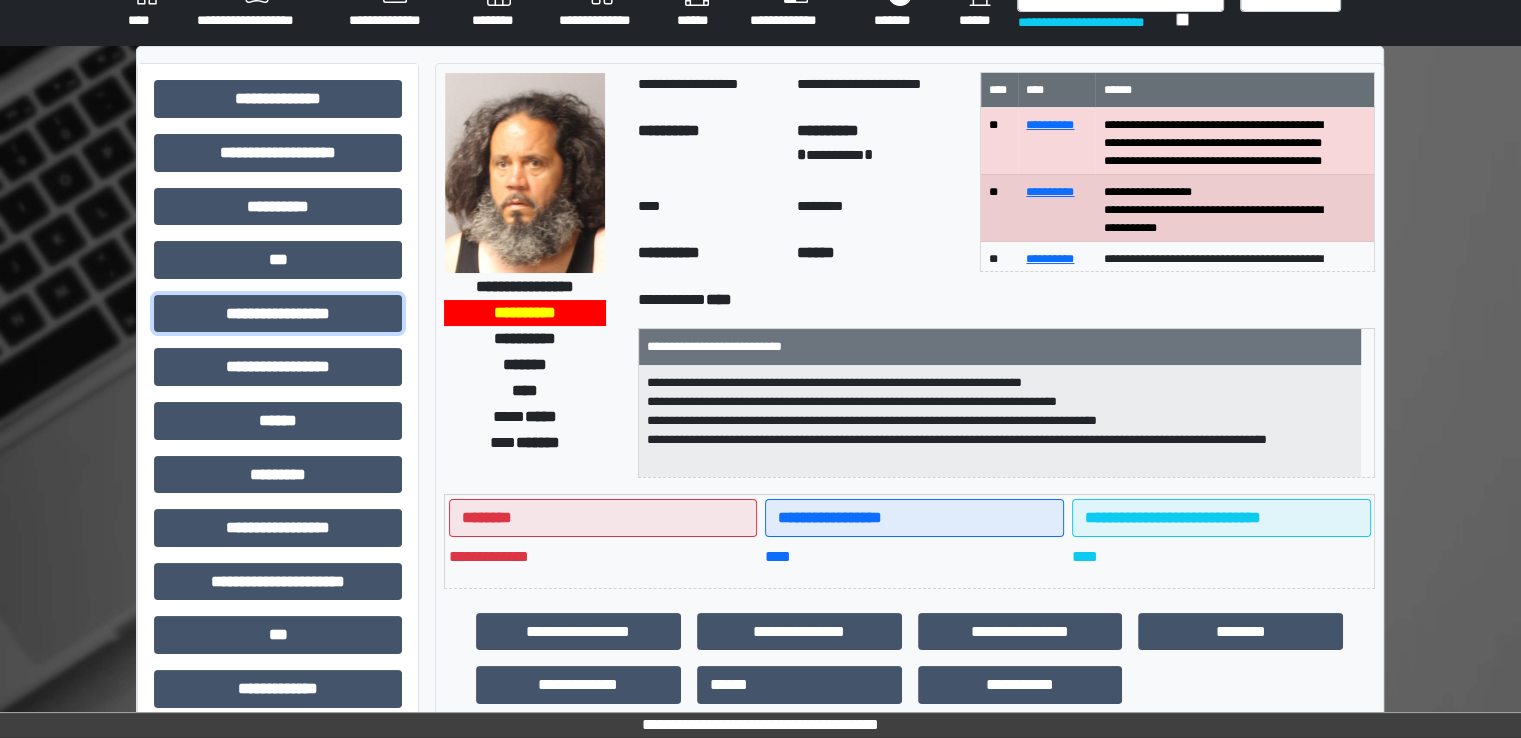 scroll, scrollTop: 0, scrollLeft: 0, axis: both 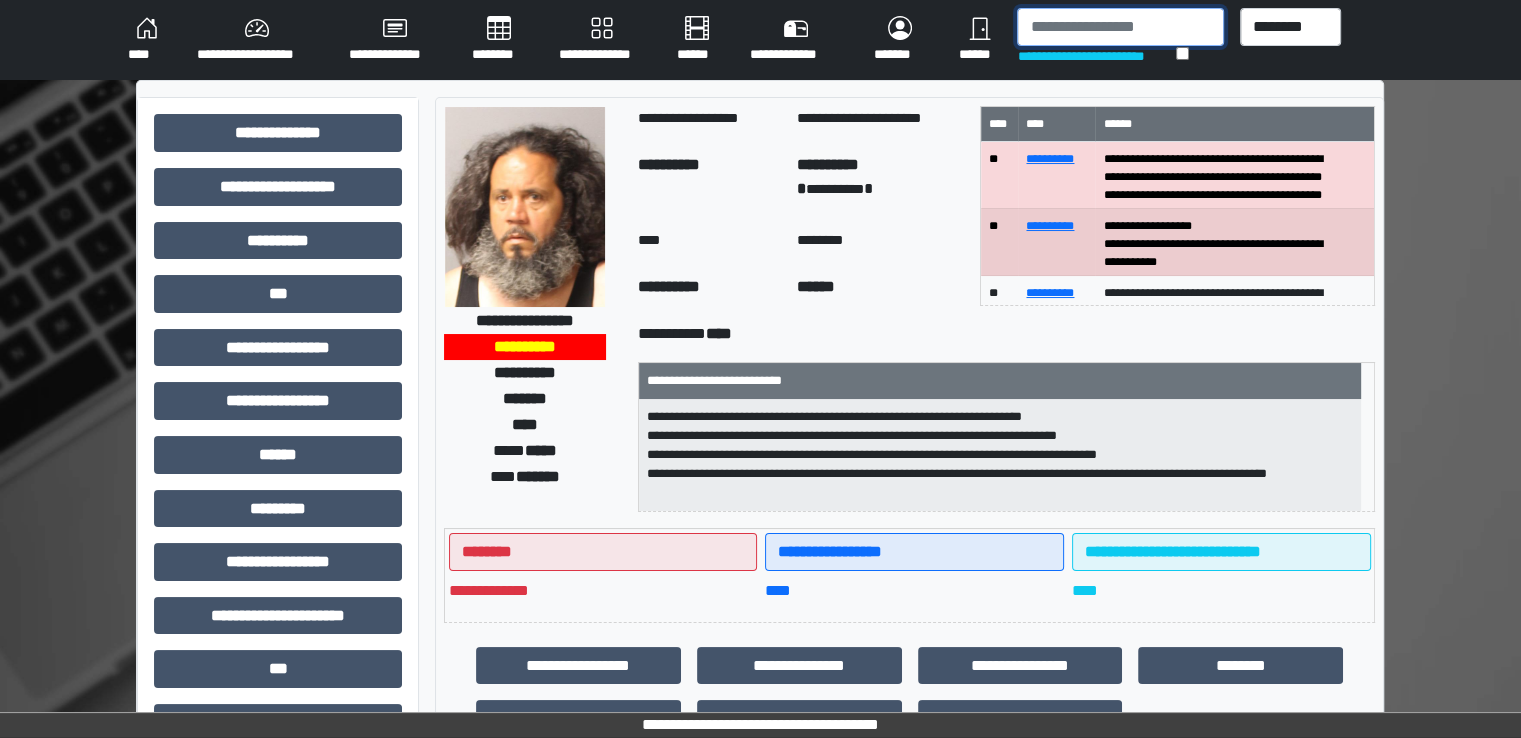 click at bounding box center (1120, 27) 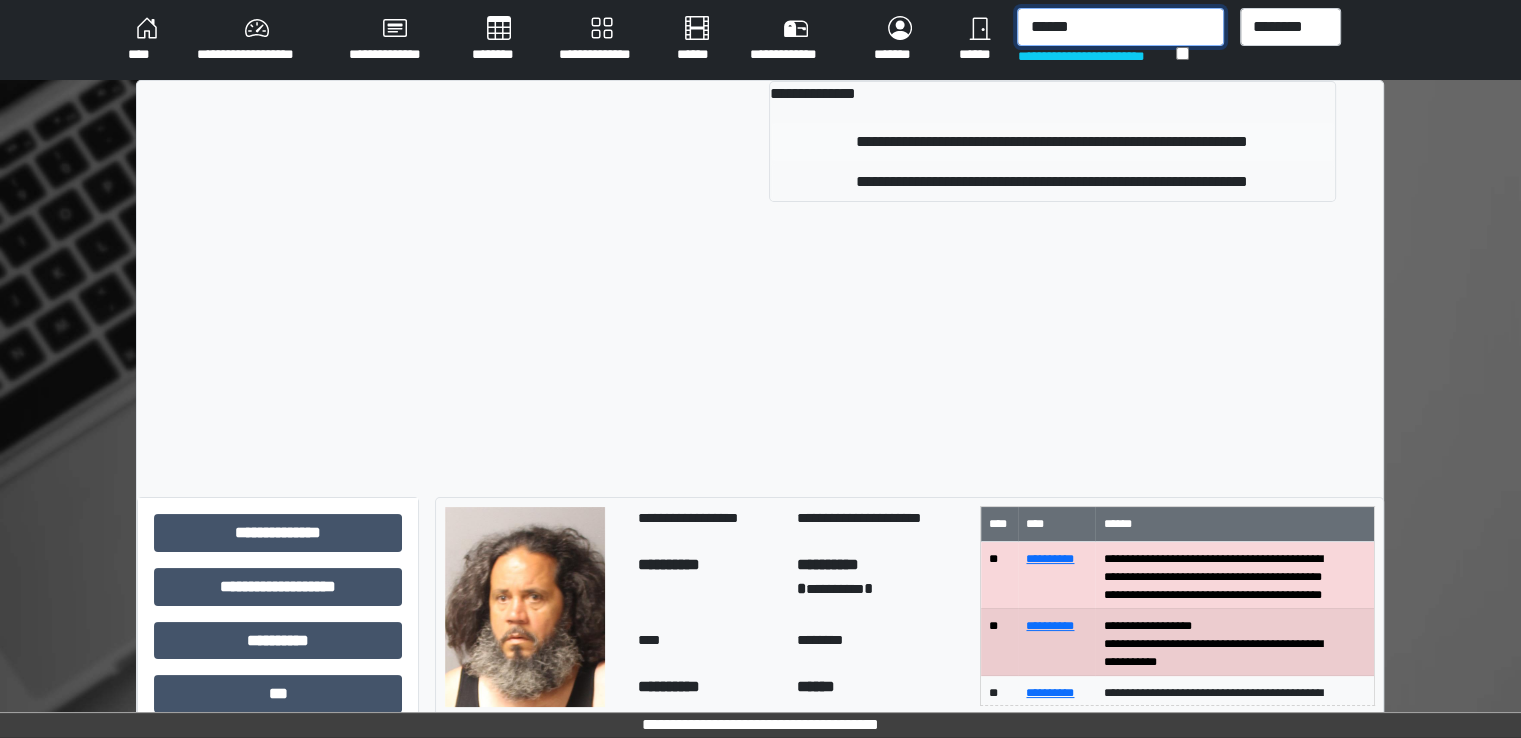 type on "******" 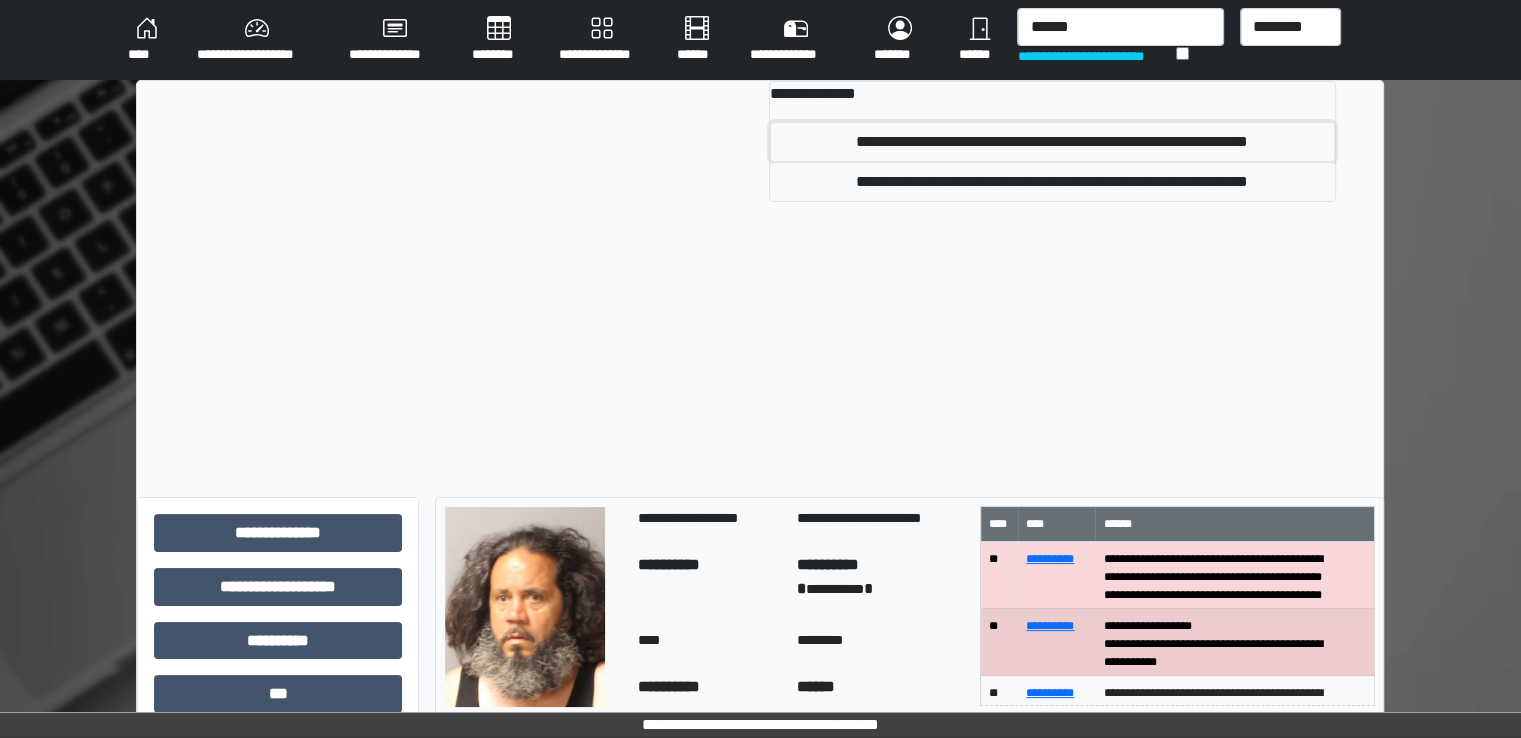 click on "**********" at bounding box center (1052, 142) 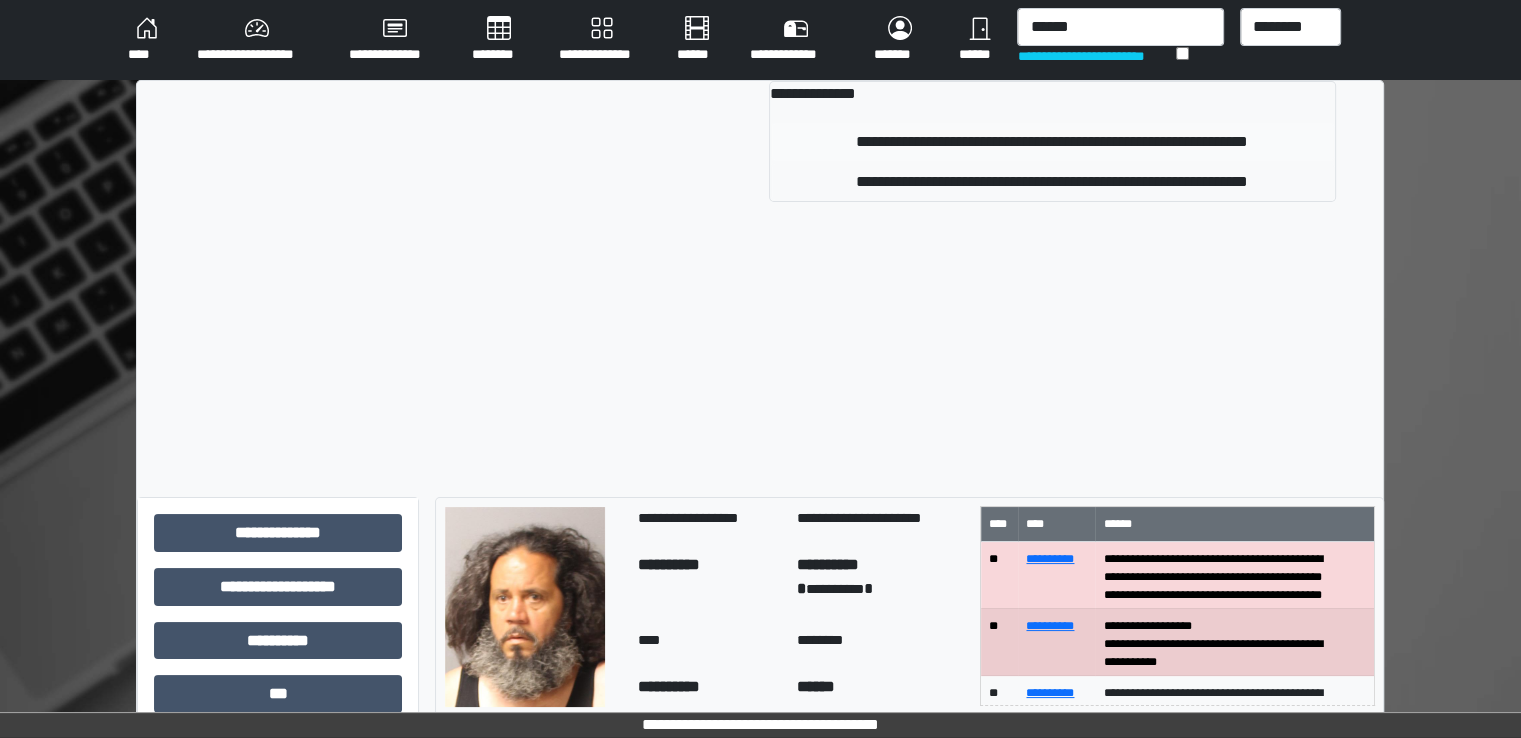 type 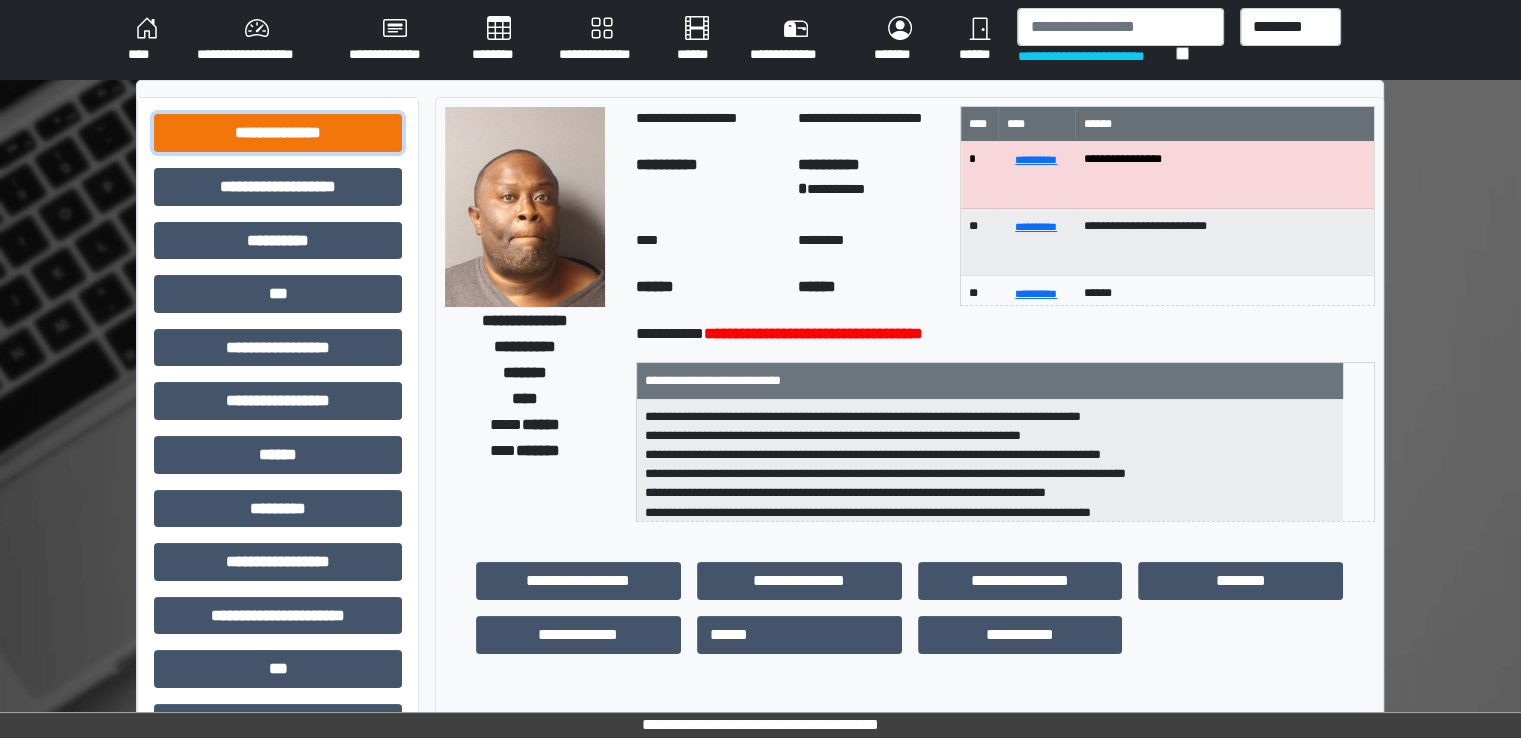 click on "**********" at bounding box center (278, 133) 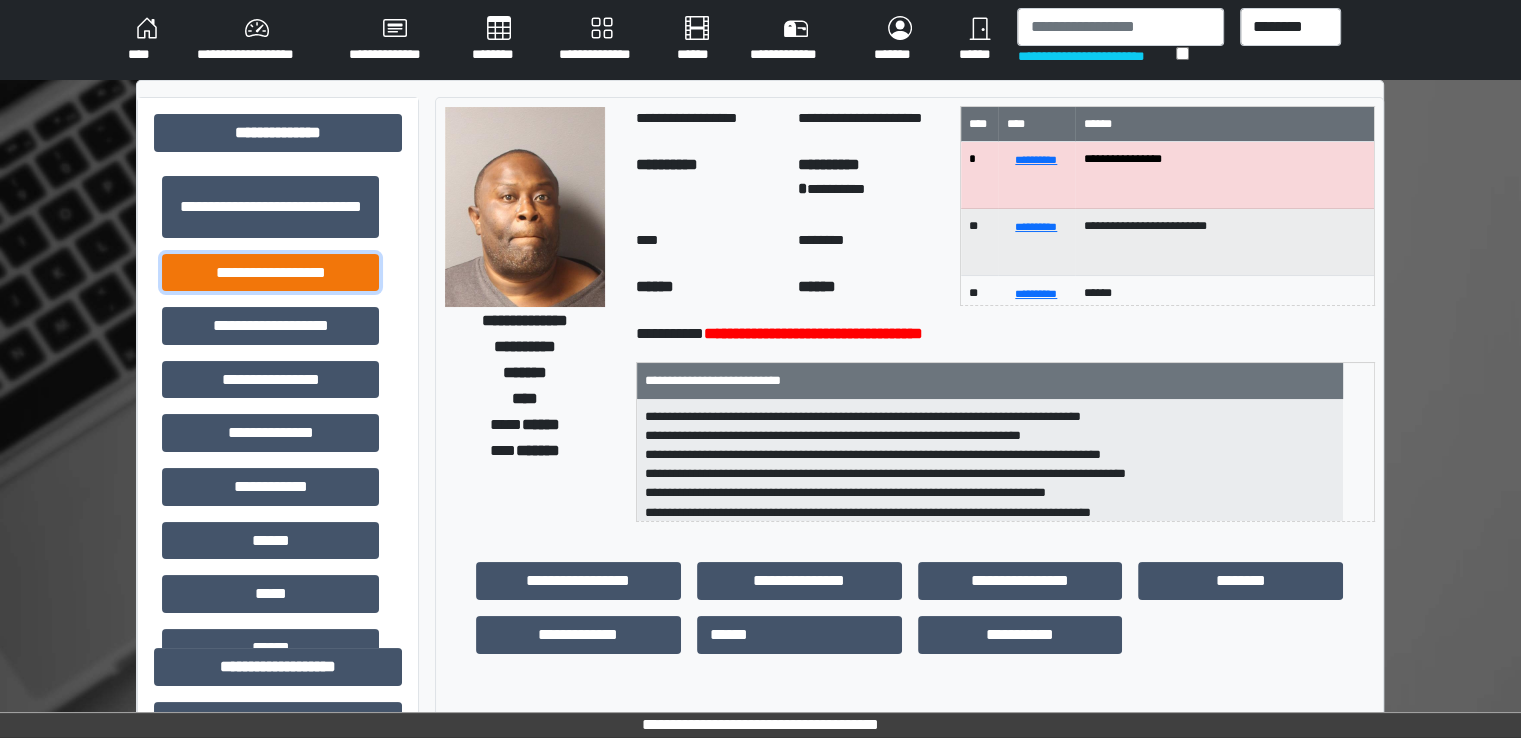 click on "**********" at bounding box center [270, 273] 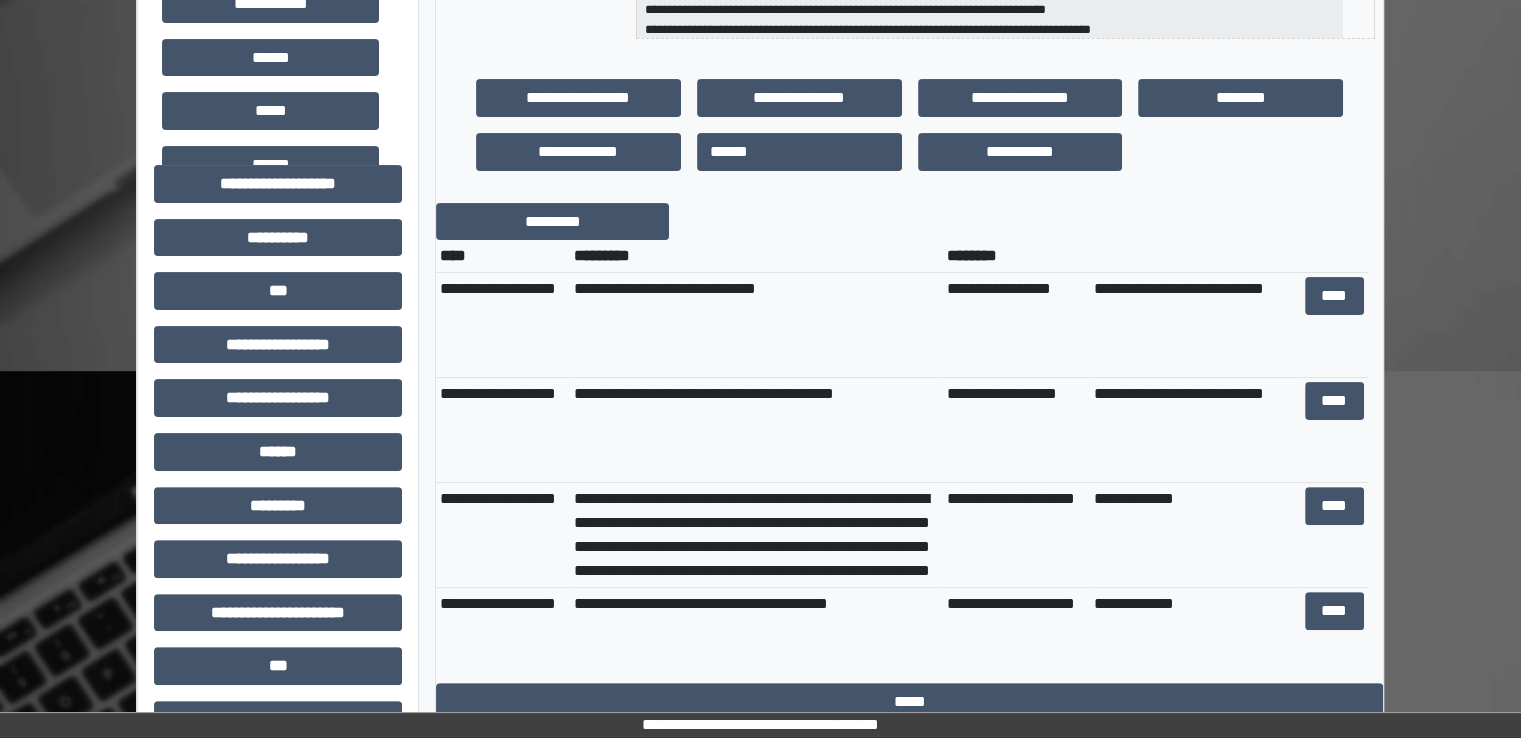 scroll, scrollTop: 500, scrollLeft: 0, axis: vertical 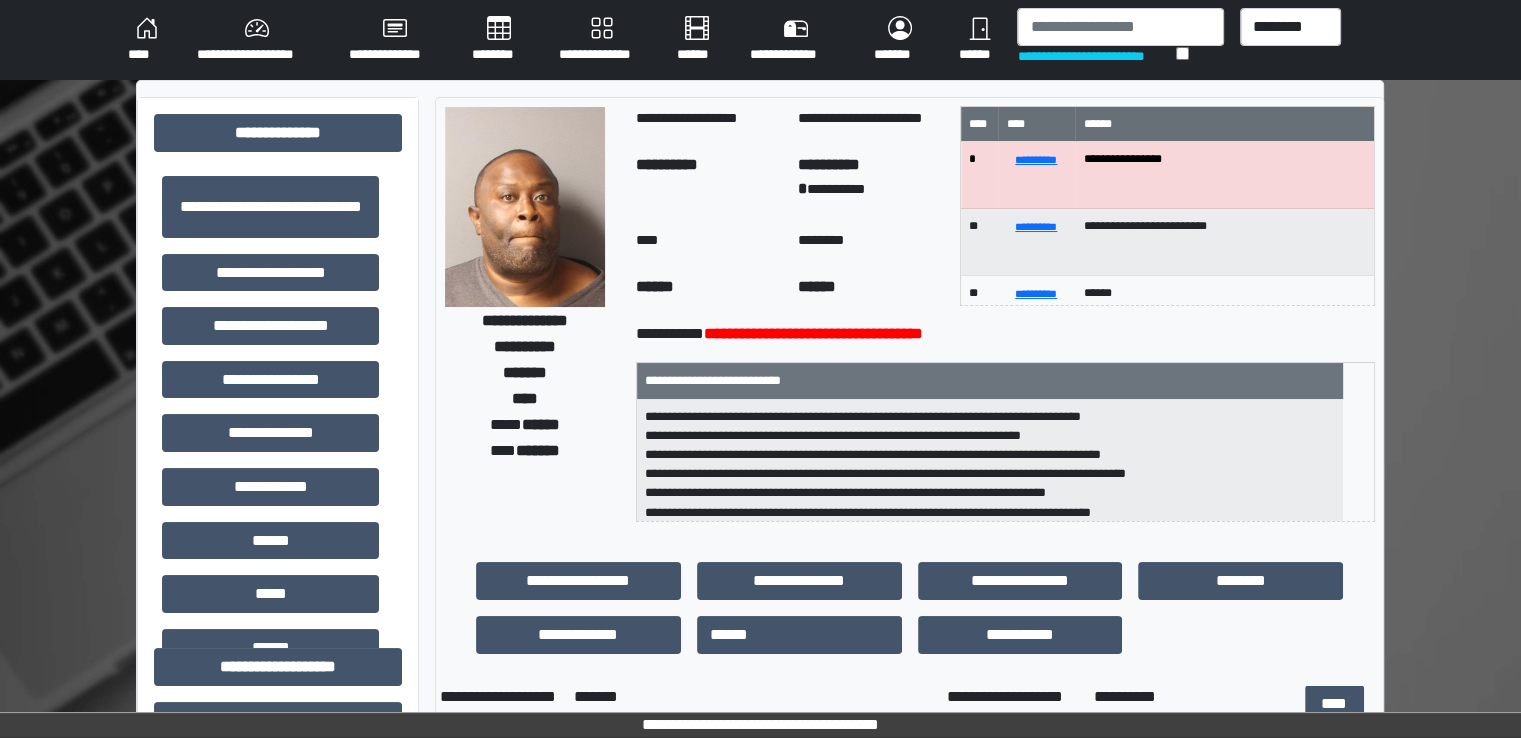 click on "****" at bounding box center [146, 40] 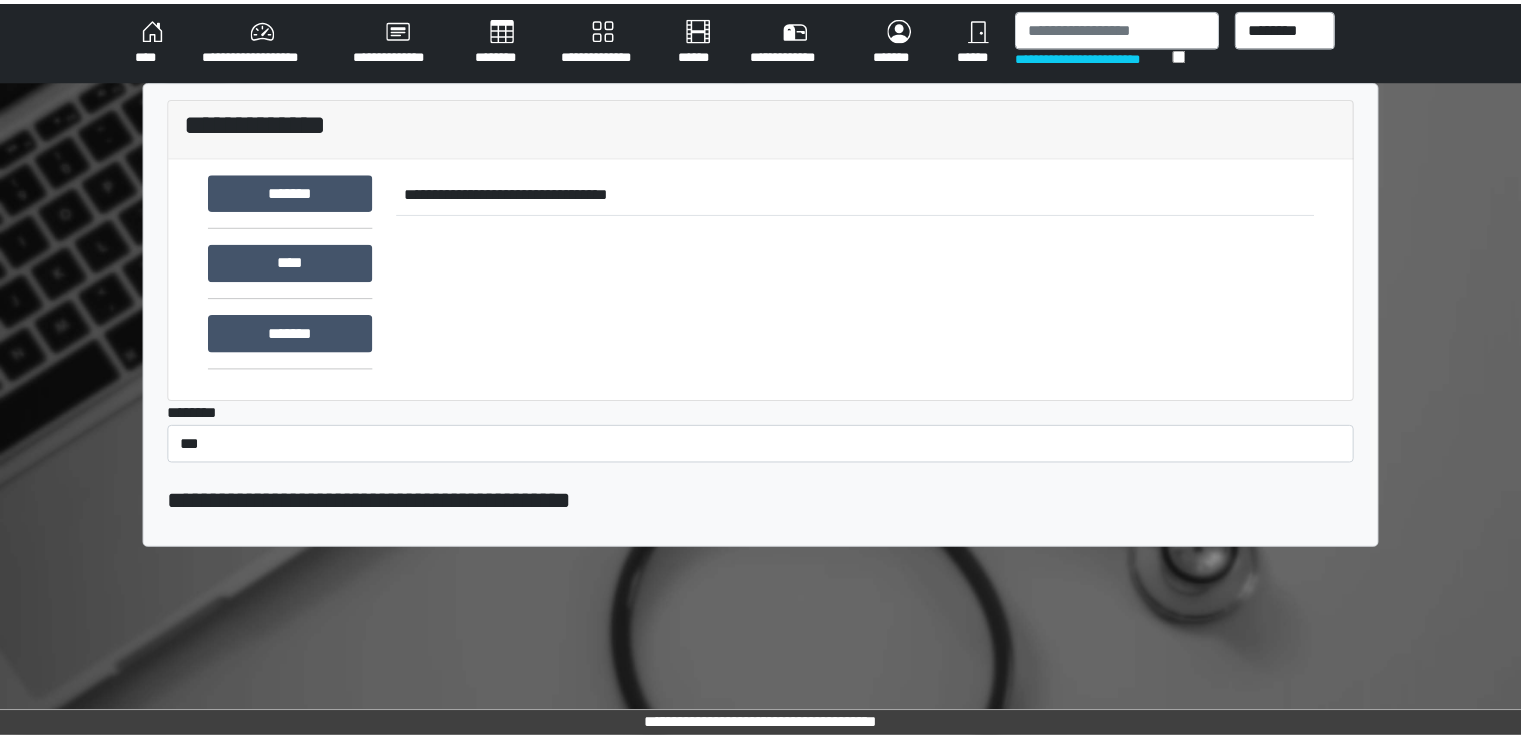 scroll, scrollTop: 0, scrollLeft: 0, axis: both 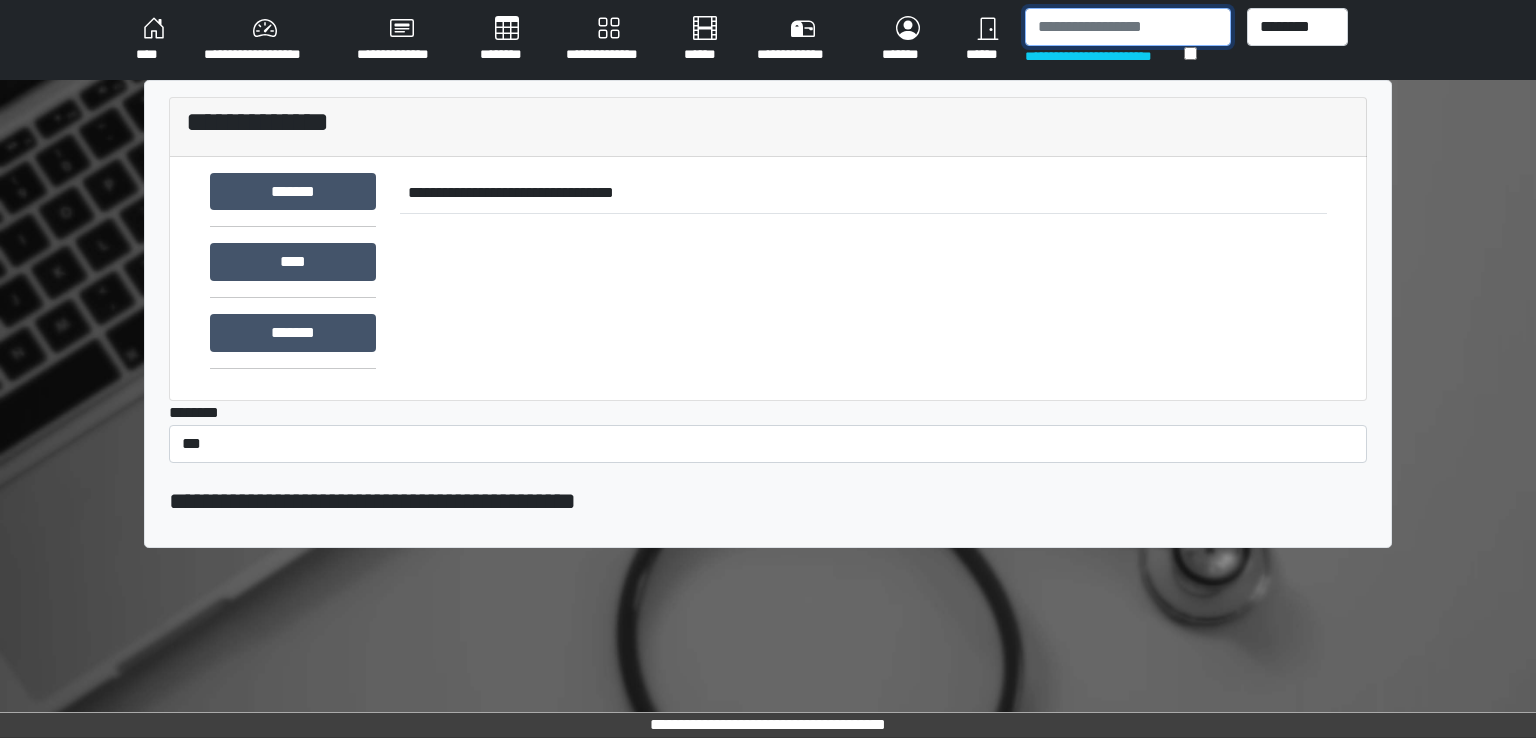 click at bounding box center [1128, 27] 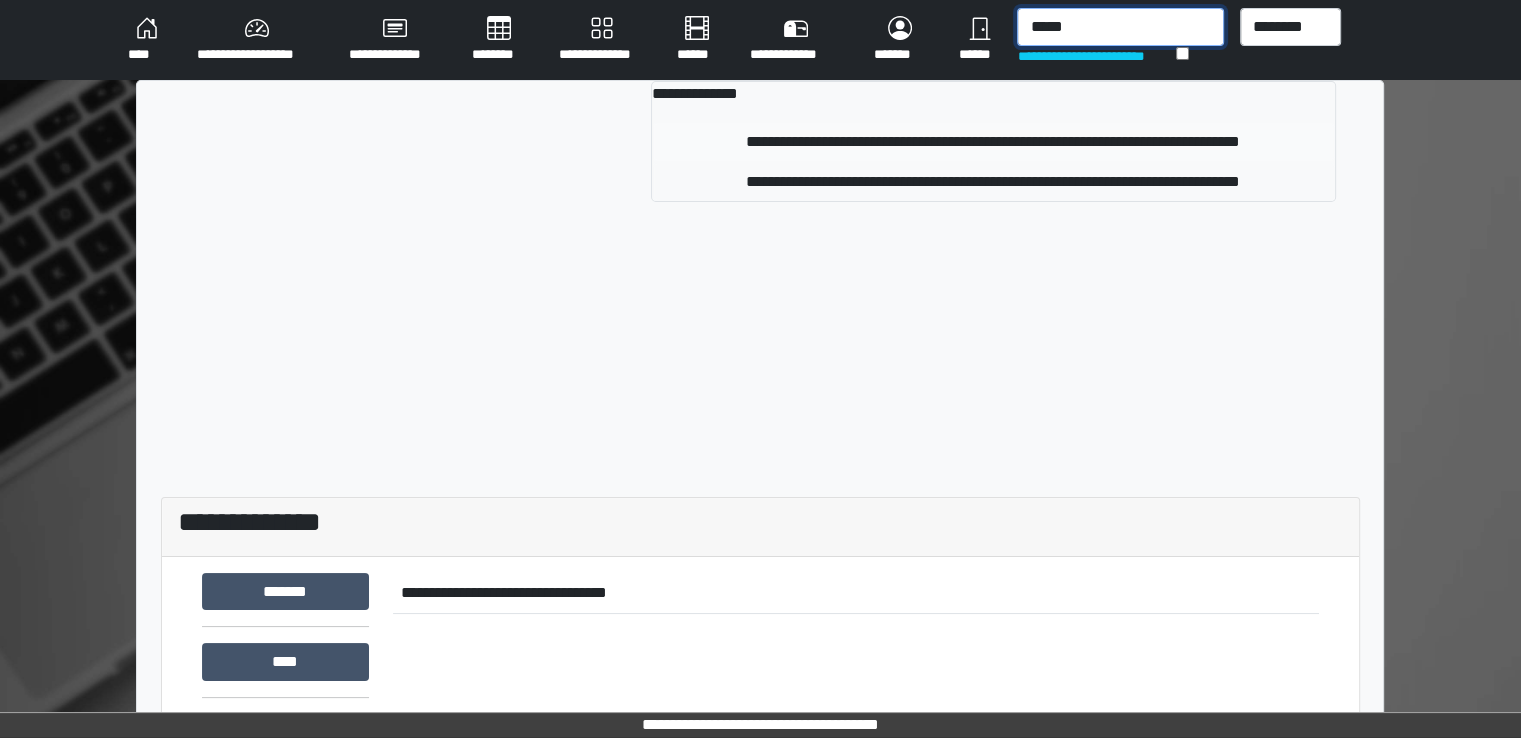 type on "*****" 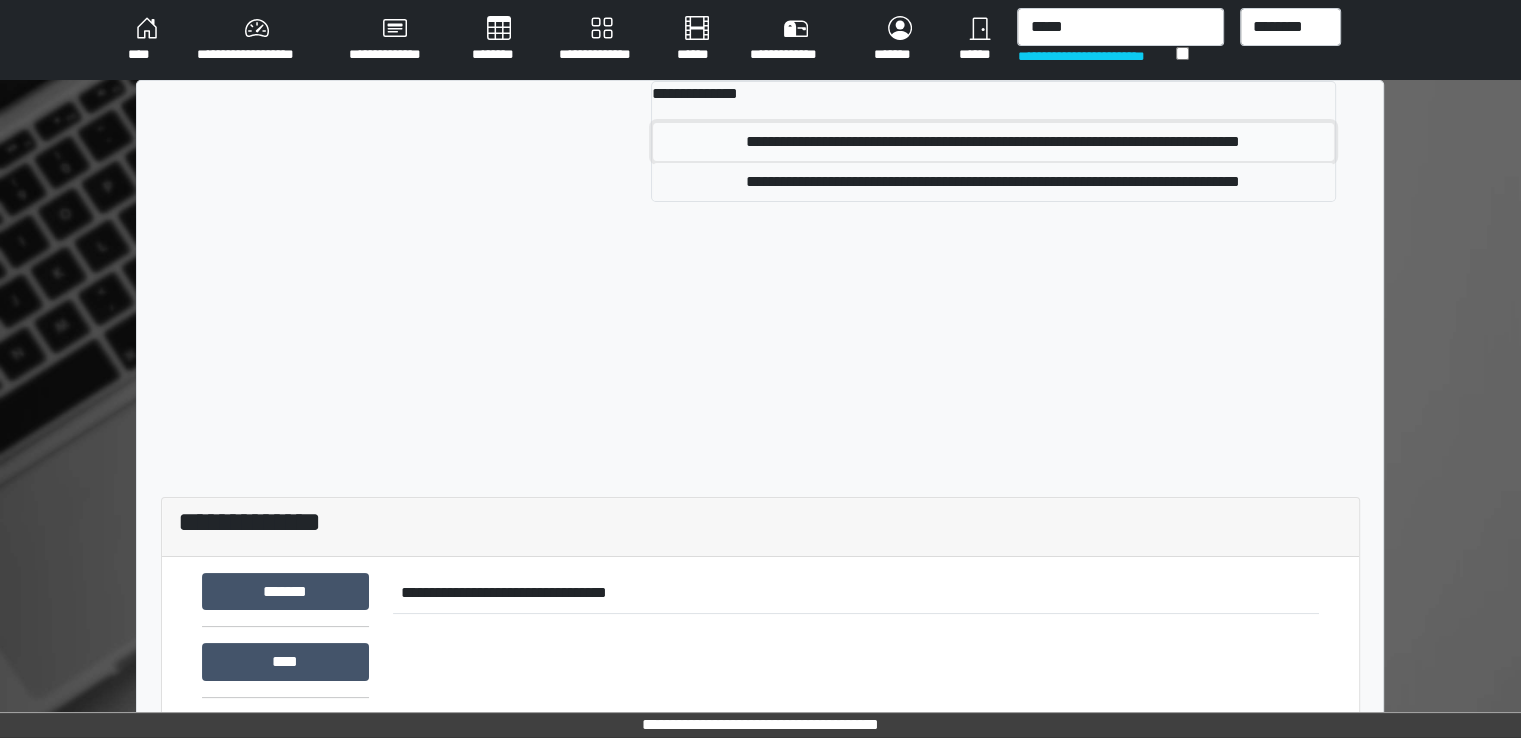click on "**********" at bounding box center [993, 142] 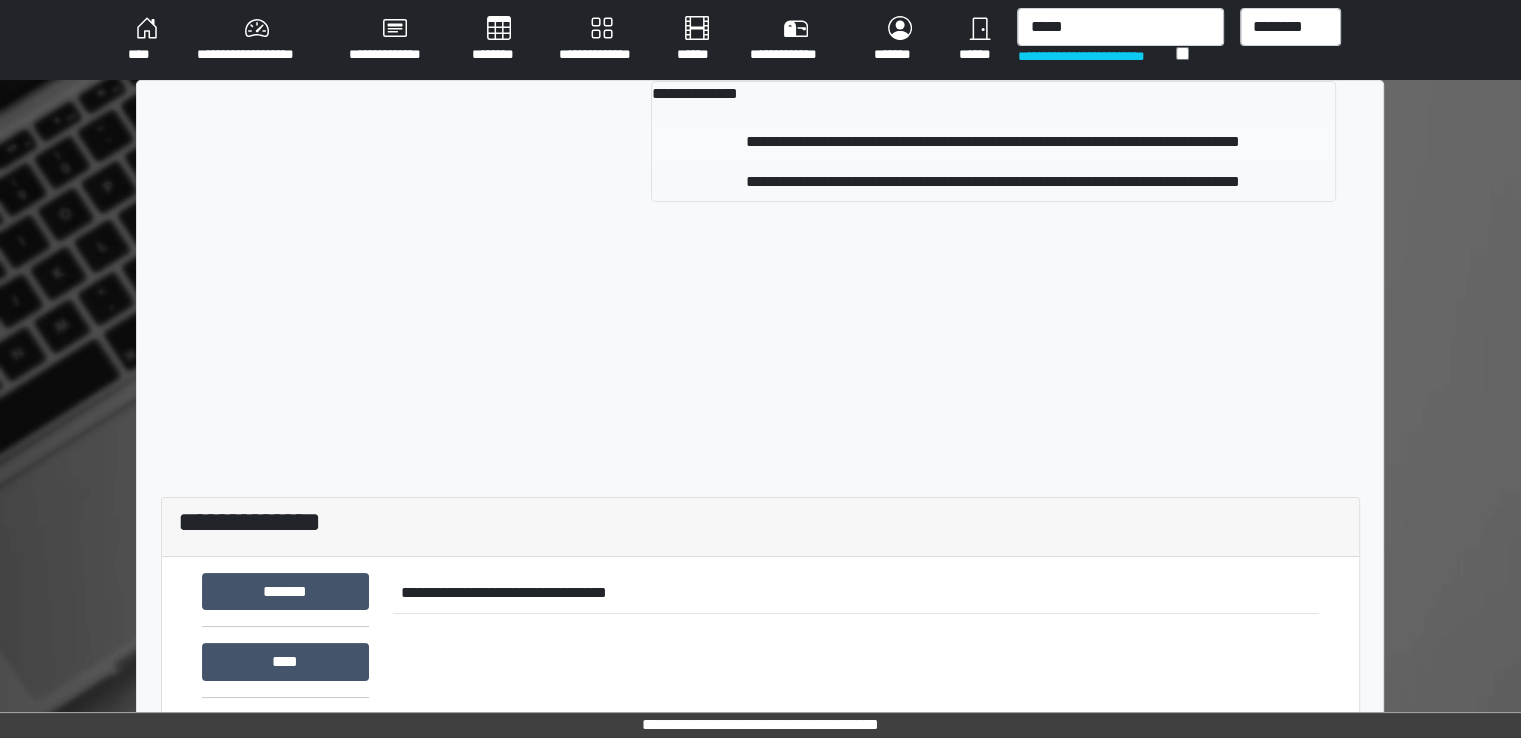 type 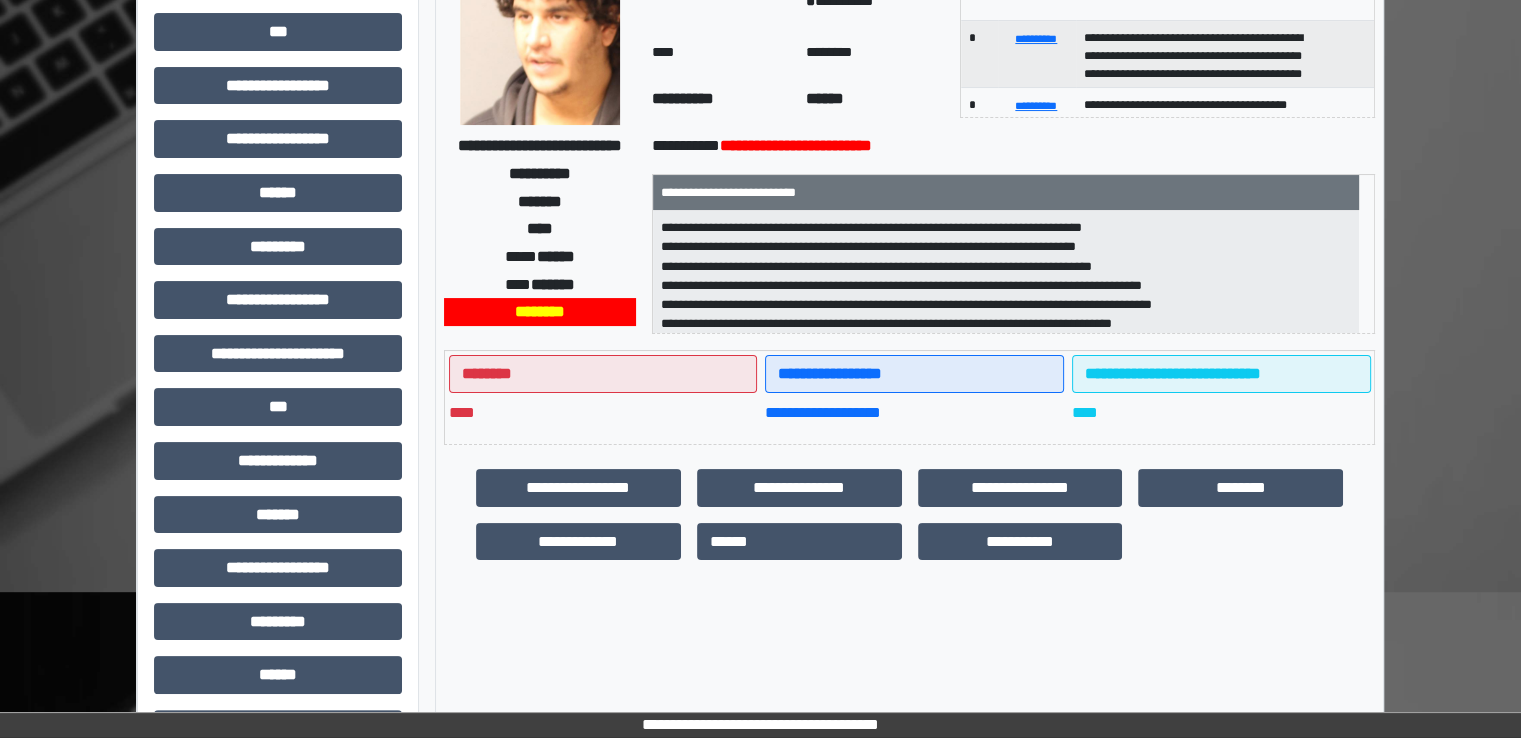 scroll, scrollTop: 428, scrollLeft: 0, axis: vertical 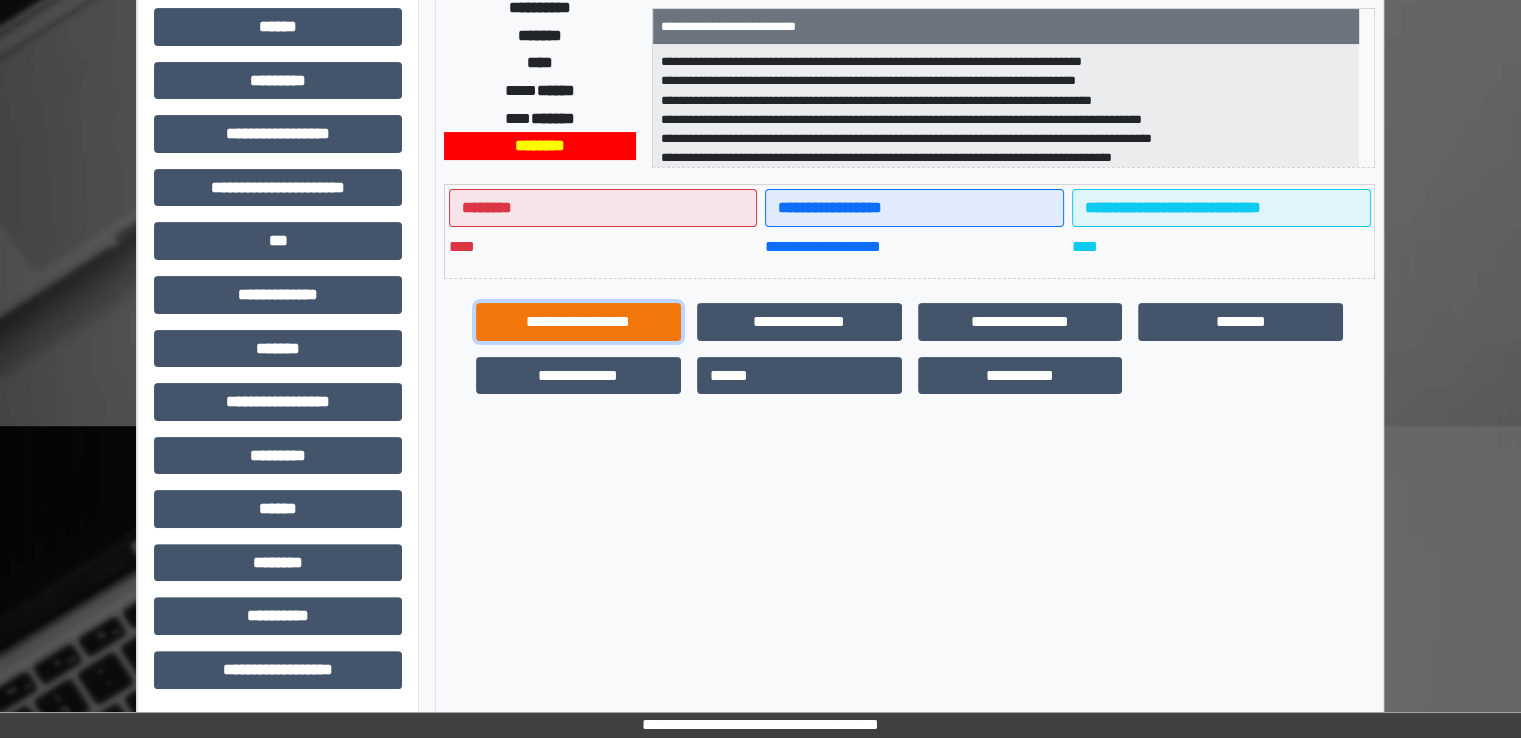 click on "**********" at bounding box center [578, 322] 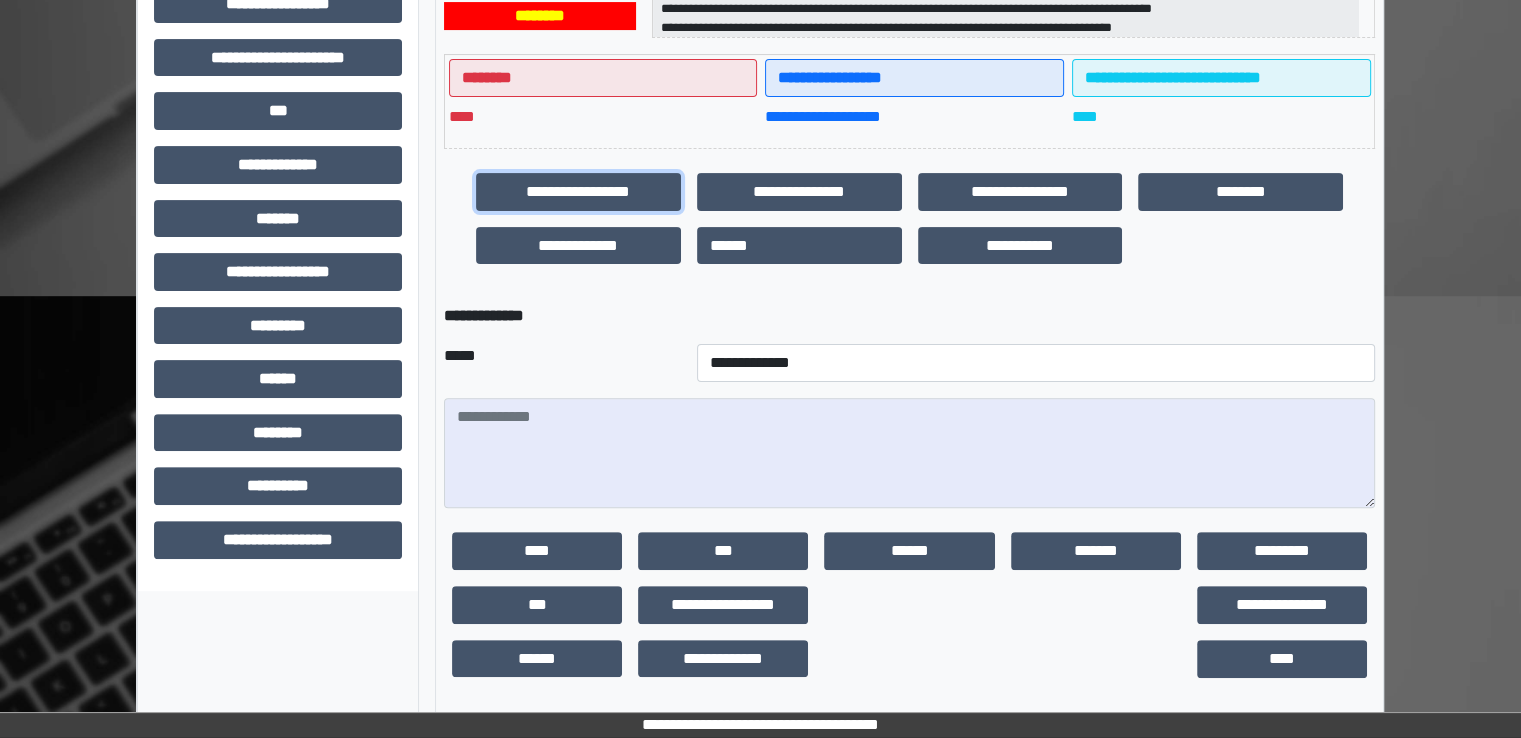 scroll, scrollTop: 562, scrollLeft: 0, axis: vertical 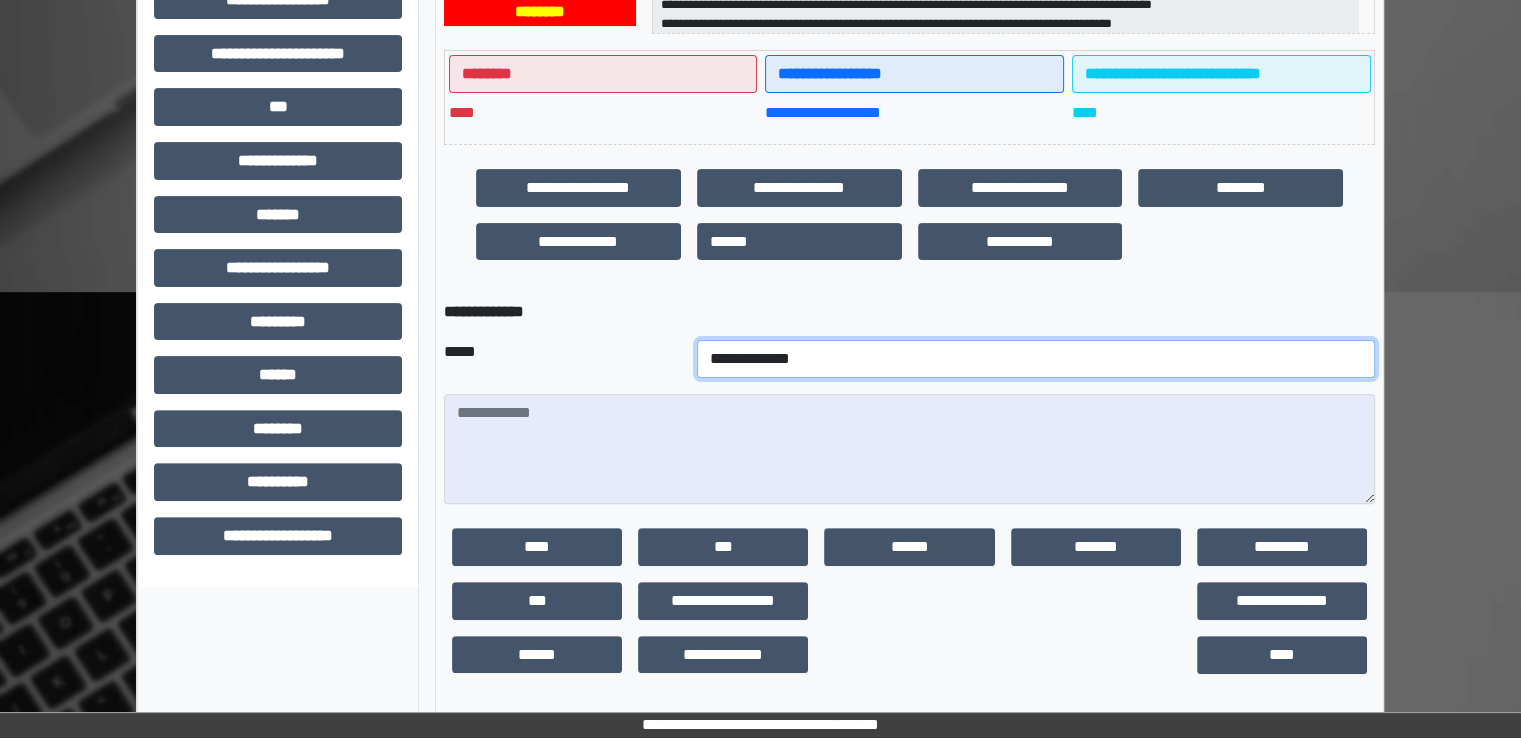 click on "**********" at bounding box center (1036, 359) 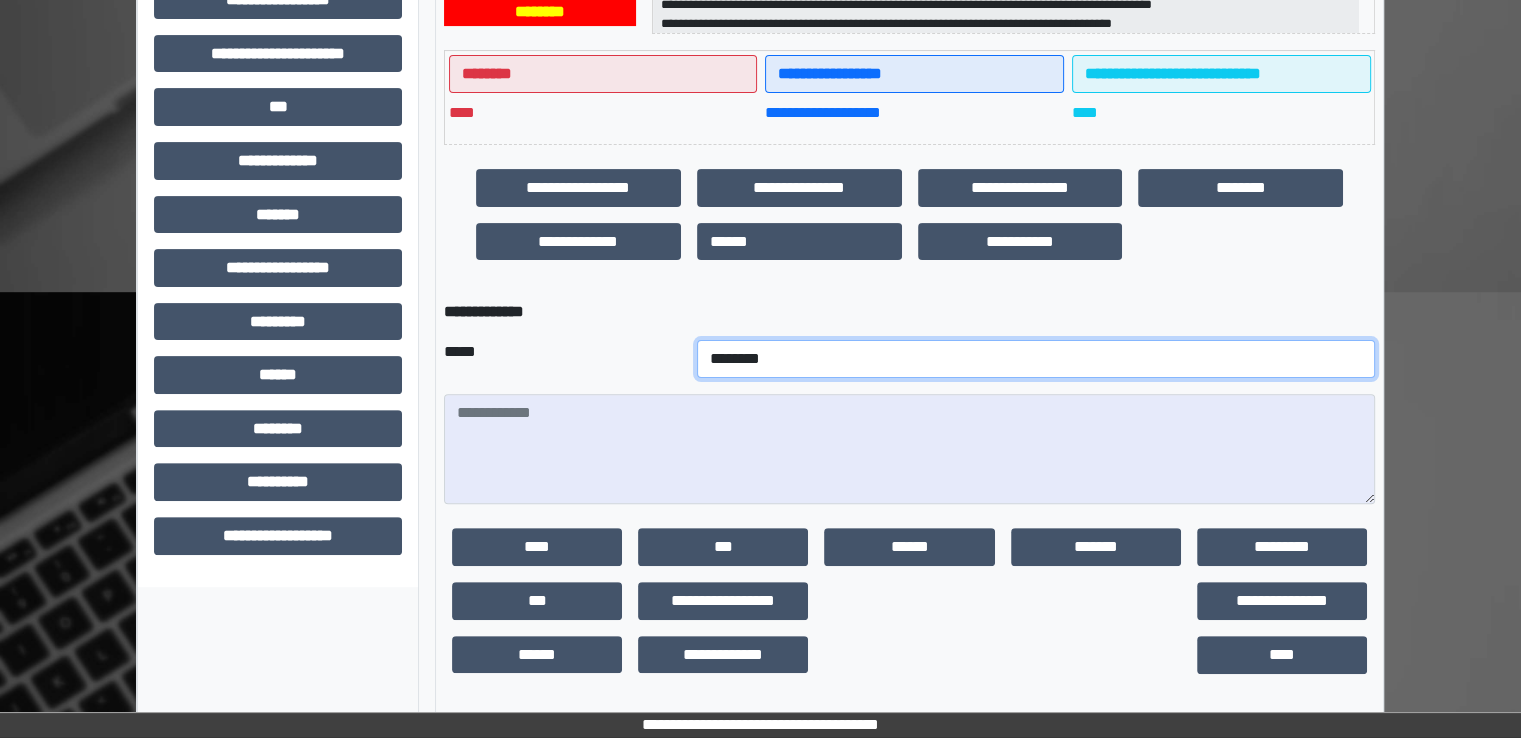 click on "**********" at bounding box center (1036, 359) 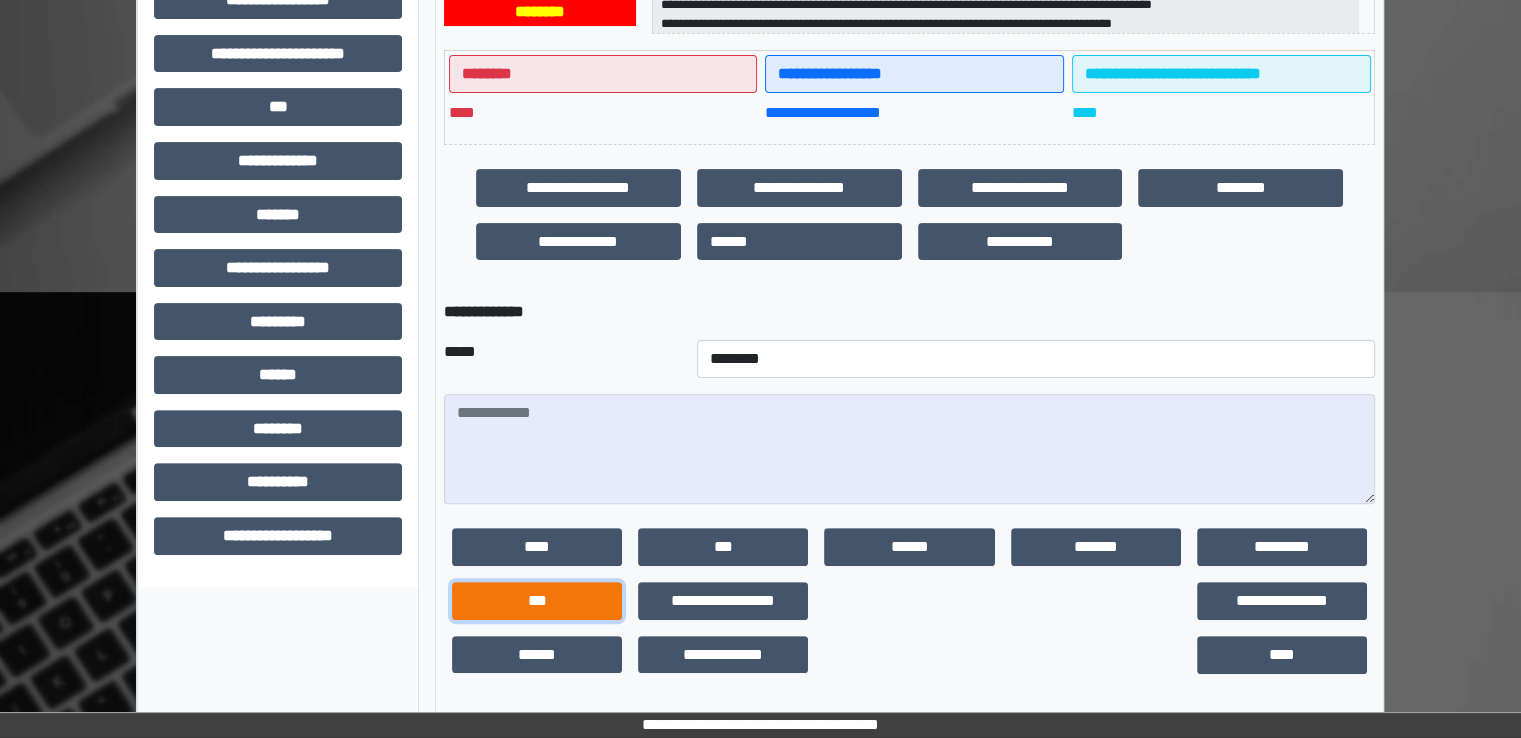 click on "***" at bounding box center (537, 601) 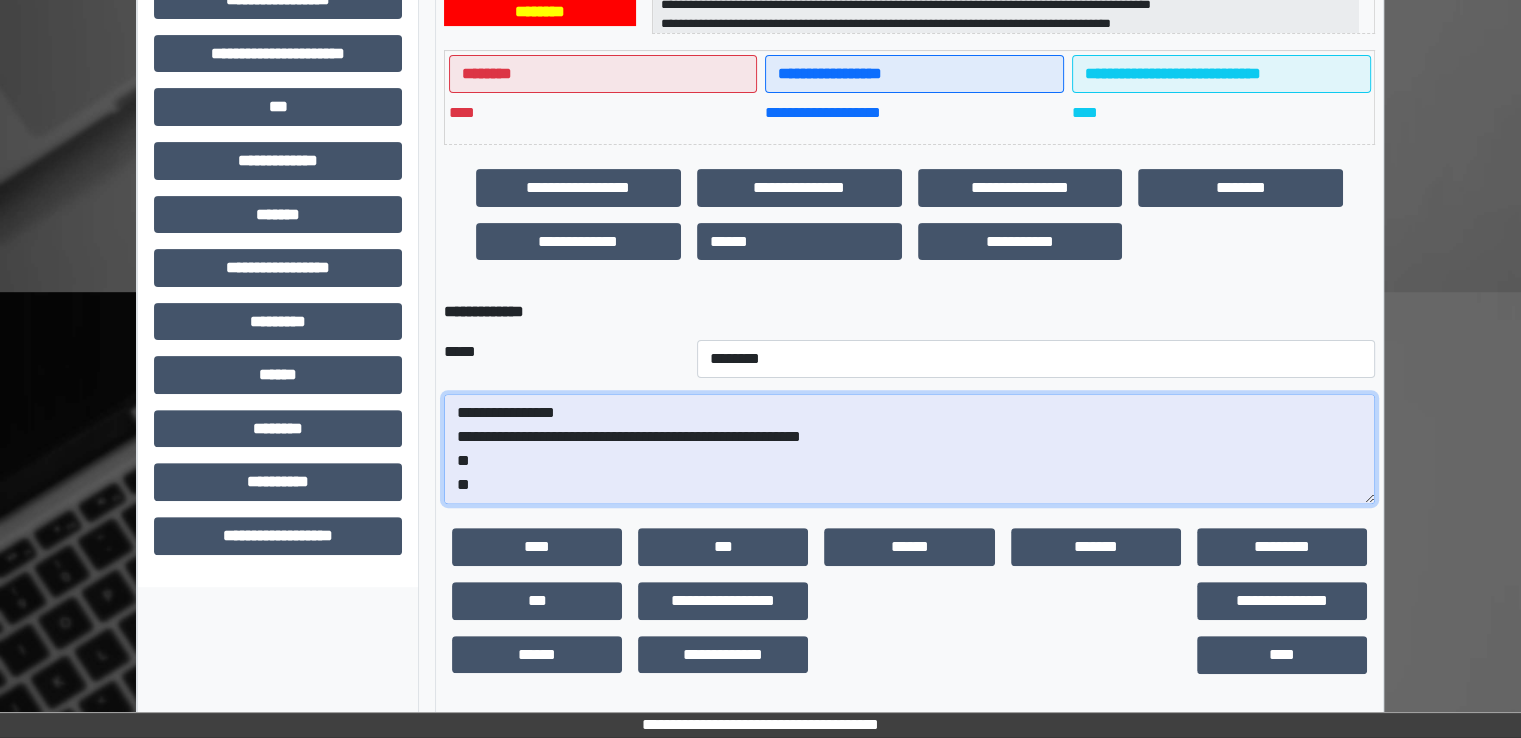 click on "**********" at bounding box center [909, 449] 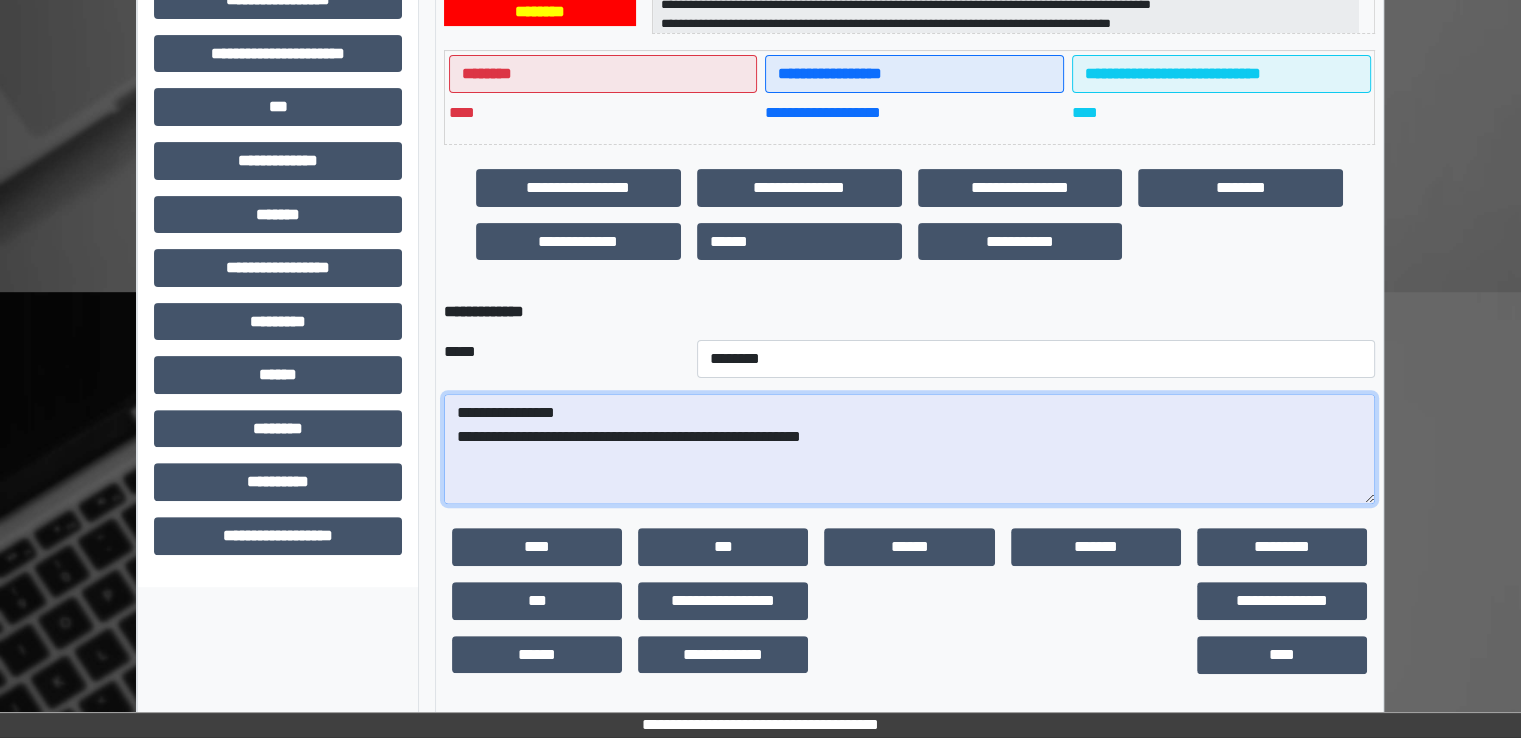 paste on "**********" 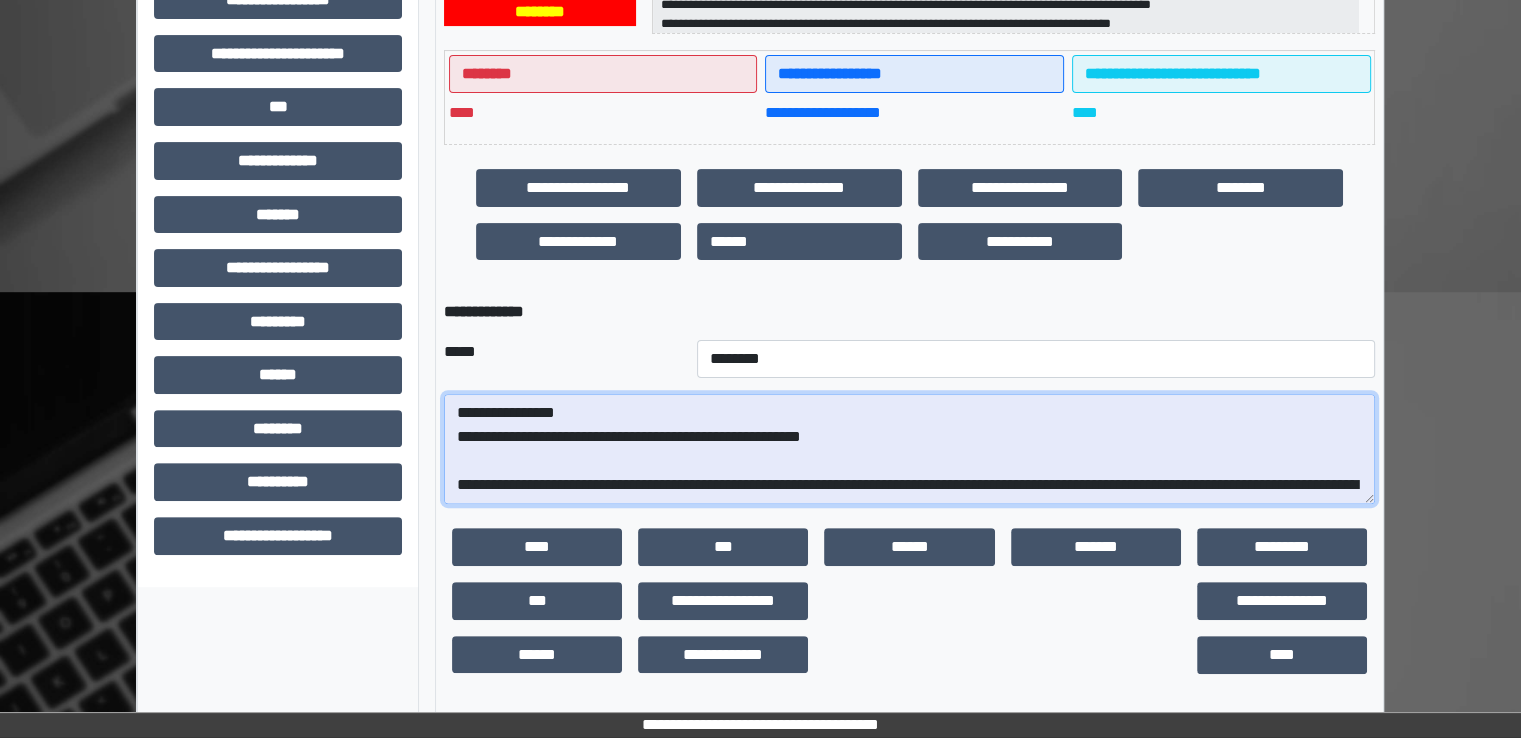 scroll, scrollTop: 472, scrollLeft: 0, axis: vertical 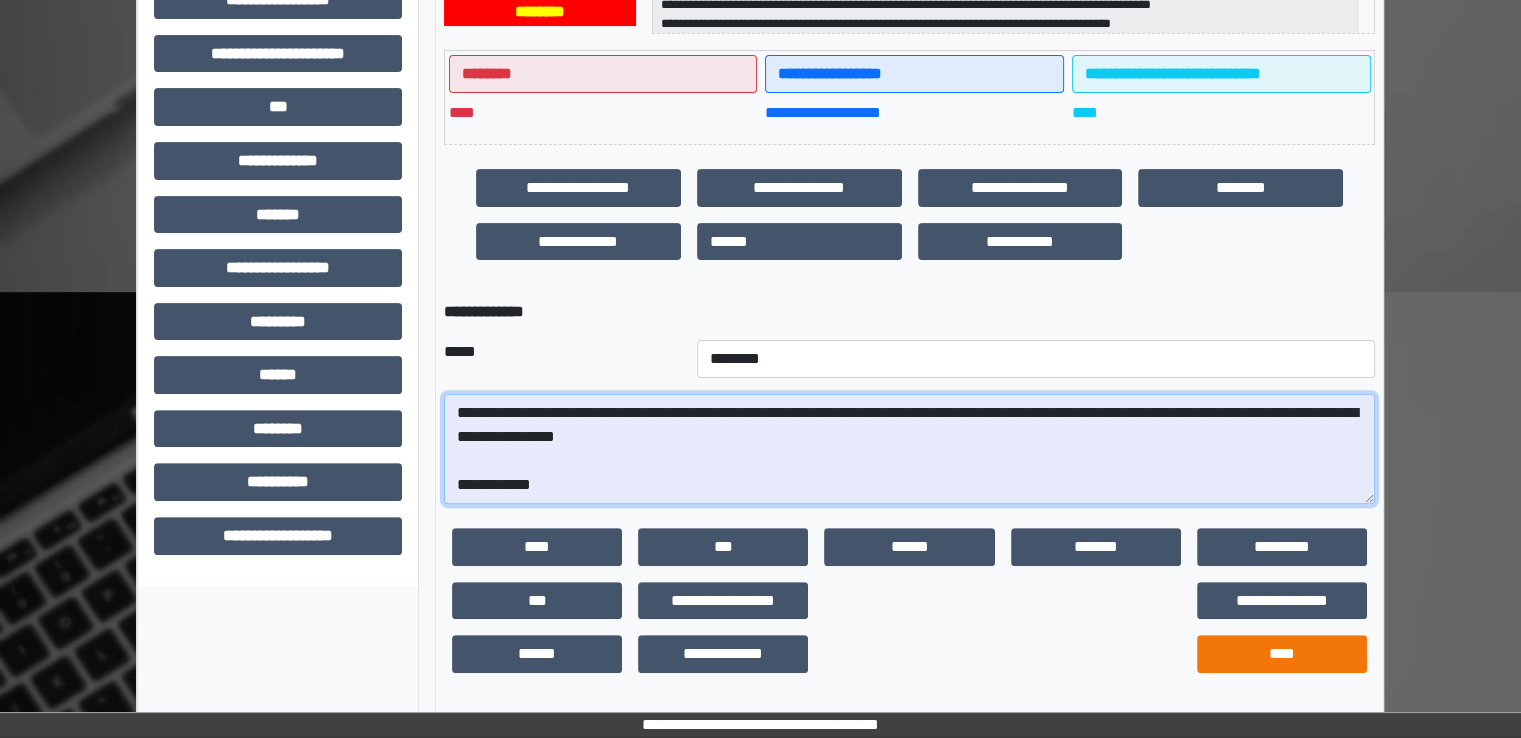 type on "**********" 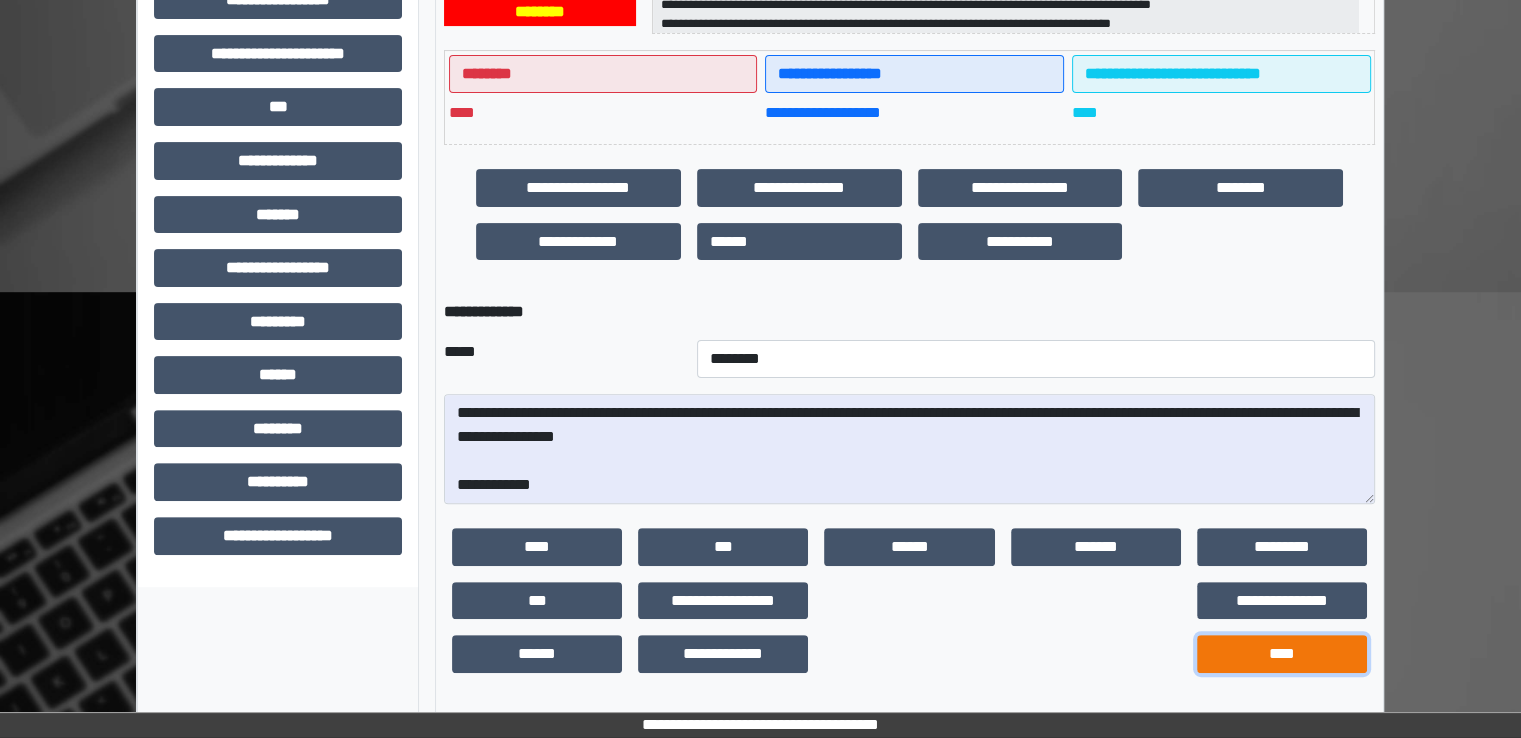 click on "****" at bounding box center [1282, 654] 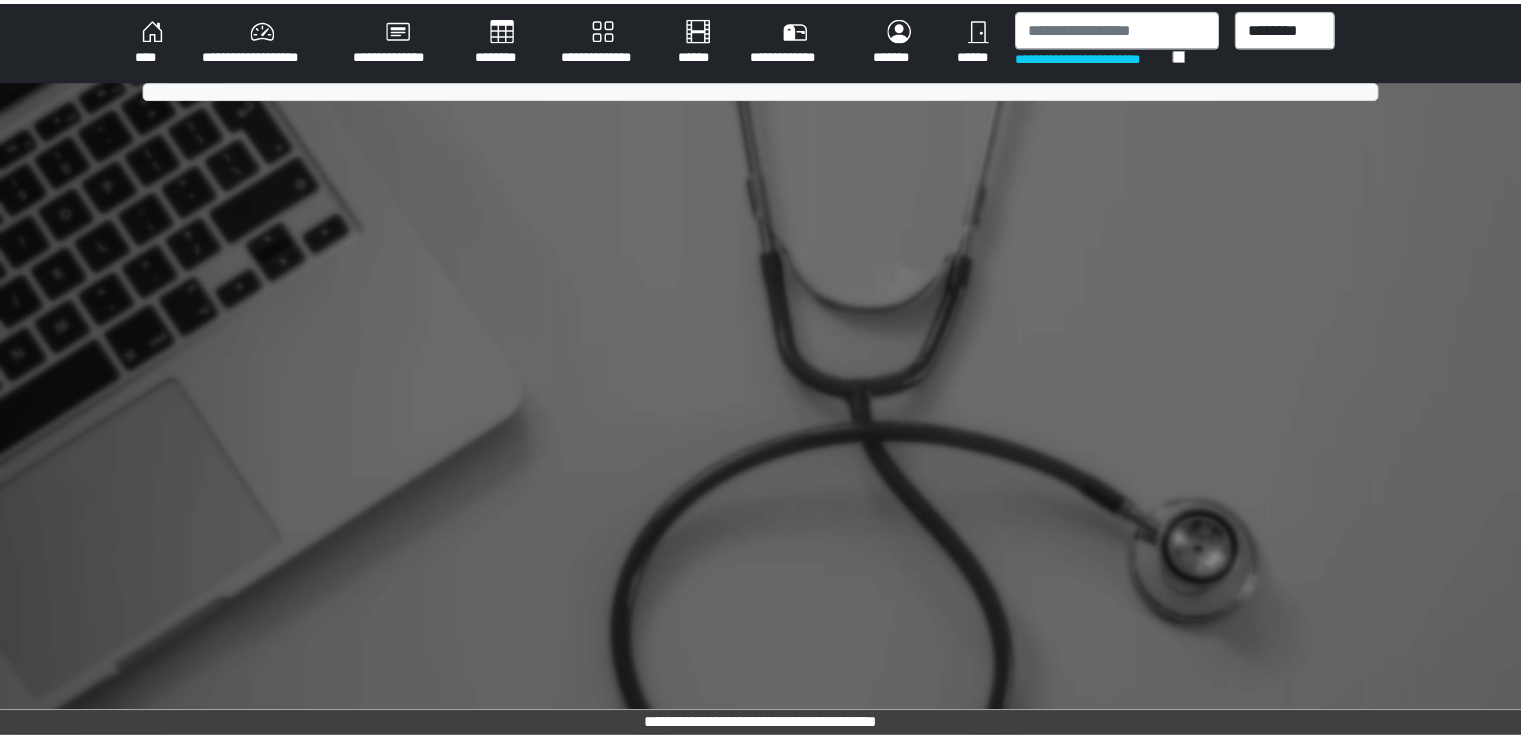 scroll, scrollTop: 0, scrollLeft: 0, axis: both 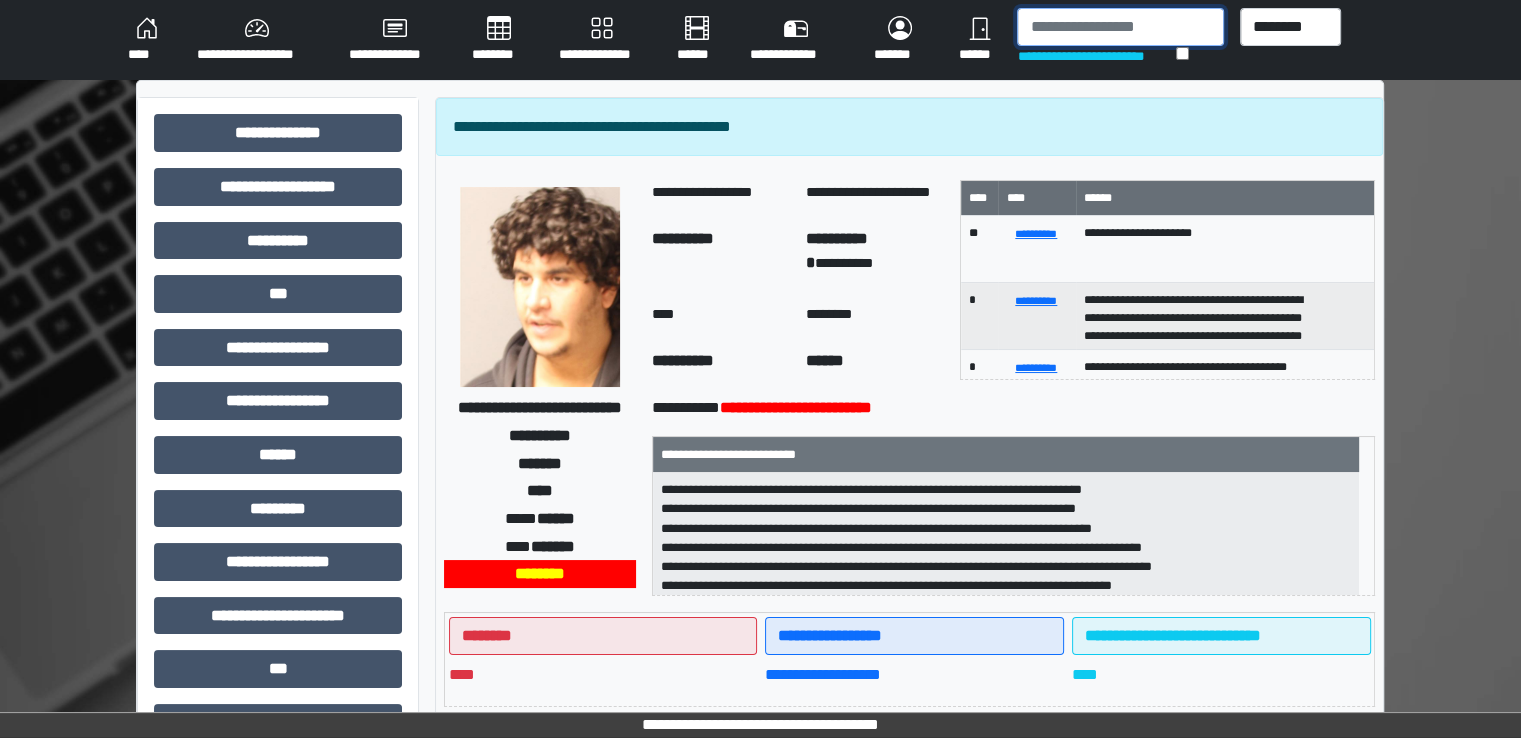 click at bounding box center [1120, 27] 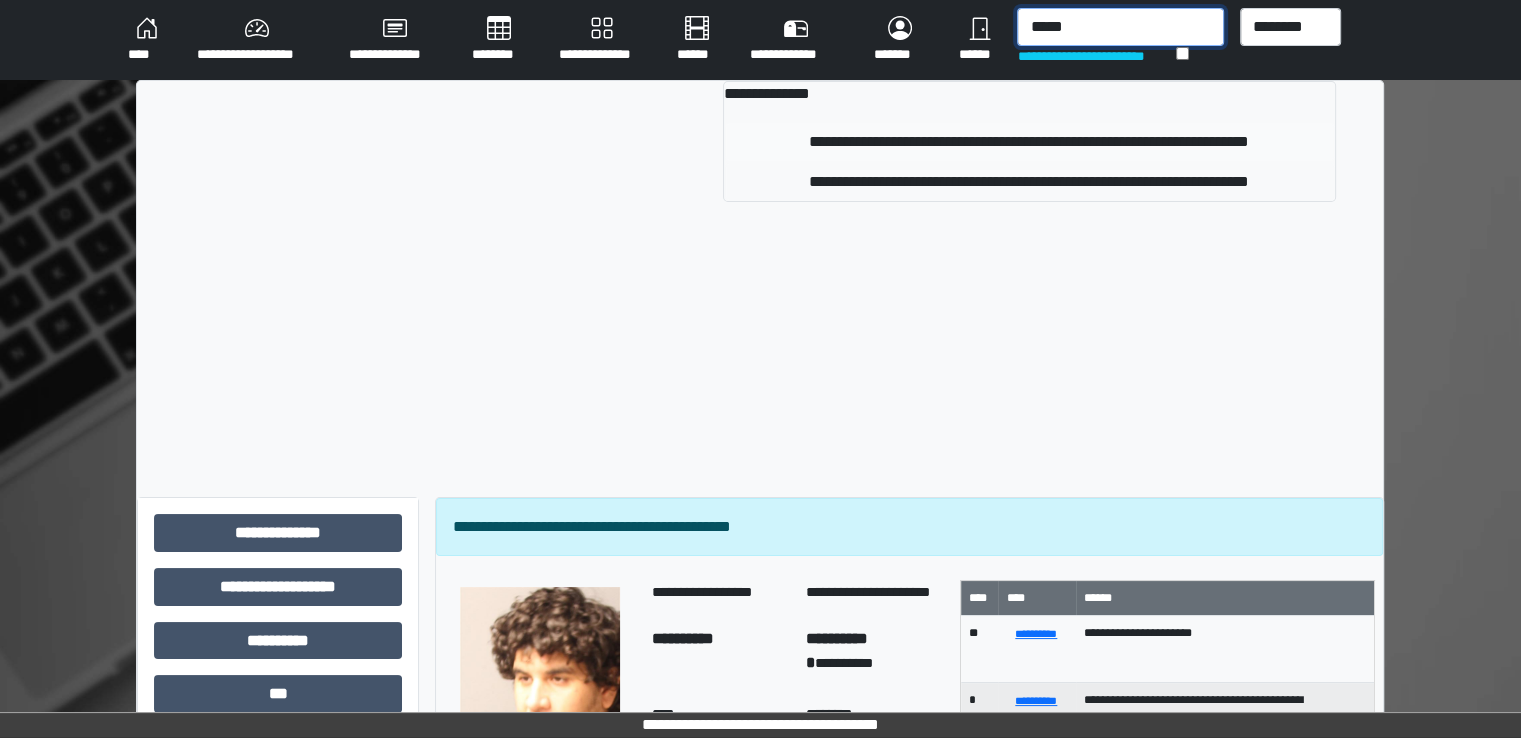 type on "*****" 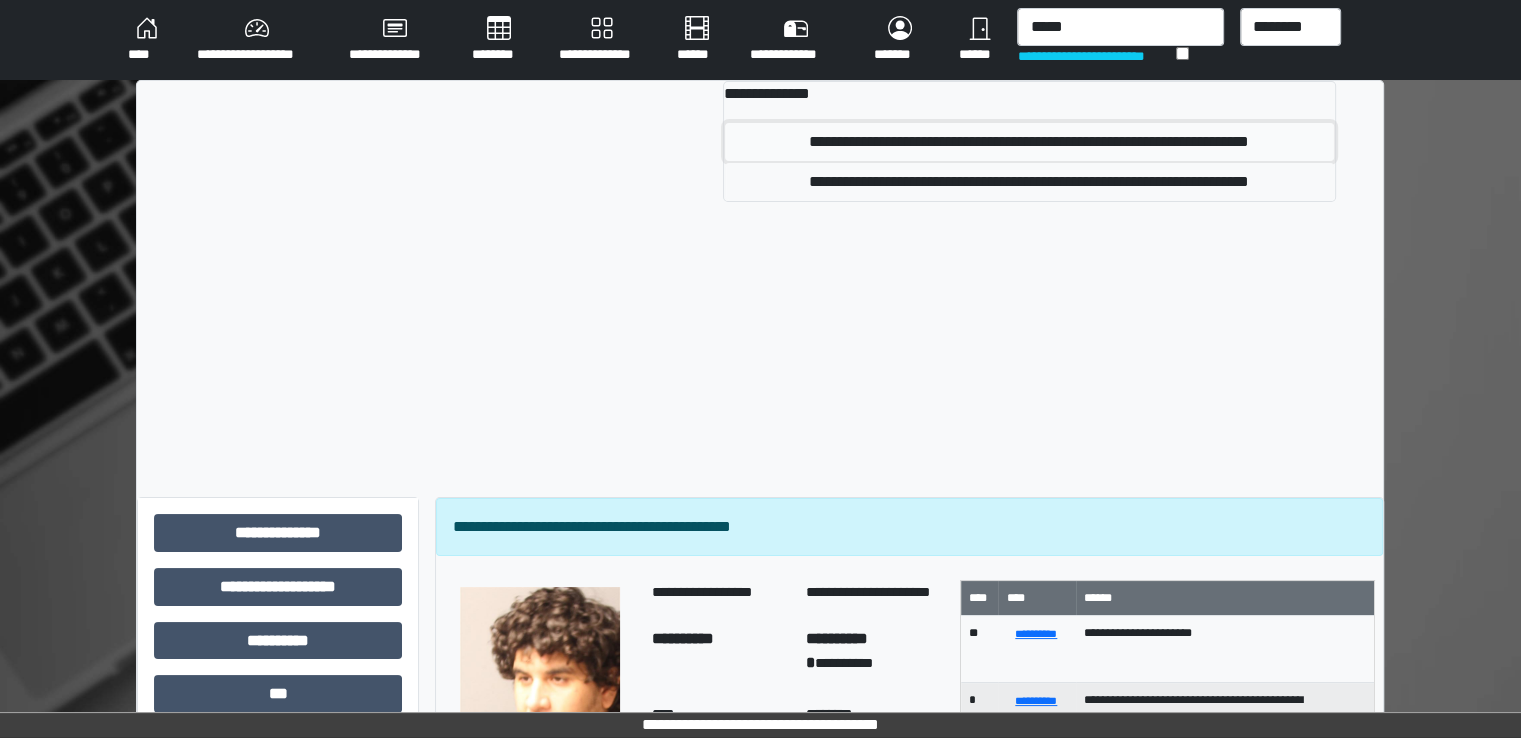 click on "**********" at bounding box center (1029, 142) 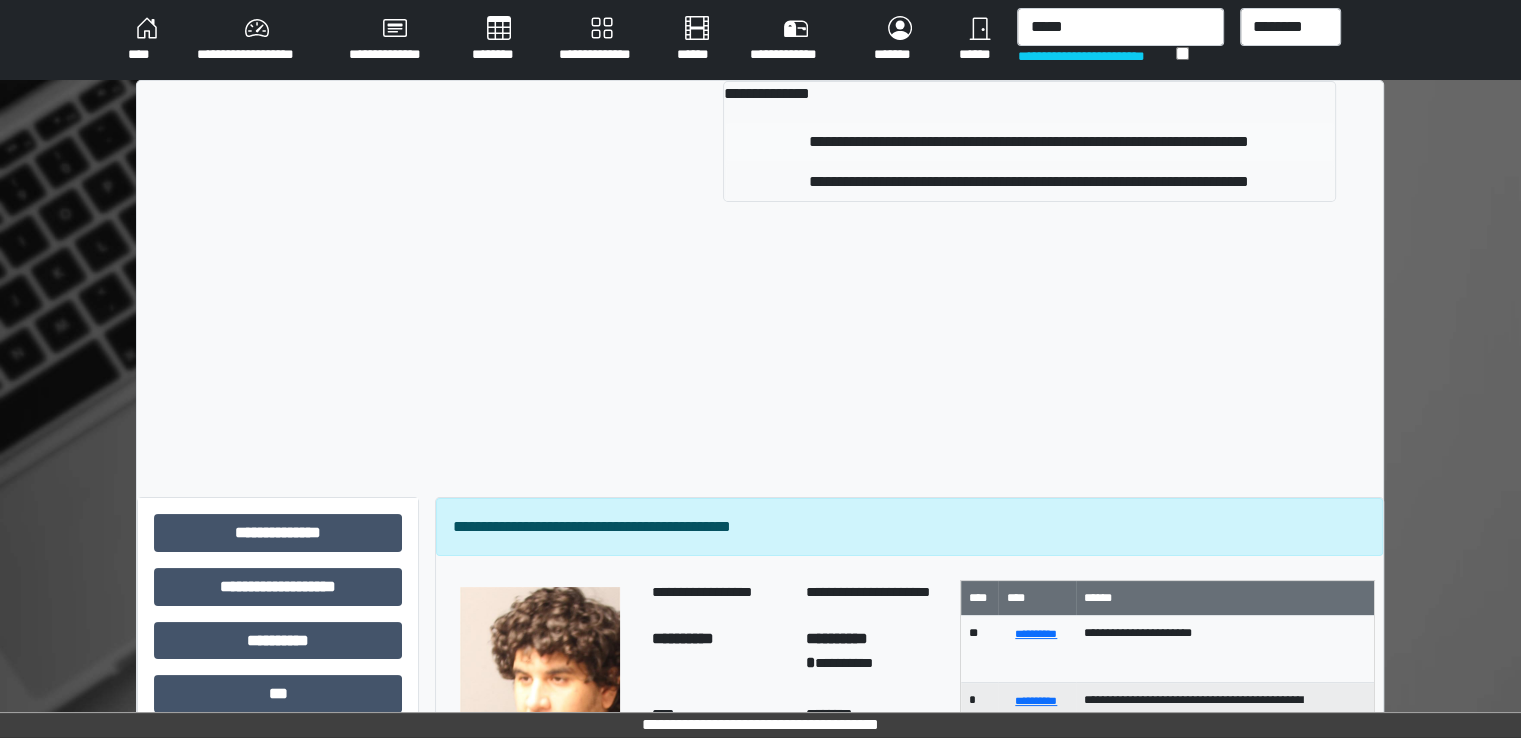 type 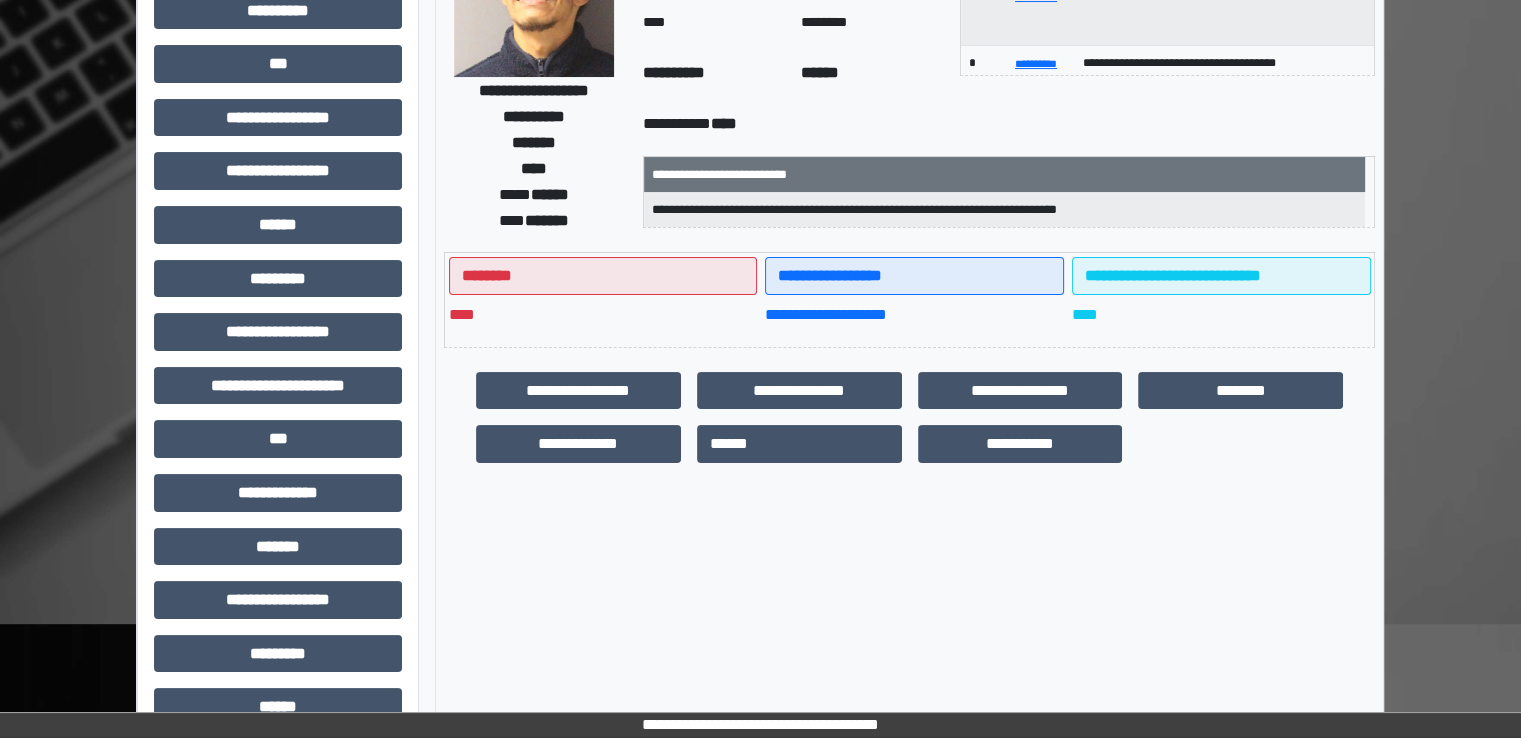scroll, scrollTop: 428, scrollLeft: 0, axis: vertical 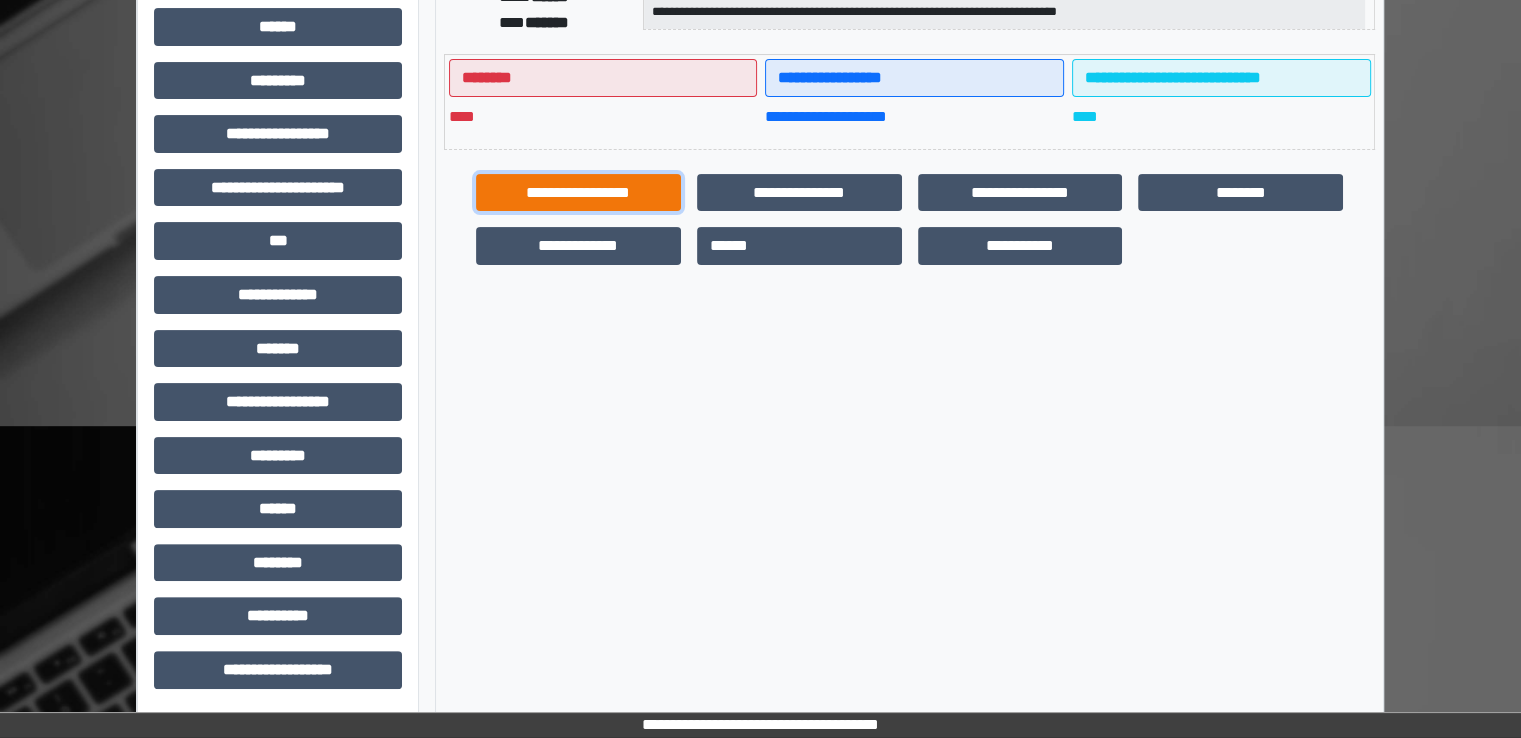 click on "**********" at bounding box center [578, 193] 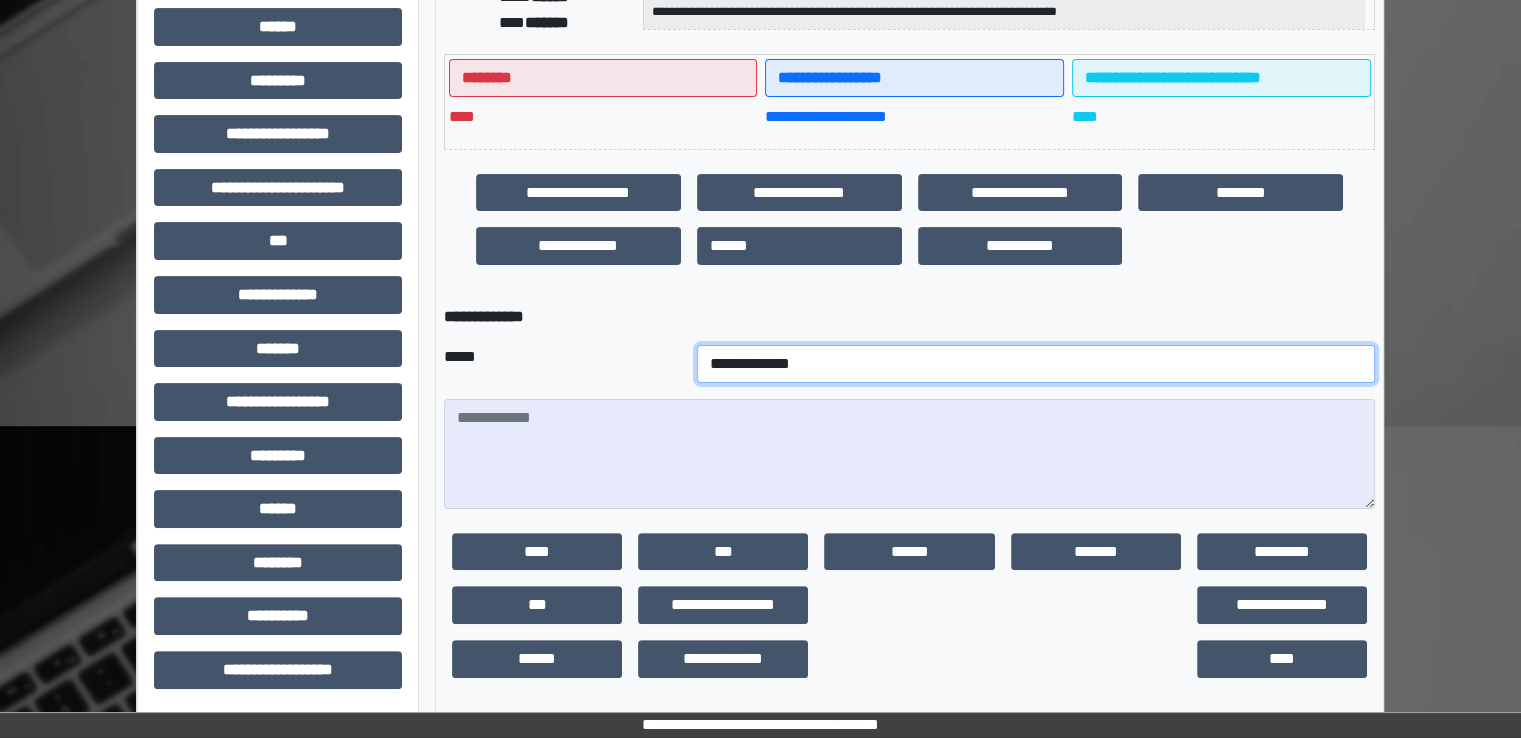 click on "**********" at bounding box center (1036, 364) 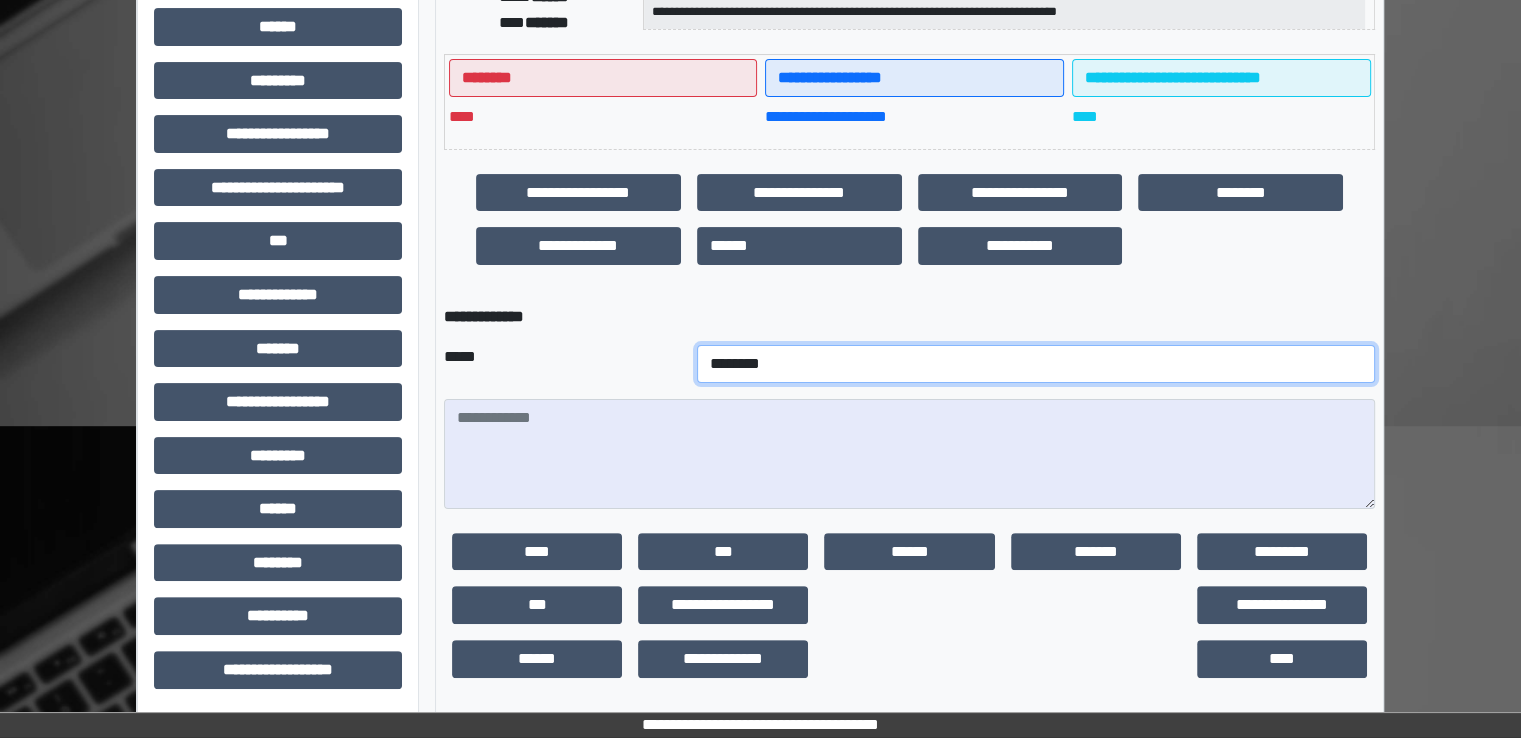 click on "**********" at bounding box center (1036, 364) 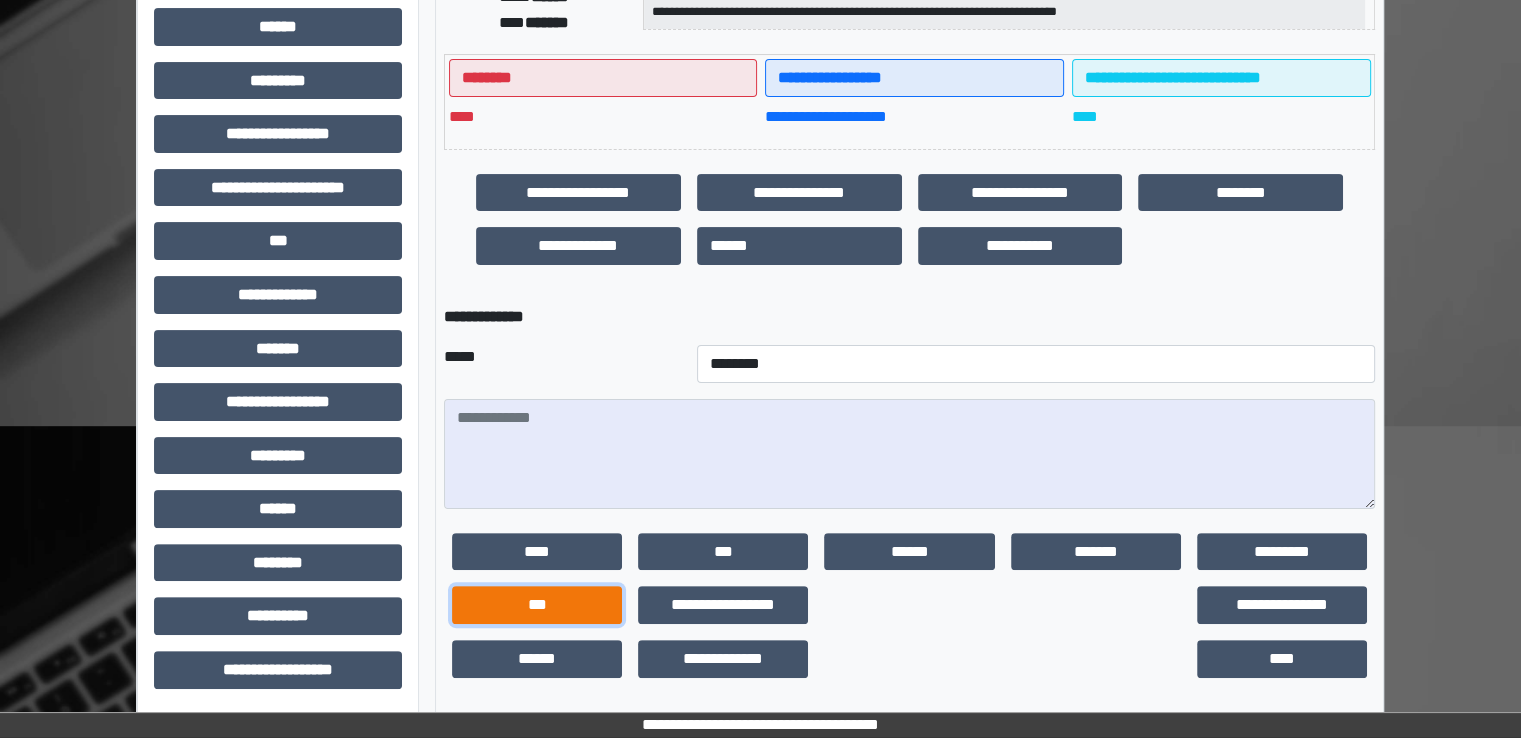 click on "***" at bounding box center (537, 605) 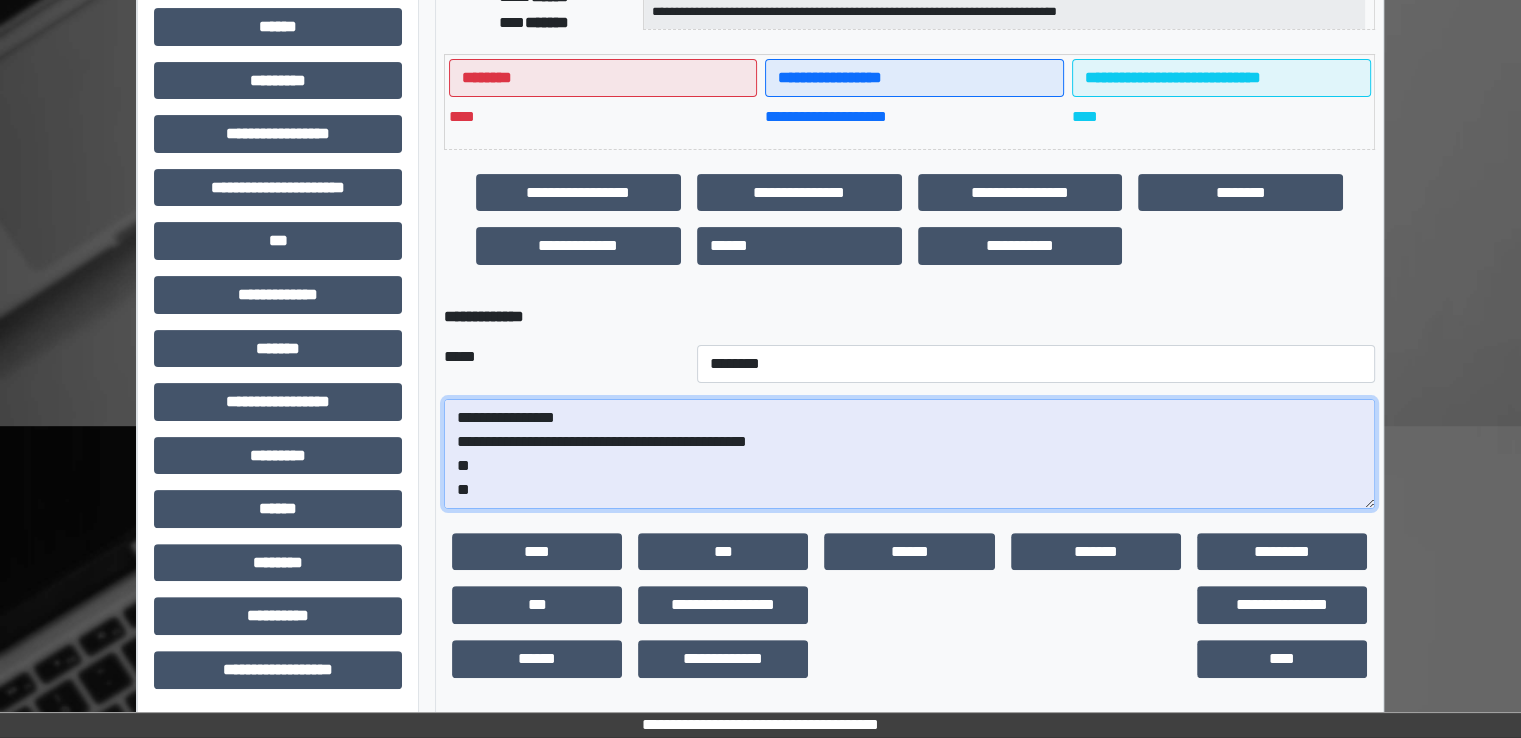 click on "**********" at bounding box center [909, 454] 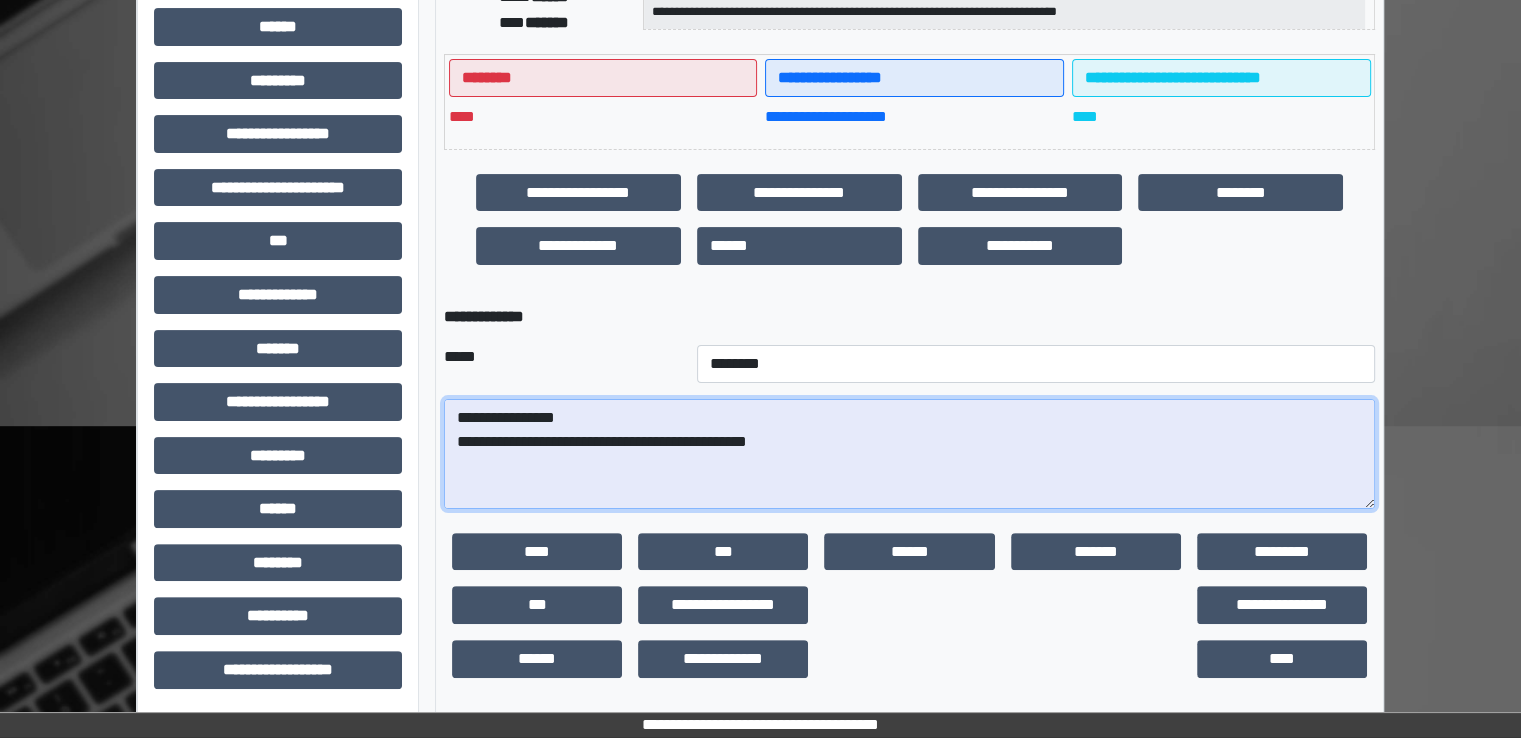 paste on "**********" 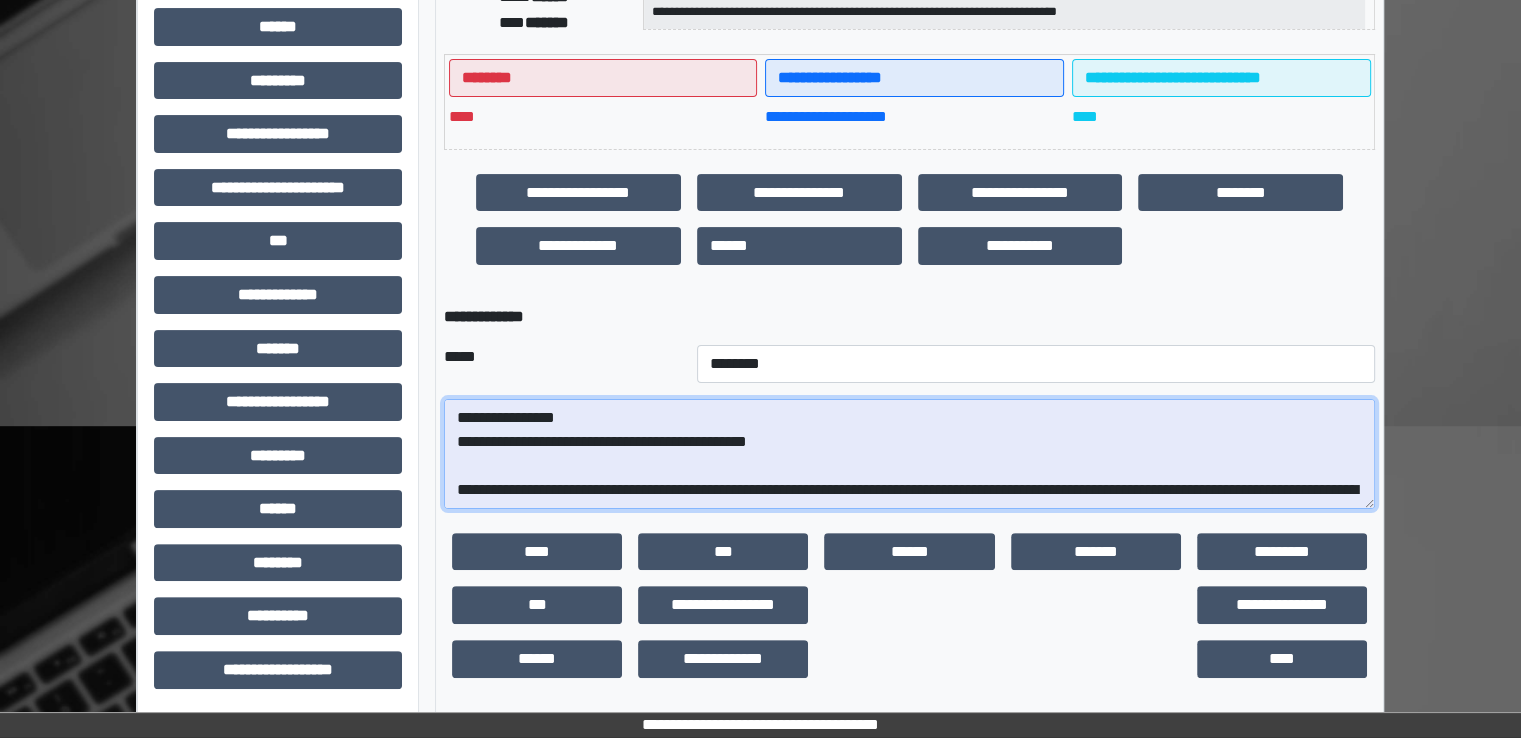scroll, scrollTop: 376, scrollLeft: 0, axis: vertical 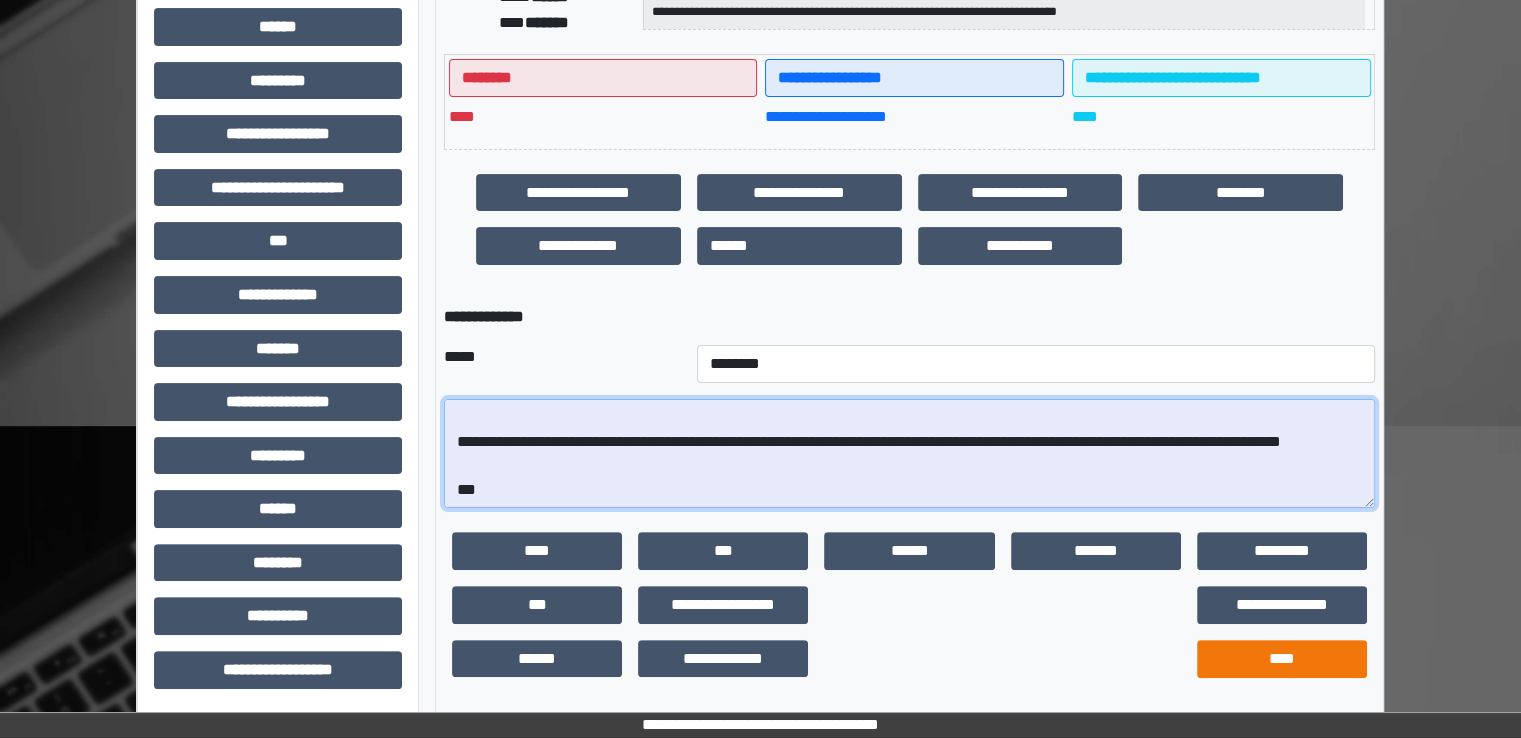 type on "**********" 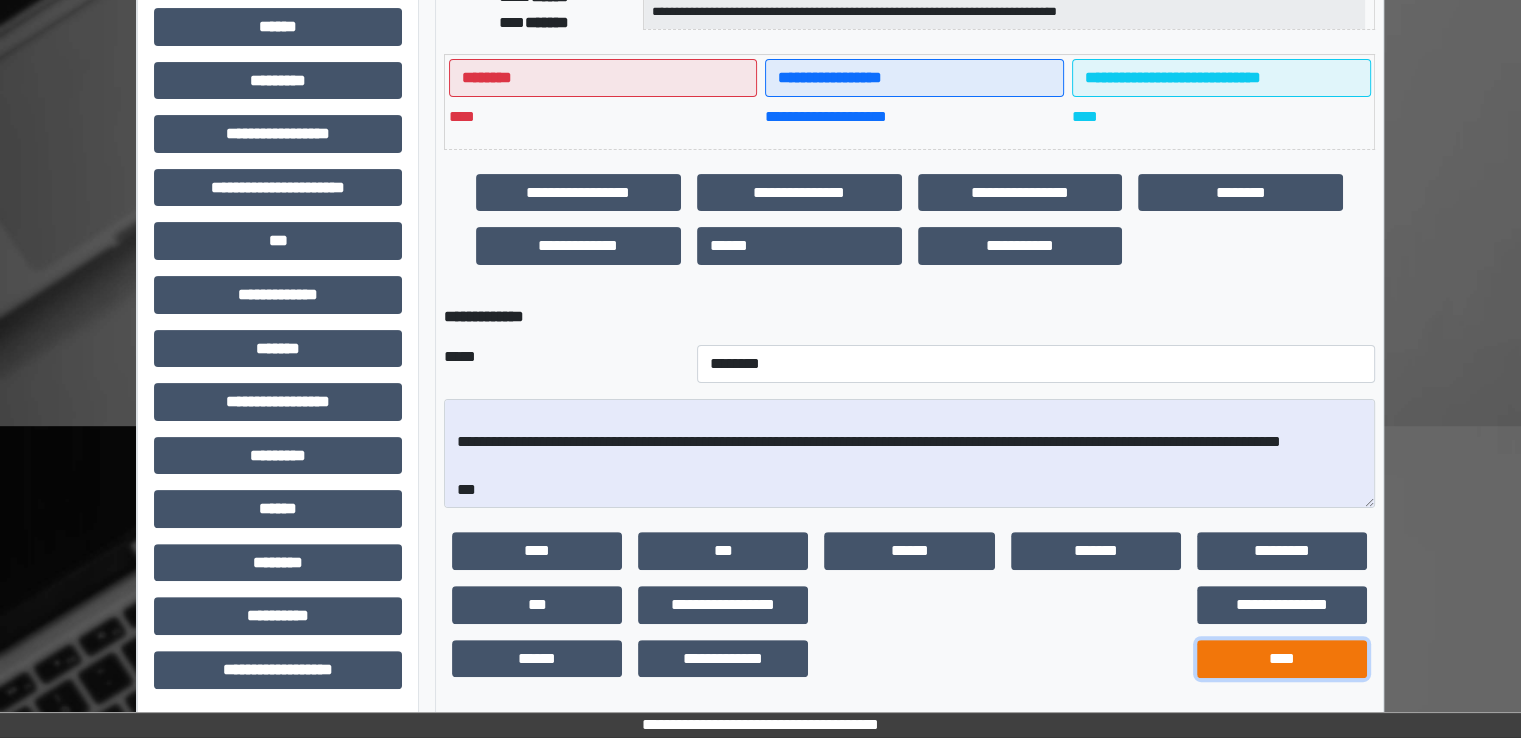 click on "****" at bounding box center [1282, 659] 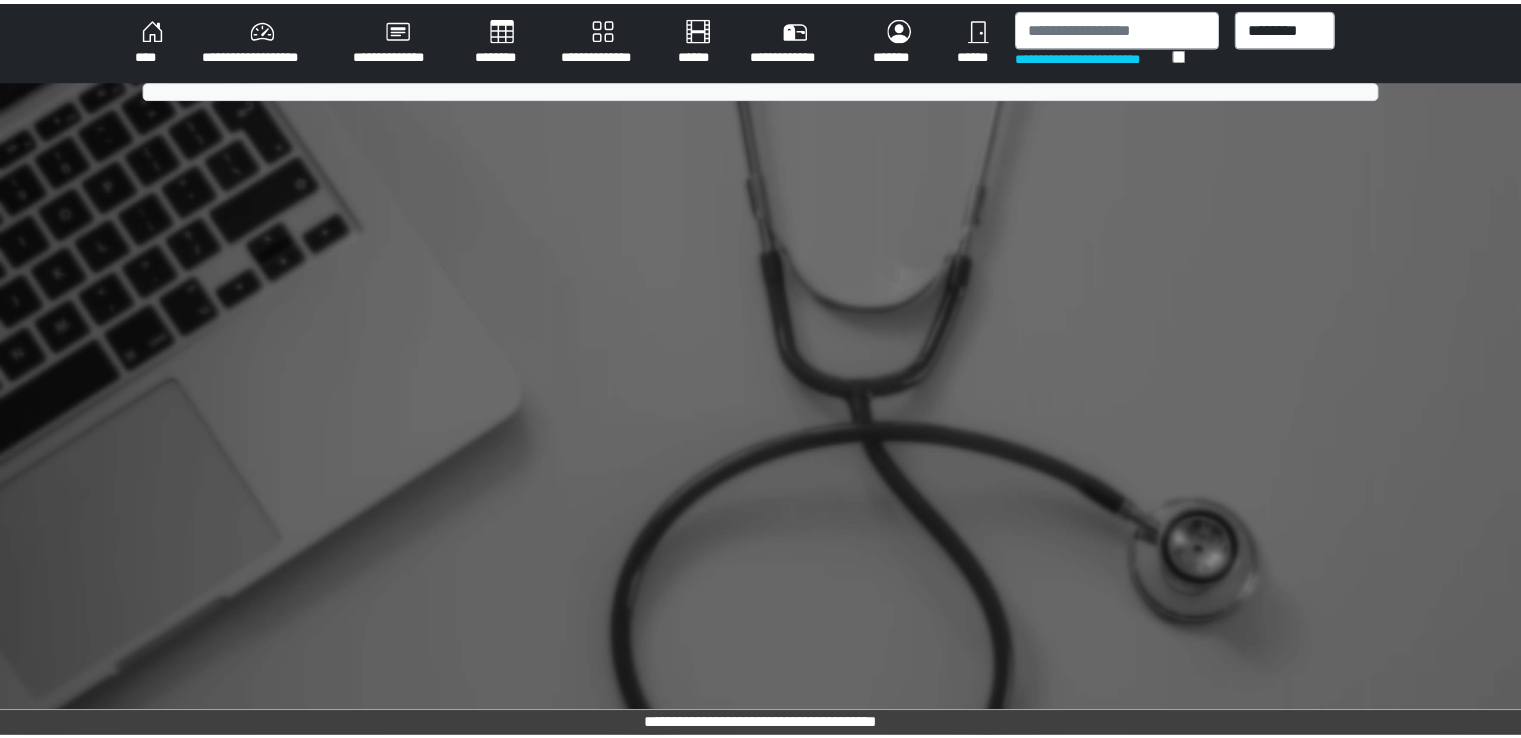 scroll, scrollTop: 0, scrollLeft: 0, axis: both 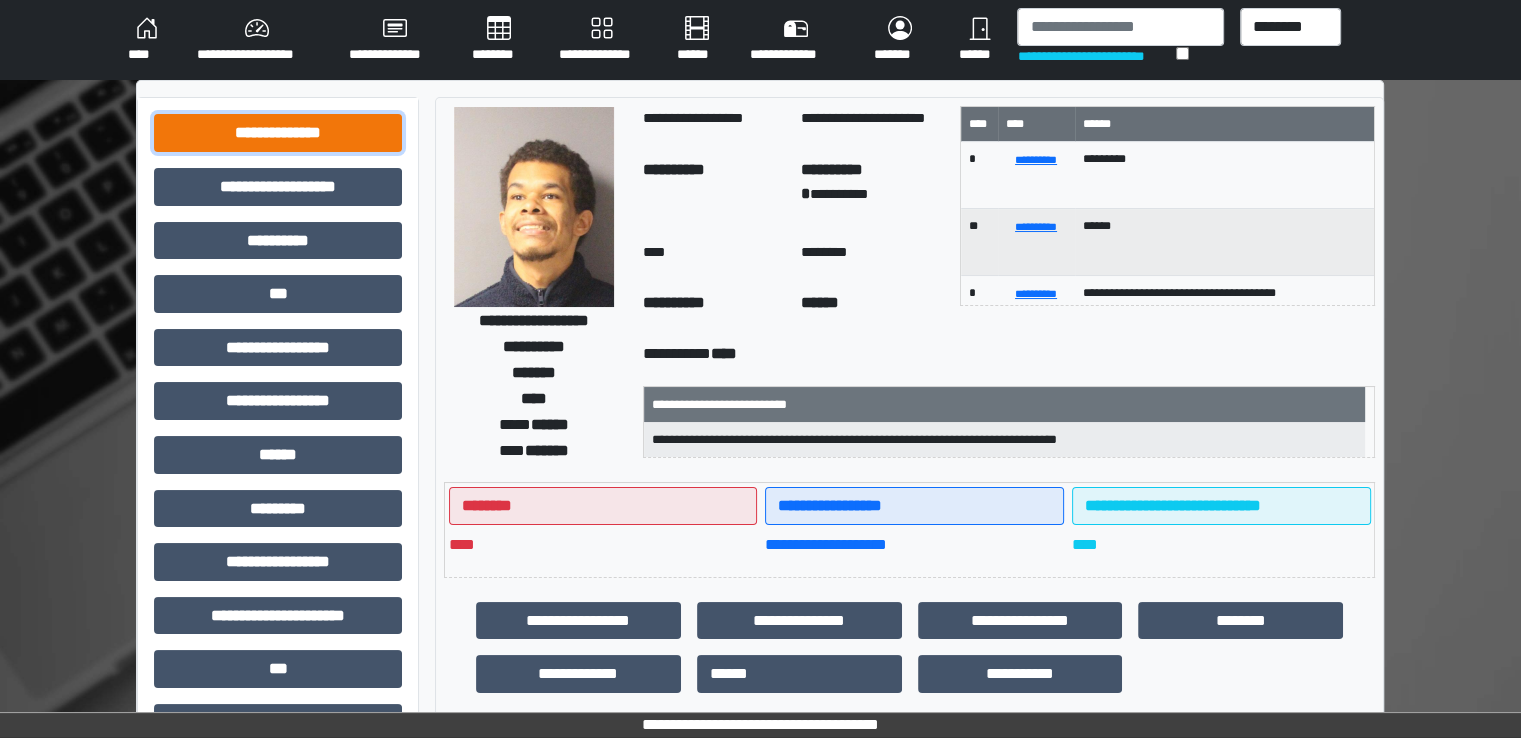 click on "**********" at bounding box center (278, 133) 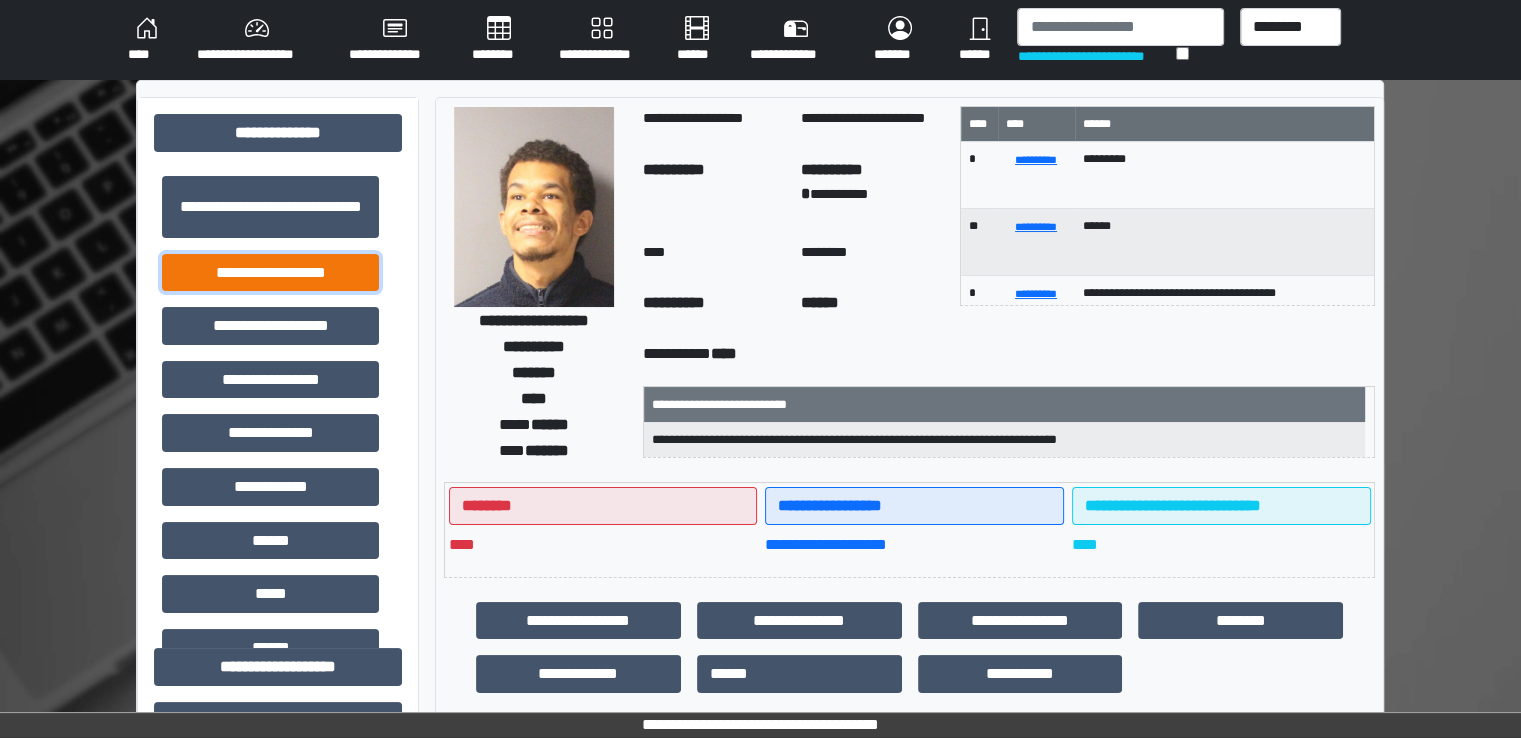 click on "**********" at bounding box center (270, 273) 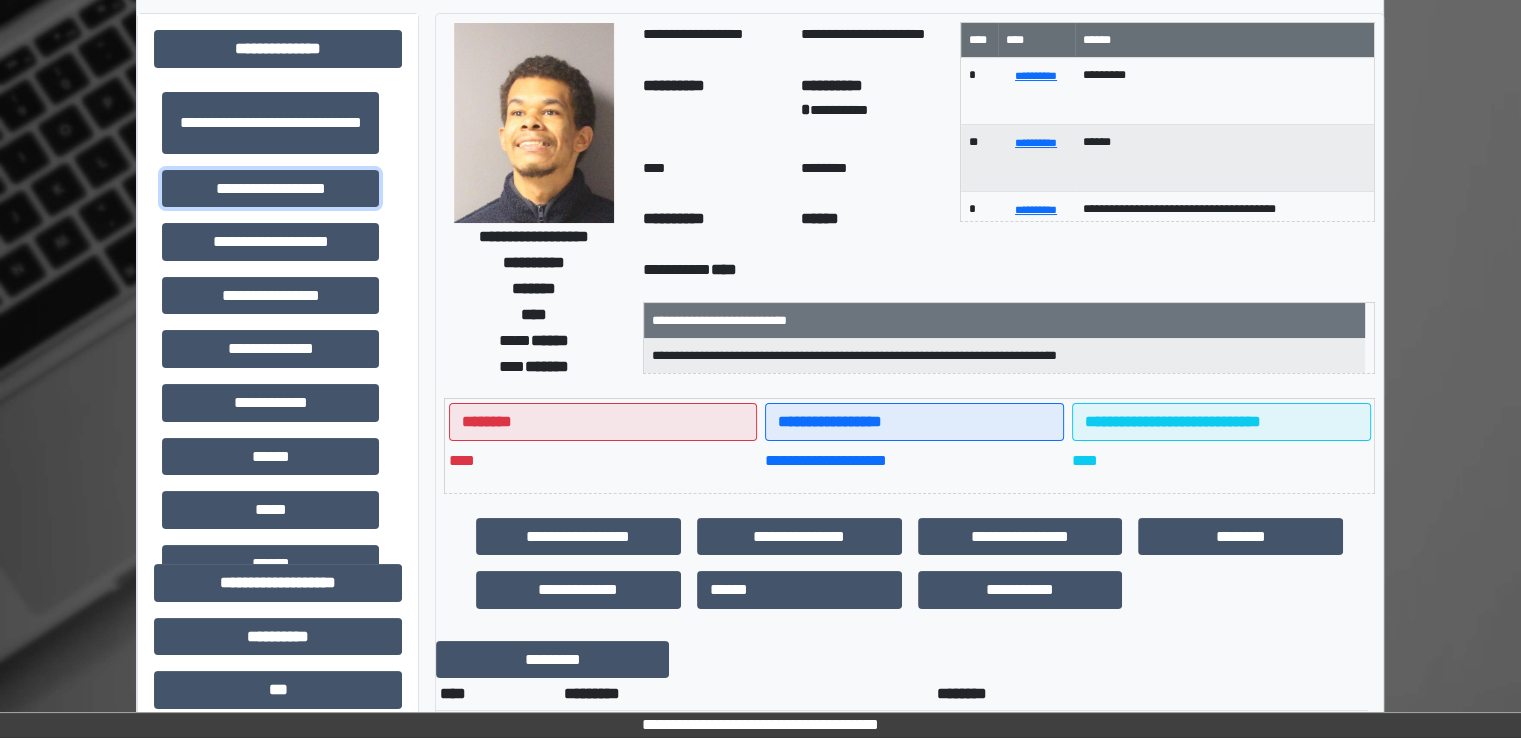 scroll, scrollTop: 0, scrollLeft: 0, axis: both 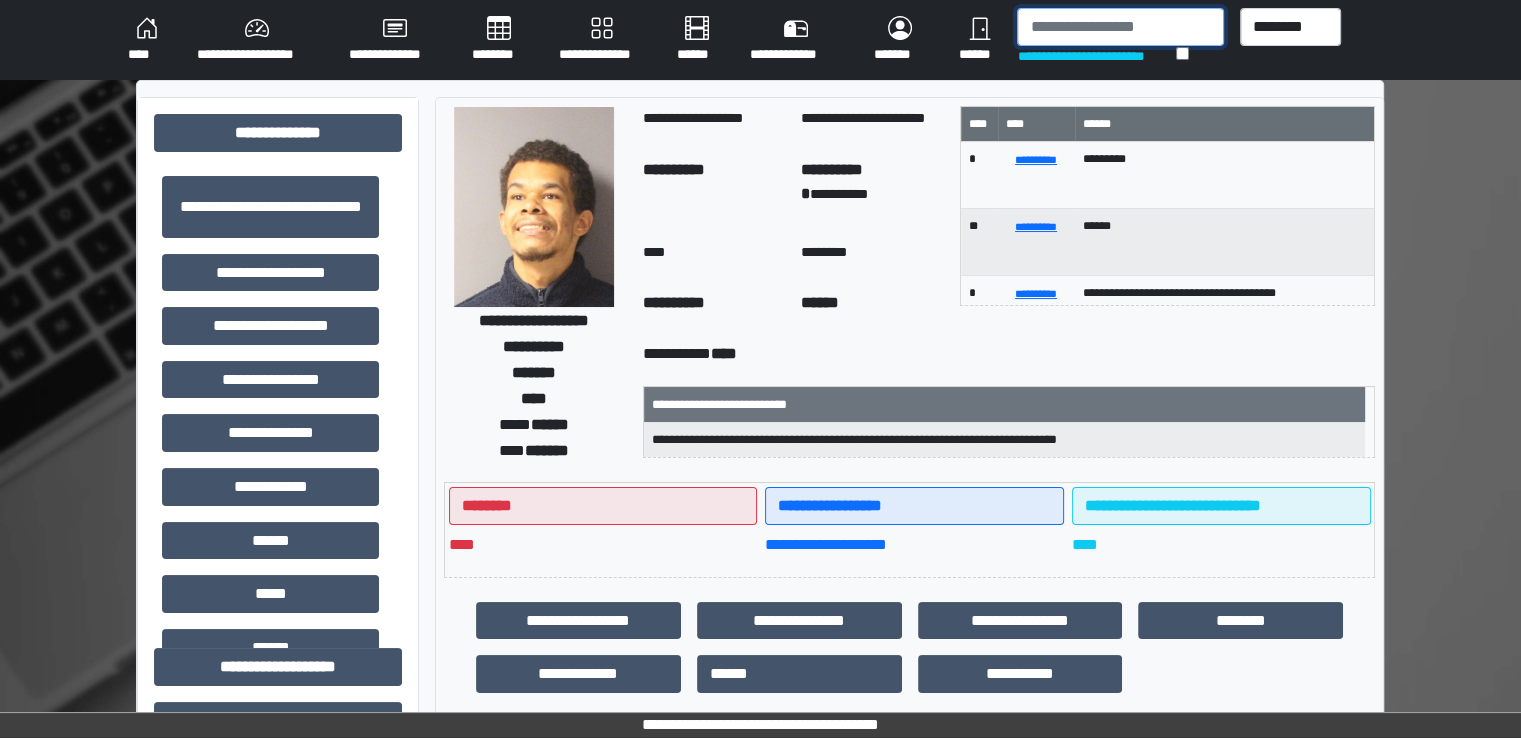 click at bounding box center (1120, 27) 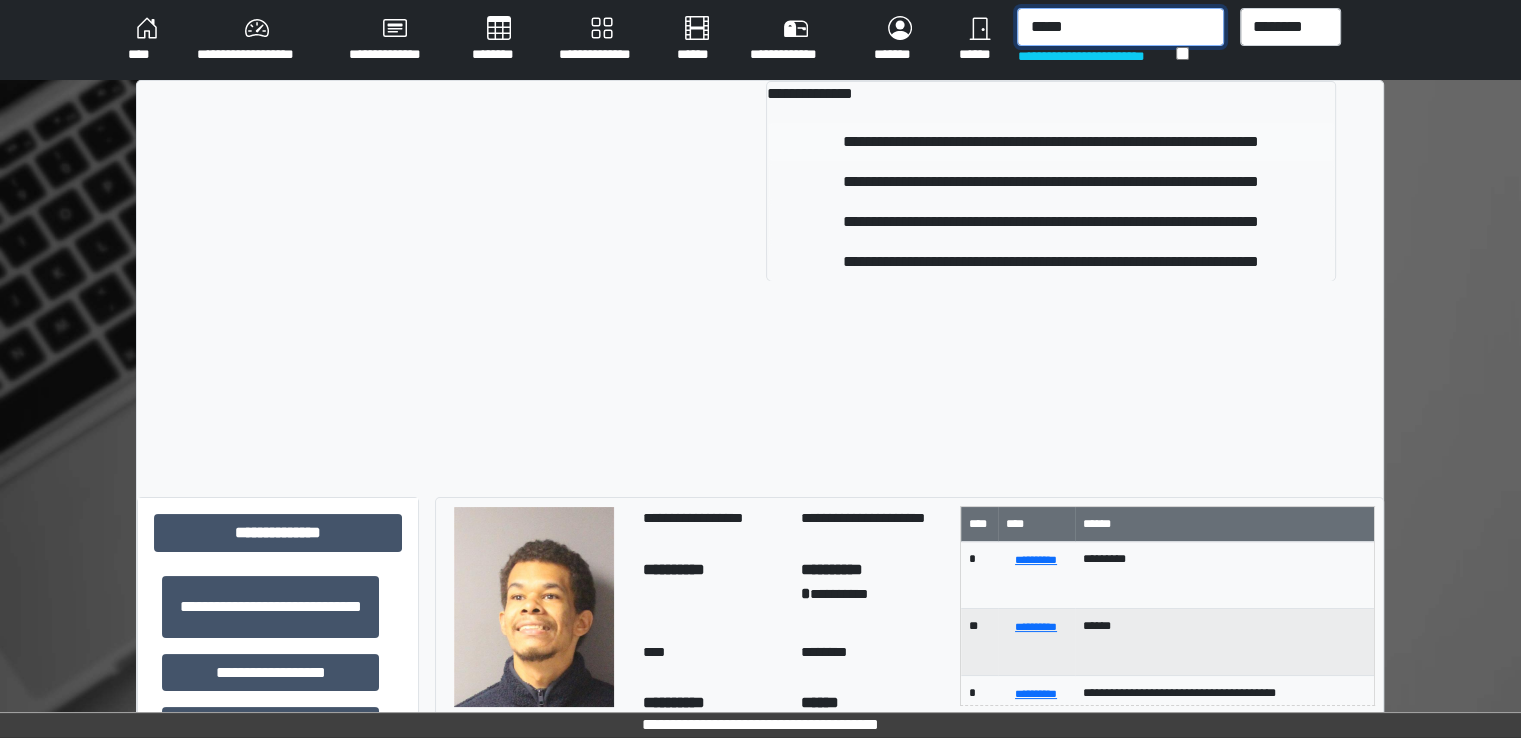 type on "*****" 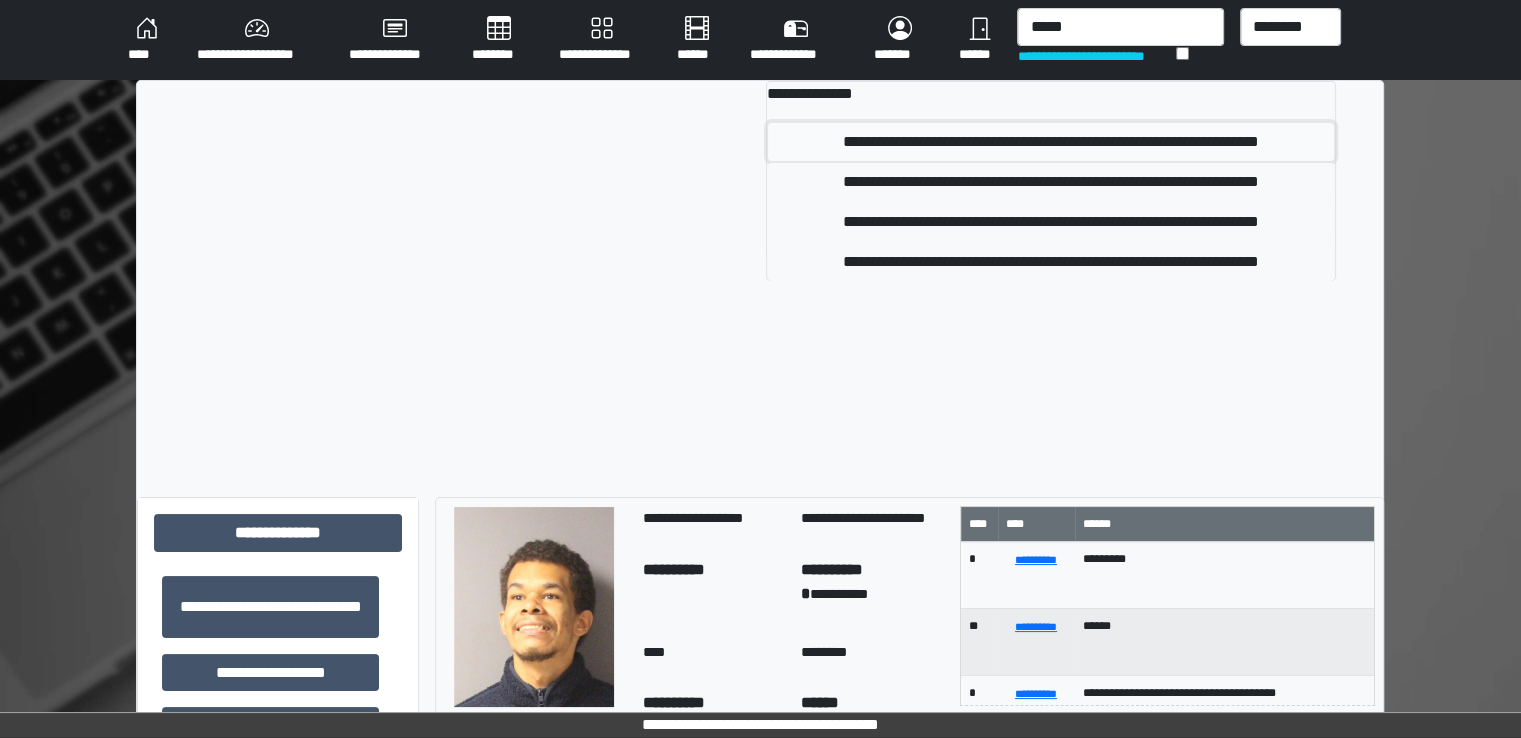 click on "**********" at bounding box center [1051, 142] 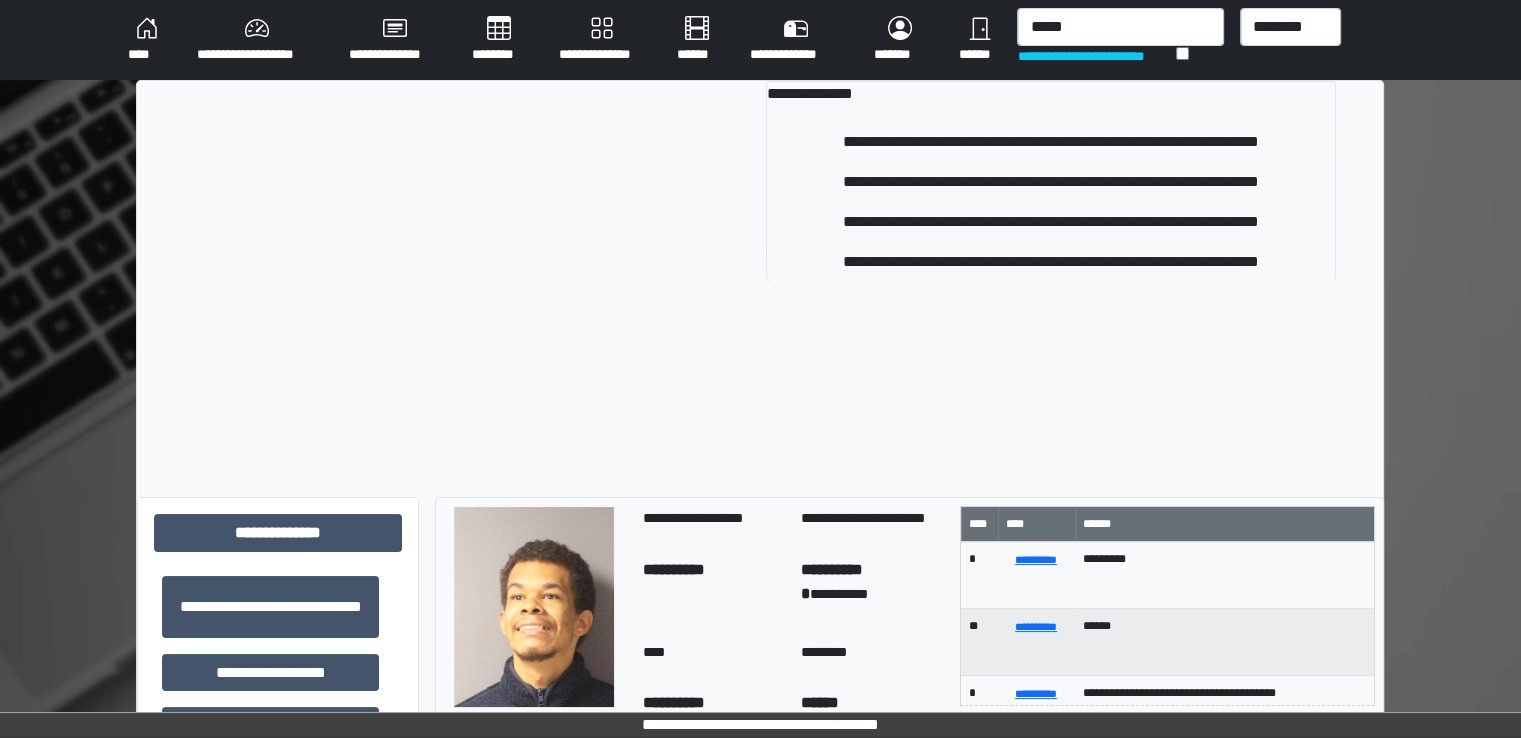 type 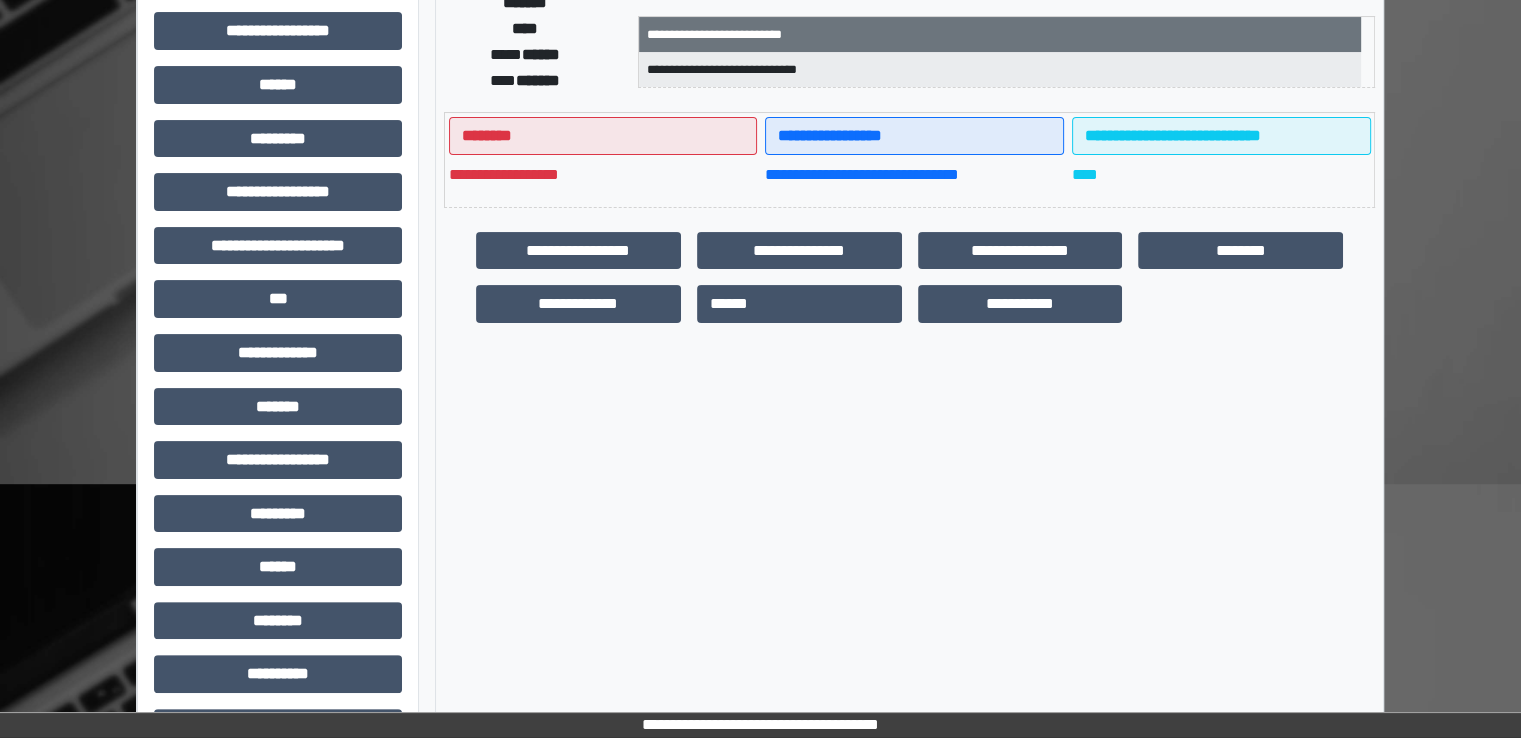 scroll, scrollTop: 428, scrollLeft: 0, axis: vertical 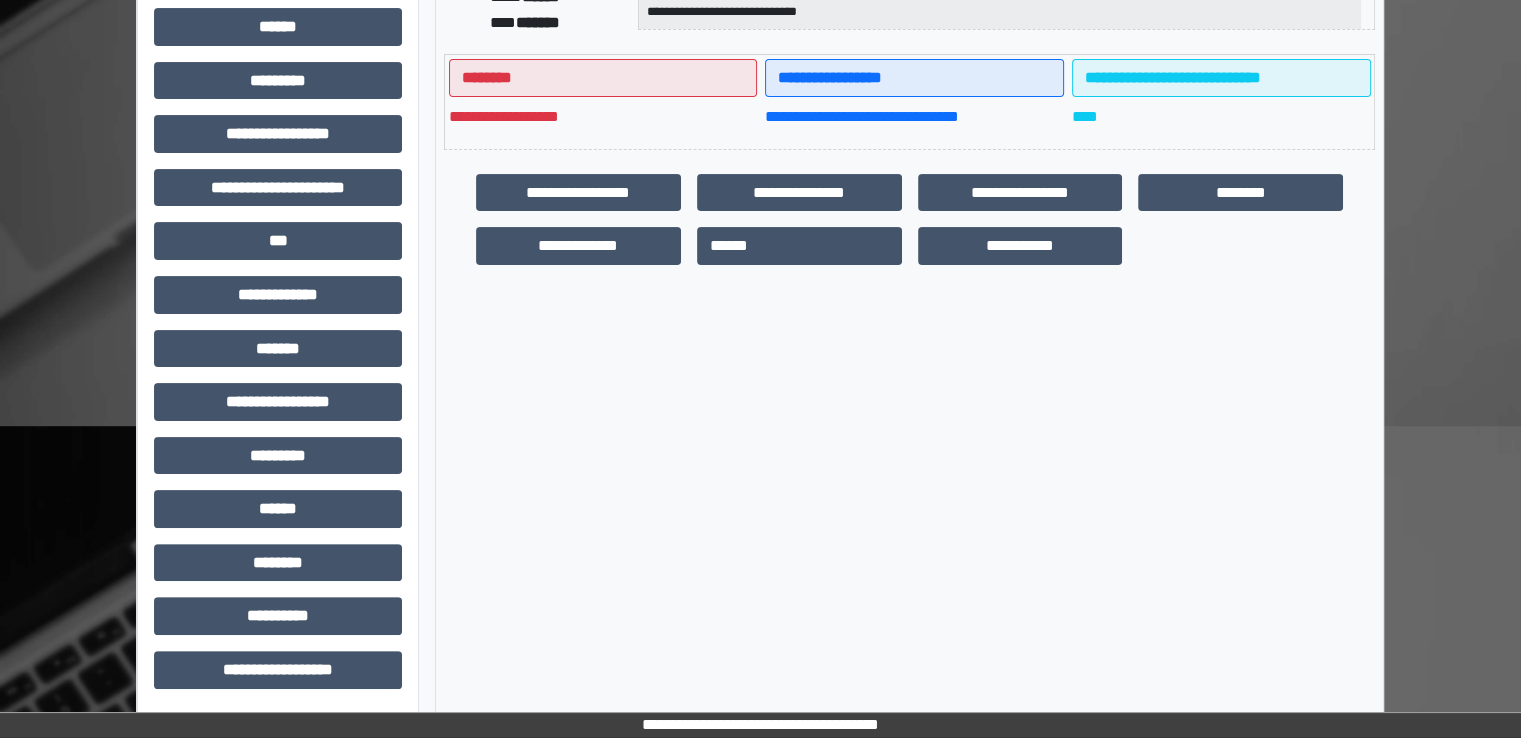 click on "**********" at bounding box center (578, 193) 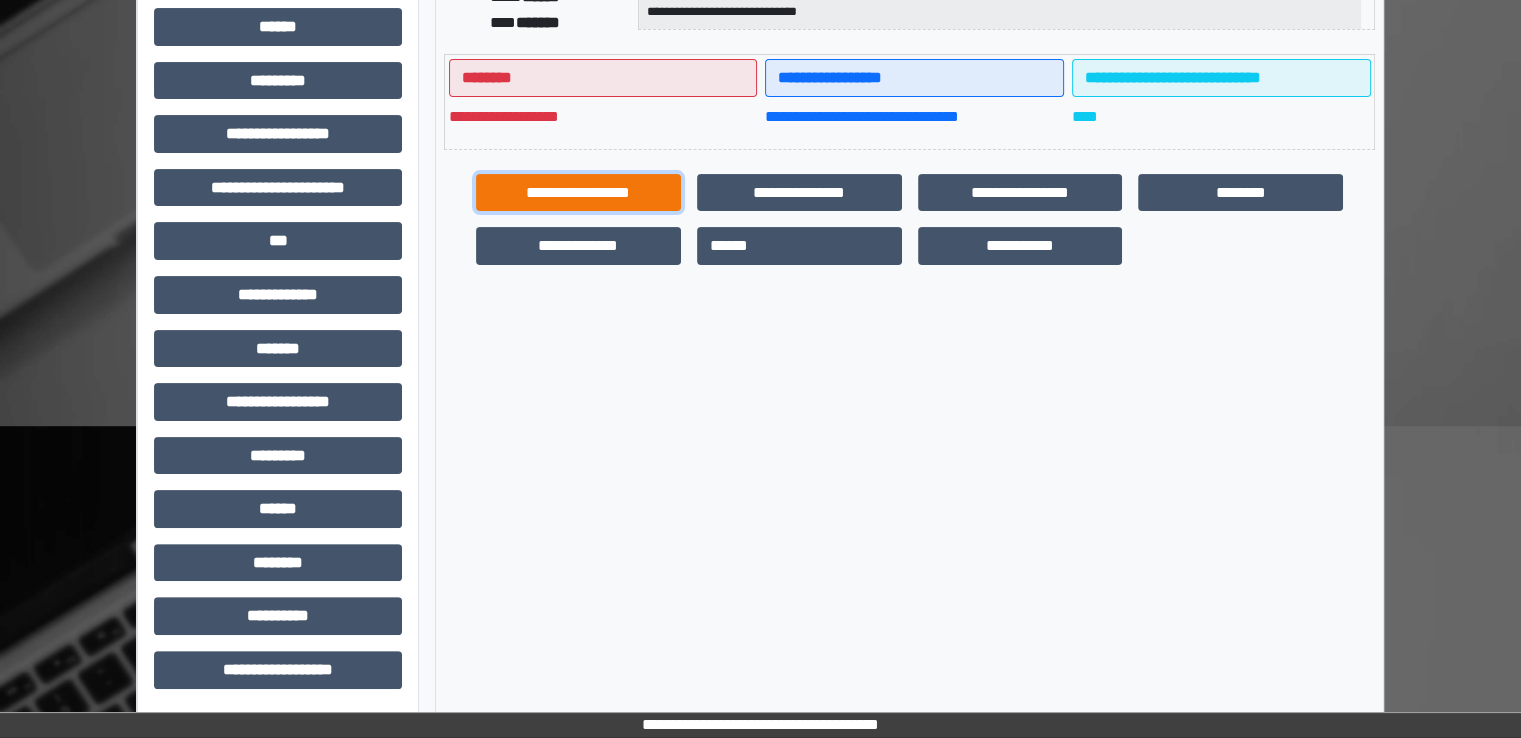 click on "**********" at bounding box center (578, 193) 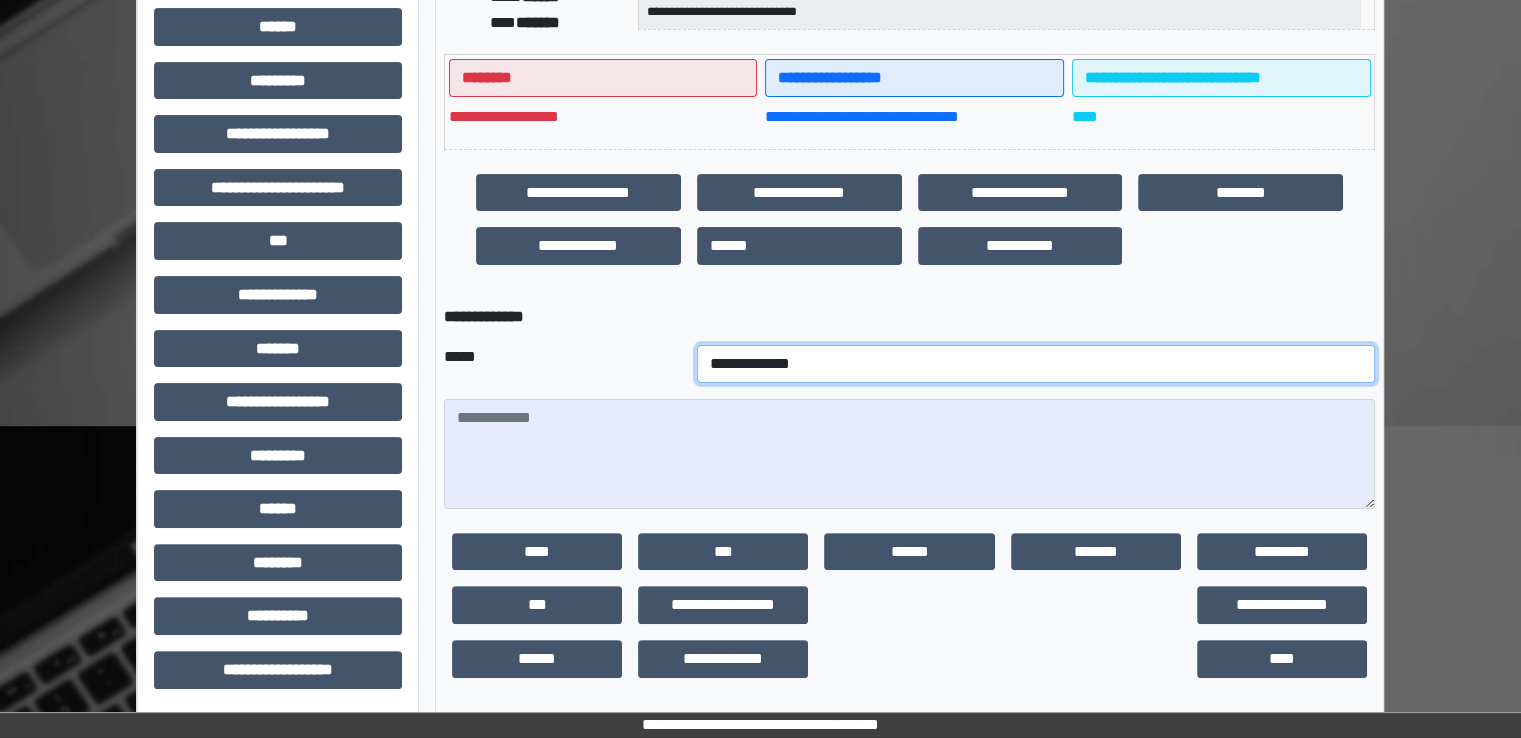 click on "**********" at bounding box center [1036, 364] 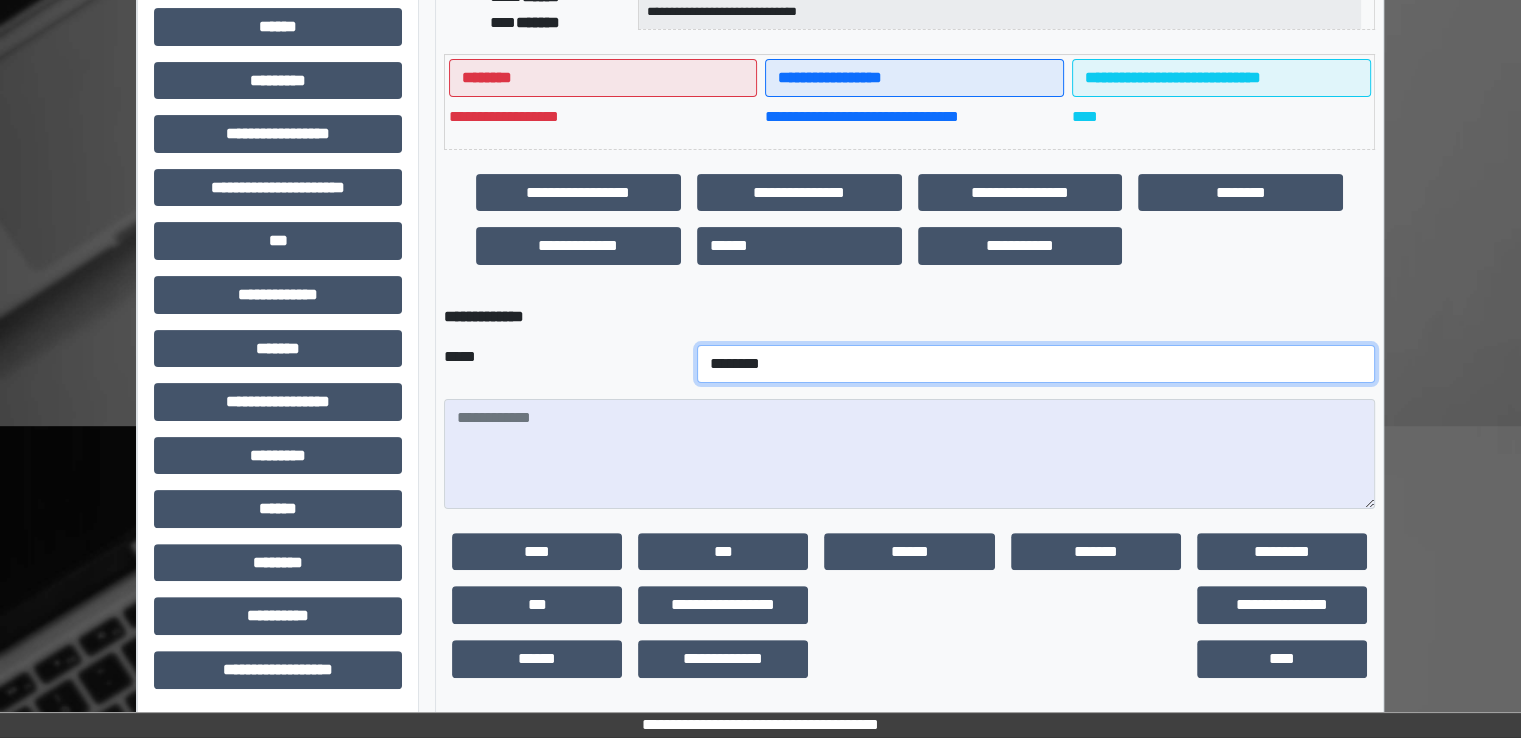 click on "**********" at bounding box center (1036, 364) 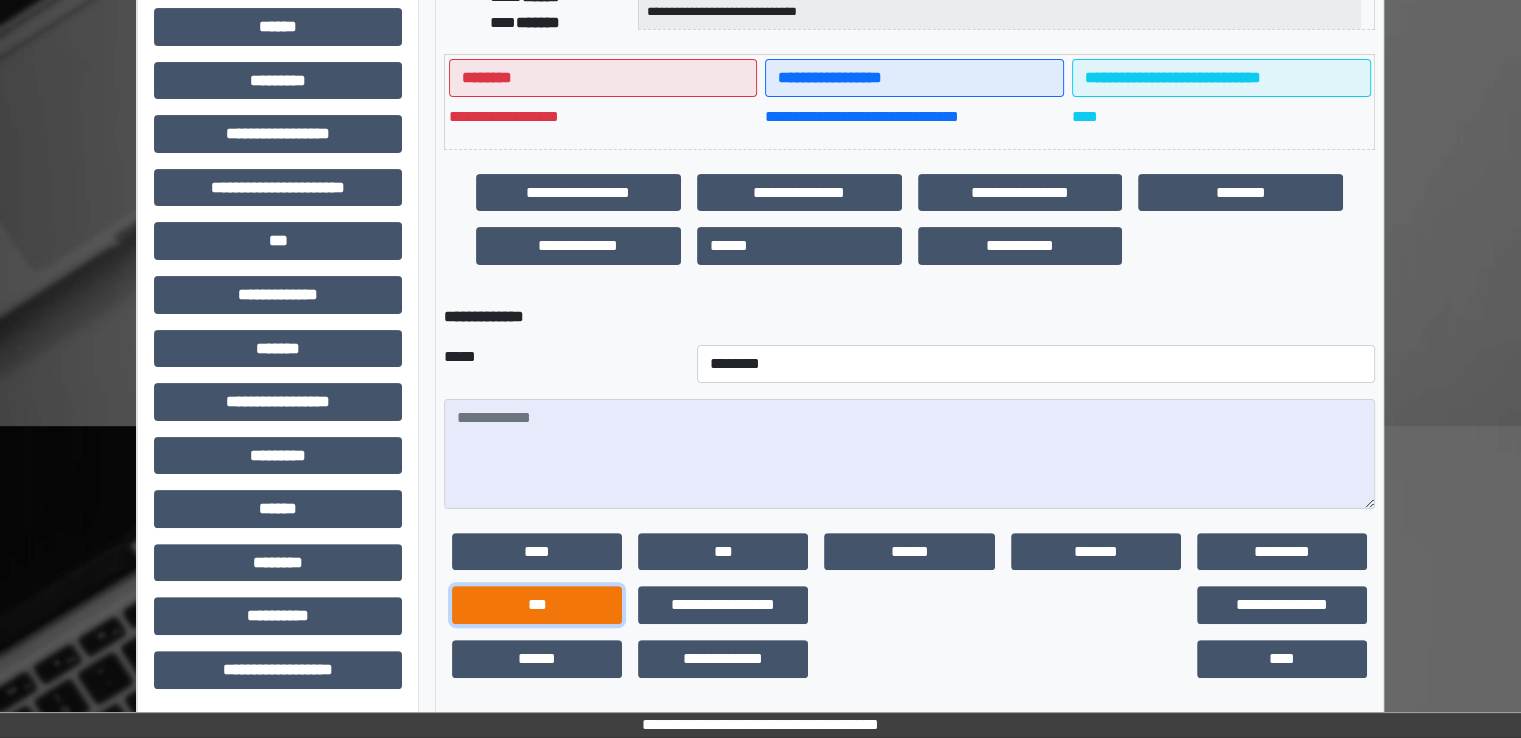 click on "***" at bounding box center [537, 605] 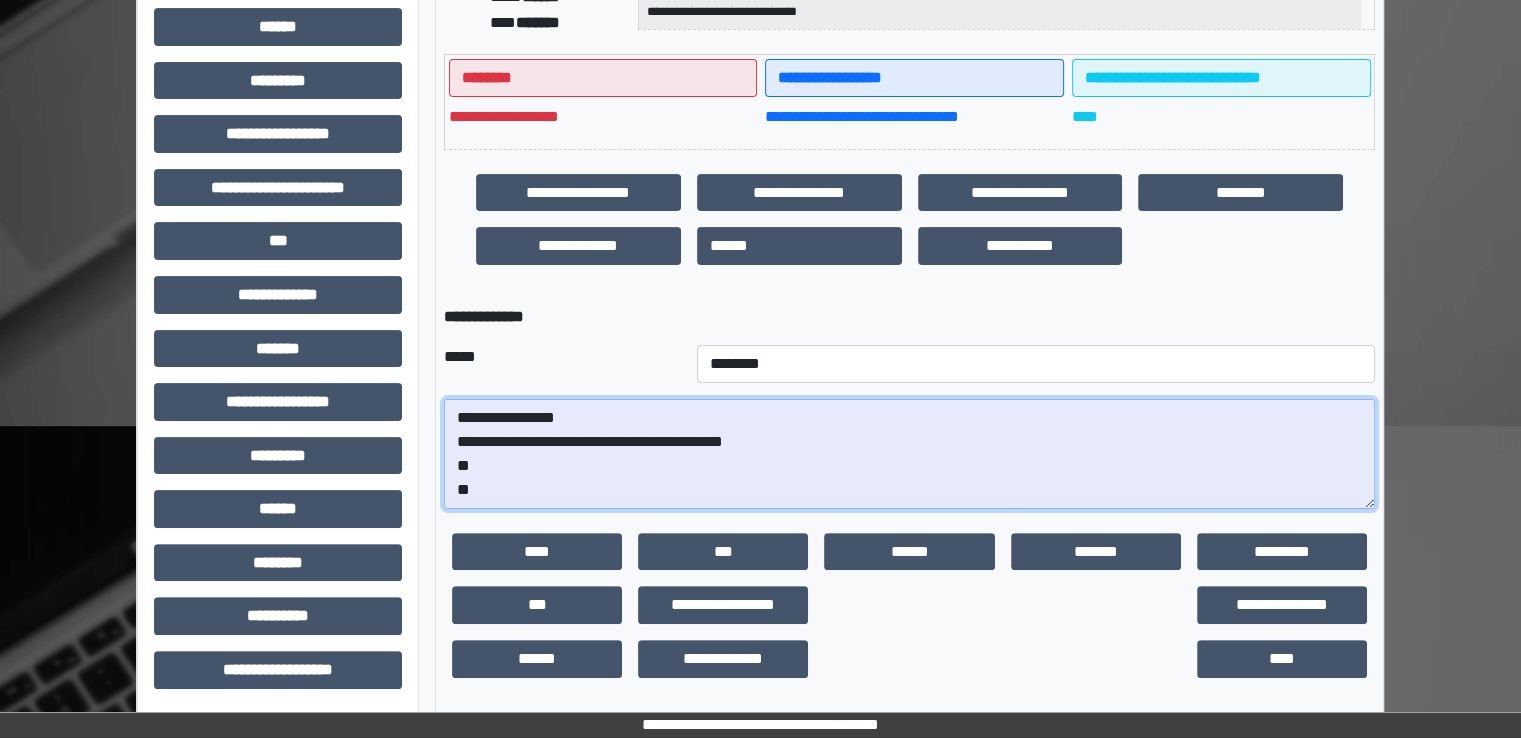 click on "**********" at bounding box center [909, 454] 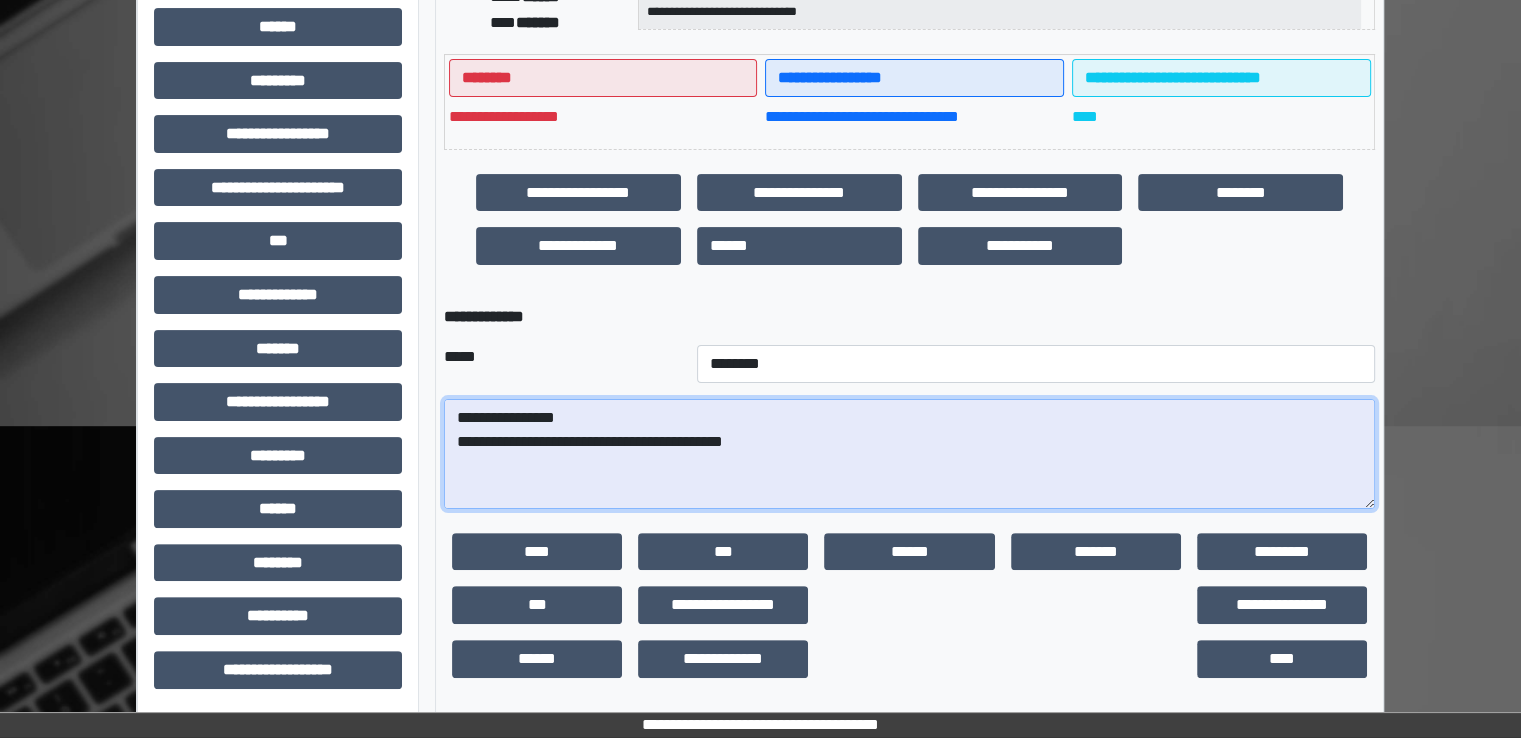 paste on "**********" 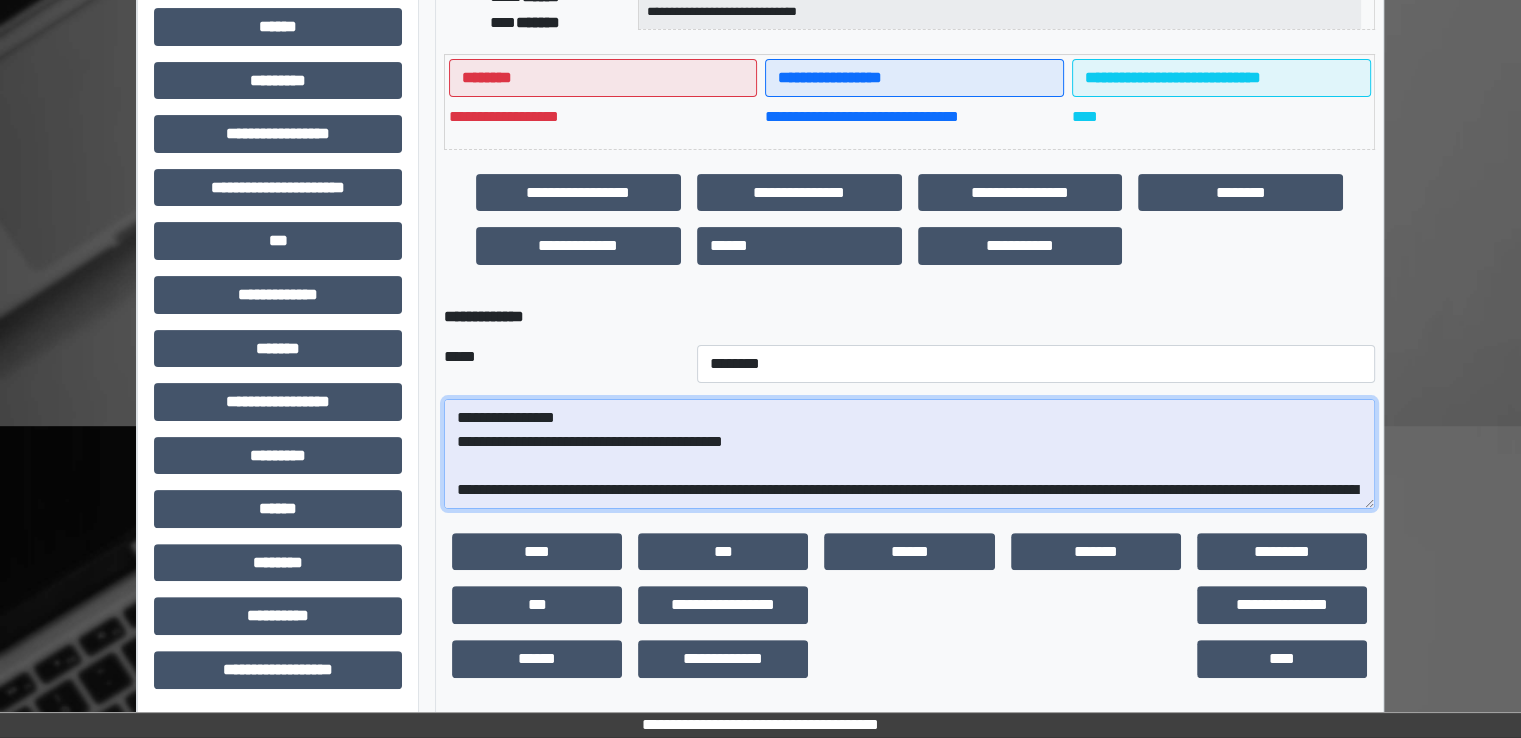 scroll, scrollTop: 400, scrollLeft: 0, axis: vertical 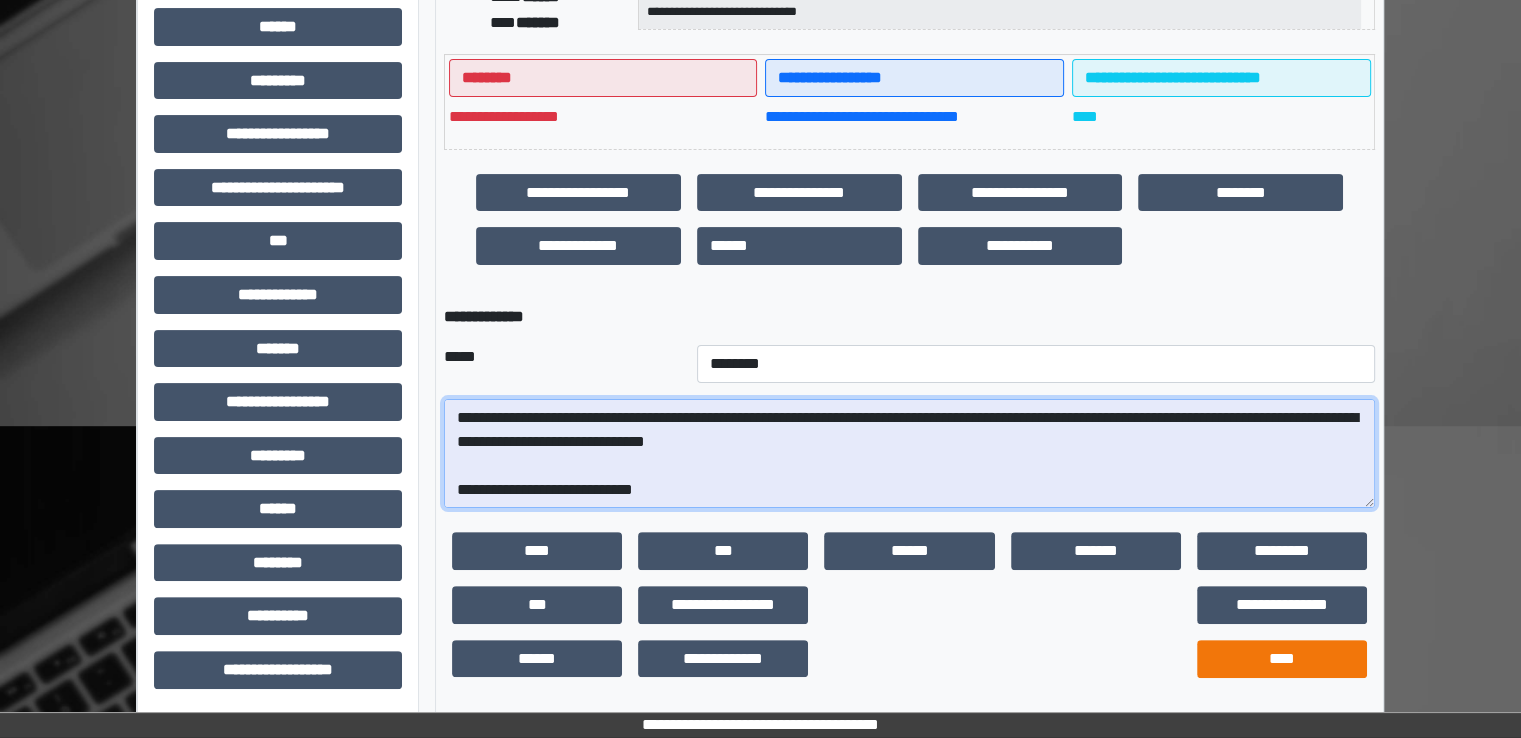 type on "**********" 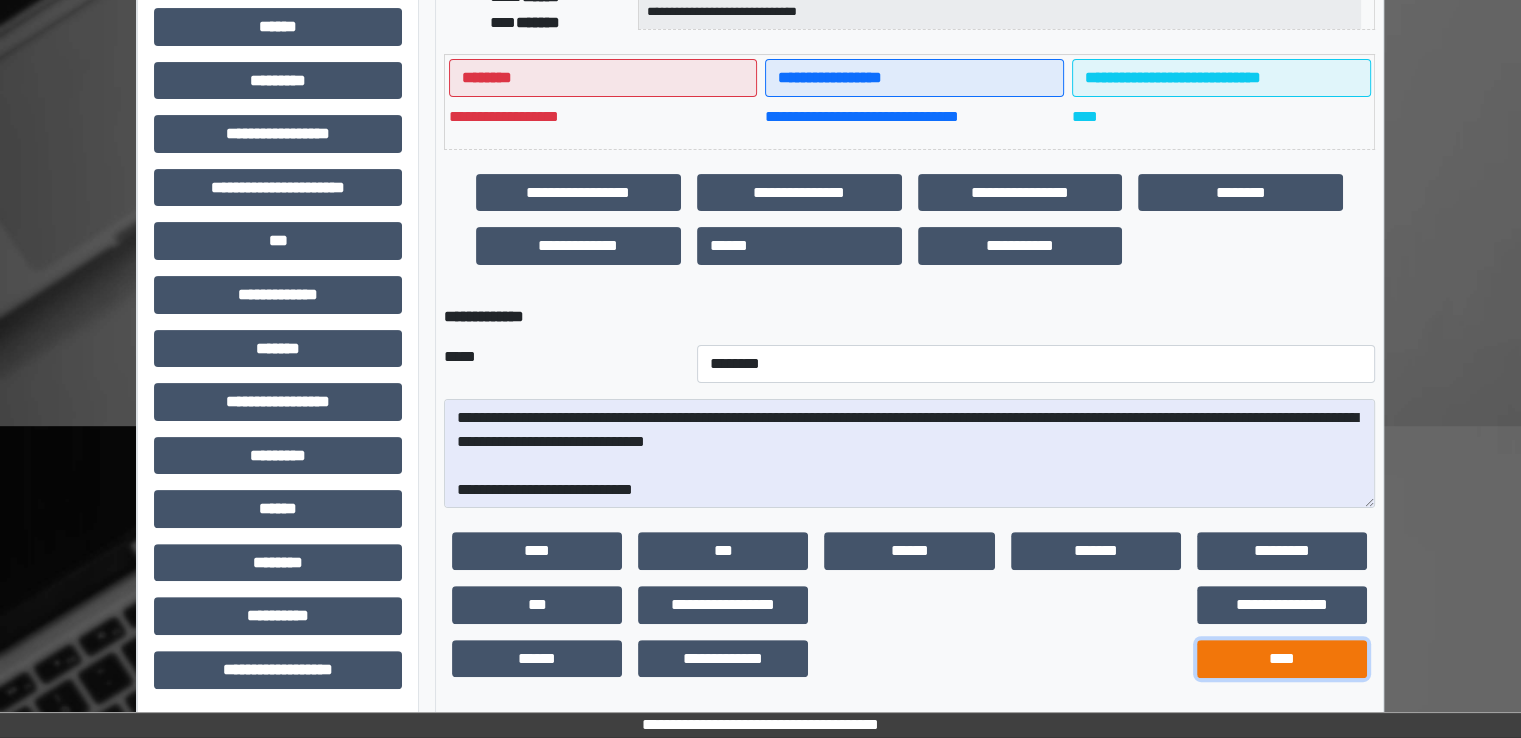click on "****" at bounding box center (1282, 659) 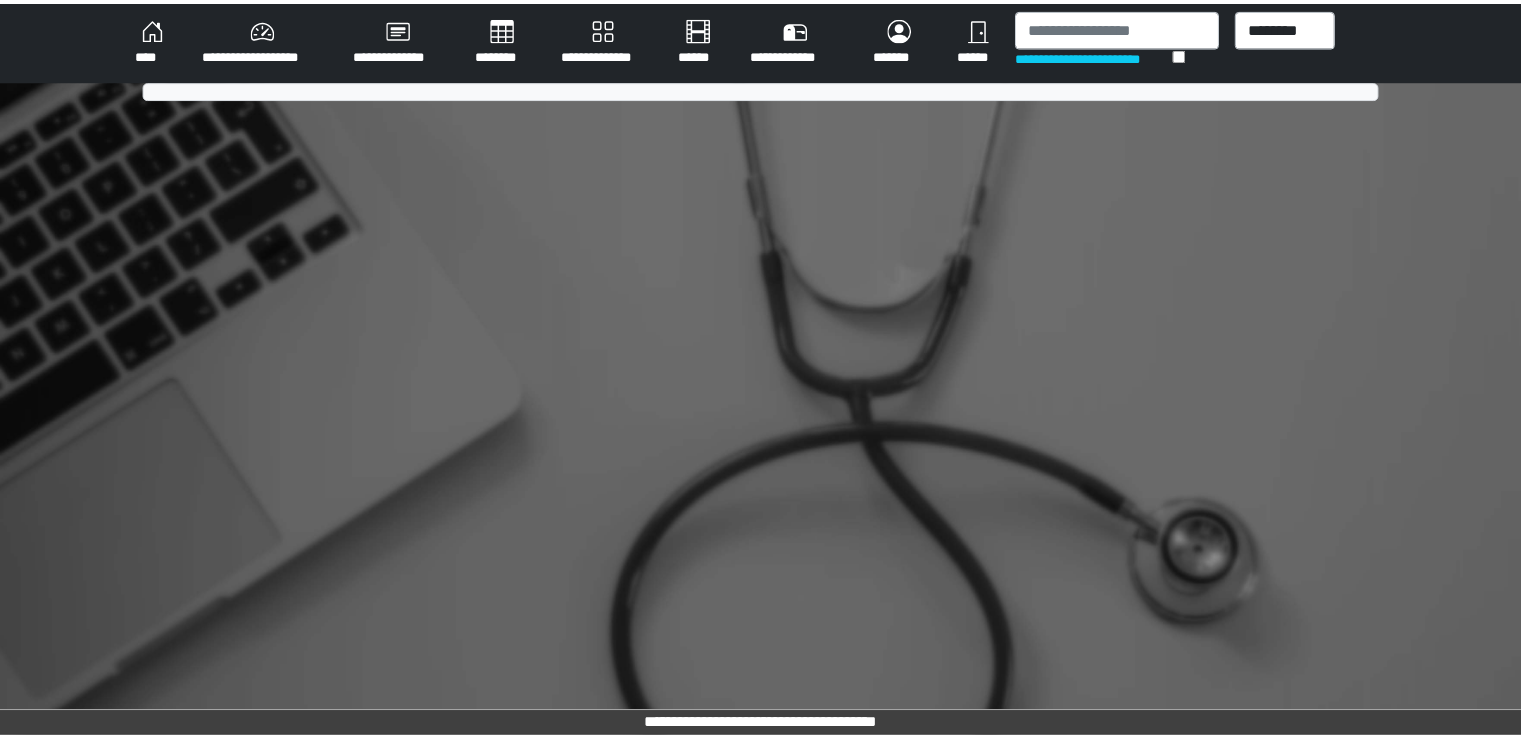 scroll, scrollTop: 0, scrollLeft: 0, axis: both 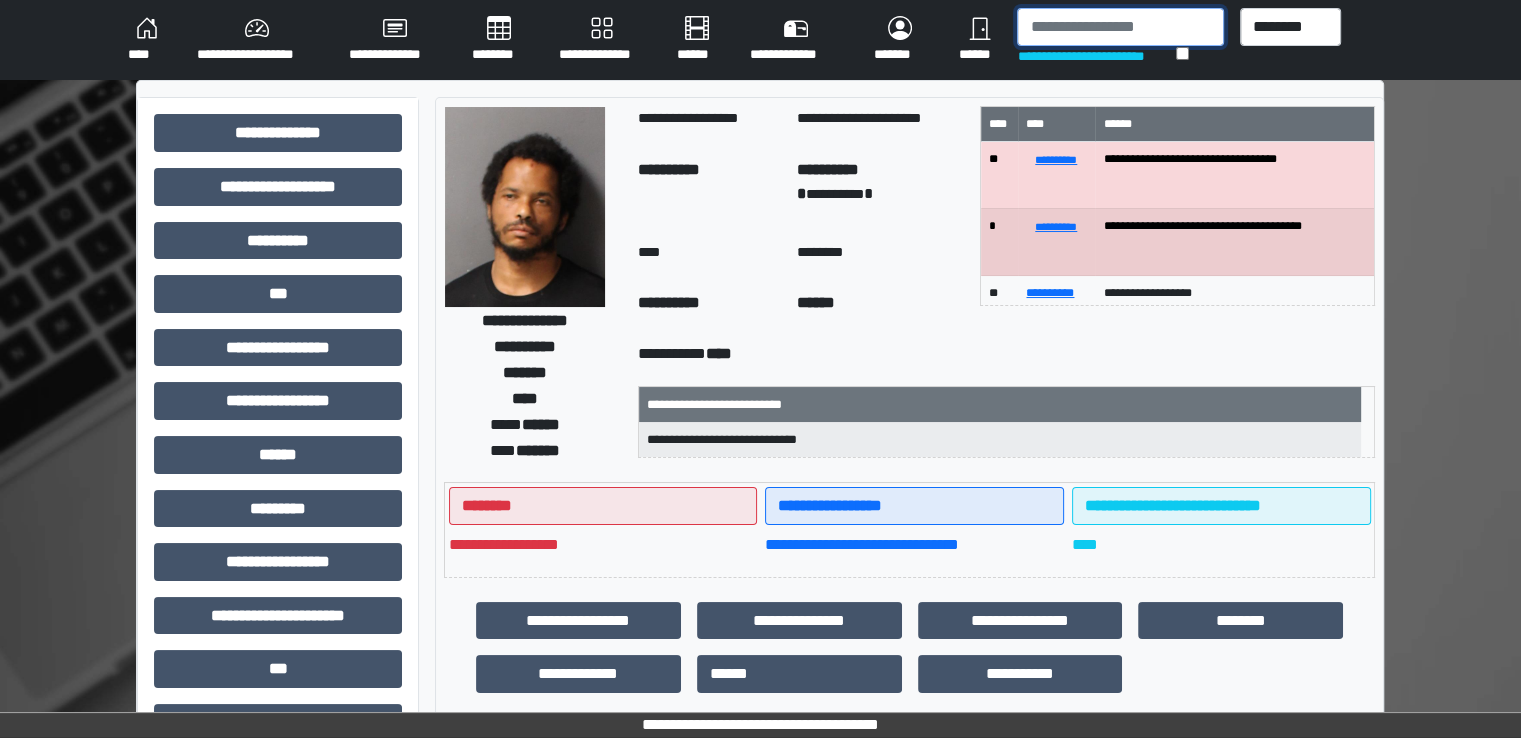 click at bounding box center (1120, 27) 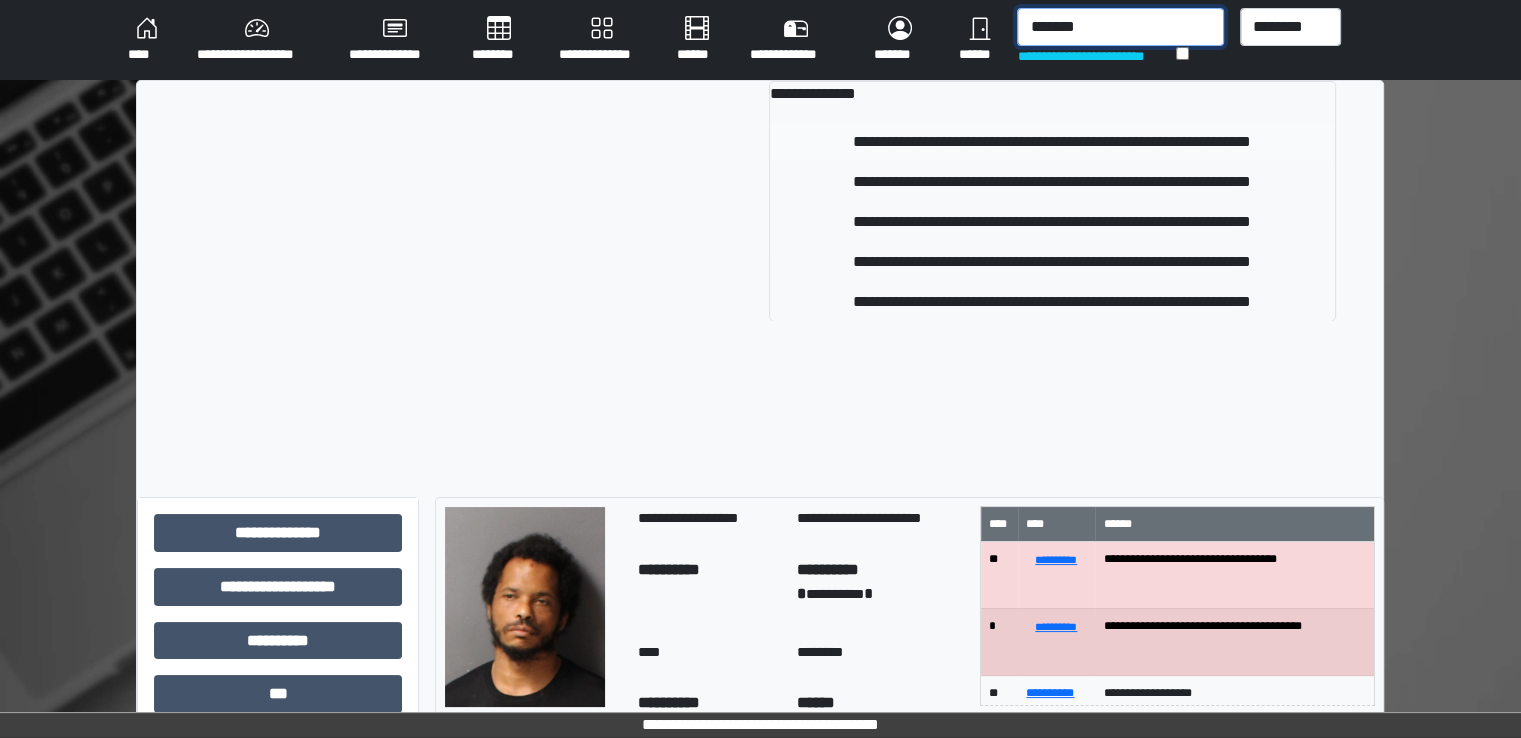 type on "*******" 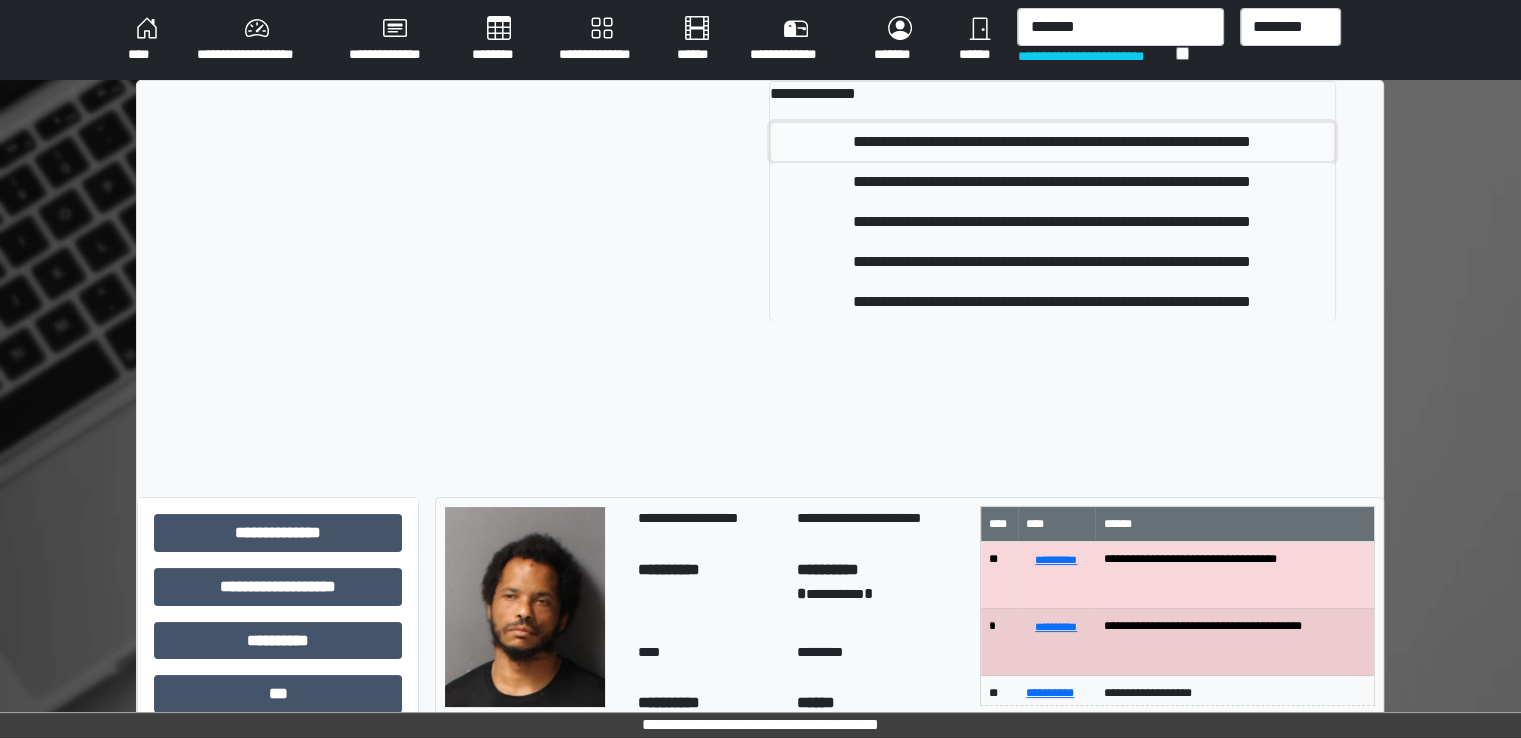 click on "**********" at bounding box center [1052, 142] 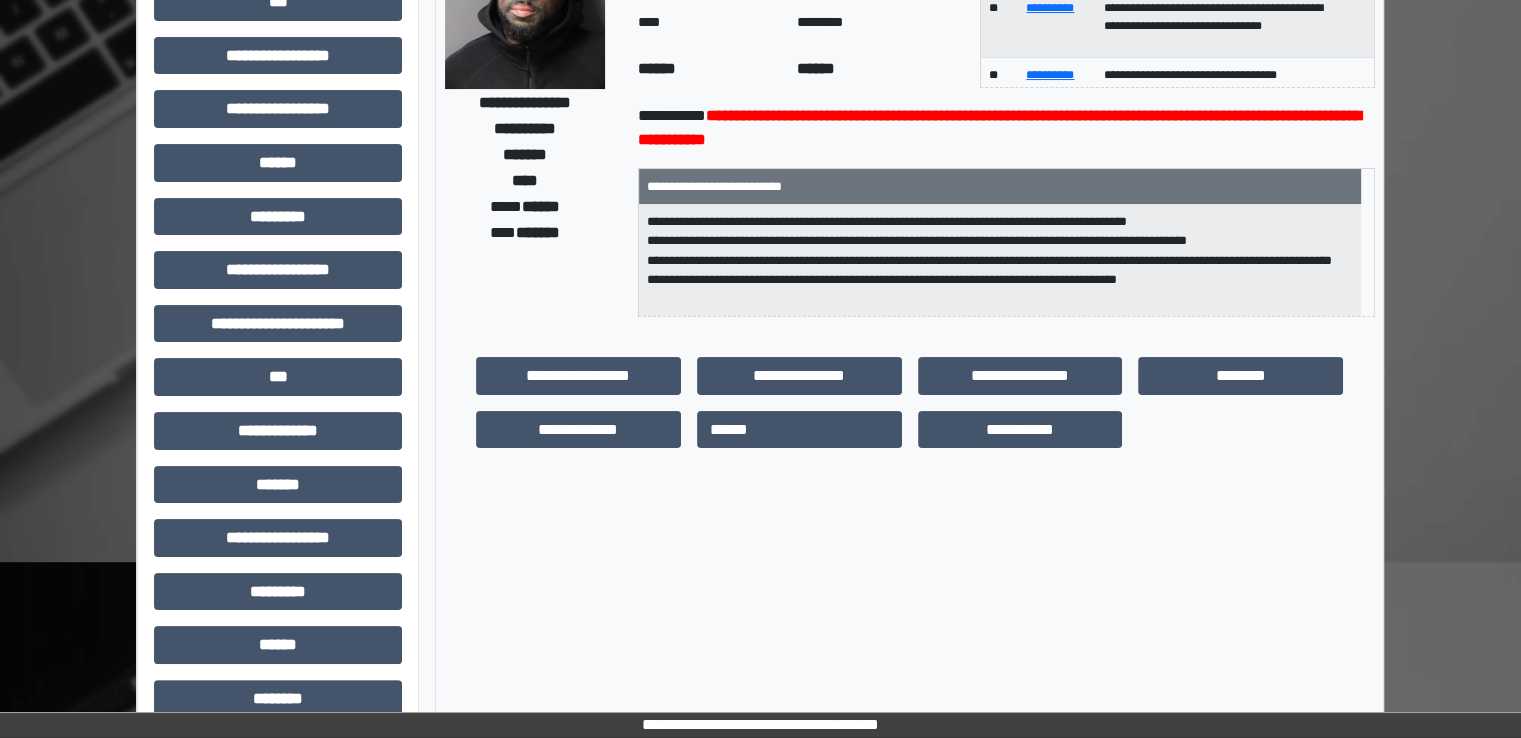 scroll, scrollTop: 428, scrollLeft: 0, axis: vertical 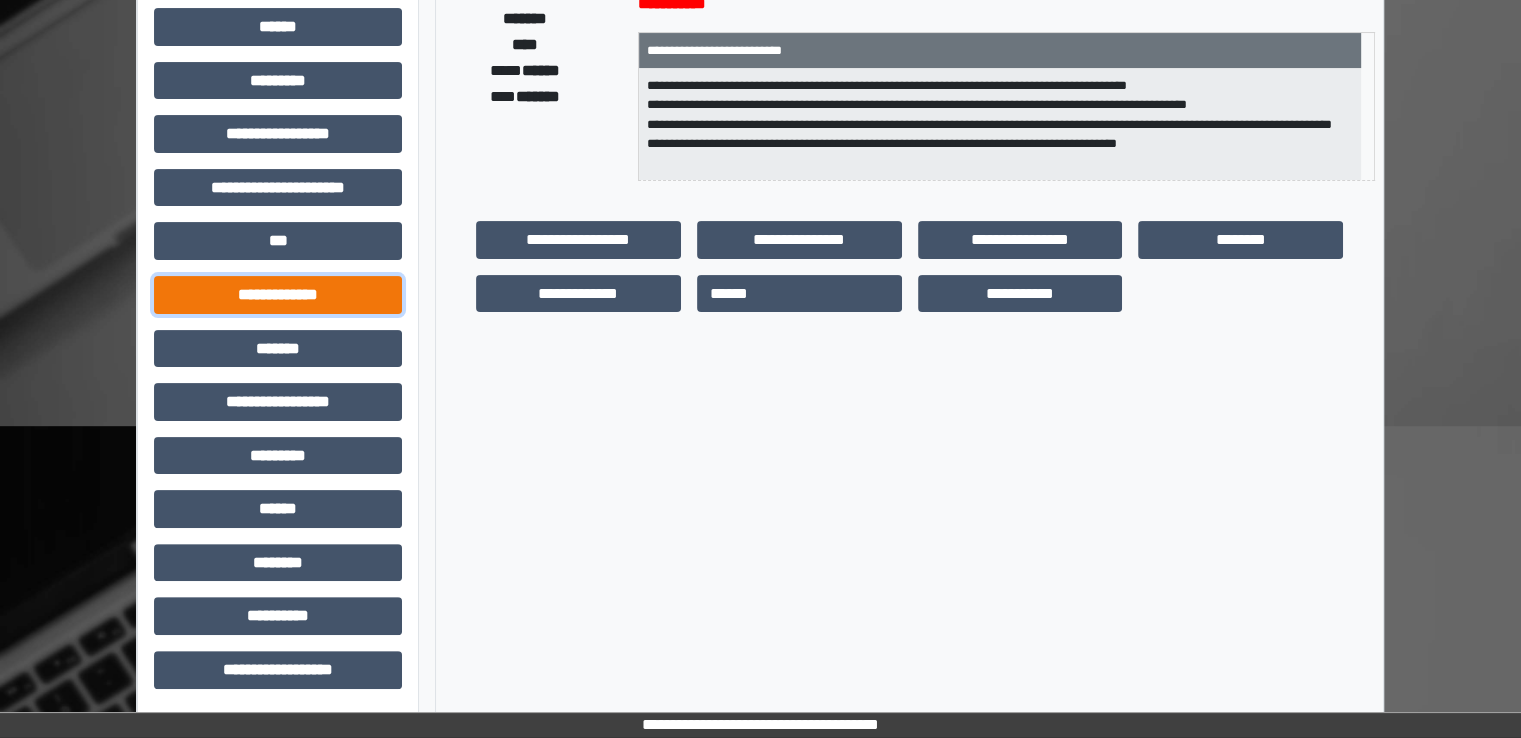 drag, startPoint x: 320, startPoint y: 302, endPoint x: 307, endPoint y: 309, distance: 14.764823 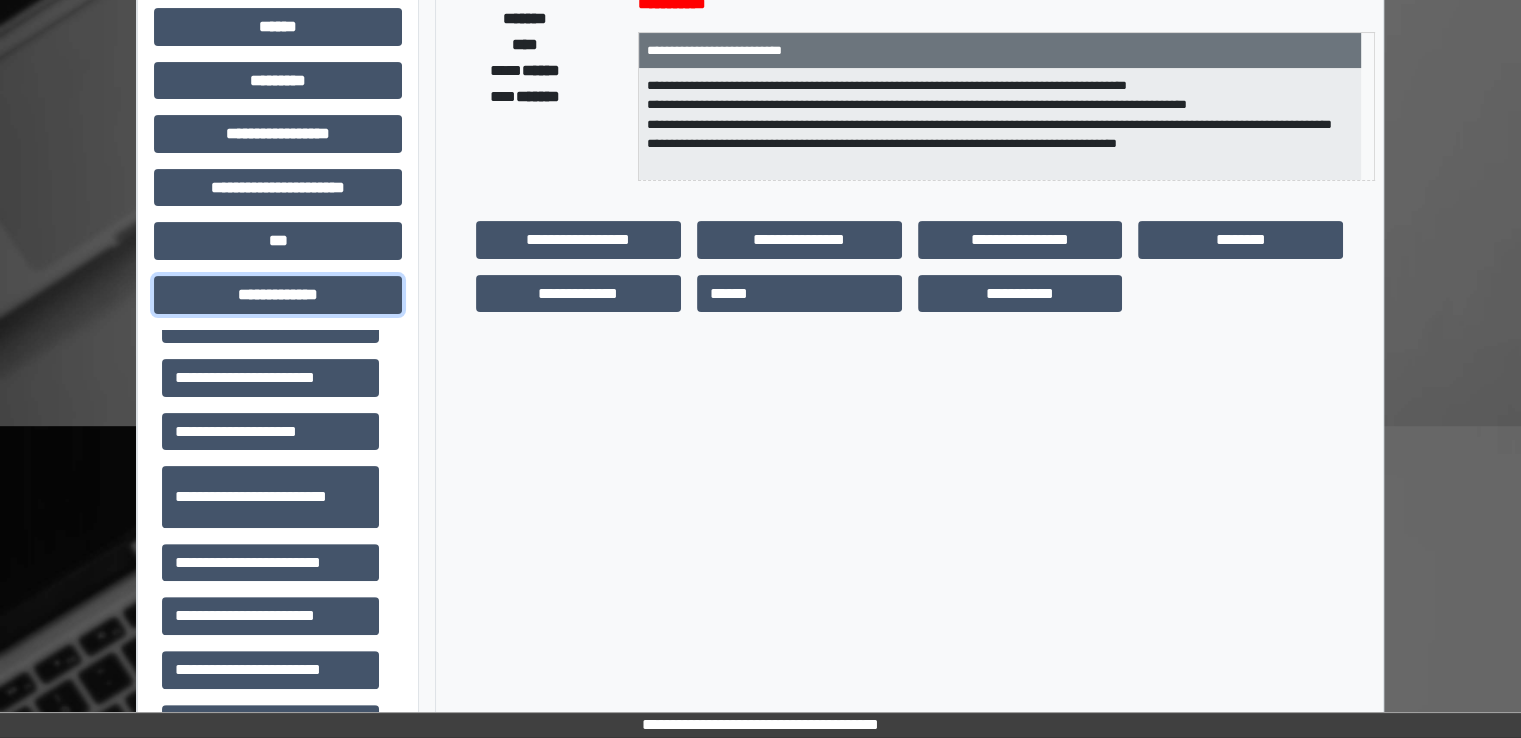scroll, scrollTop: 700, scrollLeft: 0, axis: vertical 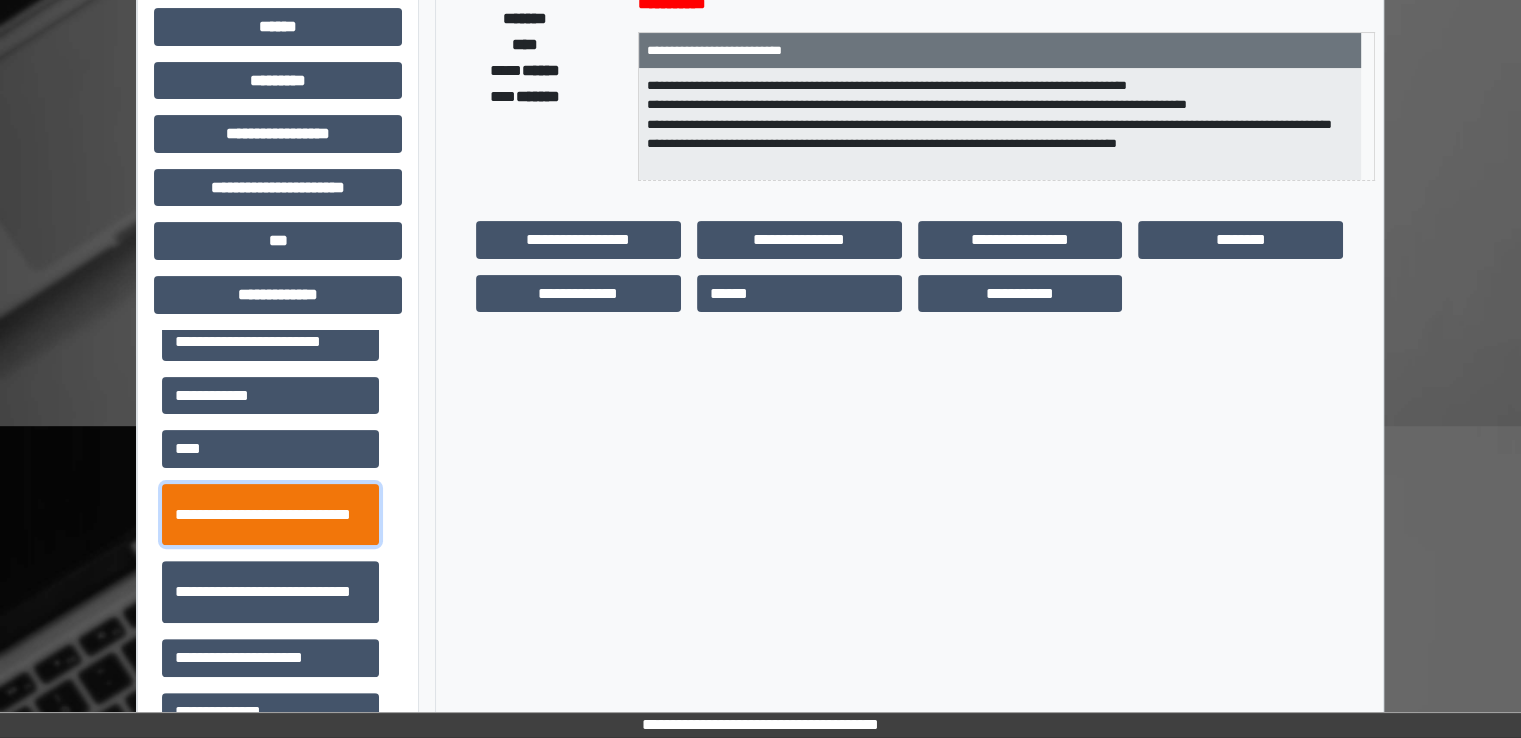 click on "**********" at bounding box center (270, 515) 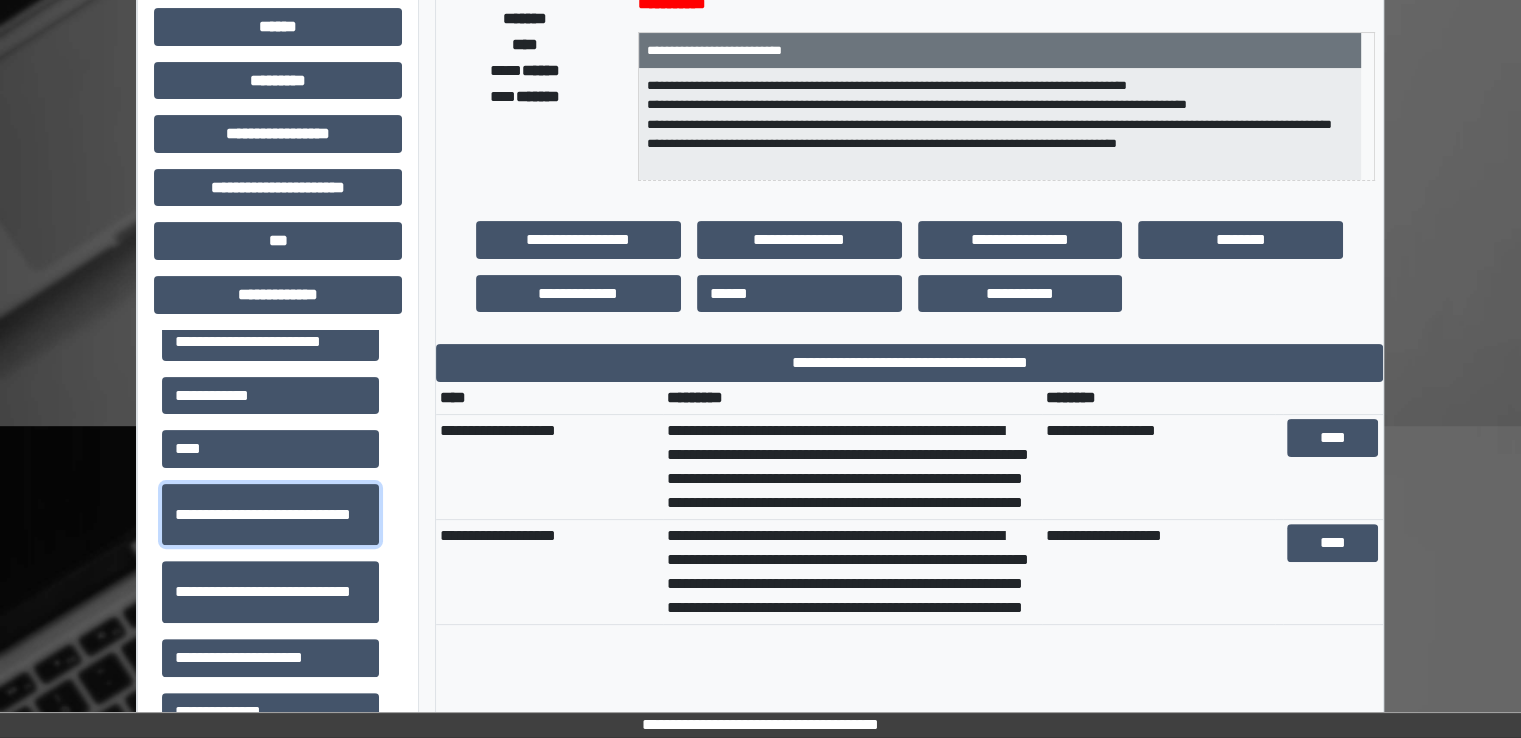 scroll, scrollTop: 0, scrollLeft: 0, axis: both 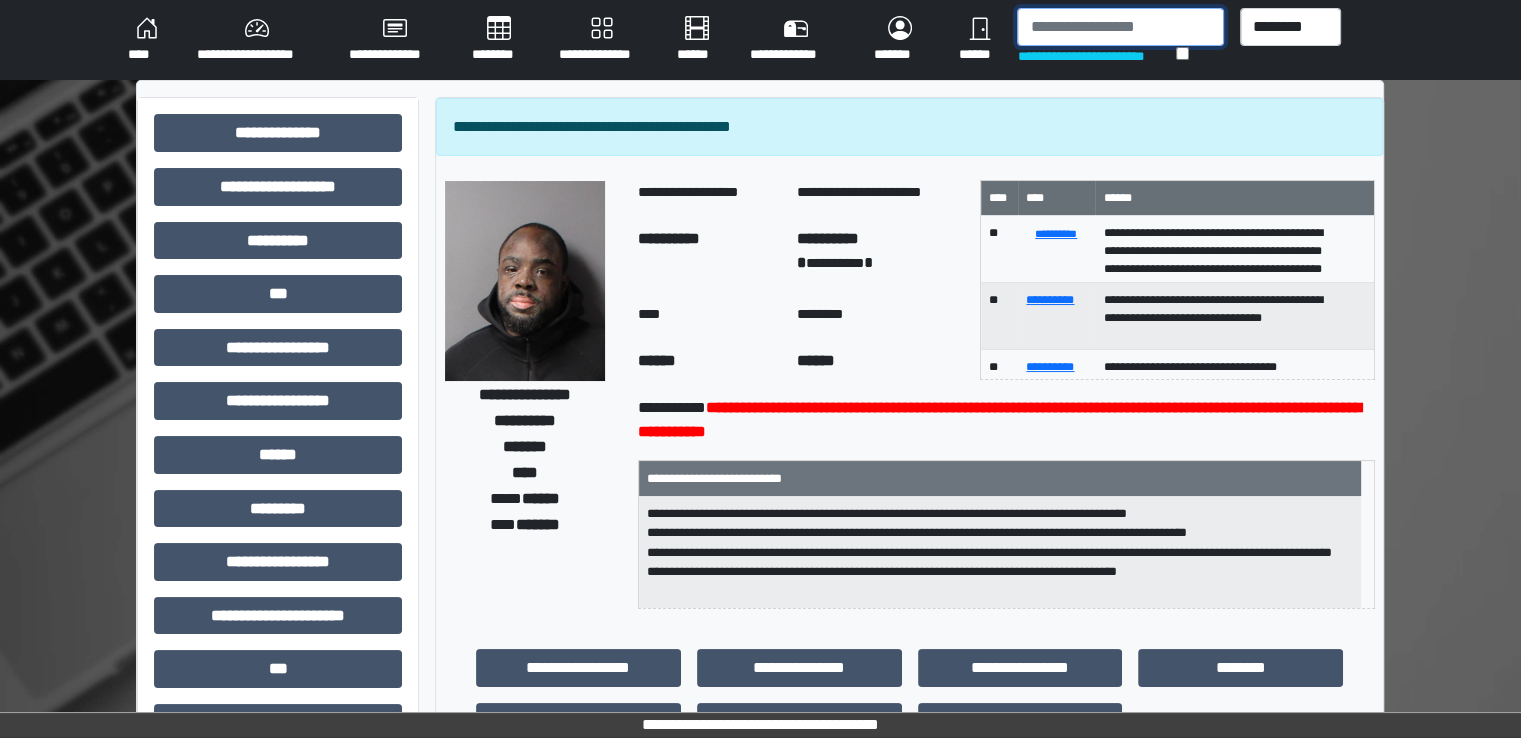 click at bounding box center [1120, 27] 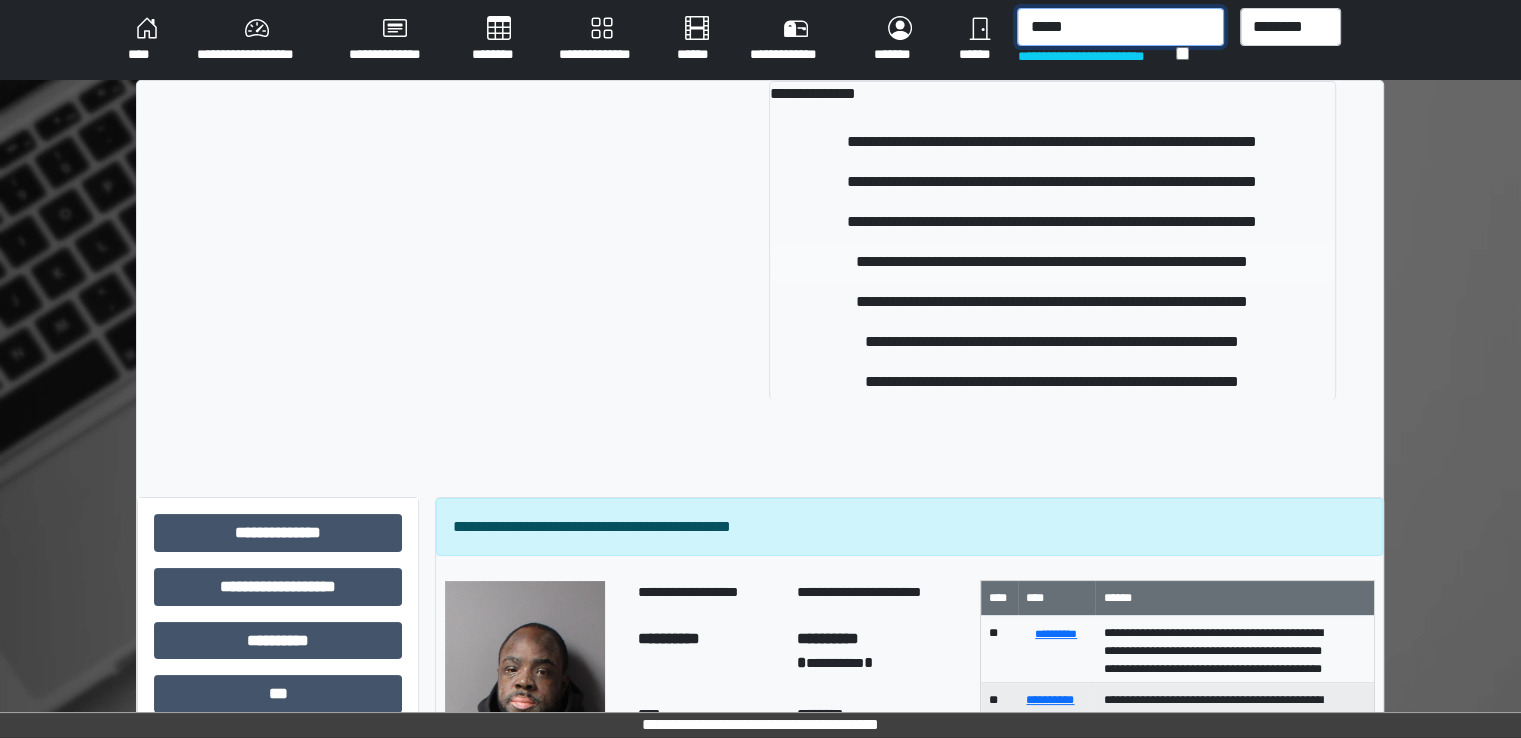 type on "*****" 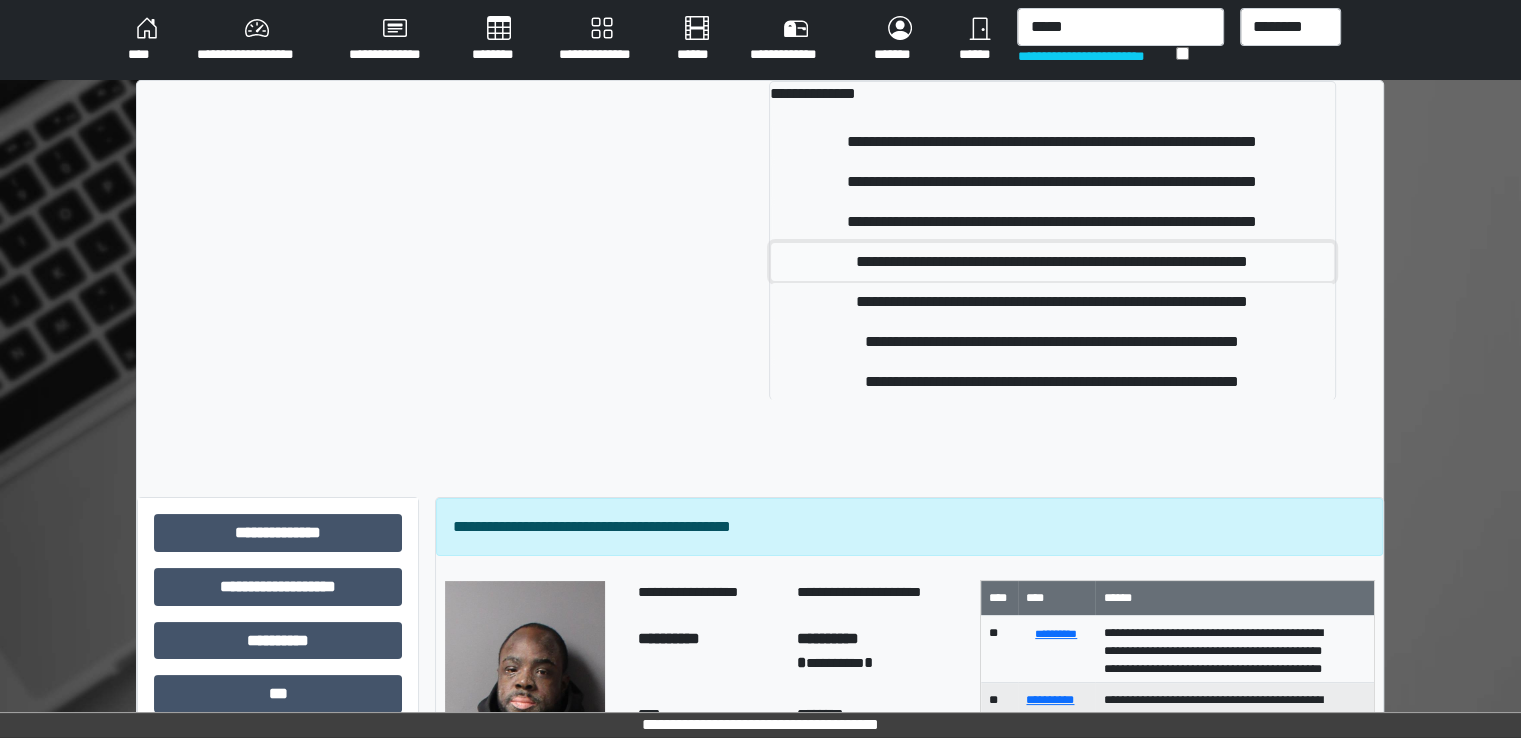 click on "**********" at bounding box center [1052, 262] 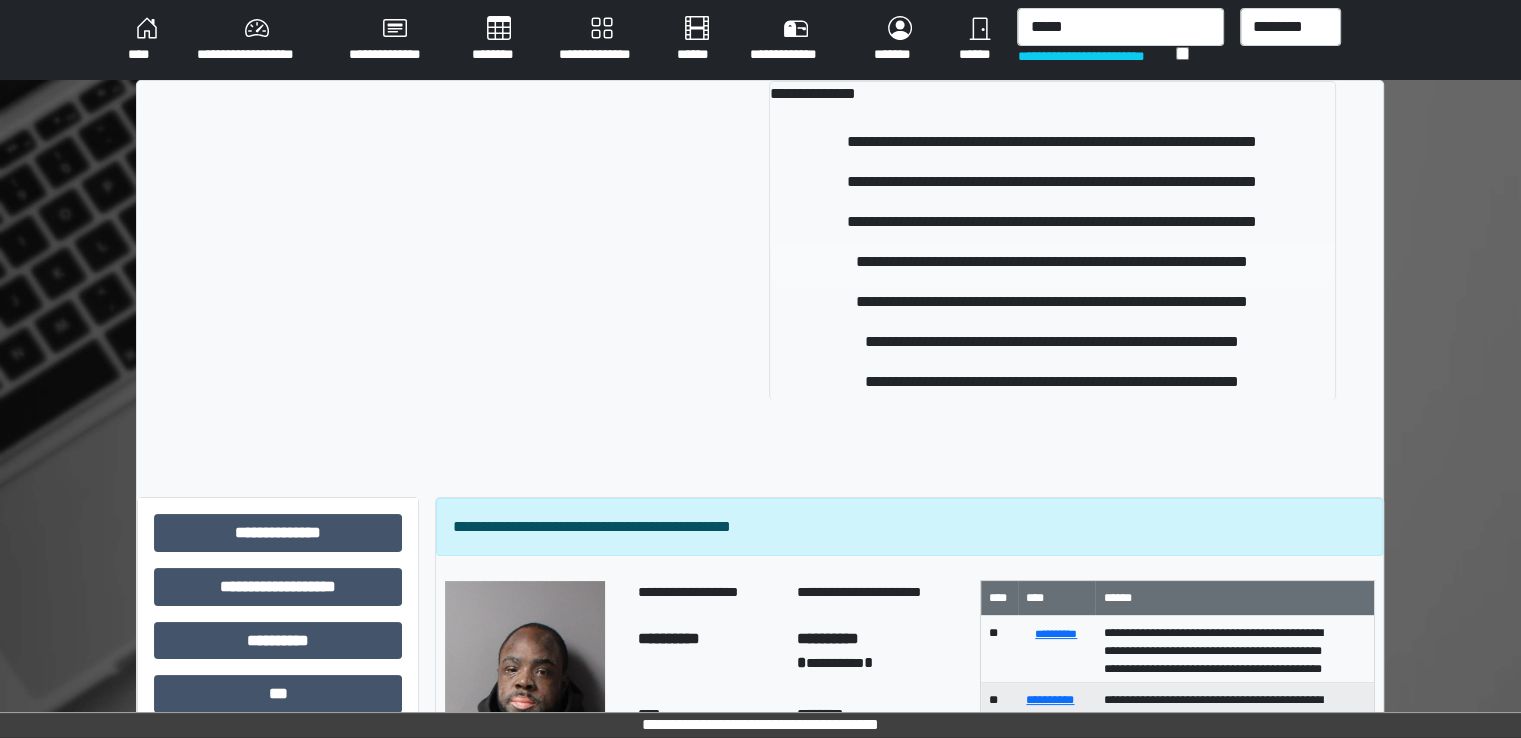 type 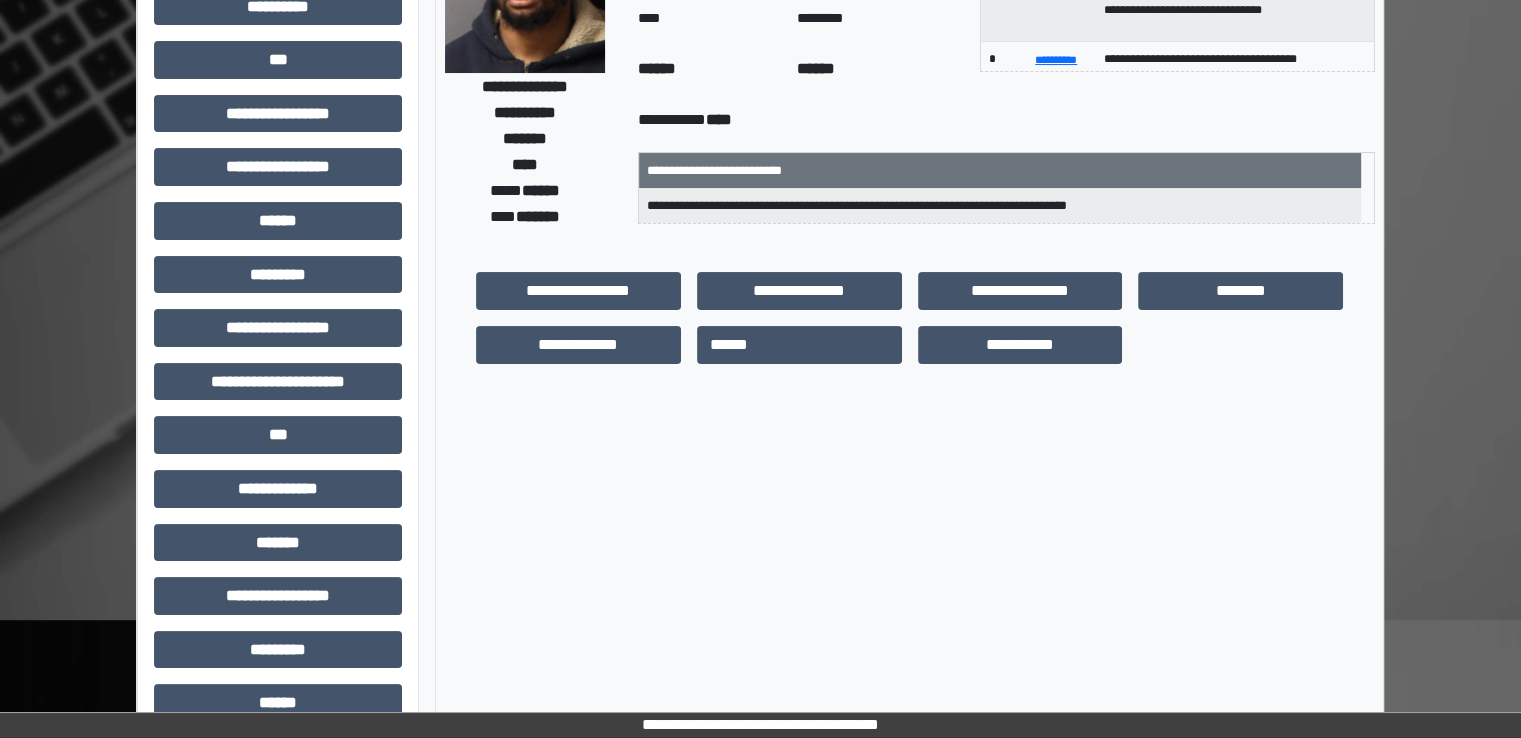 scroll, scrollTop: 428, scrollLeft: 0, axis: vertical 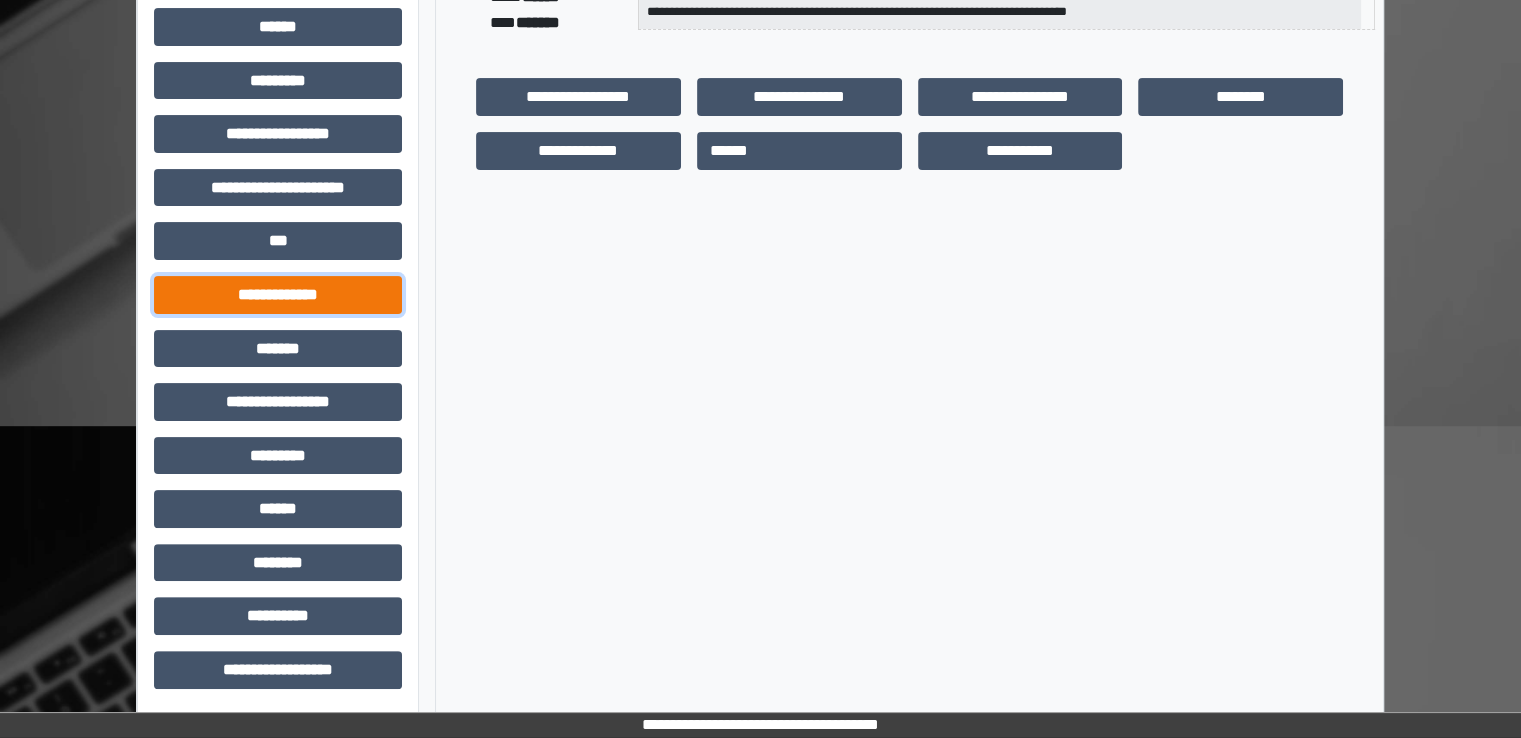 click on "**********" at bounding box center [278, 295] 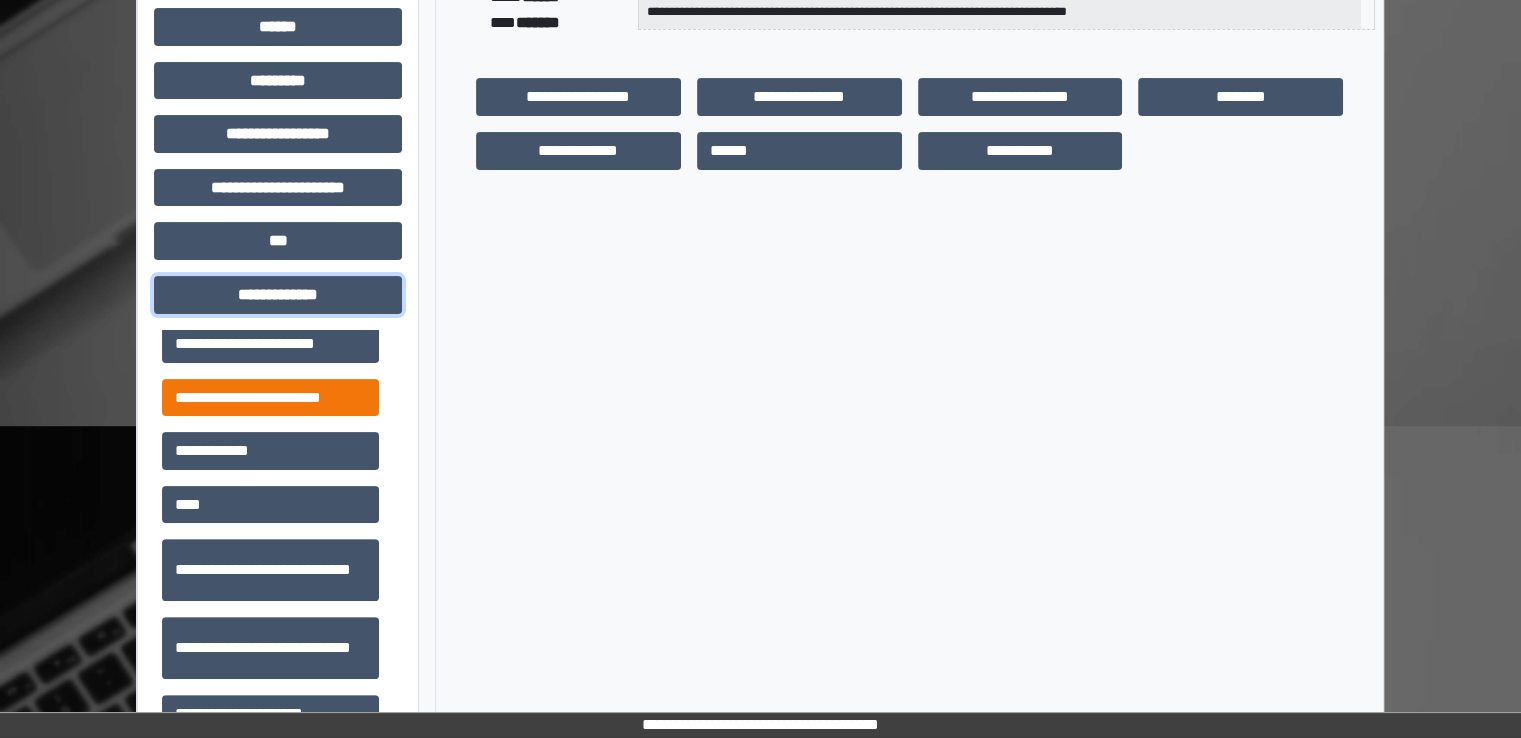 scroll, scrollTop: 700, scrollLeft: 0, axis: vertical 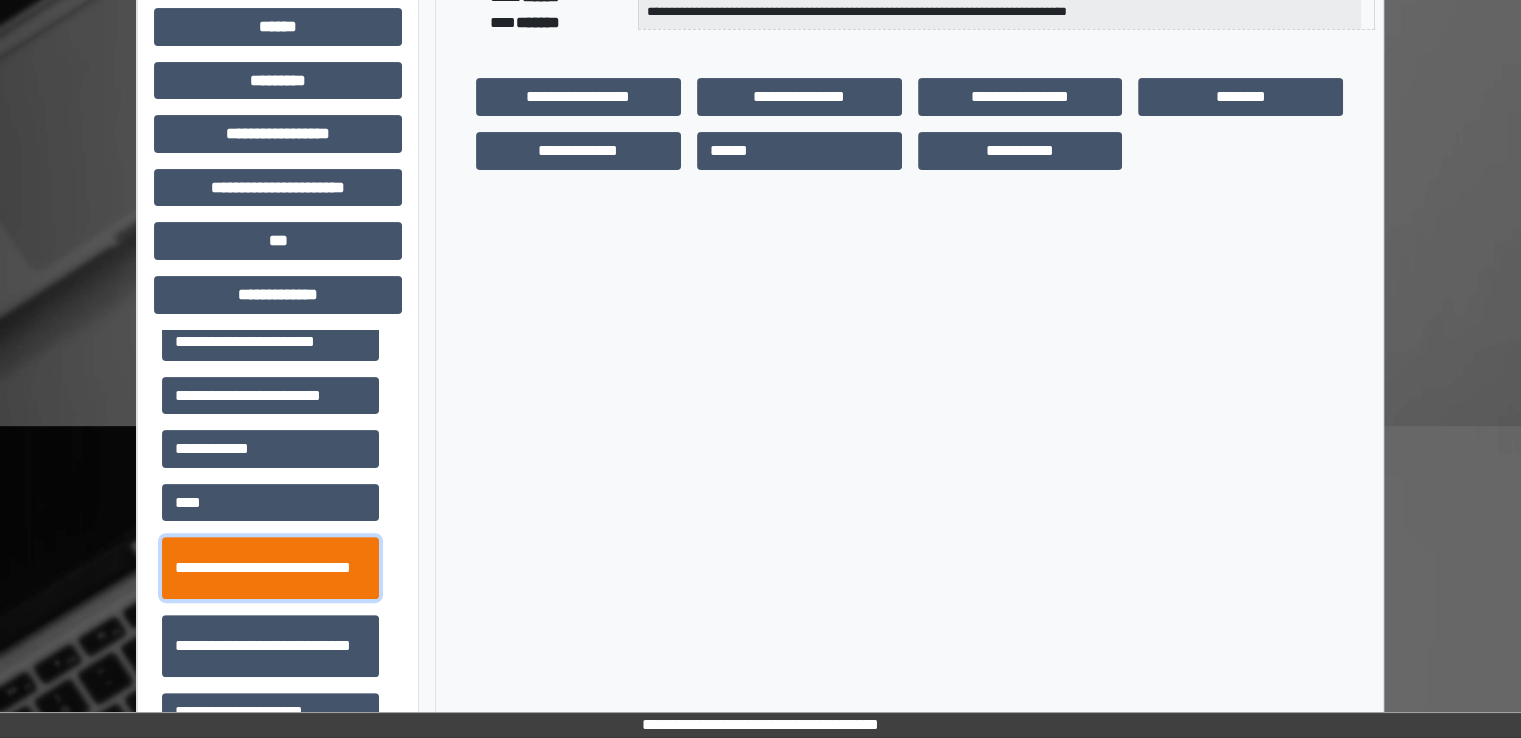 click on "**********" at bounding box center [270, 568] 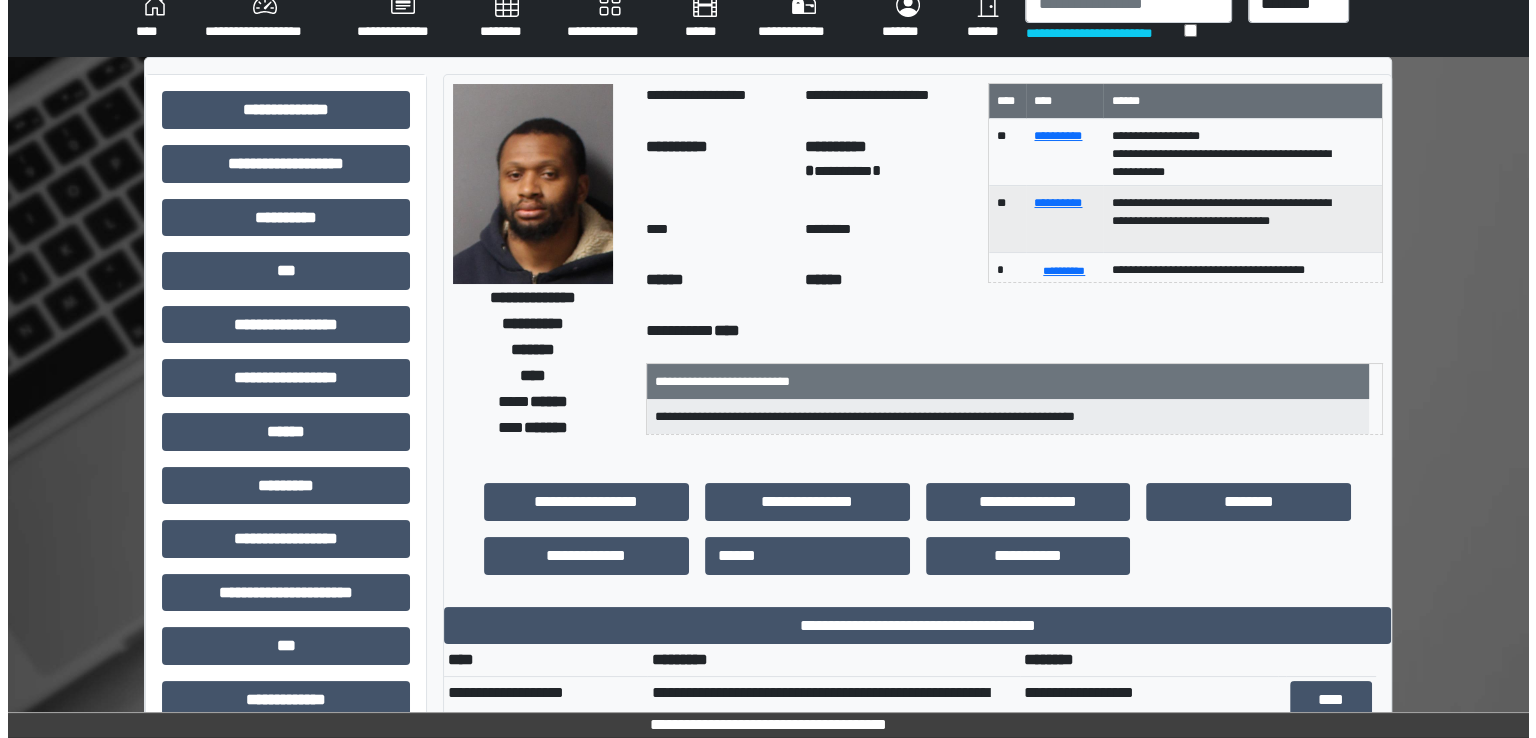 scroll, scrollTop: 0, scrollLeft: 0, axis: both 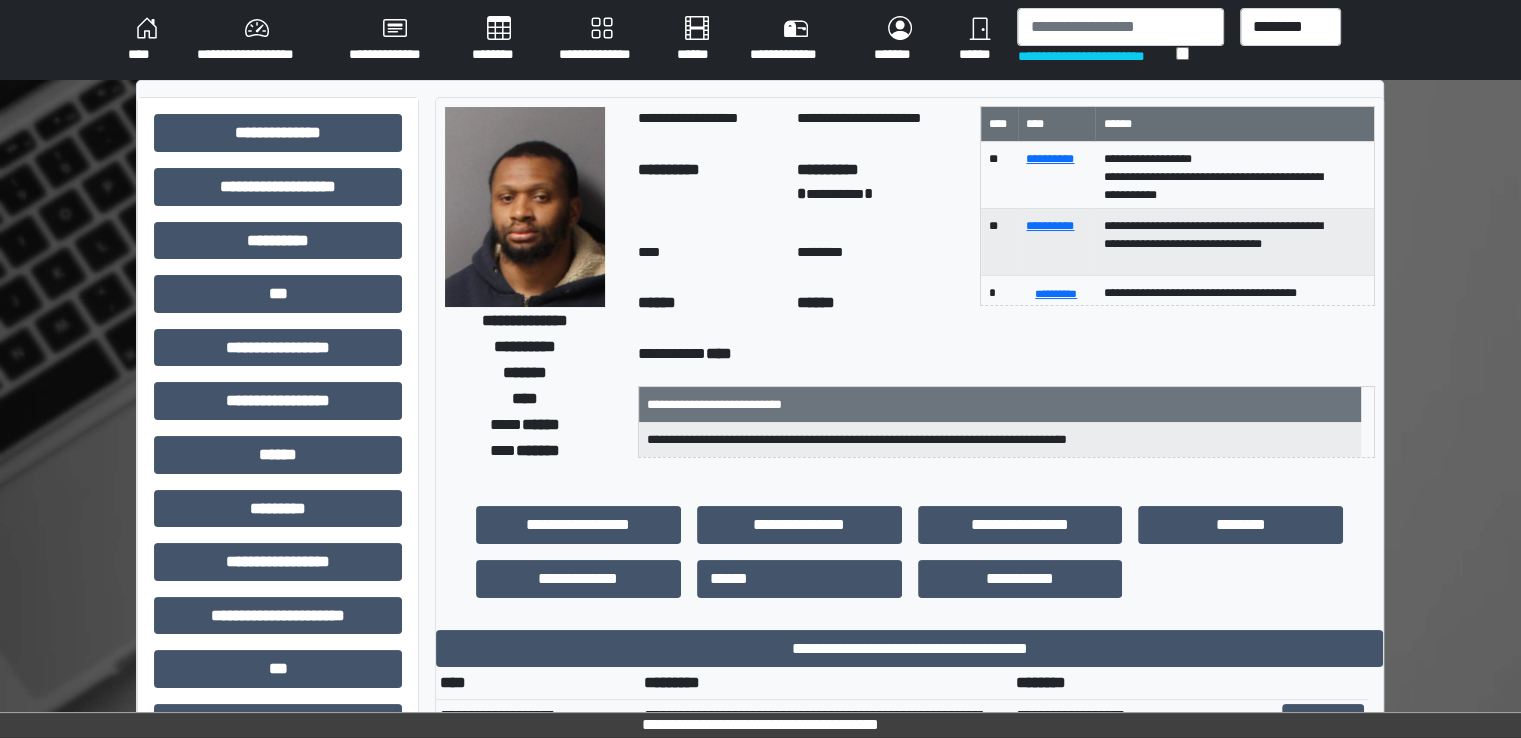 click on "********" at bounding box center [499, 40] 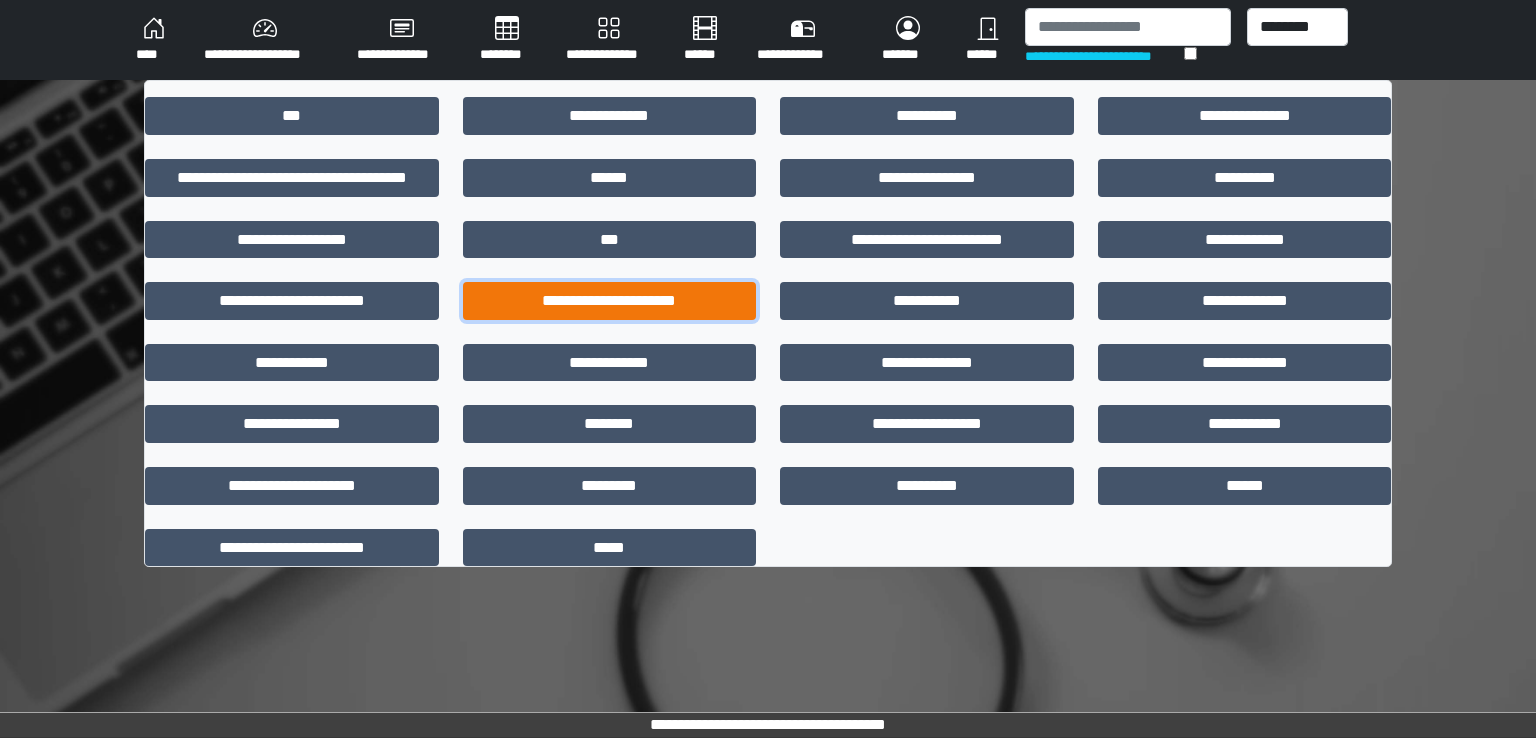 click on "**********" at bounding box center [610, 301] 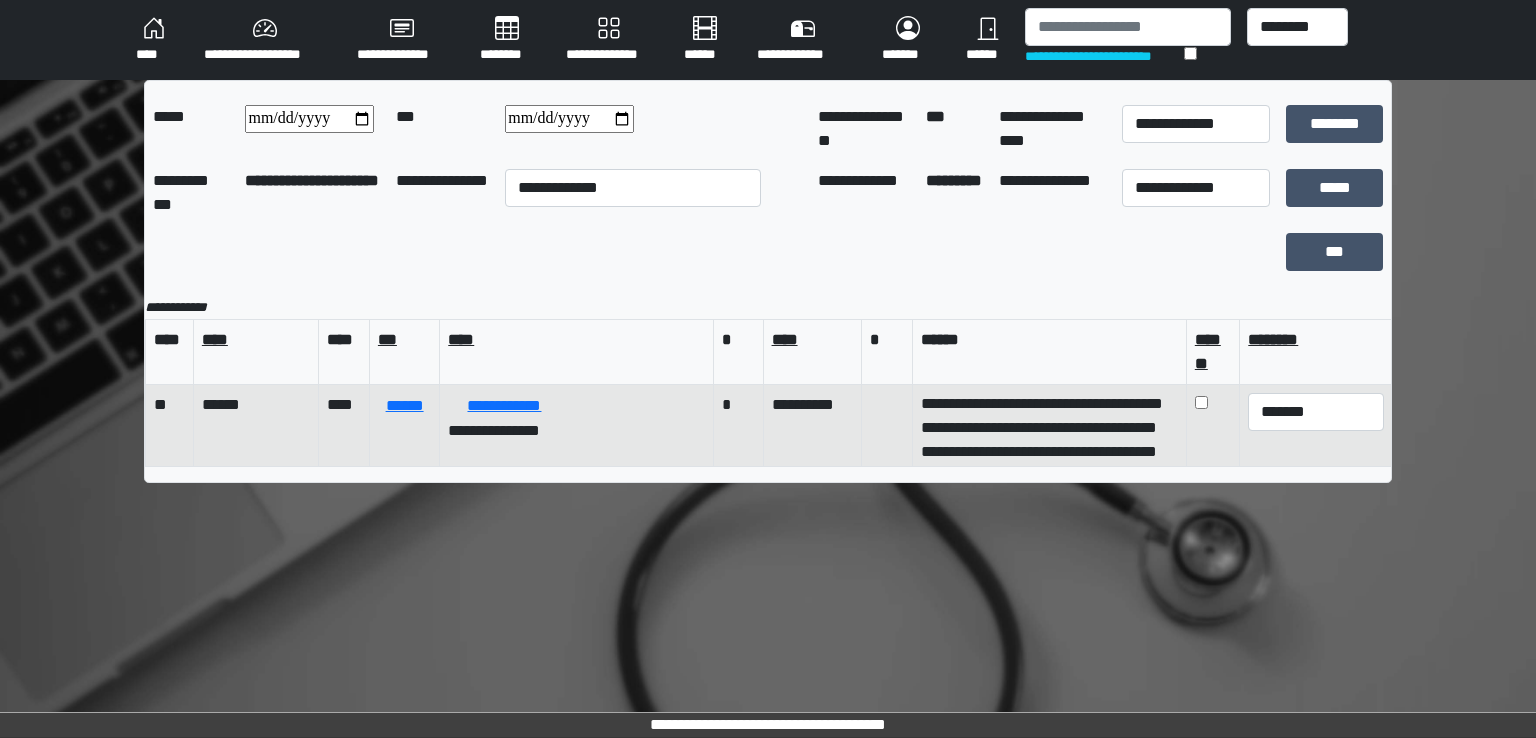 scroll, scrollTop: 40, scrollLeft: 0, axis: vertical 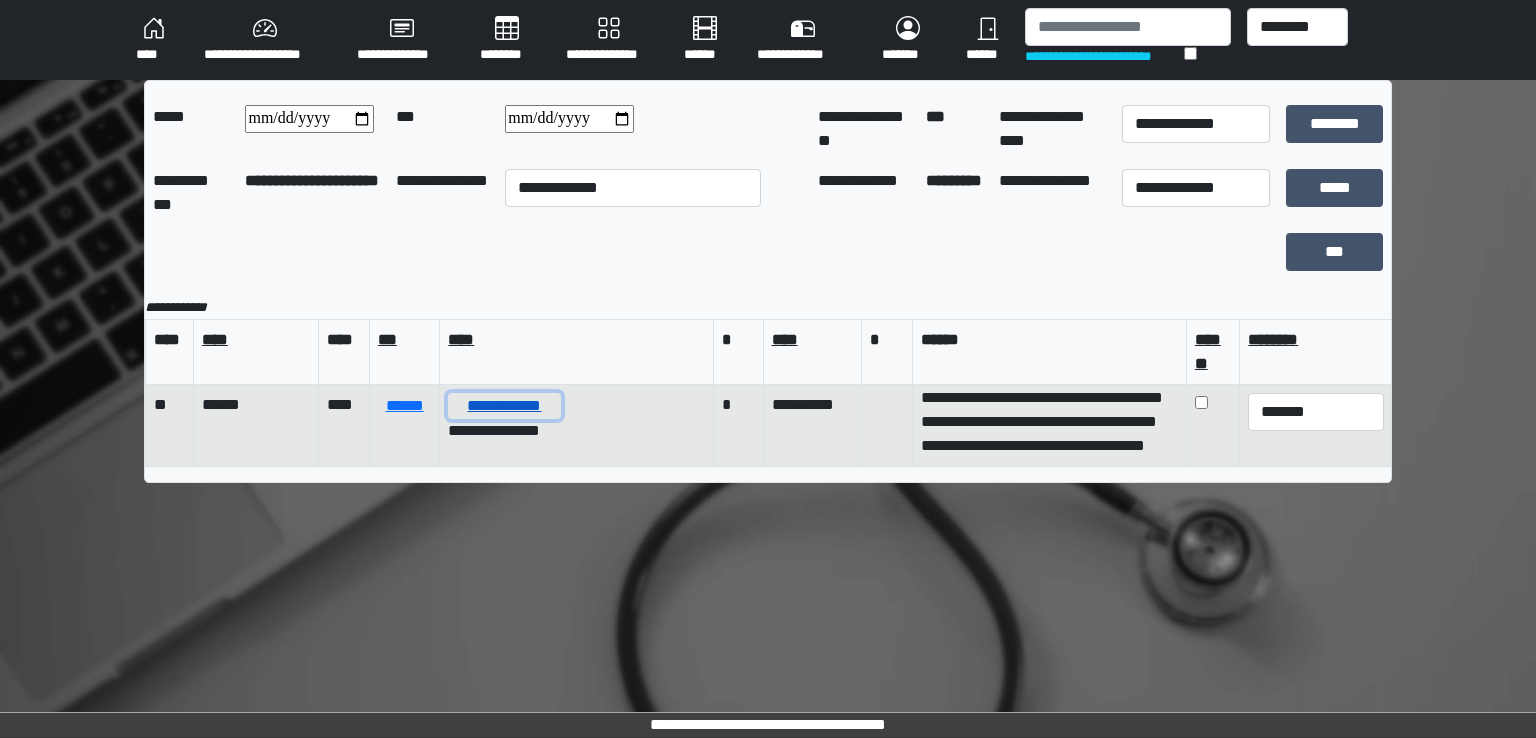 click on "**********" at bounding box center (504, 406) 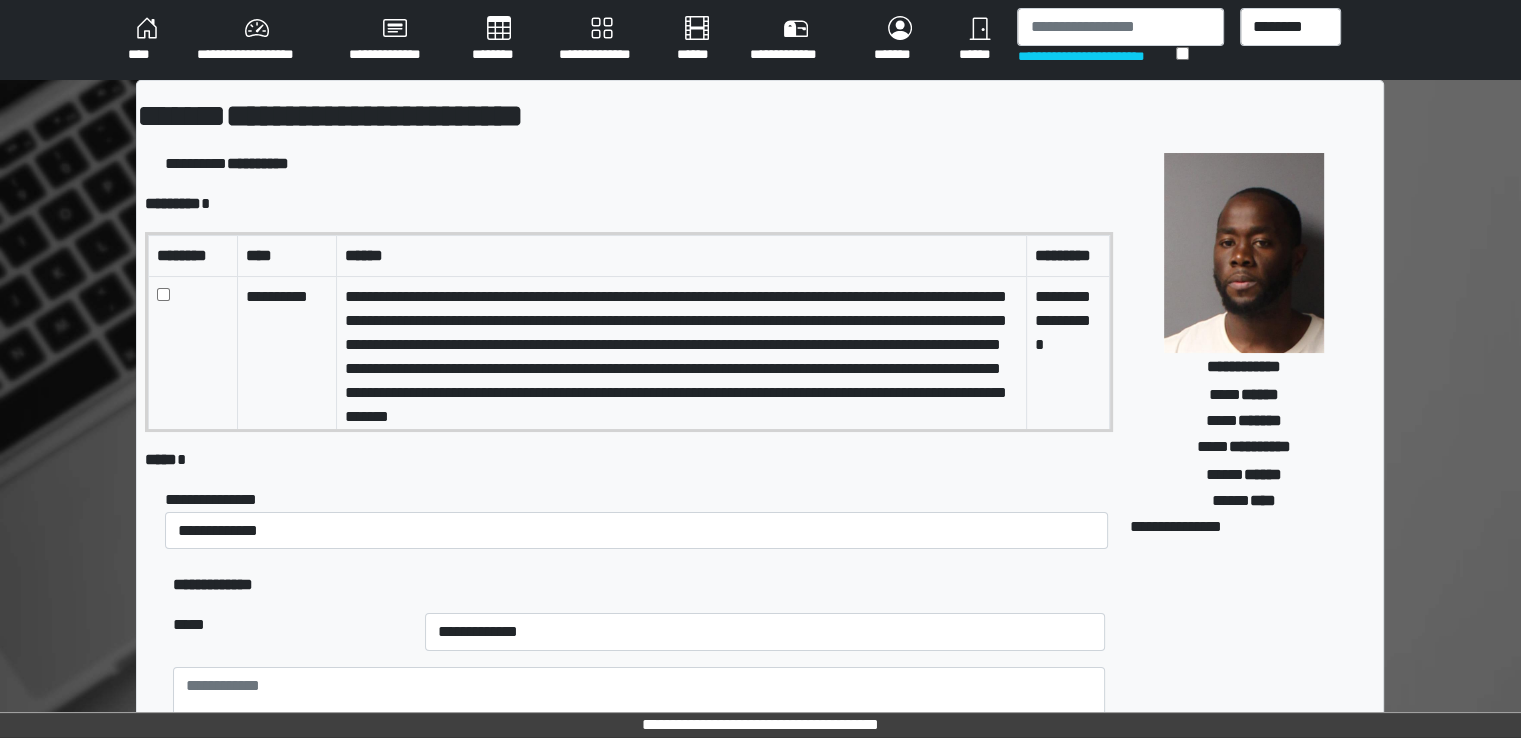 click on "********" at bounding box center [499, 40] 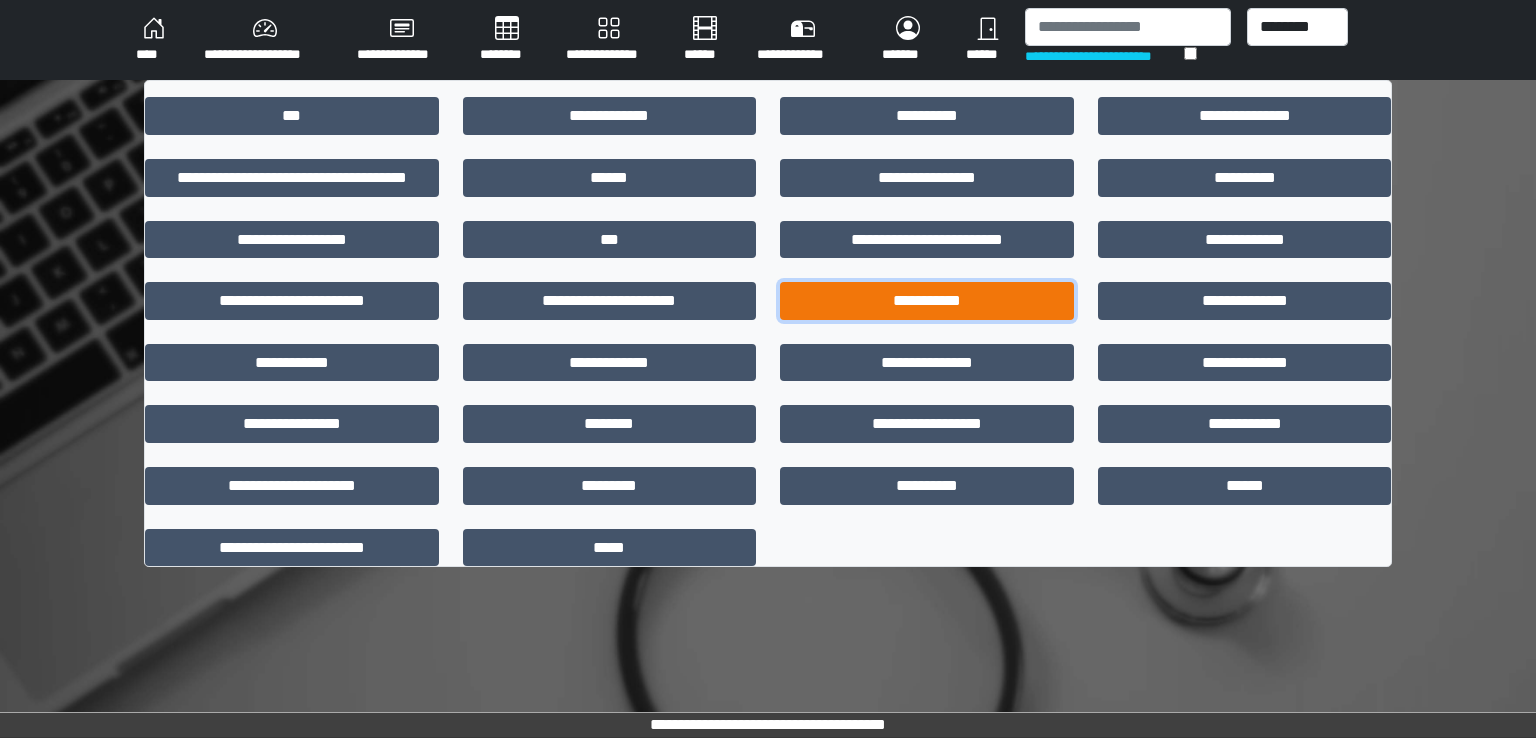 click on "**********" at bounding box center (927, 301) 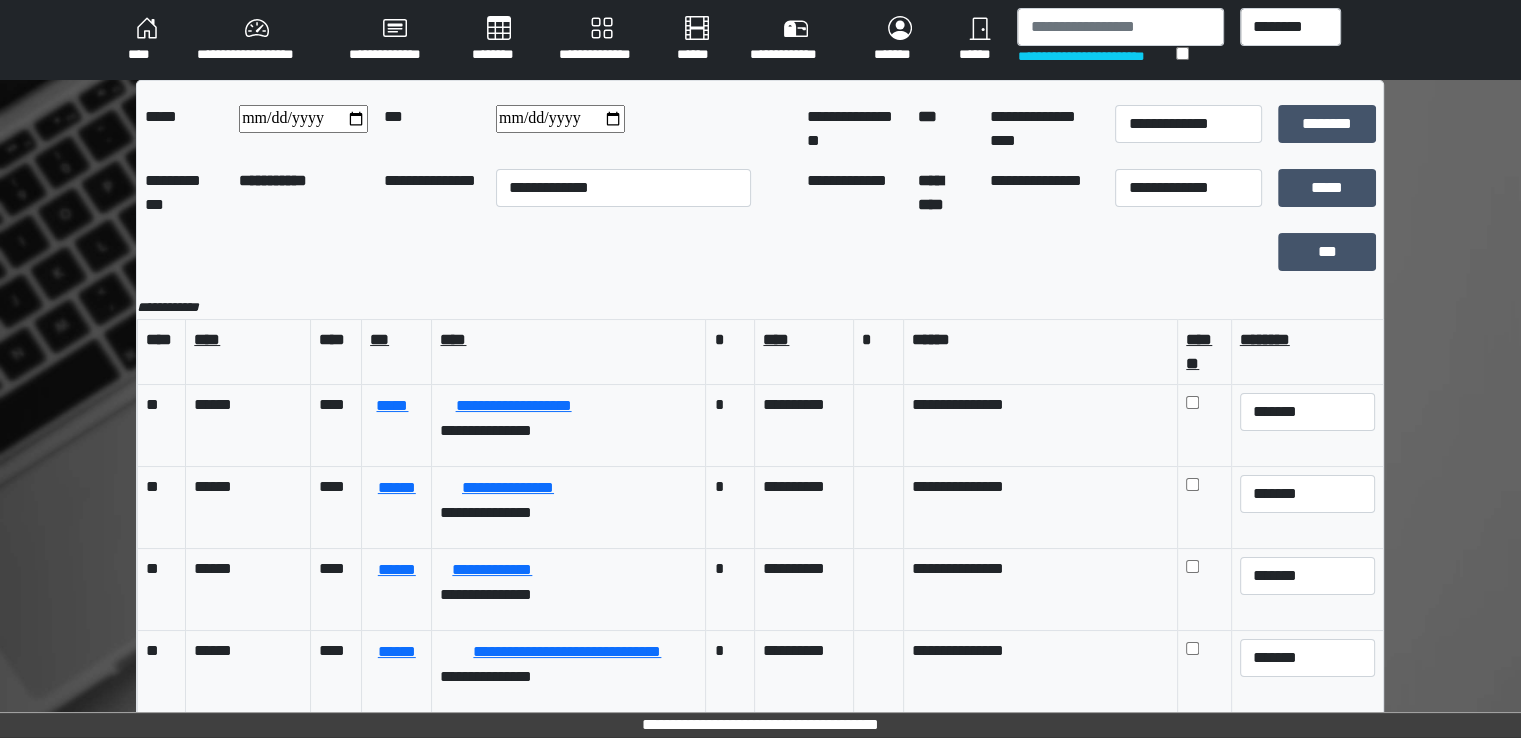 click on "****" at bounding box center [146, 40] 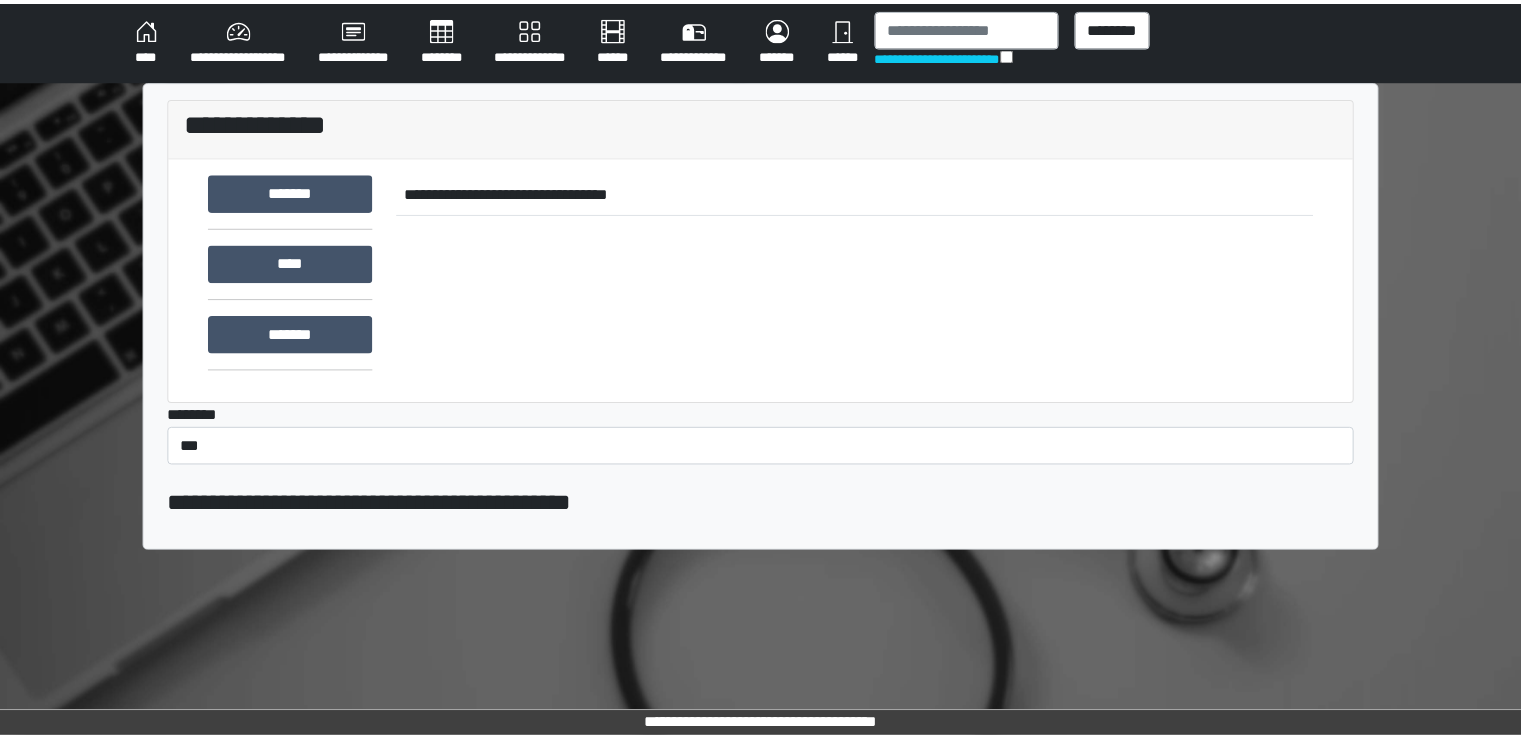 scroll, scrollTop: 0, scrollLeft: 0, axis: both 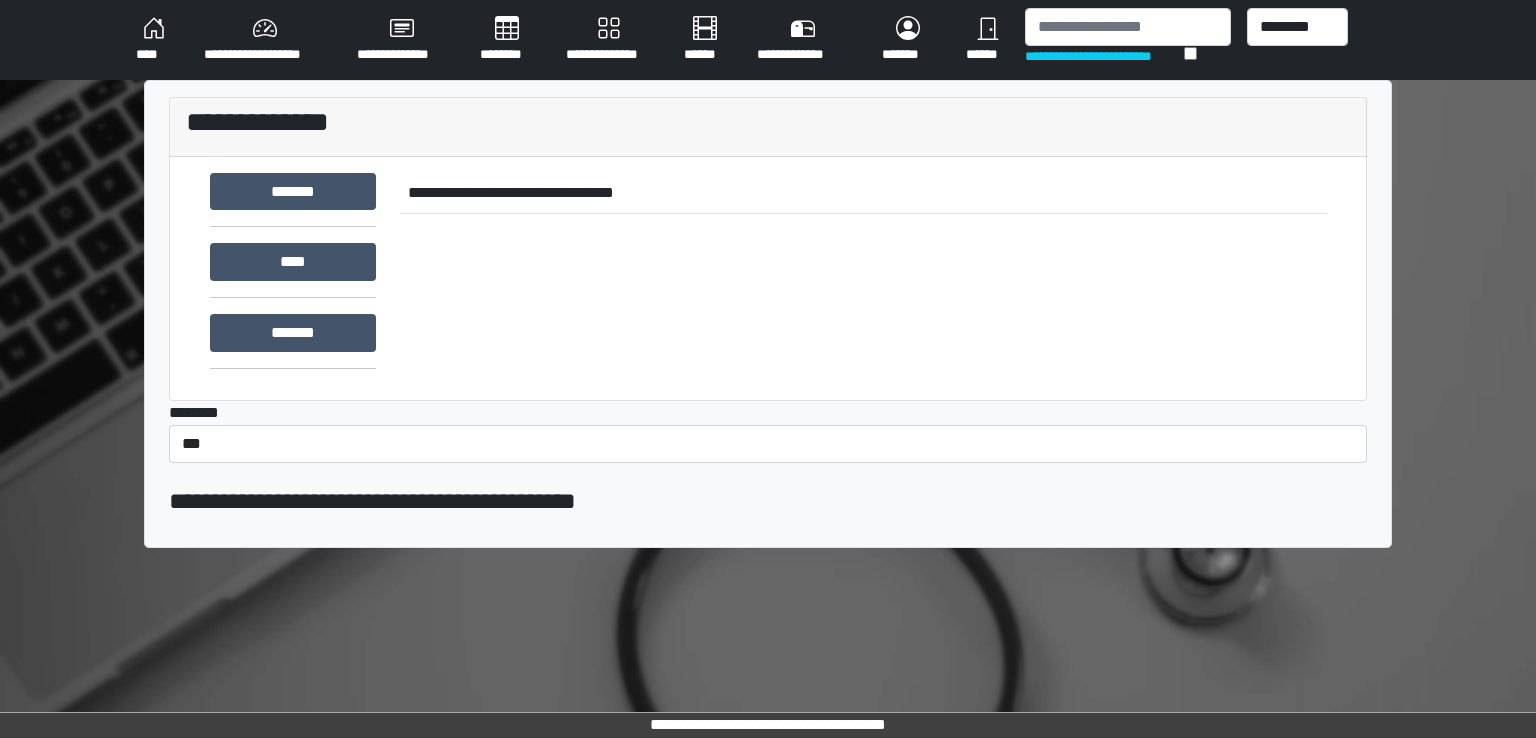 click on "********" at bounding box center [507, 40] 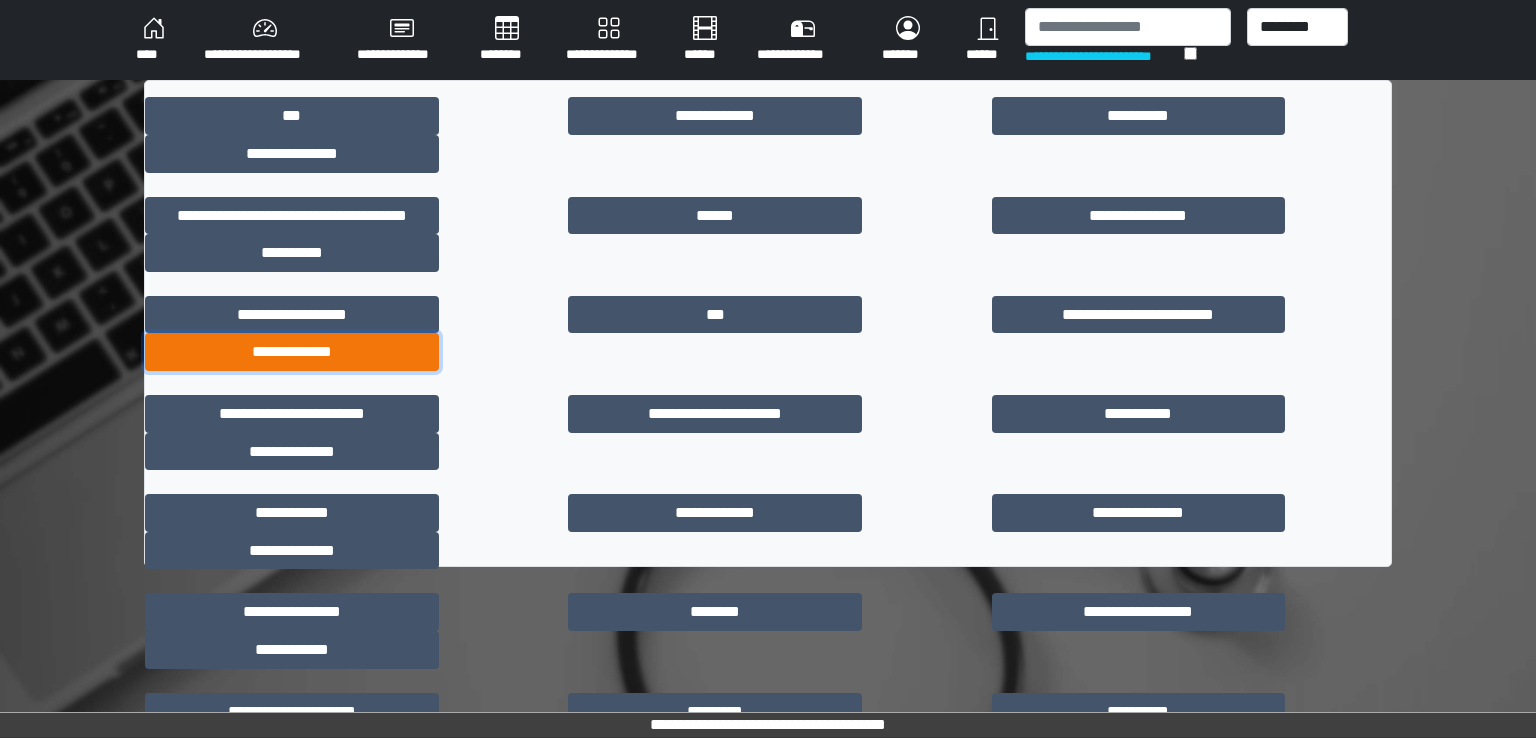 click on "**********" at bounding box center (292, 352) 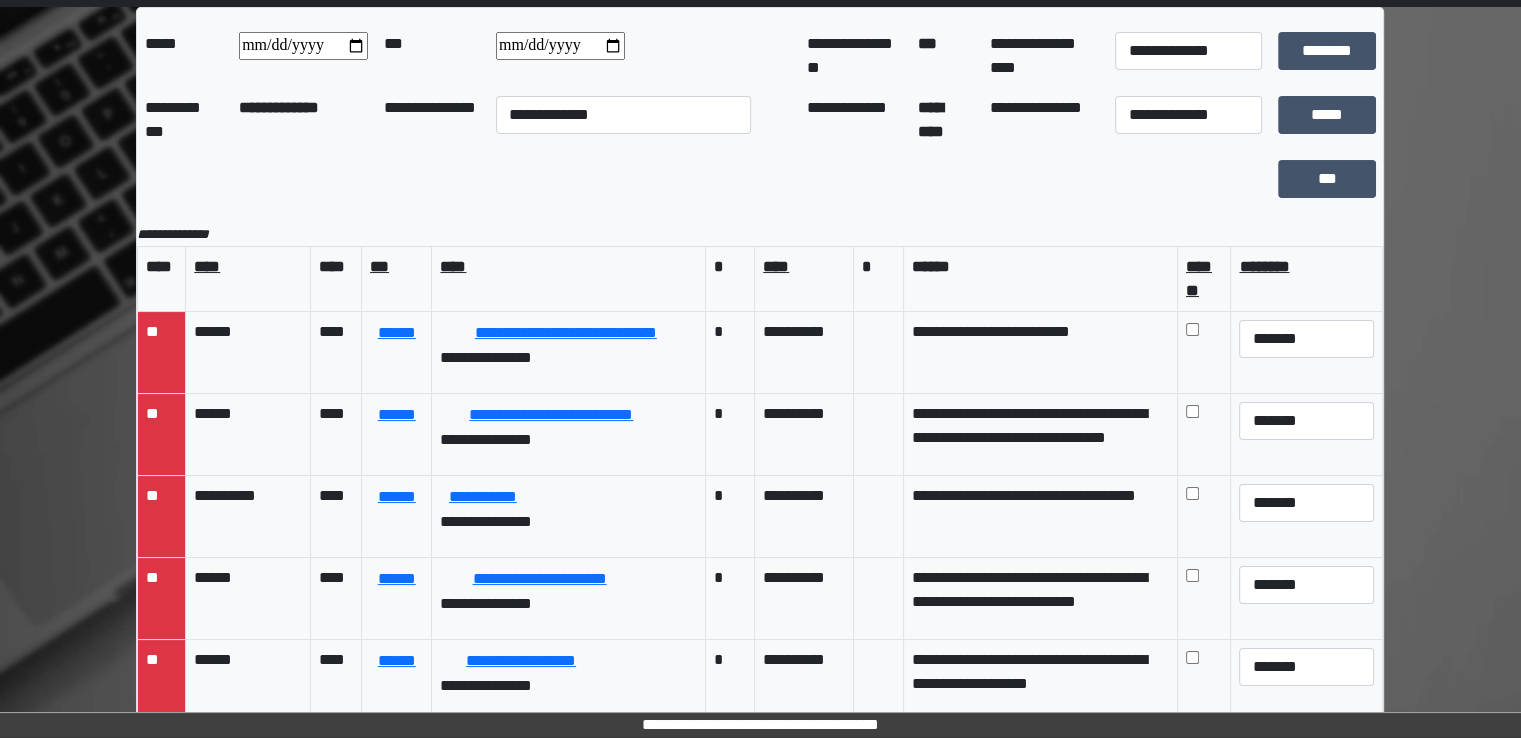 scroll, scrollTop: 174, scrollLeft: 0, axis: vertical 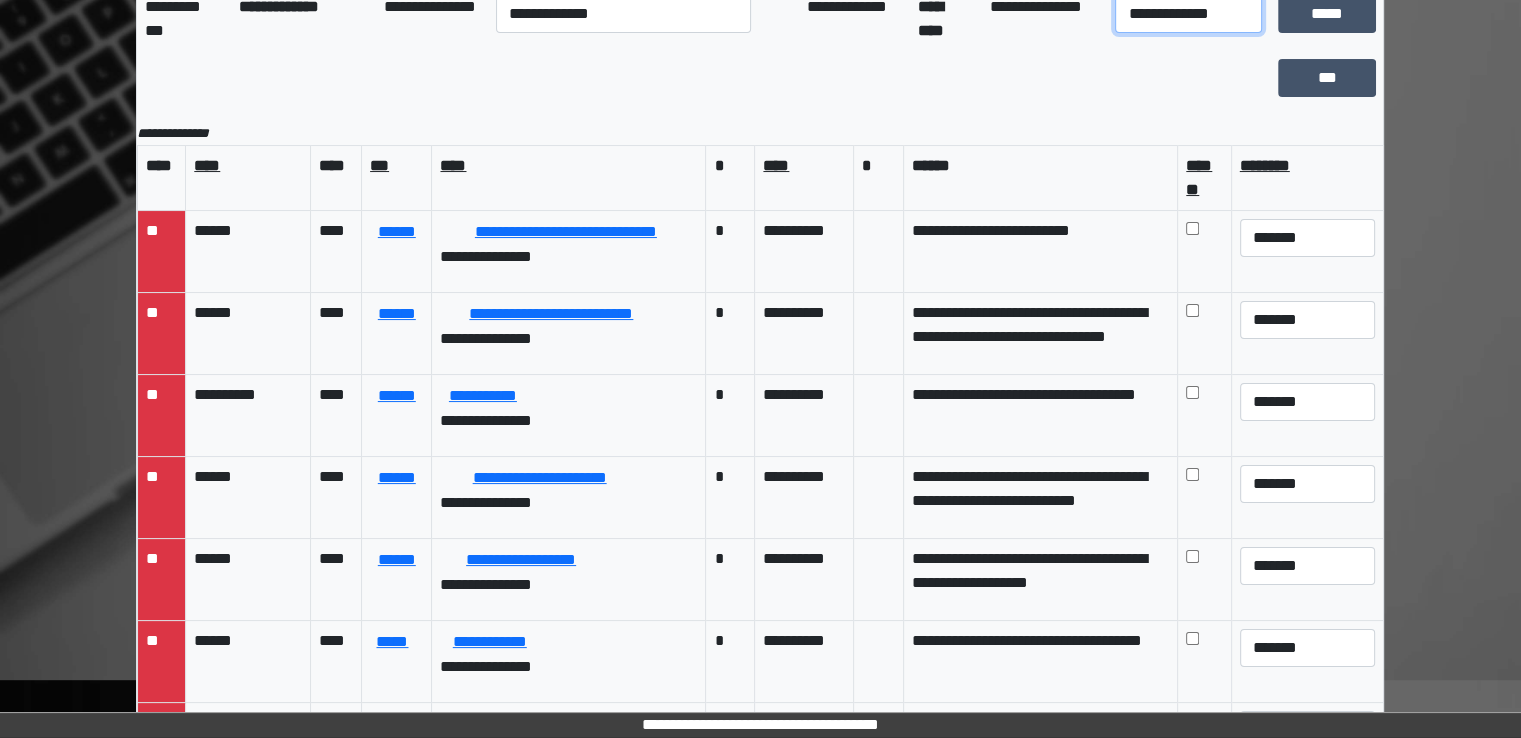 click on "**********" at bounding box center [1188, 14] 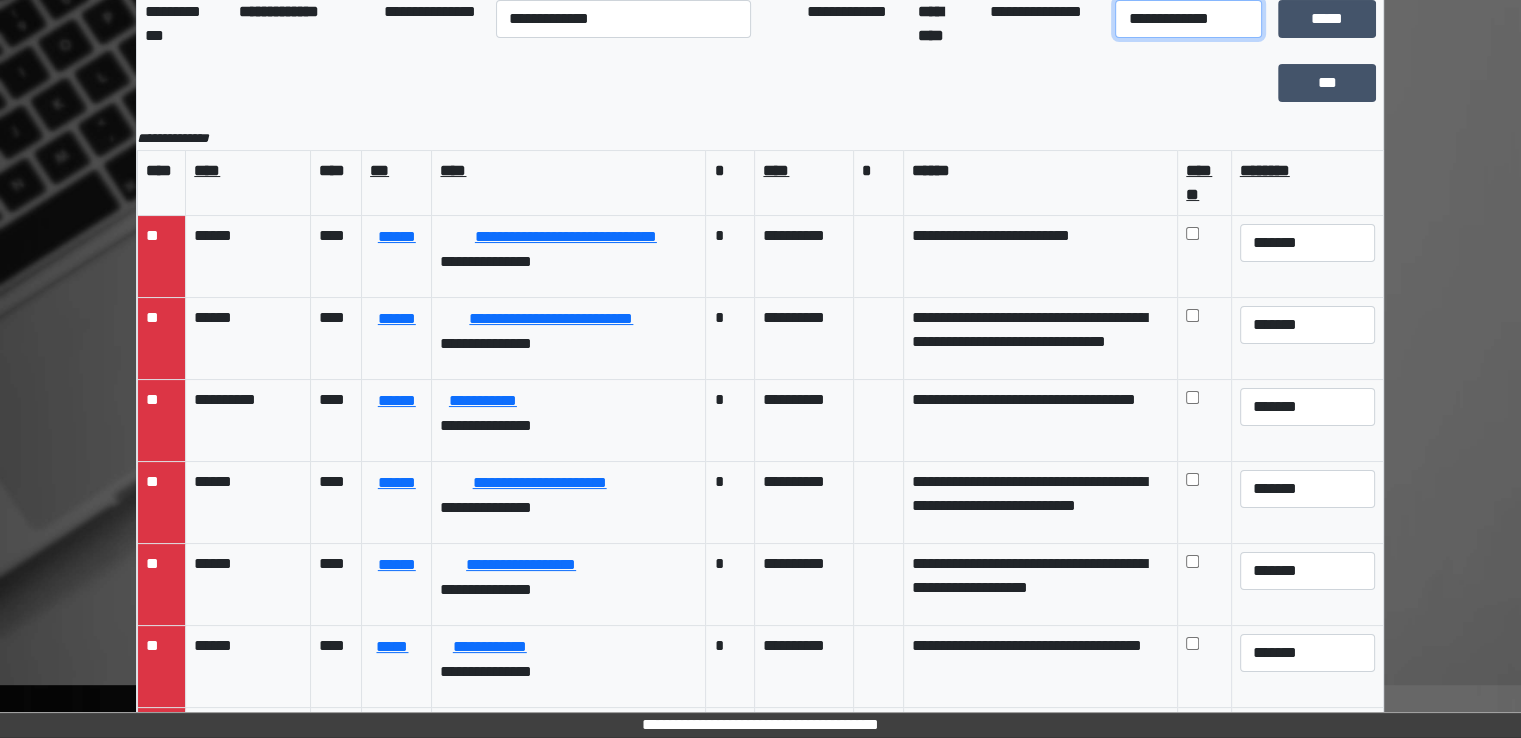 select on "**" 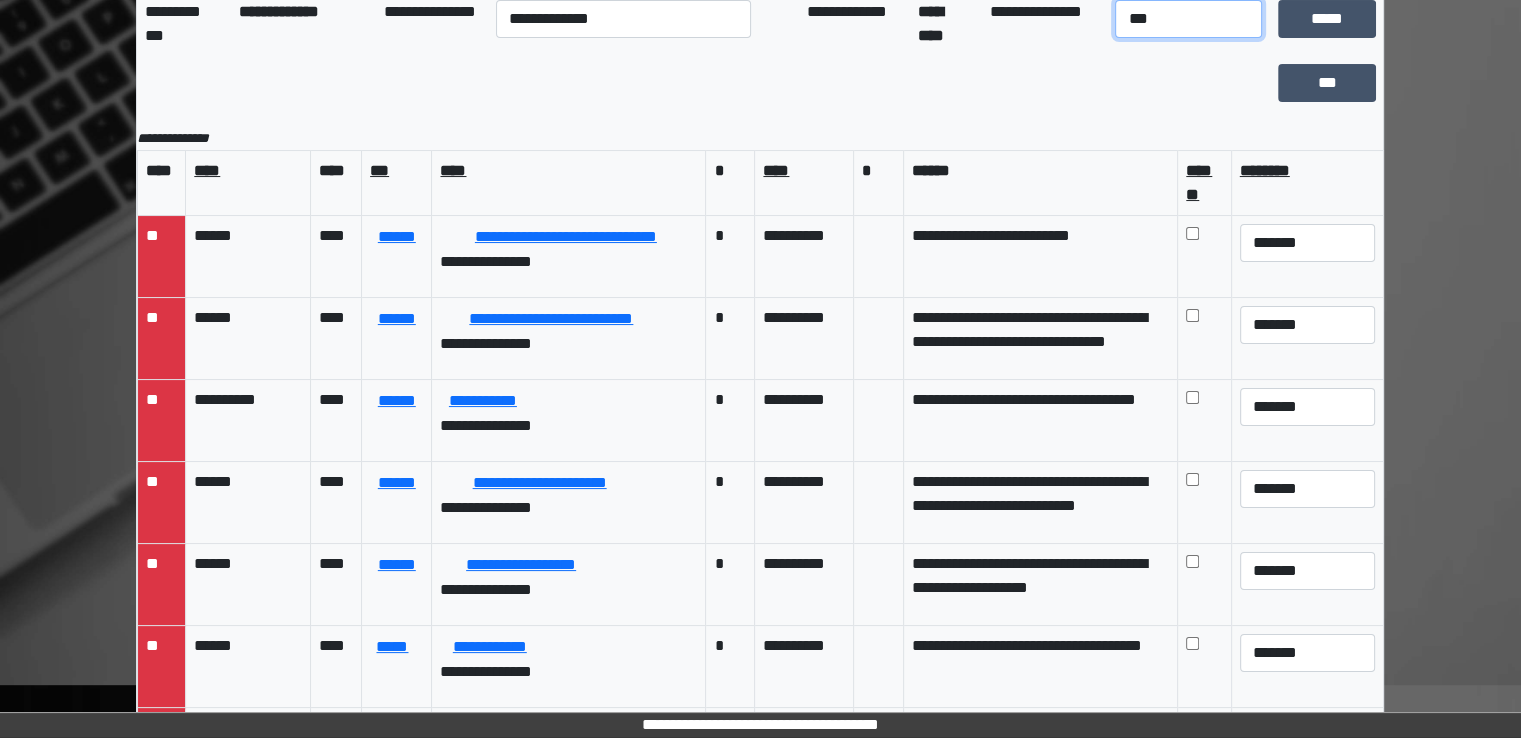 click on "**********" at bounding box center [1188, 19] 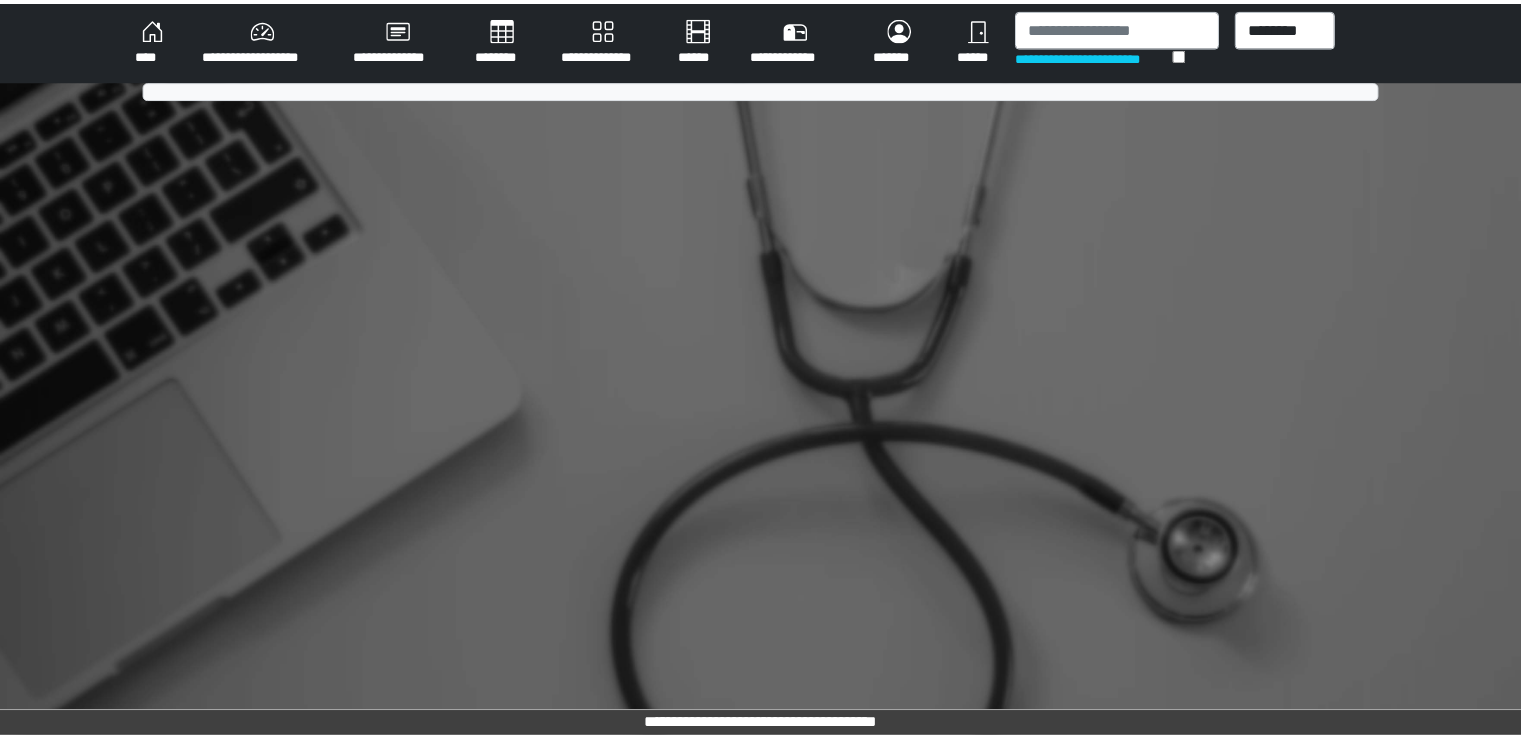scroll, scrollTop: 0, scrollLeft: 0, axis: both 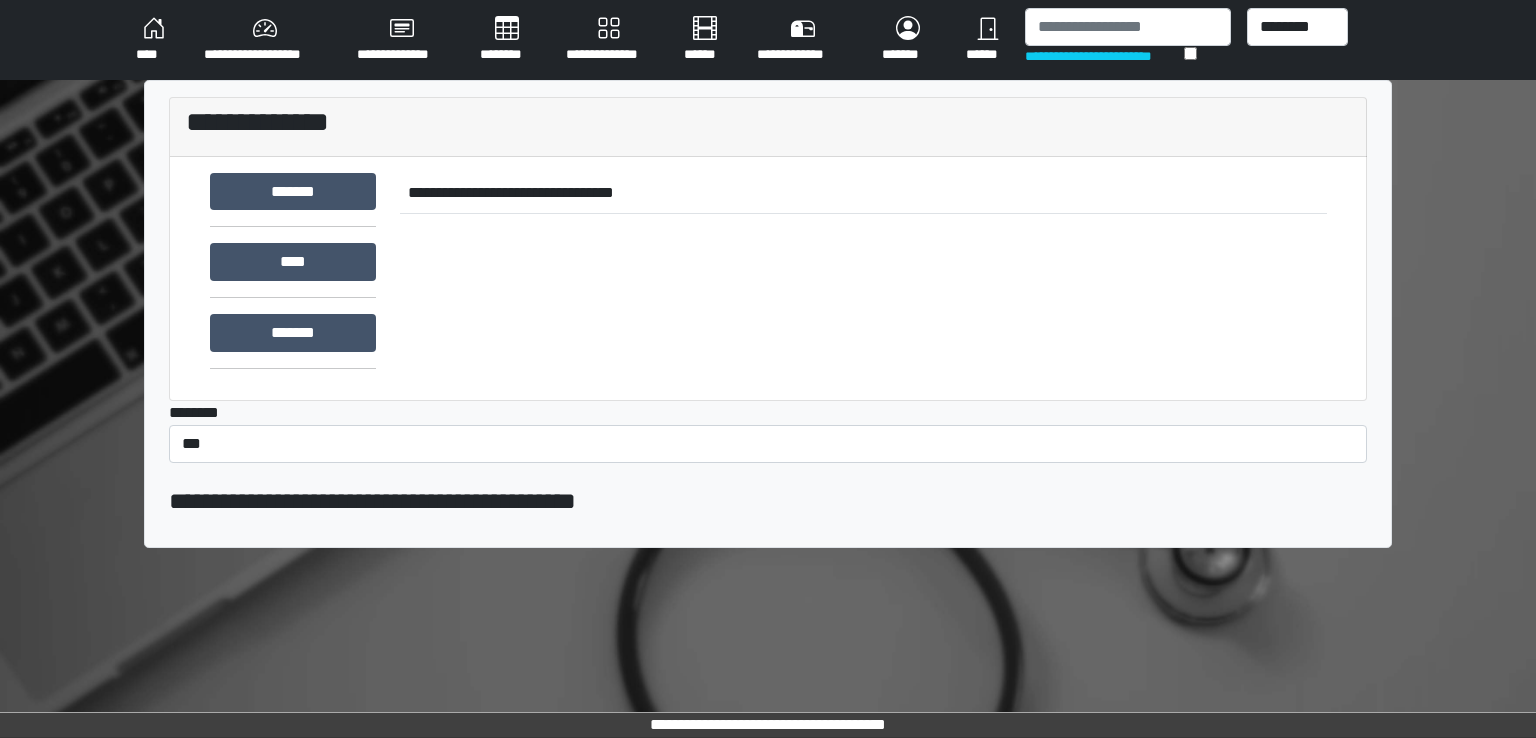 click on "********" at bounding box center (507, 40) 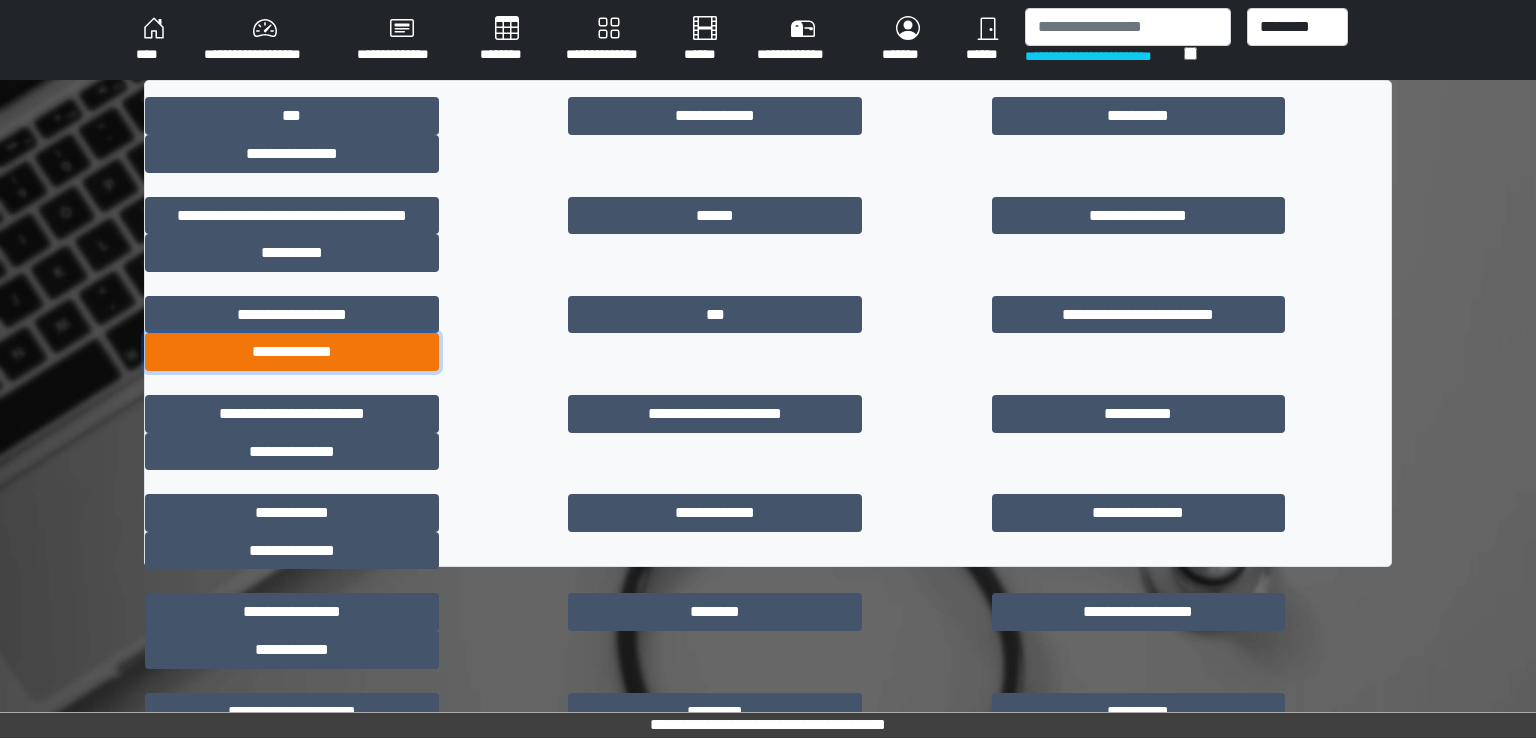 click on "**********" at bounding box center [292, 352] 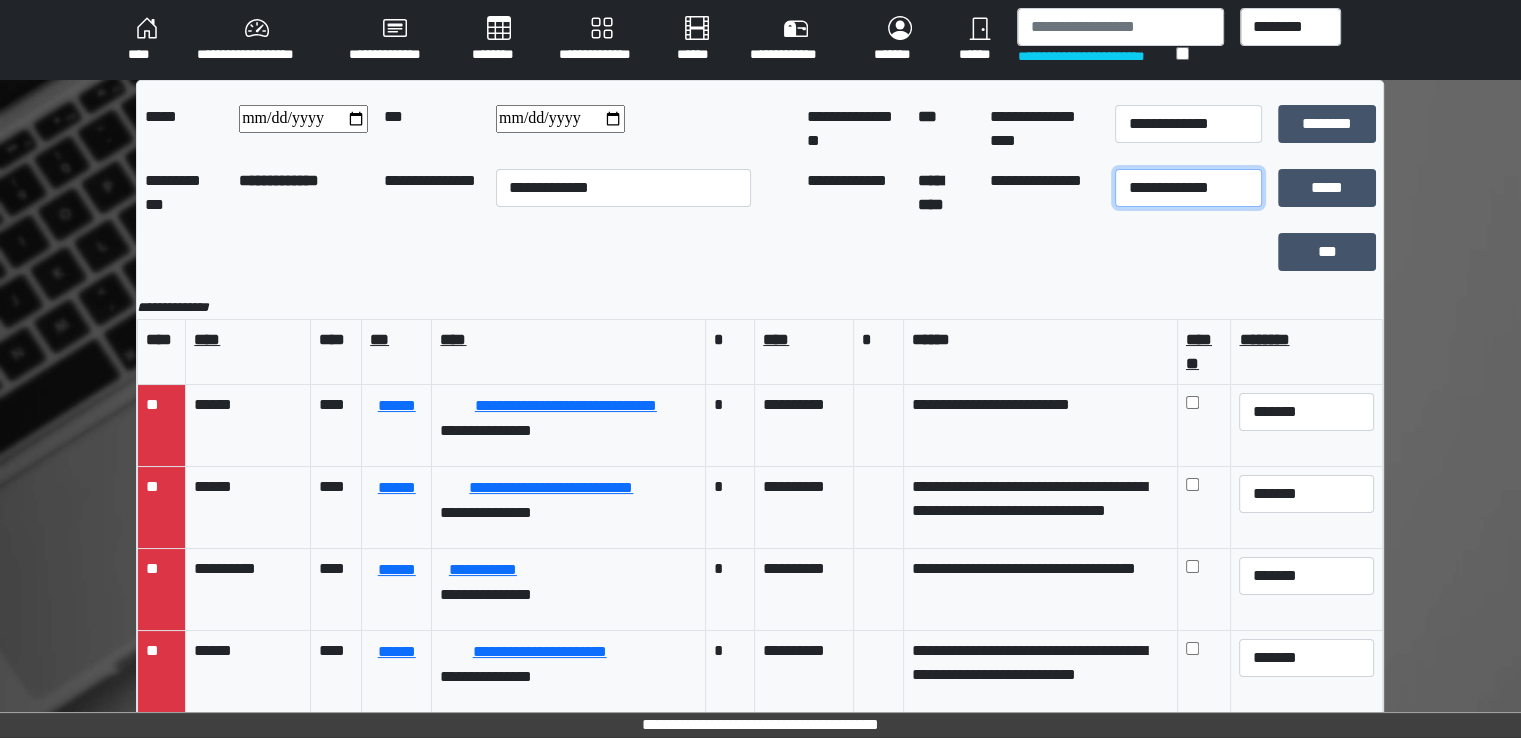 click on "**********" at bounding box center [1188, 188] 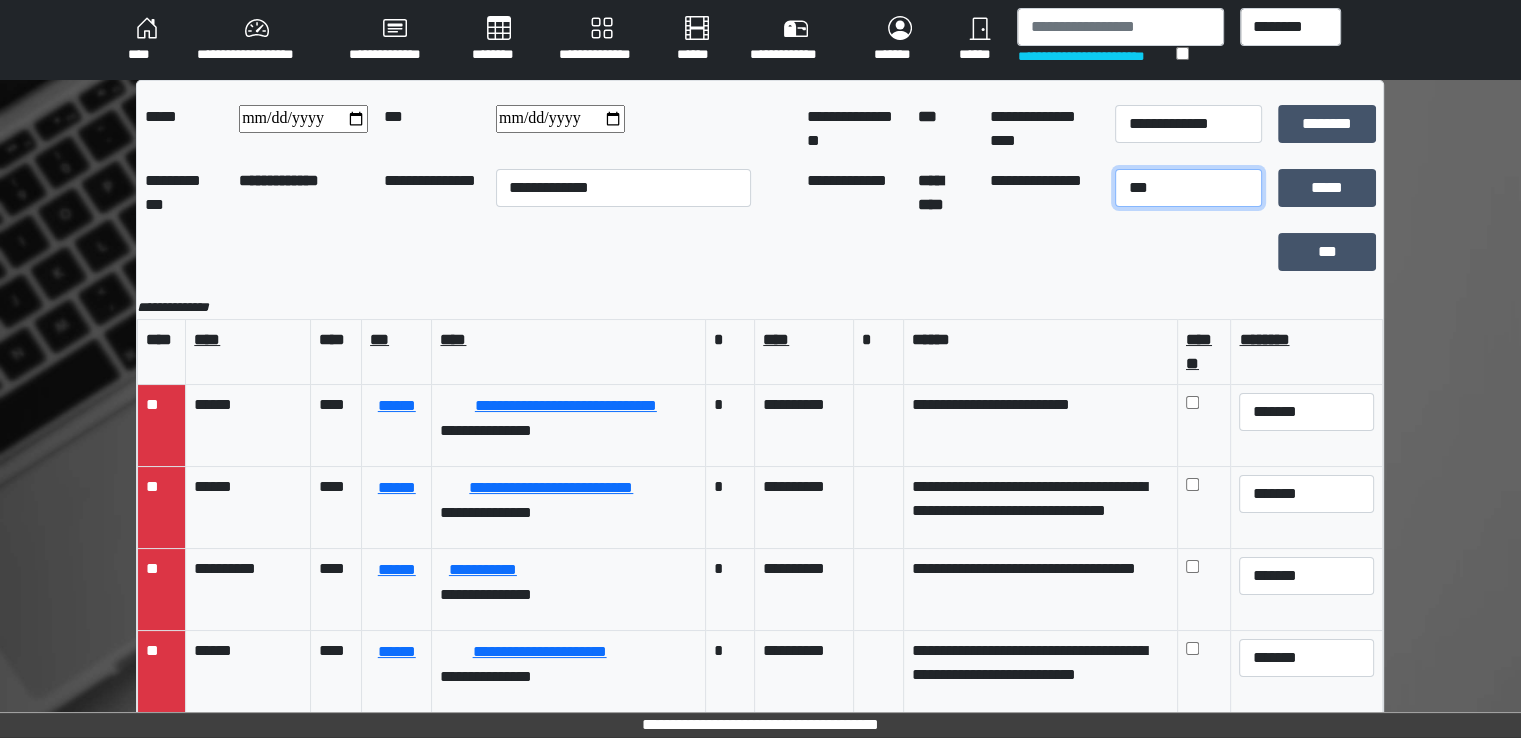 click on "**********" at bounding box center (1188, 188) 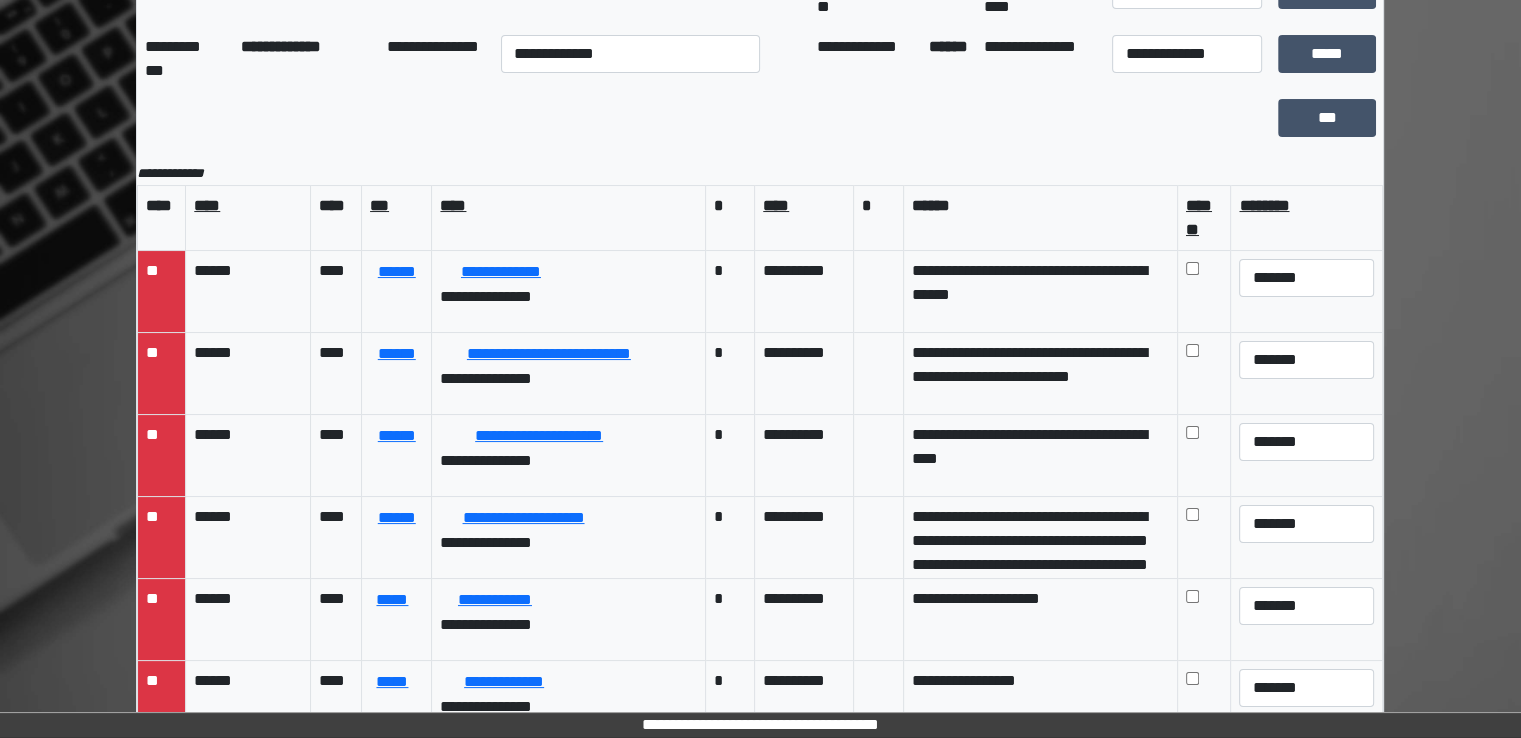 scroll, scrollTop: 174, scrollLeft: 0, axis: vertical 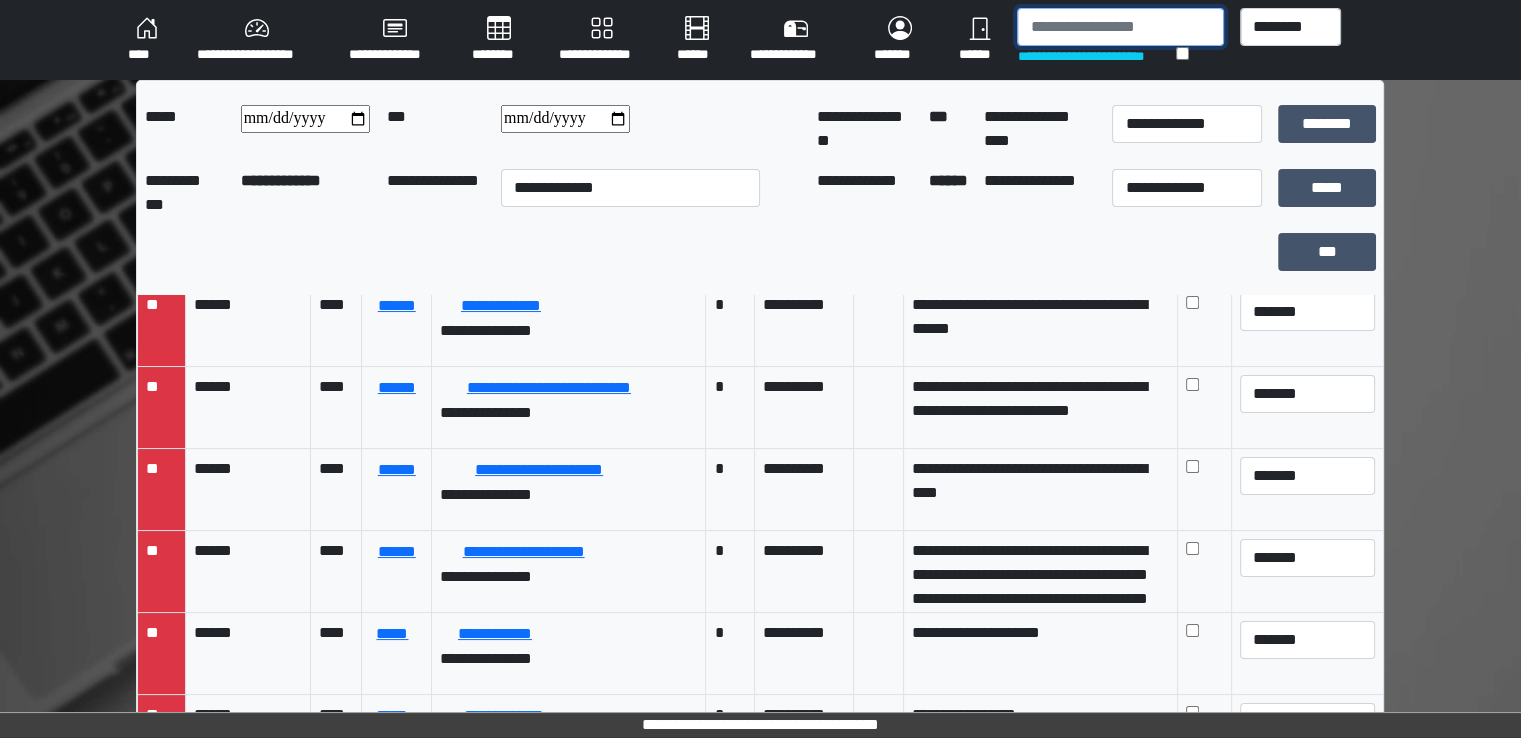 click at bounding box center (1120, 27) 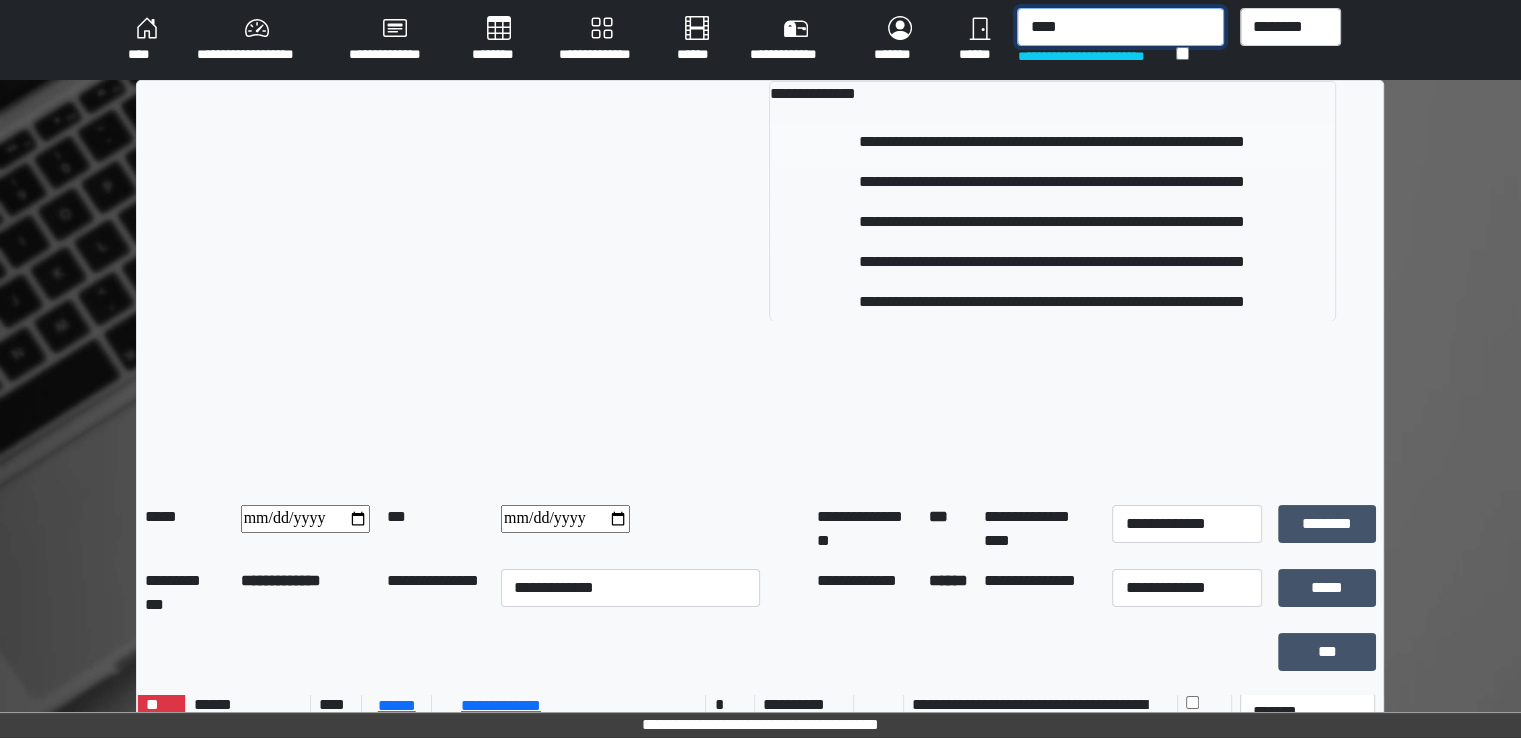 type on "****" 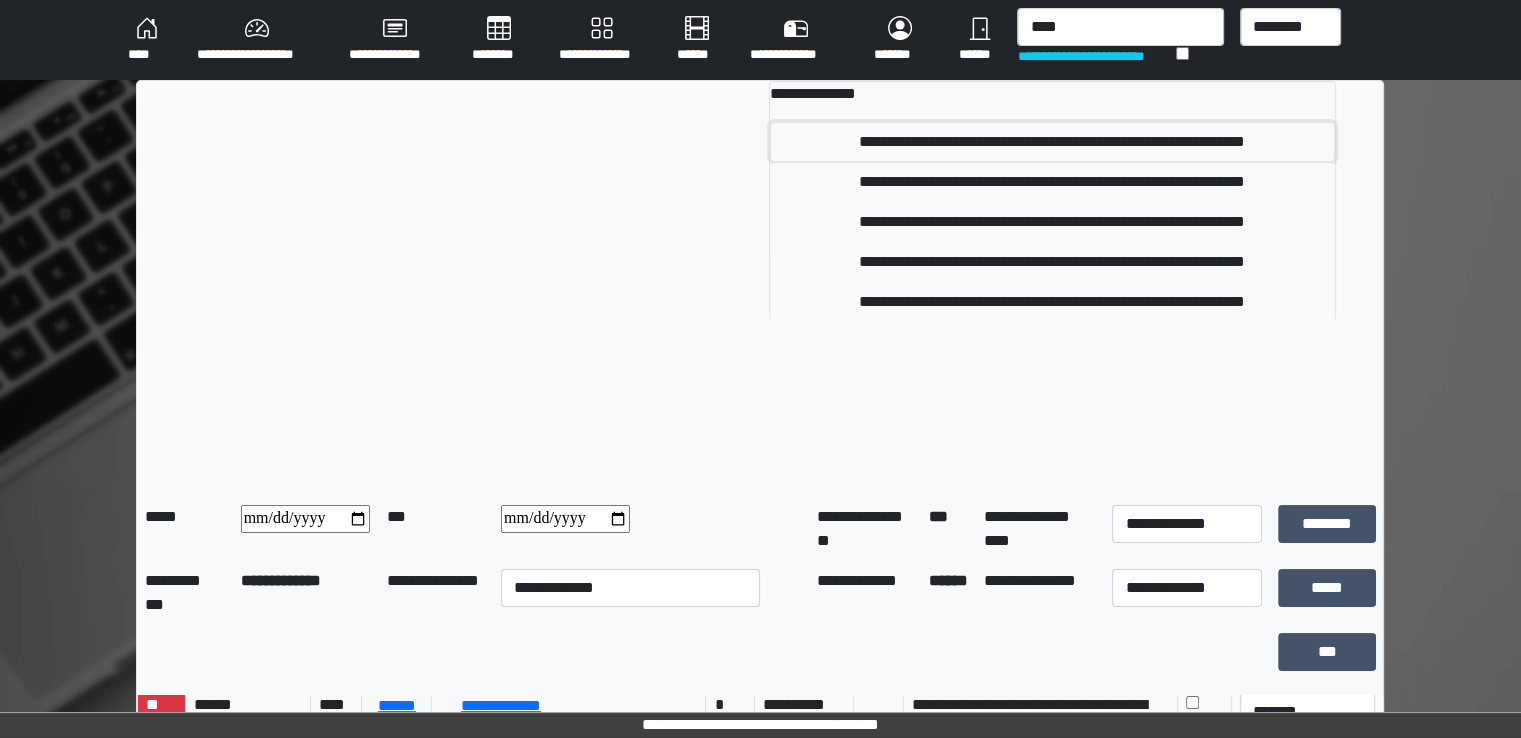 click on "**********" at bounding box center [1052, 142] 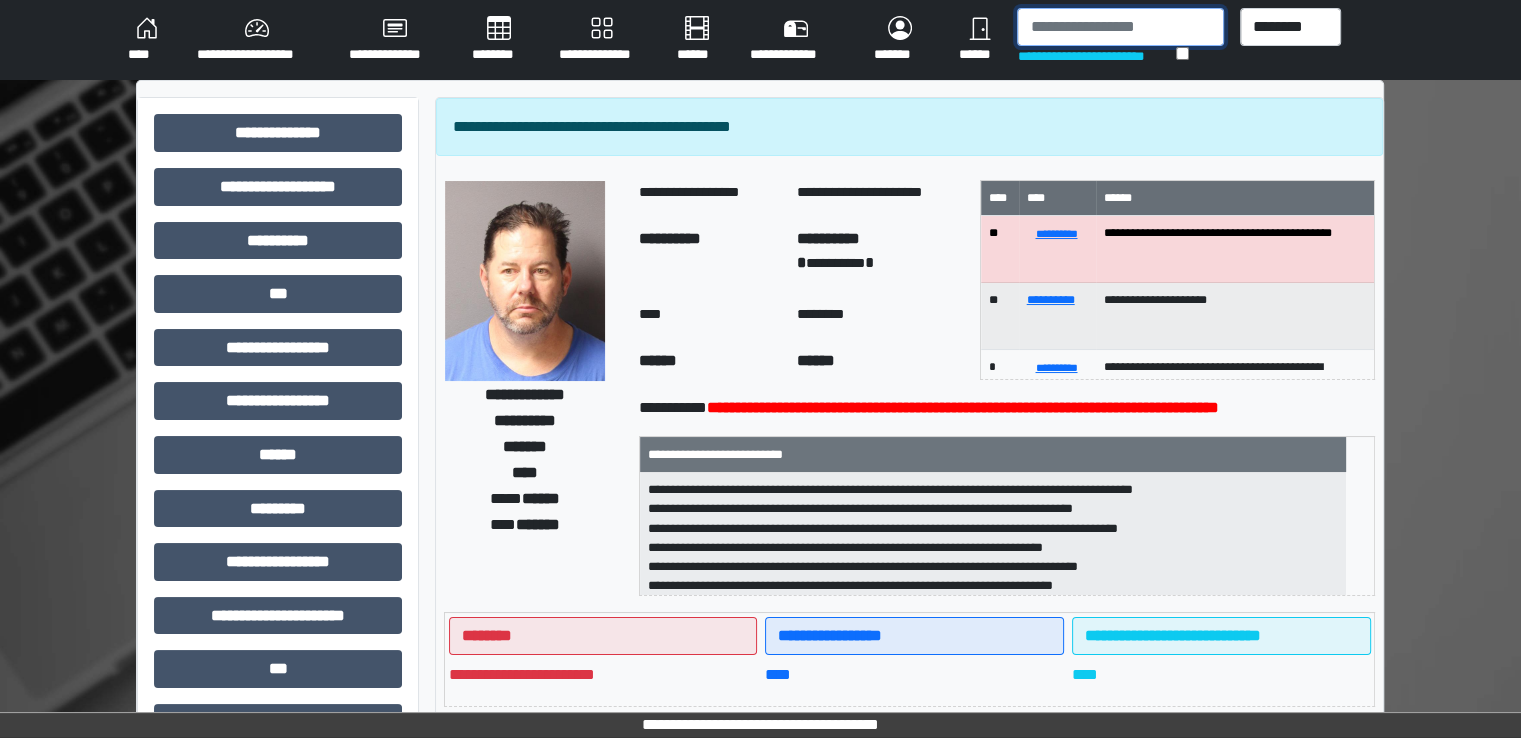 click at bounding box center [1120, 27] 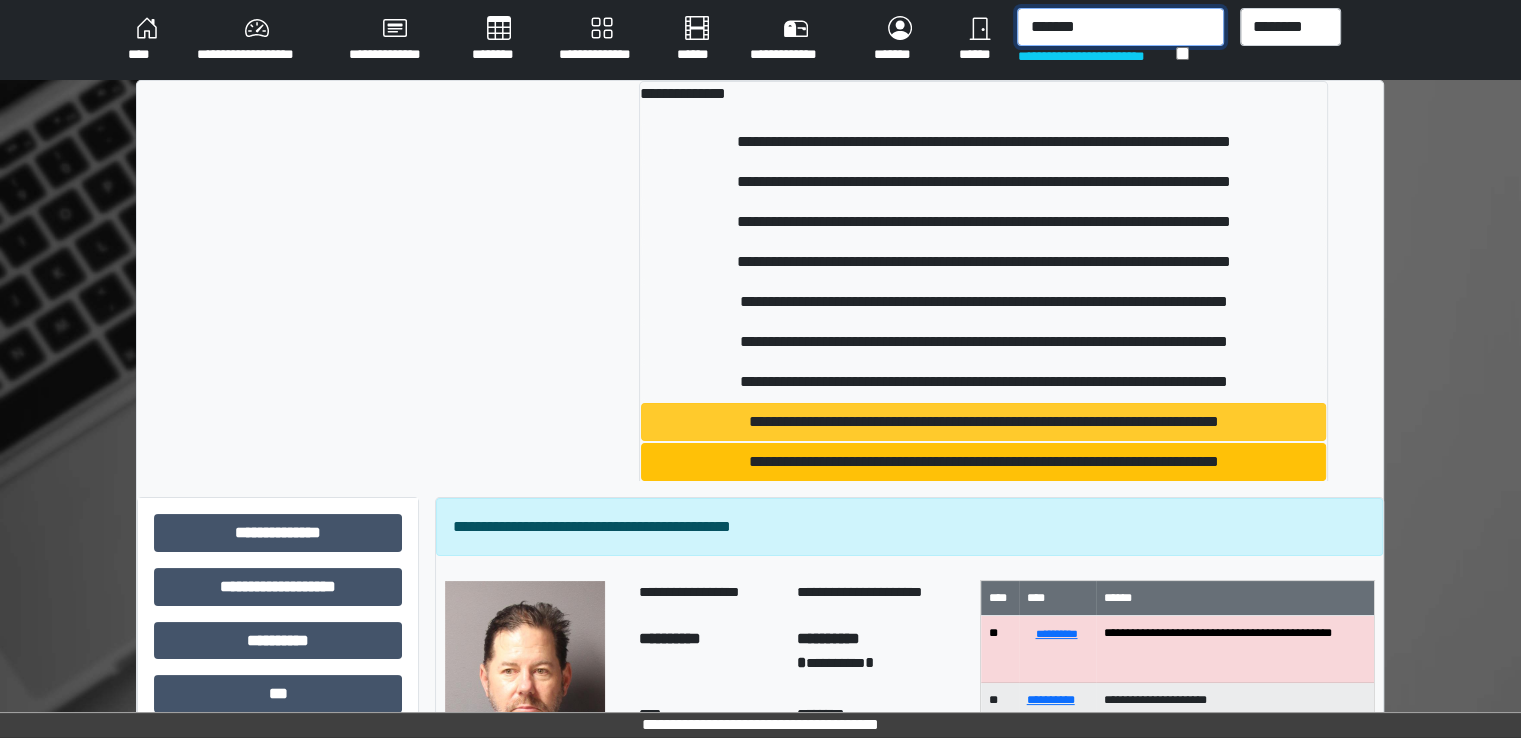 type on "*******" 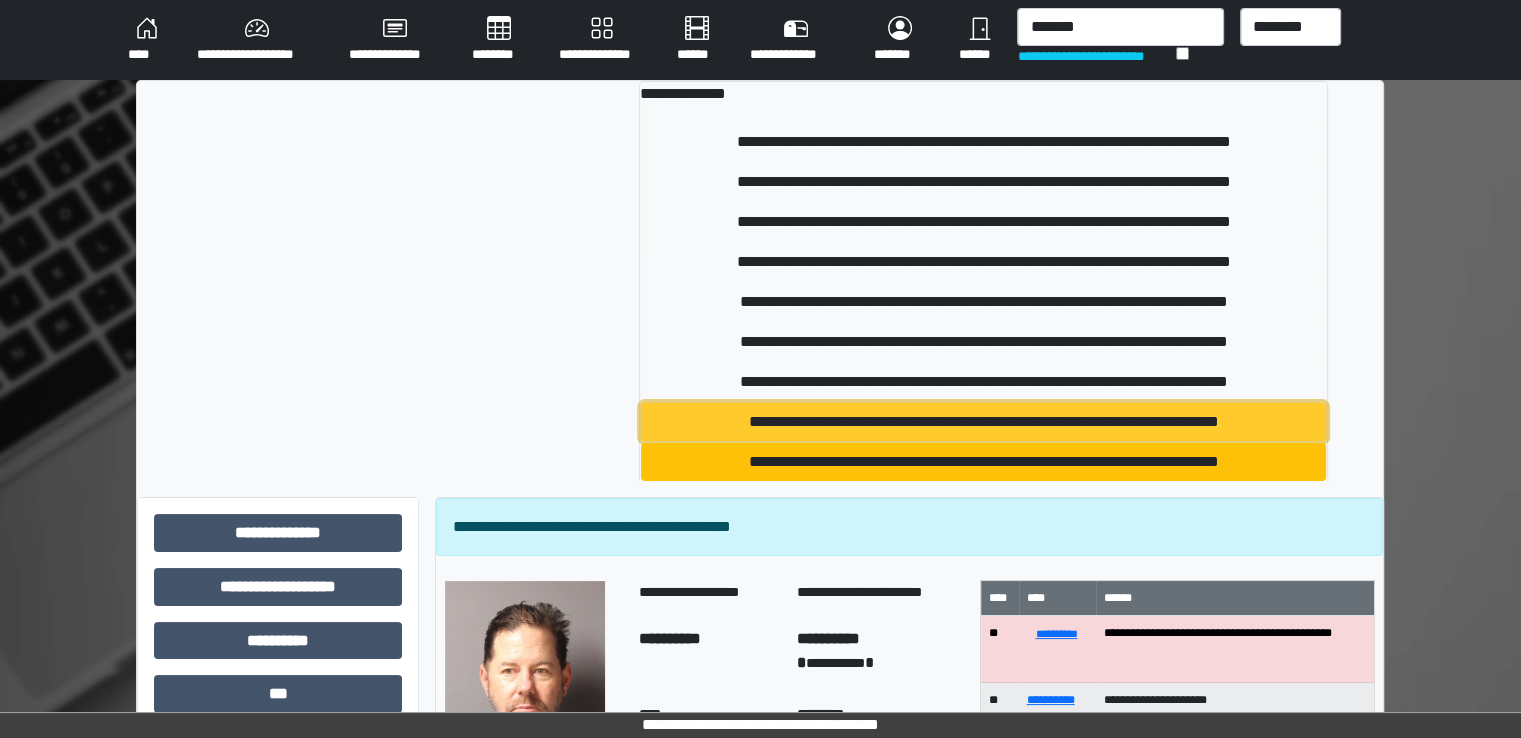 click on "**********" at bounding box center (984, 422) 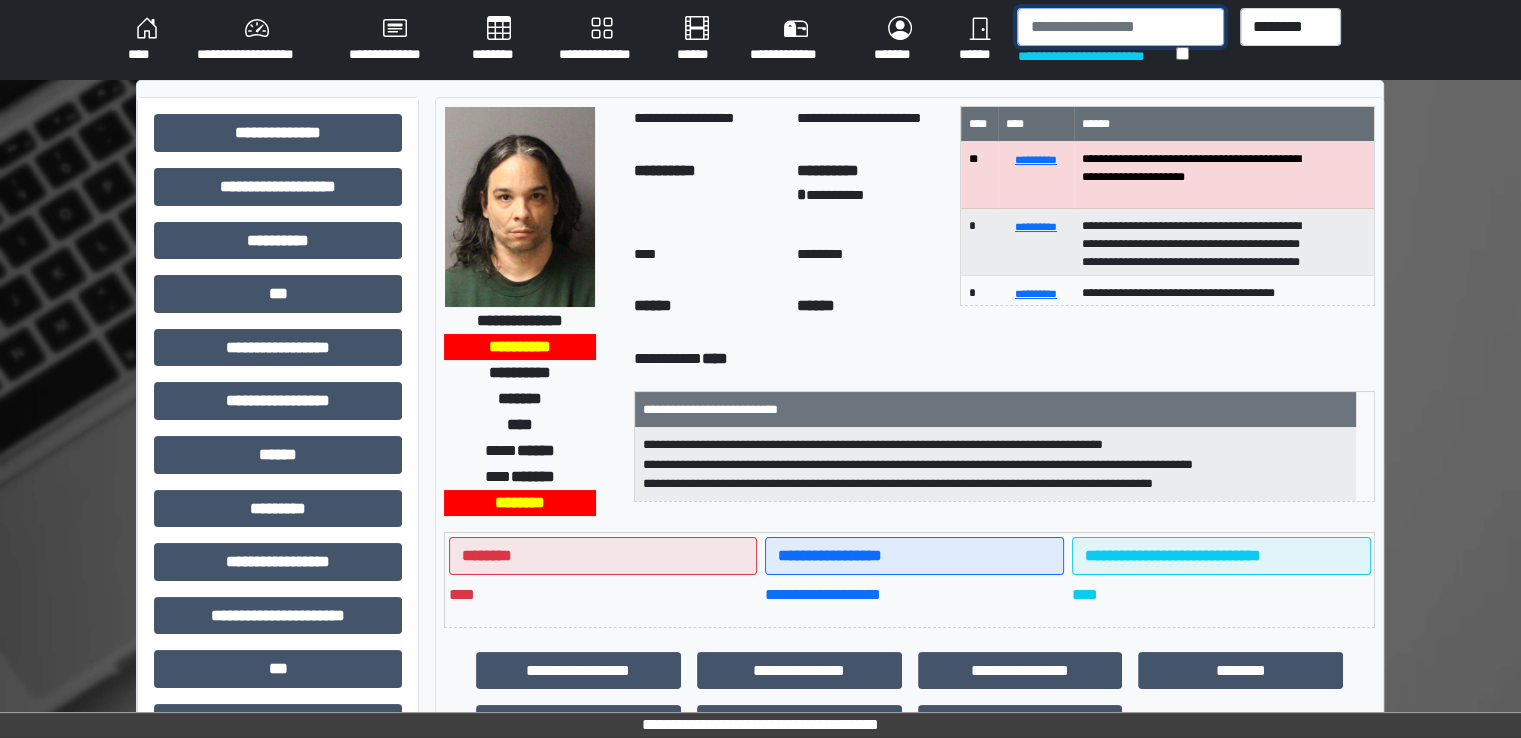 click at bounding box center (1120, 27) 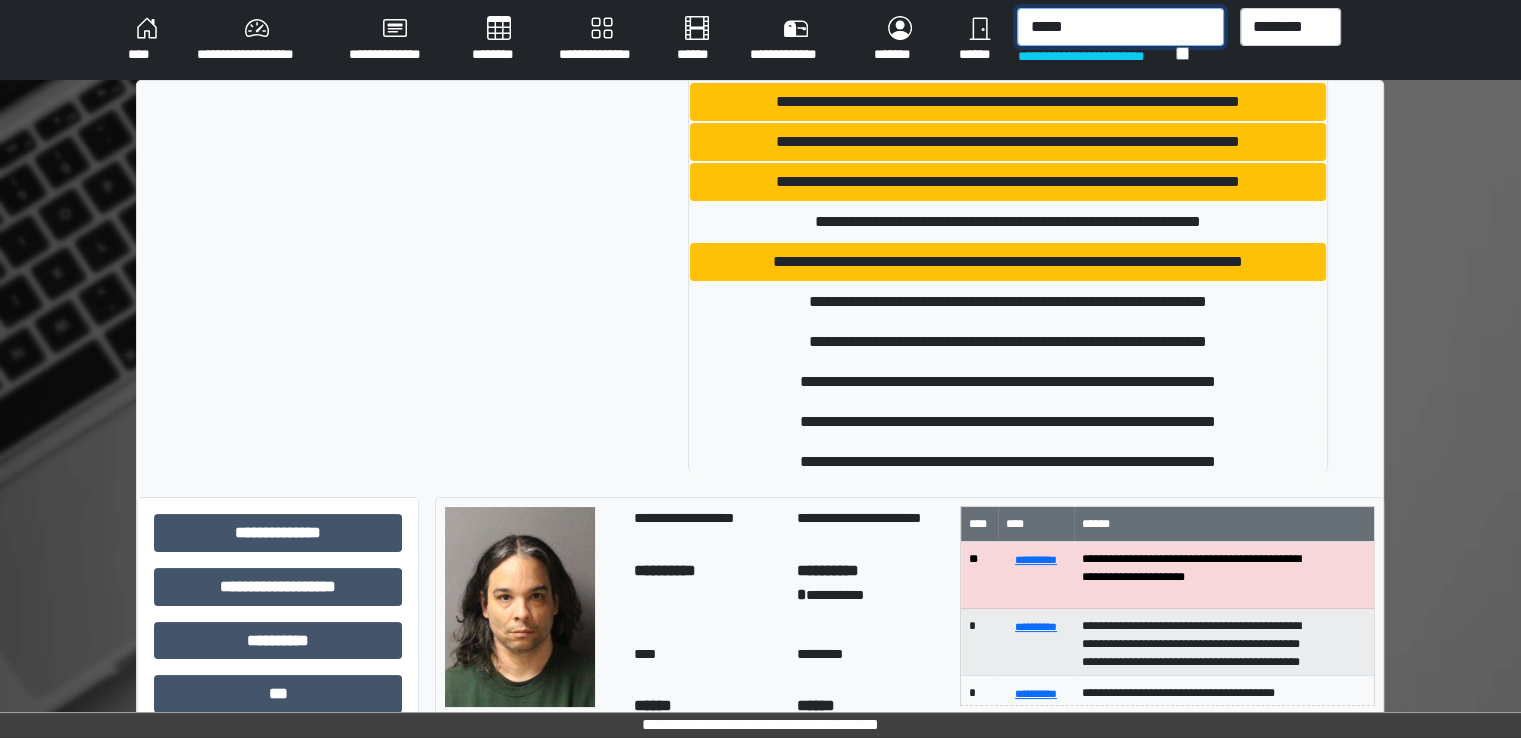 scroll, scrollTop: 766, scrollLeft: 0, axis: vertical 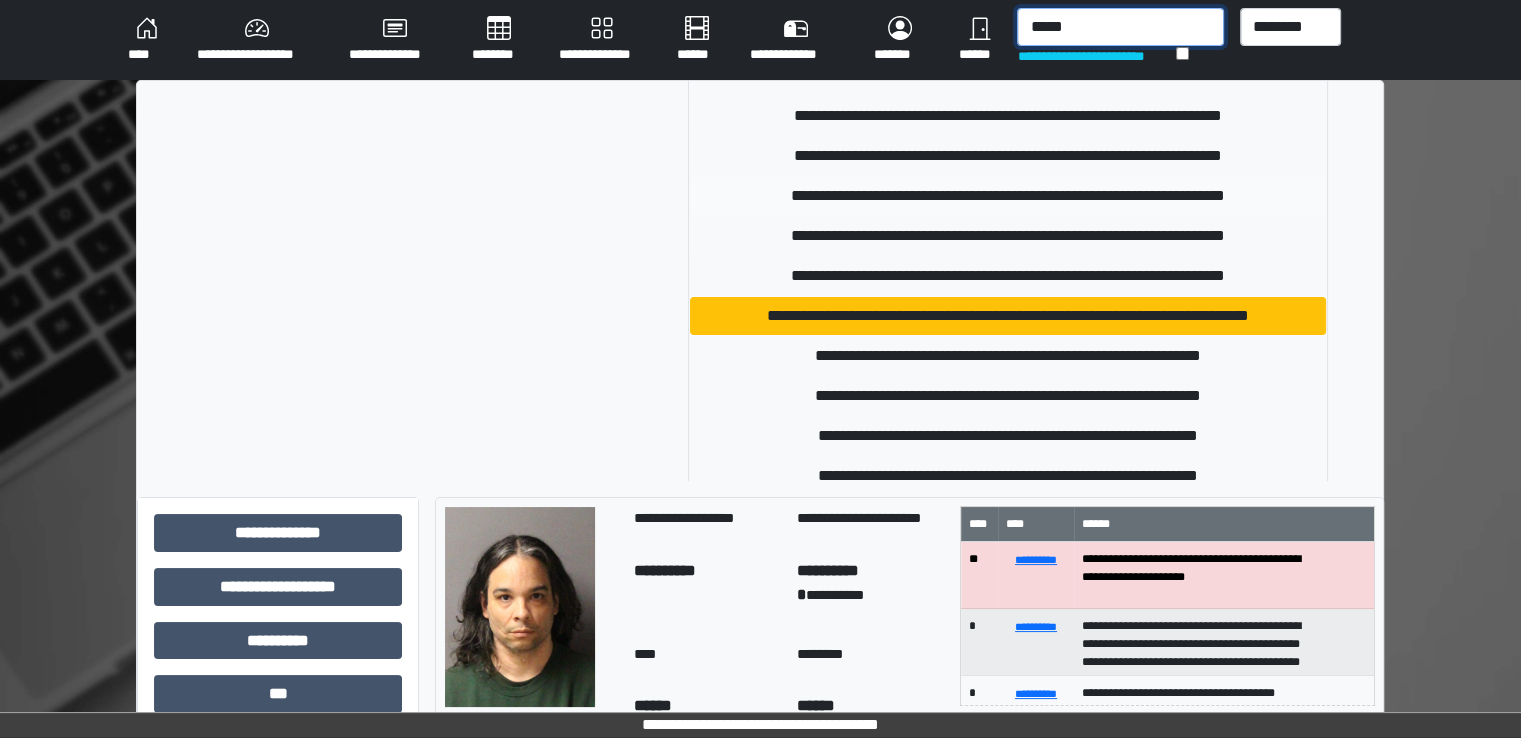 type on "*****" 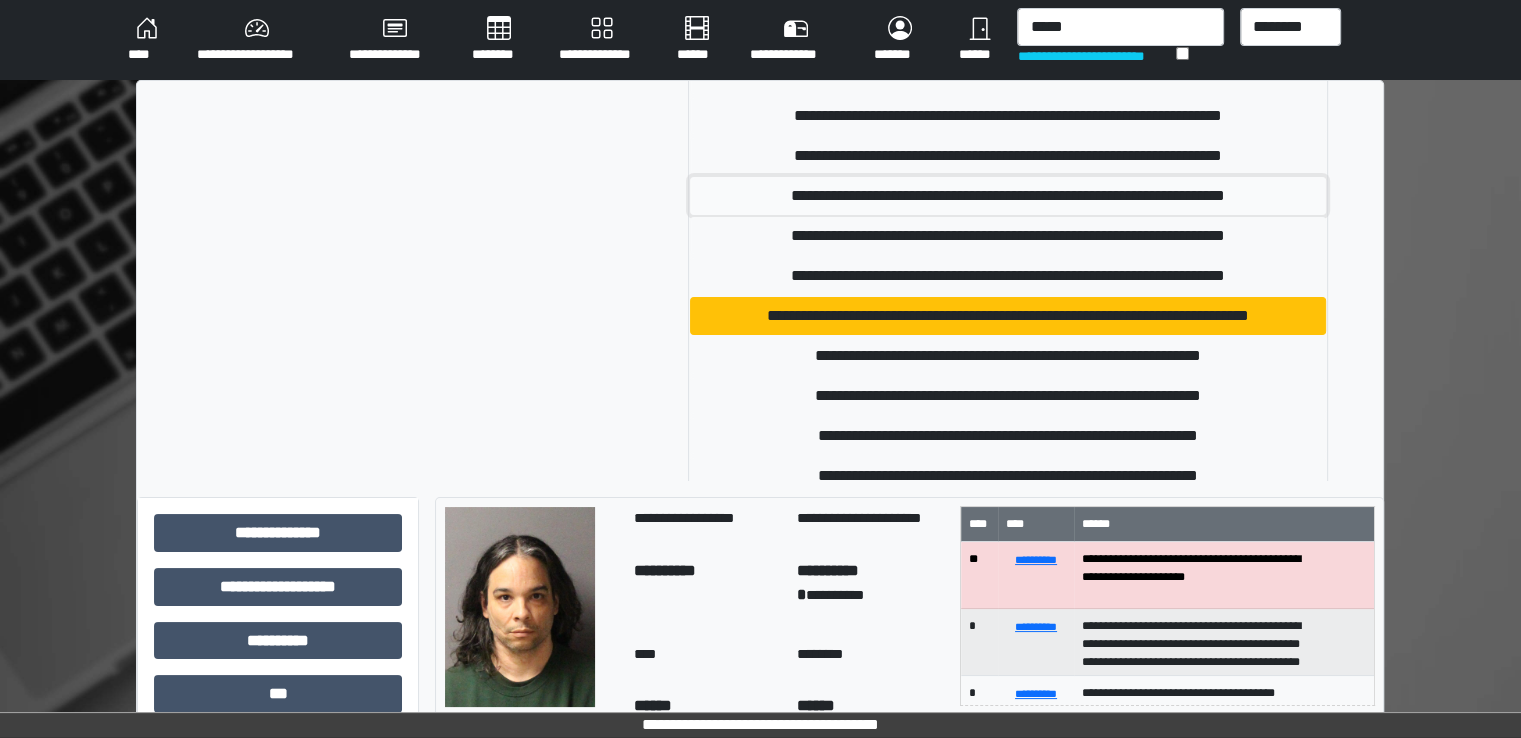 click on "**********" at bounding box center (1008, 196) 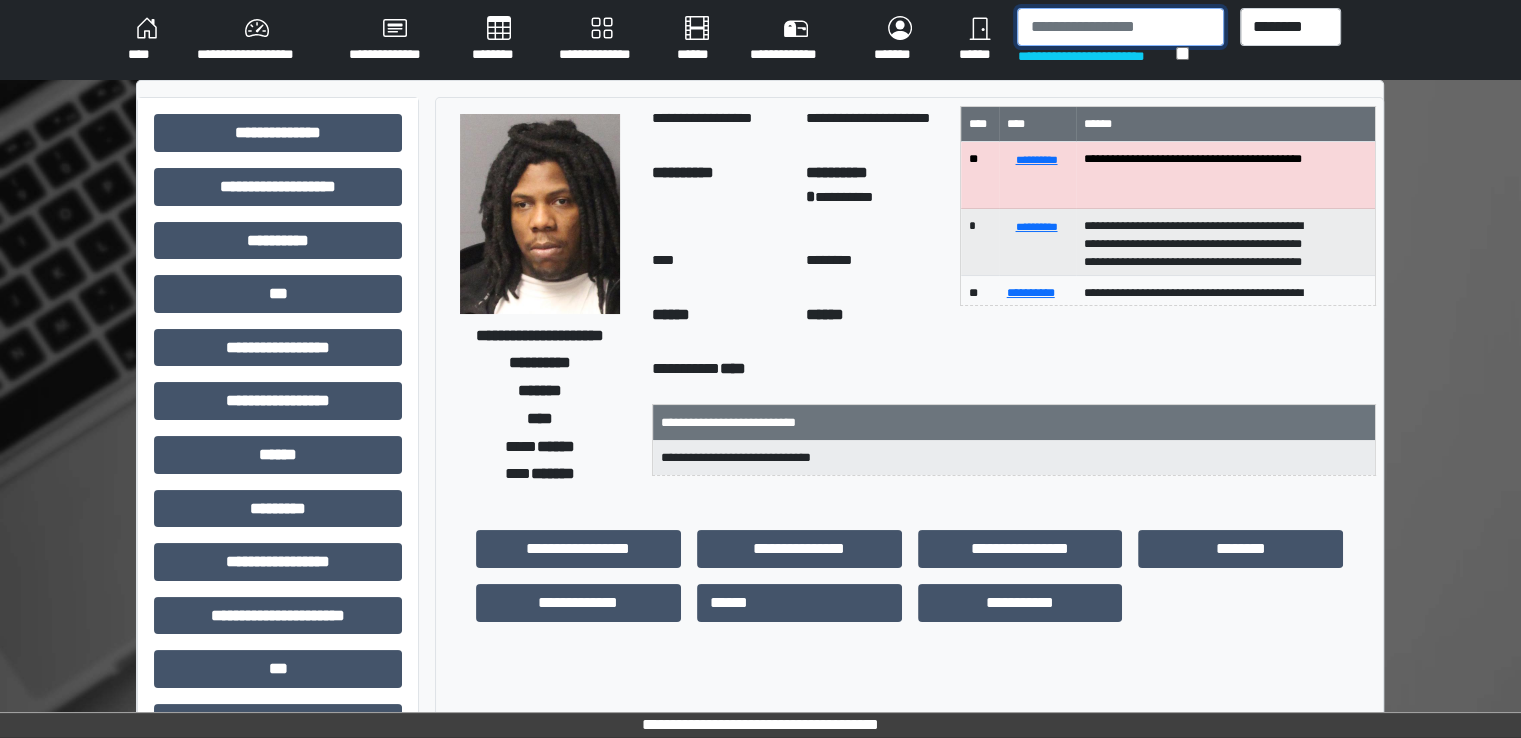 click at bounding box center (1120, 27) 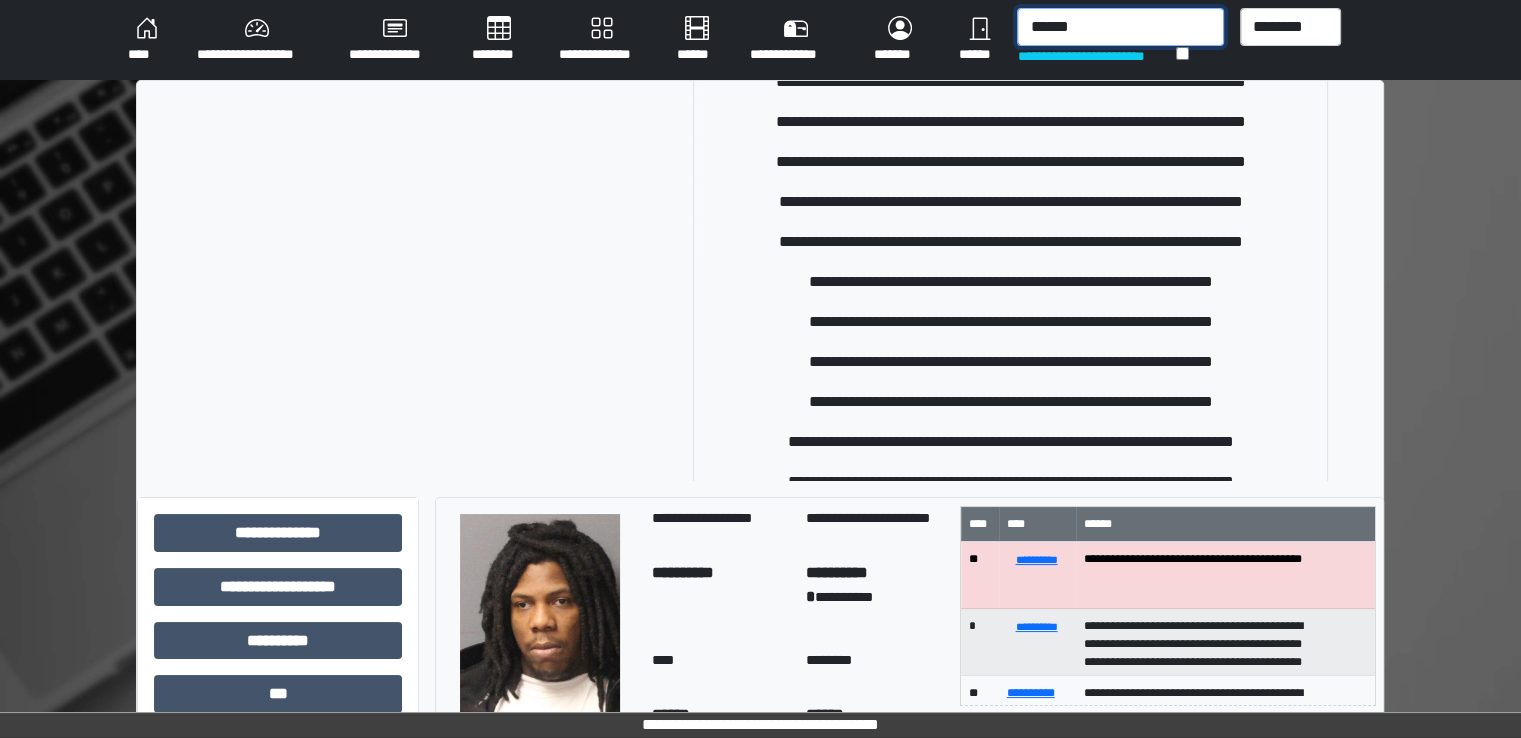 scroll, scrollTop: 200, scrollLeft: 0, axis: vertical 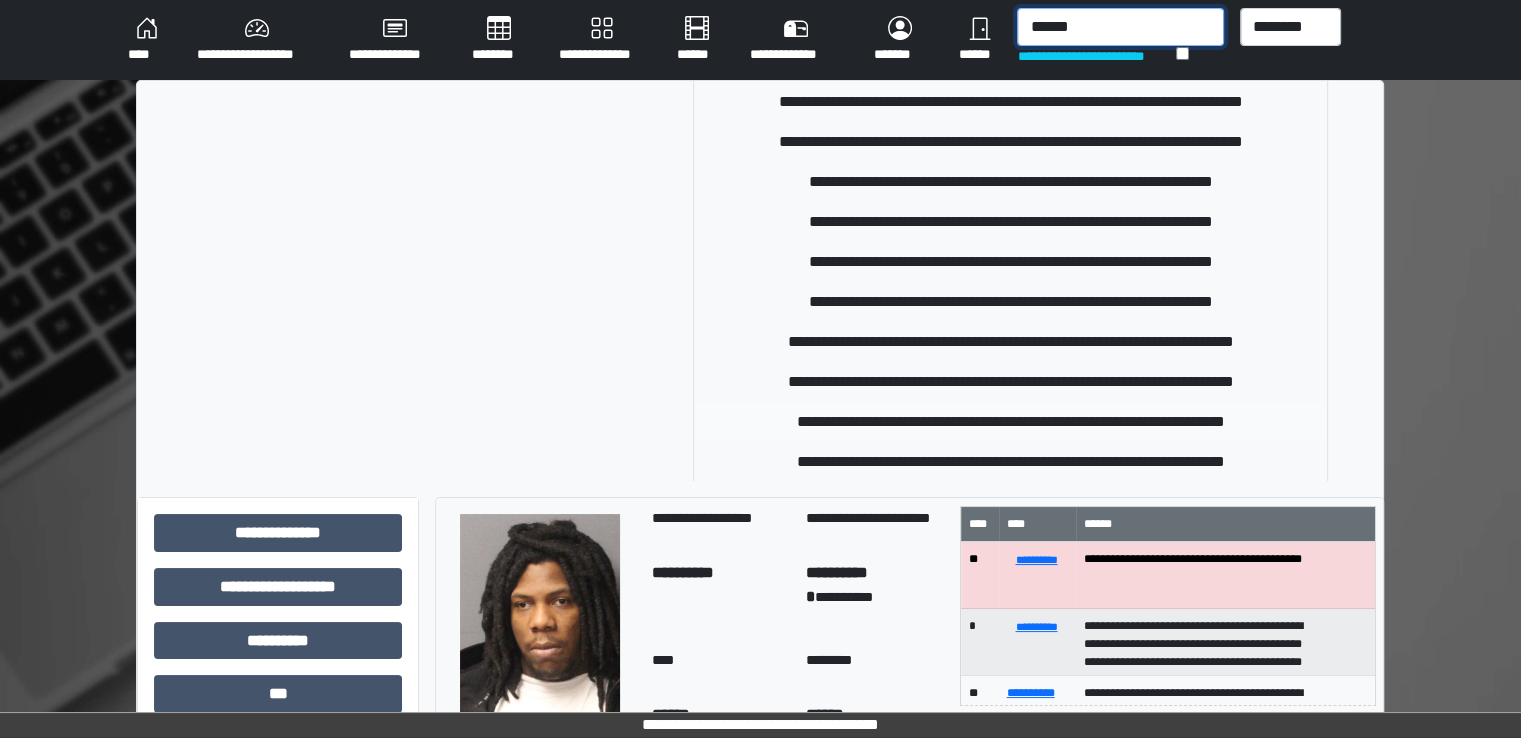 type on "******" 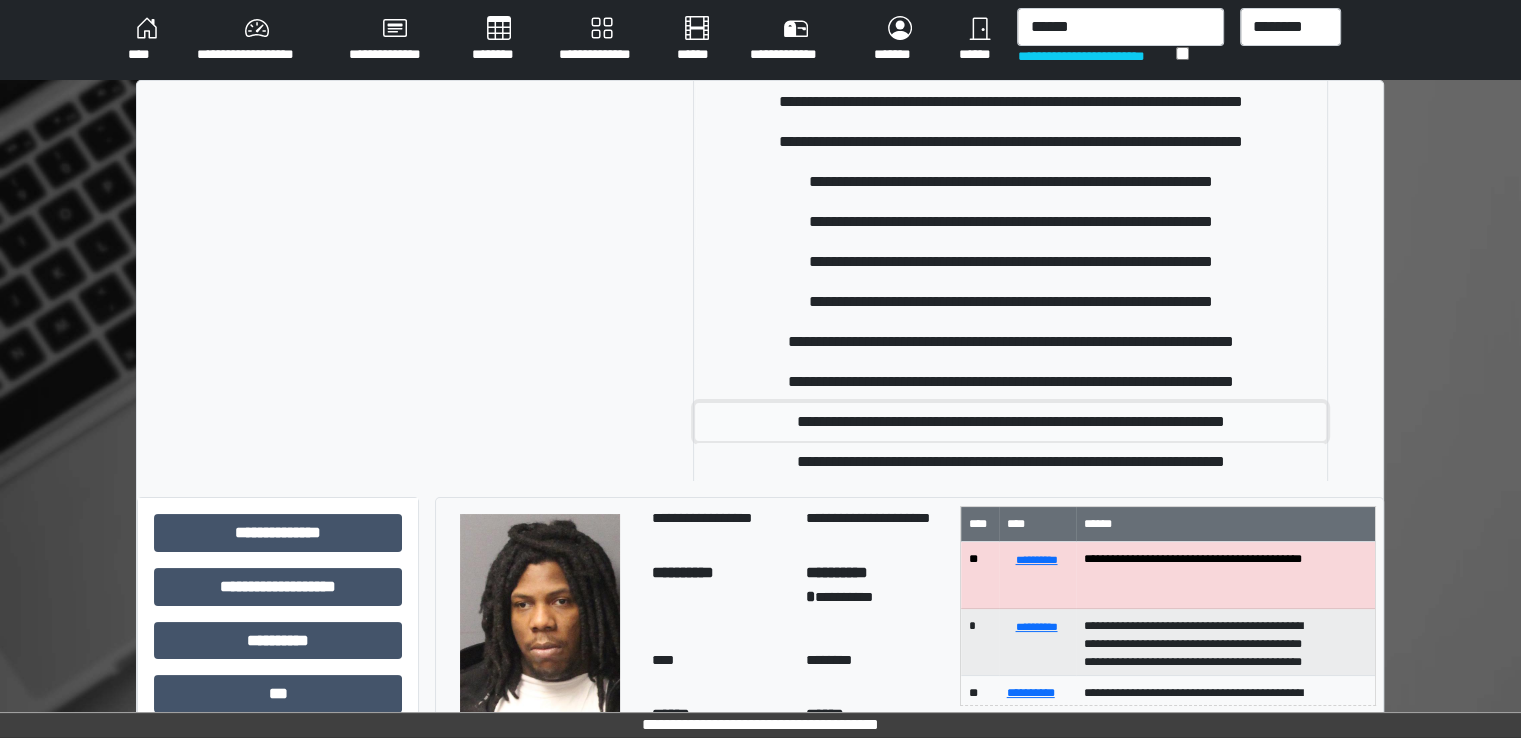 click on "**********" at bounding box center [1010, 422] 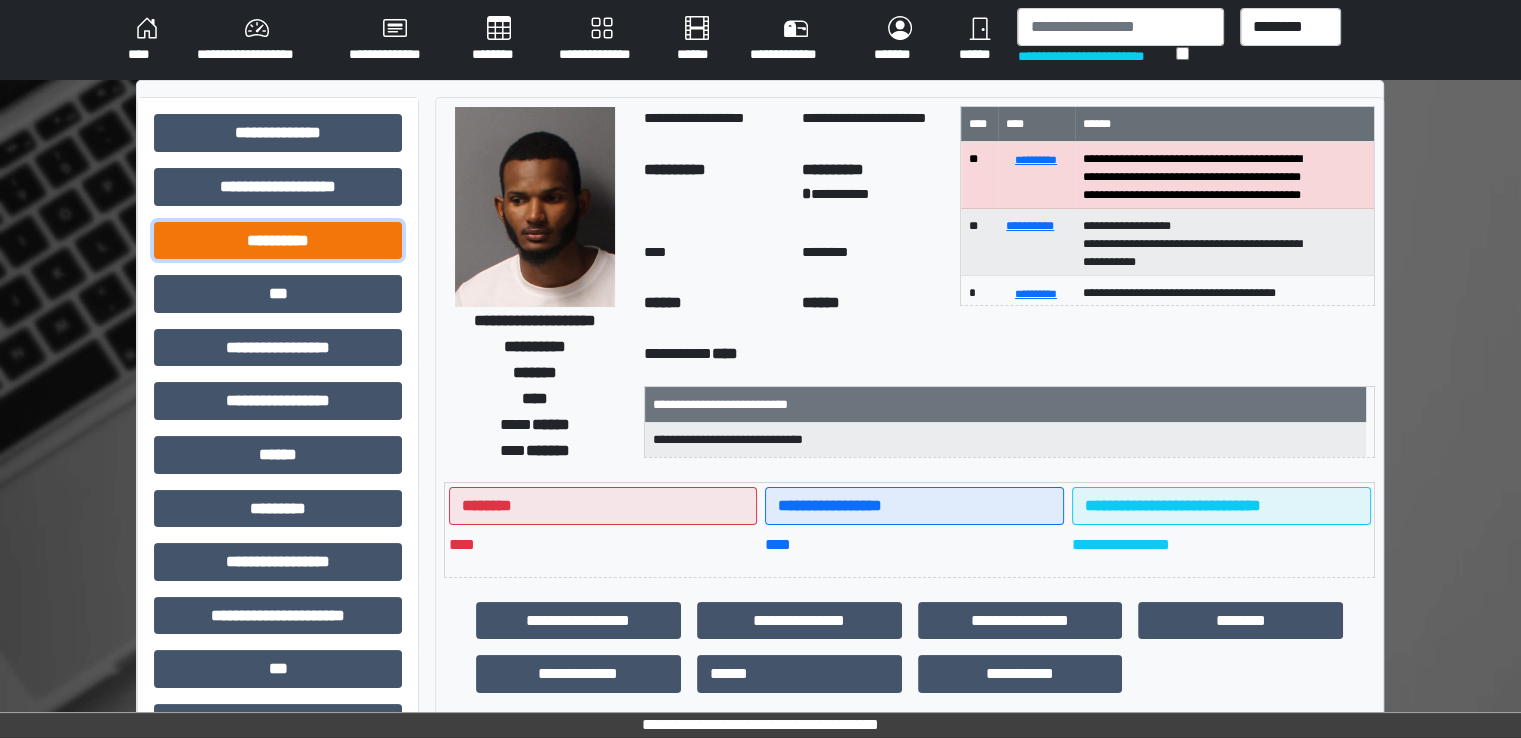 click on "**********" at bounding box center [278, 241] 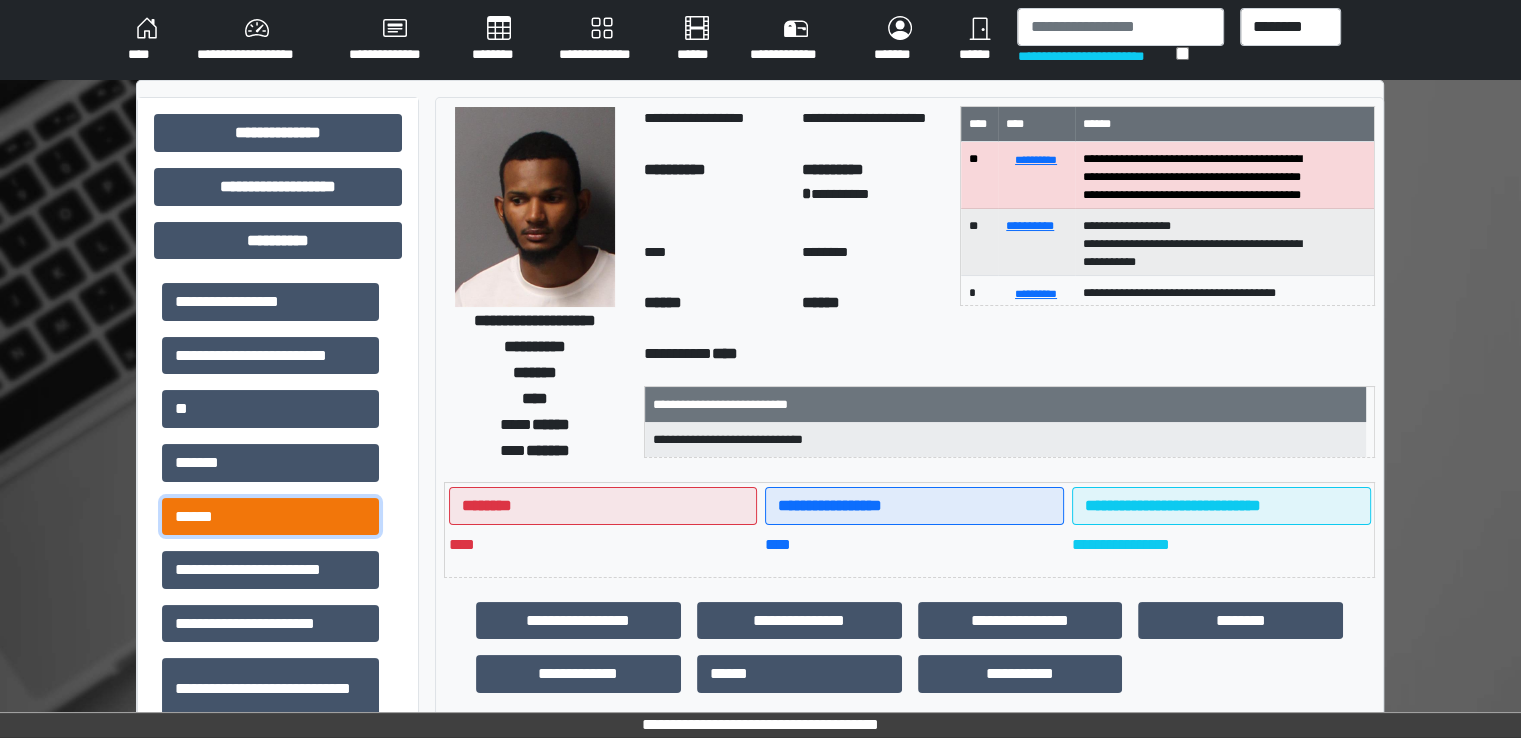 click on "******" at bounding box center (270, 517) 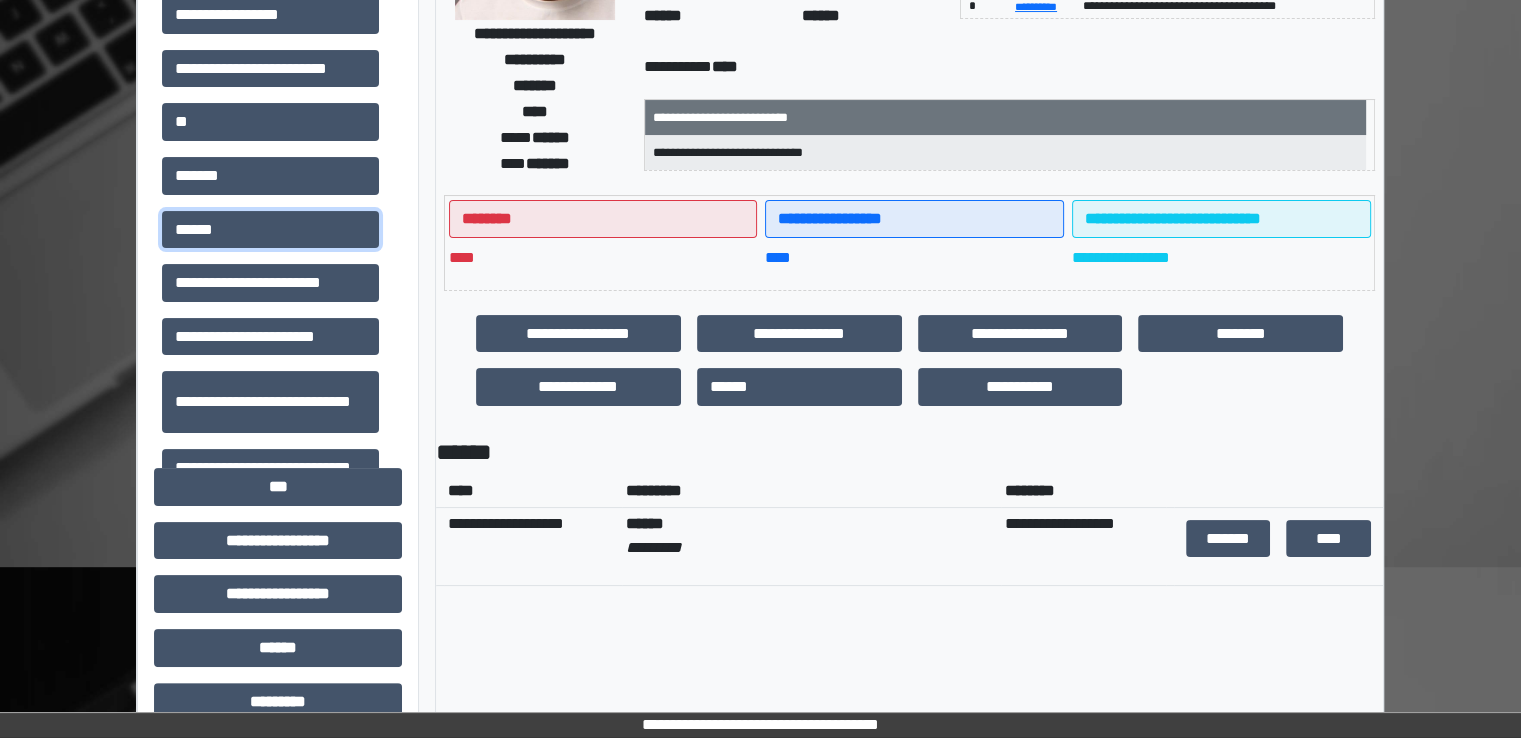 scroll, scrollTop: 300, scrollLeft: 0, axis: vertical 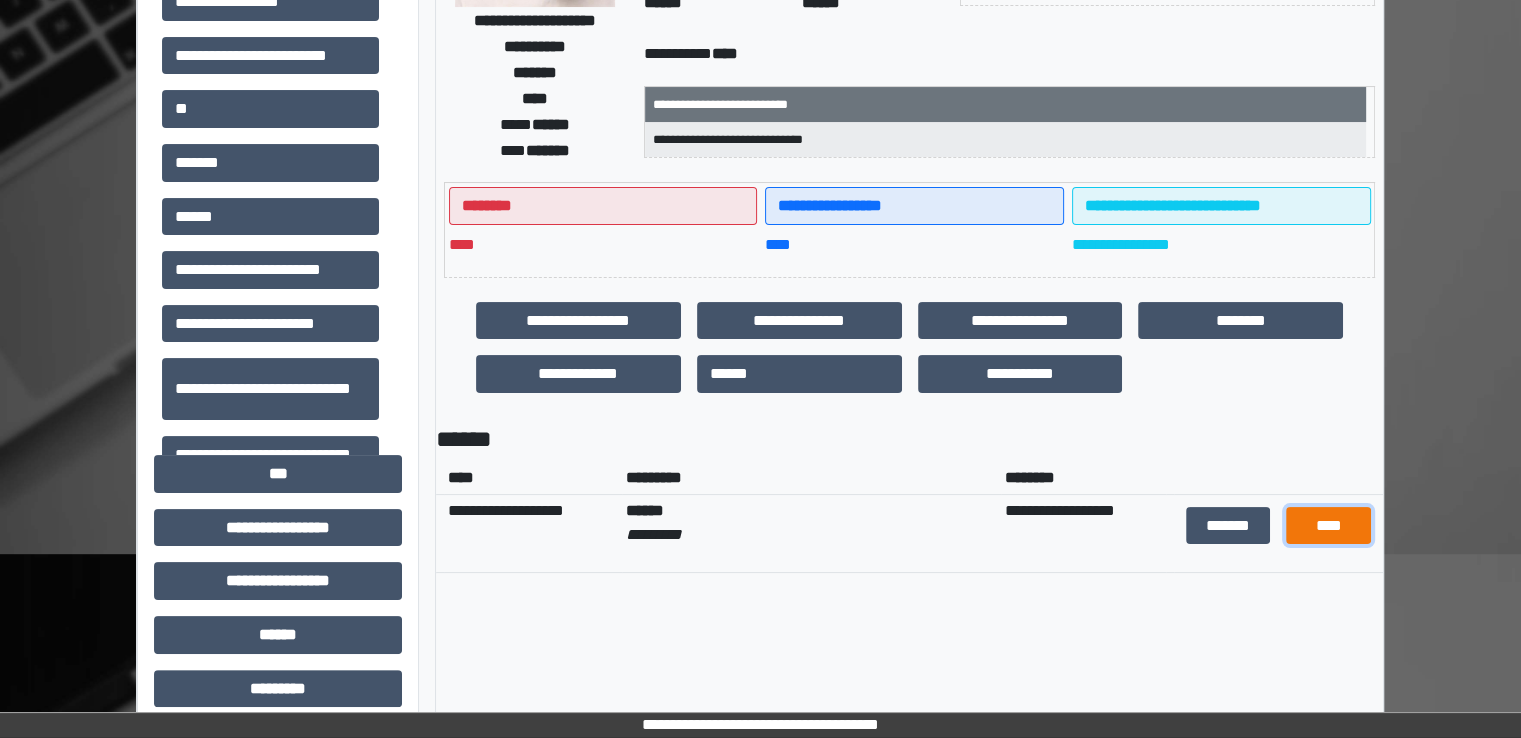 click on "****" at bounding box center [1328, 526] 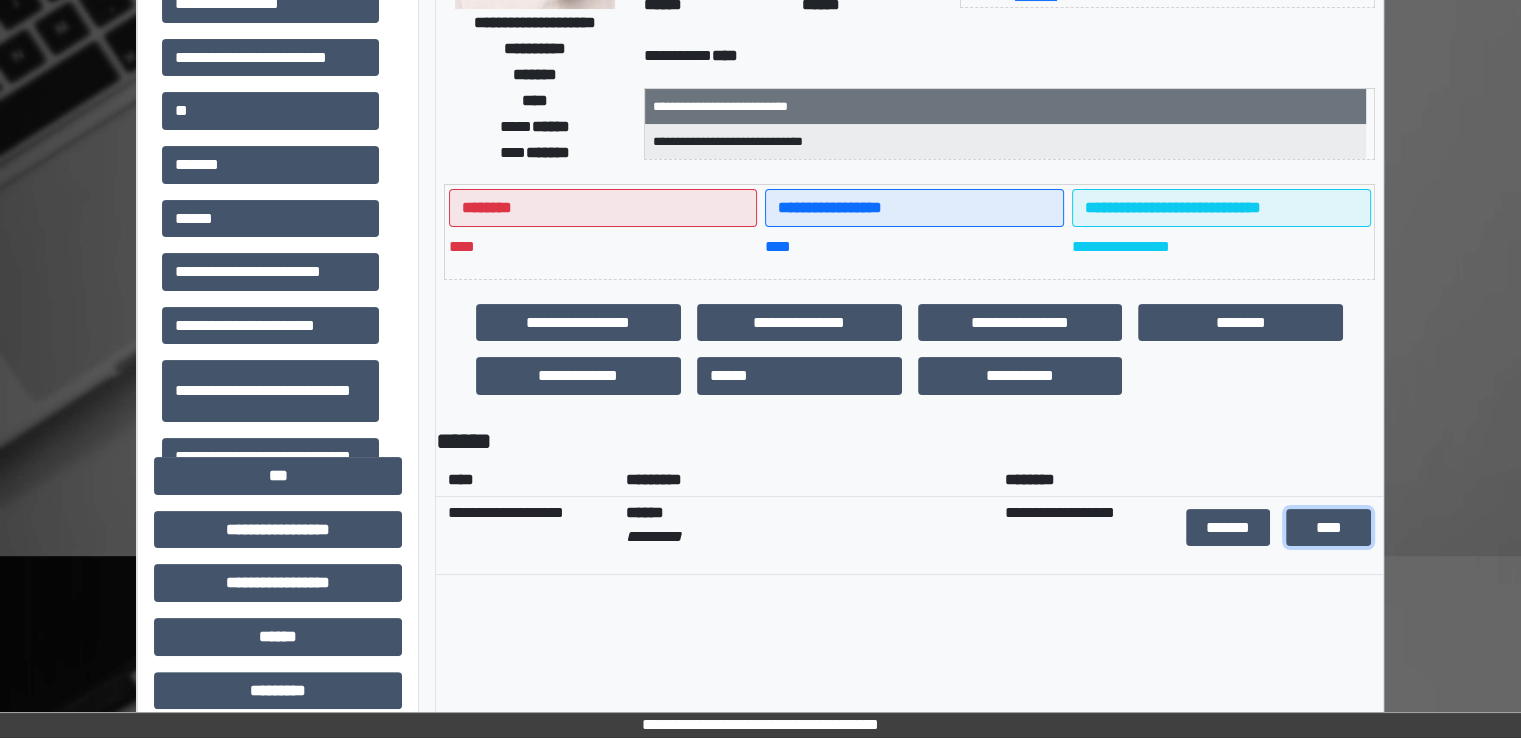 scroll, scrollTop: 0, scrollLeft: 0, axis: both 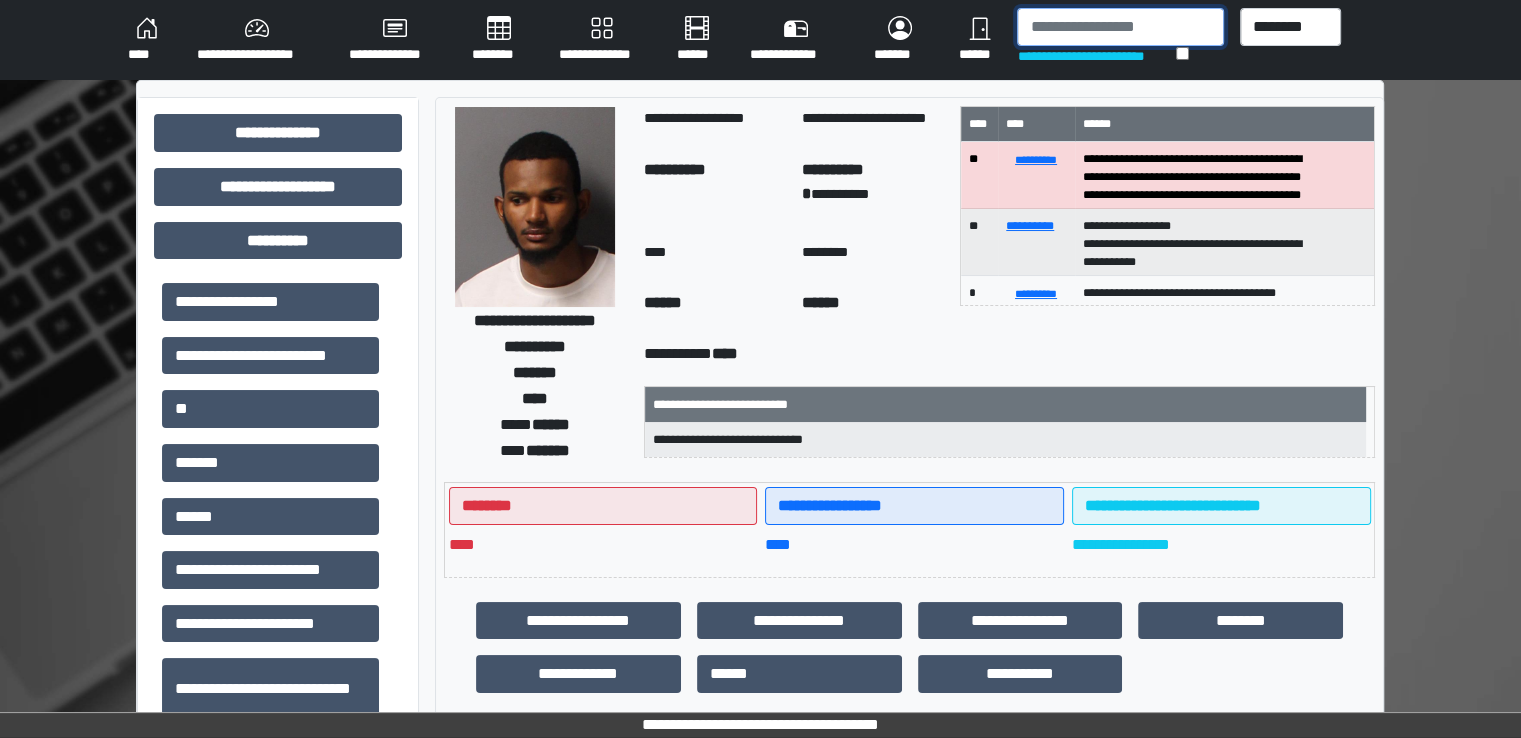 click at bounding box center [1120, 27] 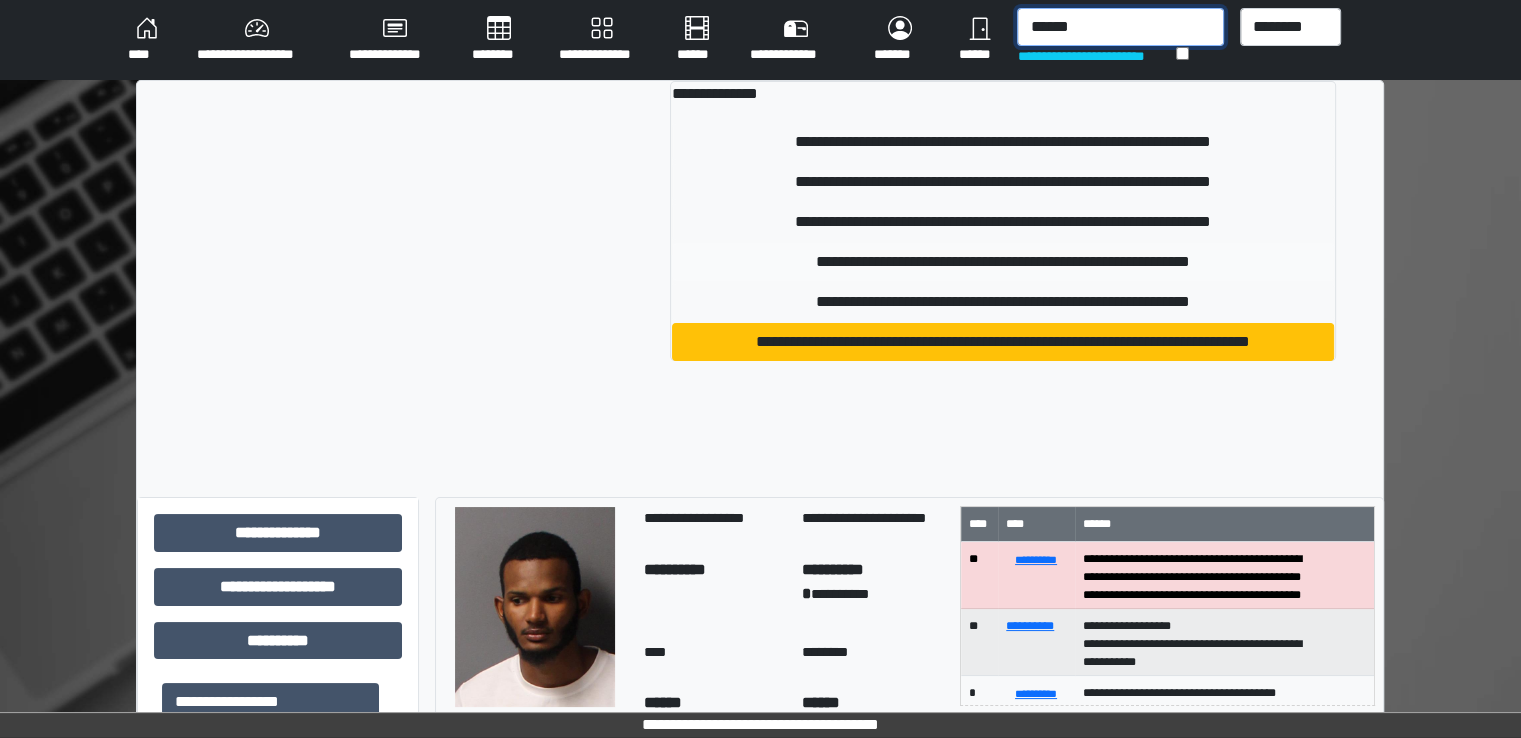 type on "******" 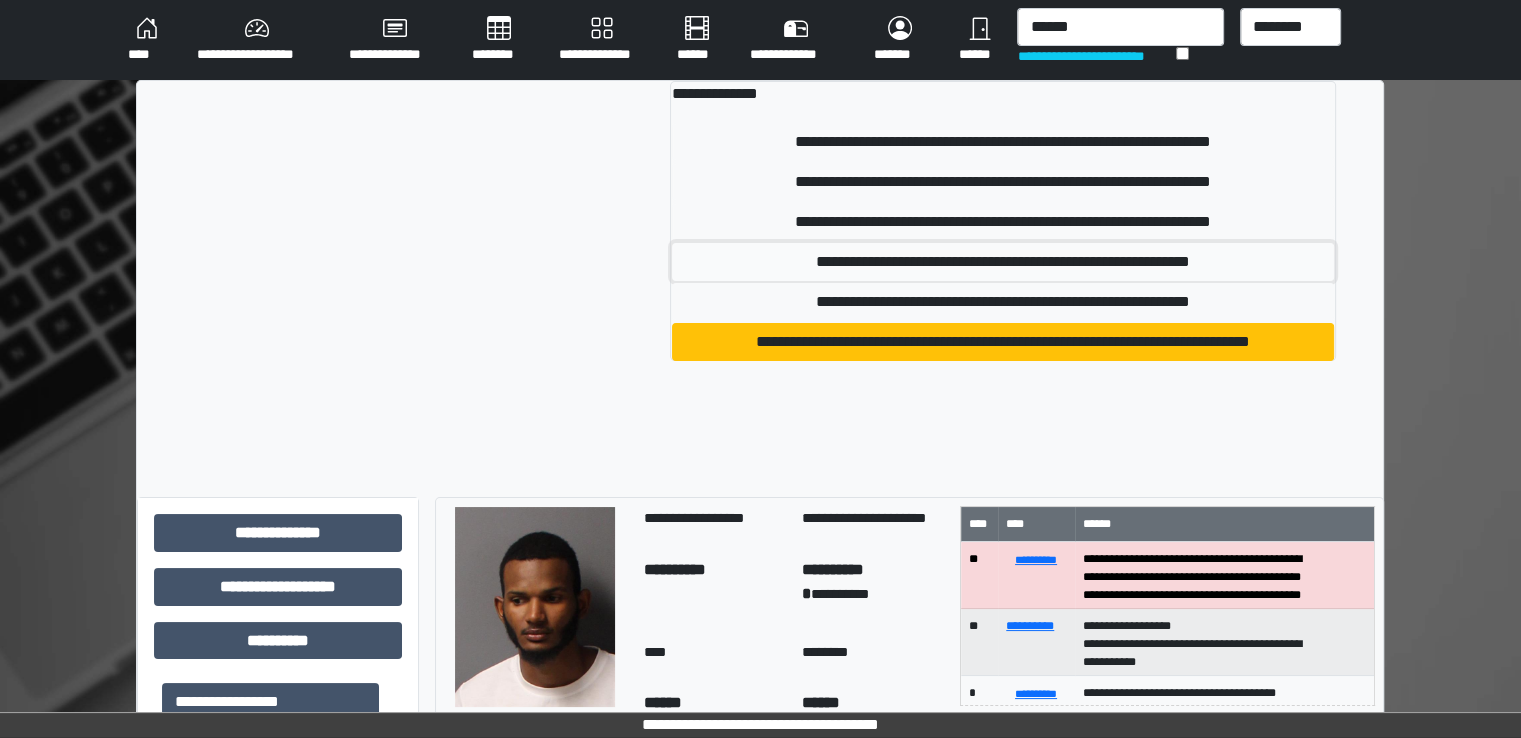 click on "**********" at bounding box center [1002, 262] 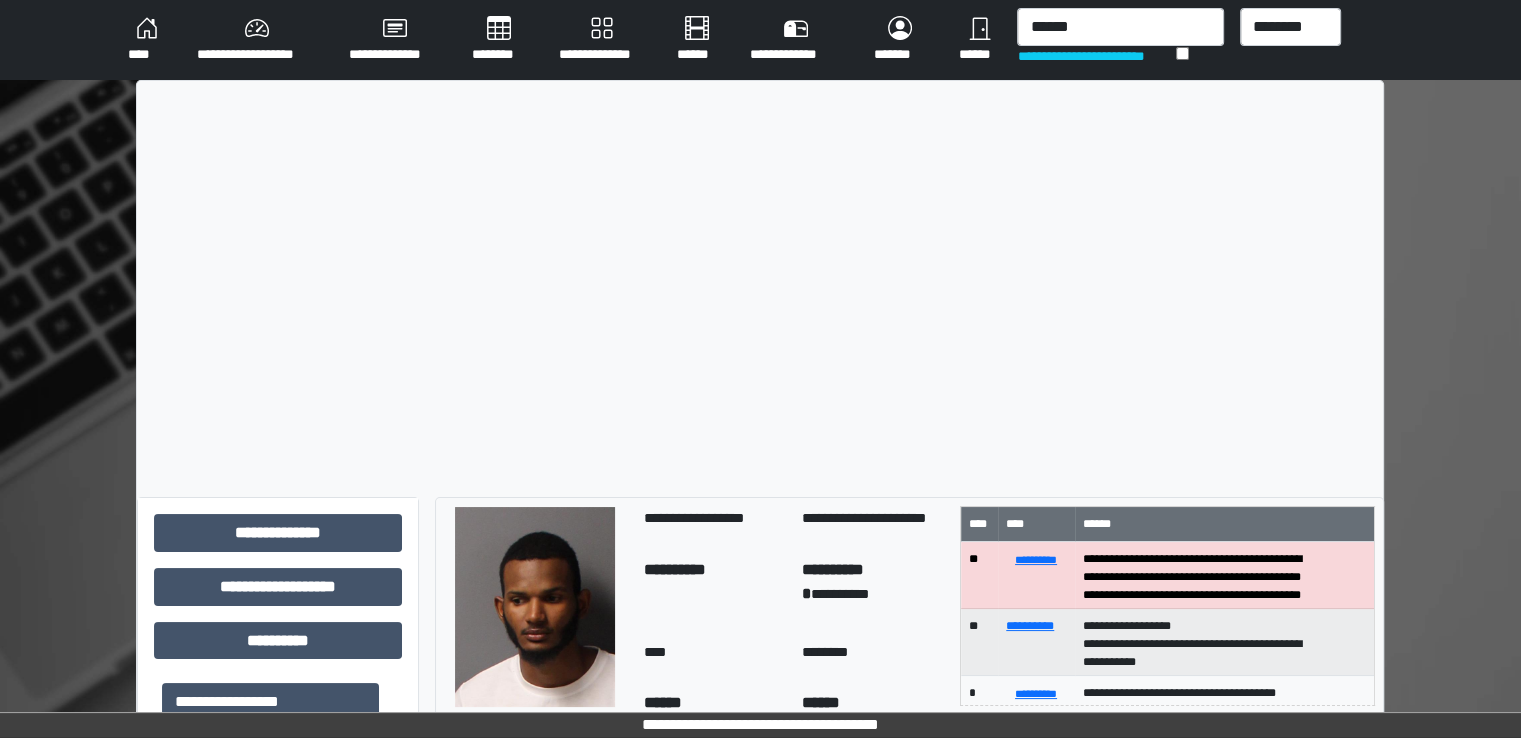 type 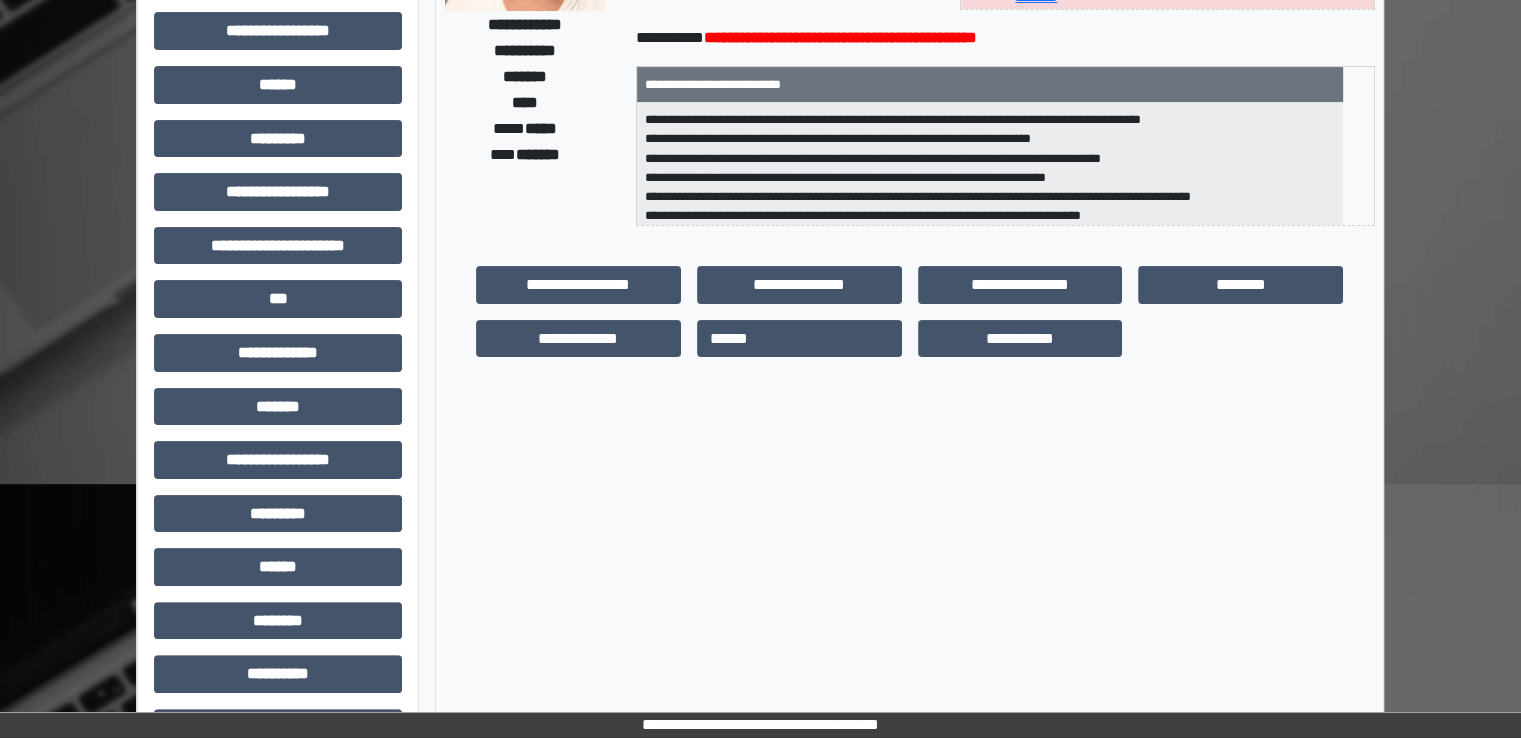 scroll, scrollTop: 400, scrollLeft: 0, axis: vertical 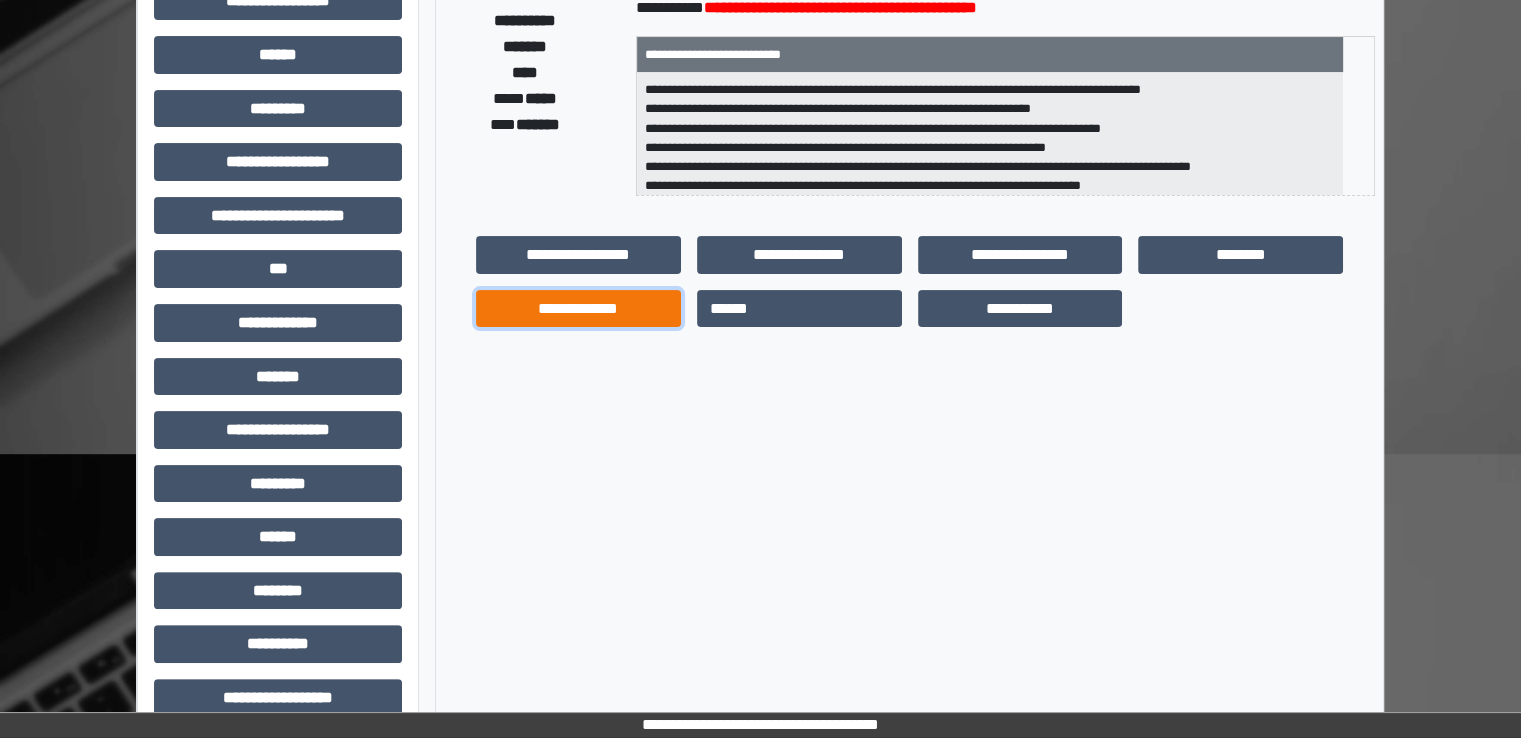 click on "**********" at bounding box center [578, 309] 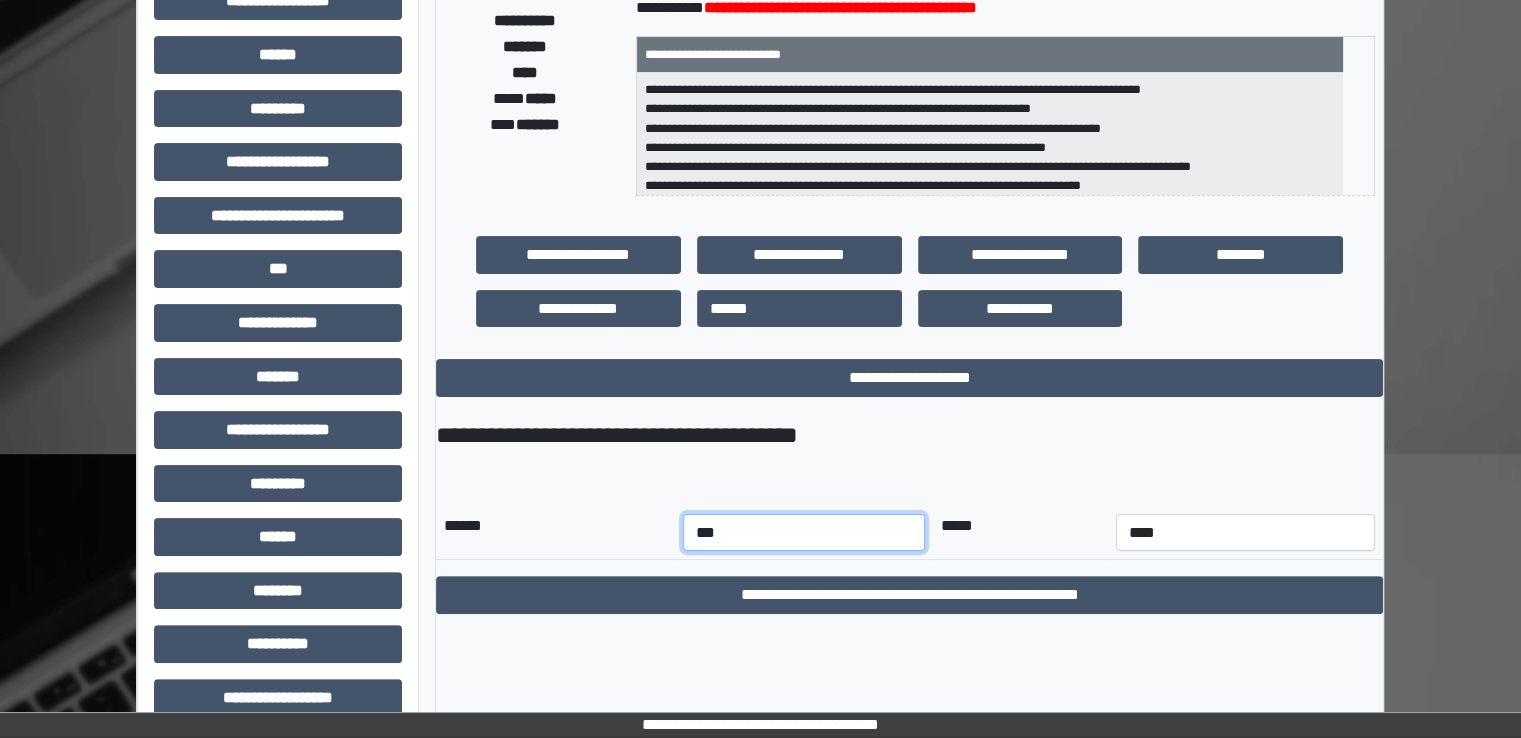 click on "***
***
***
***
***
***
***
***
***
***
***
***" at bounding box center [804, 533] 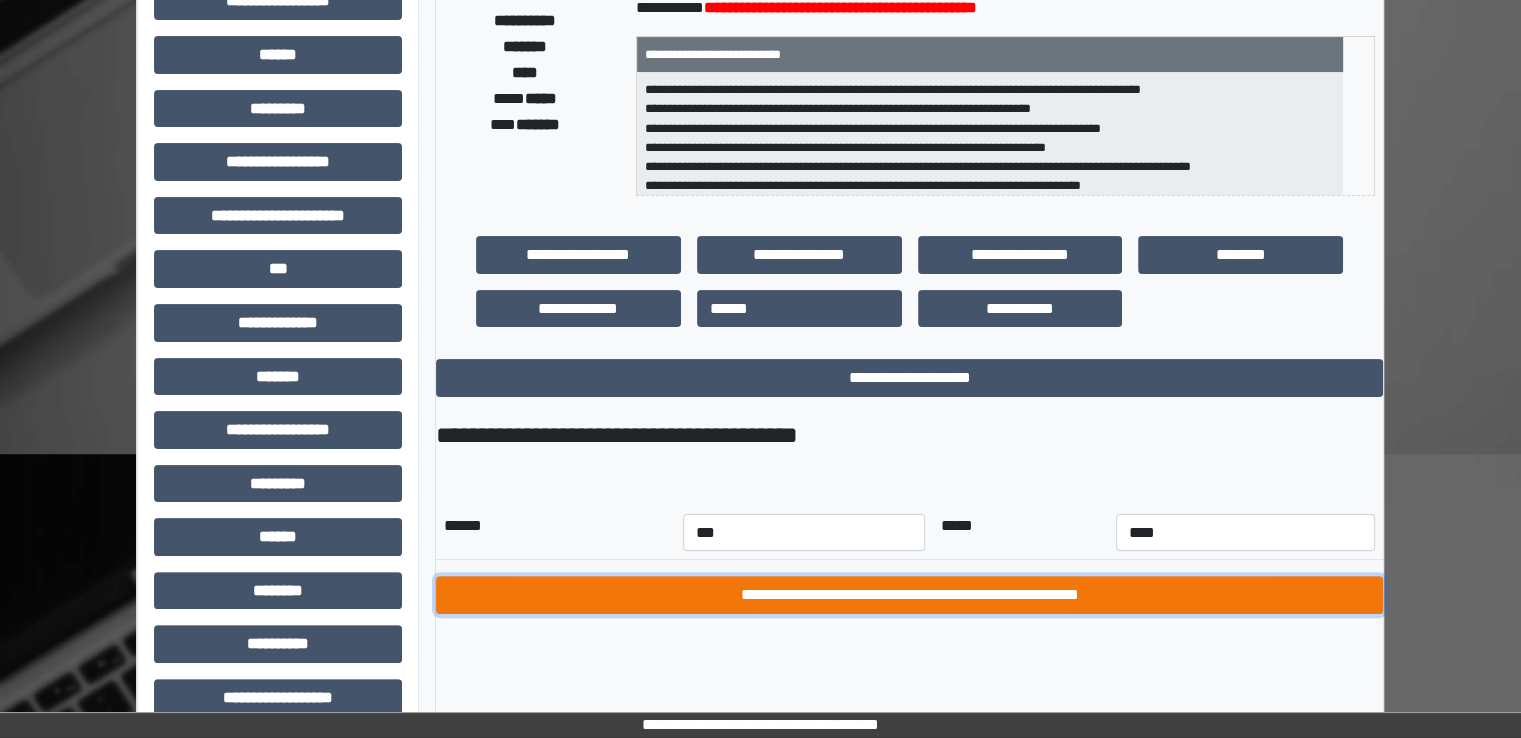 click on "**********" at bounding box center [909, 595] 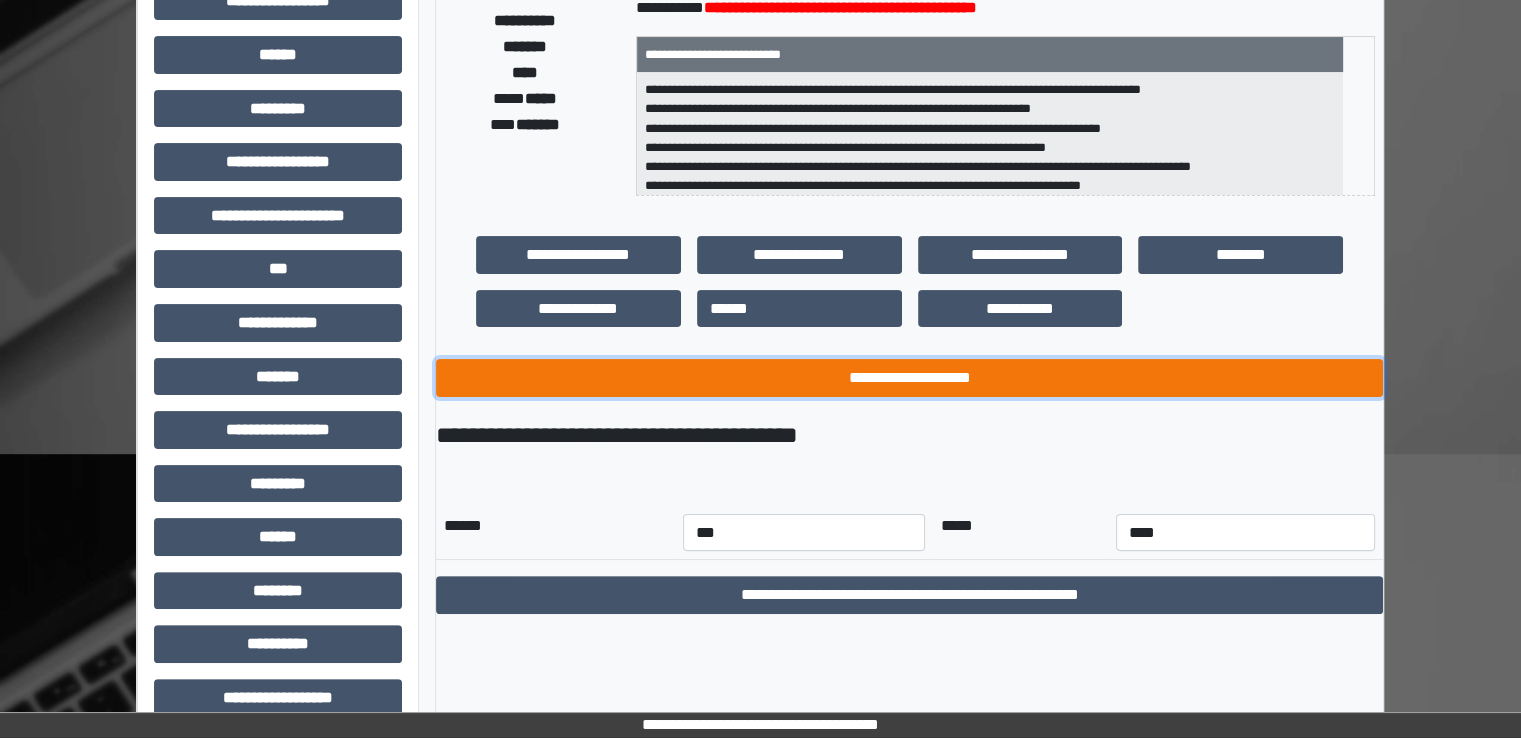 click on "**********" at bounding box center [909, 378] 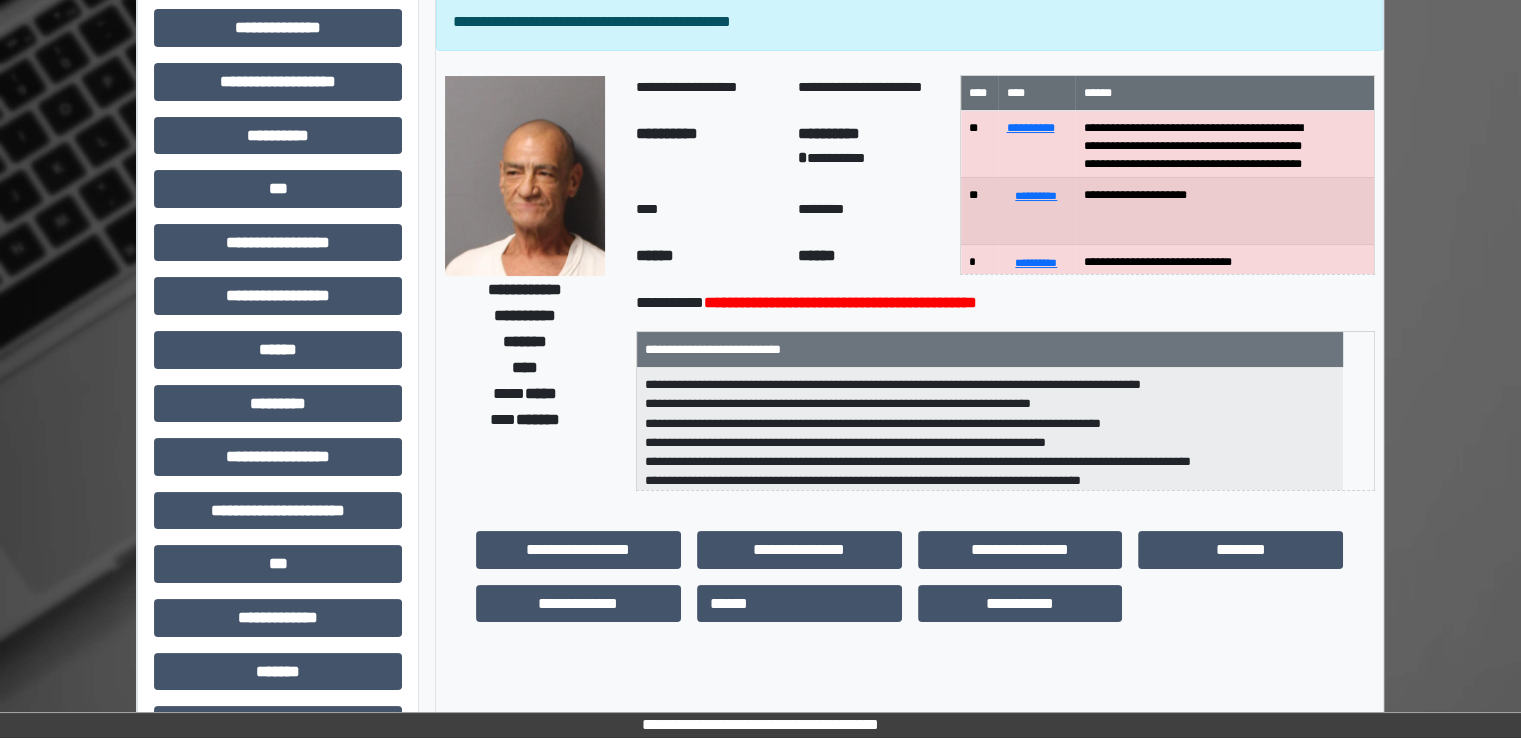 scroll, scrollTop: 100, scrollLeft: 0, axis: vertical 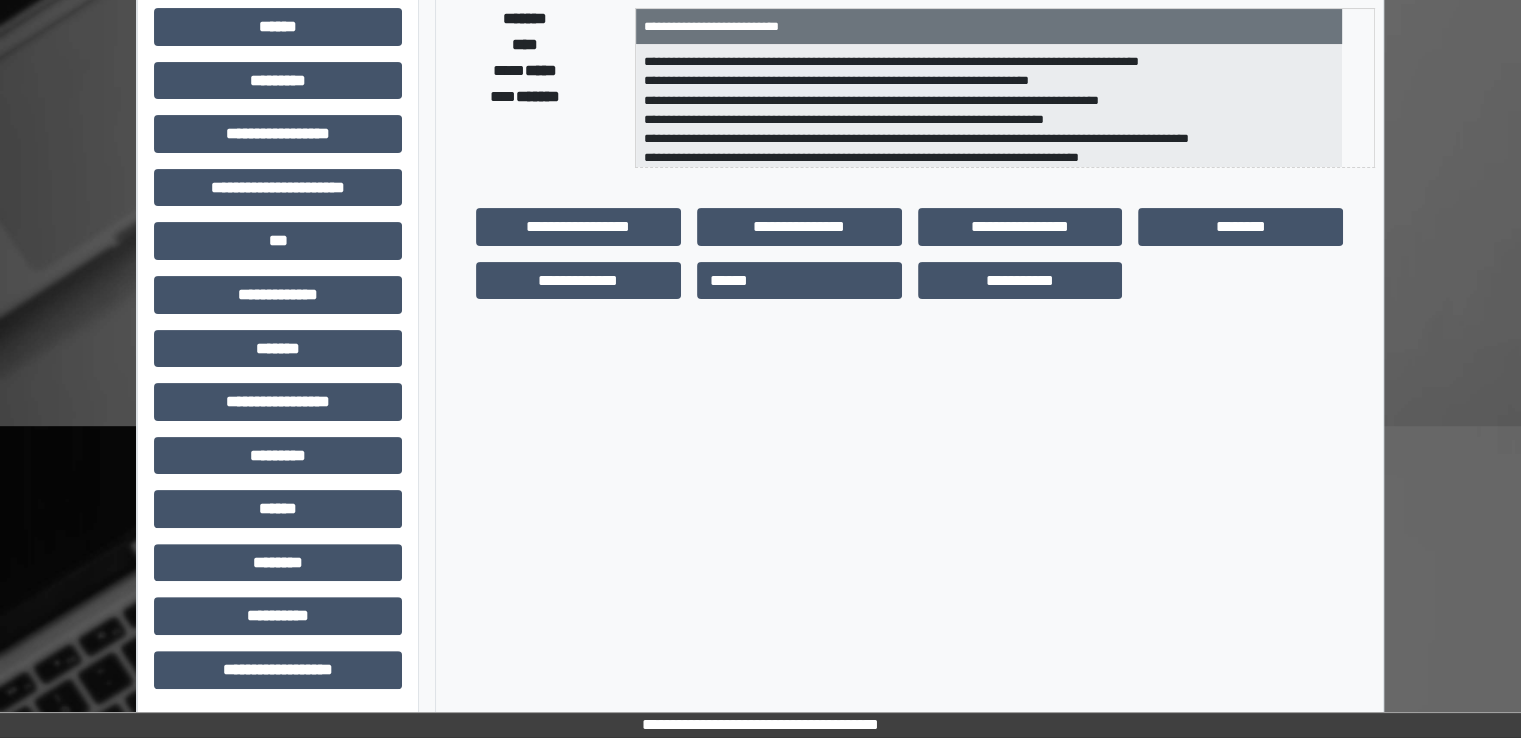 click on "**********" at bounding box center (278, 195) 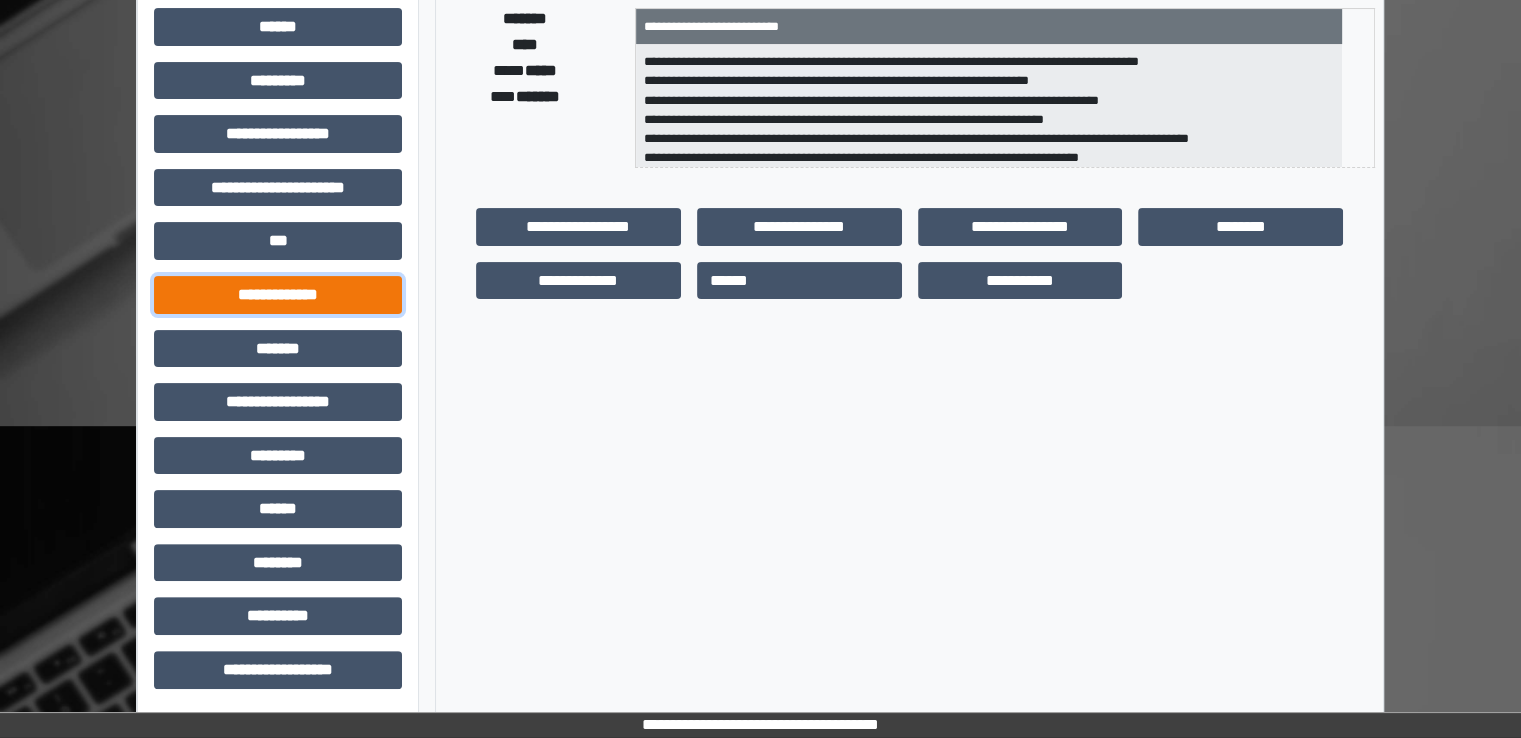 click on "**********" at bounding box center [278, 295] 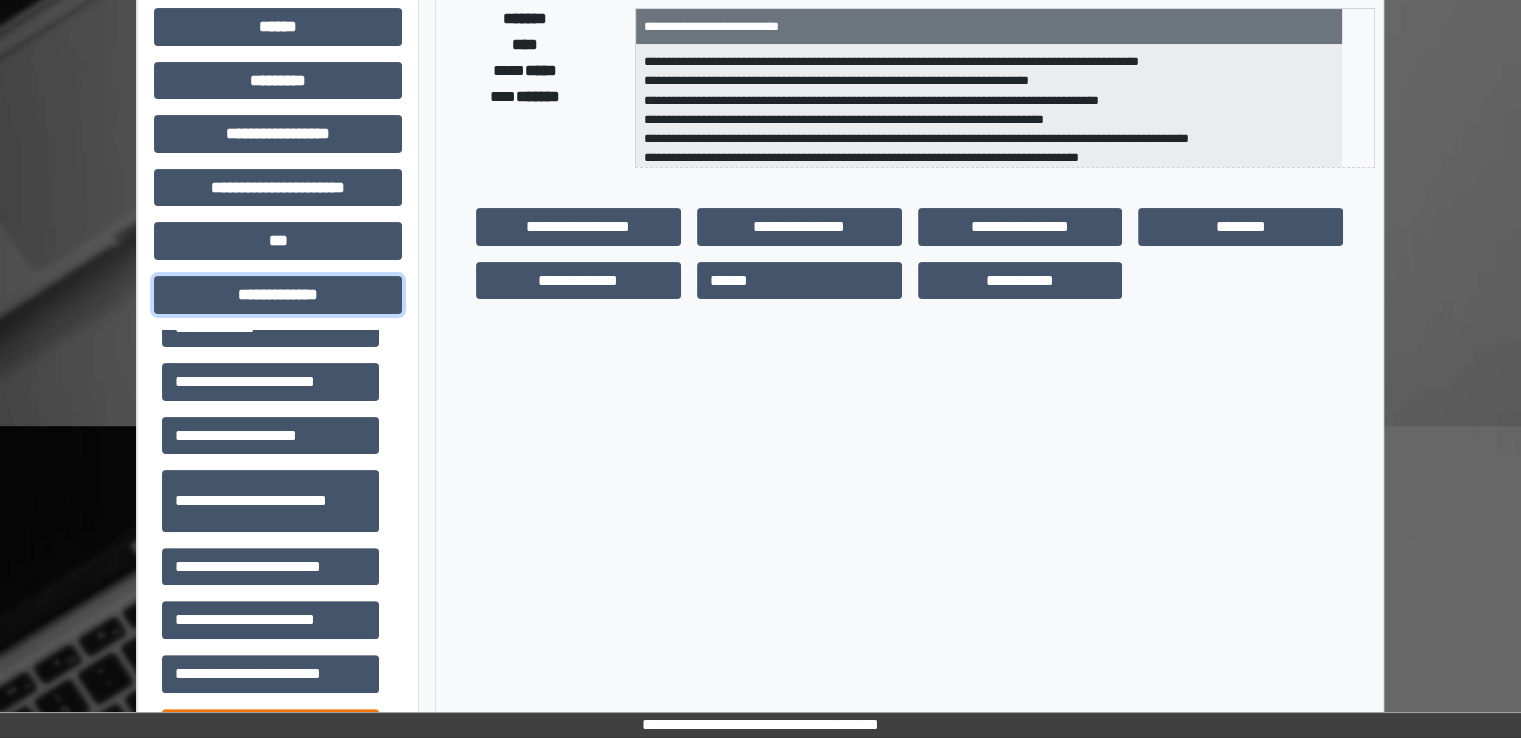 scroll, scrollTop: 600, scrollLeft: 0, axis: vertical 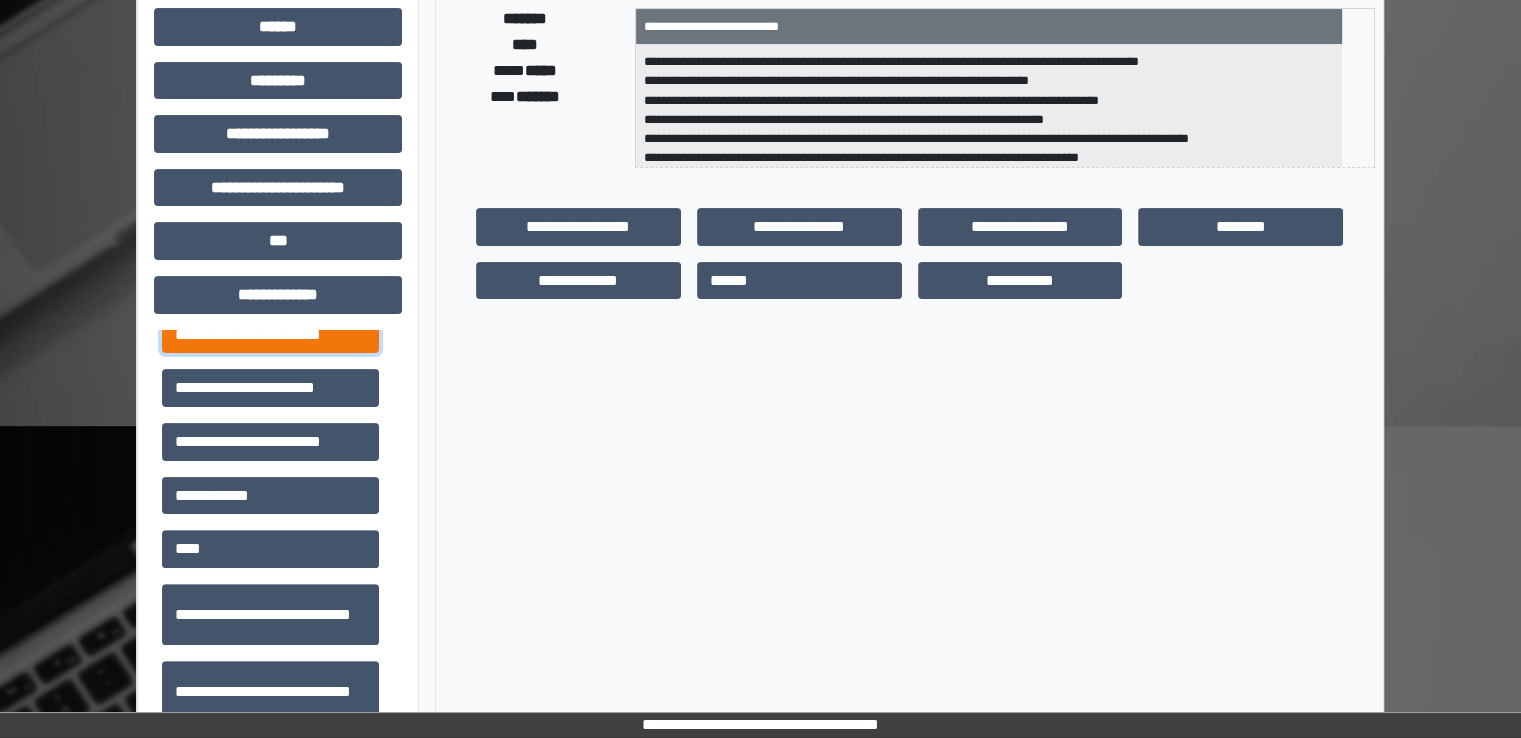 click on "**********" at bounding box center [270, 335] 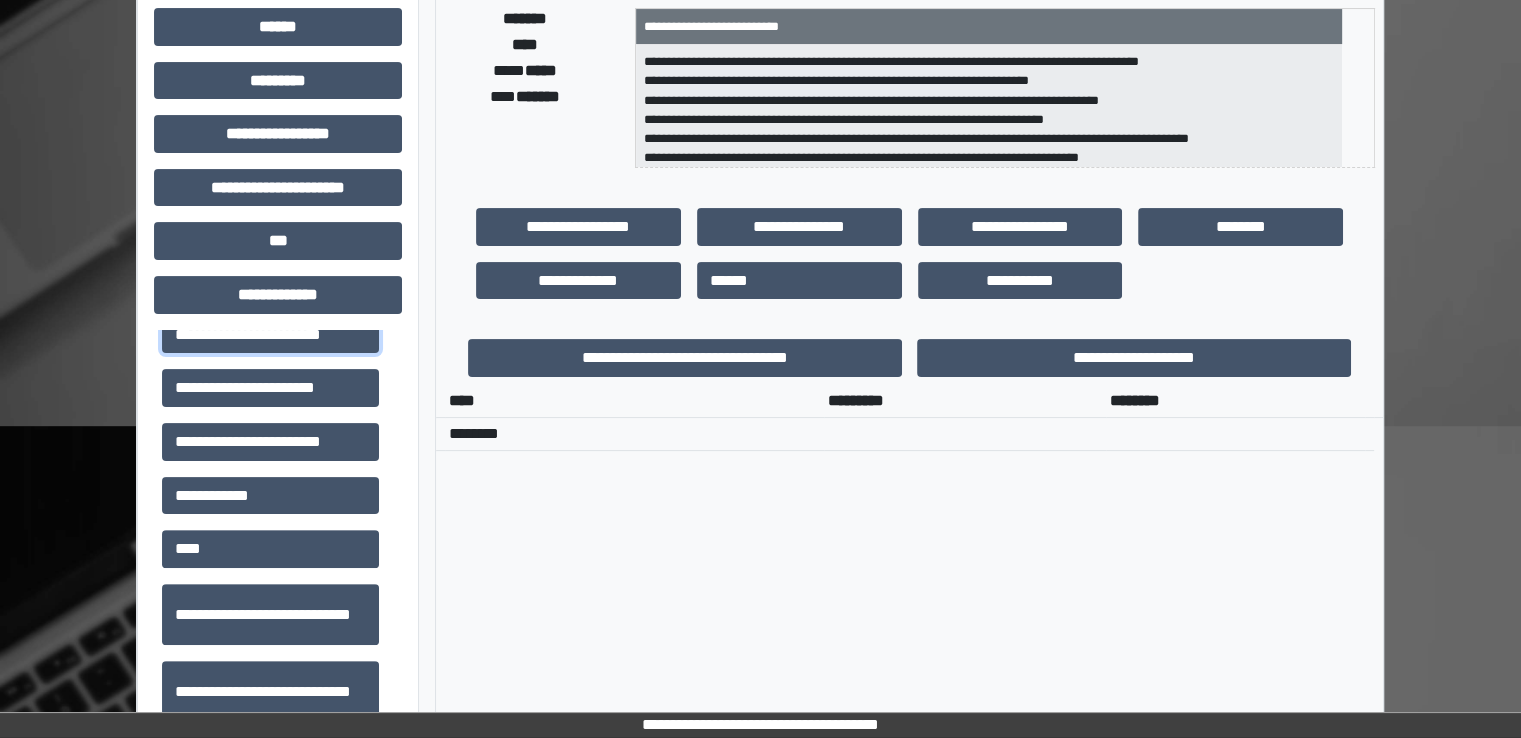 scroll, scrollTop: 0, scrollLeft: 0, axis: both 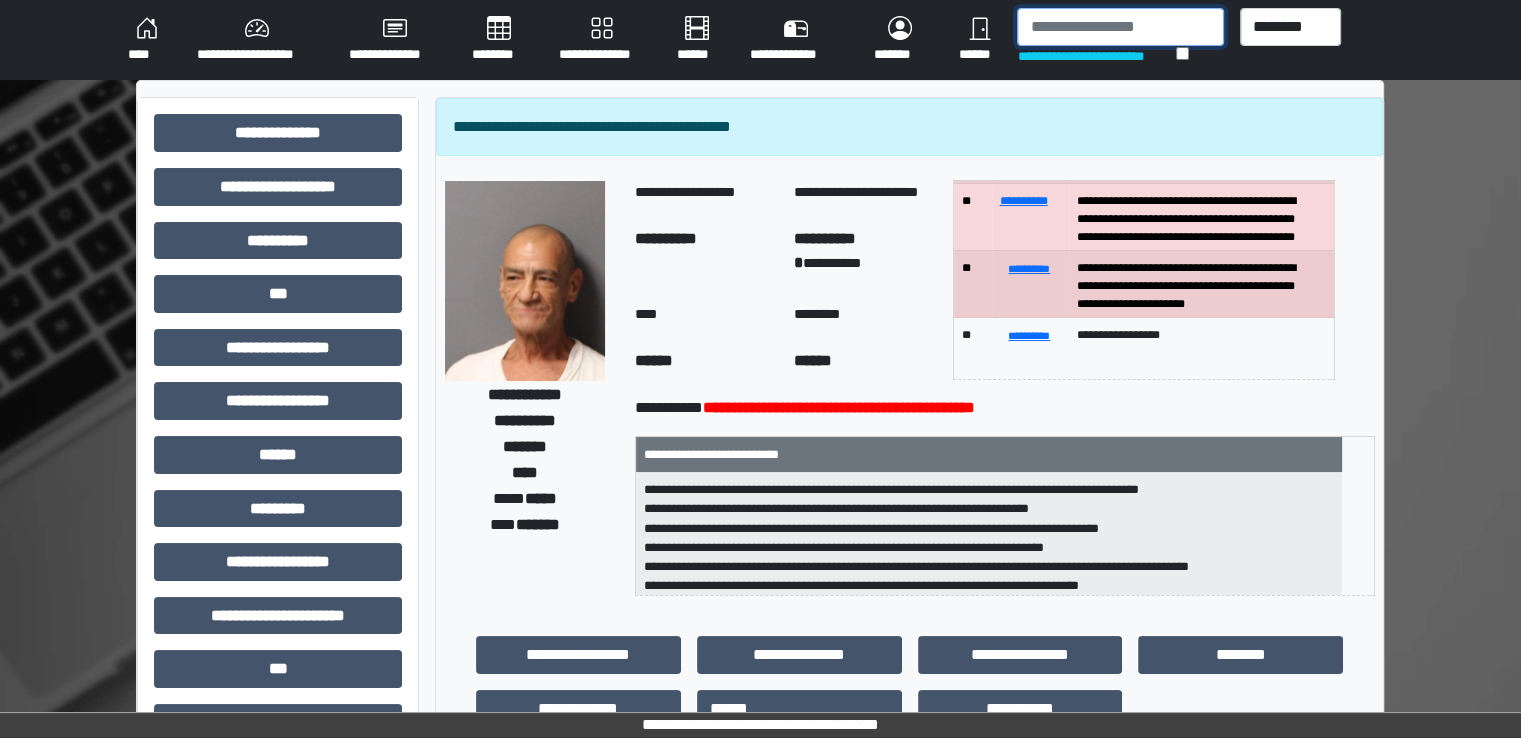 click at bounding box center [1120, 27] 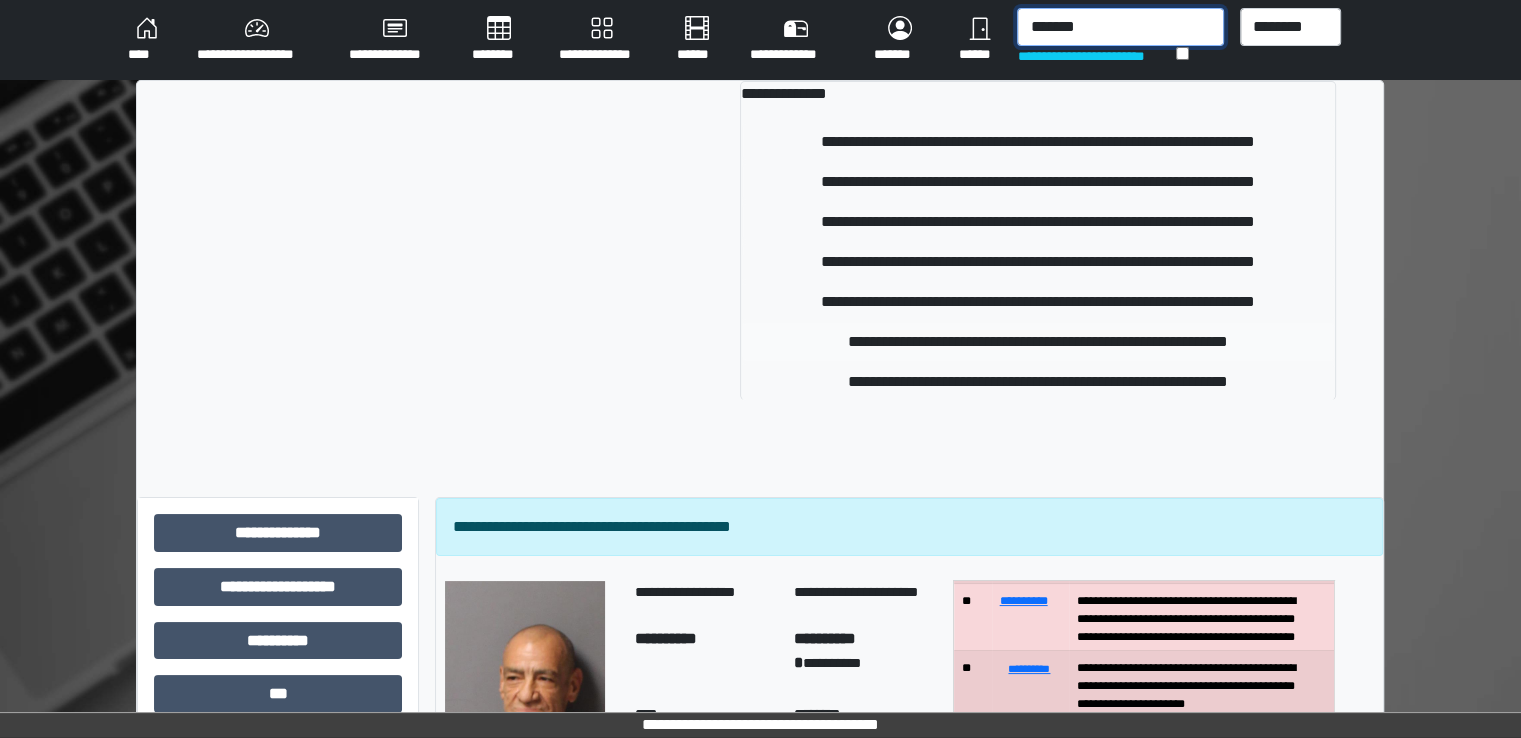 type on "*******" 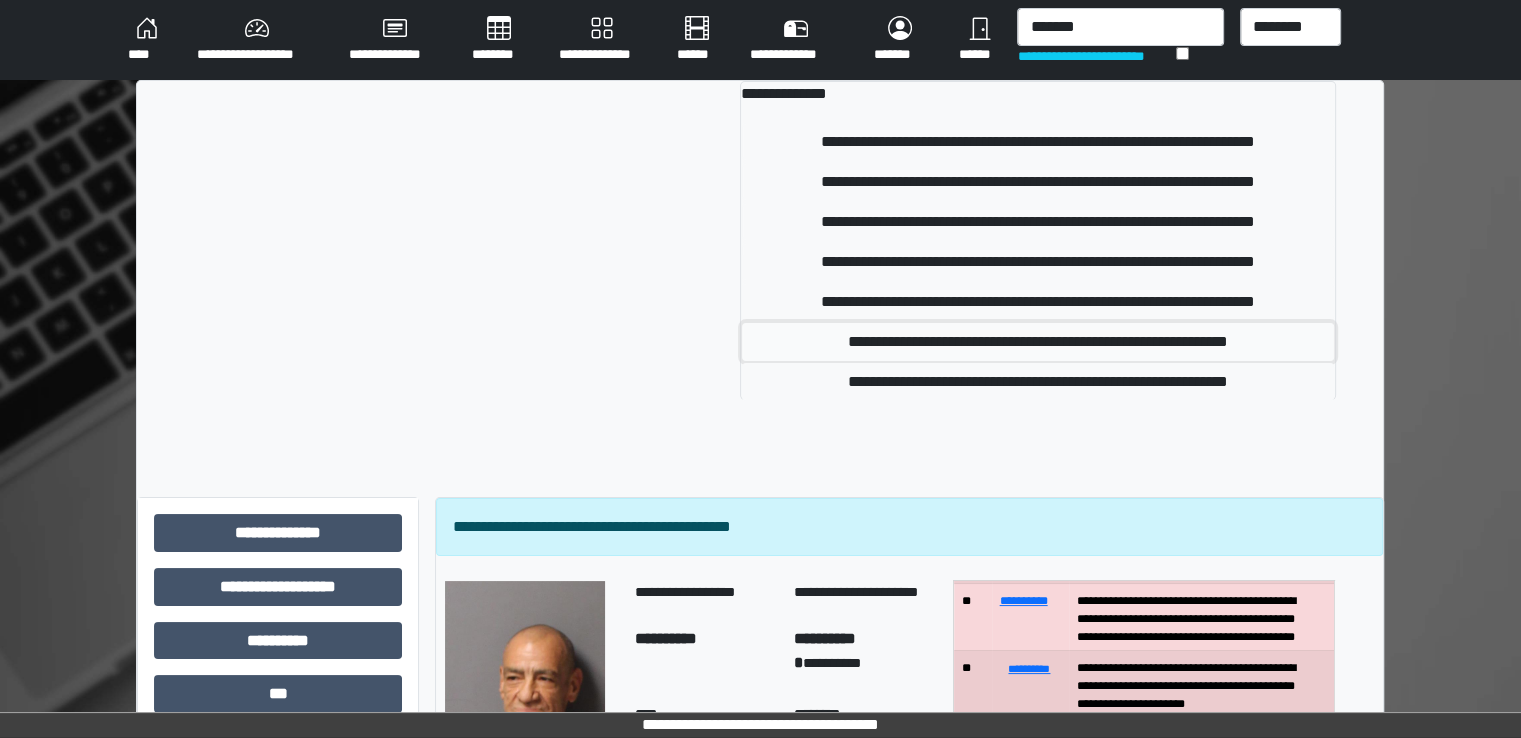 click on "**********" at bounding box center [1038, 342] 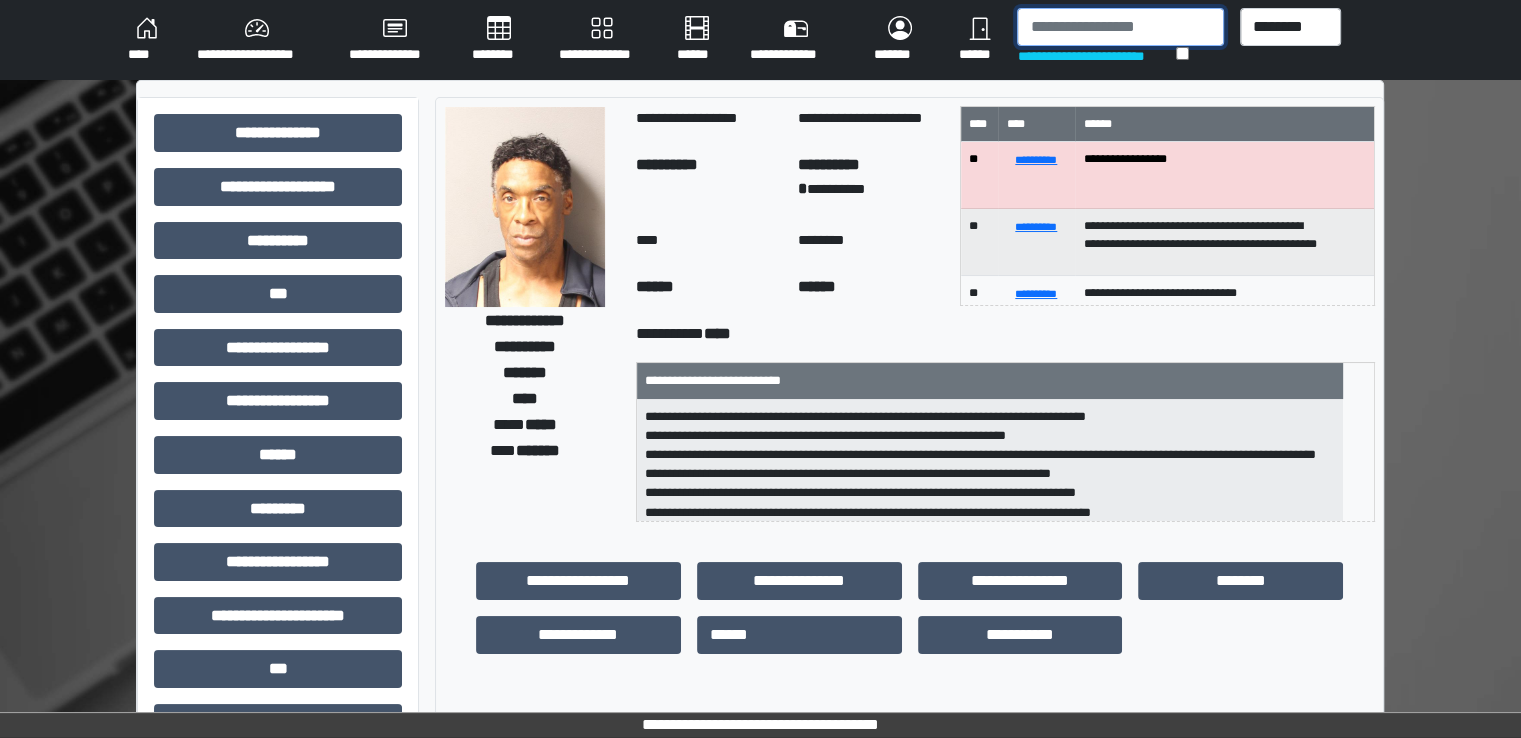 click at bounding box center [1120, 27] 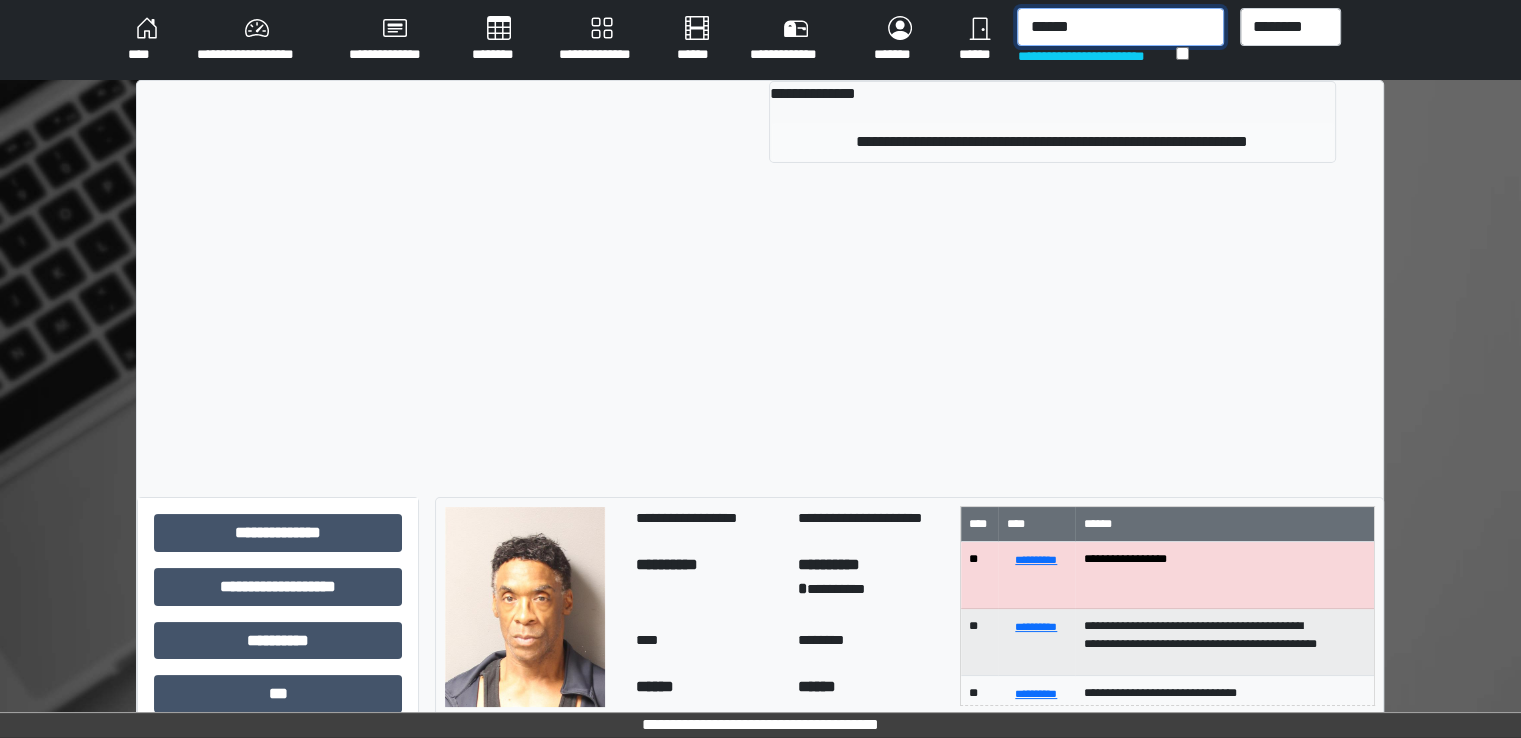 type on "******" 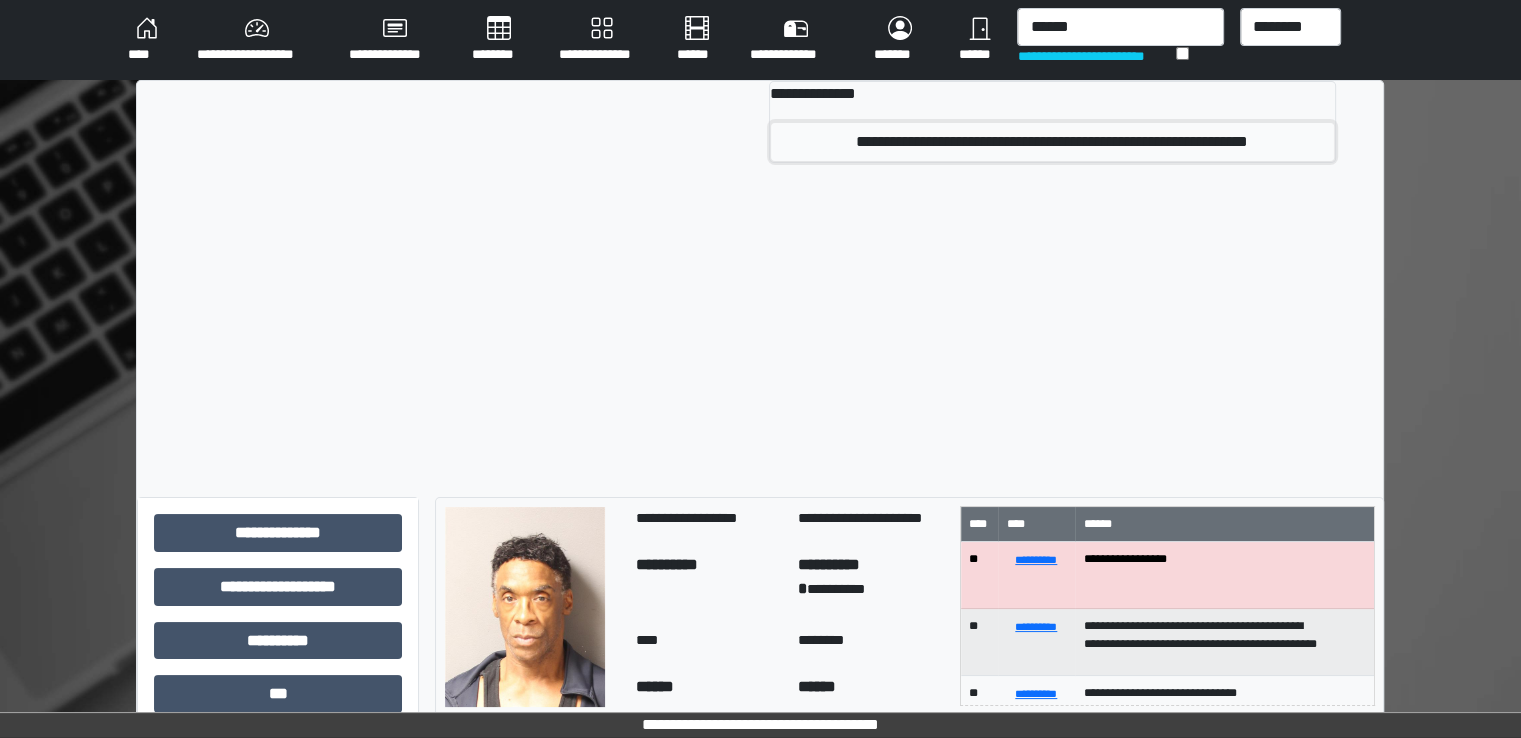 click on "**********" at bounding box center (1052, 142) 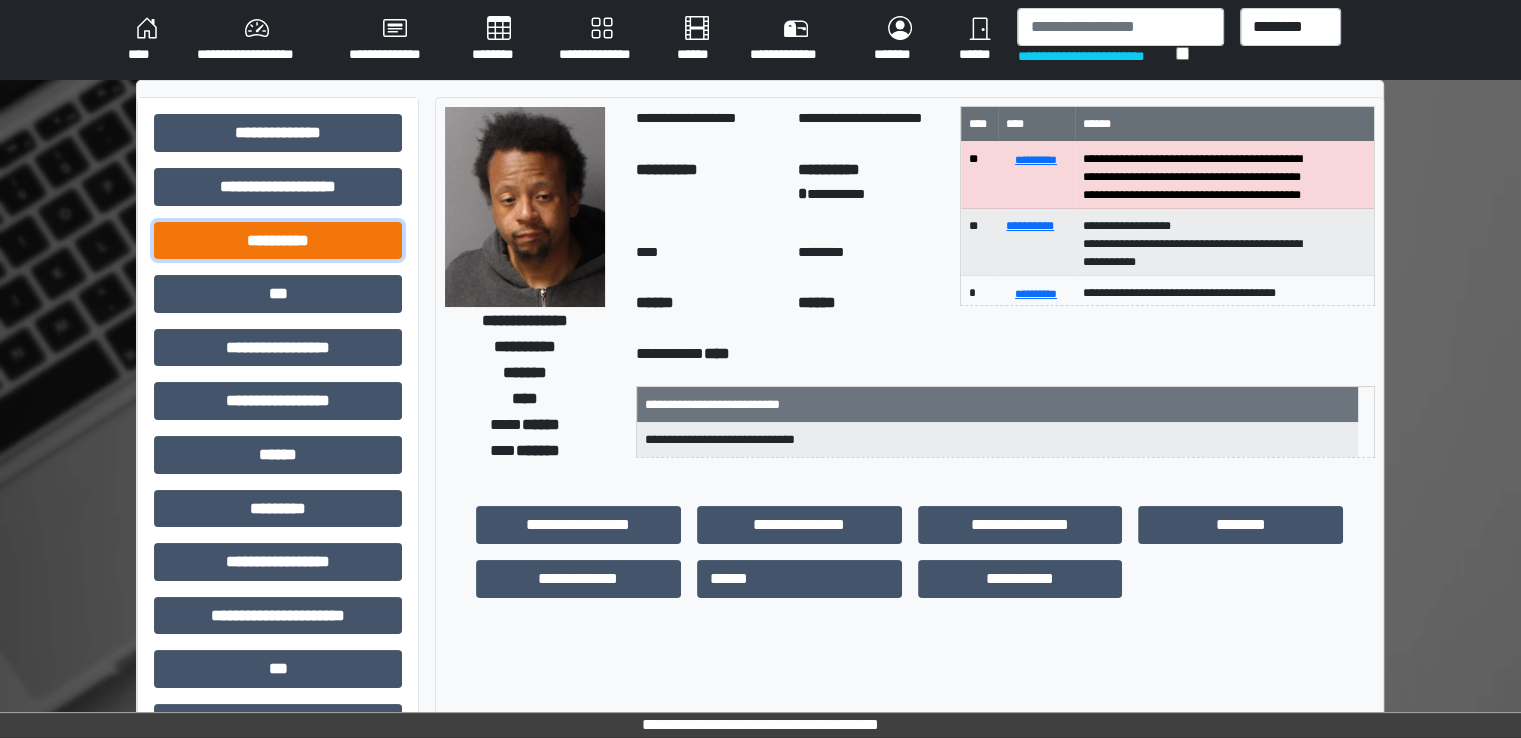 click on "**********" at bounding box center (278, 241) 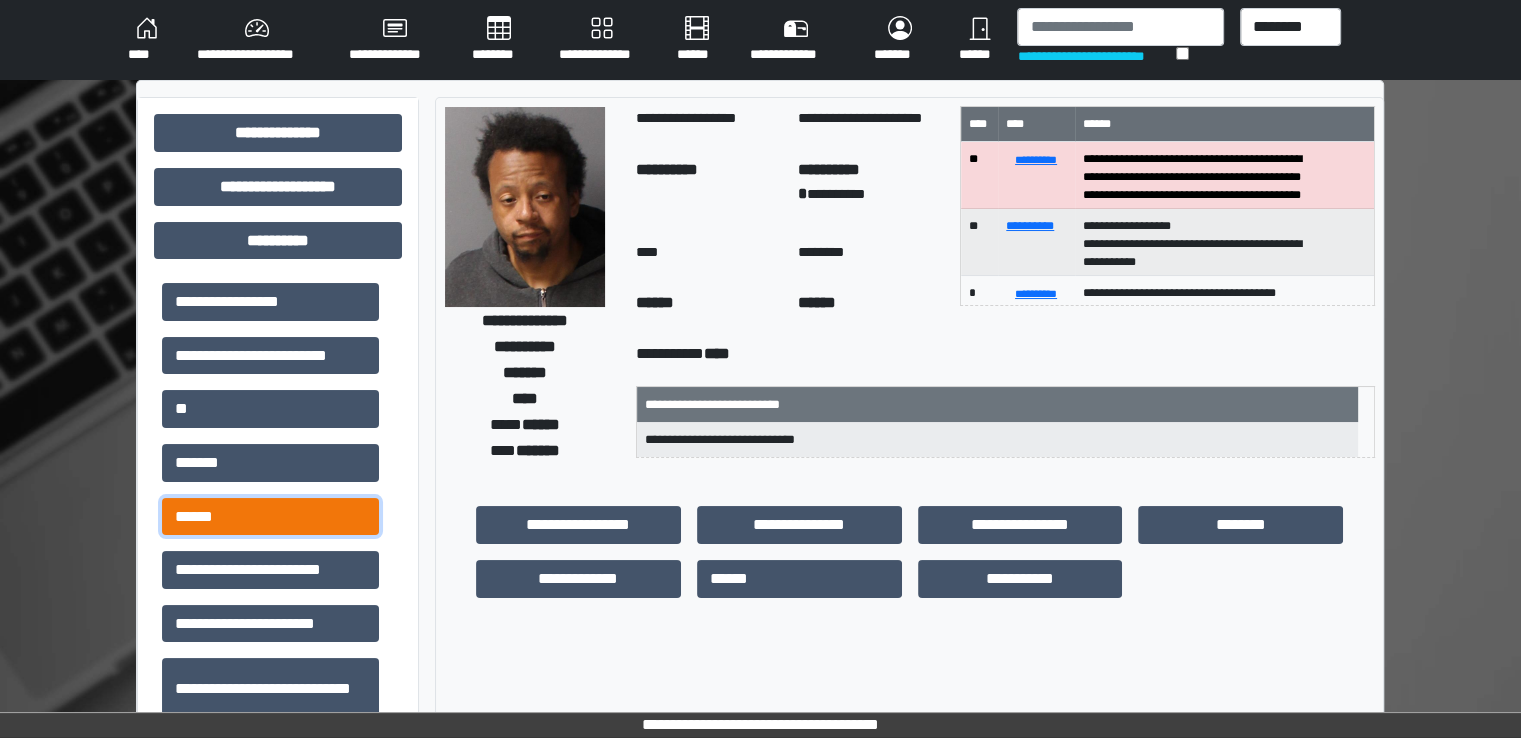 click on "******" at bounding box center [270, 517] 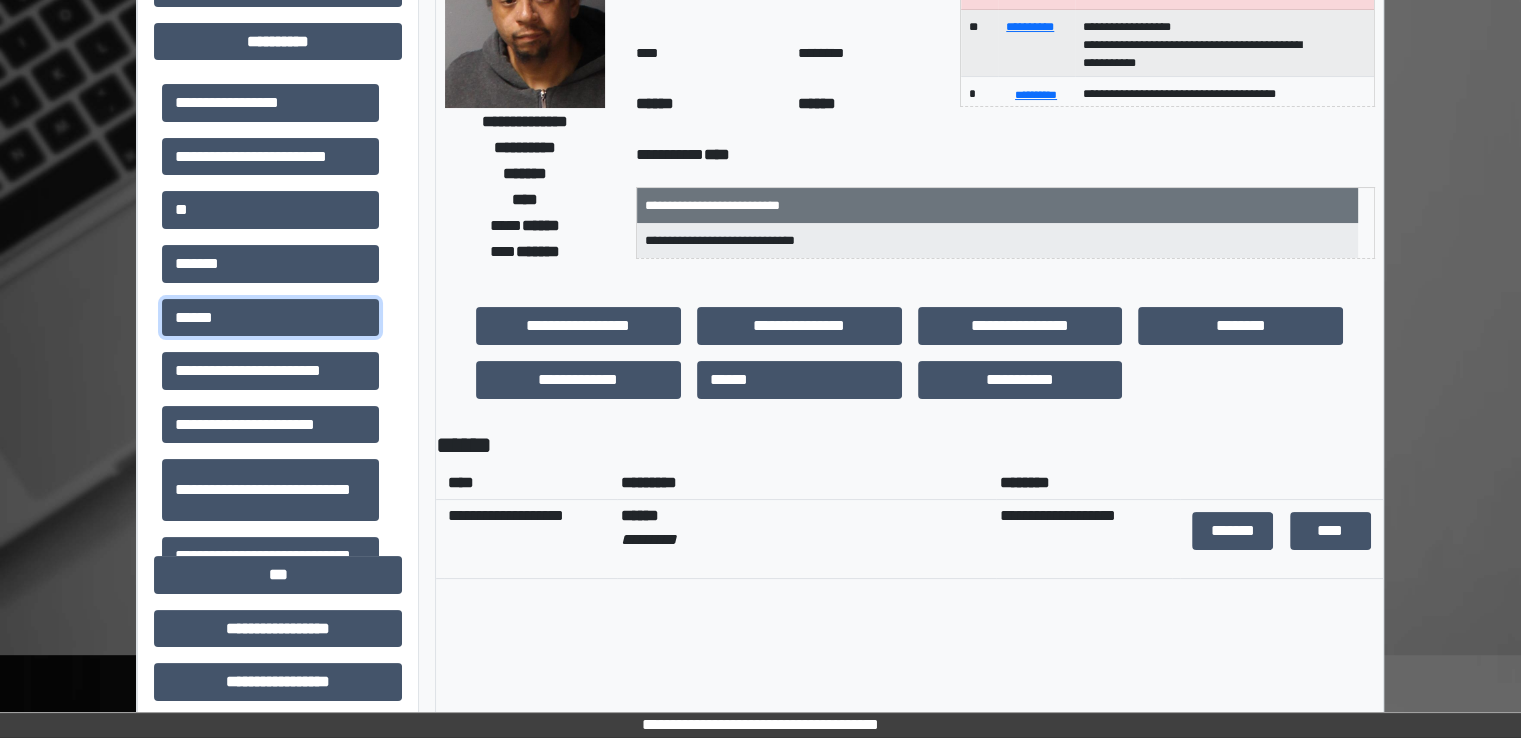 scroll, scrollTop: 200, scrollLeft: 0, axis: vertical 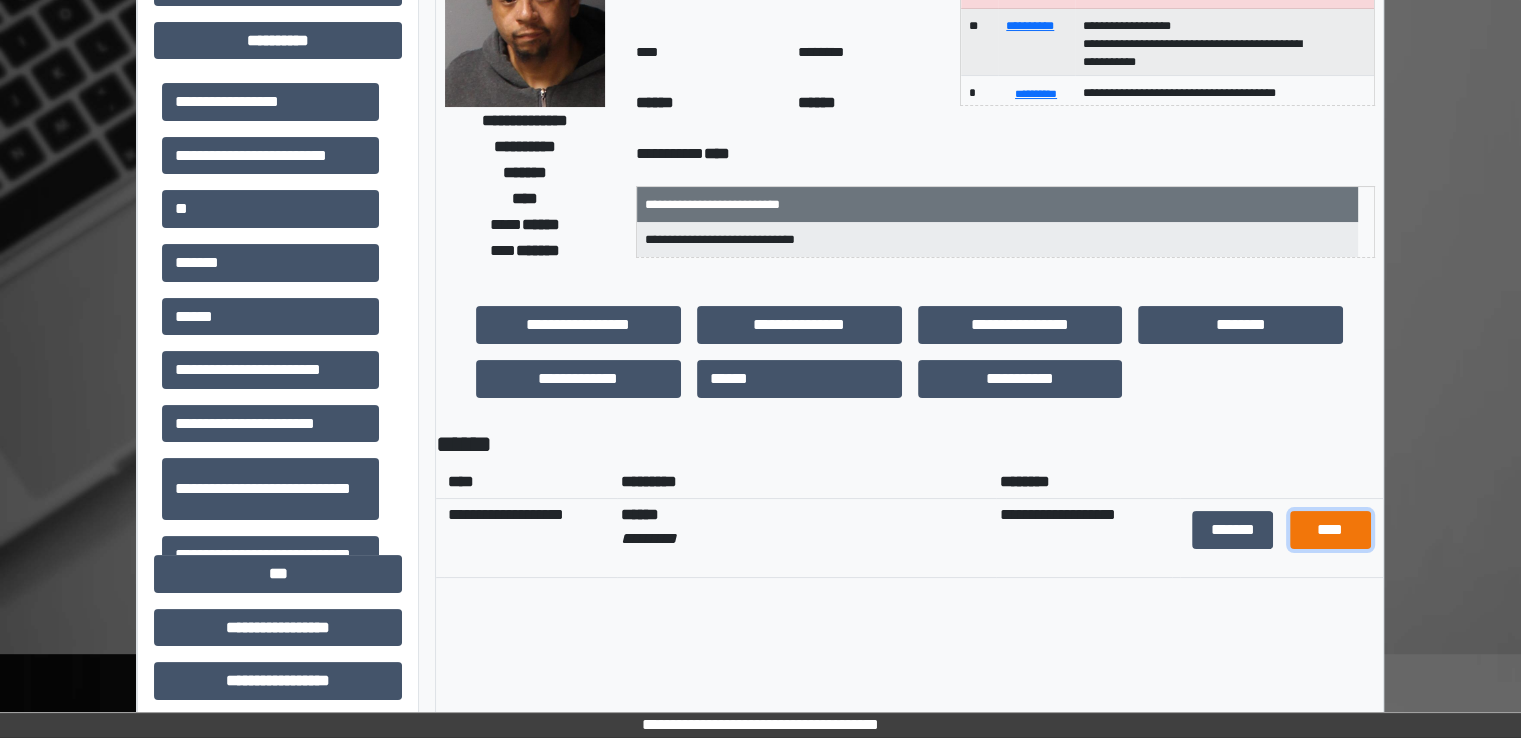 click on "****" at bounding box center (1330, 530) 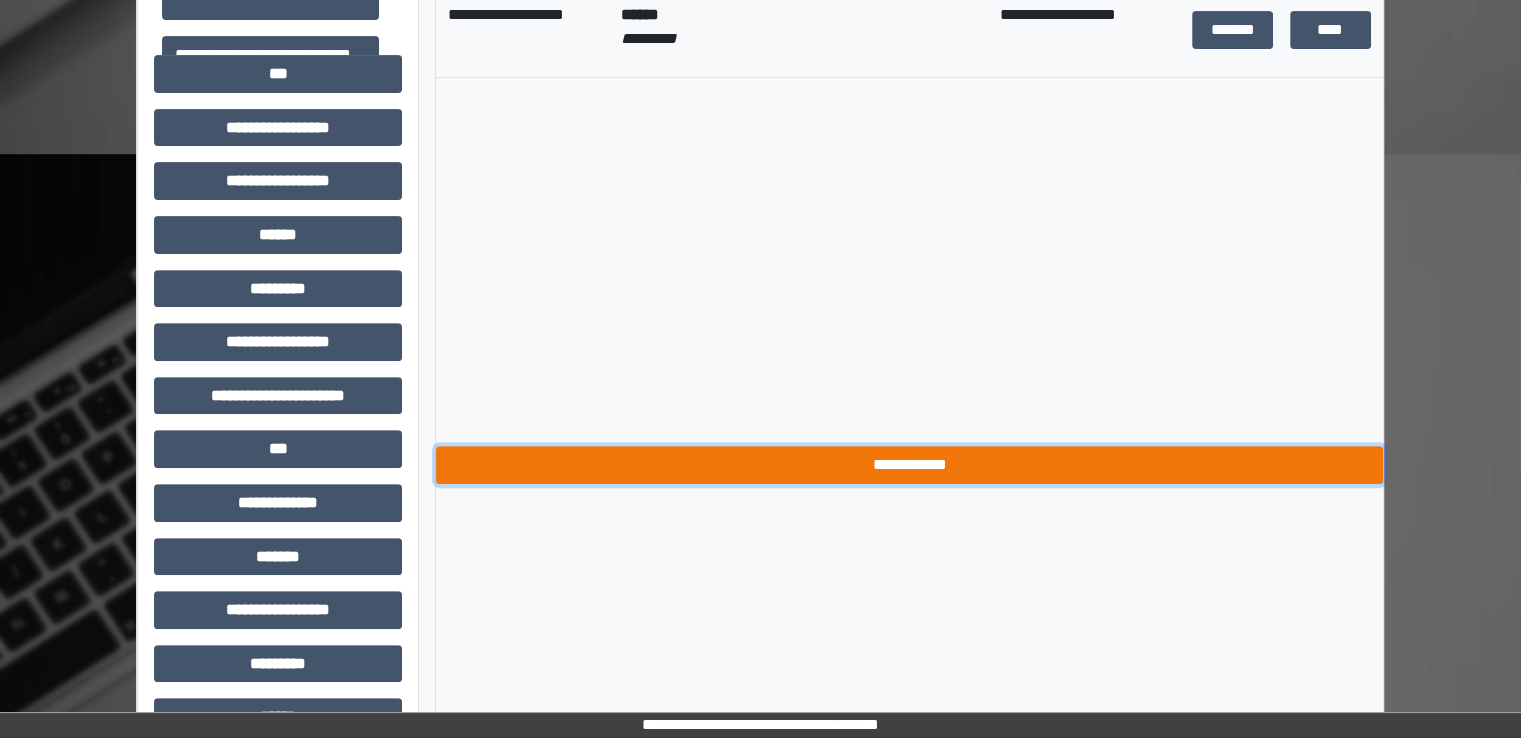 click on "**********" at bounding box center (909, 465) 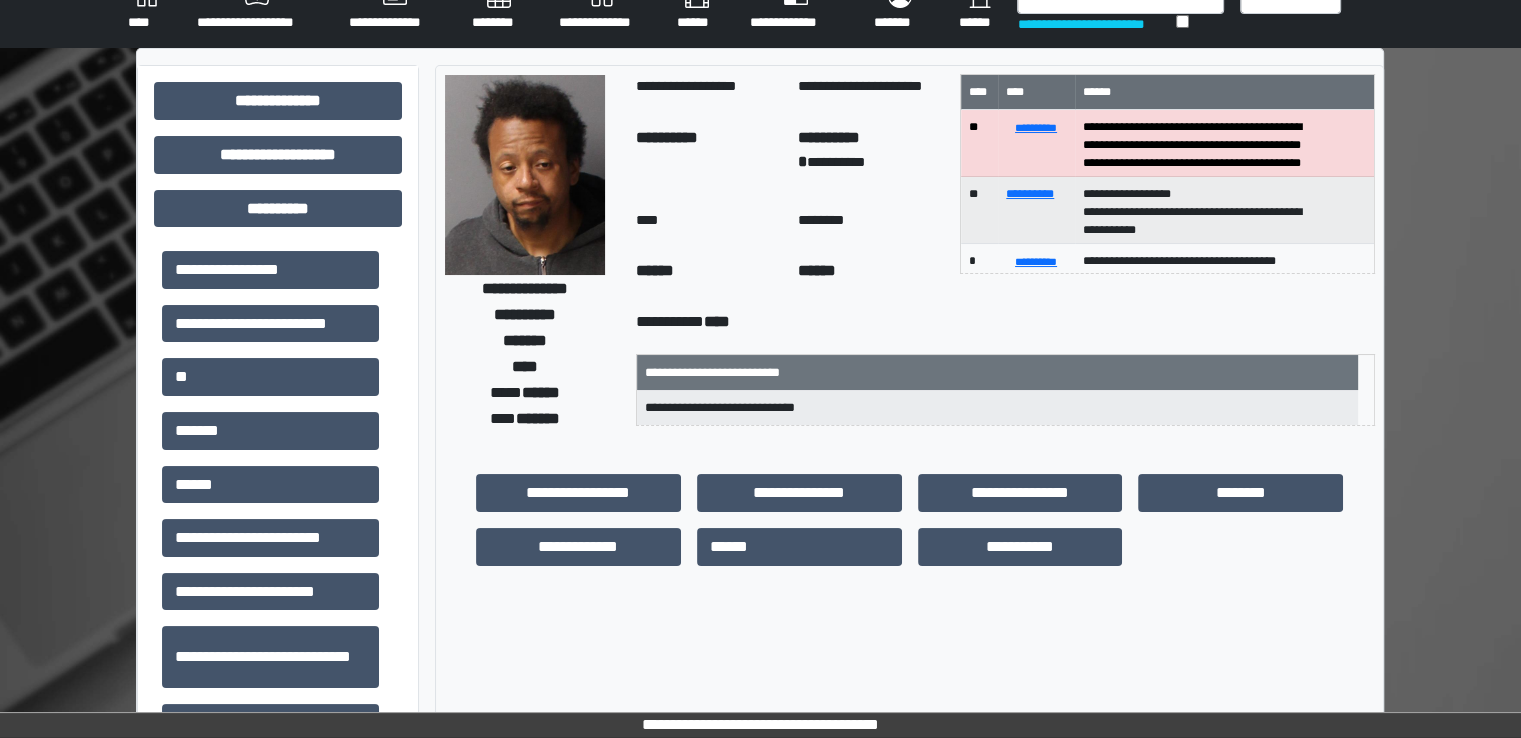 scroll, scrollTop: 0, scrollLeft: 0, axis: both 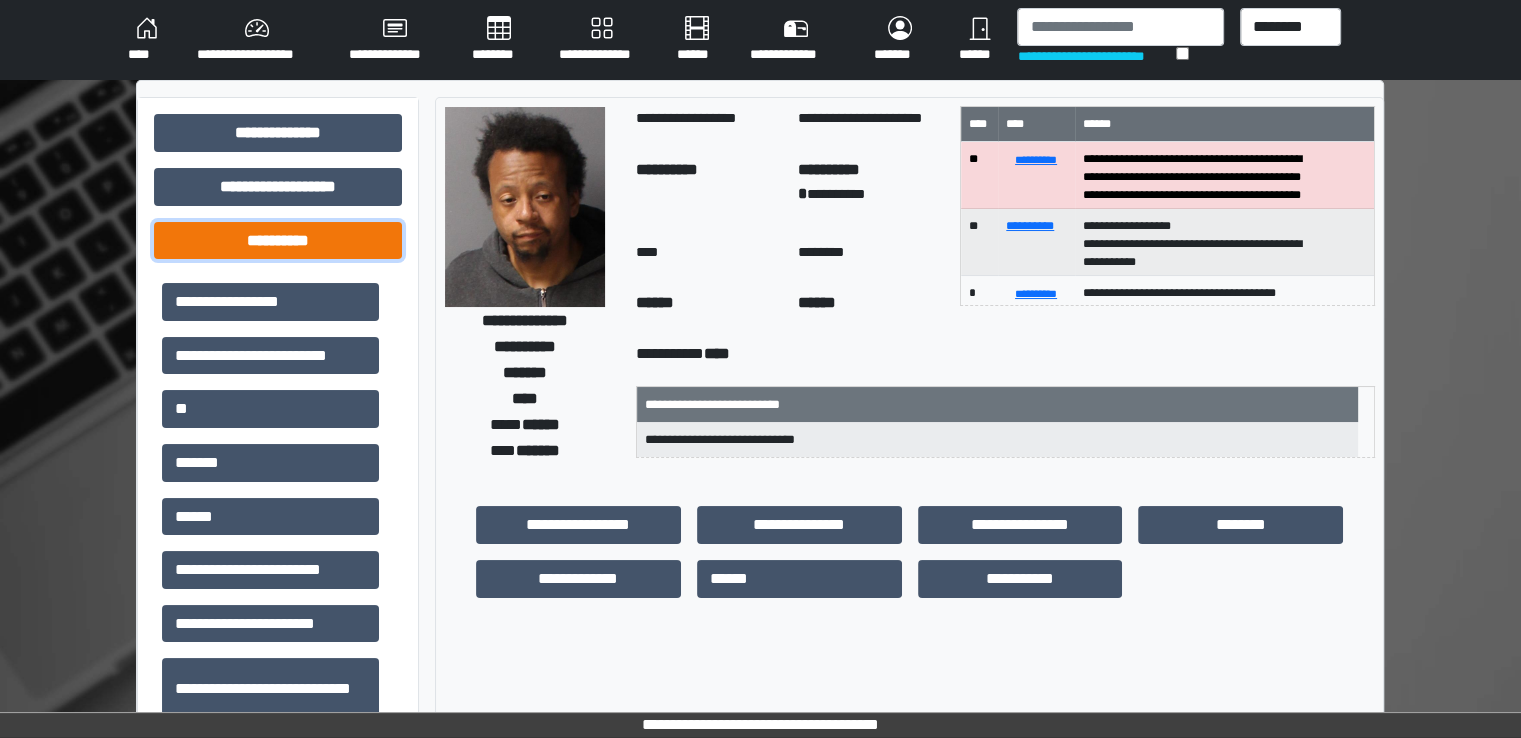 click on "**********" at bounding box center [278, 241] 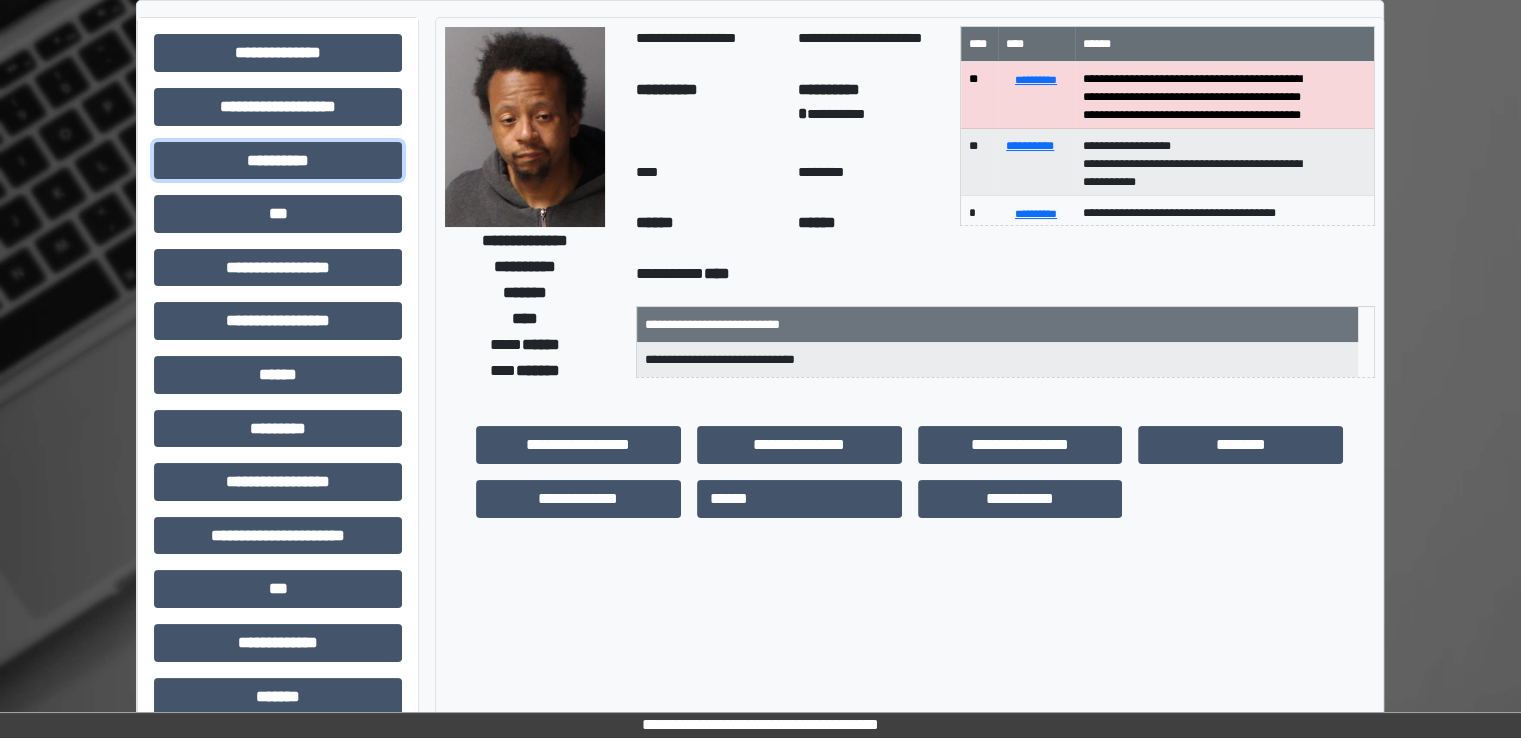 scroll, scrollTop: 0, scrollLeft: 0, axis: both 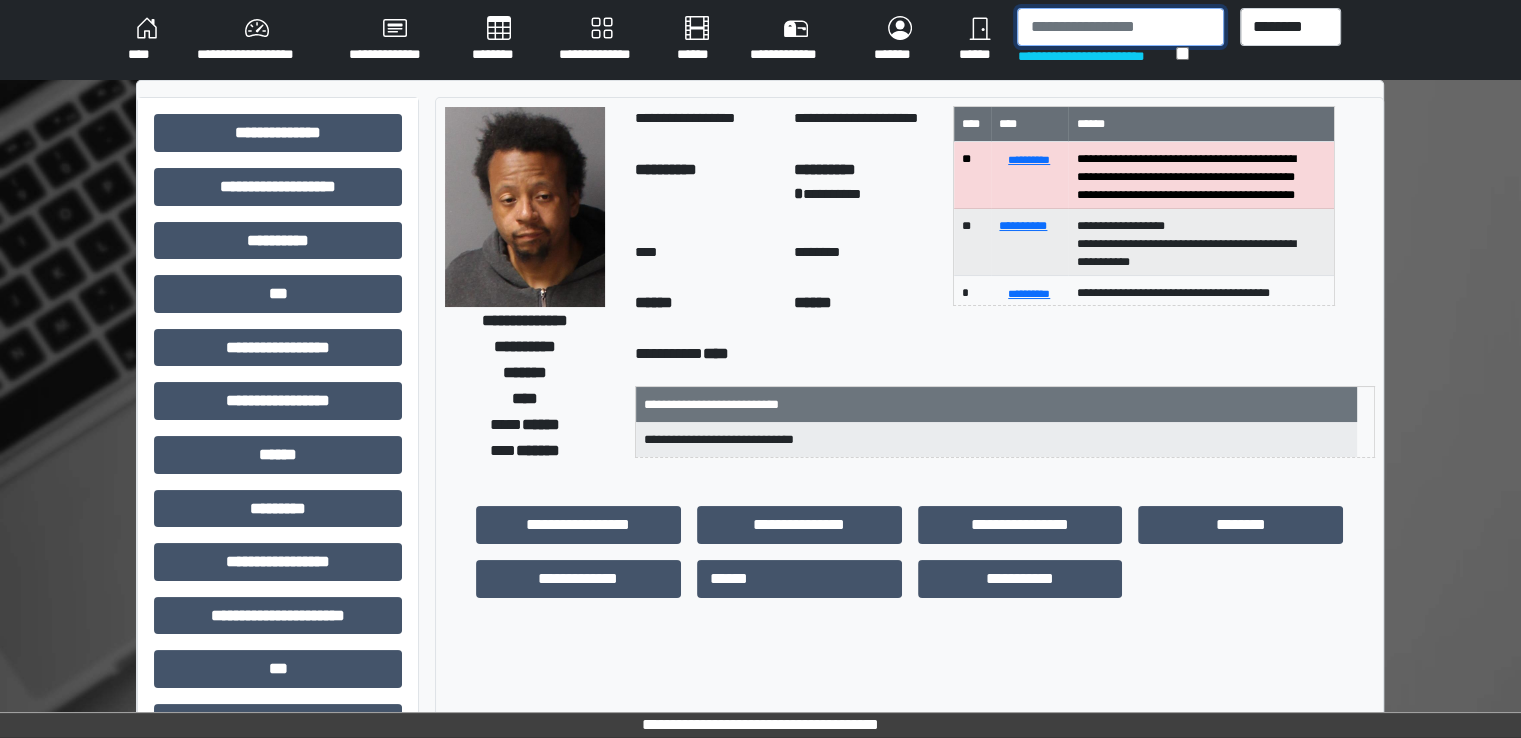 click at bounding box center (1120, 27) 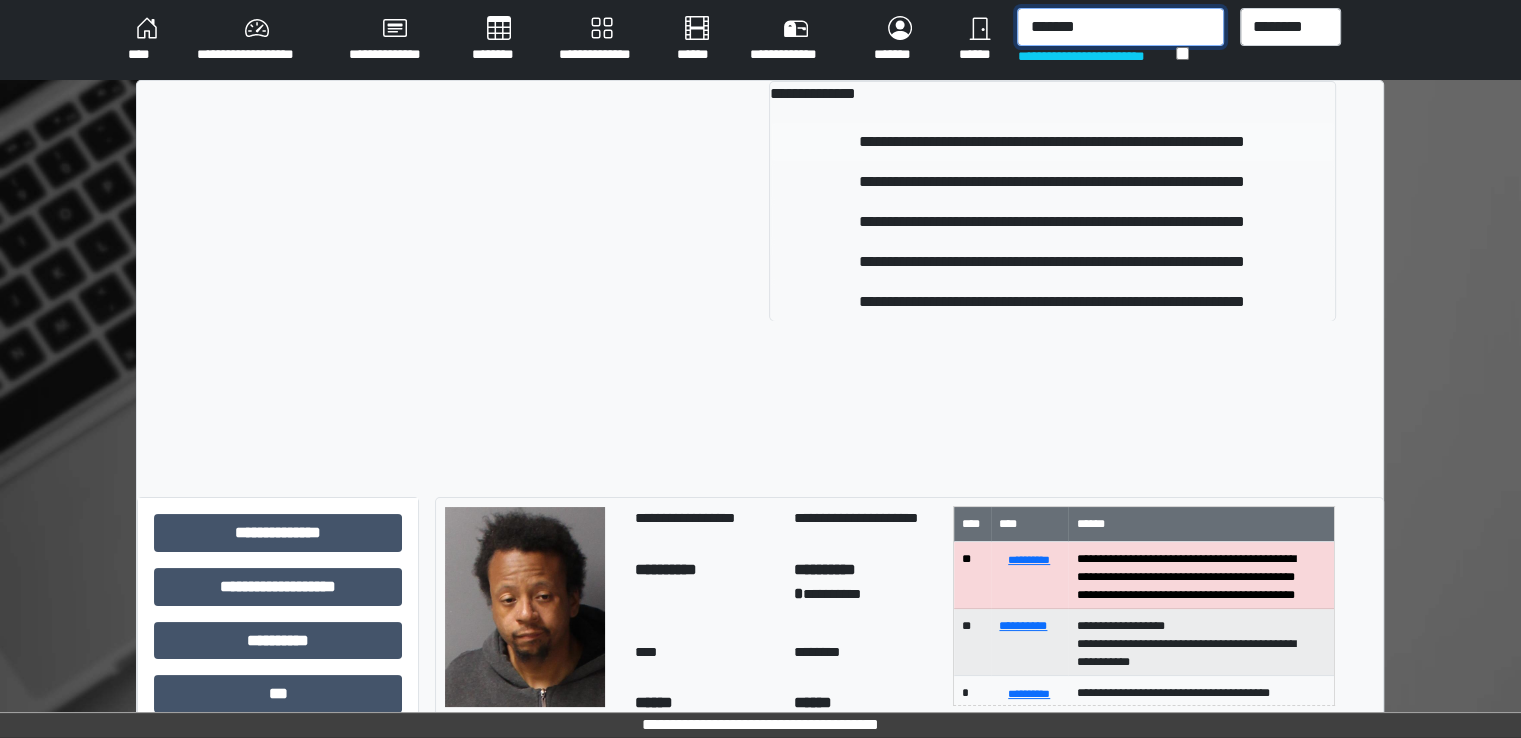 type on "*******" 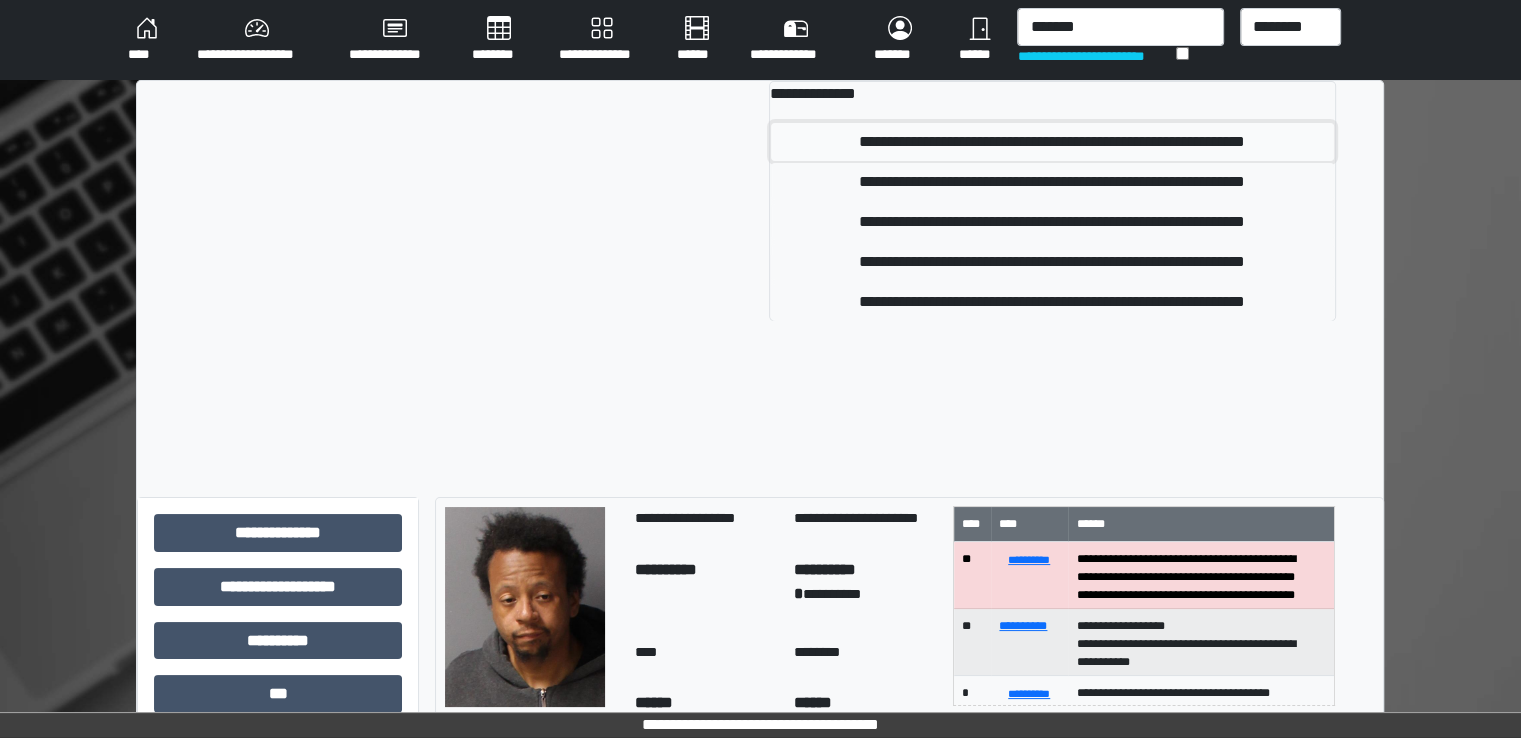 click on "**********" at bounding box center [1052, 142] 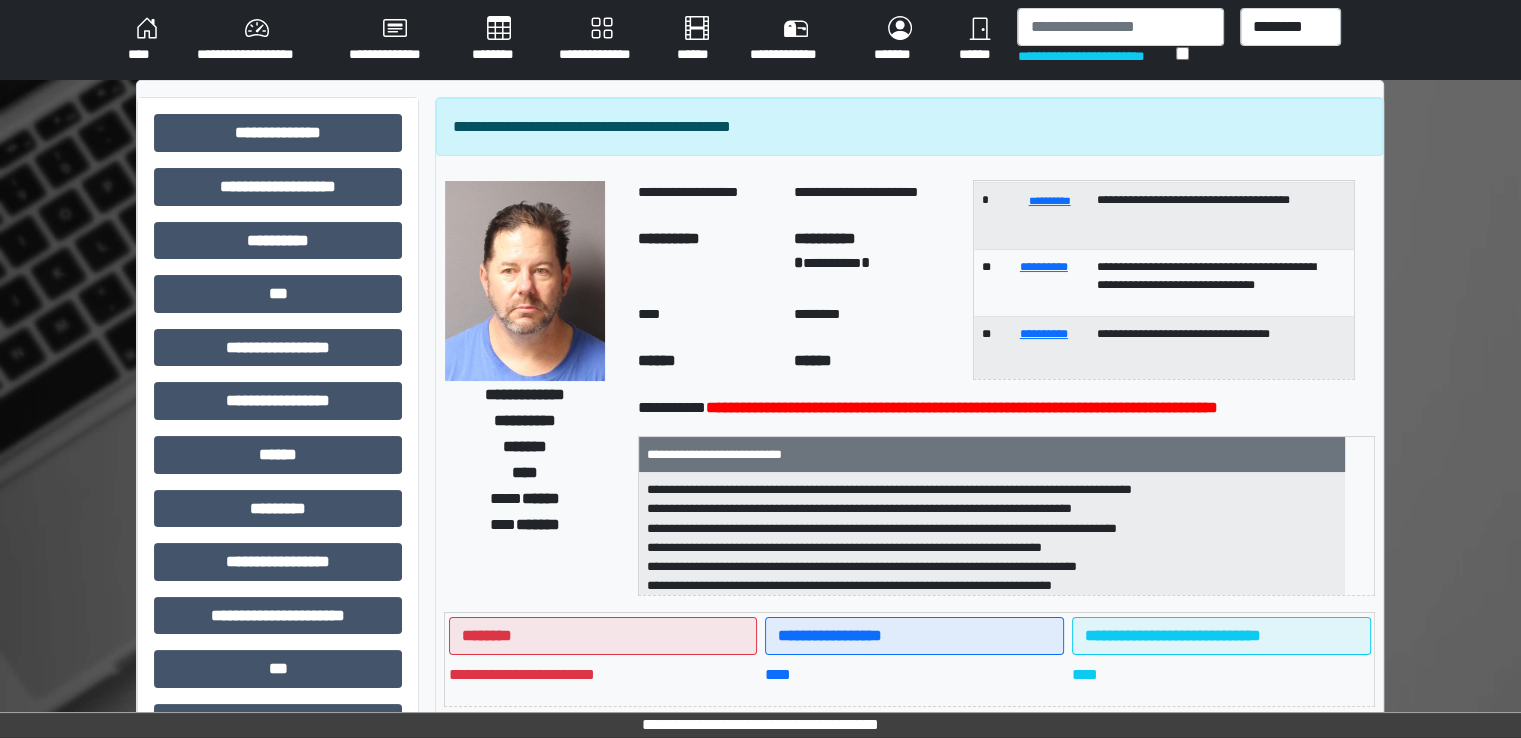 scroll, scrollTop: 252, scrollLeft: 0, axis: vertical 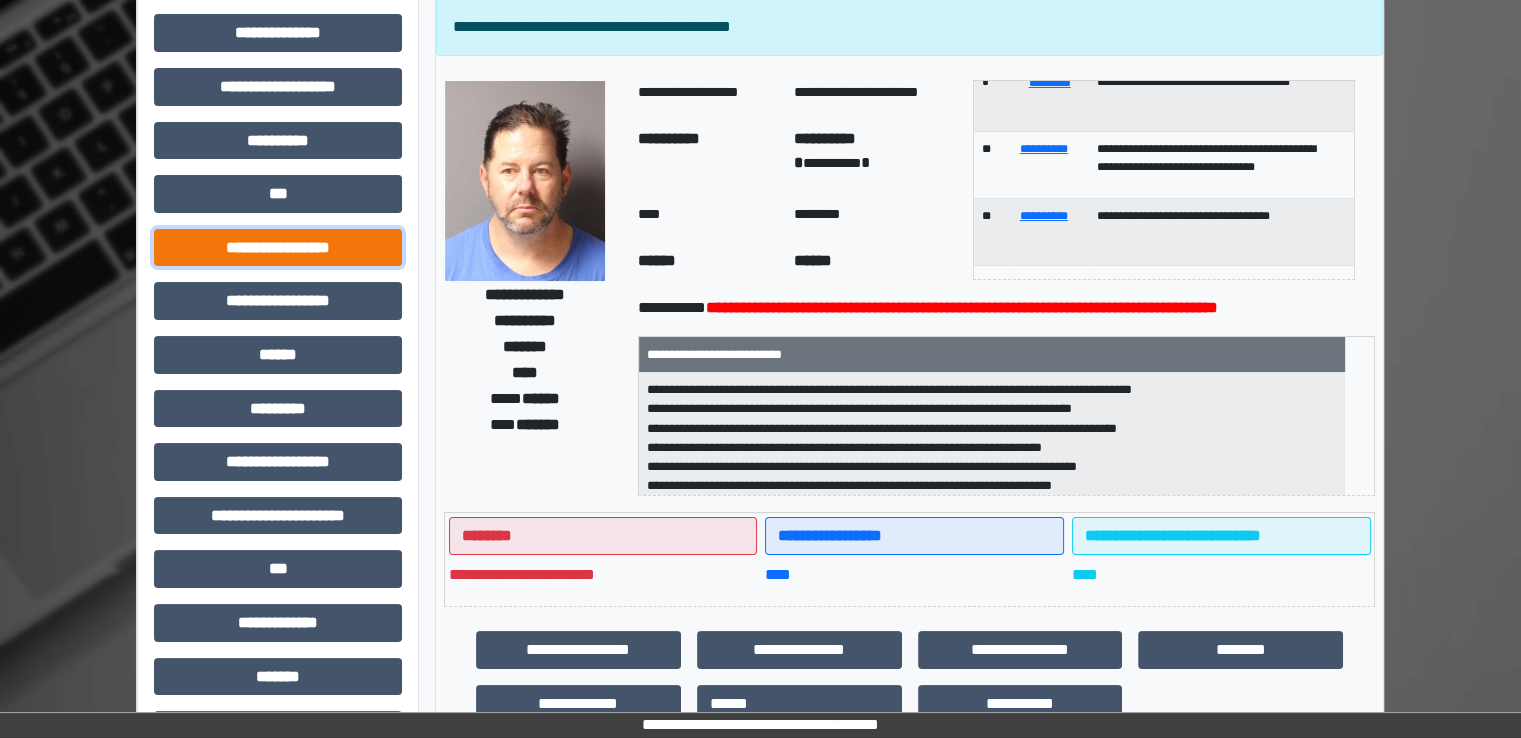 click on "**********" at bounding box center (278, 248) 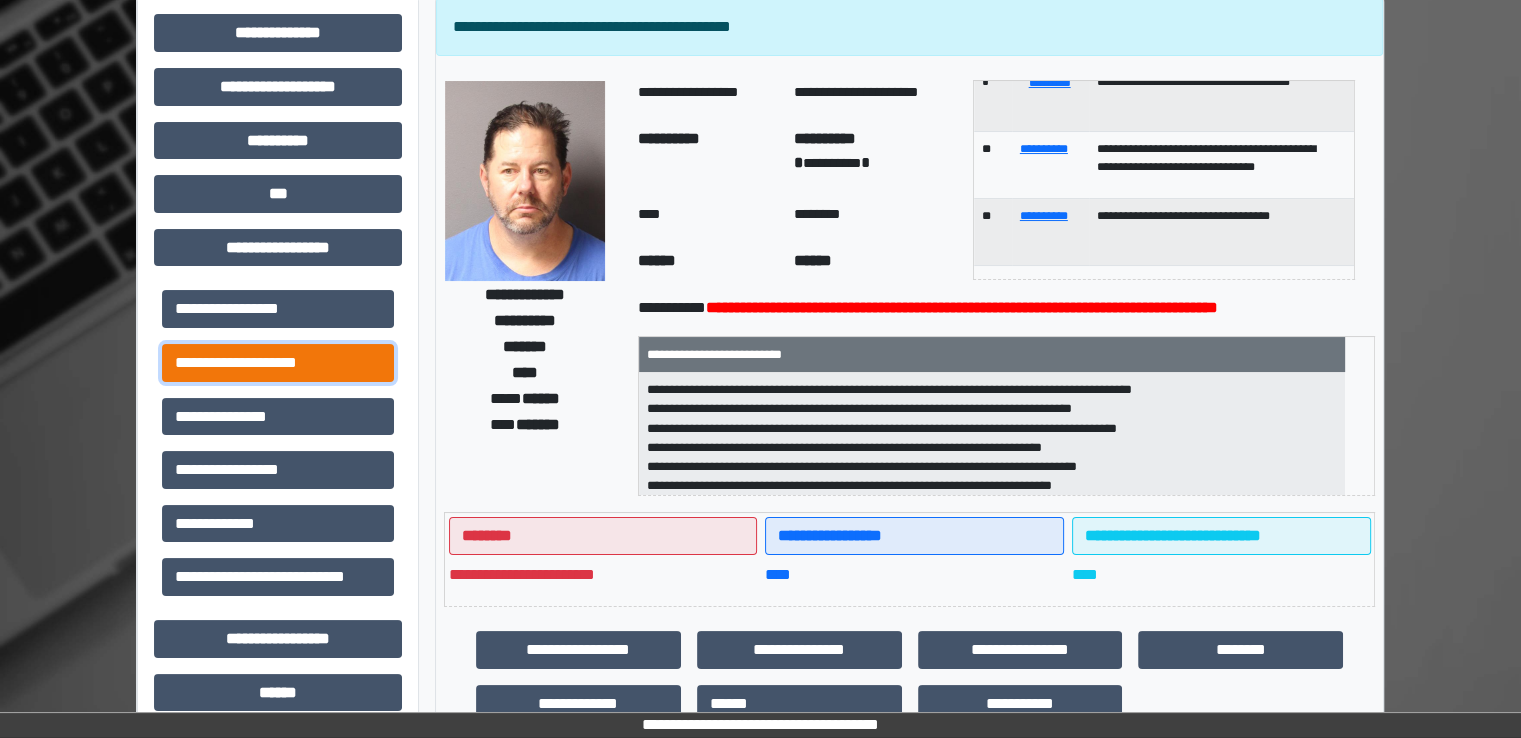 click on "**********" at bounding box center [278, 363] 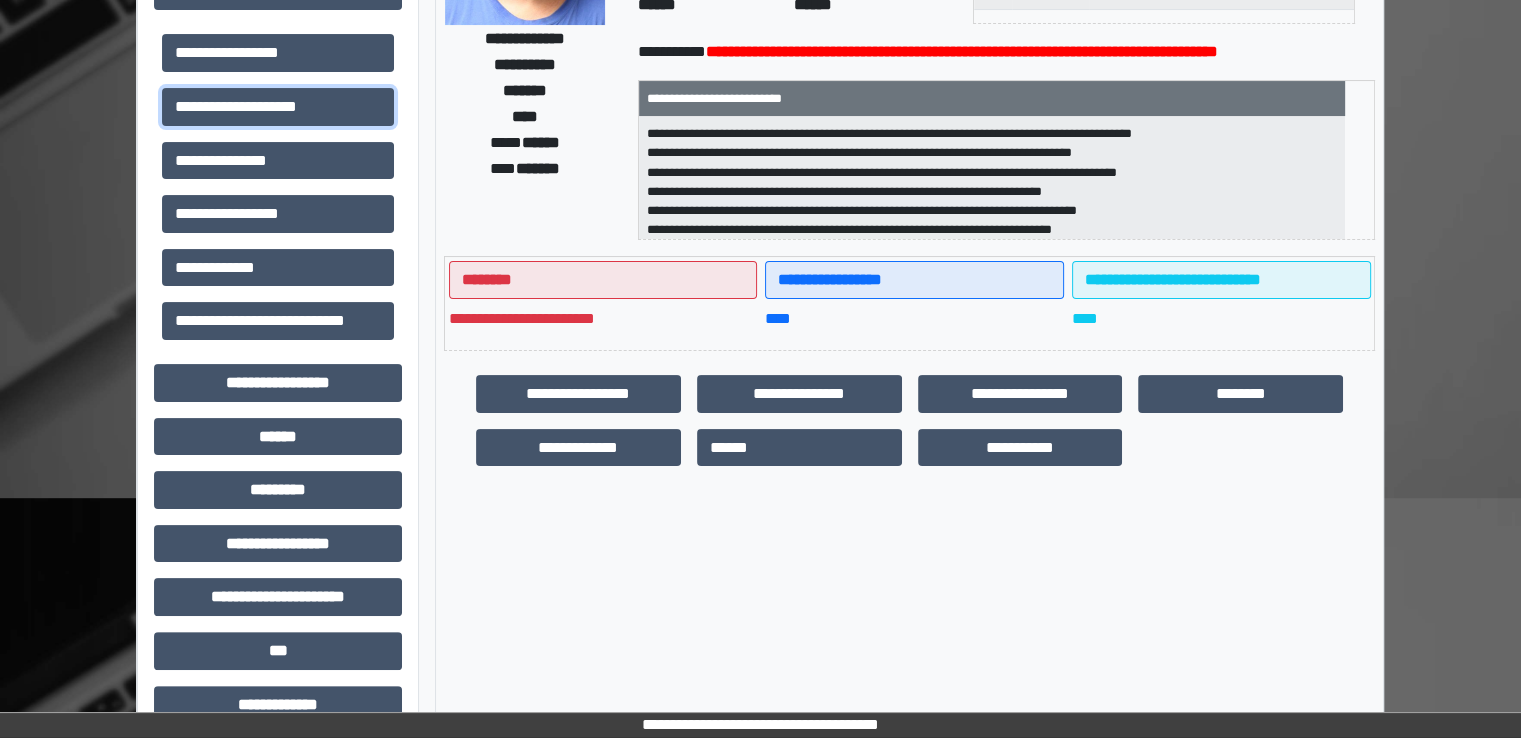 scroll, scrollTop: 766, scrollLeft: 0, axis: vertical 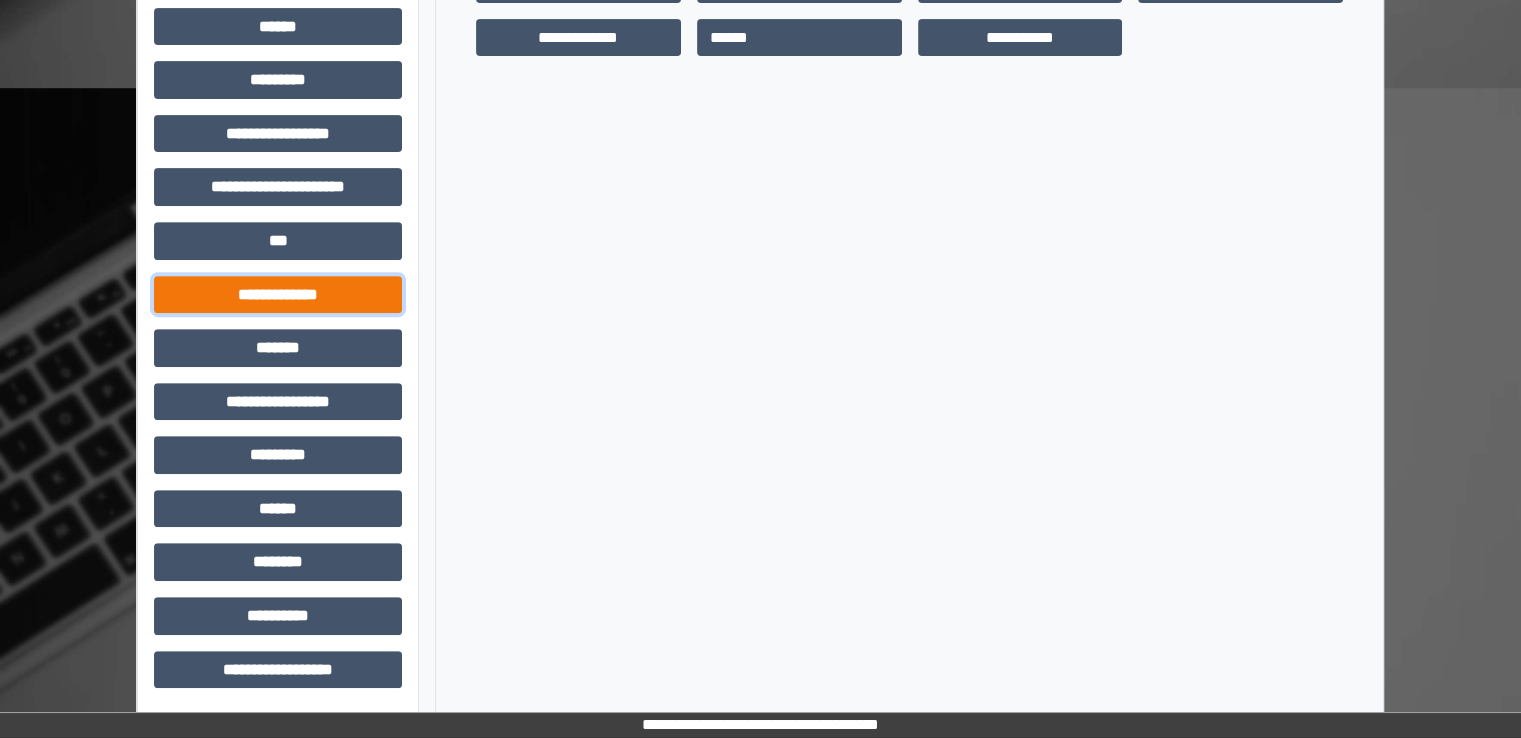 click on "**********" at bounding box center (278, 295) 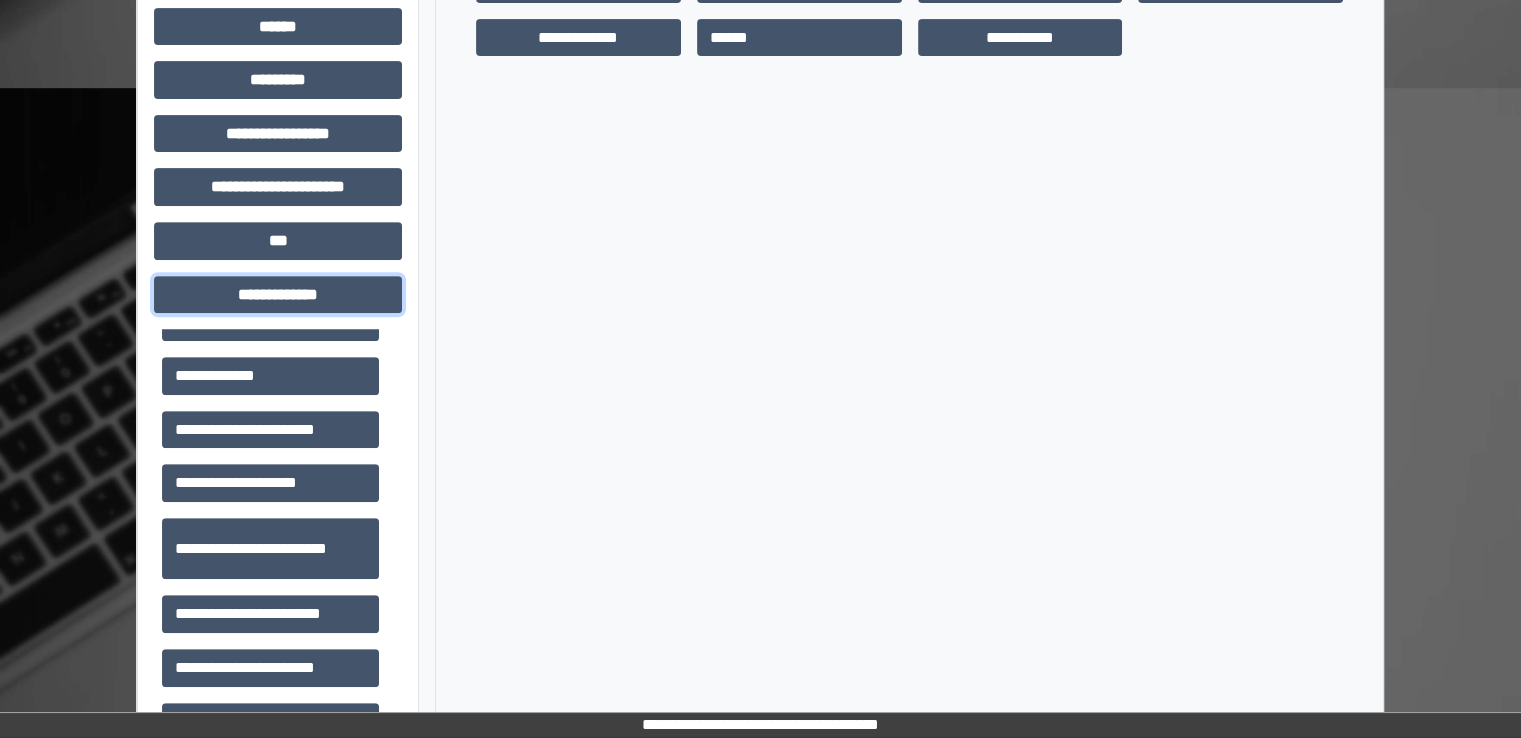 scroll, scrollTop: 600, scrollLeft: 0, axis: vertical 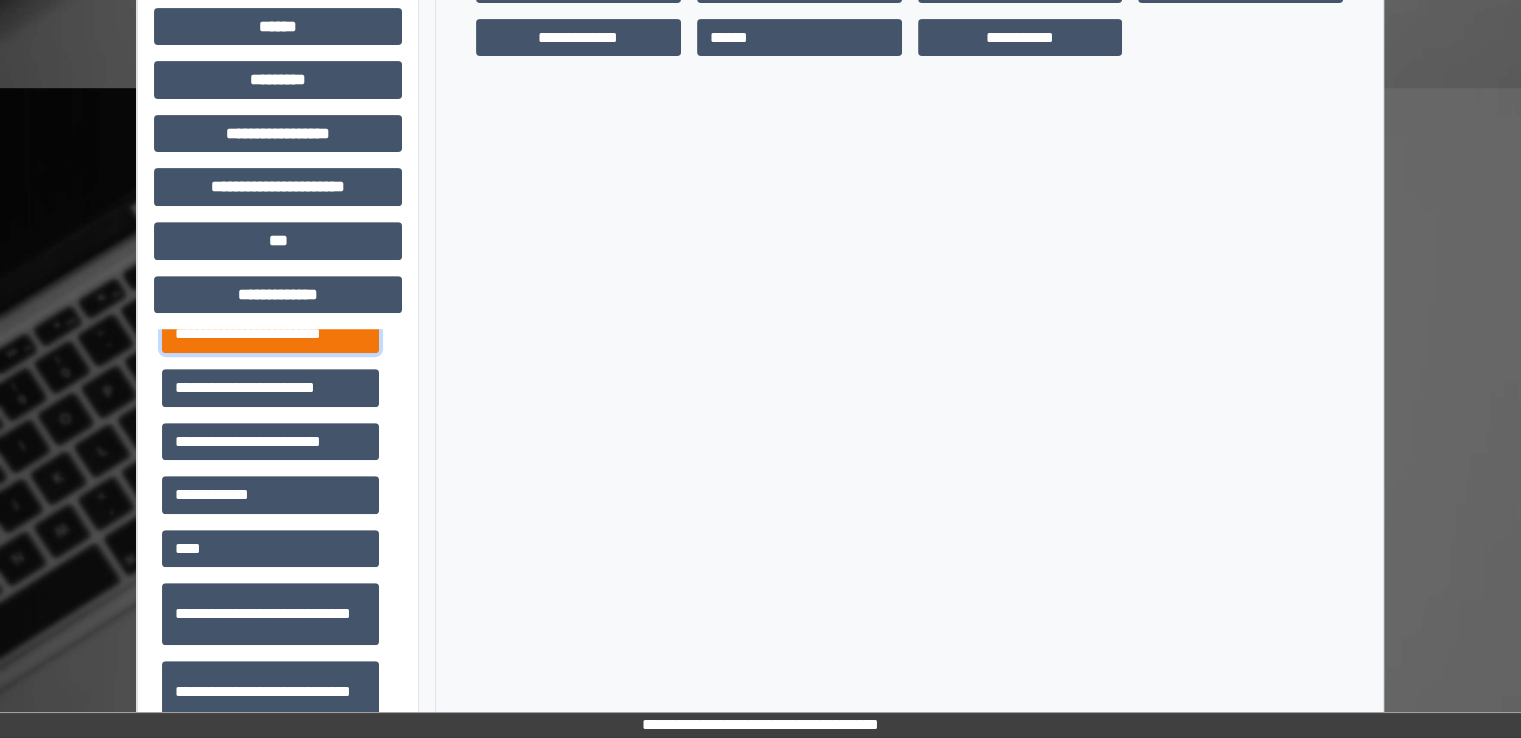 click on "**********" at bounding box center [270, 334] 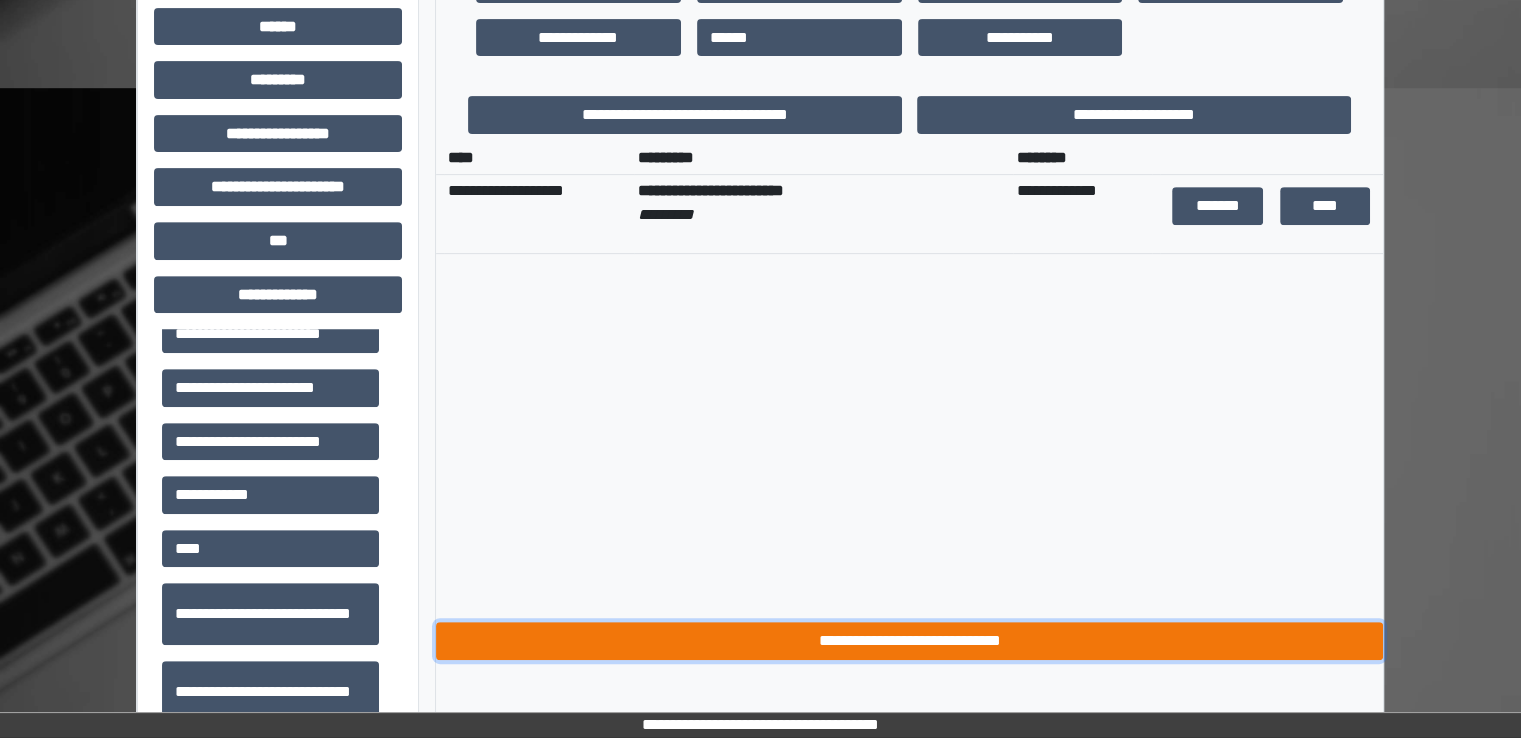 click on "**********" at bounding box center (909, 641) 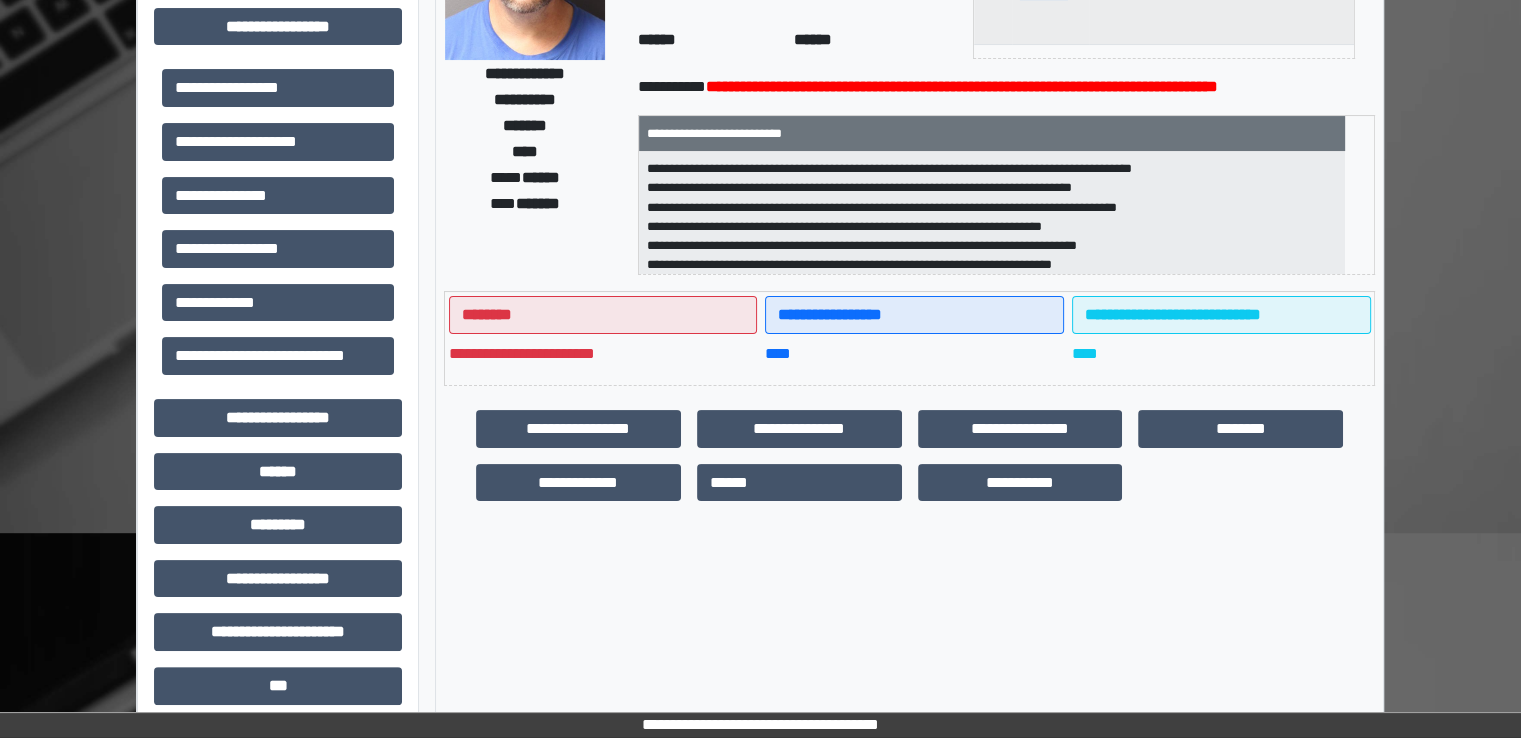 scroll, scrollTop: 66, scrollLeft: 0, axis: vertical 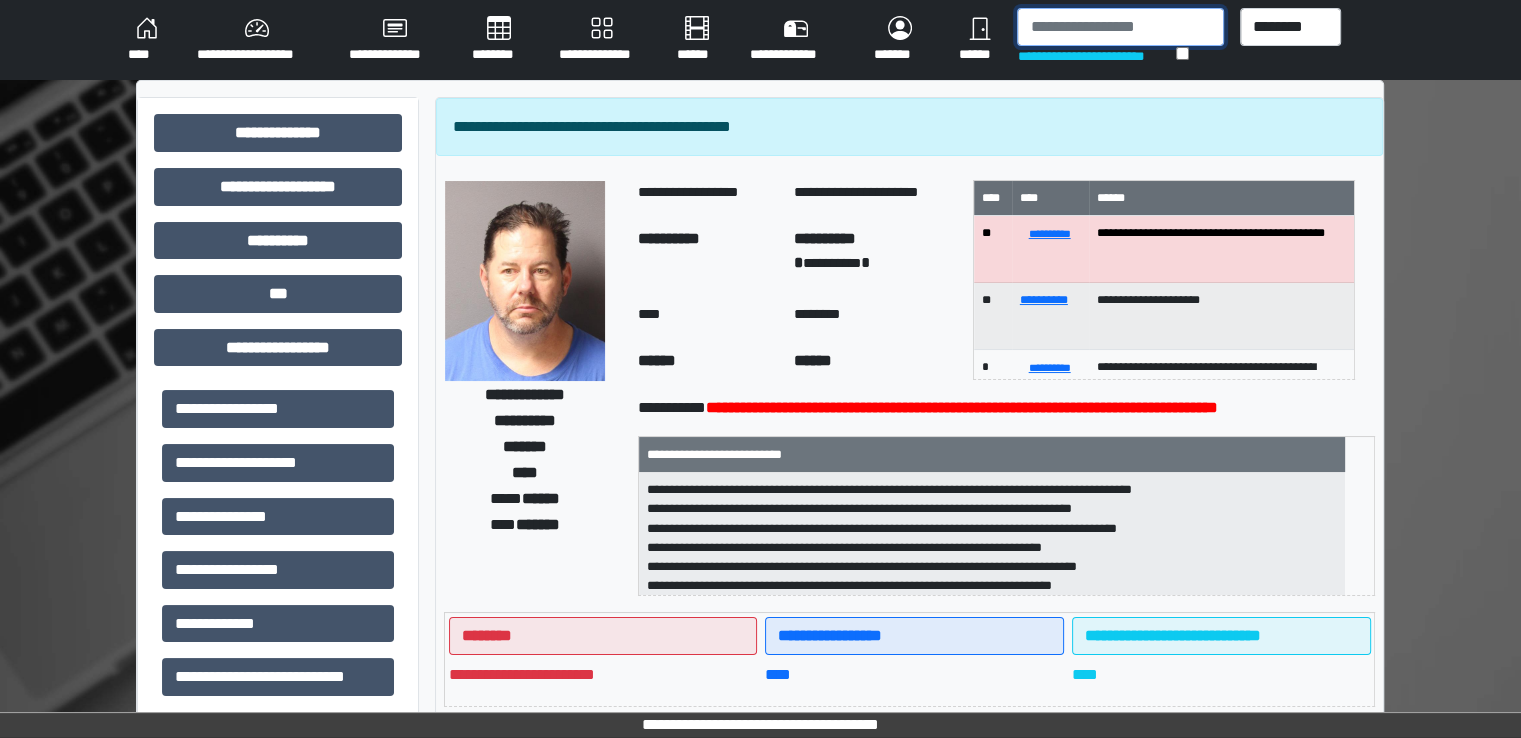 click at bounding box center (1120, 27) 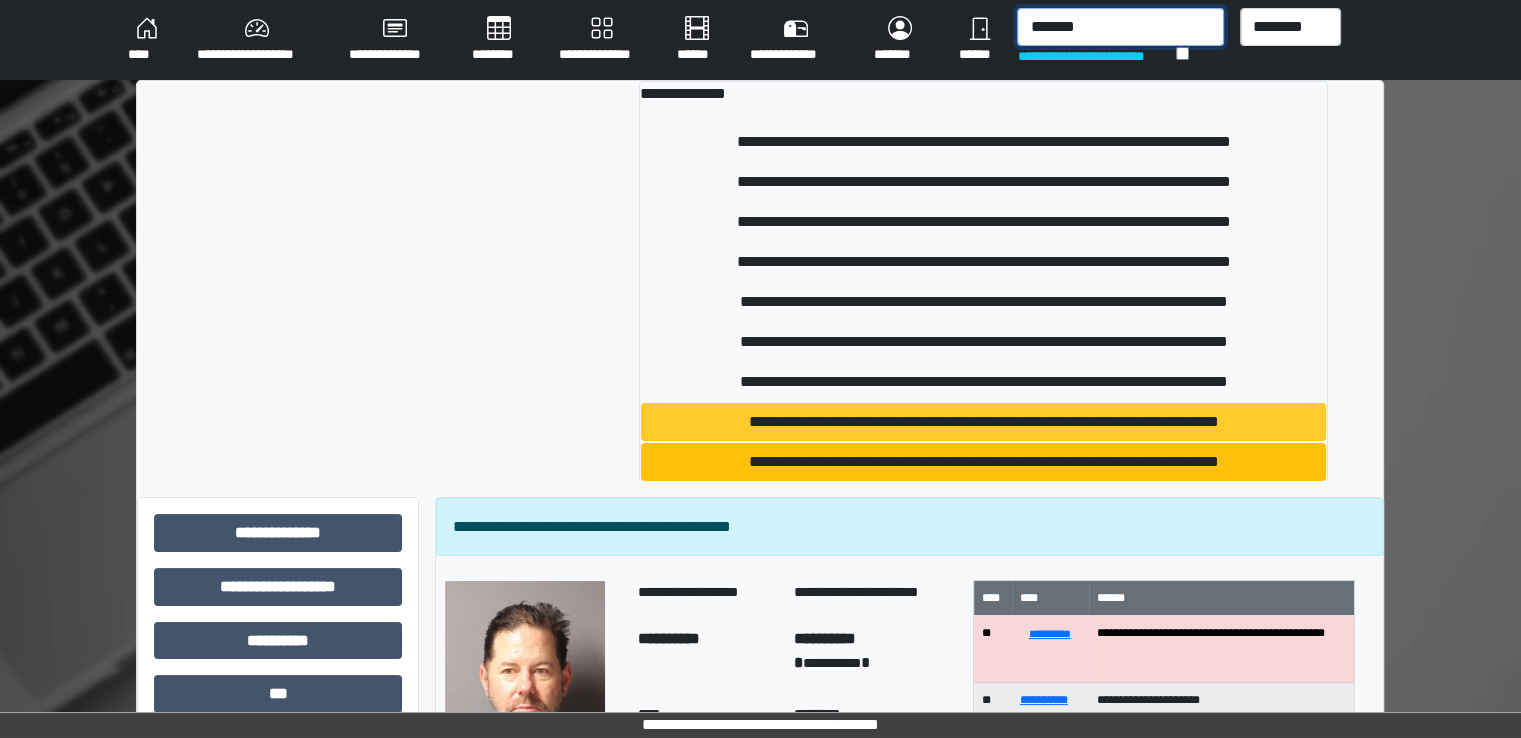 type on "*******" 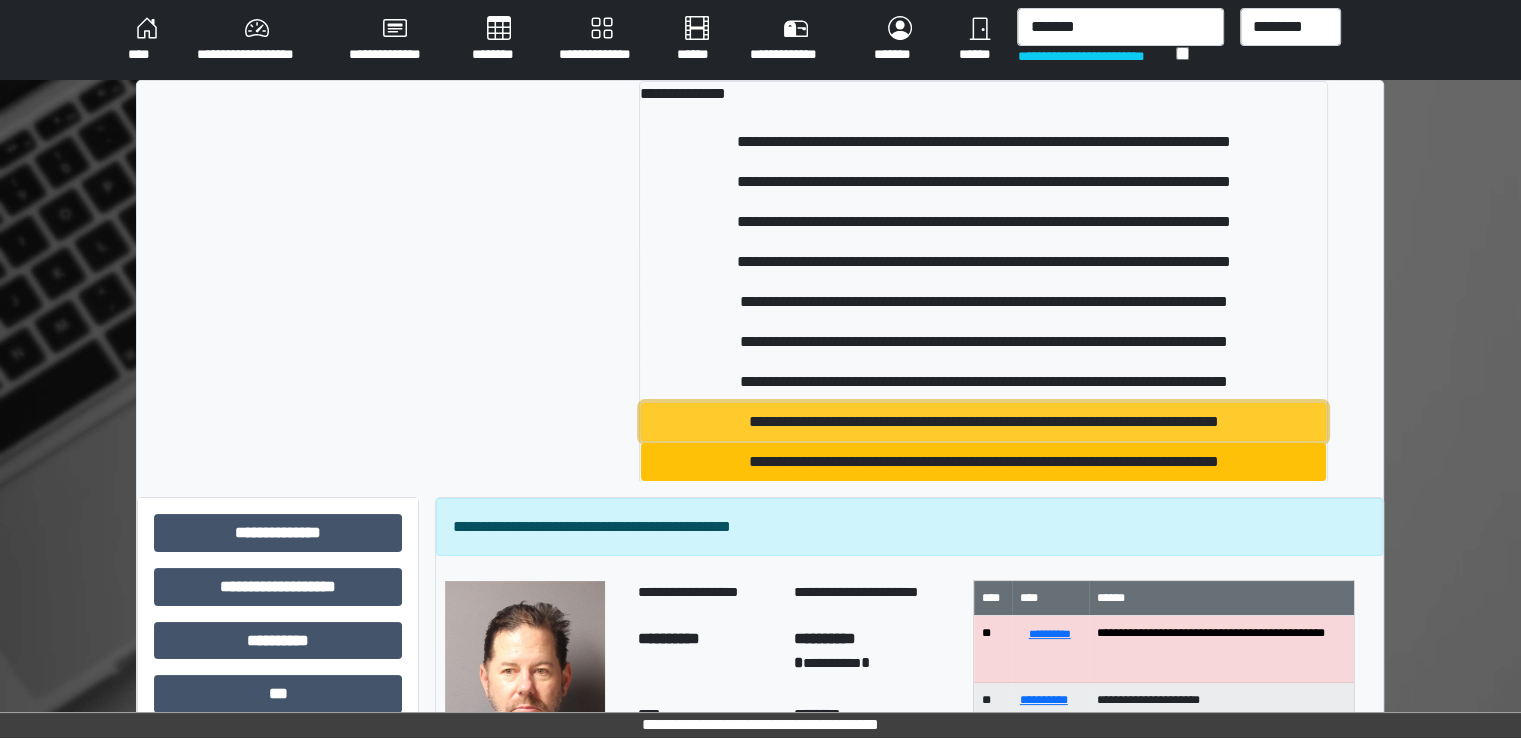 click on "**********" at bounding box center (984, 422) 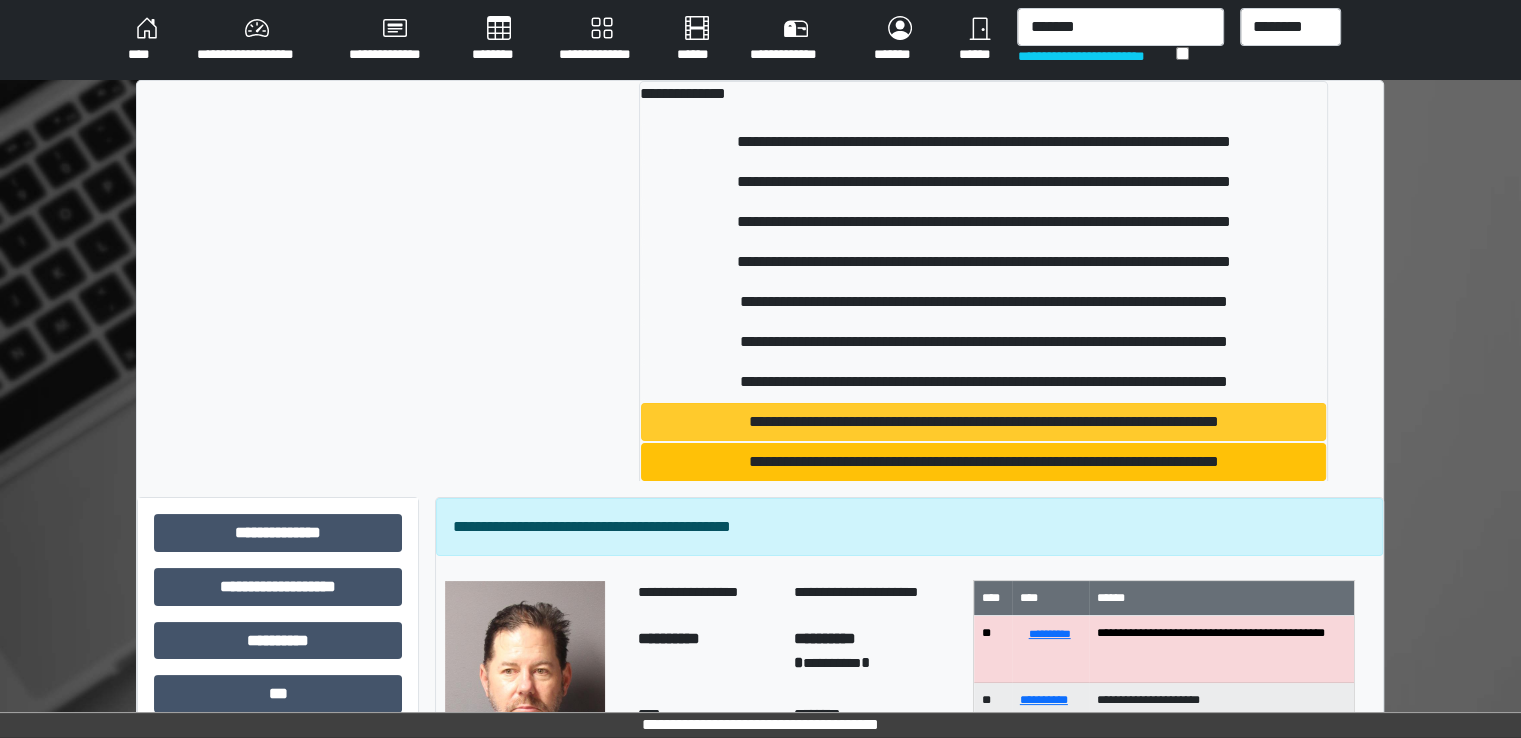 type 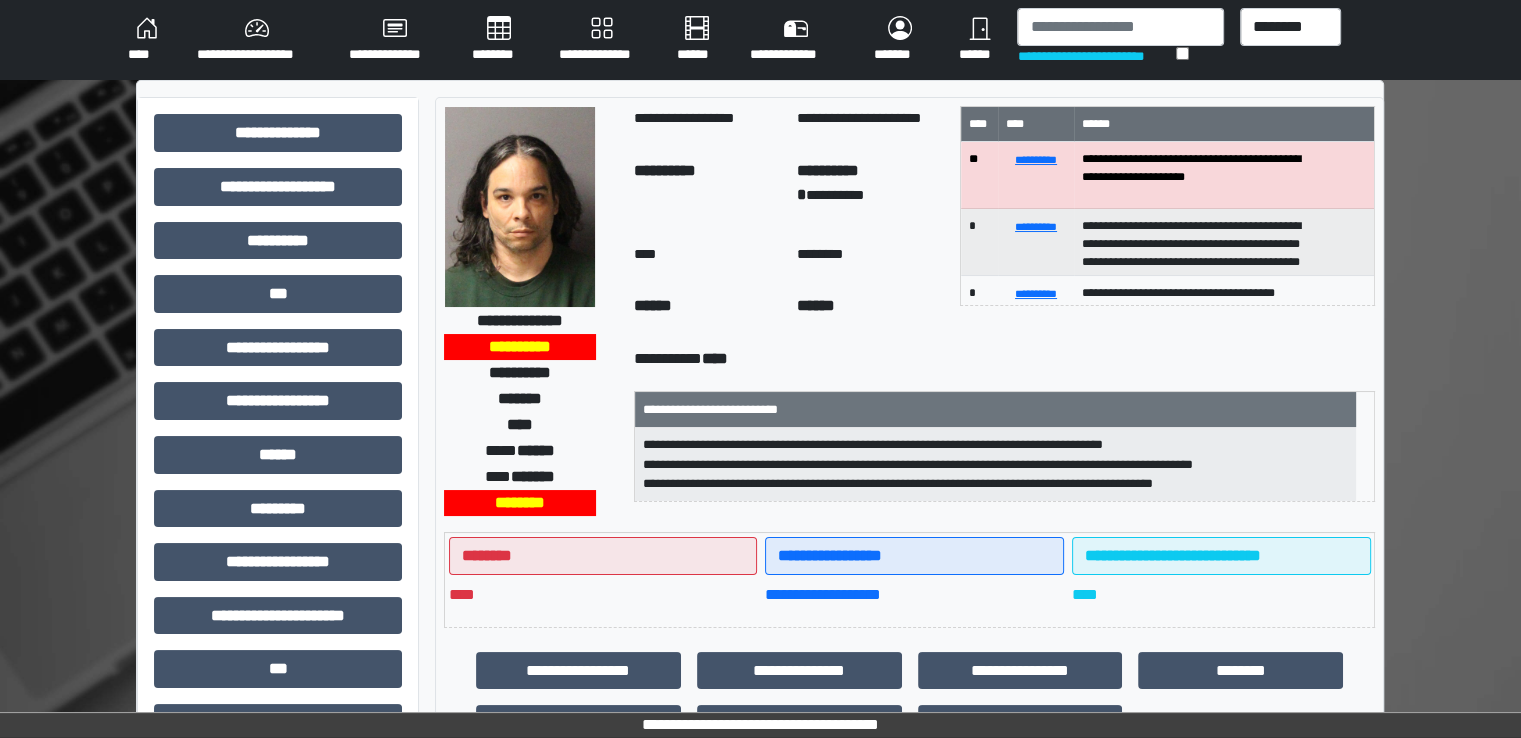 scroll, scrollTop: 428, scrollLeft: 0, axis: vertical 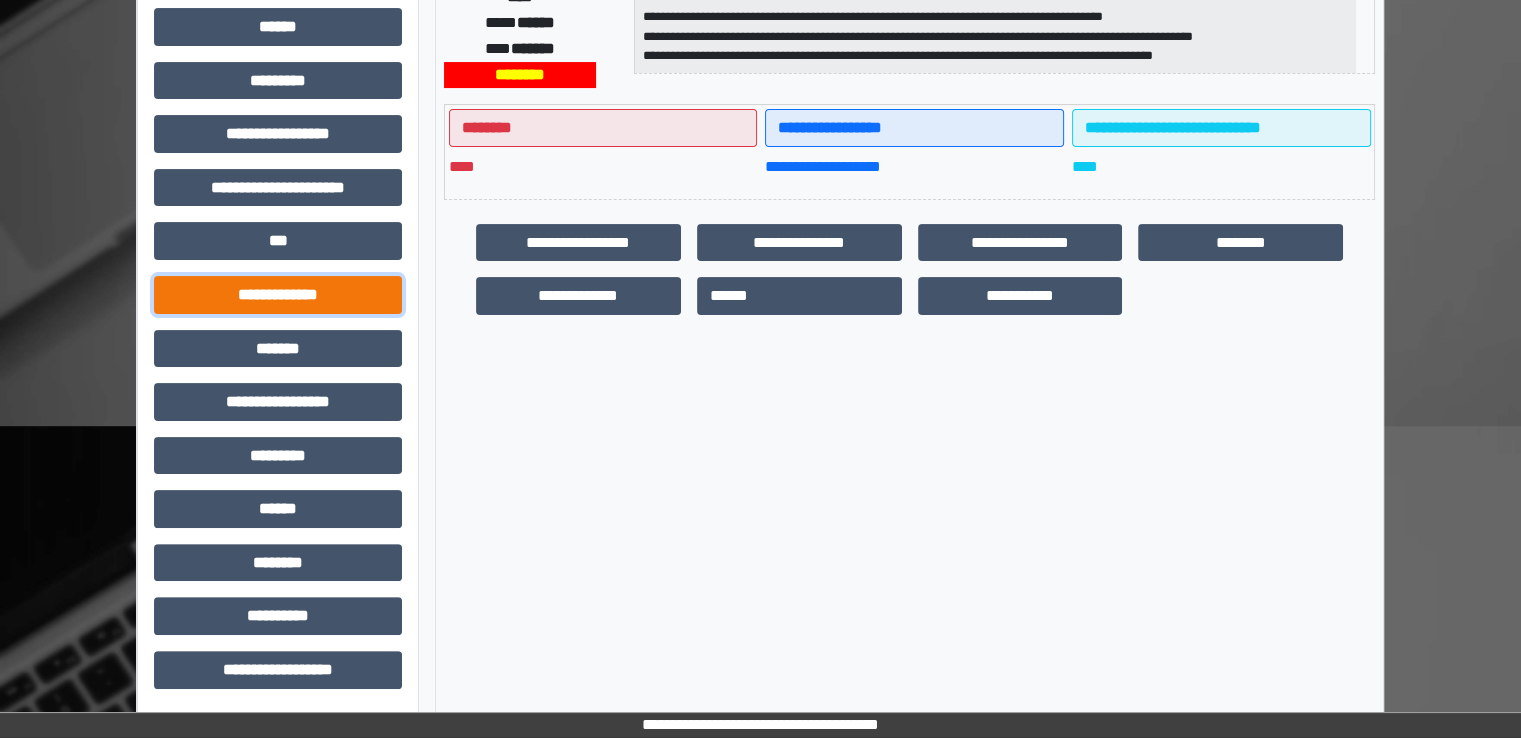click on "**********" at bounding box center (278, 295) 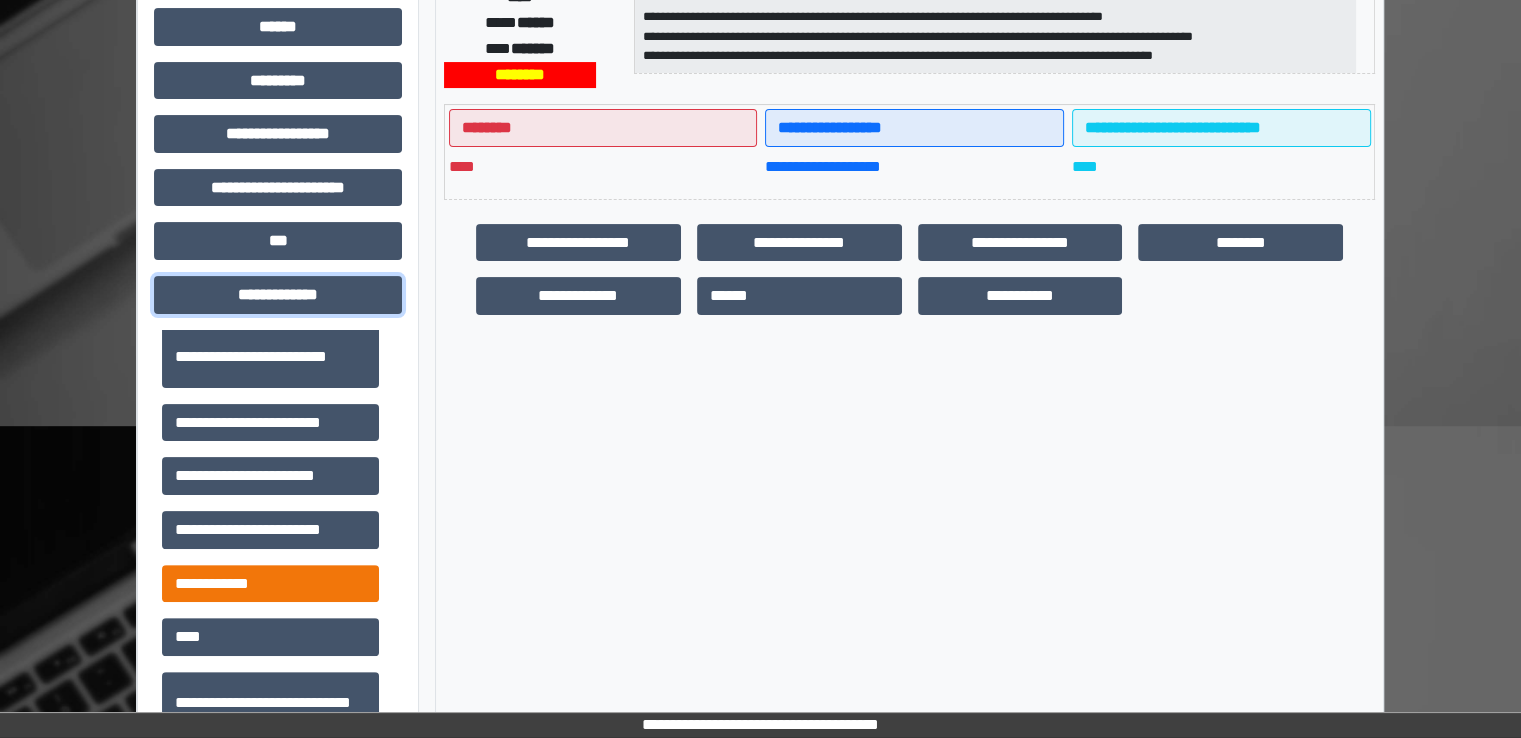 scroll, scrollTop: 500, scrollLeft: 0, axis: vertical 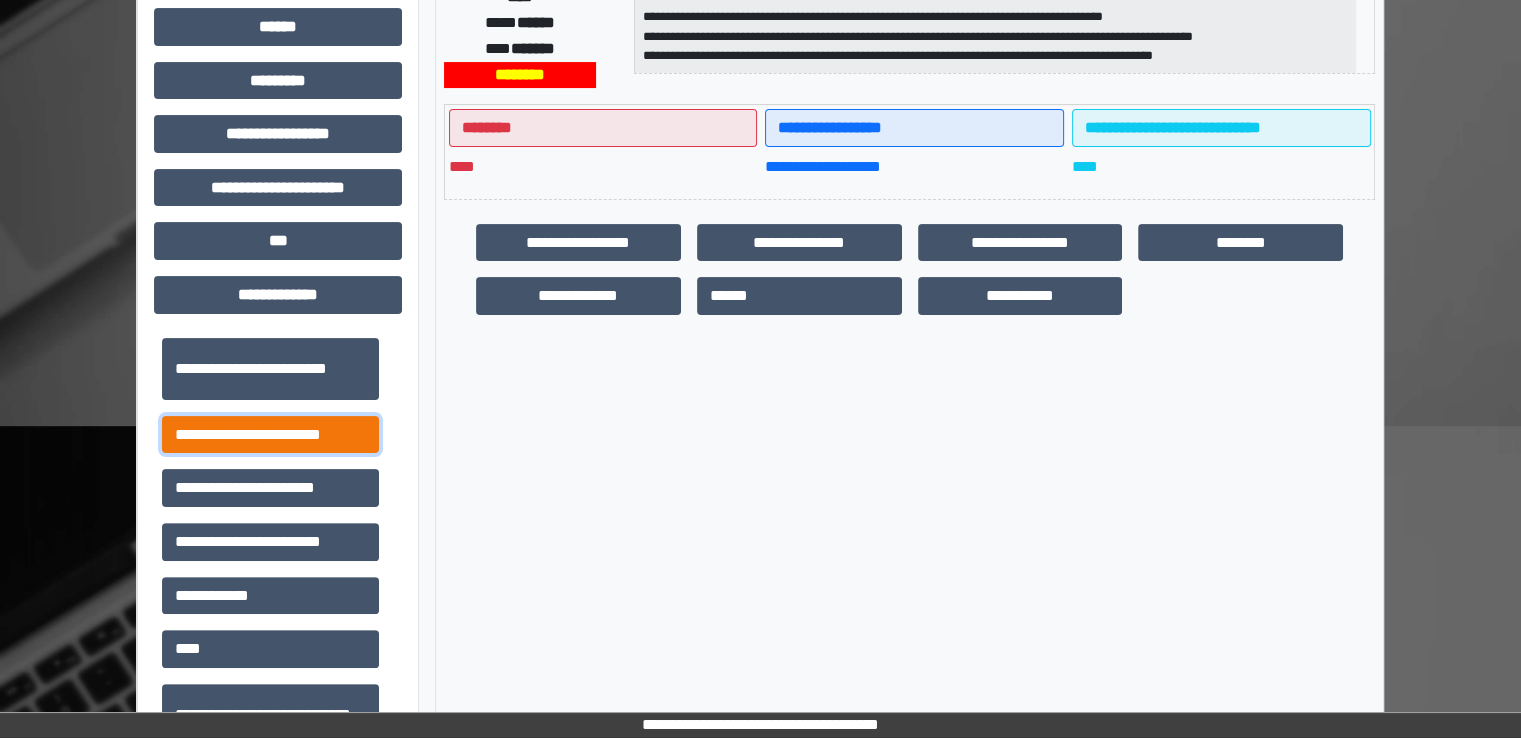 click on "**********" at bounding box center [270, 435] 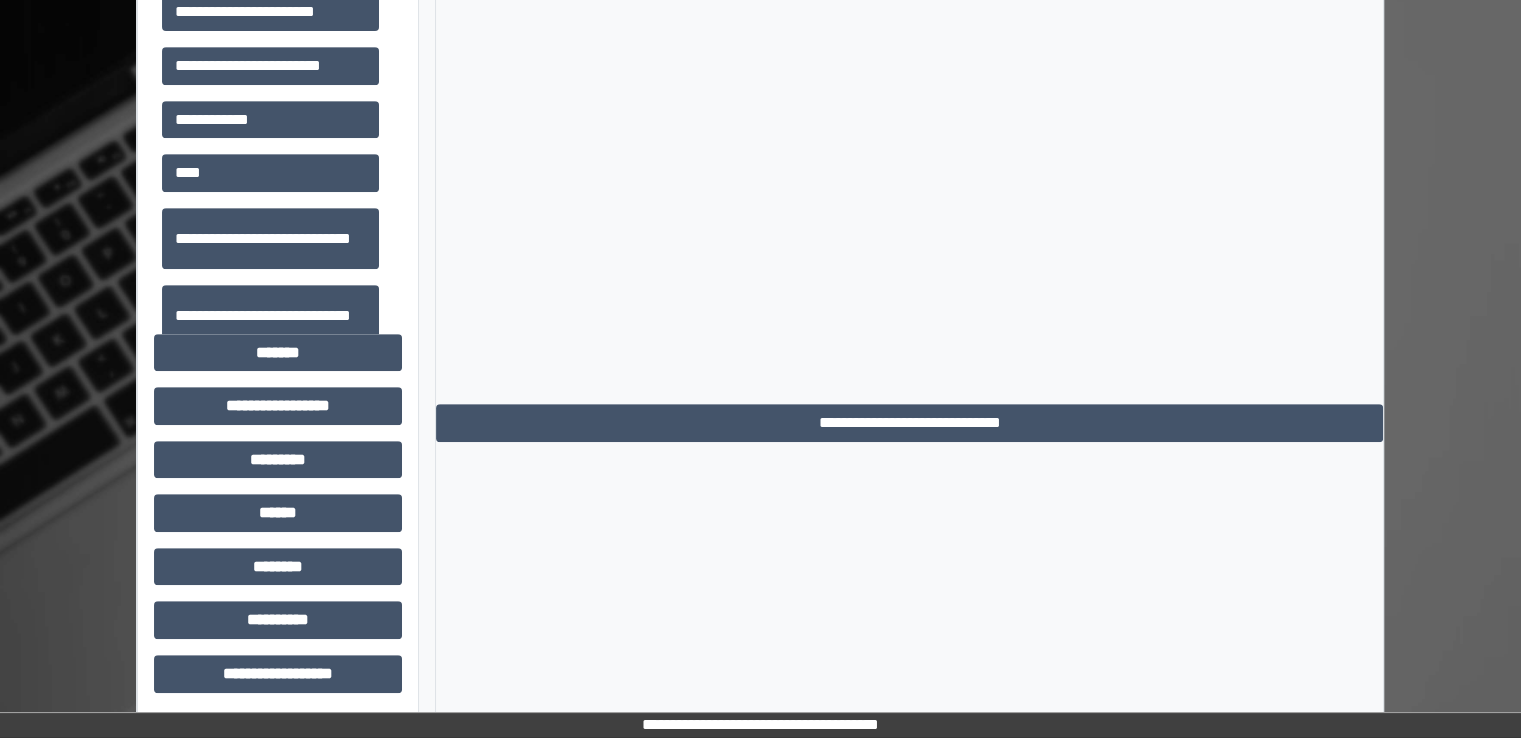 scroll, scrollTop: 908, scrollLeft: 0, axis: vertical 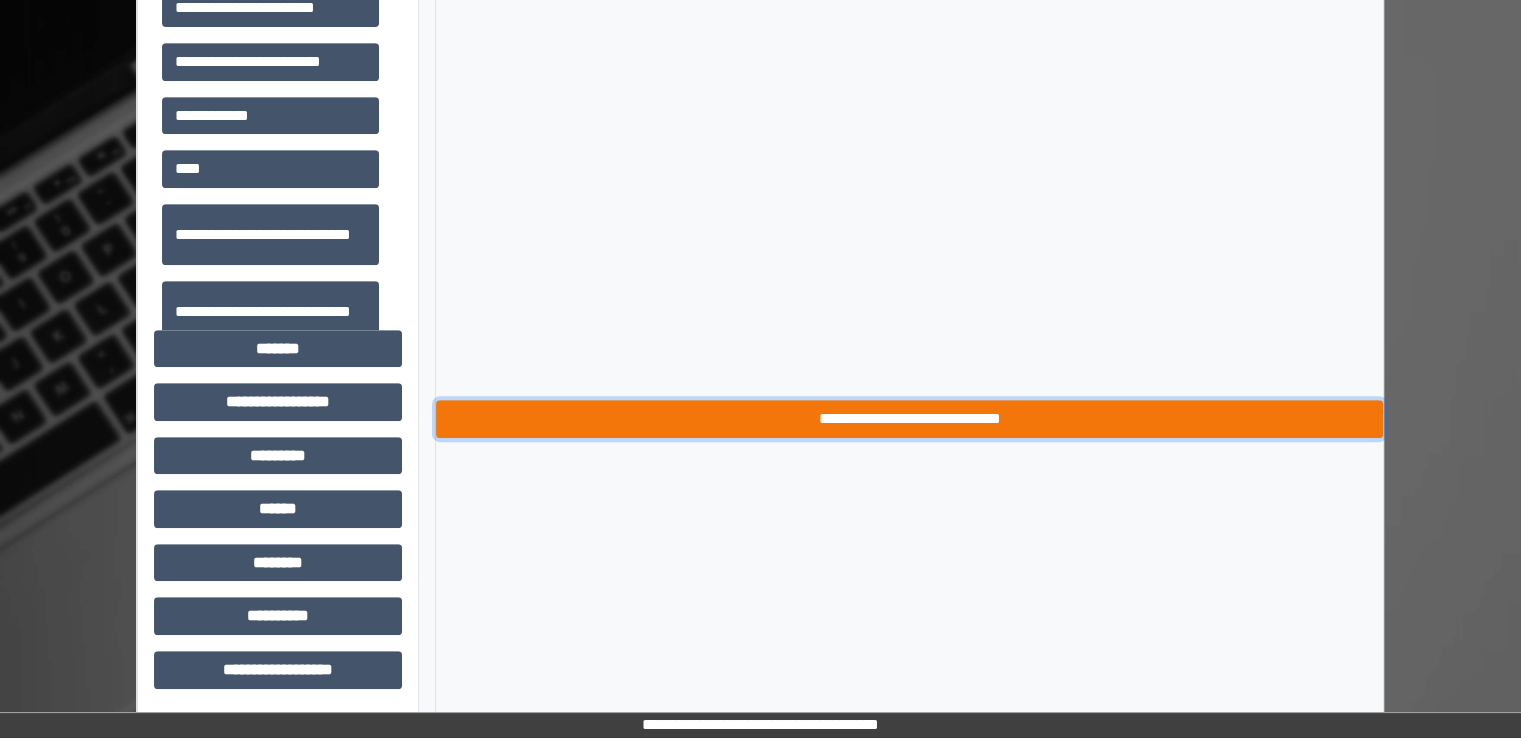 click on "**********" at bounding box center (909, 419) 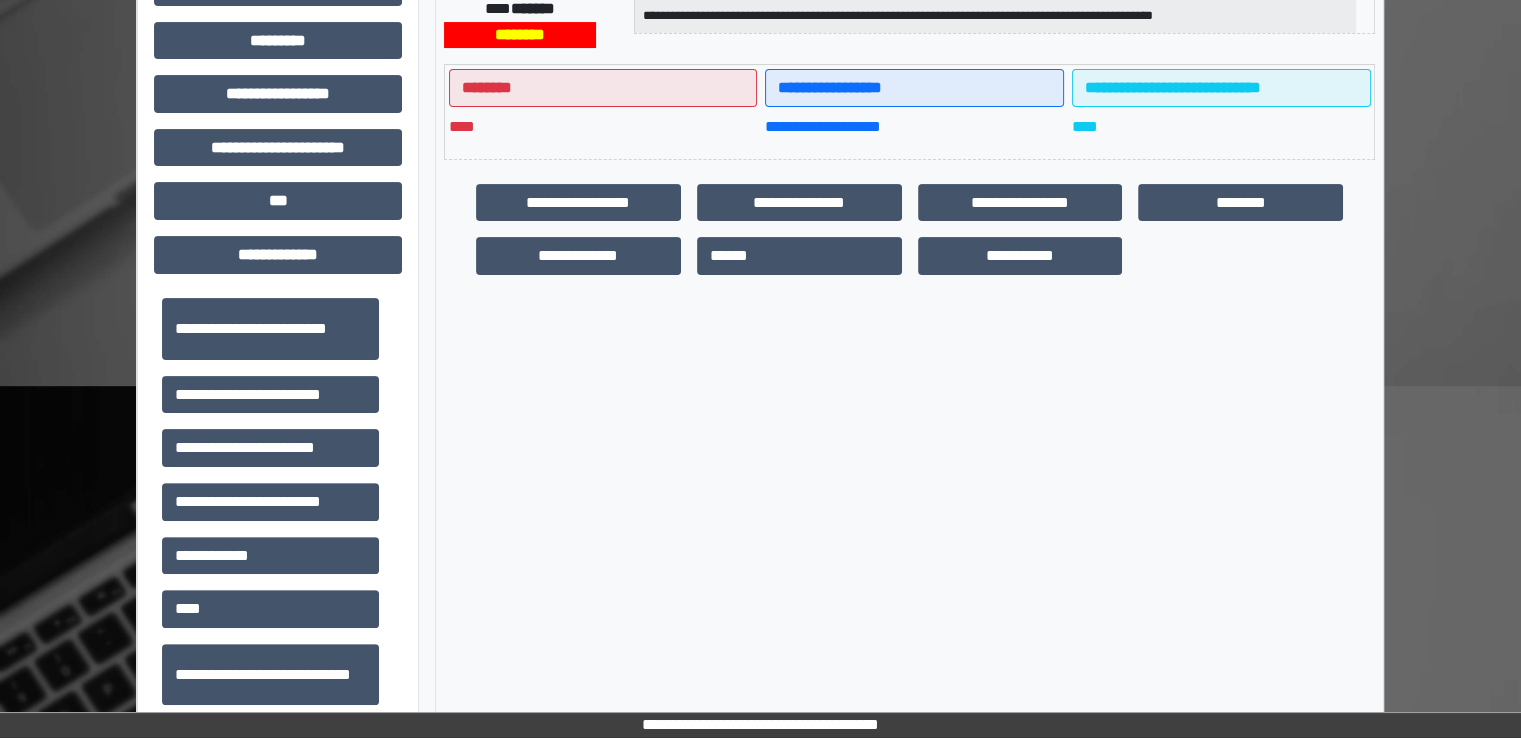 scroll, scrollTop: 208, scrollLeft: 0, axis: vertical 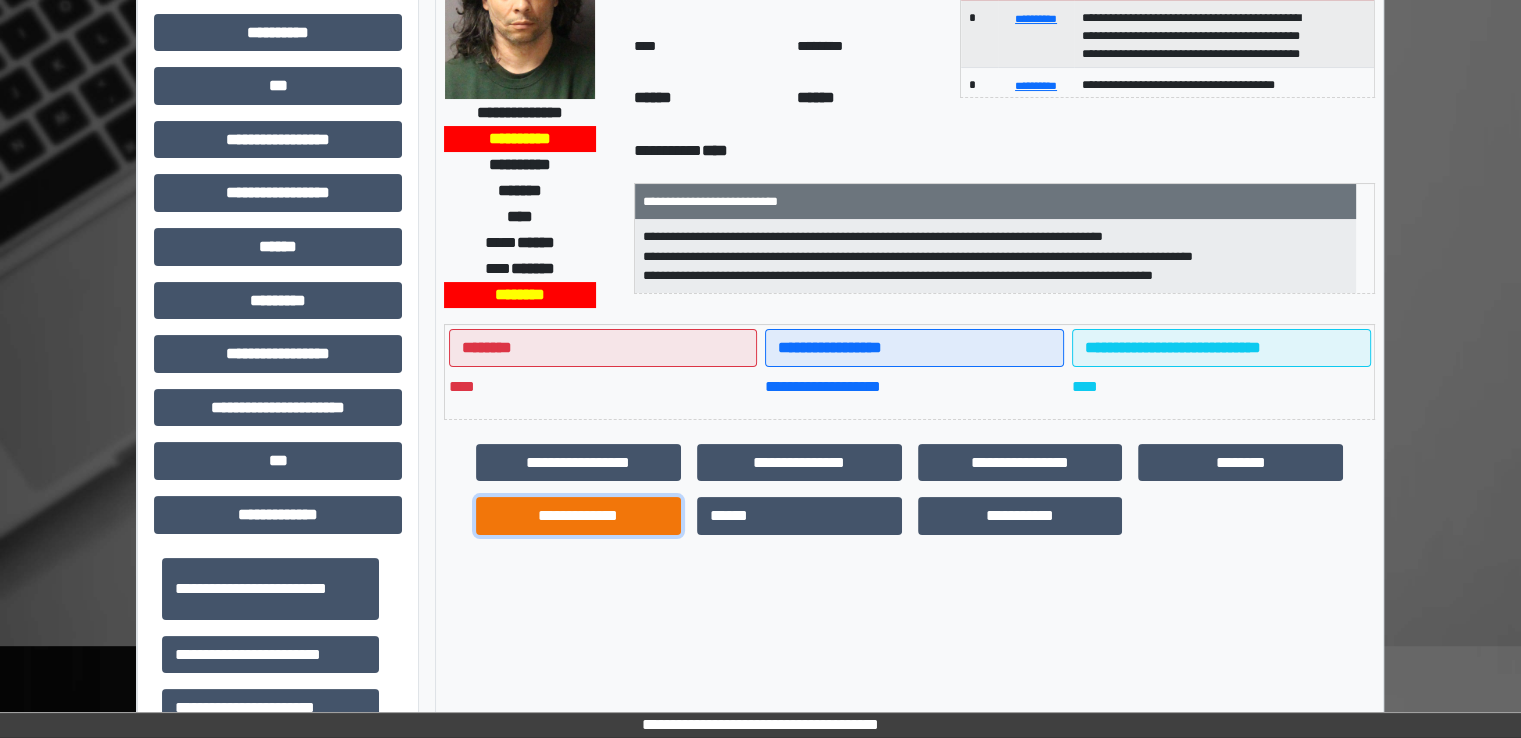 click on "**********" at bounding box center (578, 516) 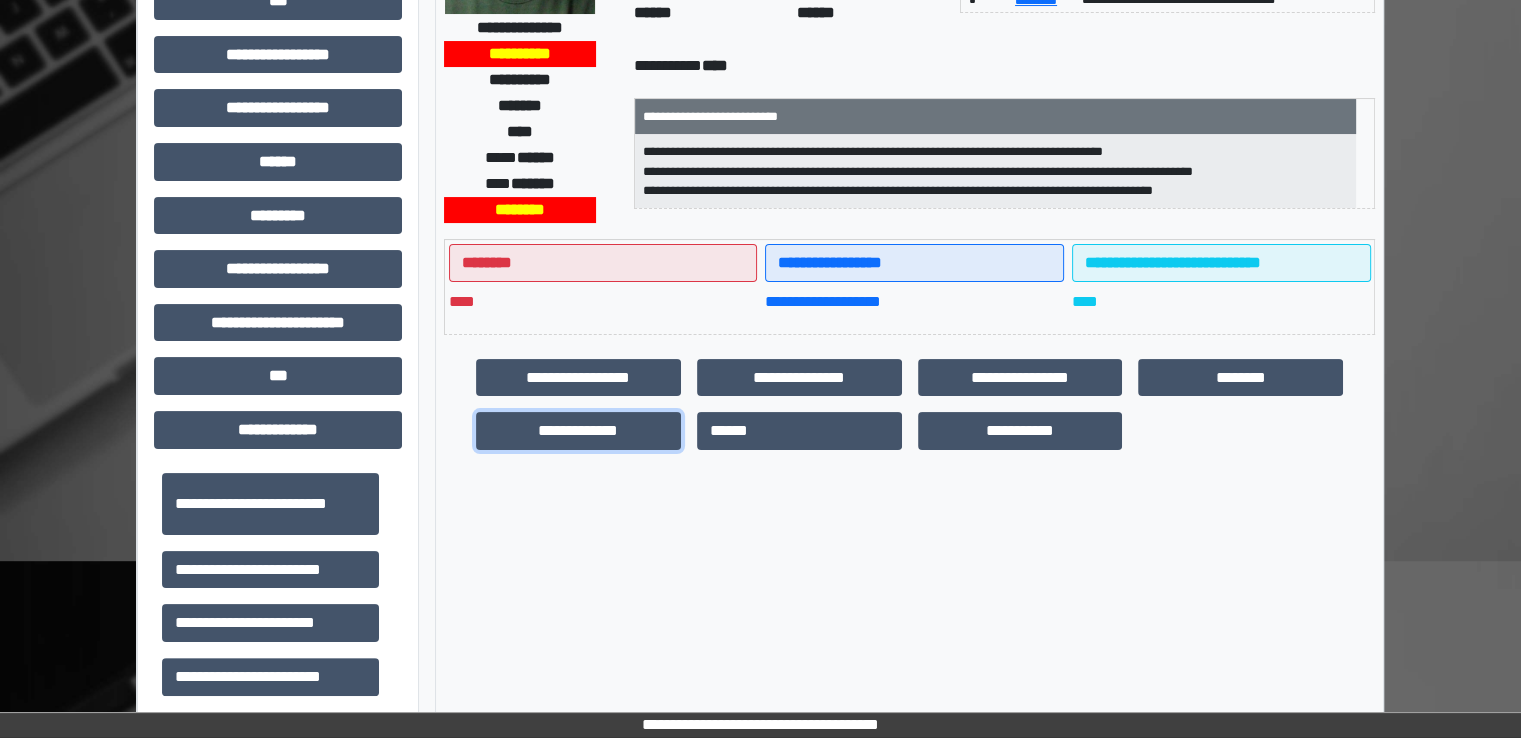 scroll, scrollTop: 608, scrollLeft: 0, axis: vertical 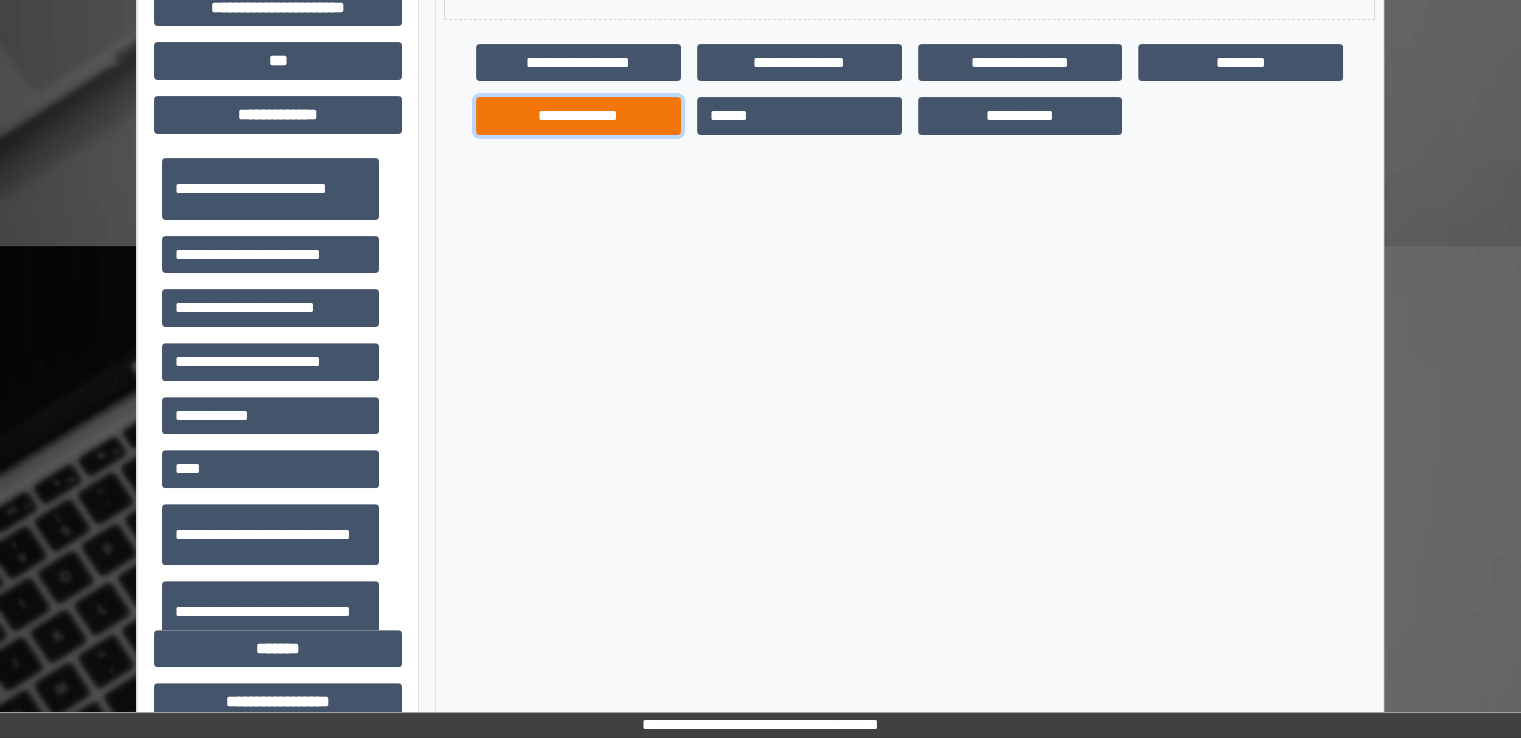 click on "**********" at bounding box center (578, 116) 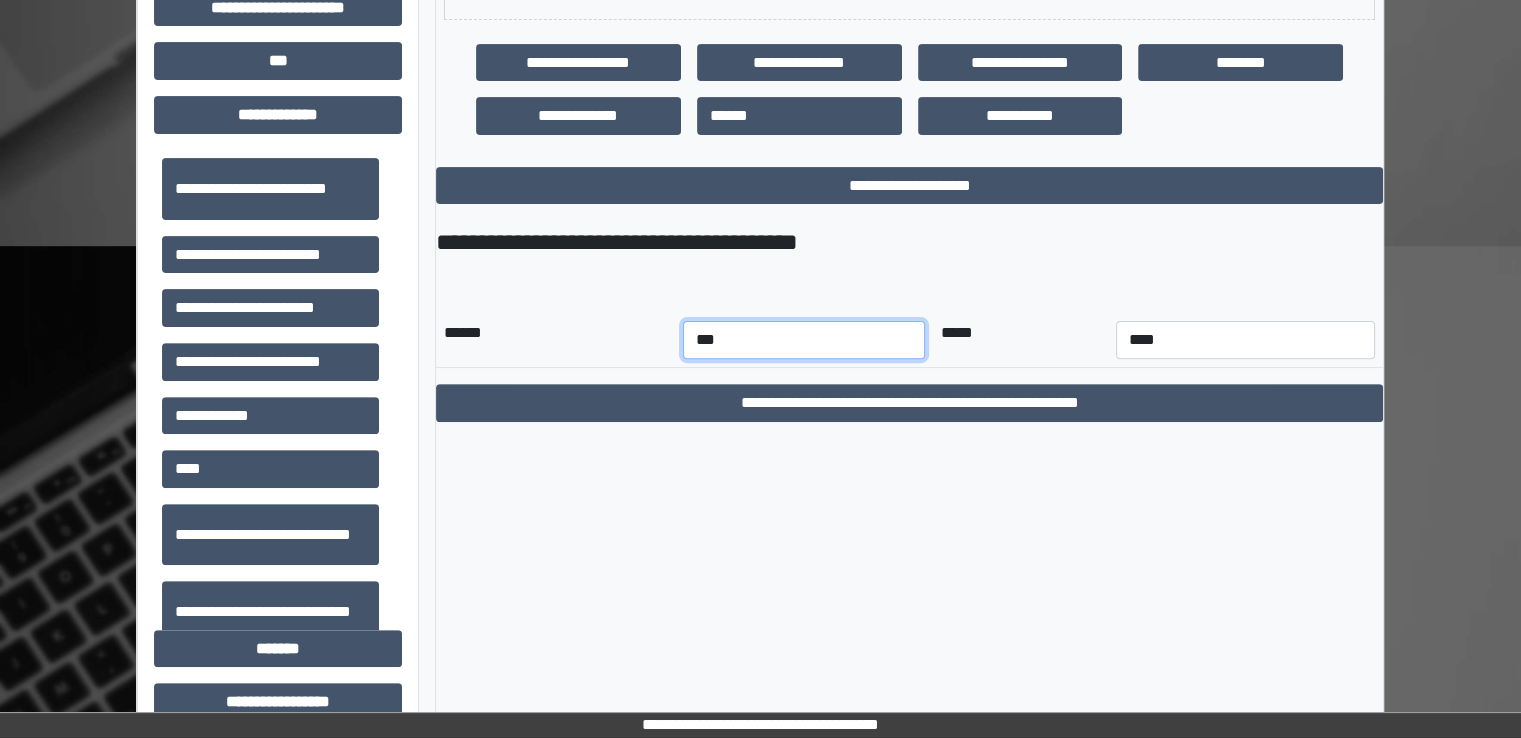 click on "***
***
***
***
***
***
***
***
***
***
***
***" at bounding box center [804, 340] 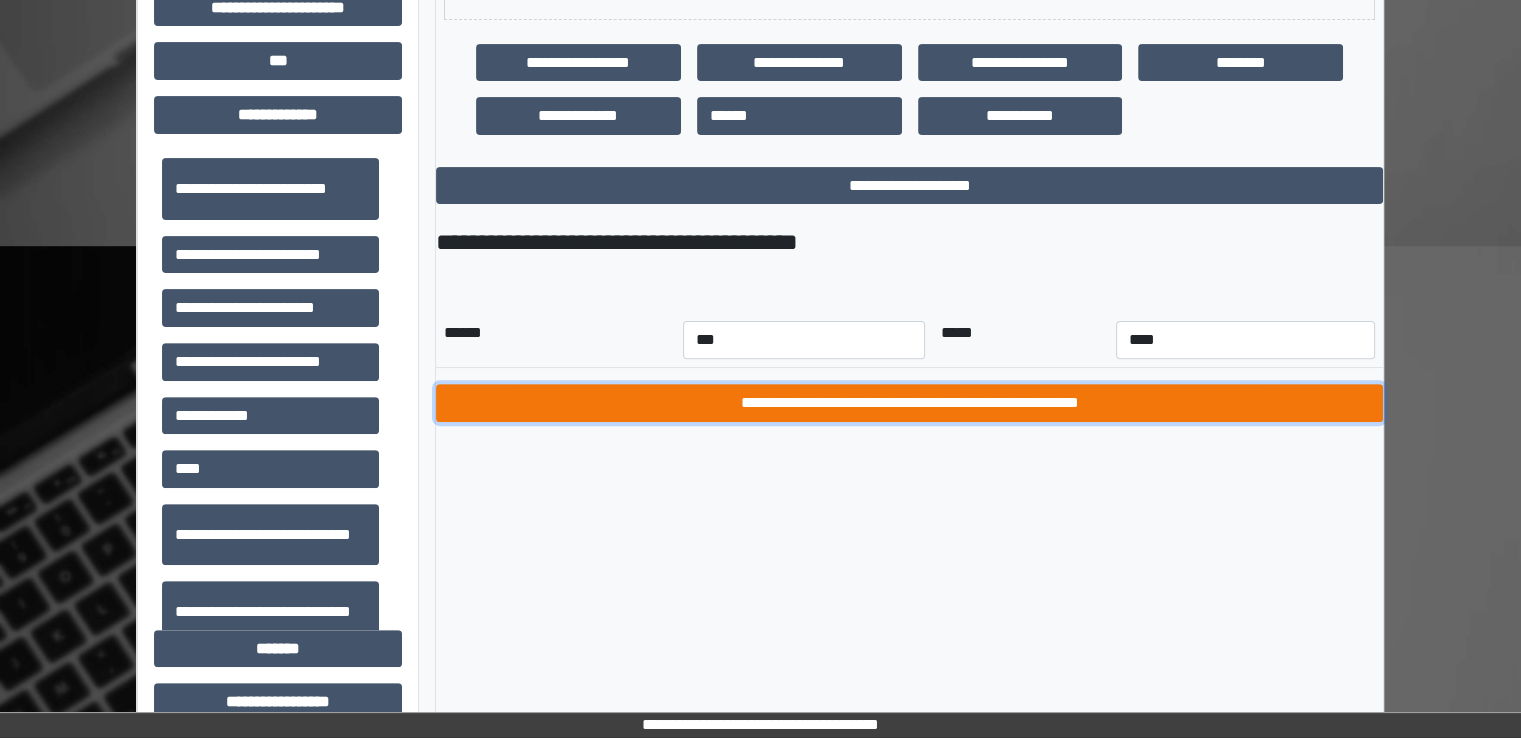 click on "**********" at bounding box center [909, 403] 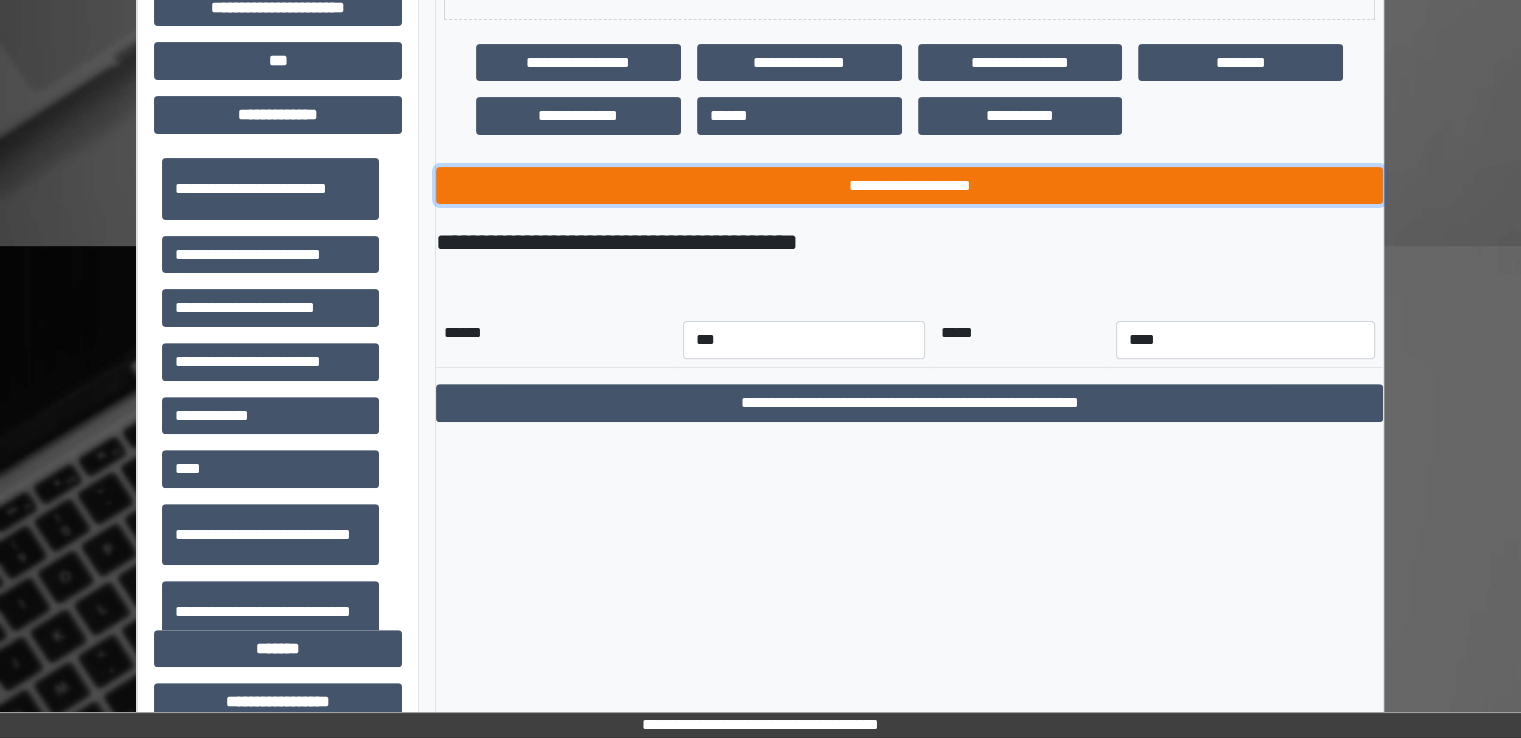click on "**********" at bounding box center [909, 186] 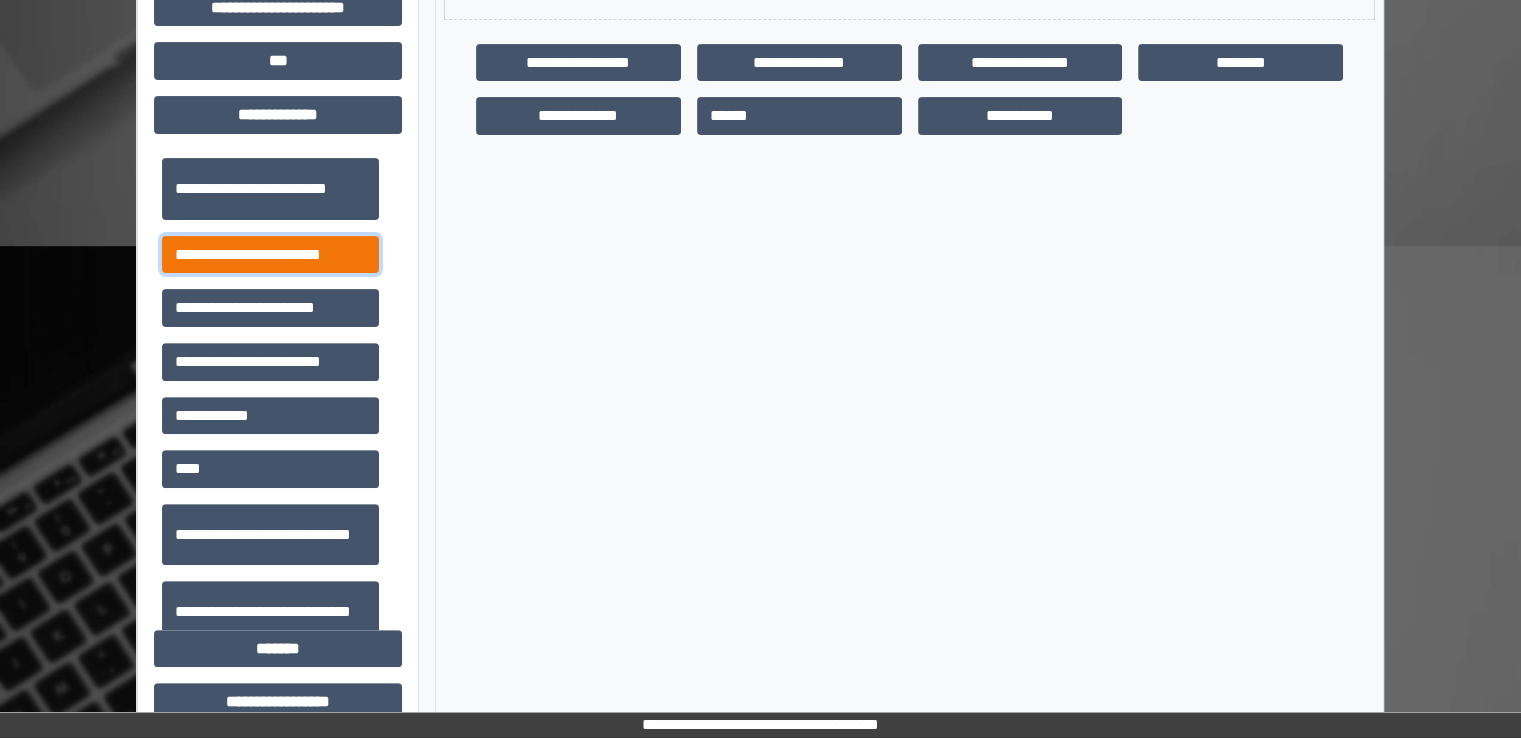 click on "**********" at bounding box center (270, 255) 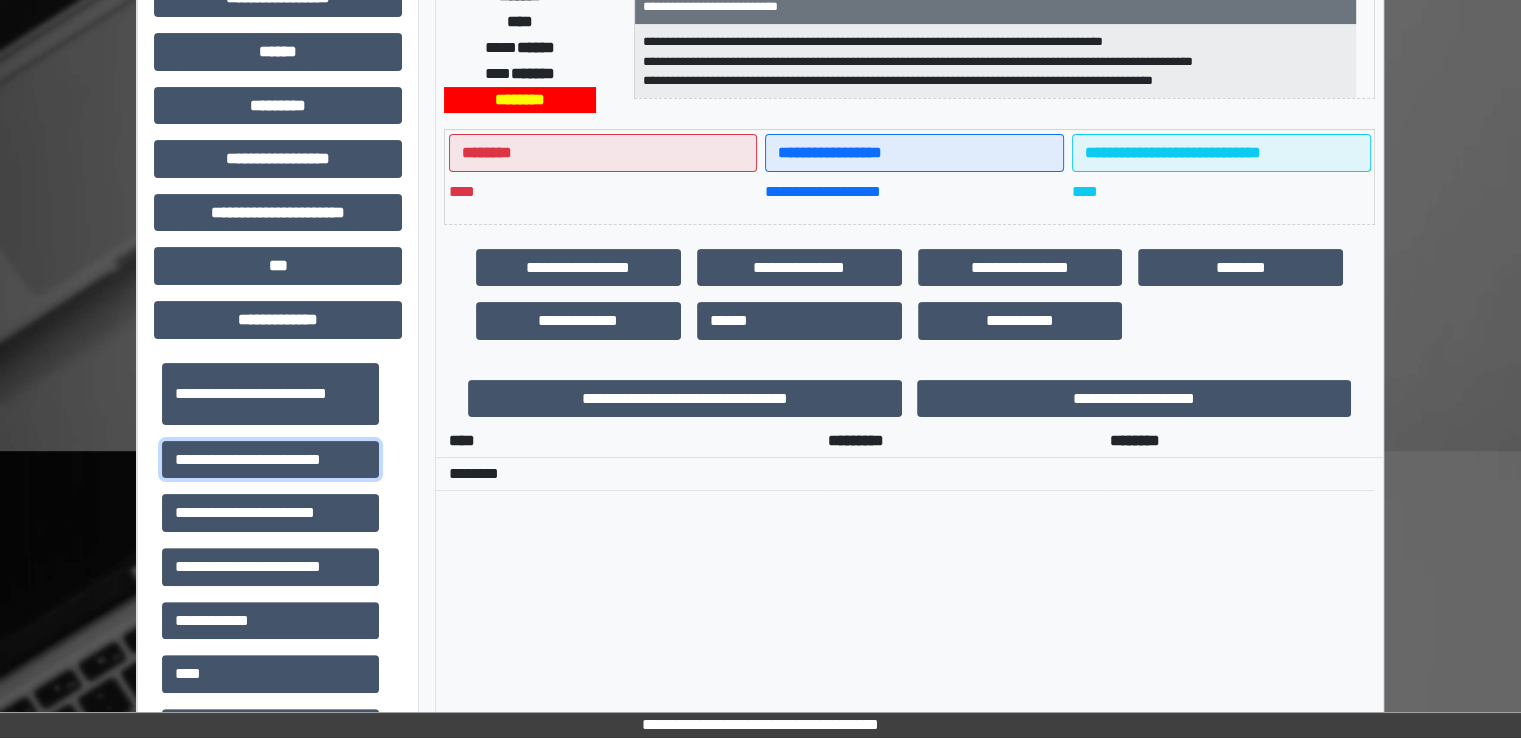 scroll, scrollTop: 8, scrollLeft: 0, axis: vertical 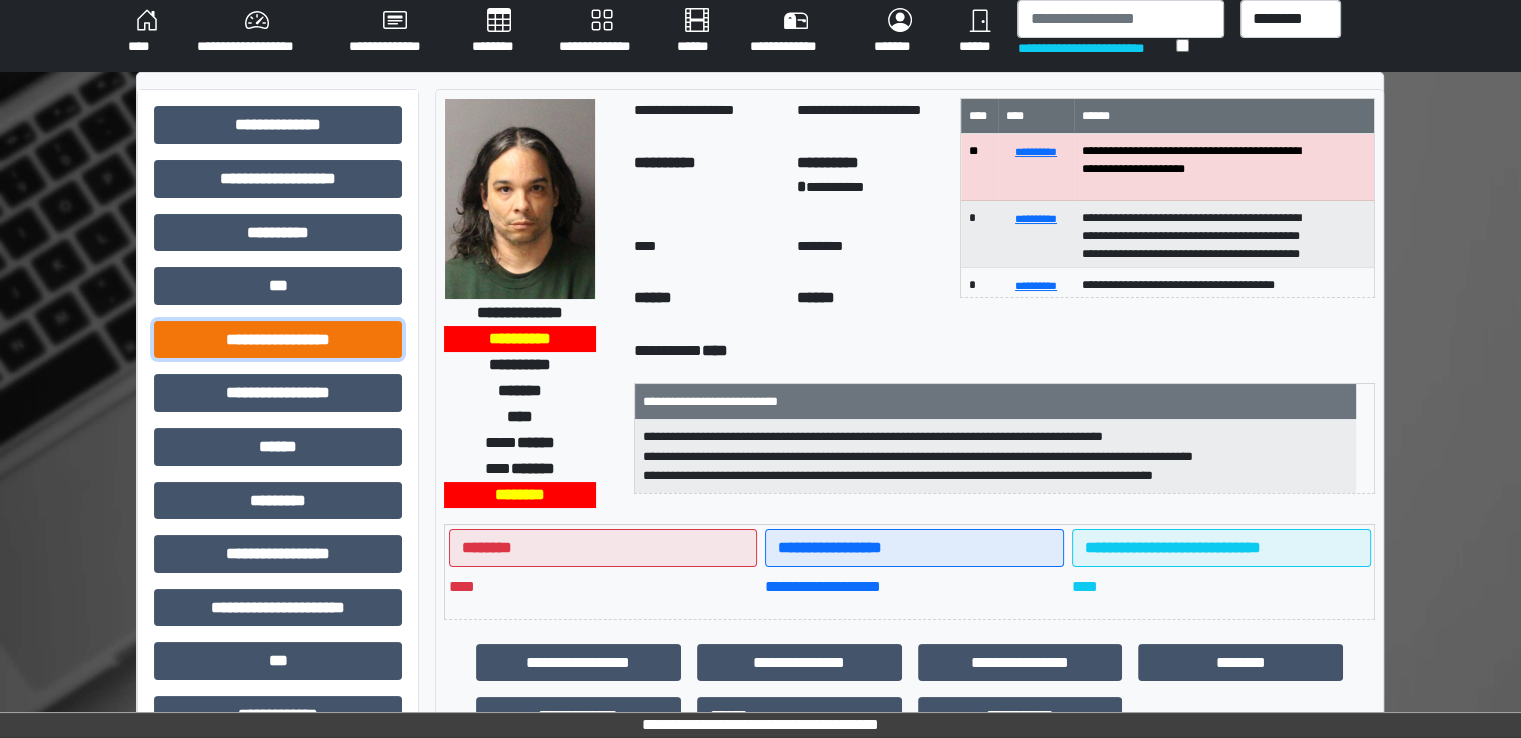 click on "**********" at bounding box center (278, 340) 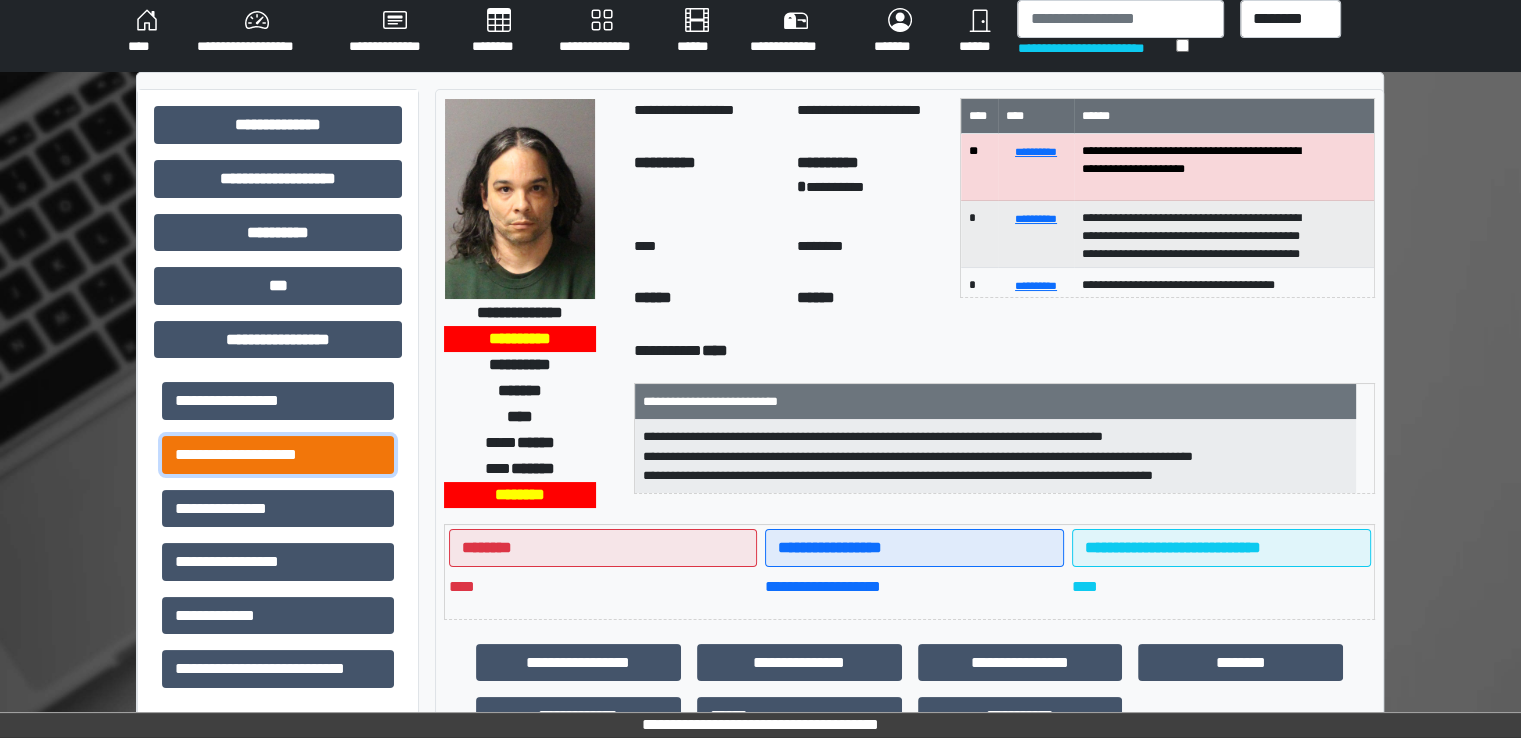 click on "**********" at bounding box center (278, 455) 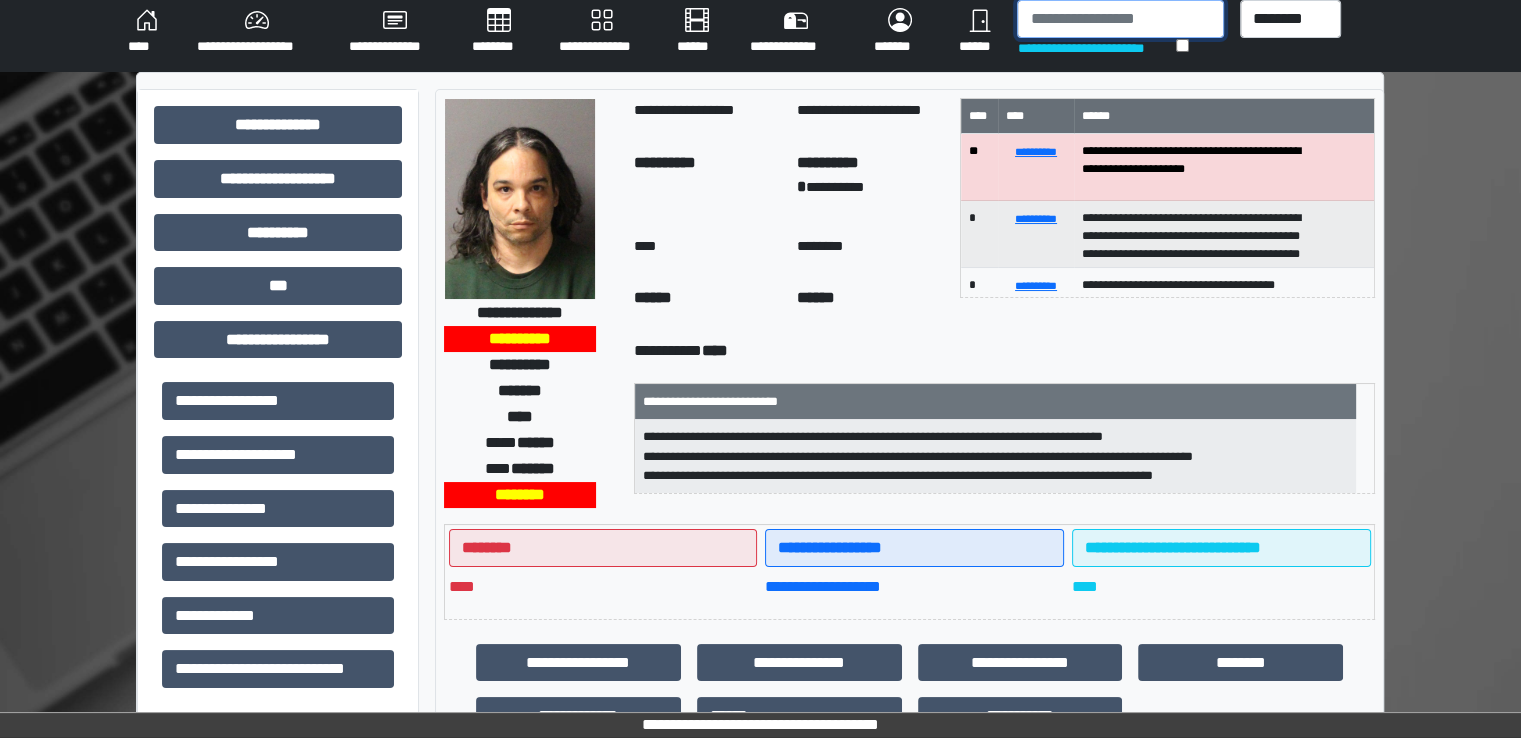 click at bounding box center (1120, 19) 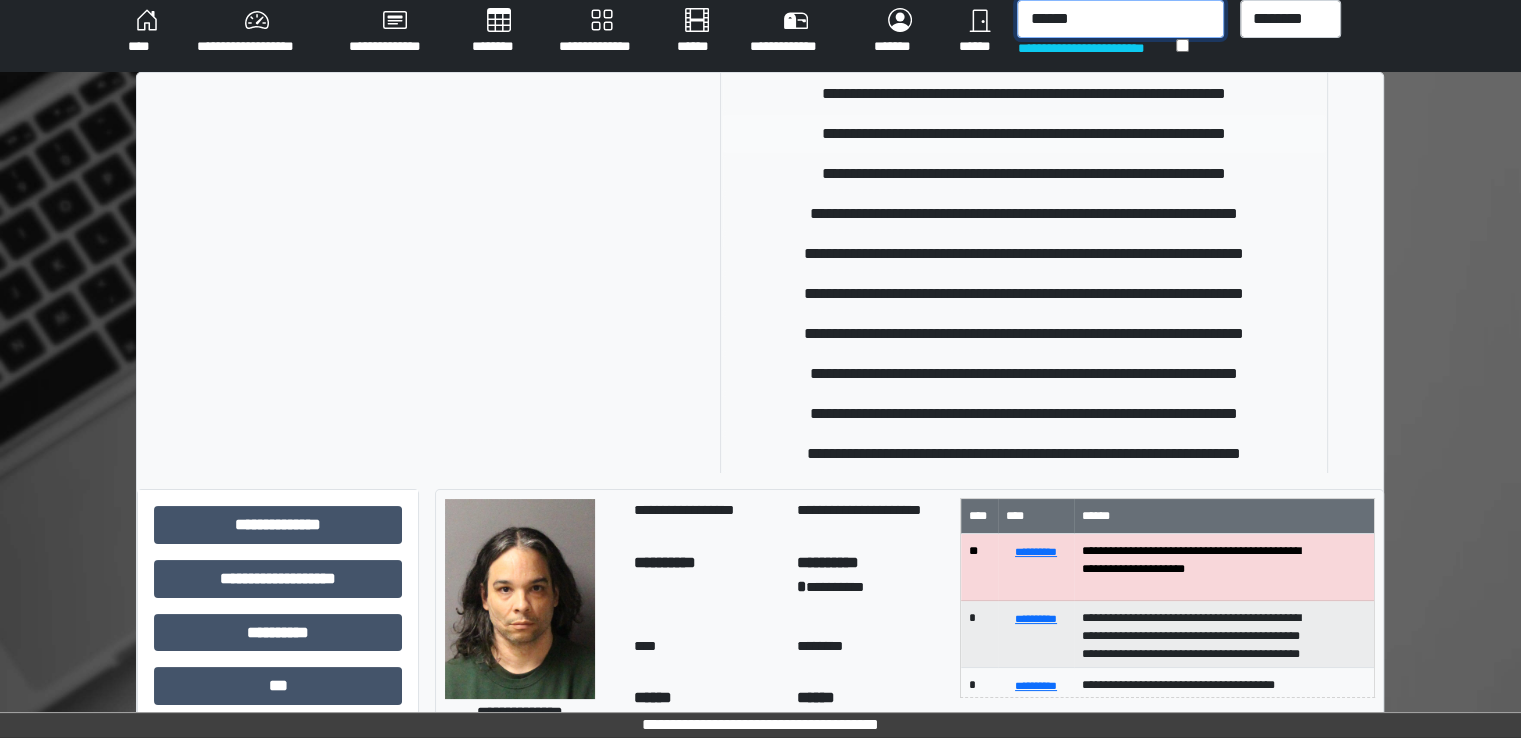 scroll, scrollTop: 500, scrollLeft: 0, axis: vertical 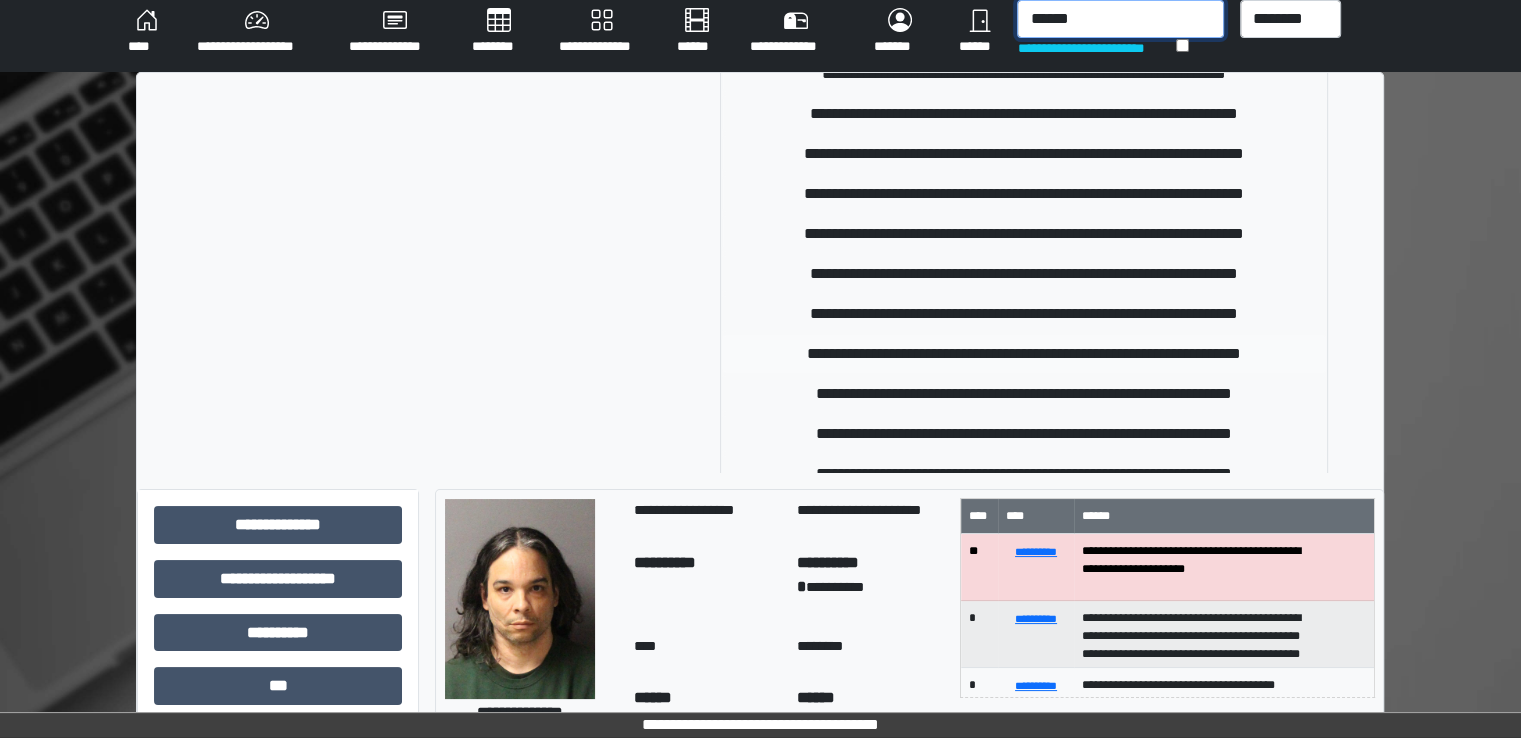 type on "******" 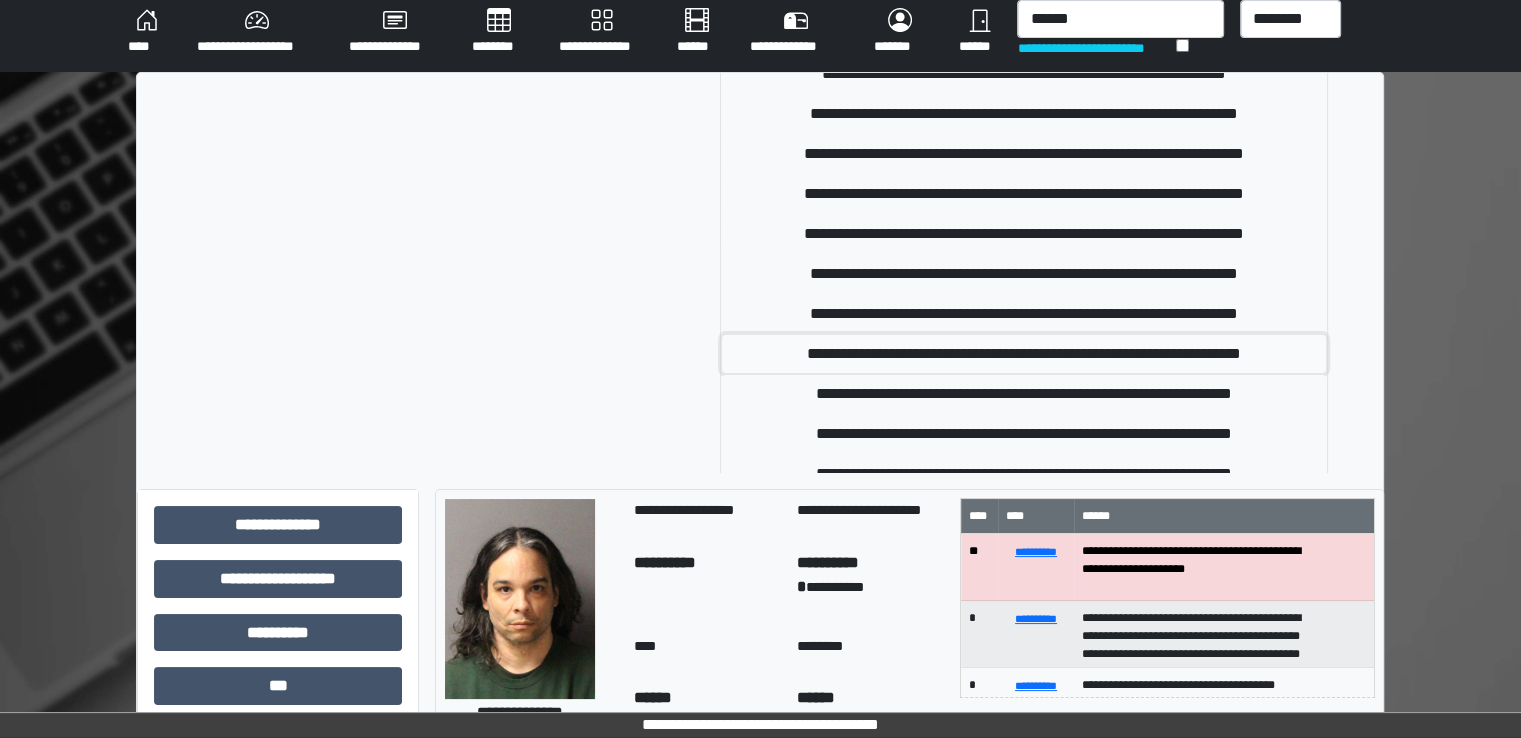 click on "**********" at bounding box center [1024, 354] 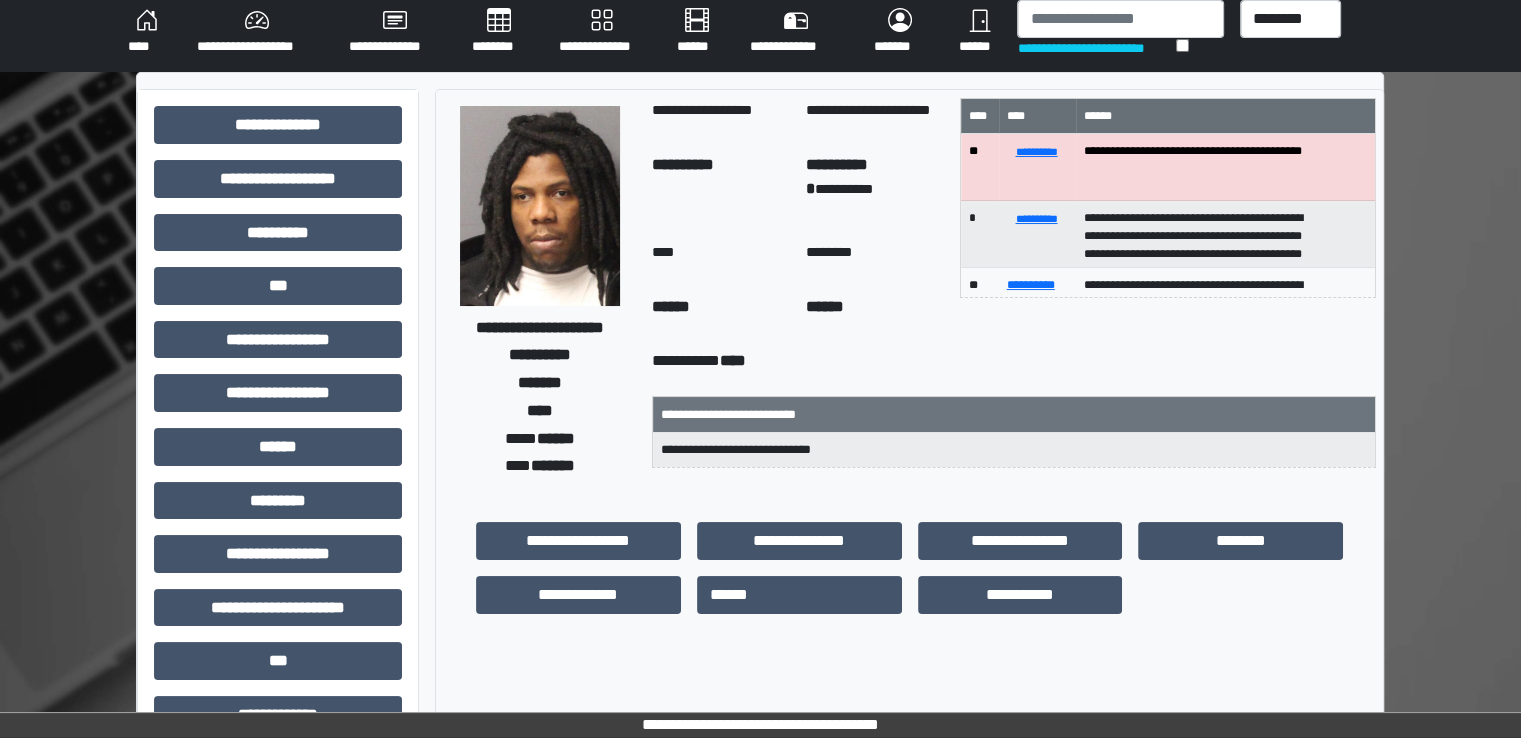 scroll, scrollTop: 428, scrollLeft: 0, axis: vertical 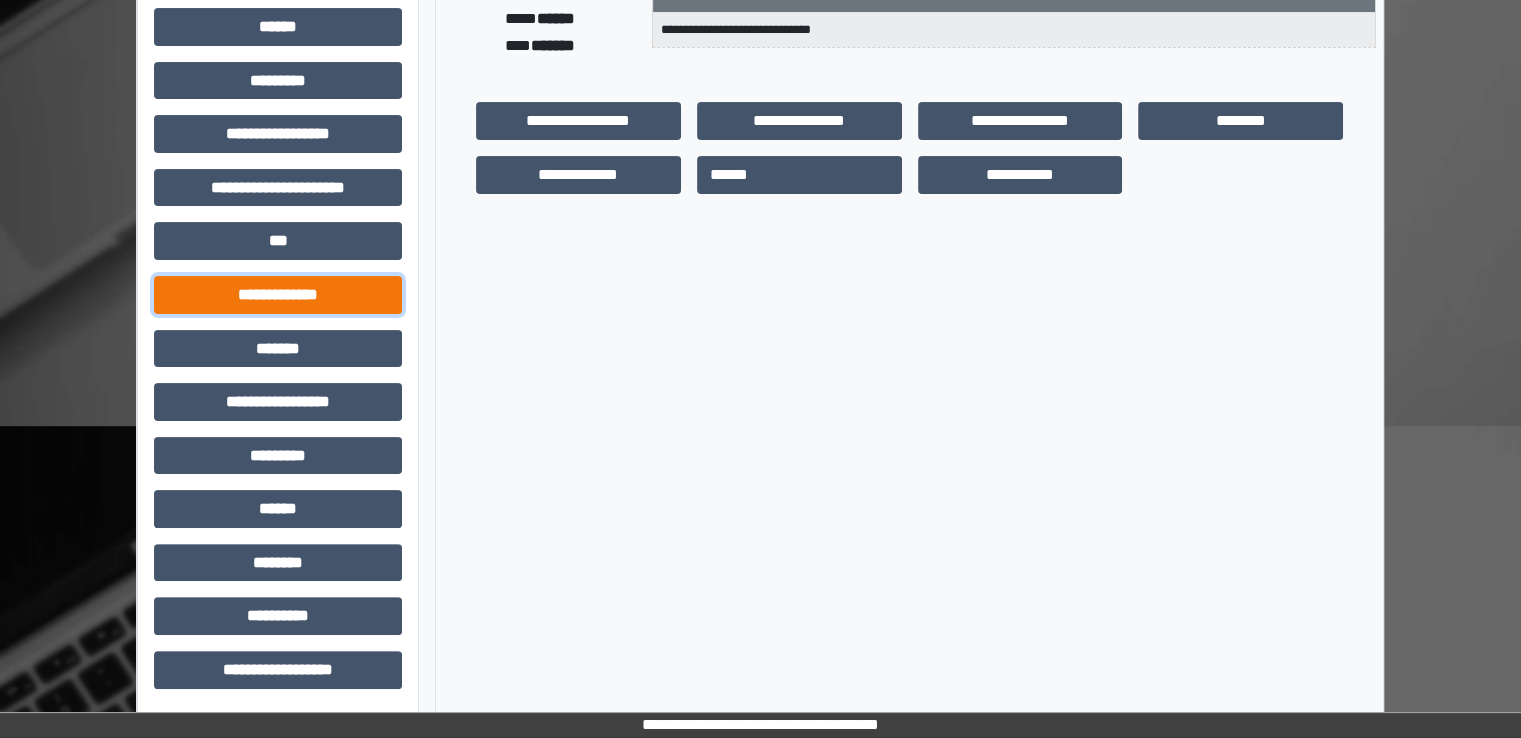 click on "**********" at bounding box center [278, 295] 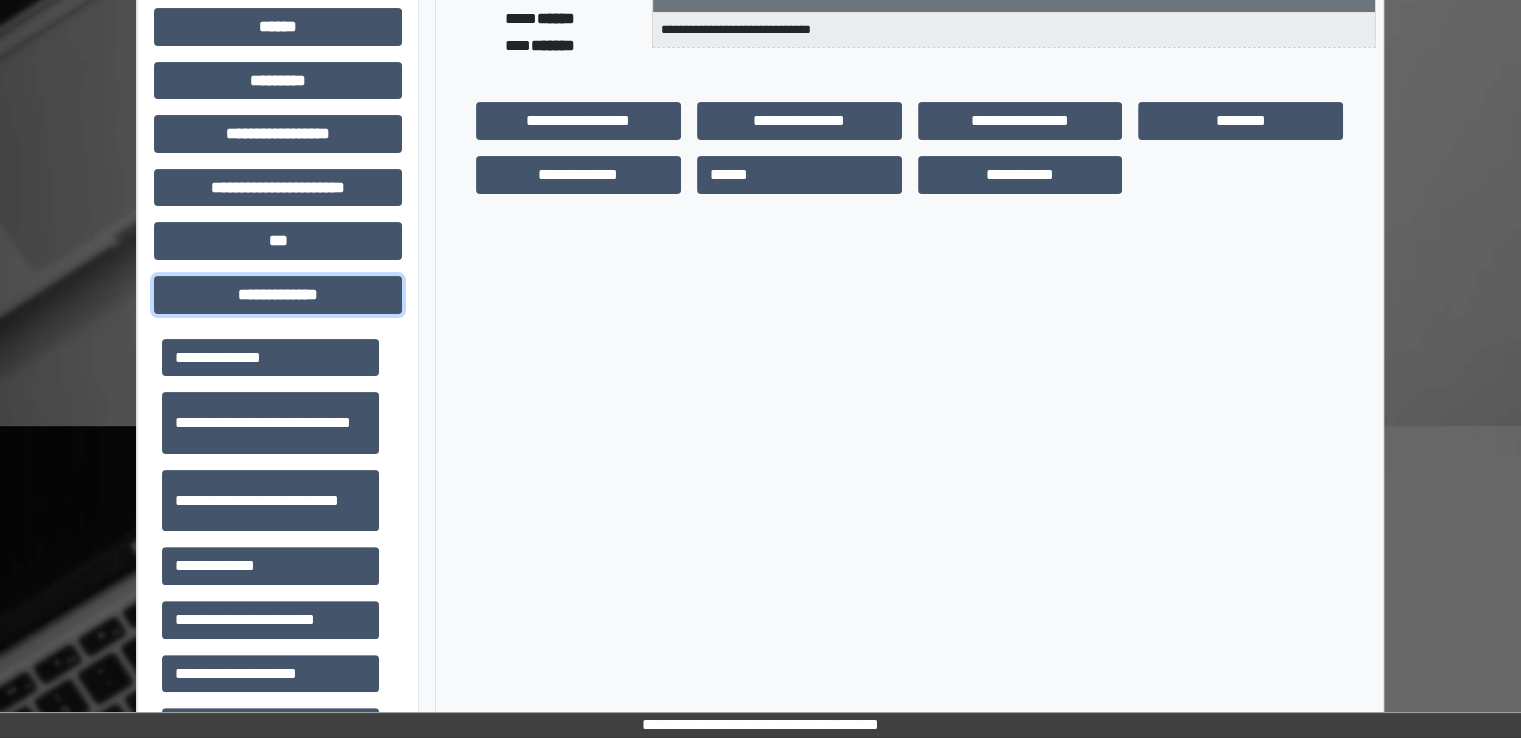 scroll, scrollTop: 500, scrollLeft: 0, axis: vertical 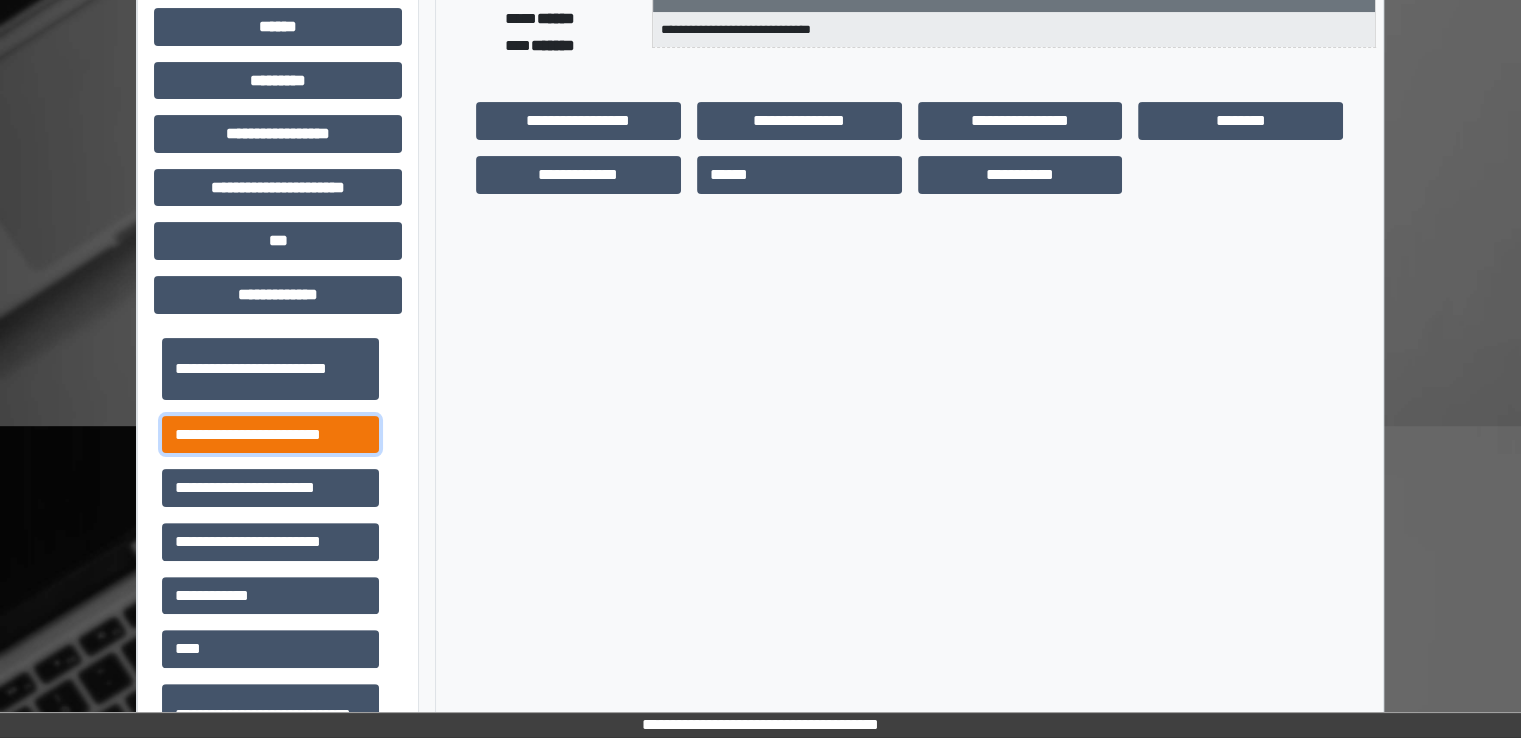 click on "**********" at bounding box center [270, 435] 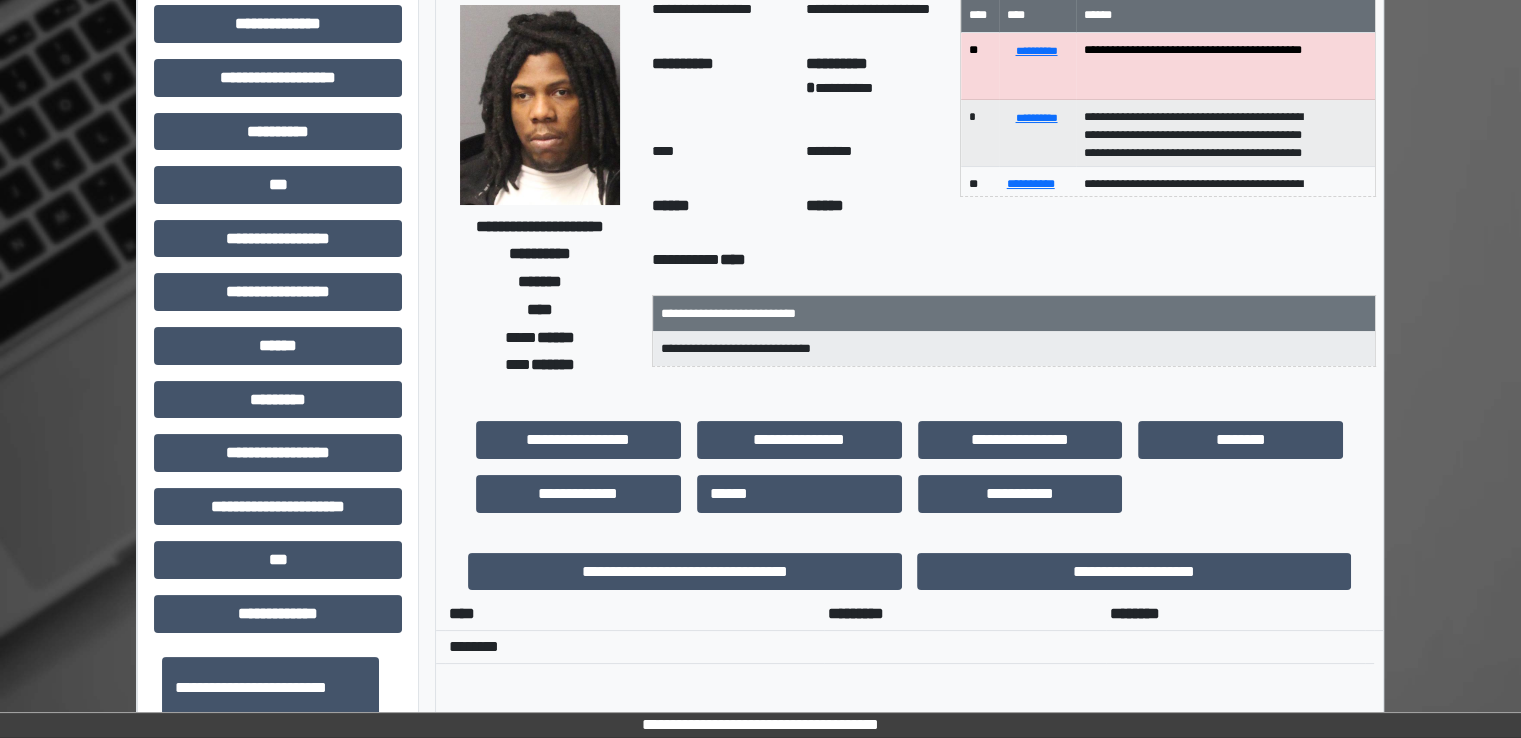 scroll, scrollTop: 0, scrollLeft: 0, axis: both 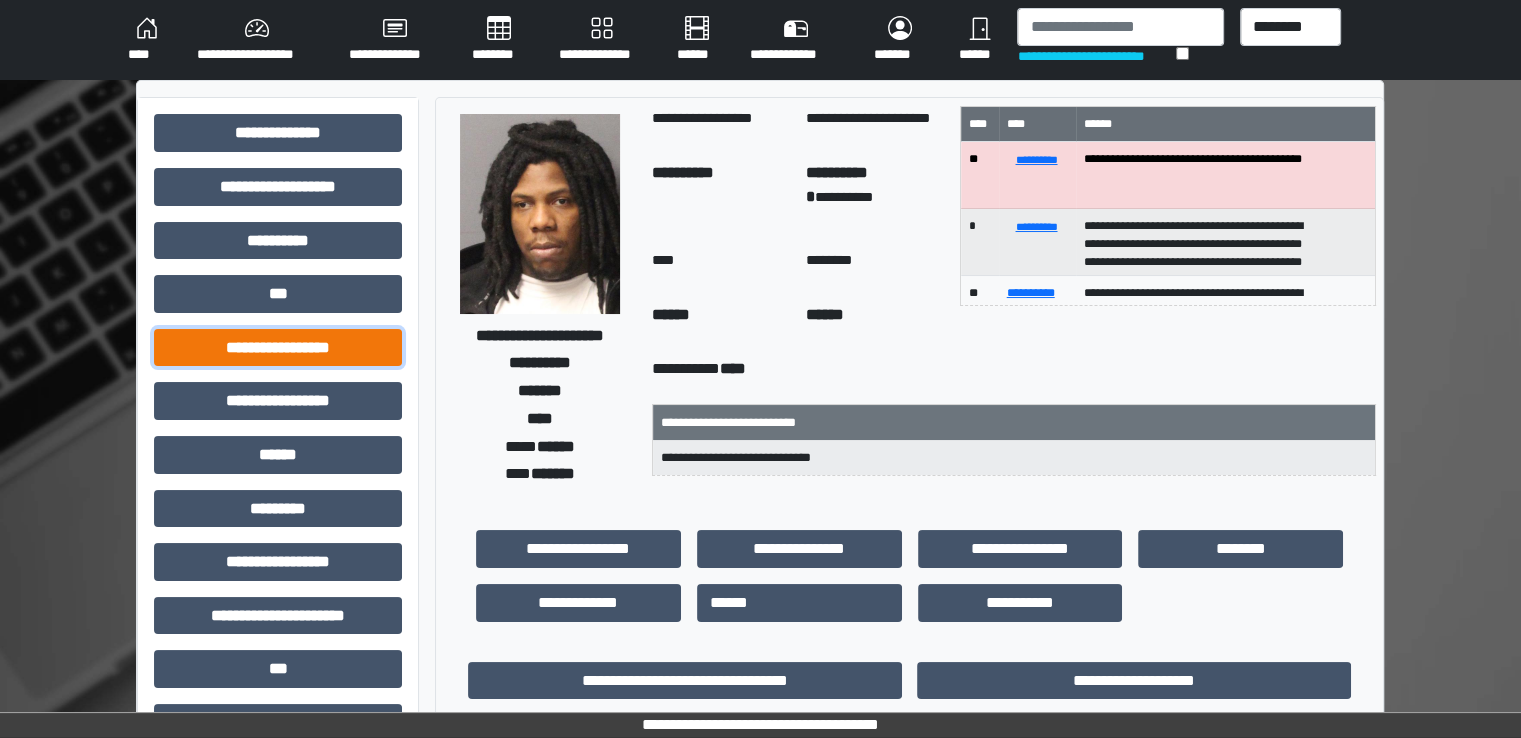 click on "**********" at bounding box center (278, 348) 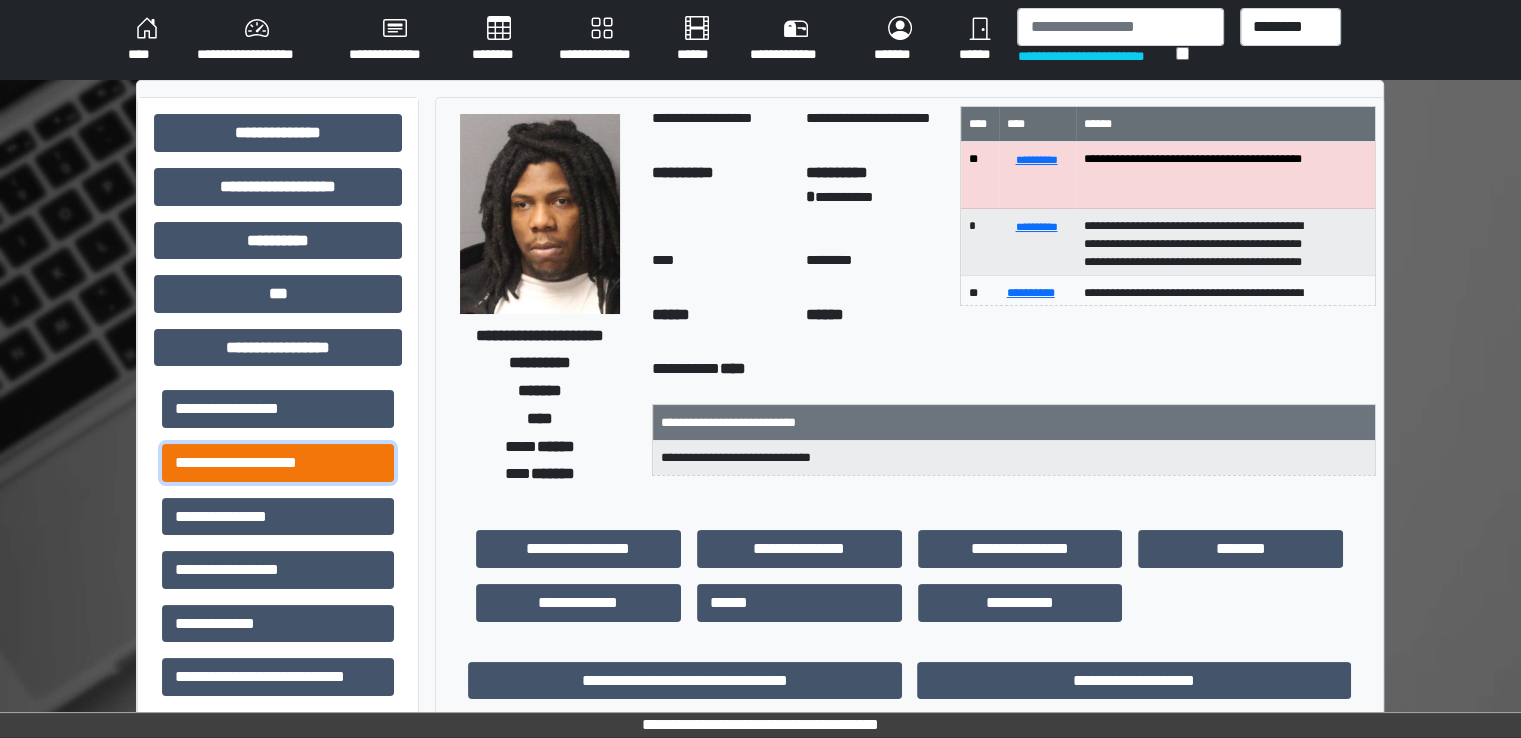 click on "**********" at bounding box center [278, 463] 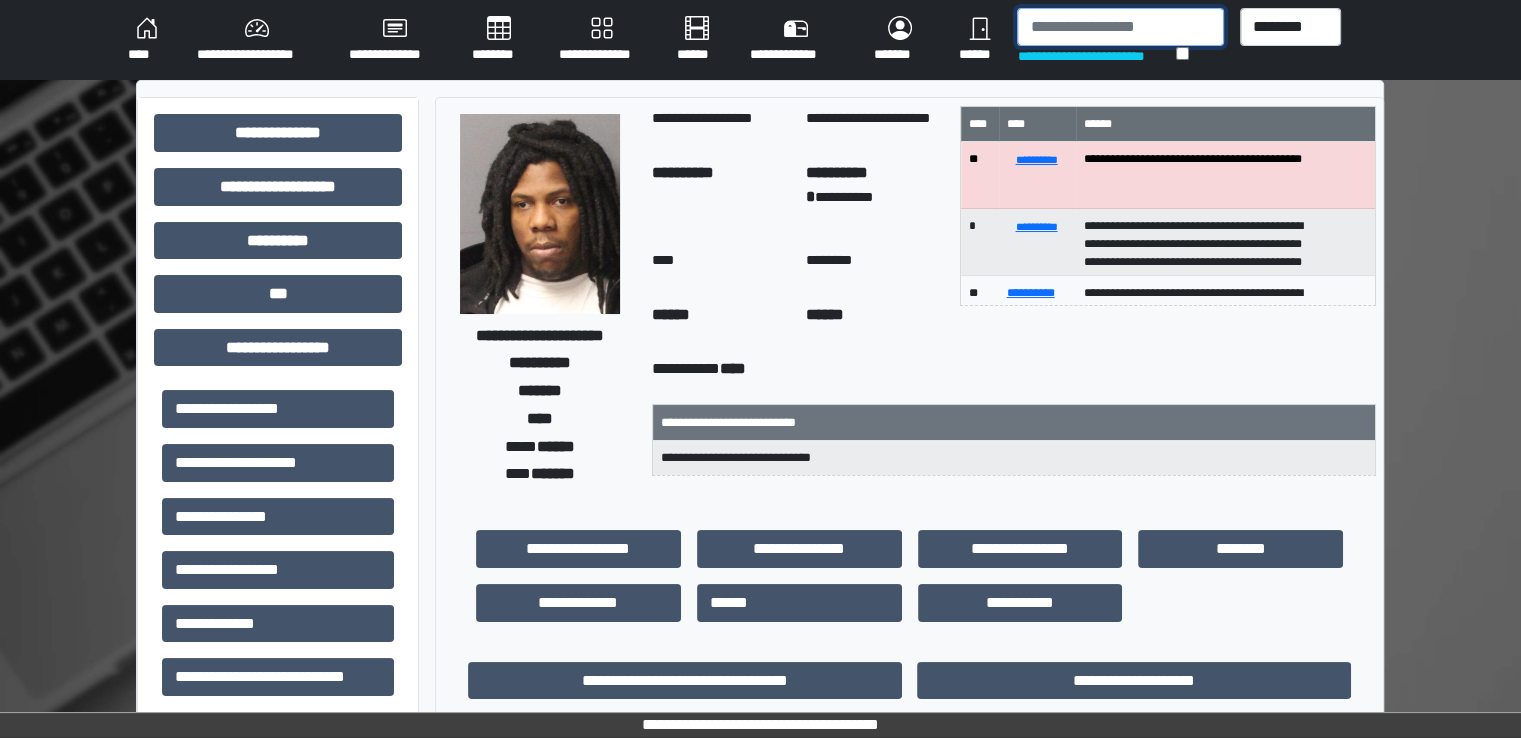 click at bounding box center (1120, 27) 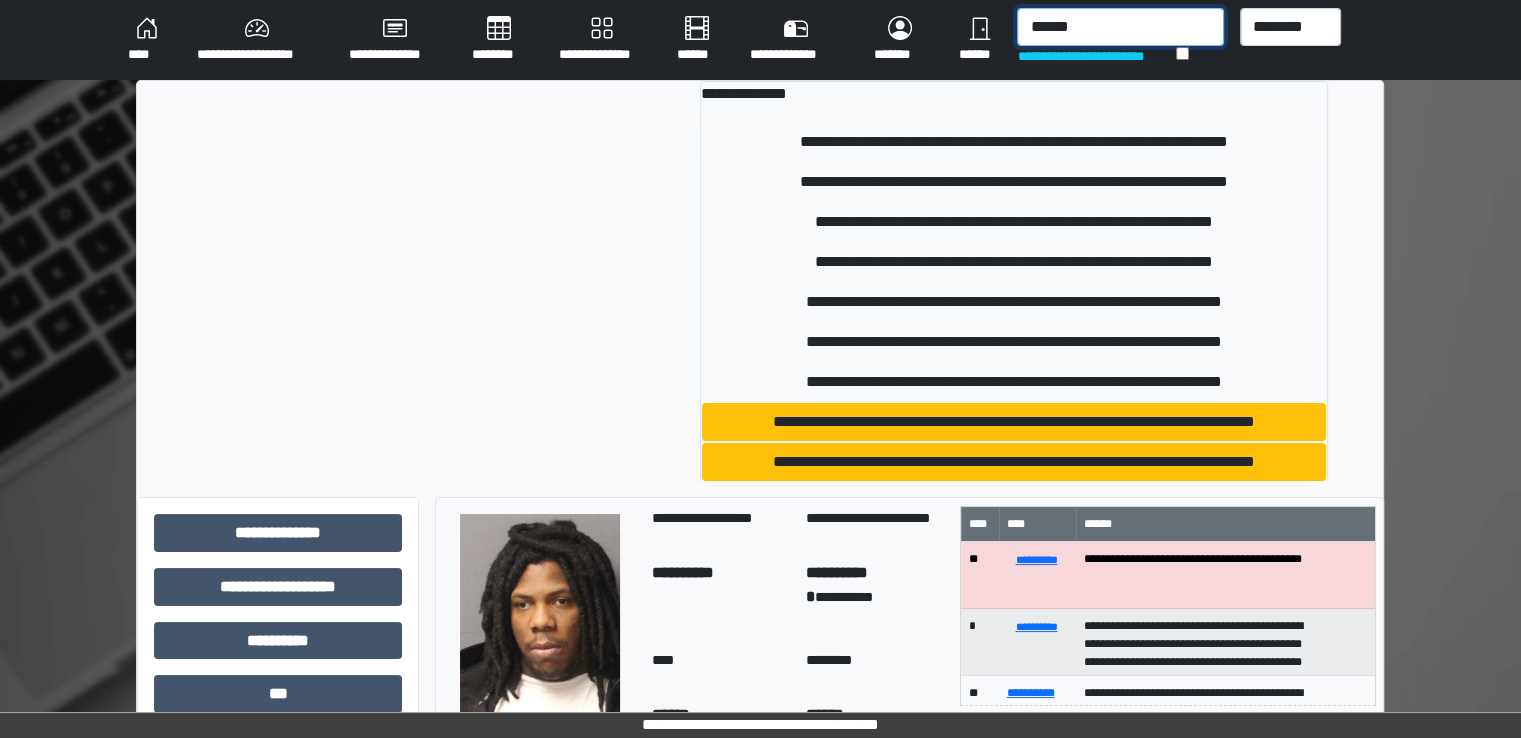 type on "******" 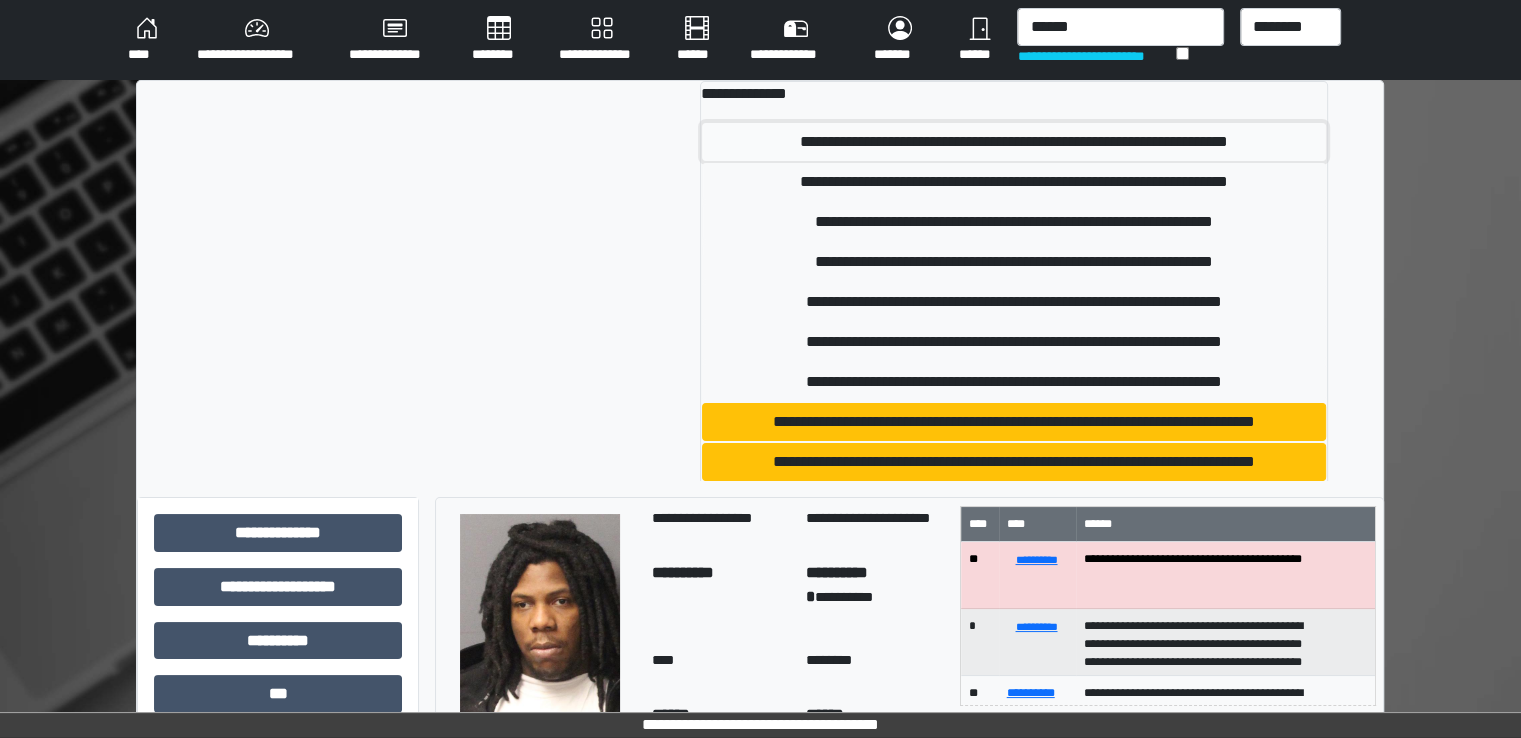click on "**********" at bounding box center [1014, 142] 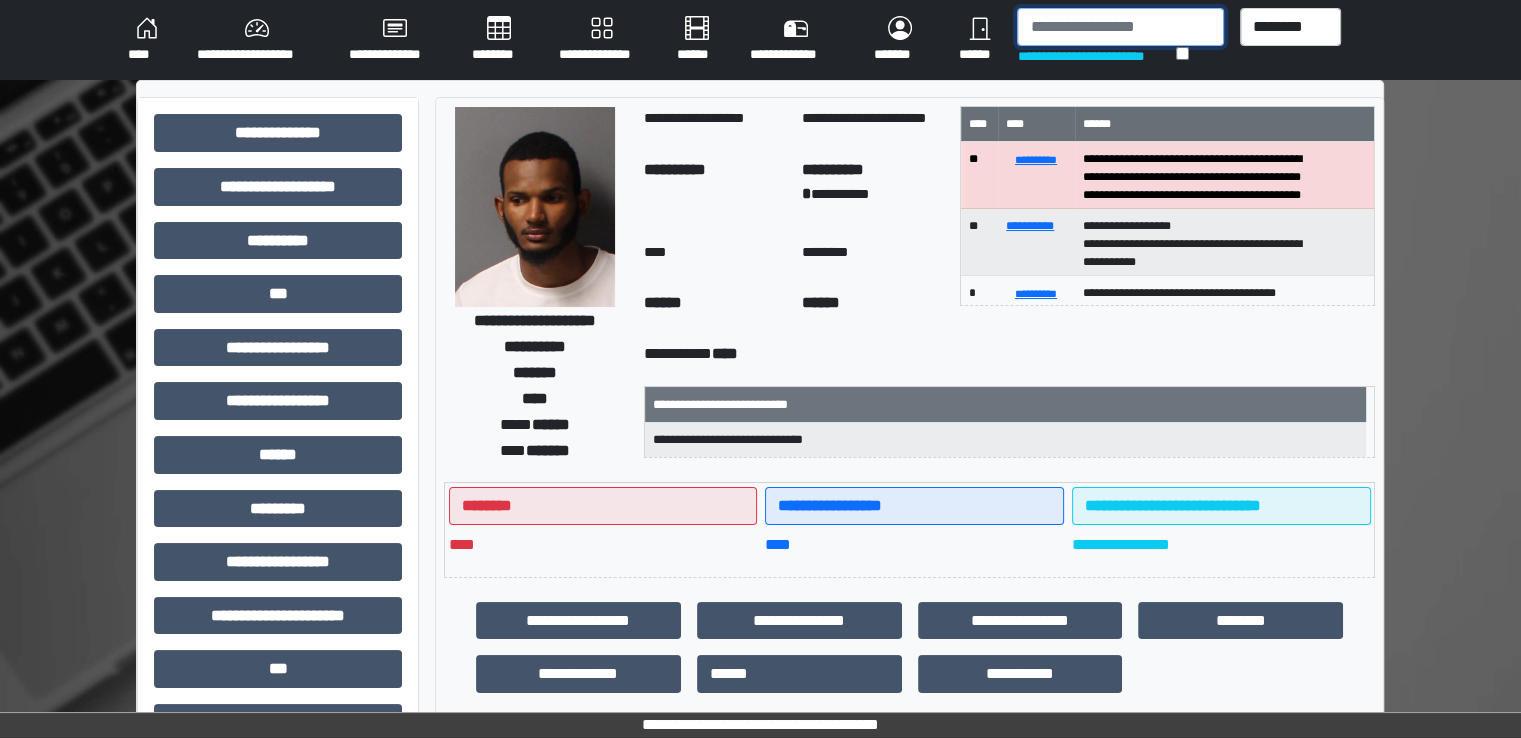 click at bounding box center [1120, 27] 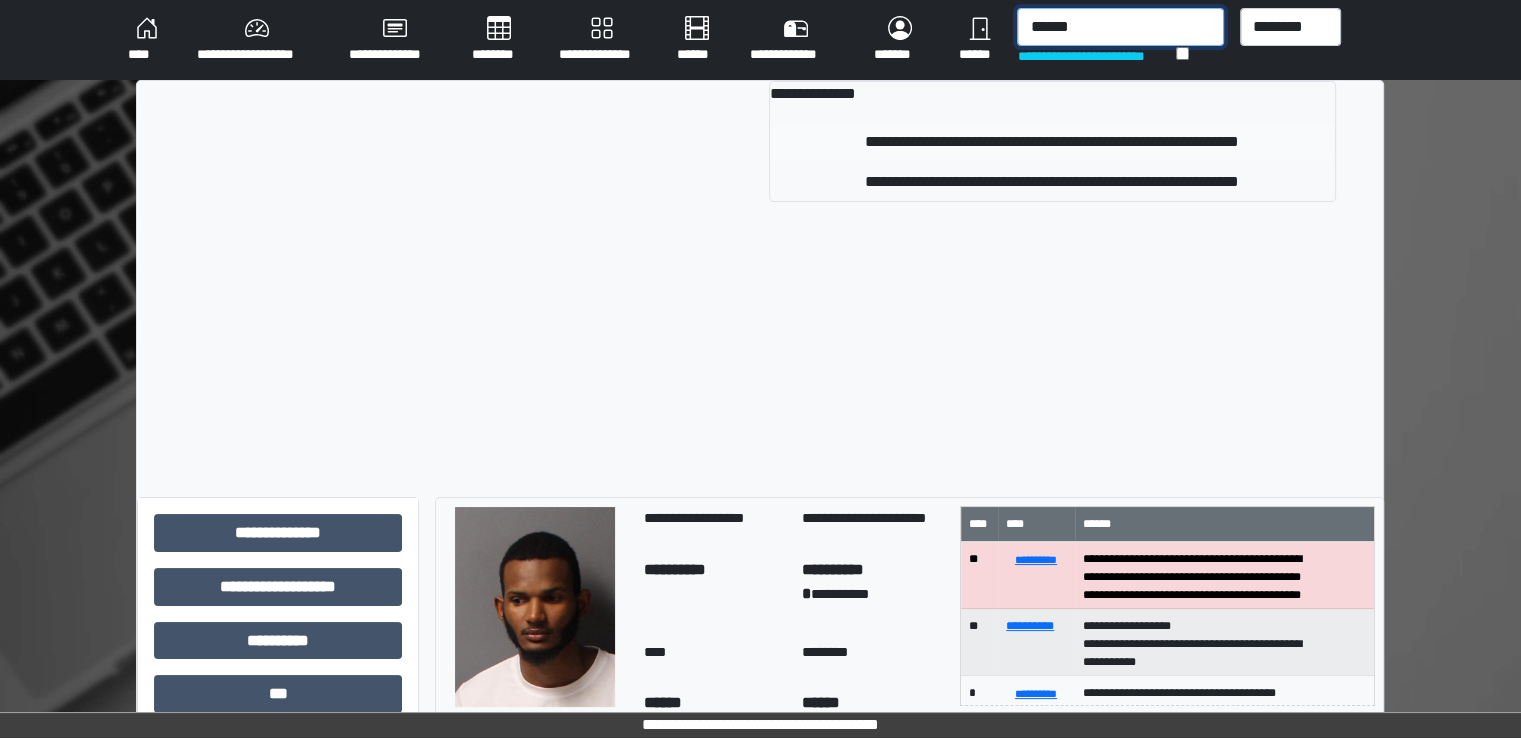 type on "******" 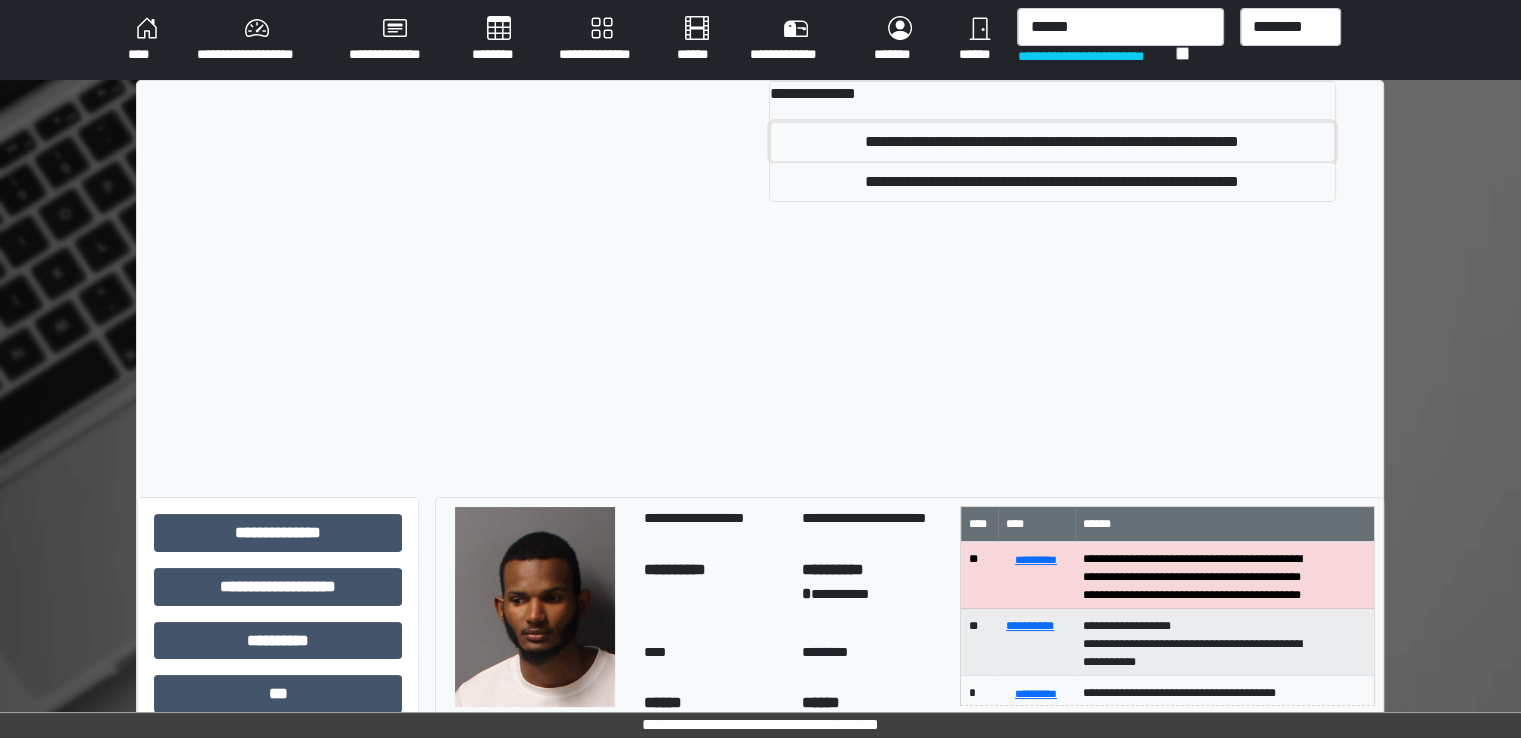 click on "**********" at bounding box center [1052, 142] 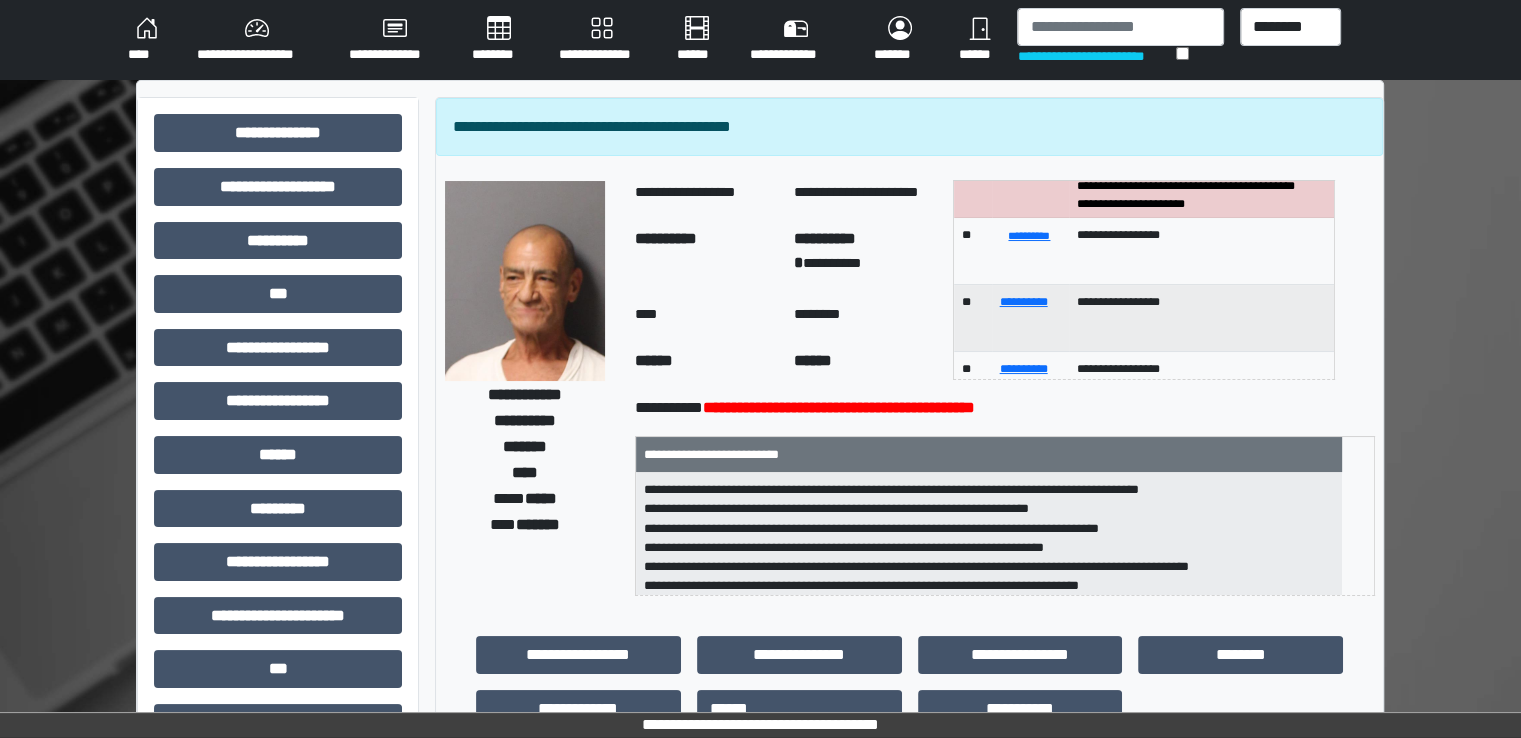 scroll, scrollTop: 0, scrollLeft: 0, axis: both 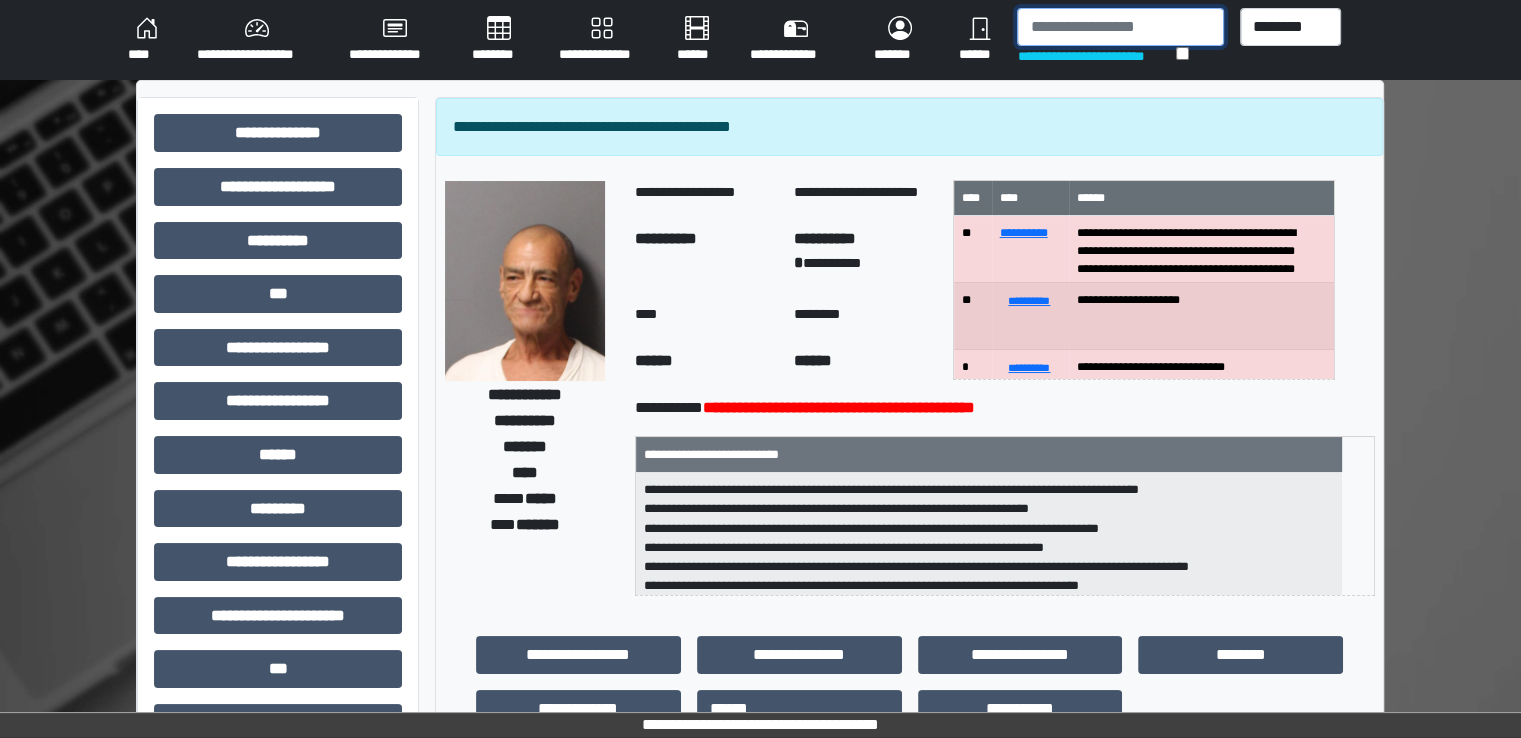 click at bounding box center (1120, 27) 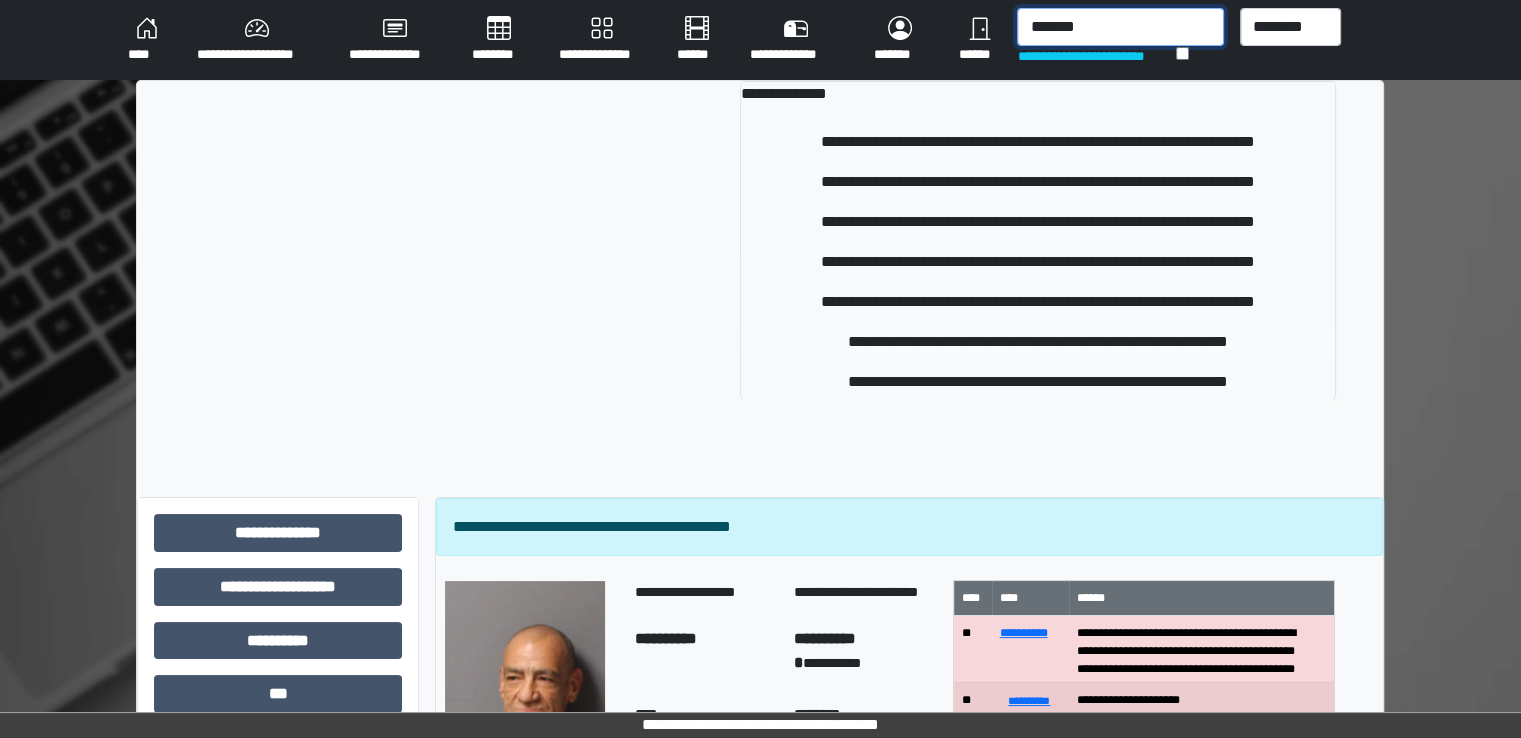 type on "*******" 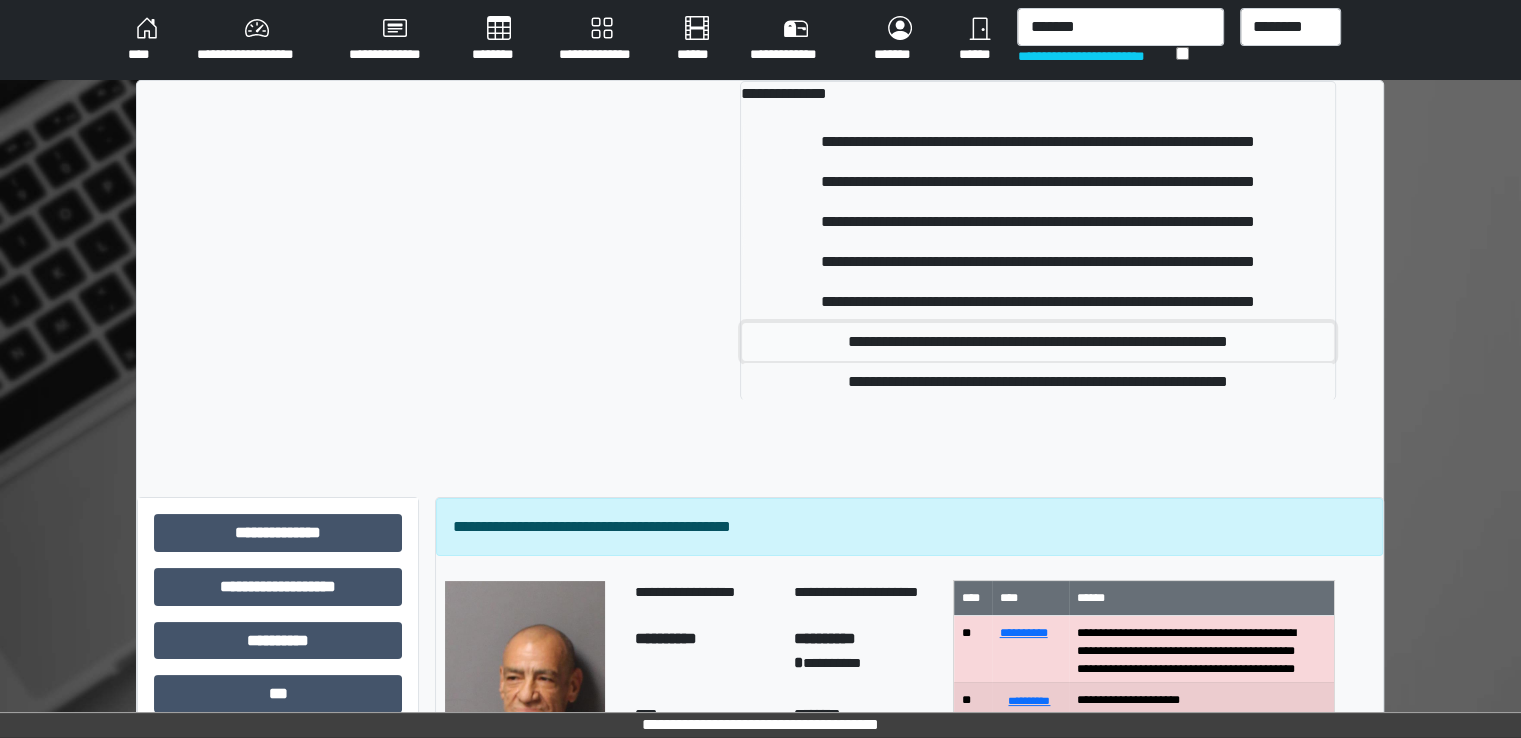 click on "**********" at bounding box center (1038, 342) 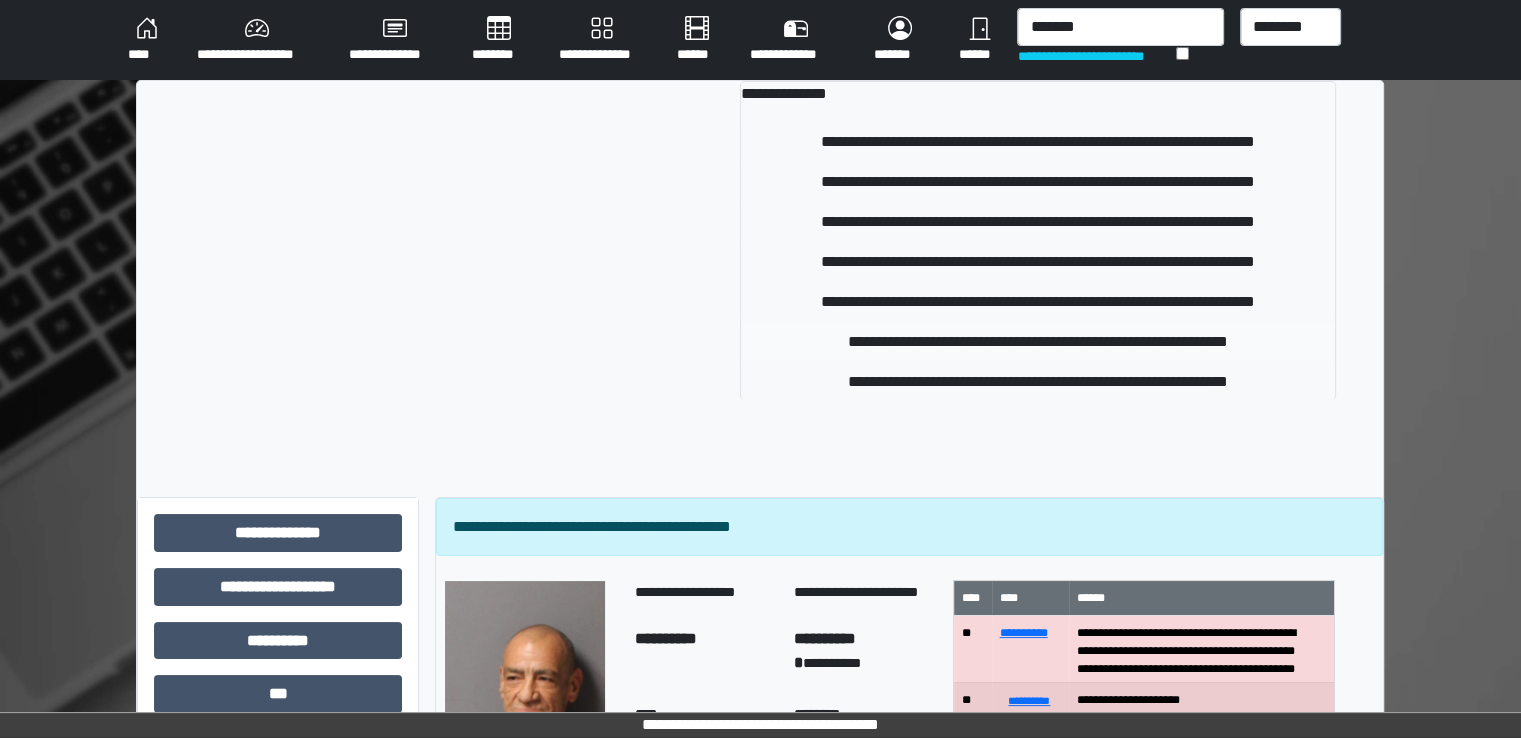 type 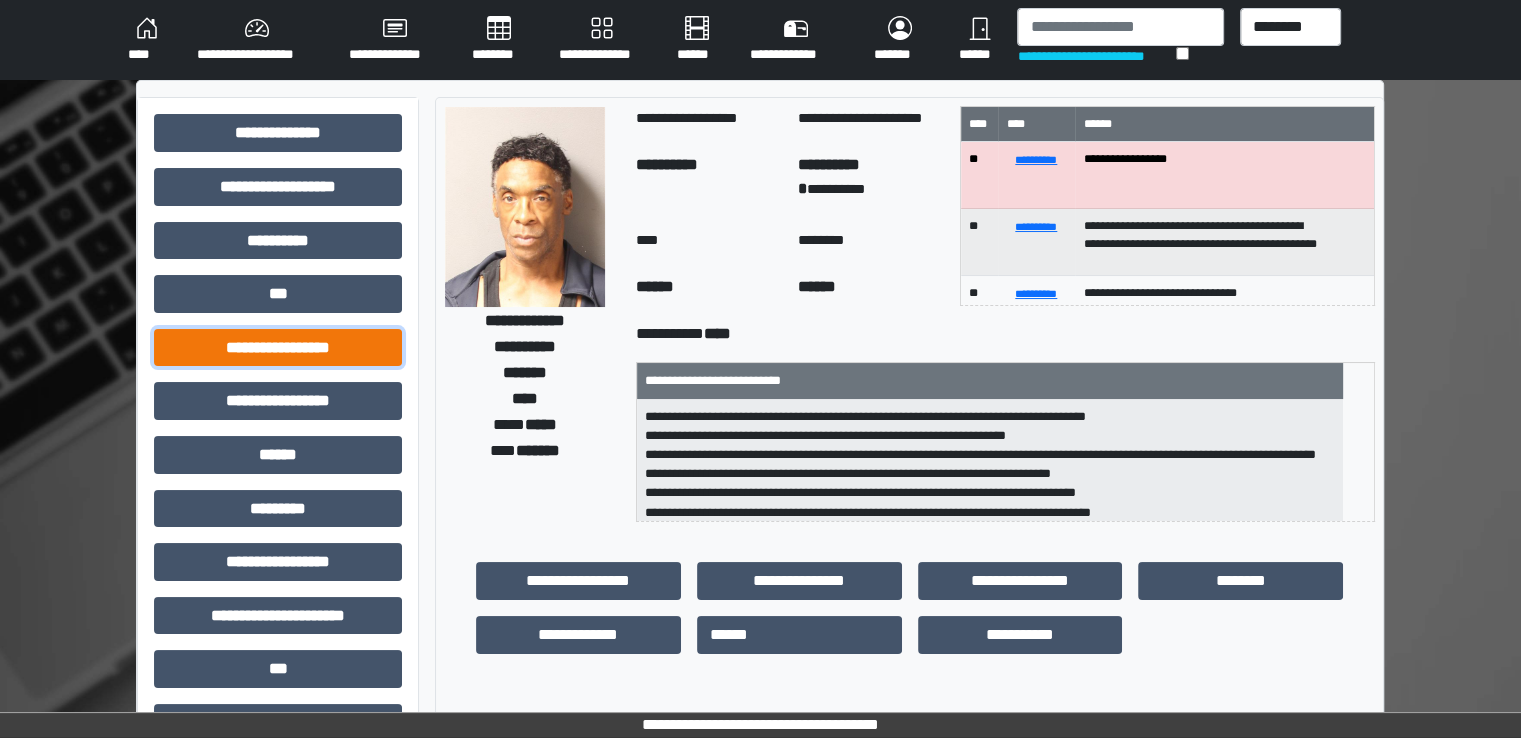 click on "**********" at bounding box center [278, 348] 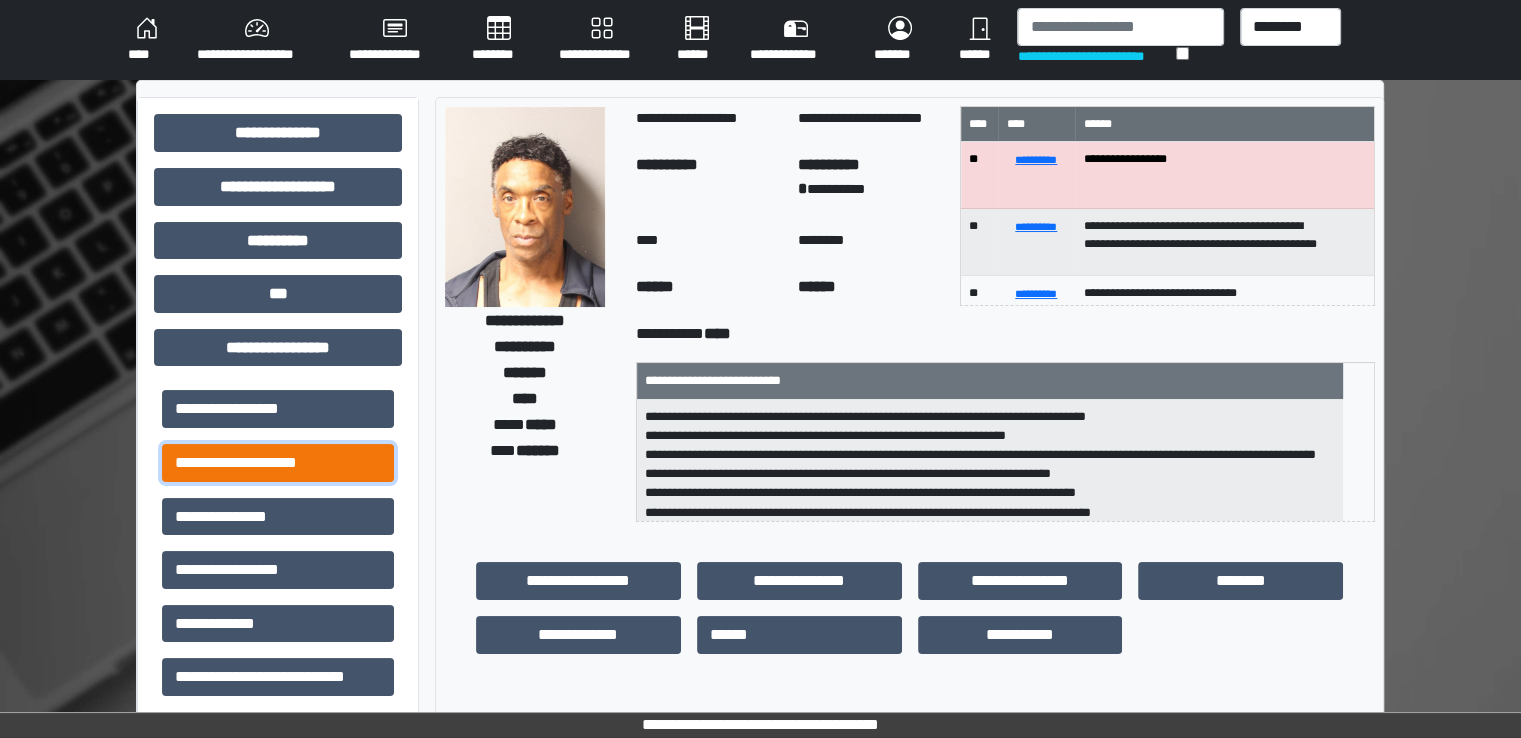 click on "**********" at bounding box center (278, 463) 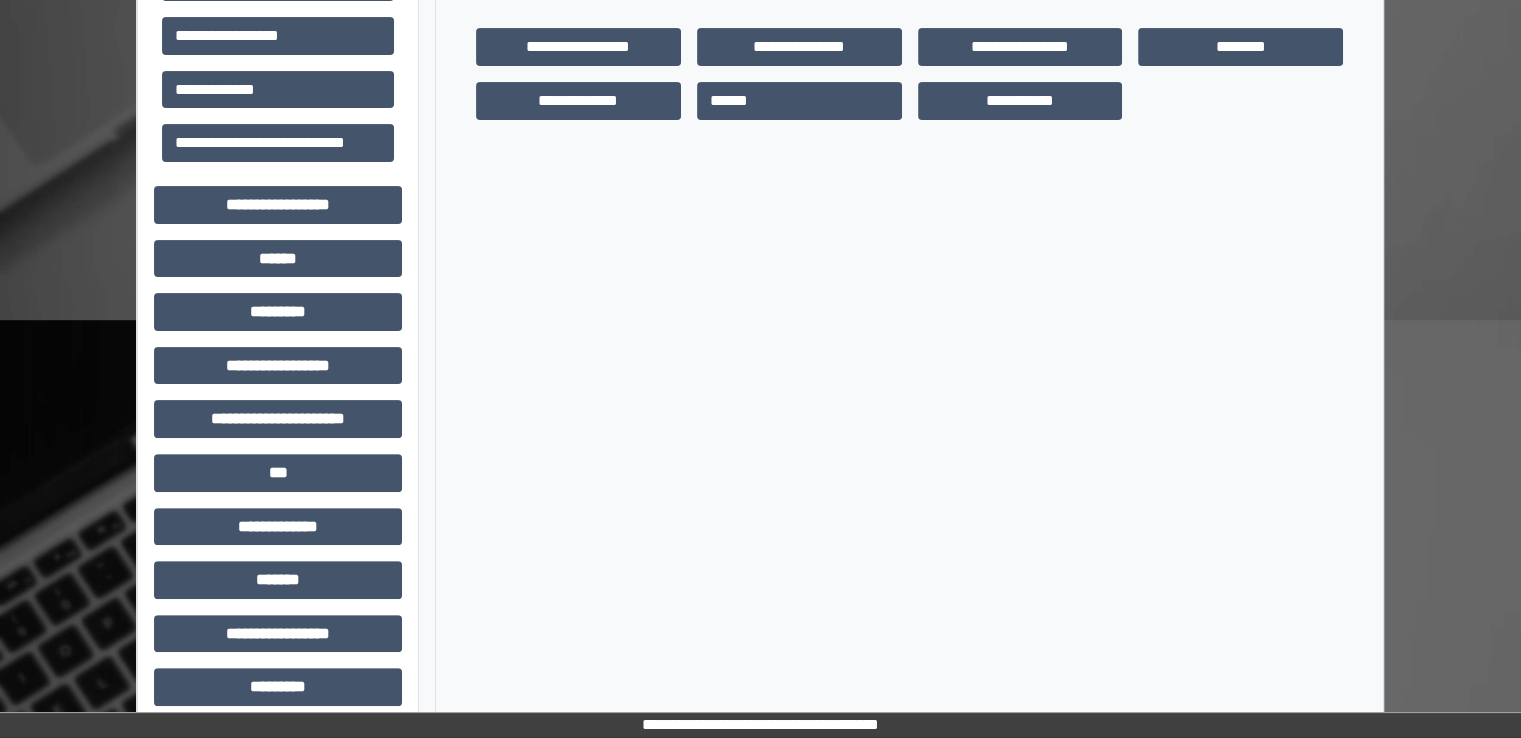 scroll, scrollTop: 500, scrollLeft: 0, axis: vertical 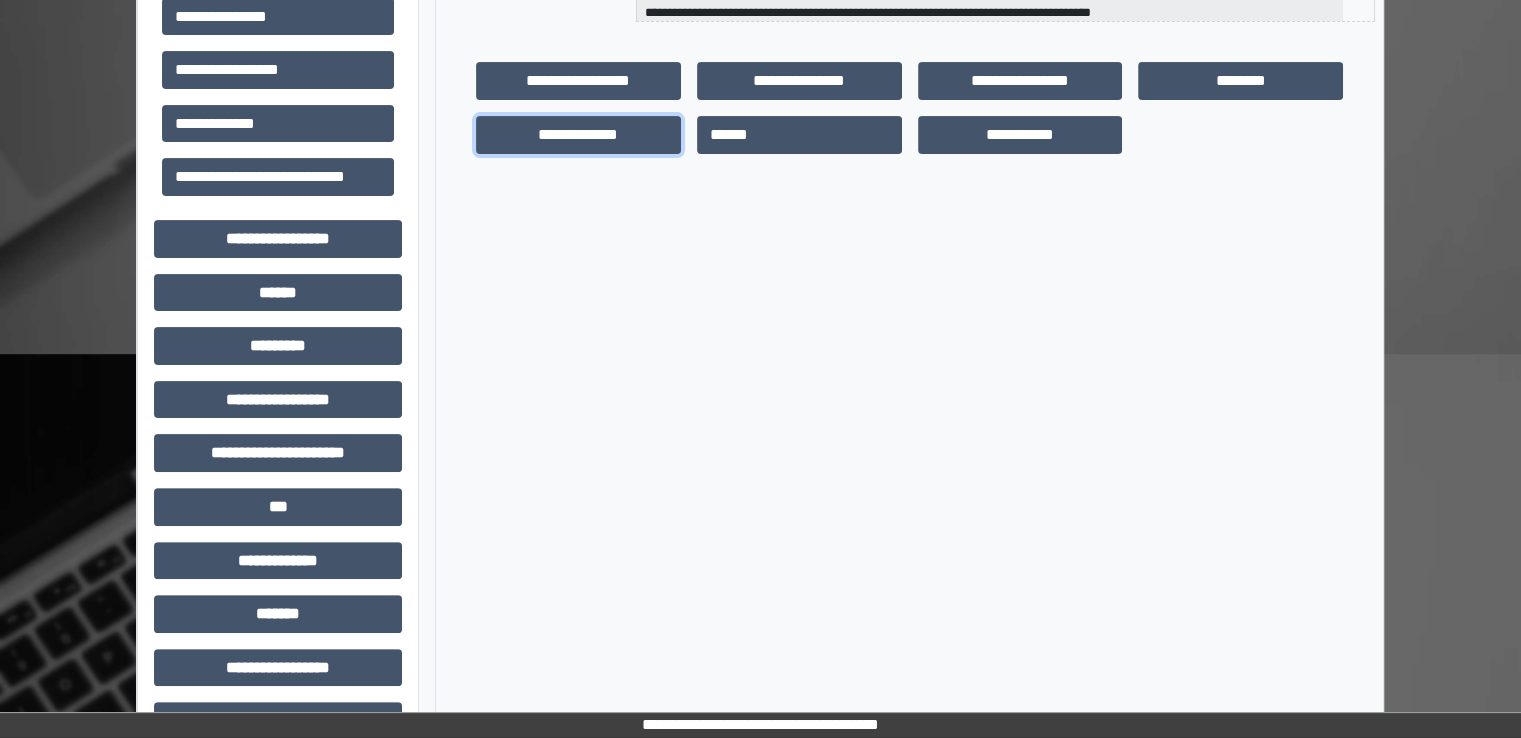 click on "**********" at bounding box center (578, 135) 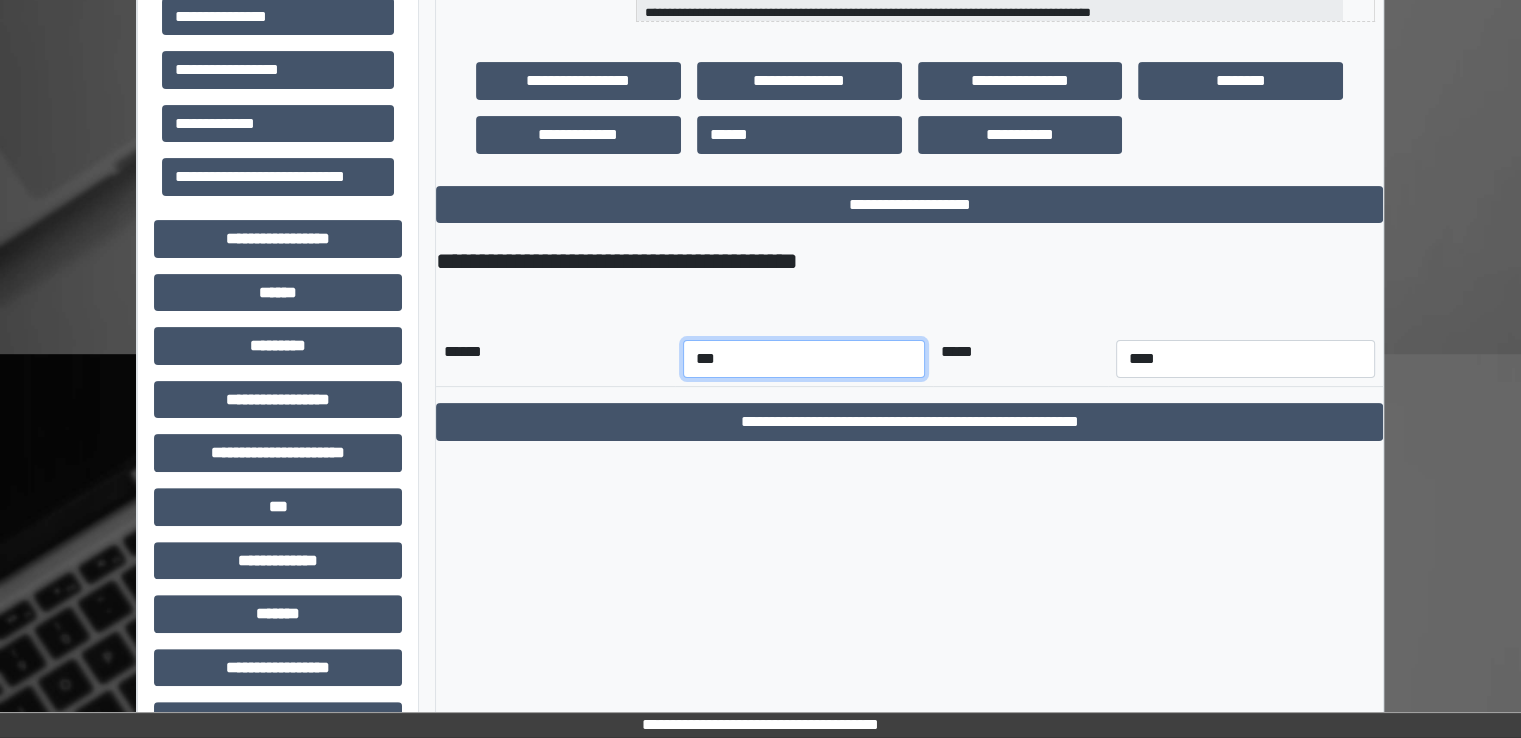 click on "***
***
***
***
***
***
***
***
***
***
***
***" at bounding box center [804, 359] 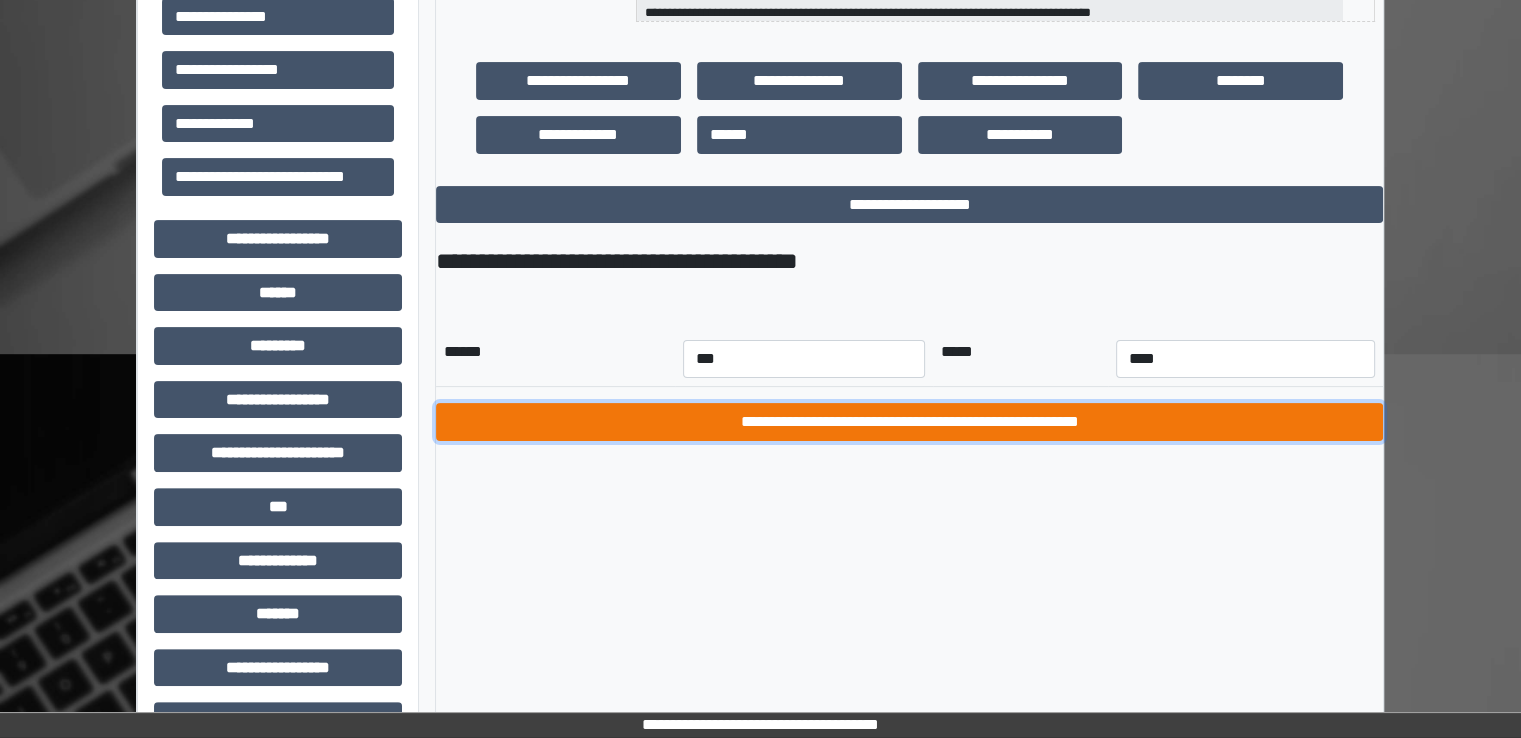 click on "**********" at bounding box center (909, 422) 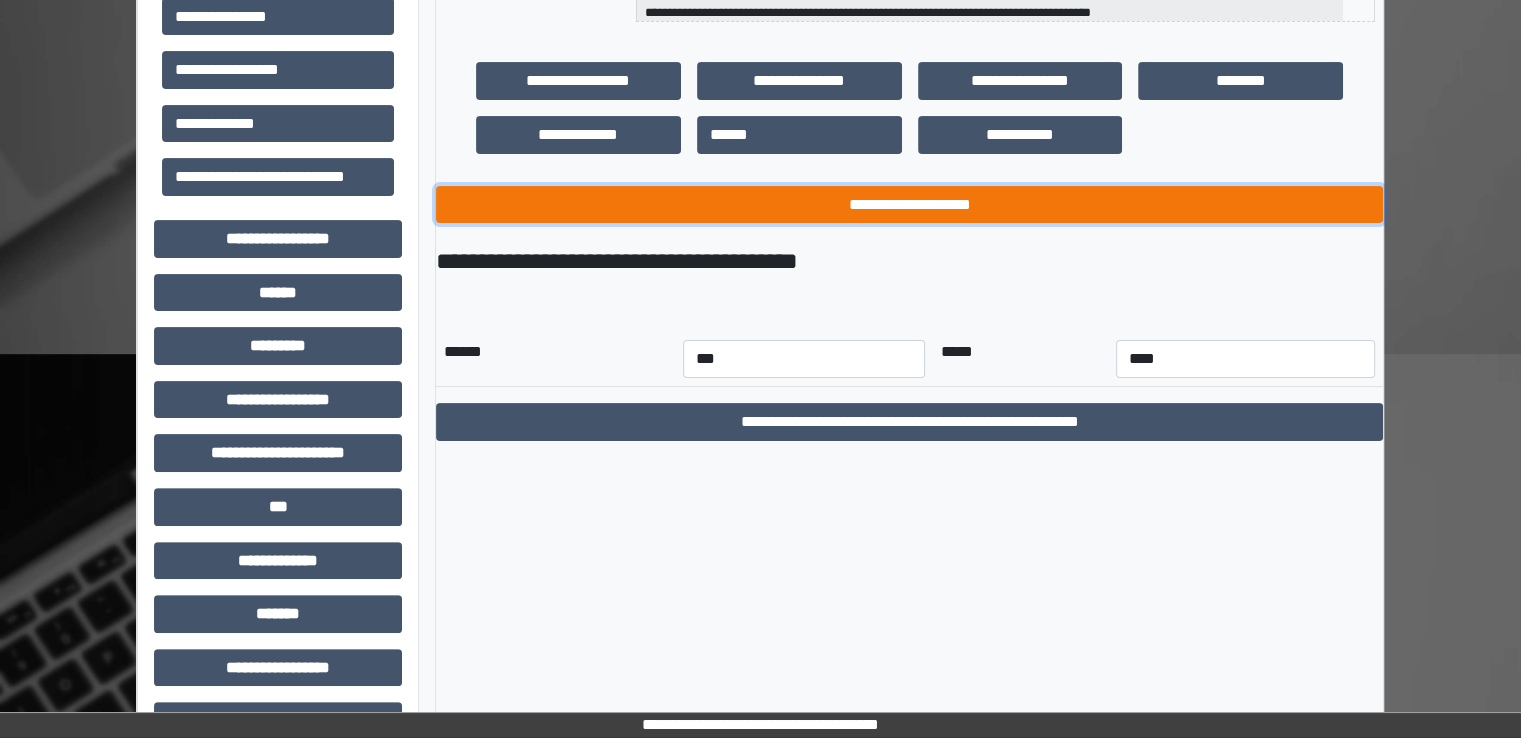 click on "**********" at bounding box center [909, 205] 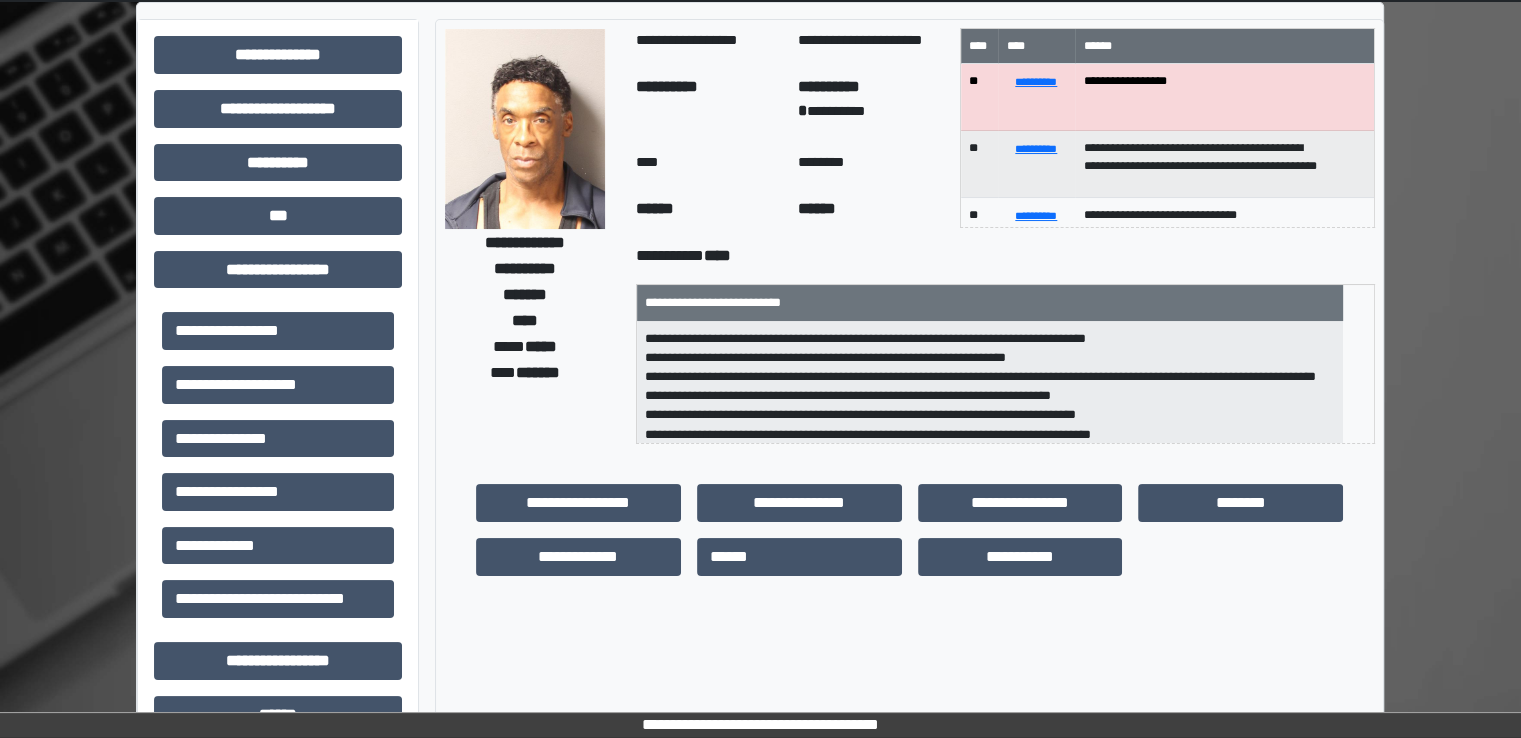 scroll, scrollTop: 0, scrollLeft: 0, axis: both 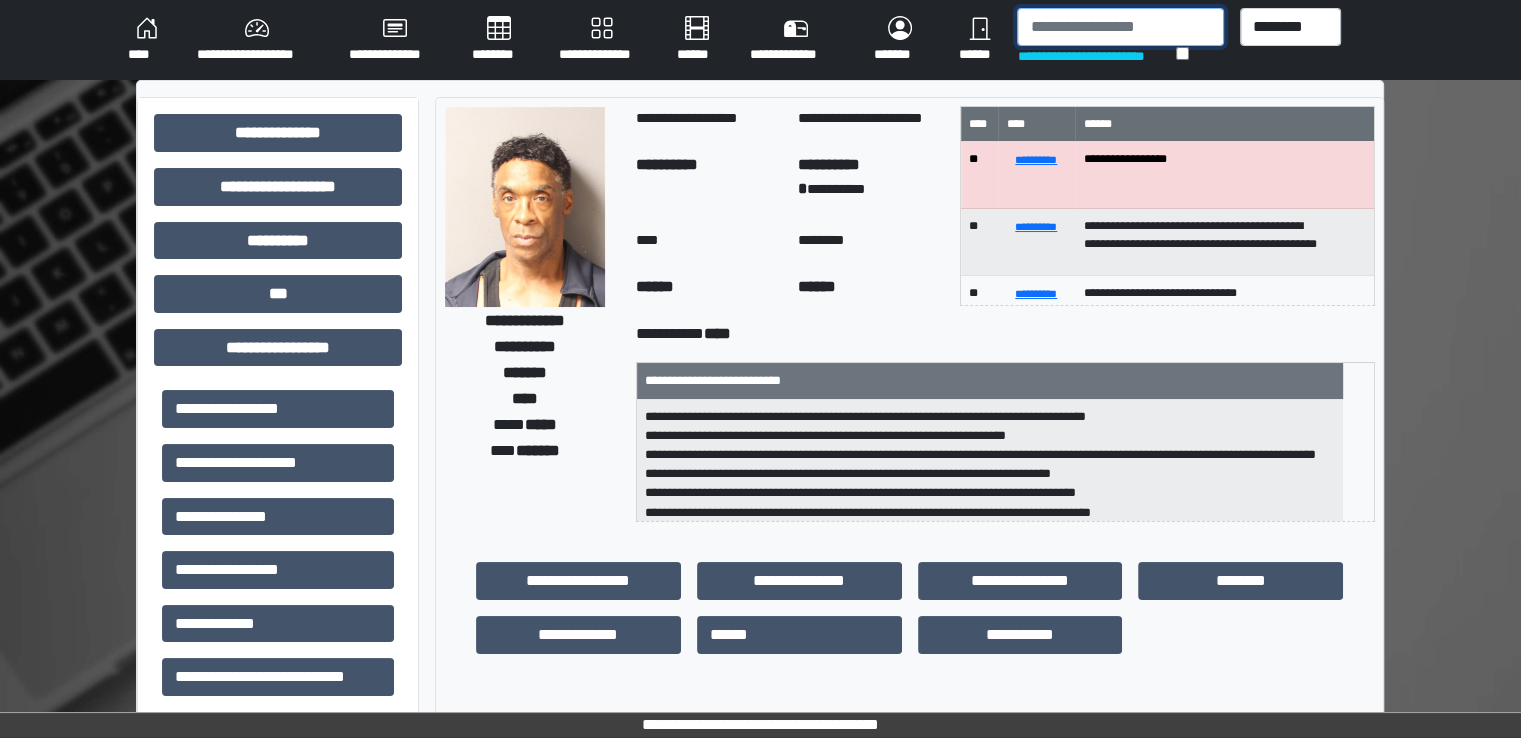 click at bounding box center (1120, 27) 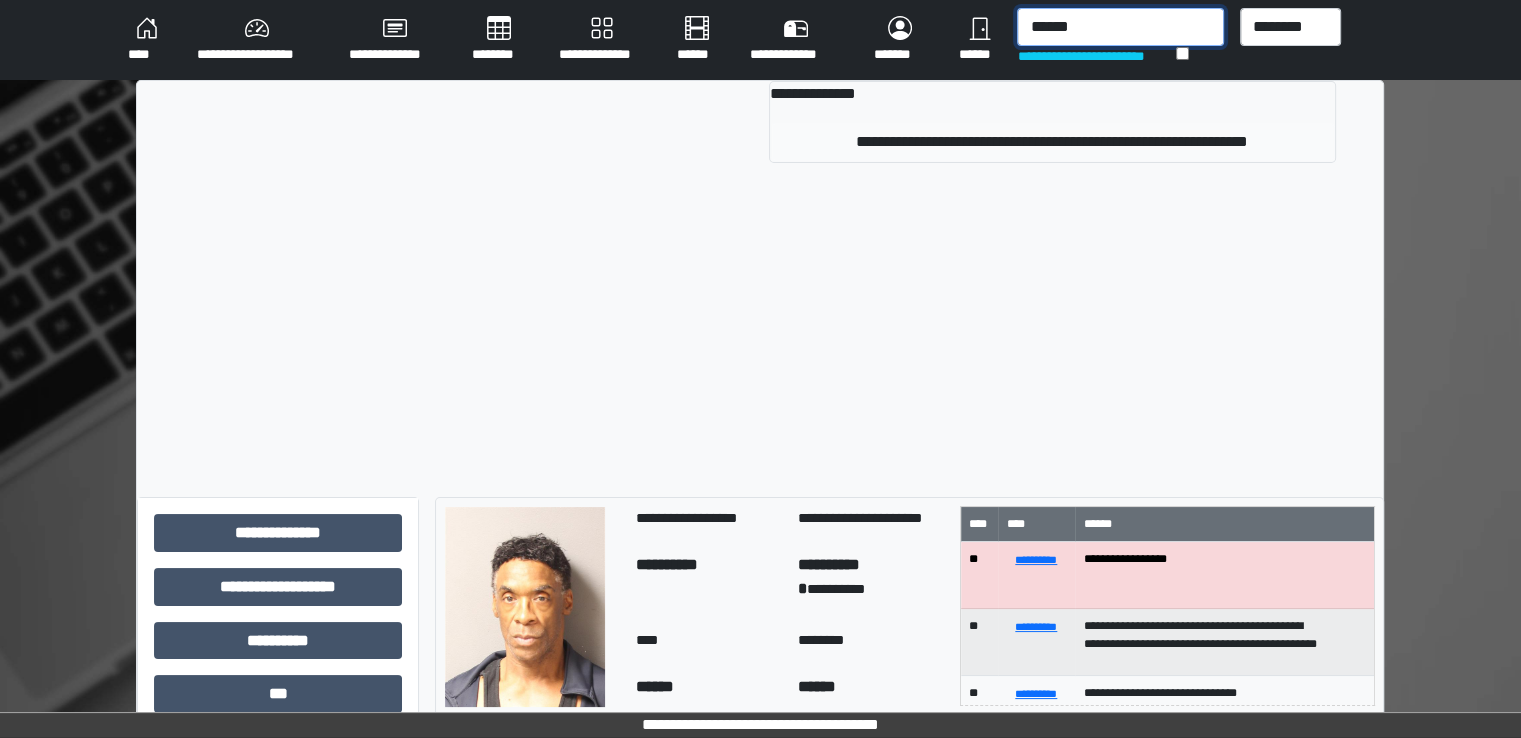type on "******" 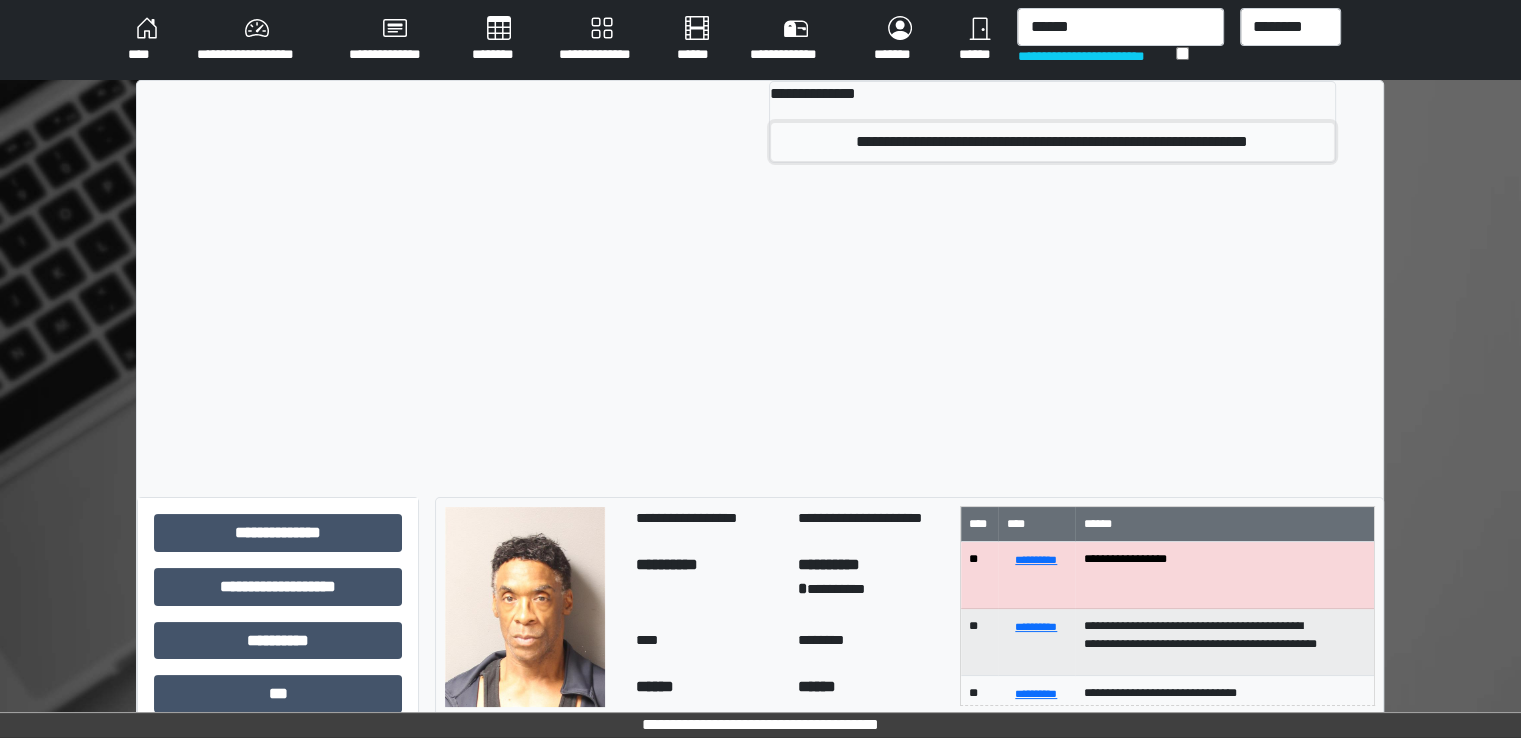 click on "**********" at bounding box center (1052, 142) 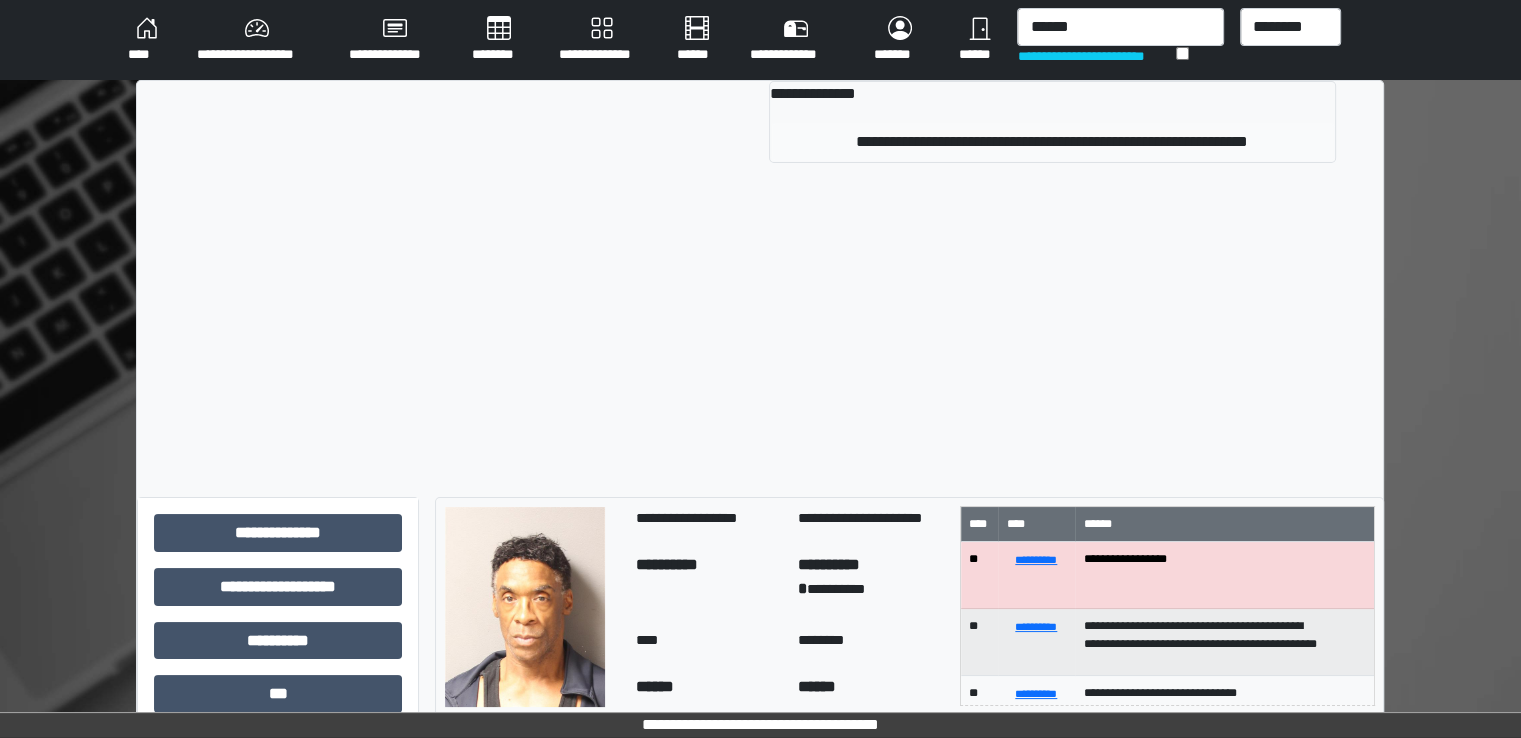 type 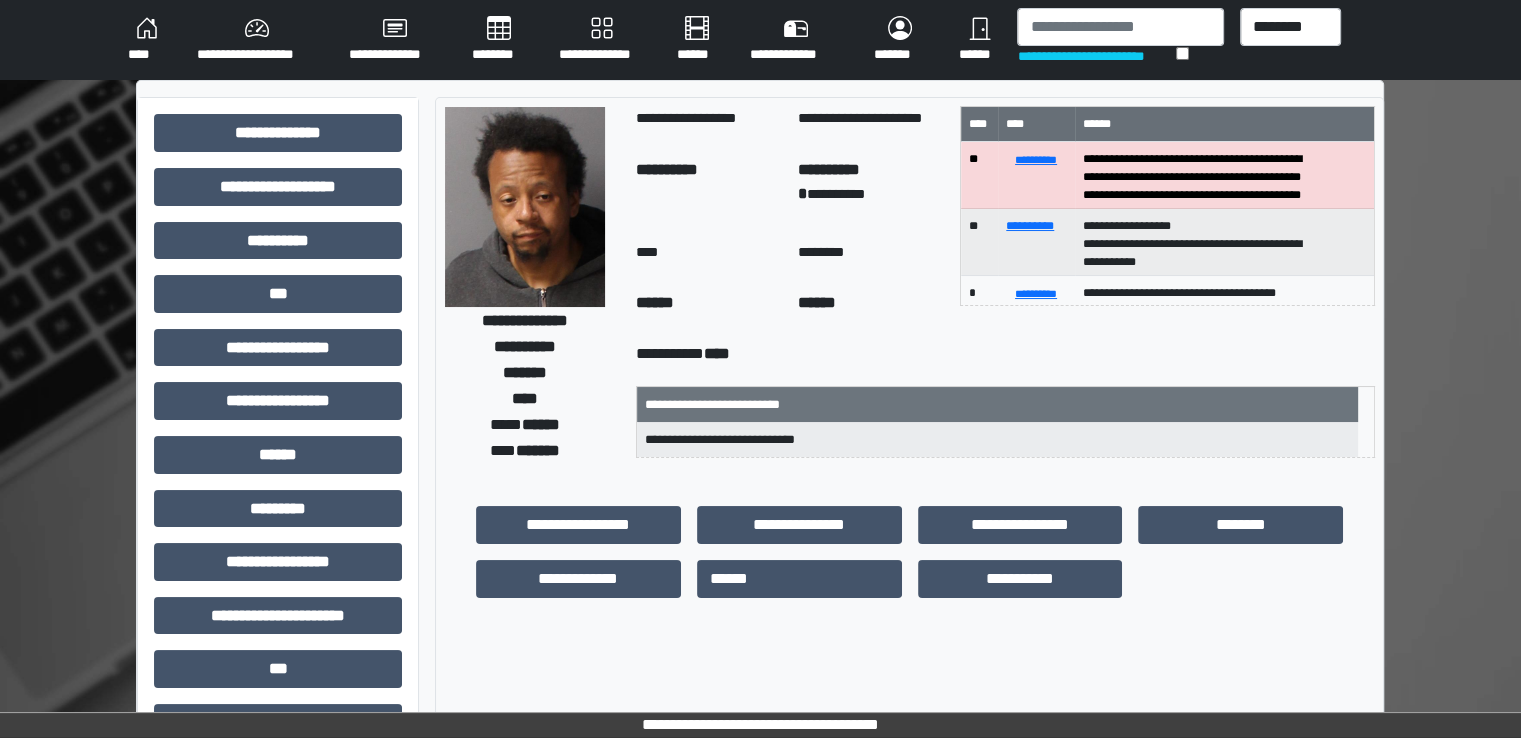 click on "**********" at bounding box center [278, 623] 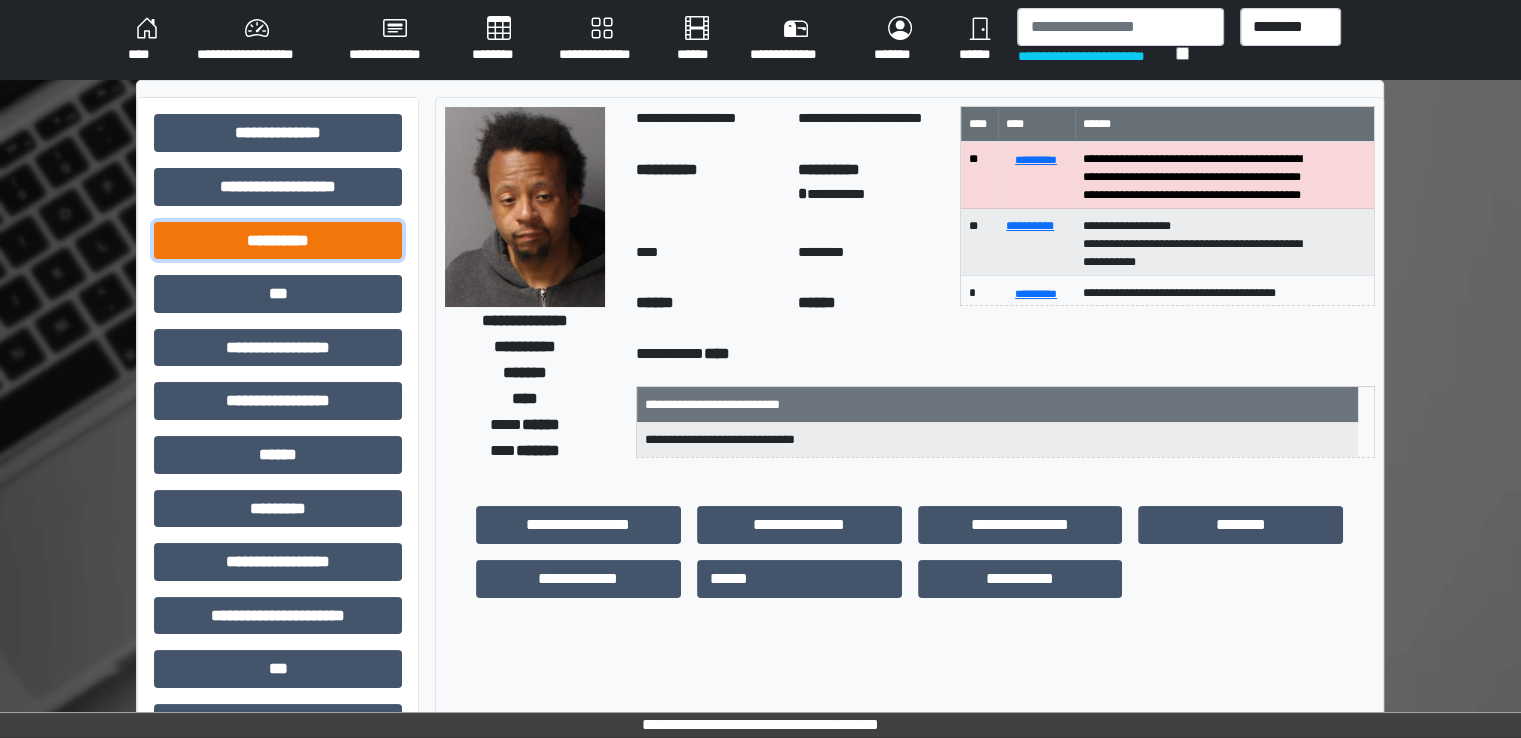 click on "**********" at bounding box center [278, 241] 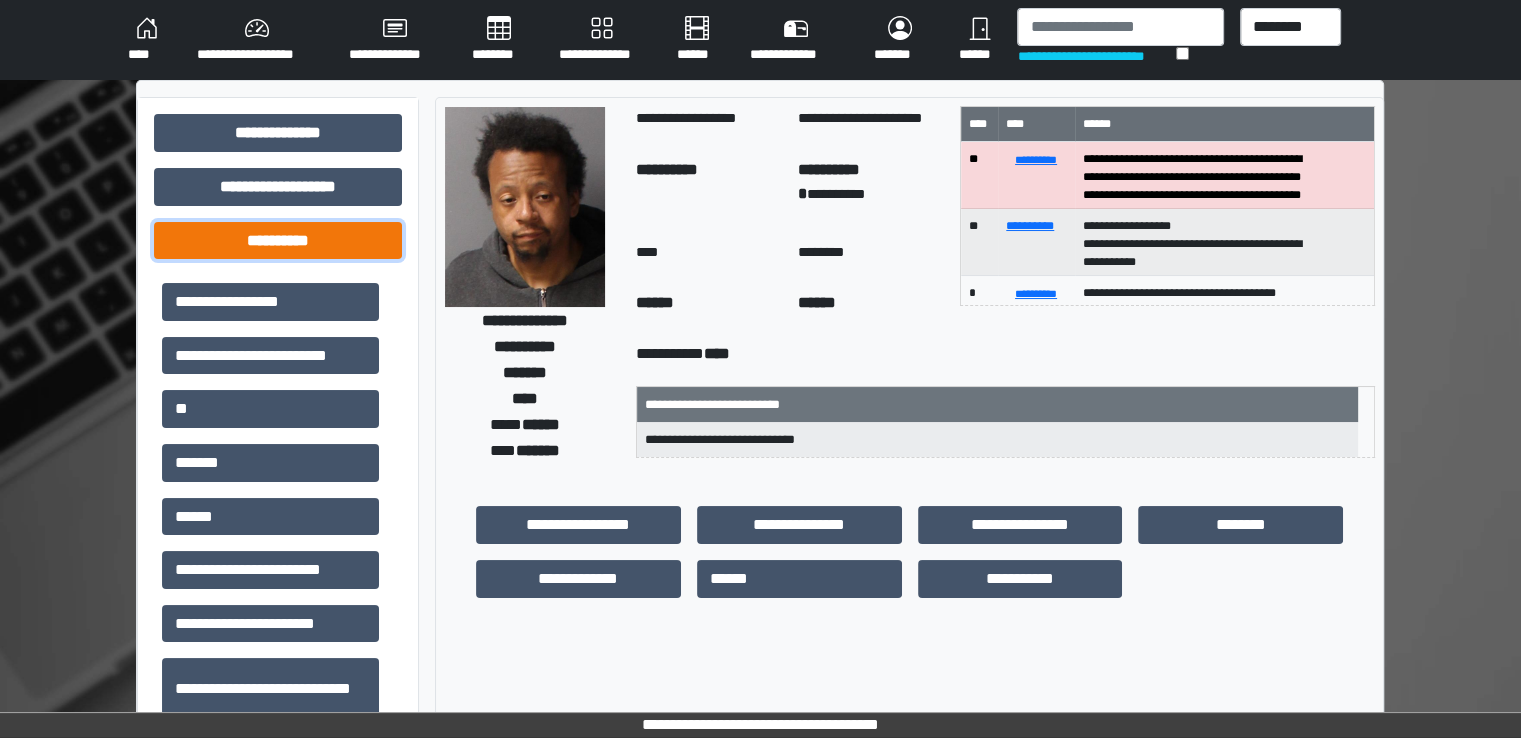 click on "**********" at bounding box center (278, 241) 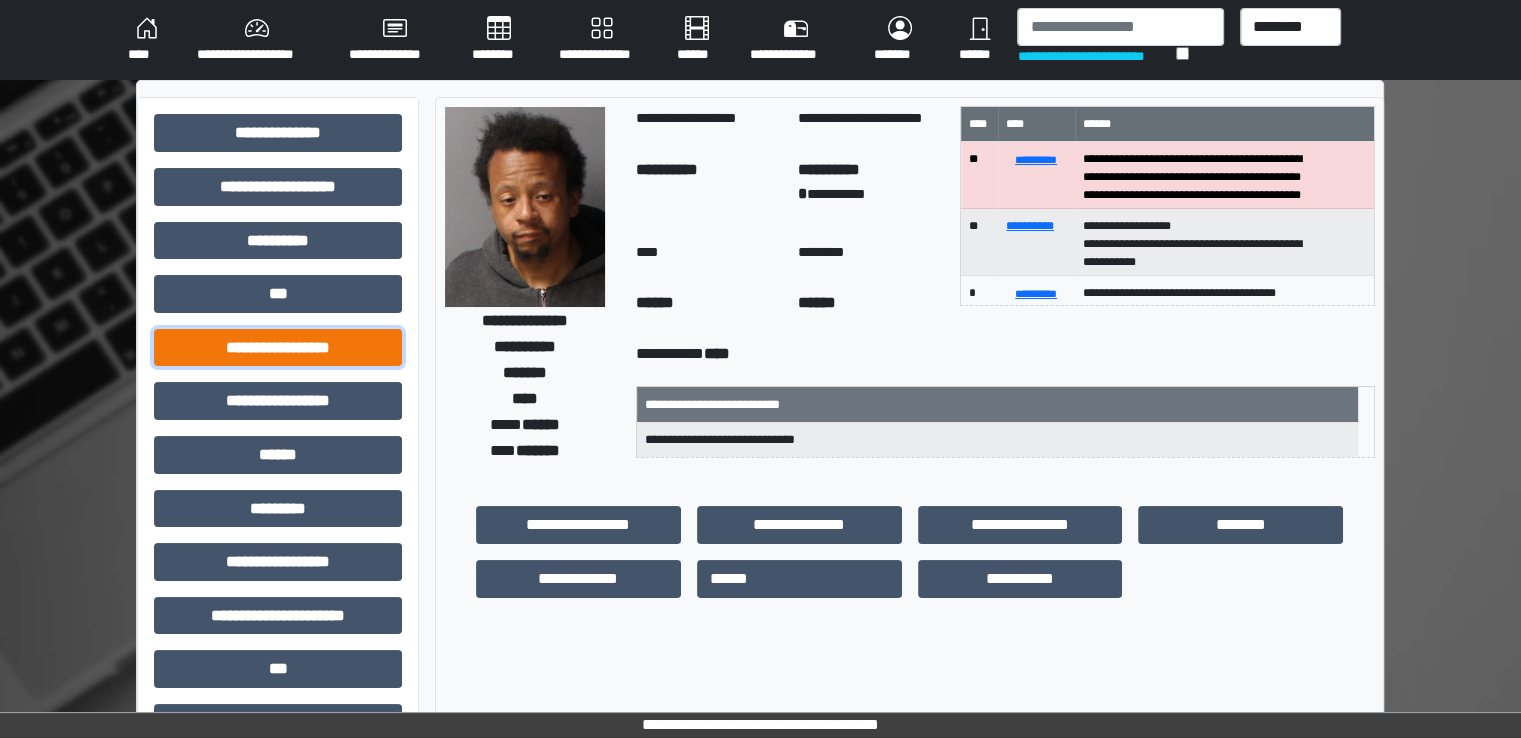 click on "**********" at bounding box center (278, 348) 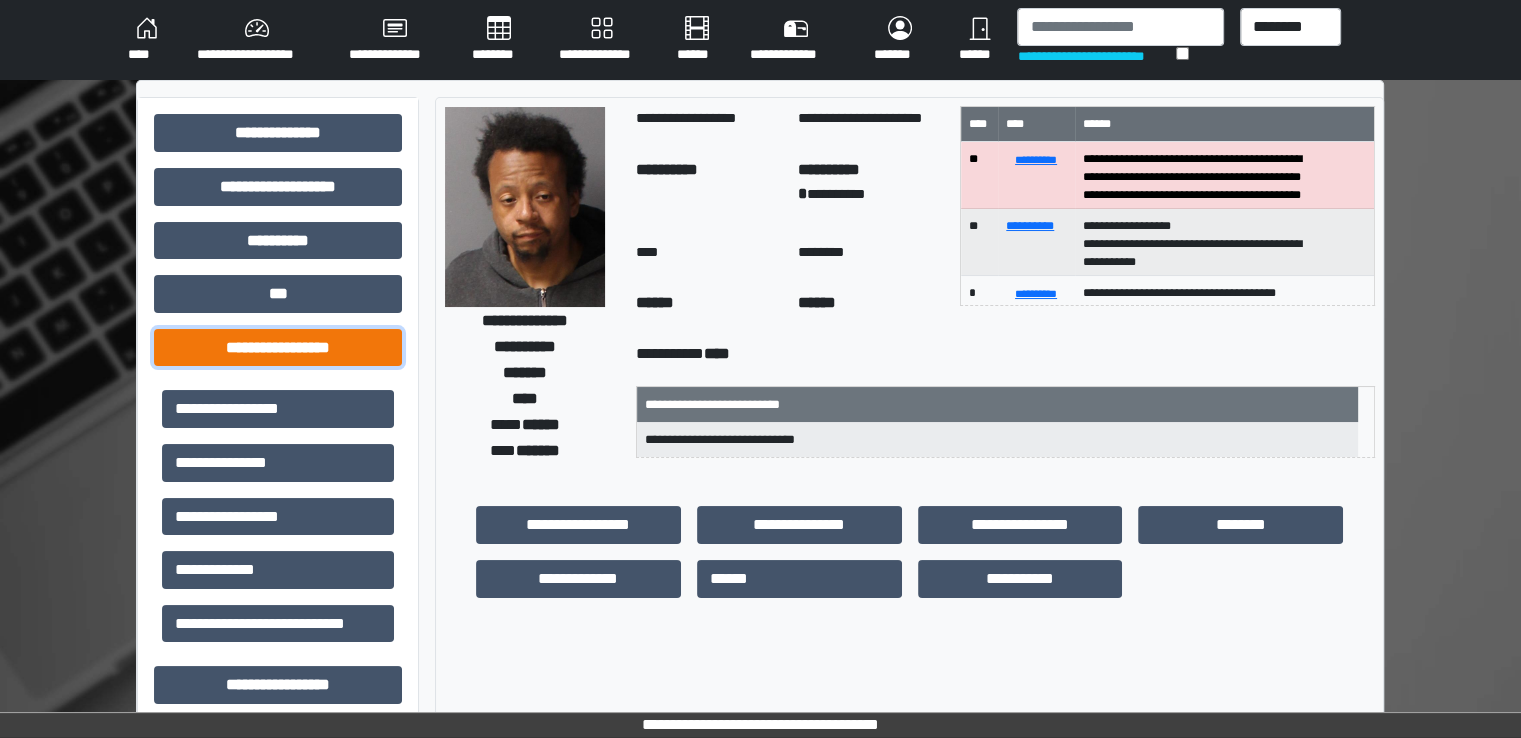 click on "**********" at bounding box center (278, 348) 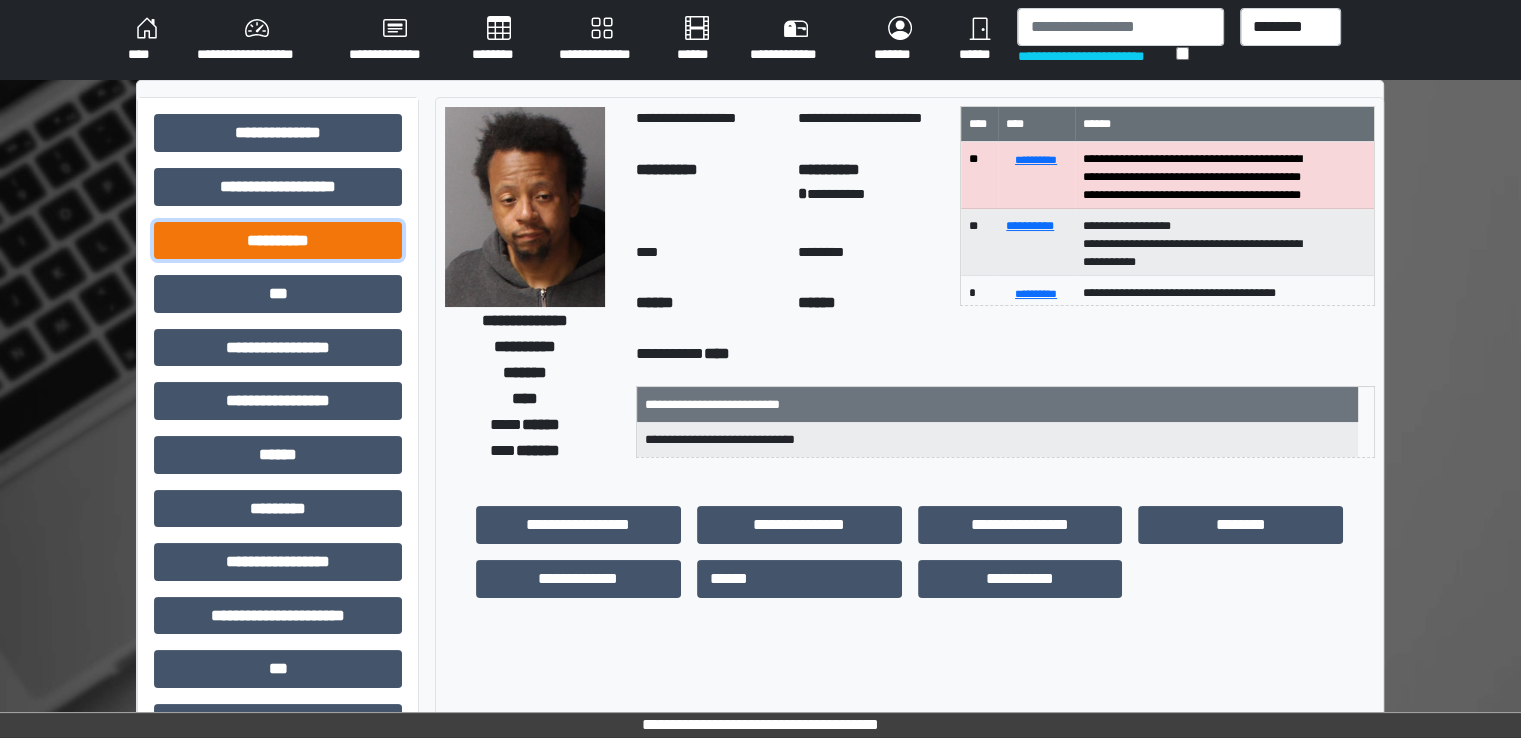 click on "**********" at bounding box center [278, 241] 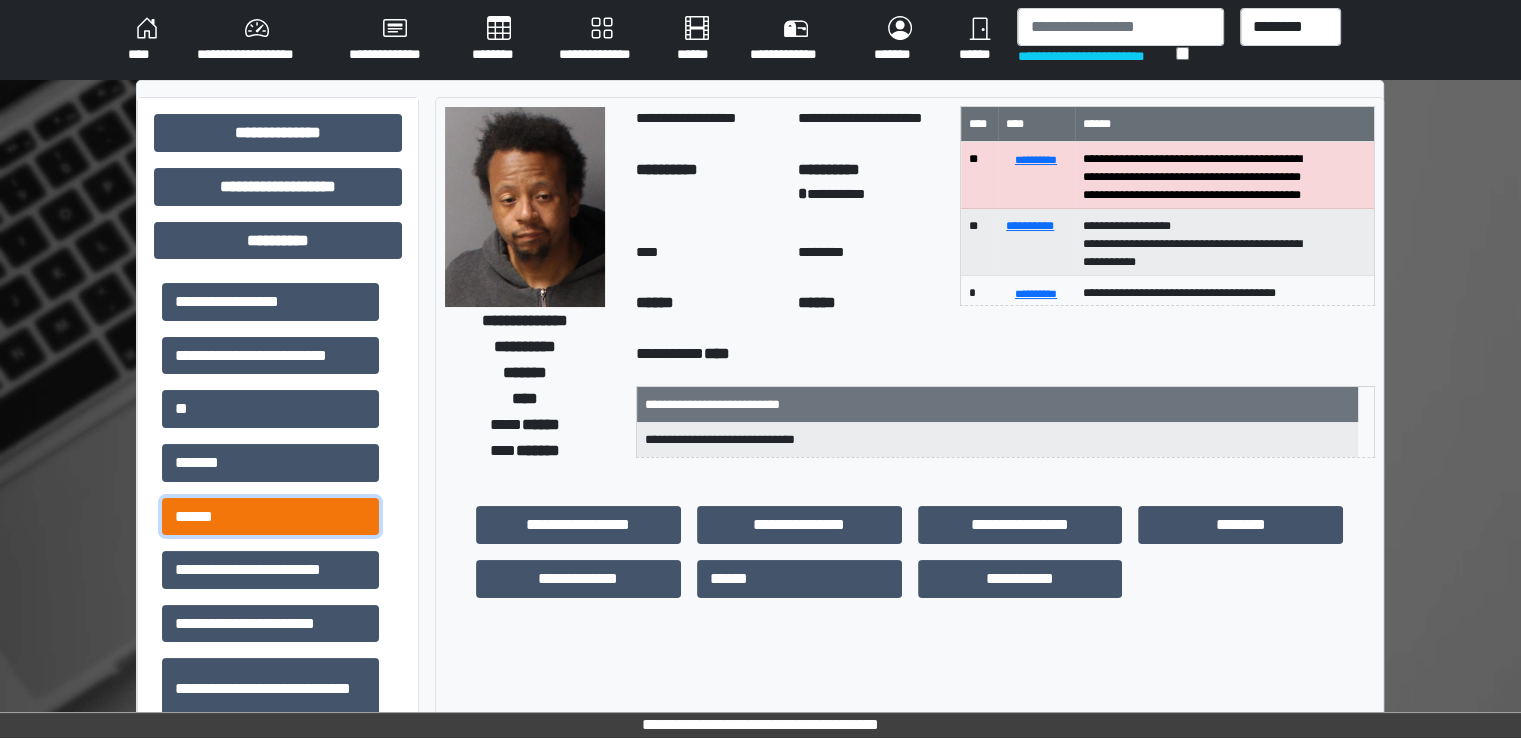 click on "******" at bounding box center [270, 517] 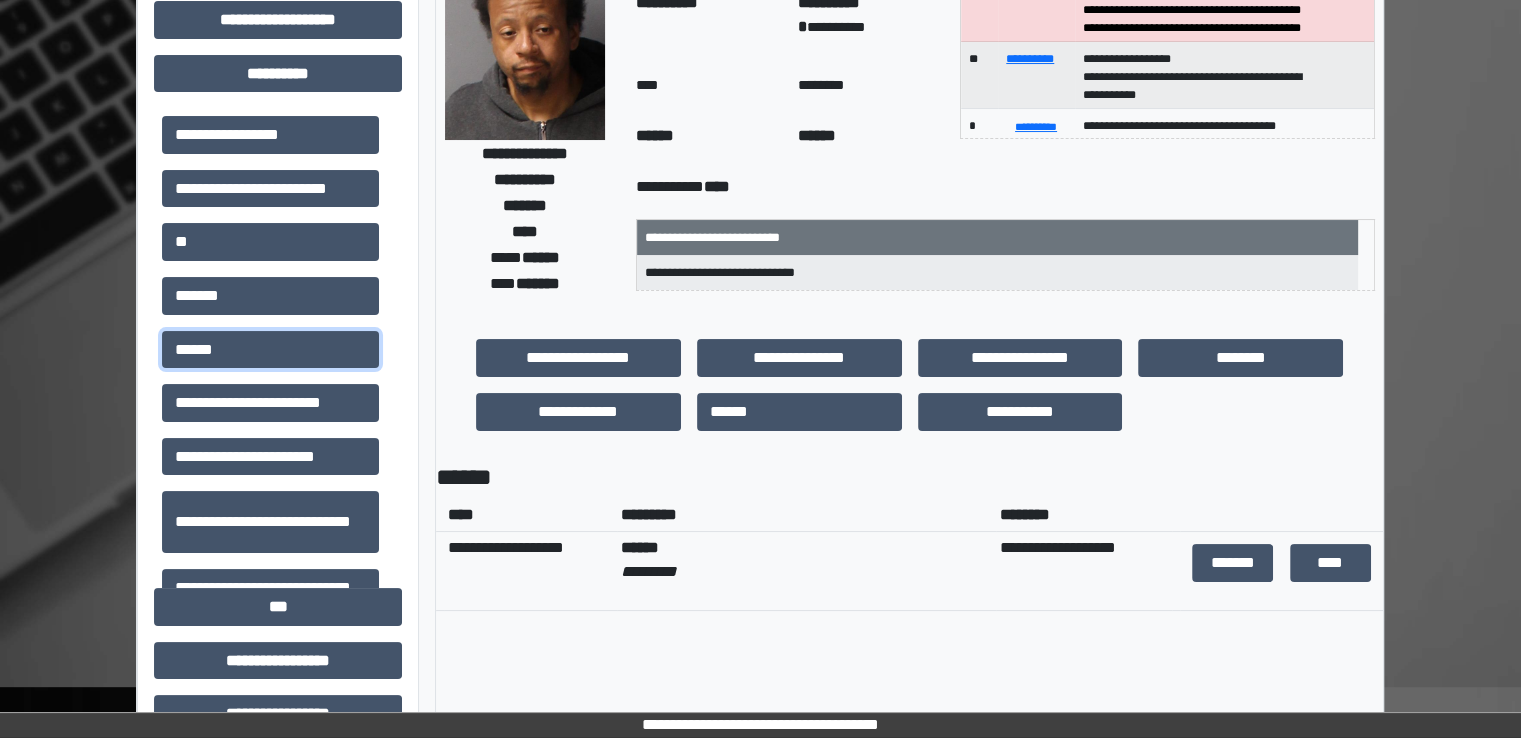 scroll, scrollTop: 400, scrollLeft: 0, axis: vertical 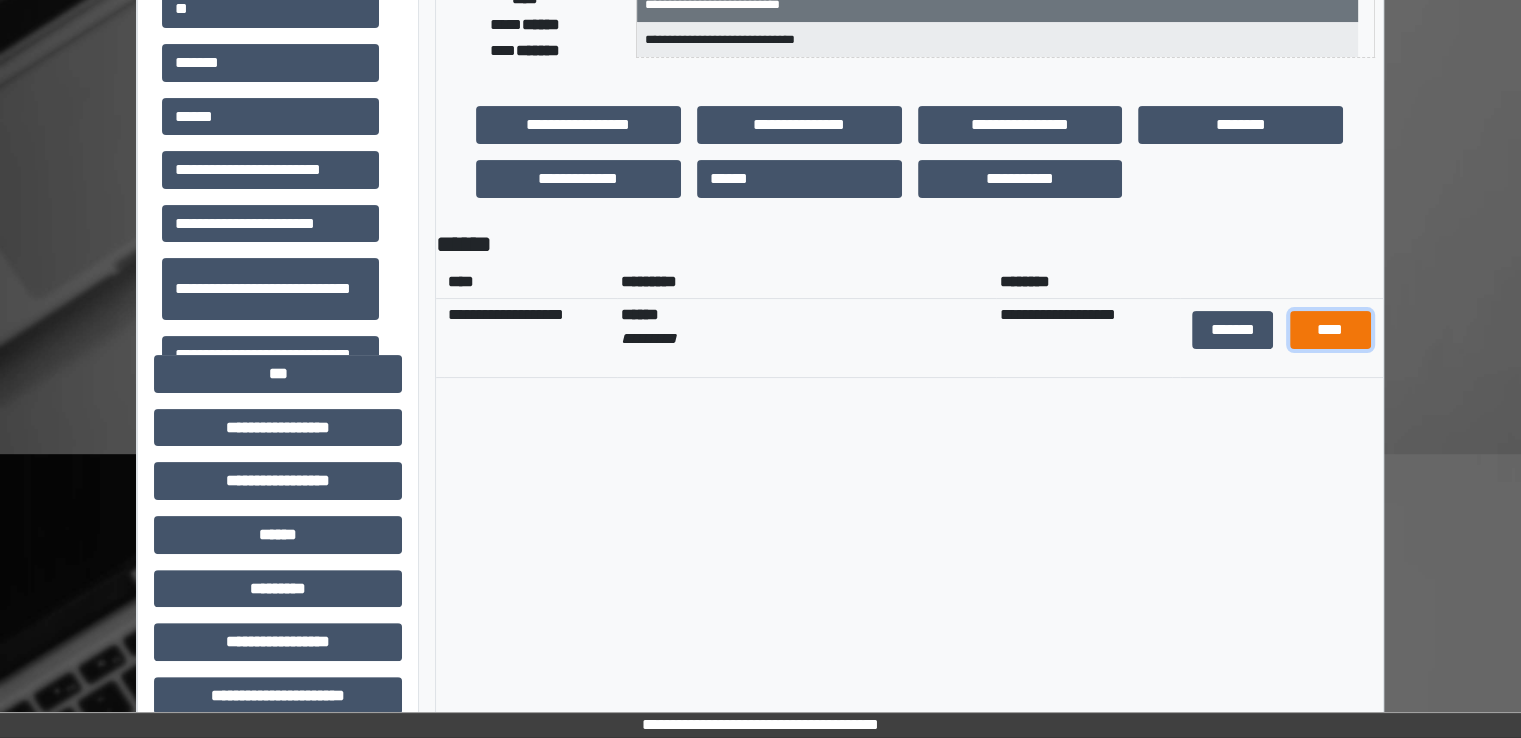 click on "****" at bounding box center (1330, 330) 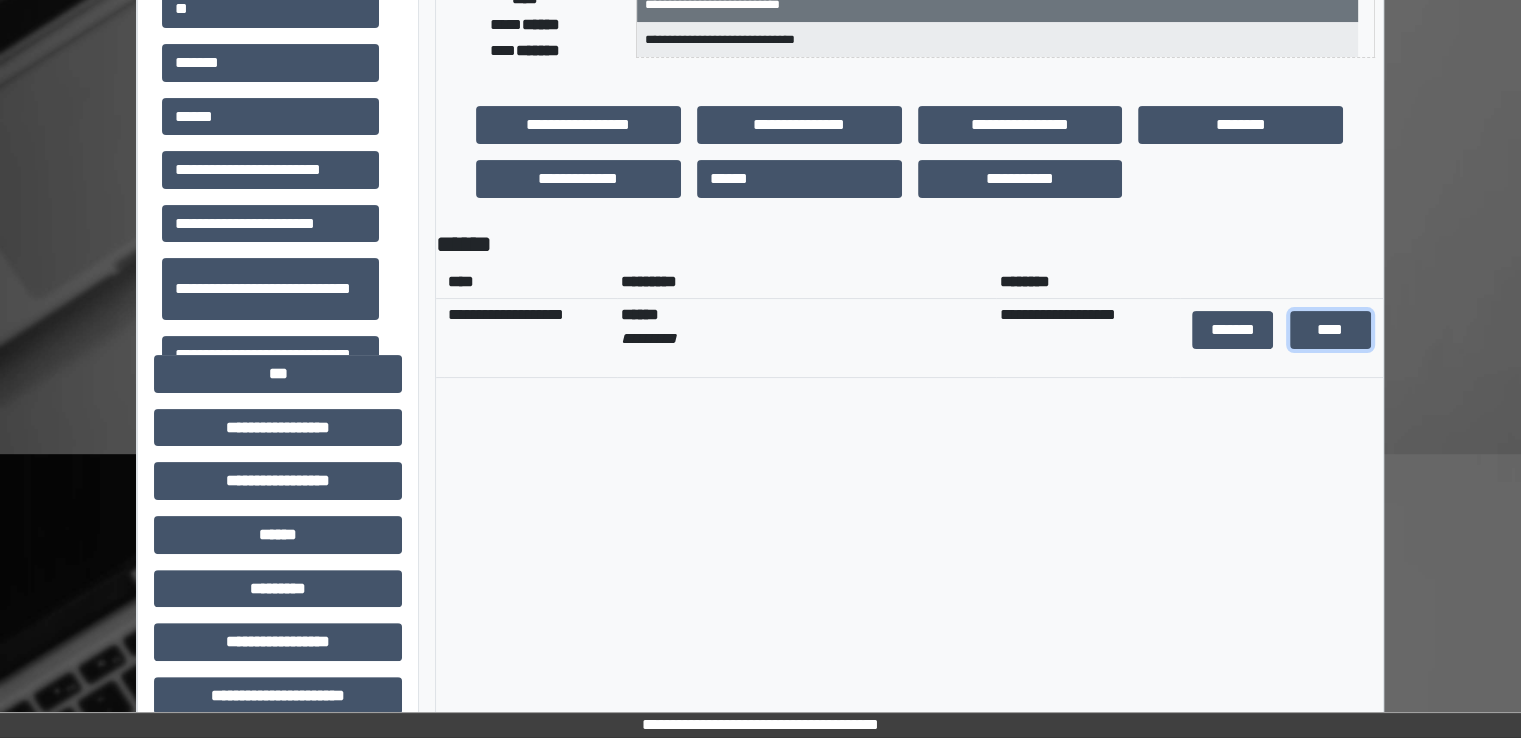 scroll, scrollTop: 900, scrollLeft: 0, axis: vertical 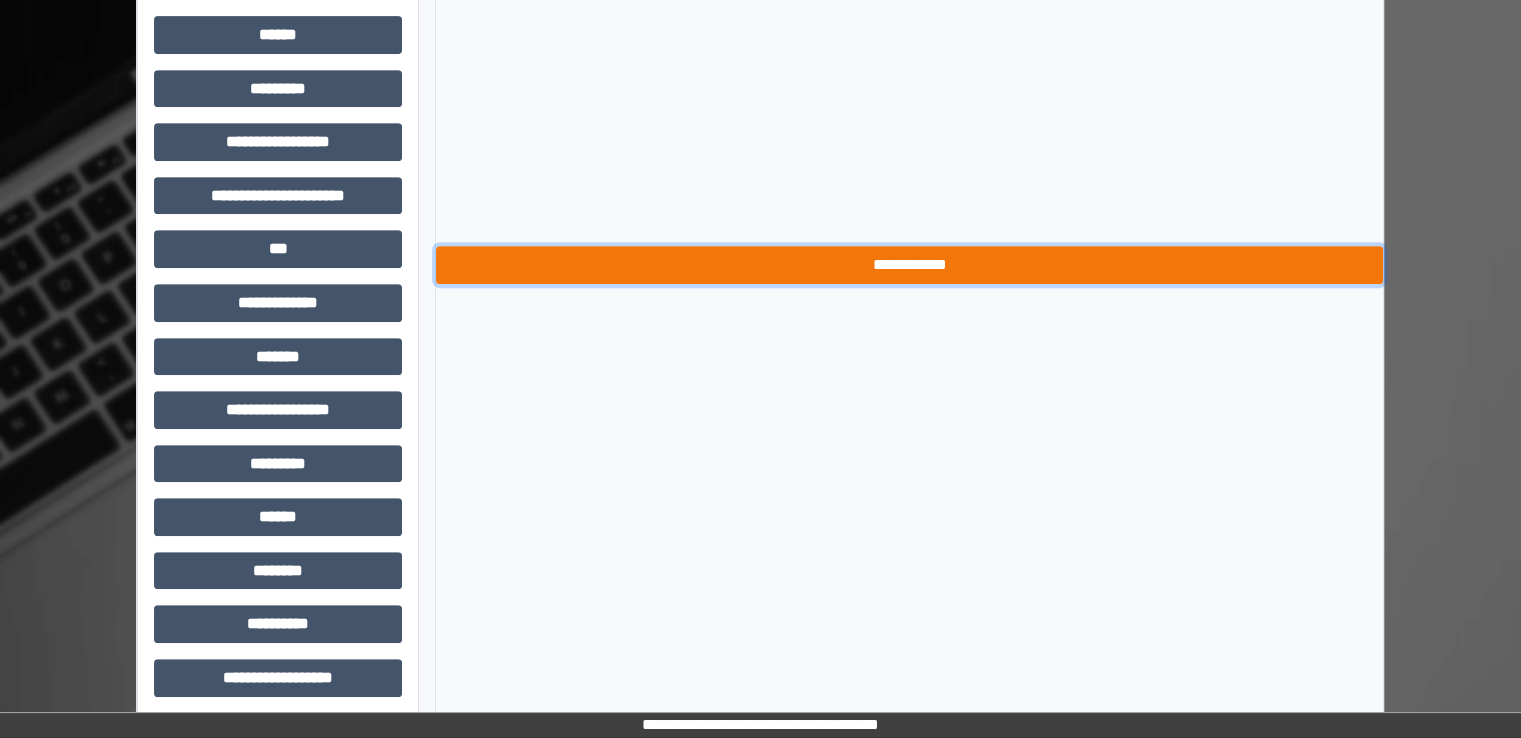click on "**********" at bounding box center [909, 265] 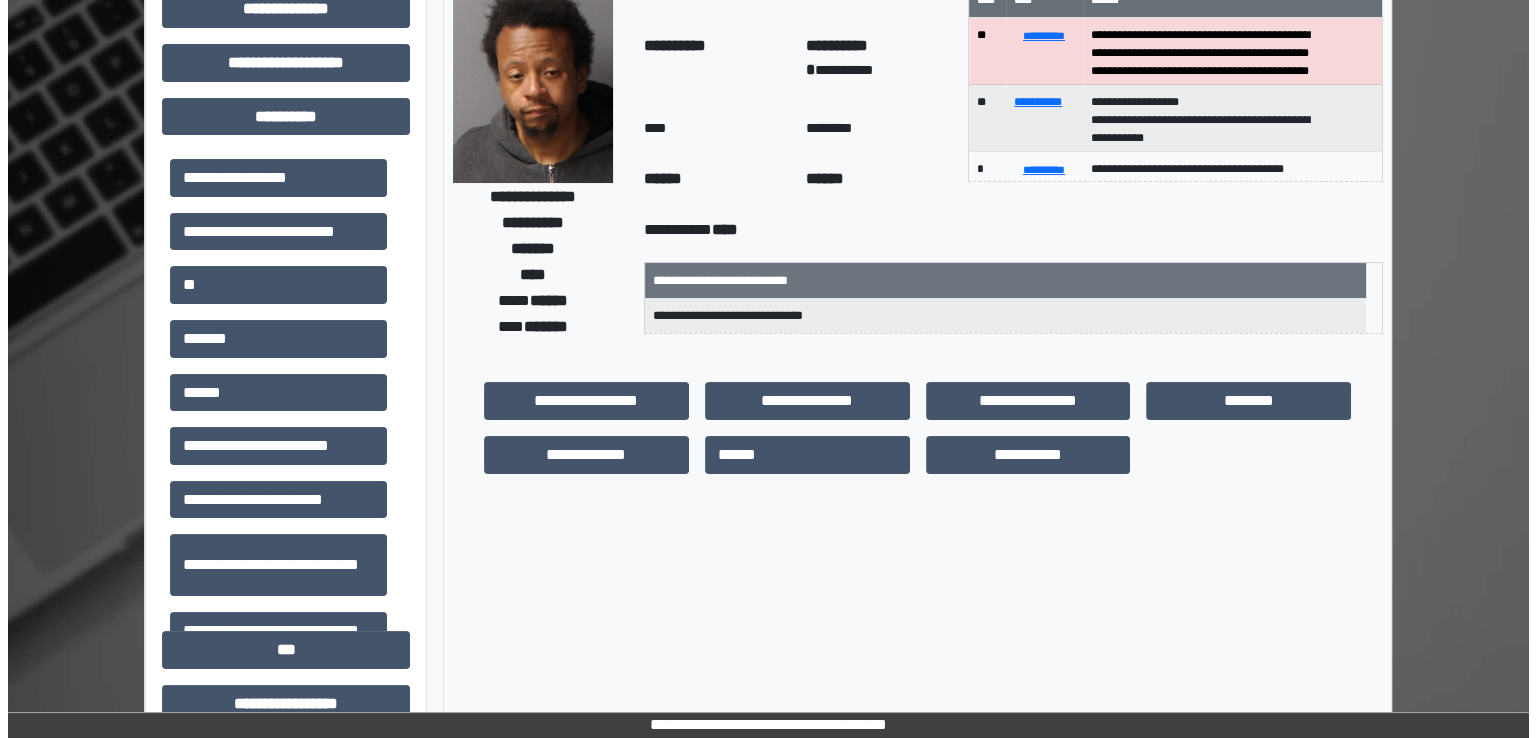 scroll, scrollTop: 0, scrollLeft: 0, axis: both 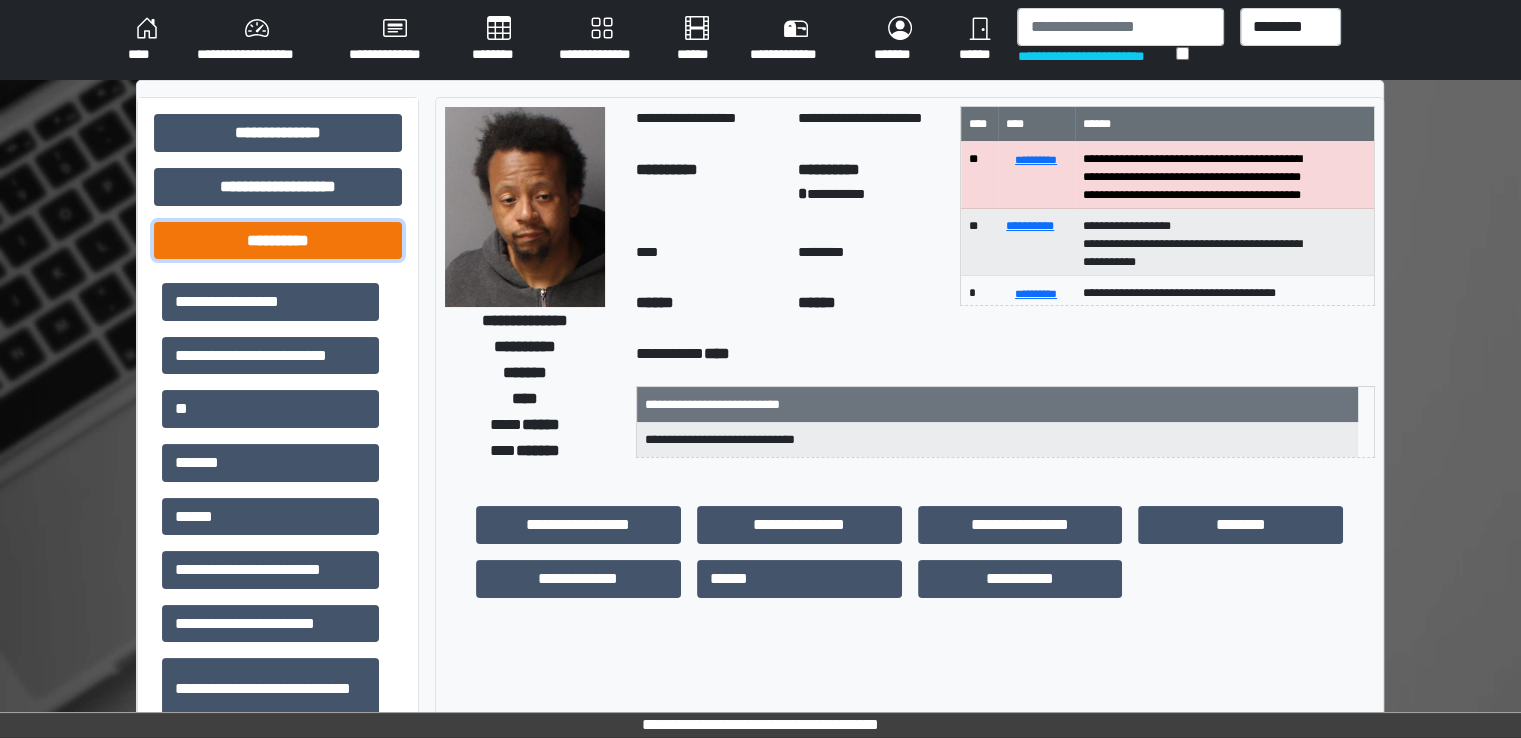click on "**********" at bounding box center [278, 241] 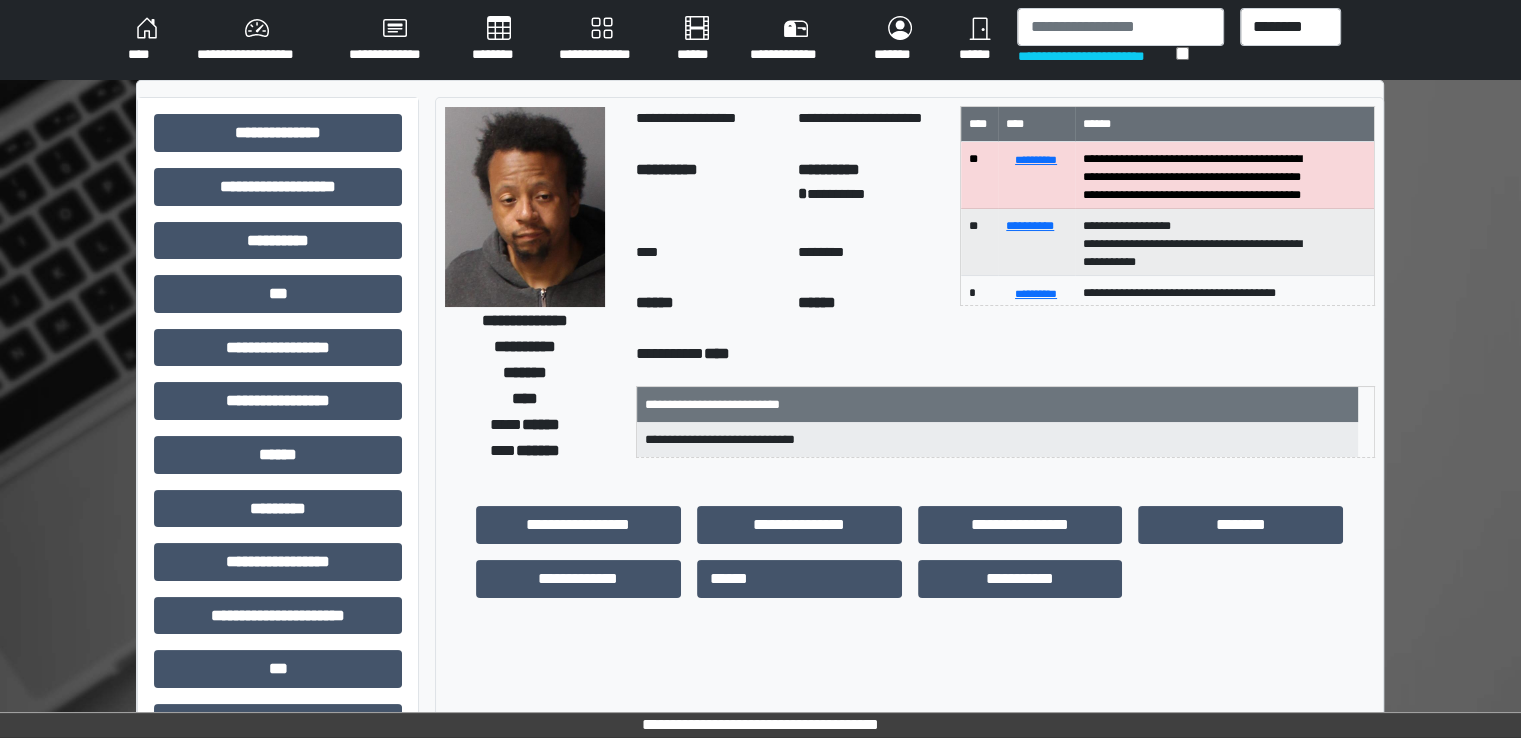 click on "********" at bounding box center (499, 40) 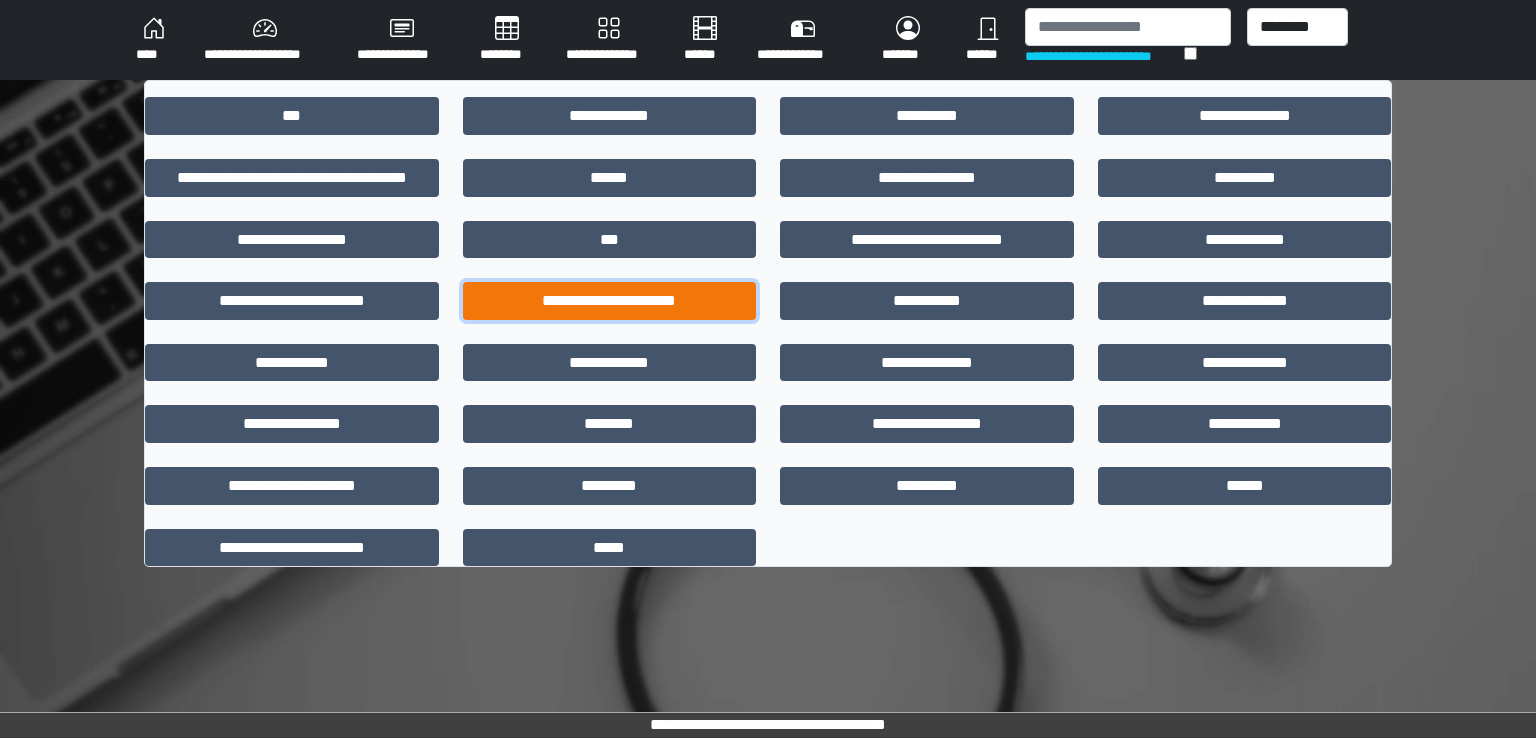 click on "**********" at bounding box center (610, 301) 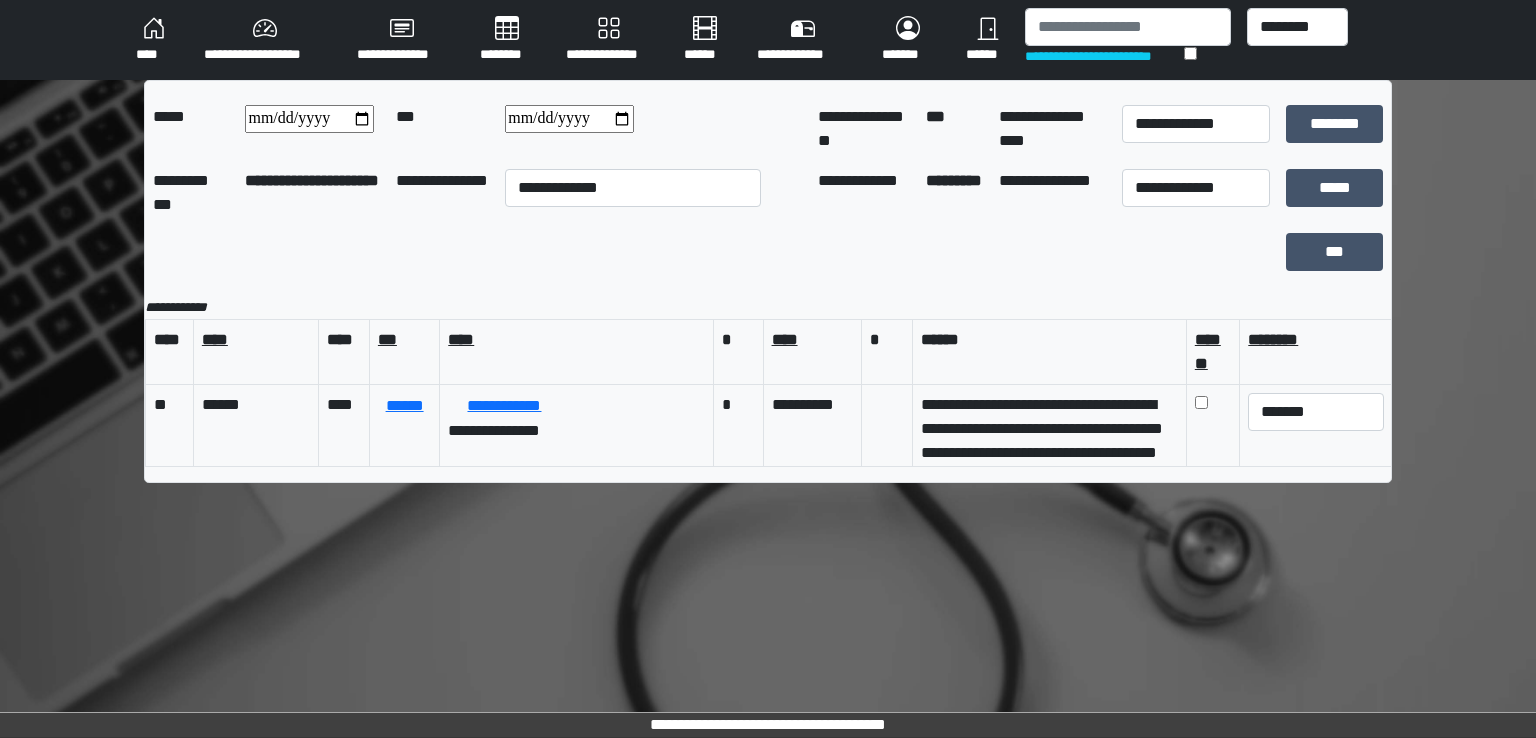 click on "****" at bounding box center [154, 40] 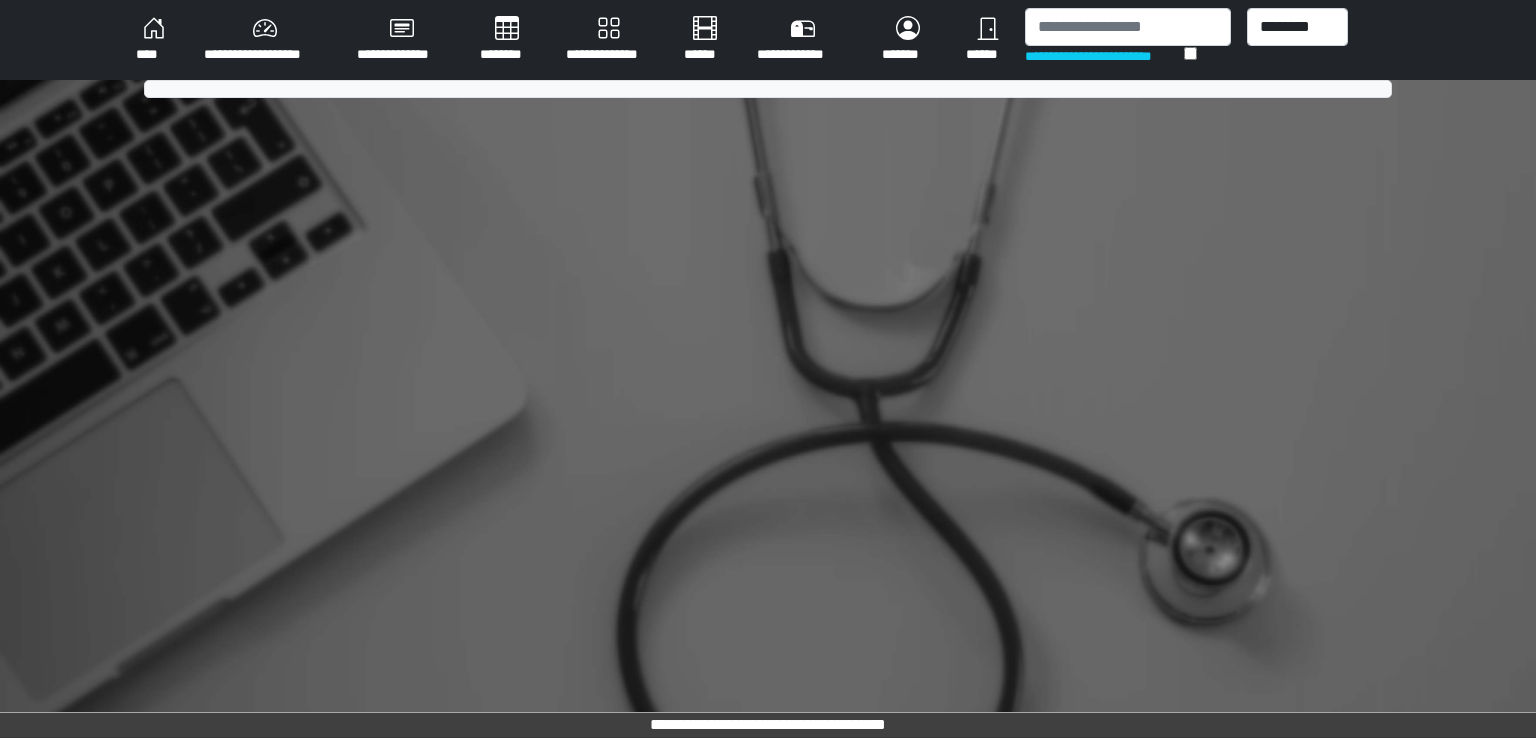 scroll, scrollTop: 0, scrollLeft: 0, axis: both 